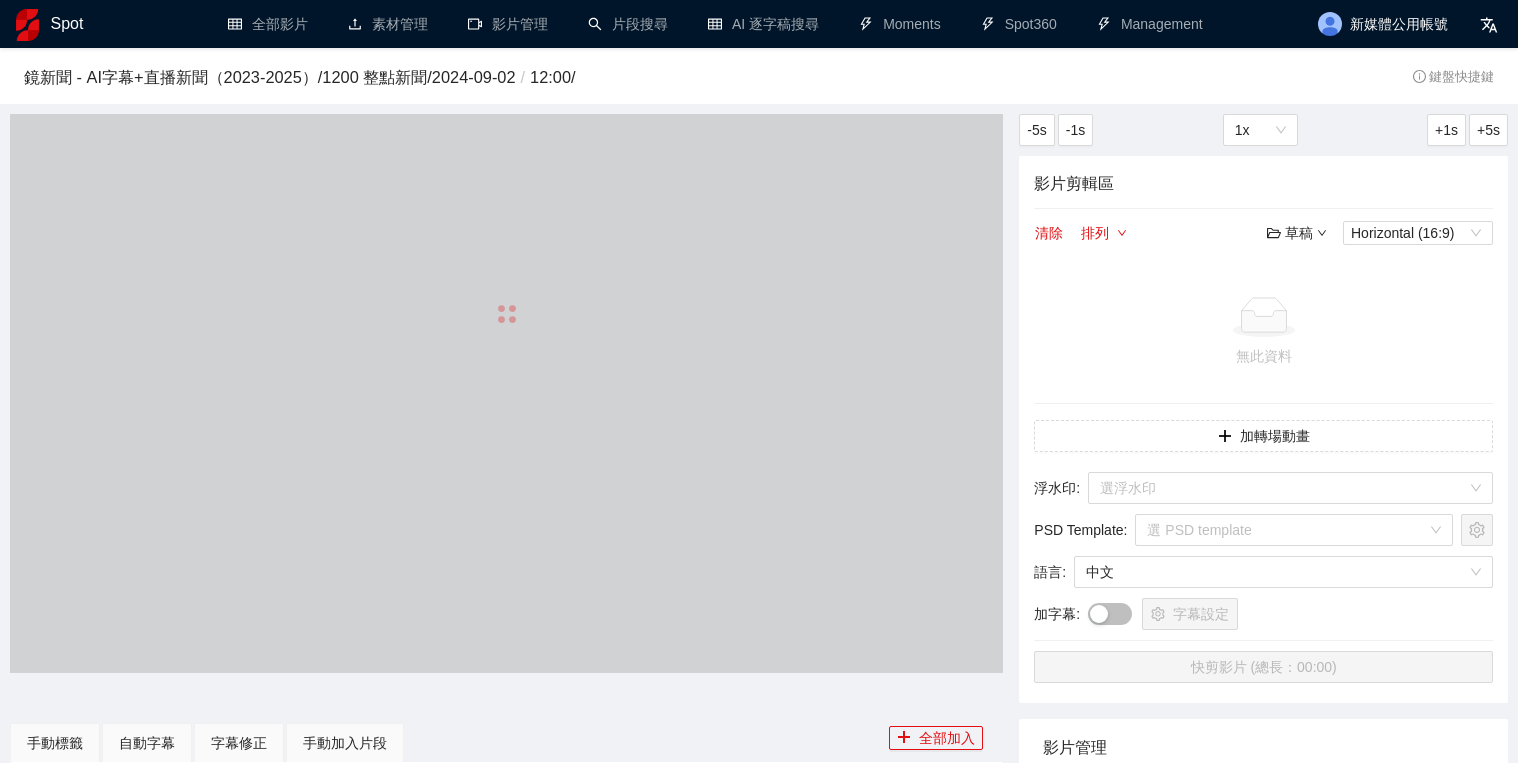 scroll, scrollTop: 0, scrollLeft: 0, axis: both 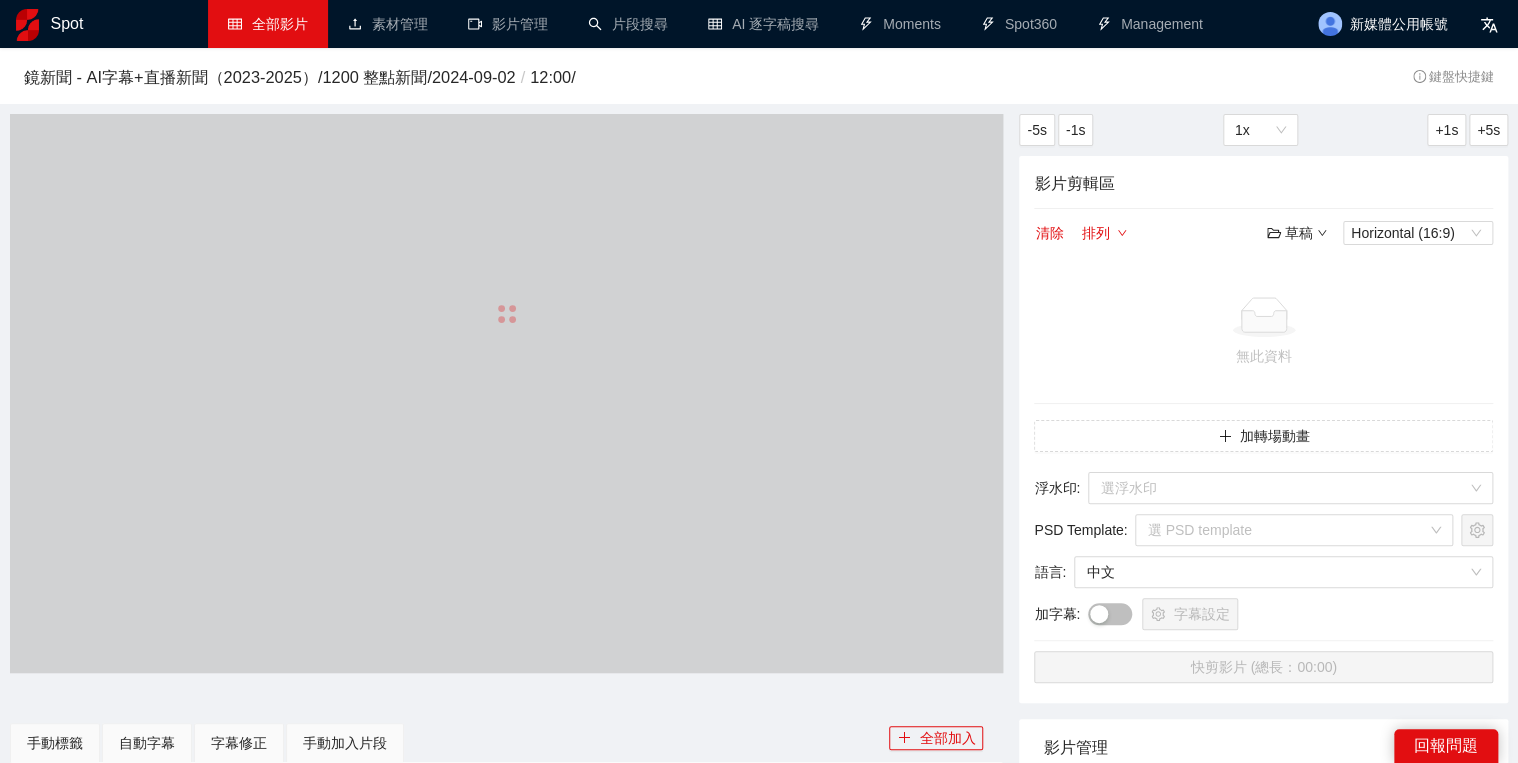 click on "全部影片" at bounding box center [268, 24] 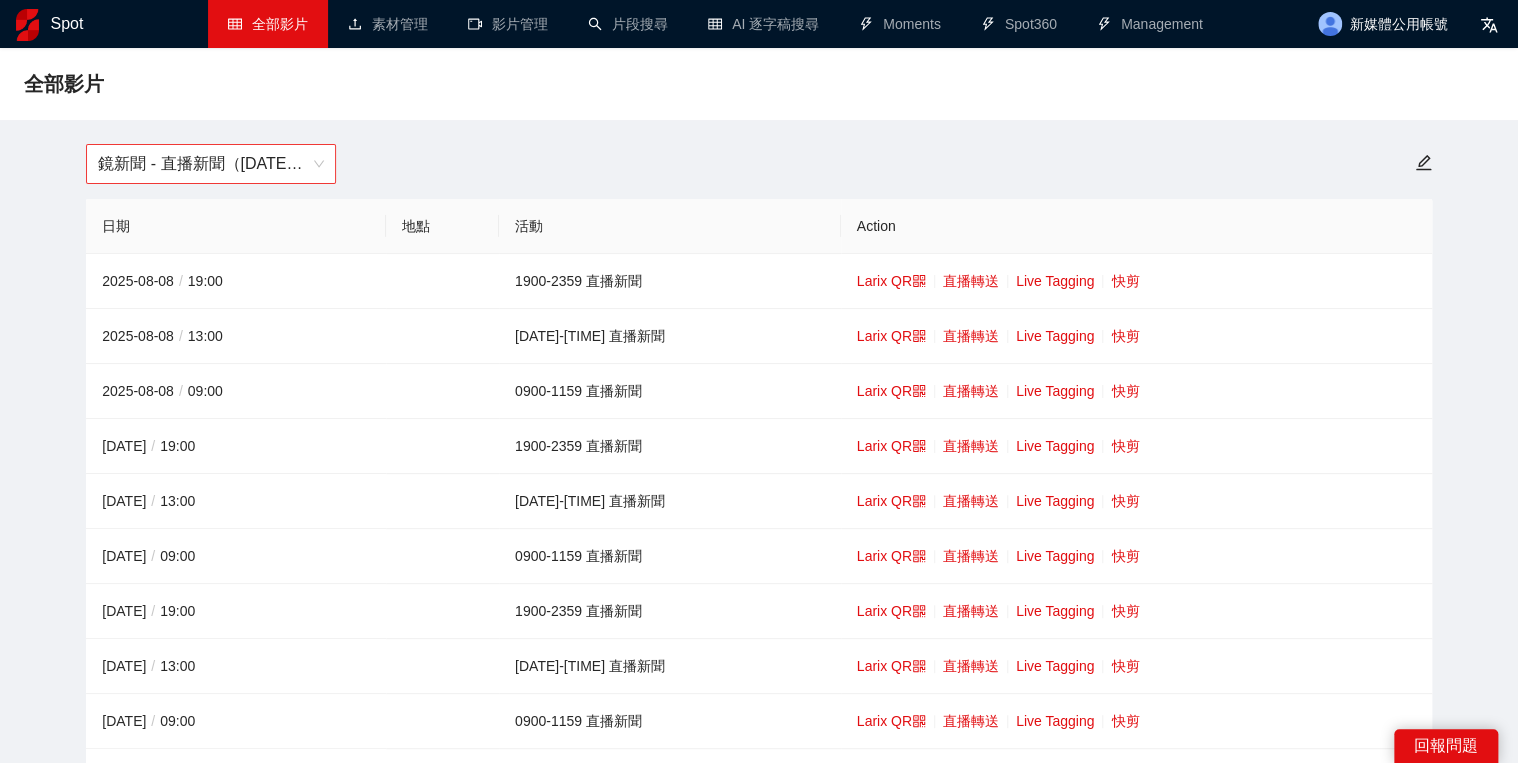 click on "鏡新聞 - 直播新聞（[DATE]-[DATE]）" at bounding box center [211, 164] 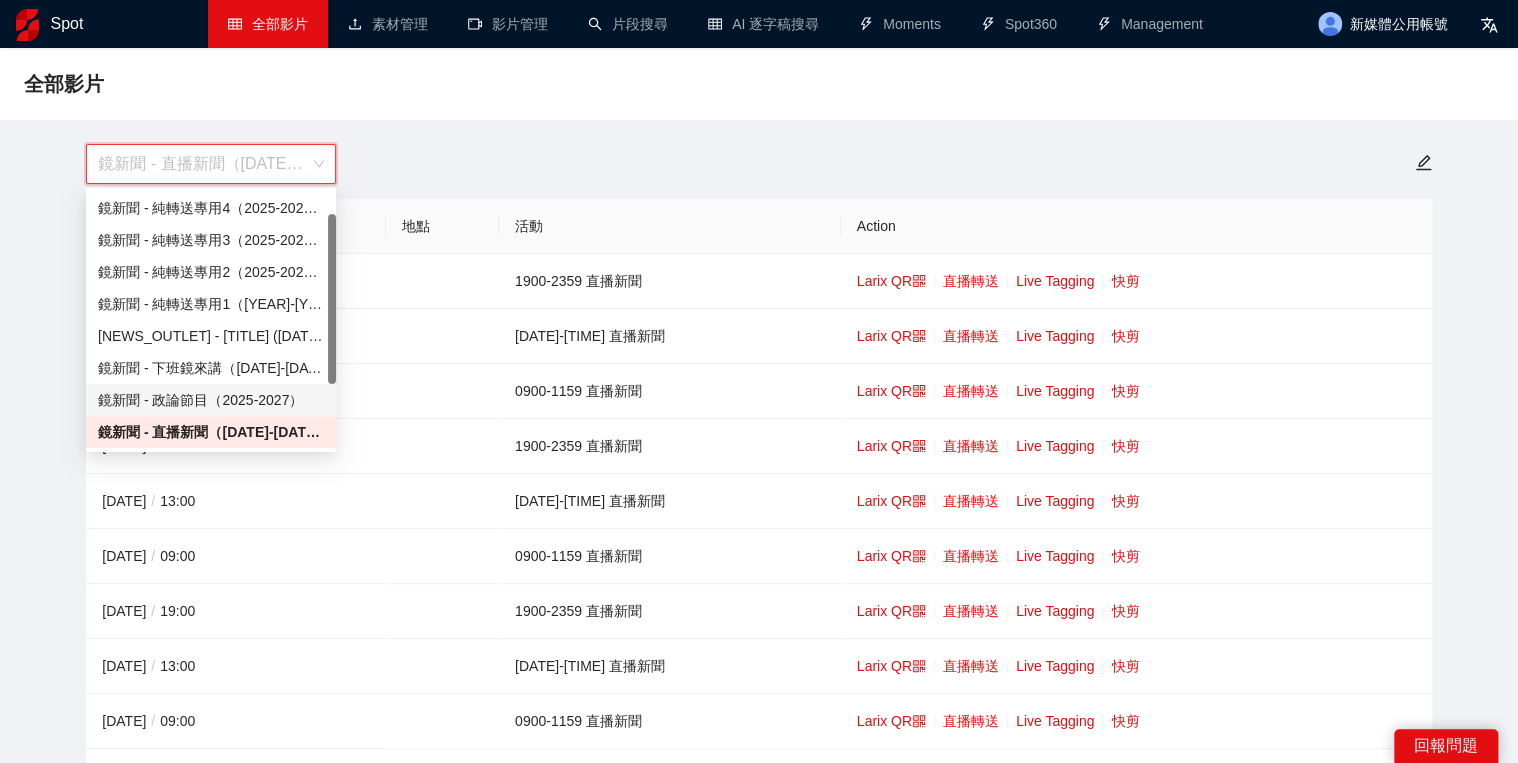 scroll, scrollTop: 128, scrollLeft: 0, axis: vertical 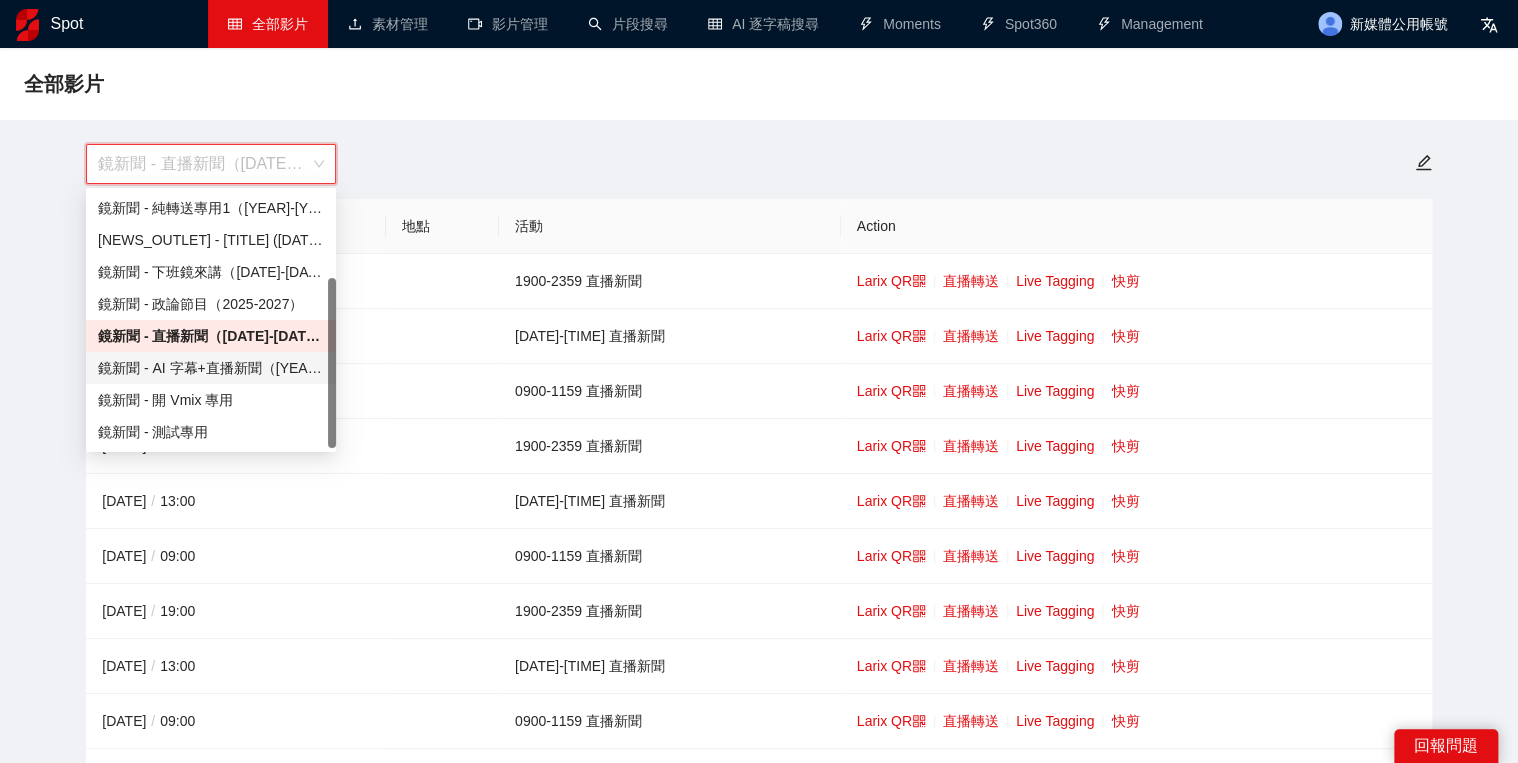 click on "鏡新聞 - AI 字幕+直播新聞（[YEAR]-[YEAR]）" at bounding box center [211, 368] 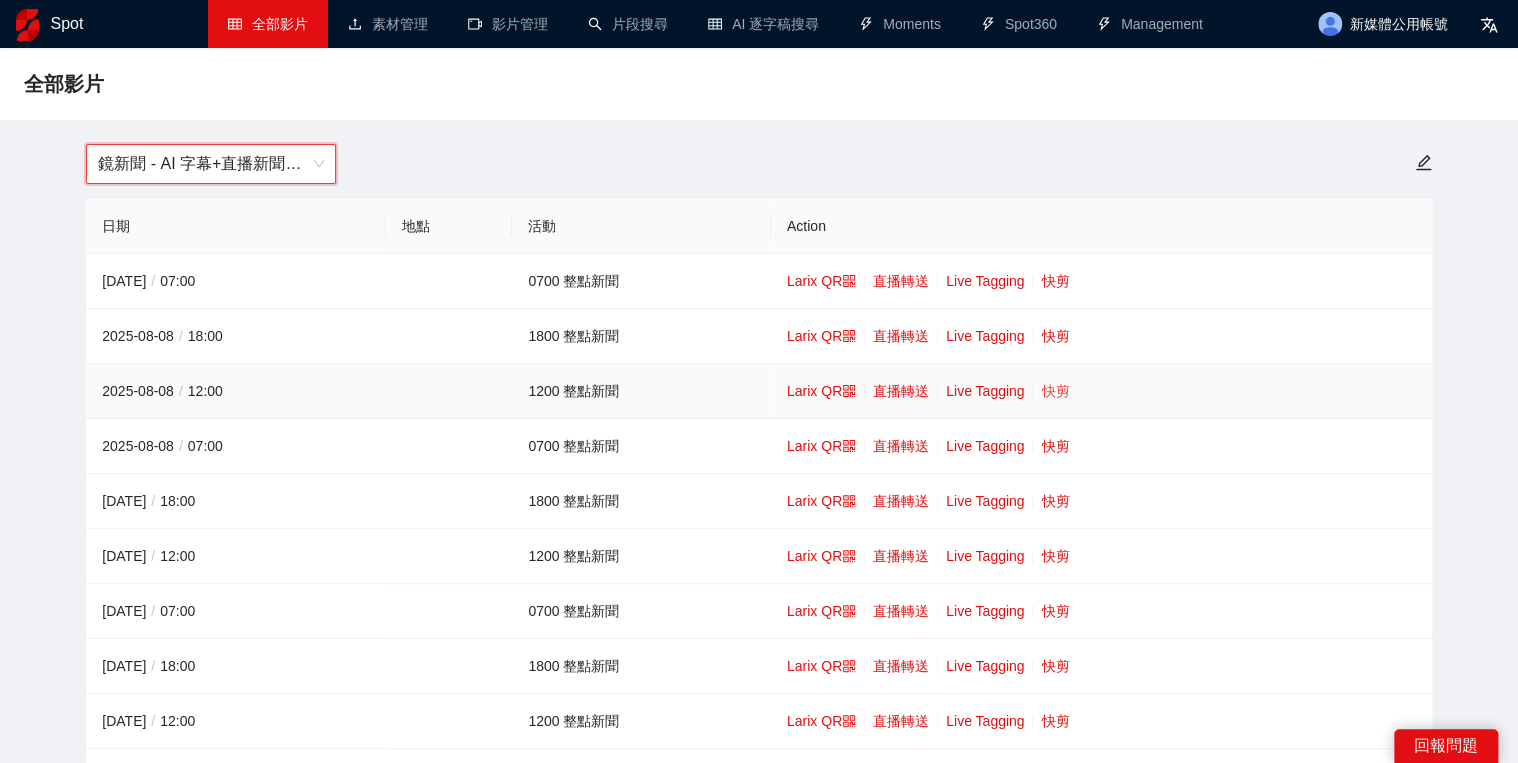 click on "快剪" at bounding box center [1055, 391] 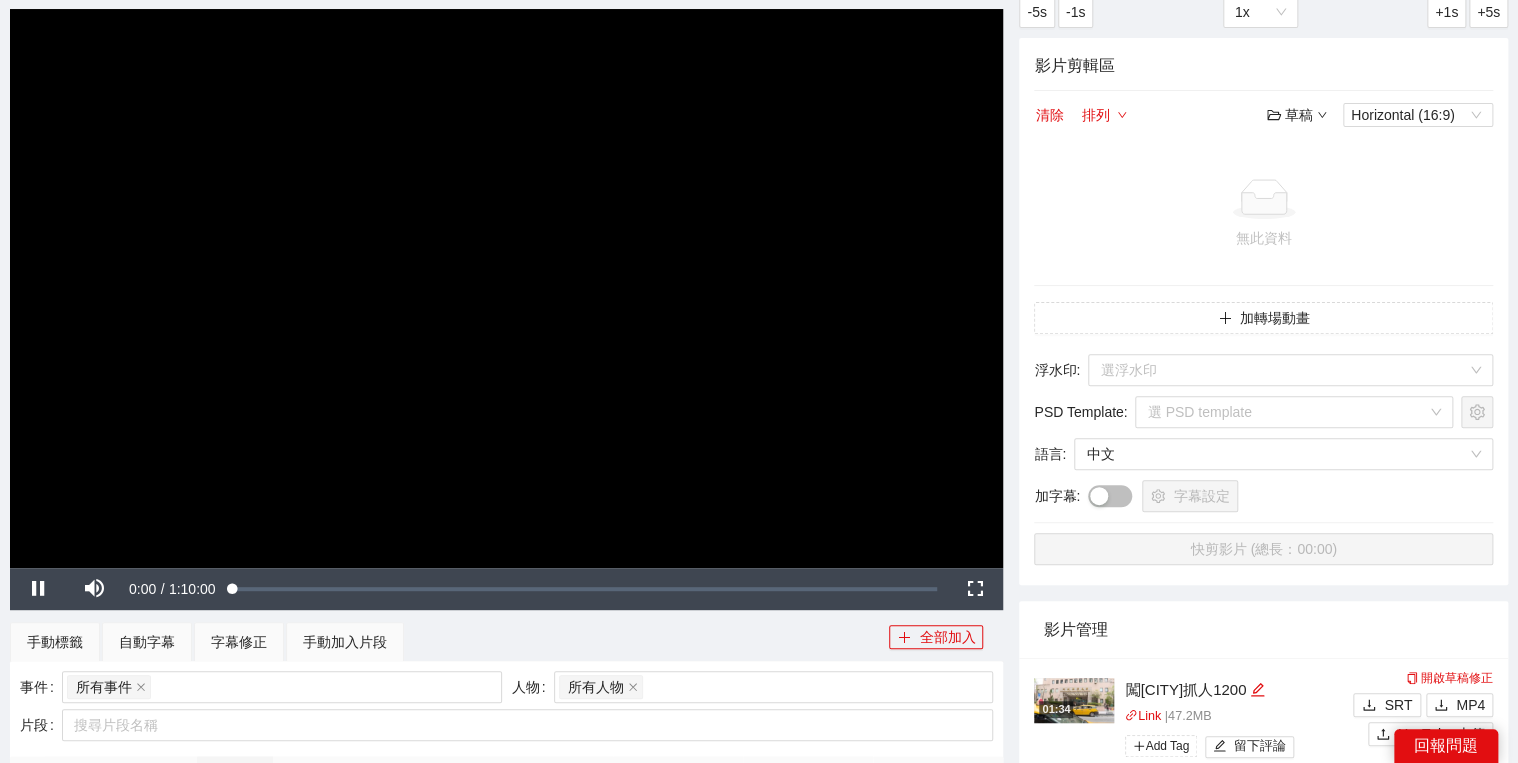 click at bounding box center [506, 288] 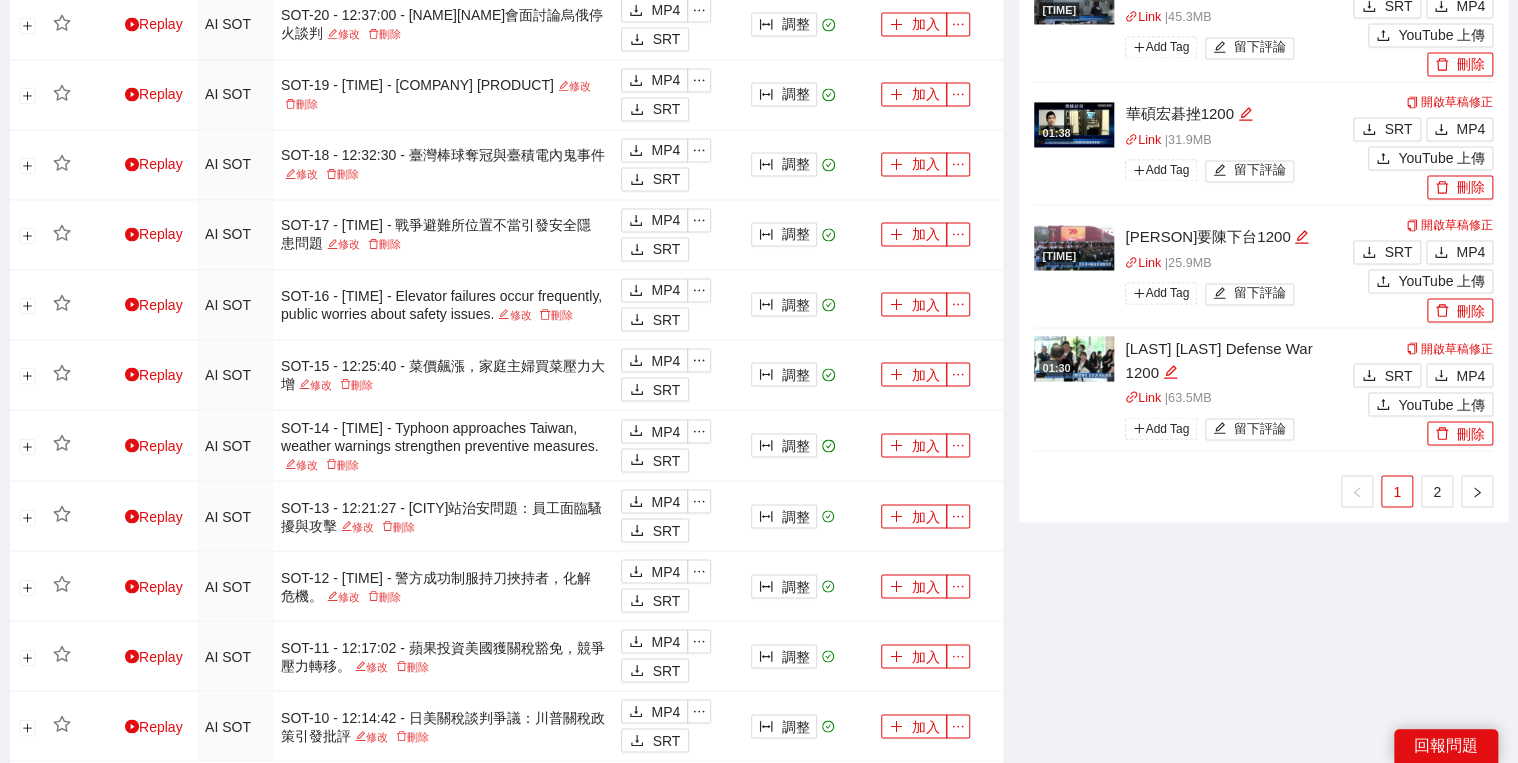 scroll, scrollTop: 1680, scrollLeft: 0, axis: vertical 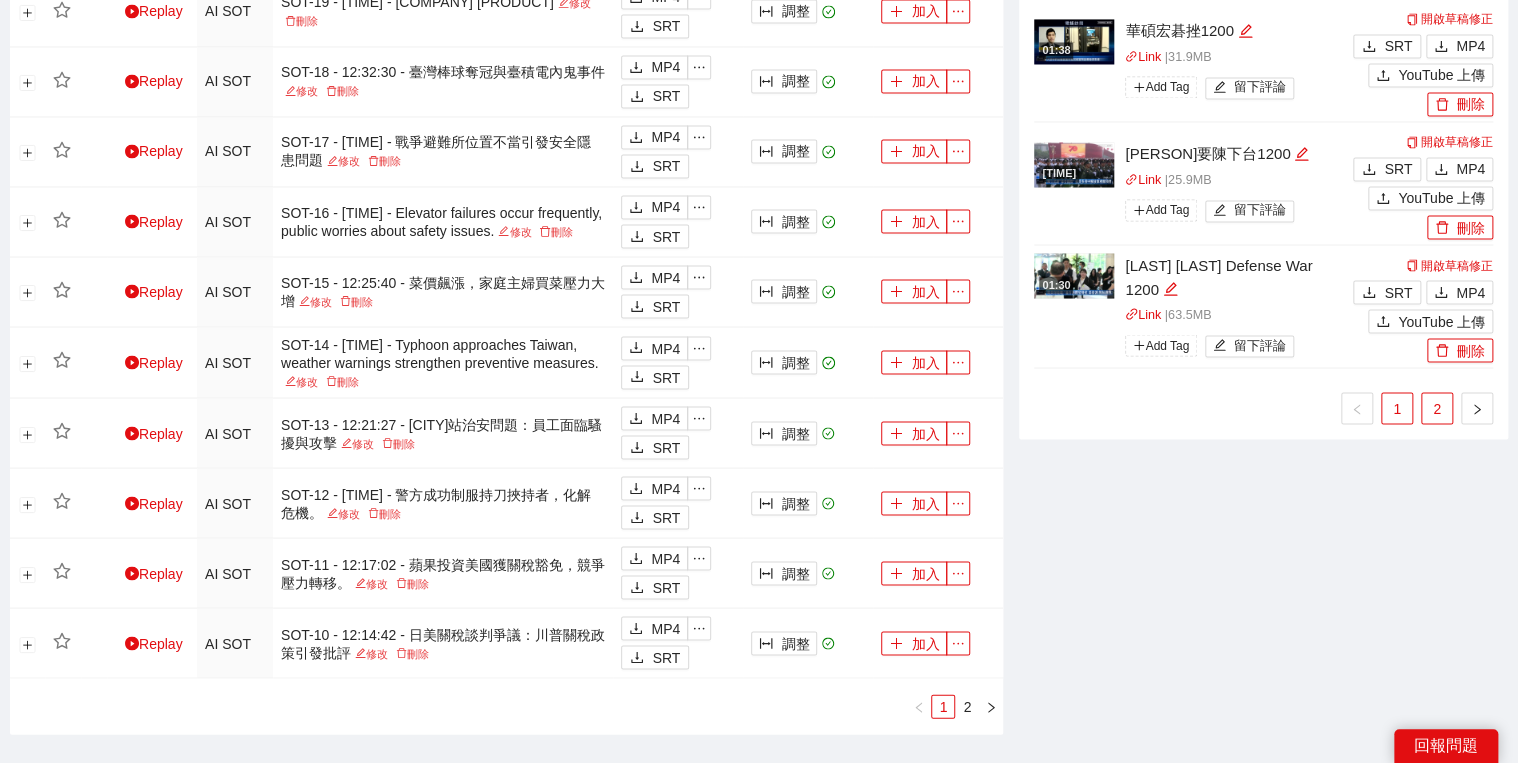 click on "2" at bounding box center (1437, 408) 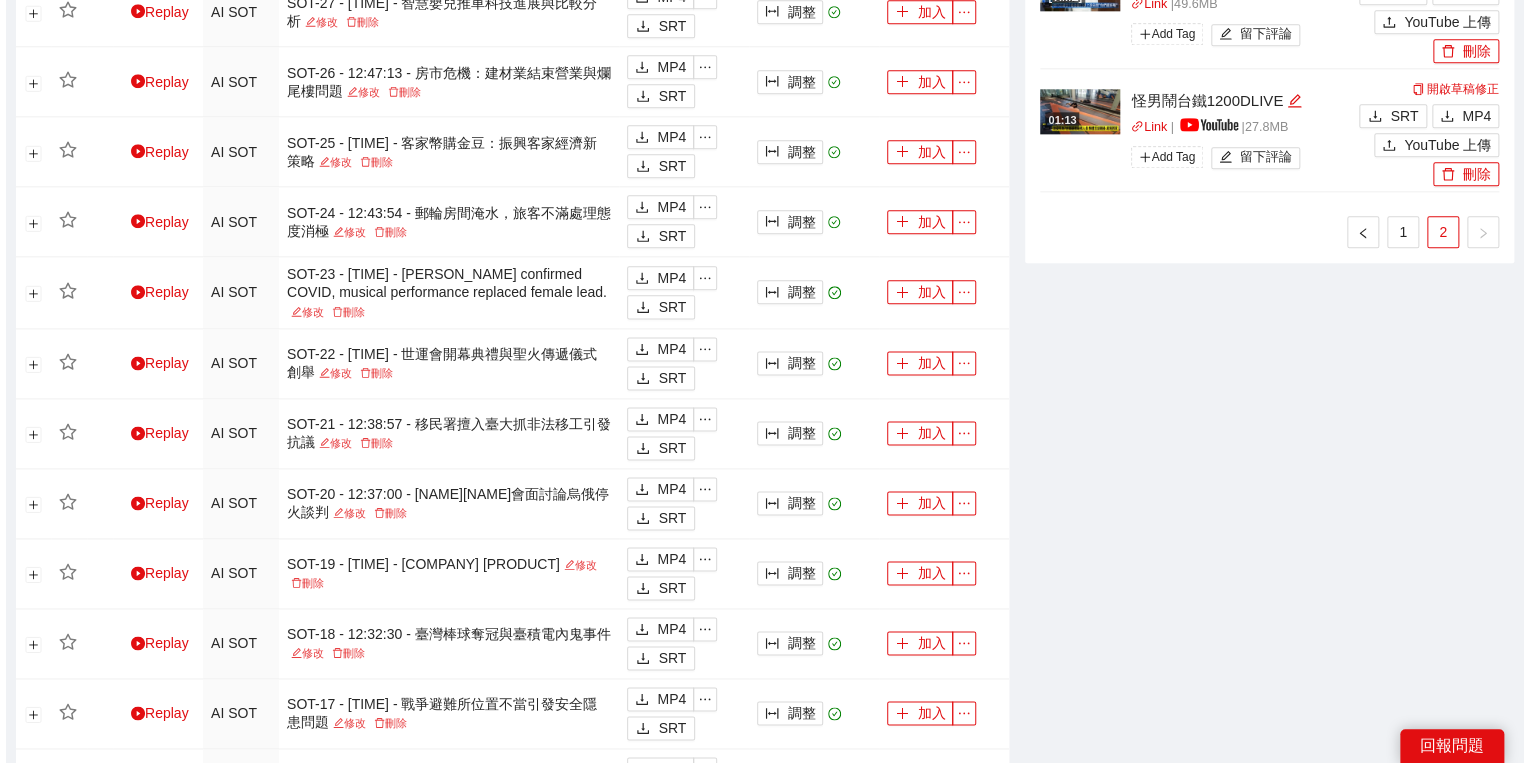 scroll, scrollTop: 800, scrollLeft: 0, axis: vertical 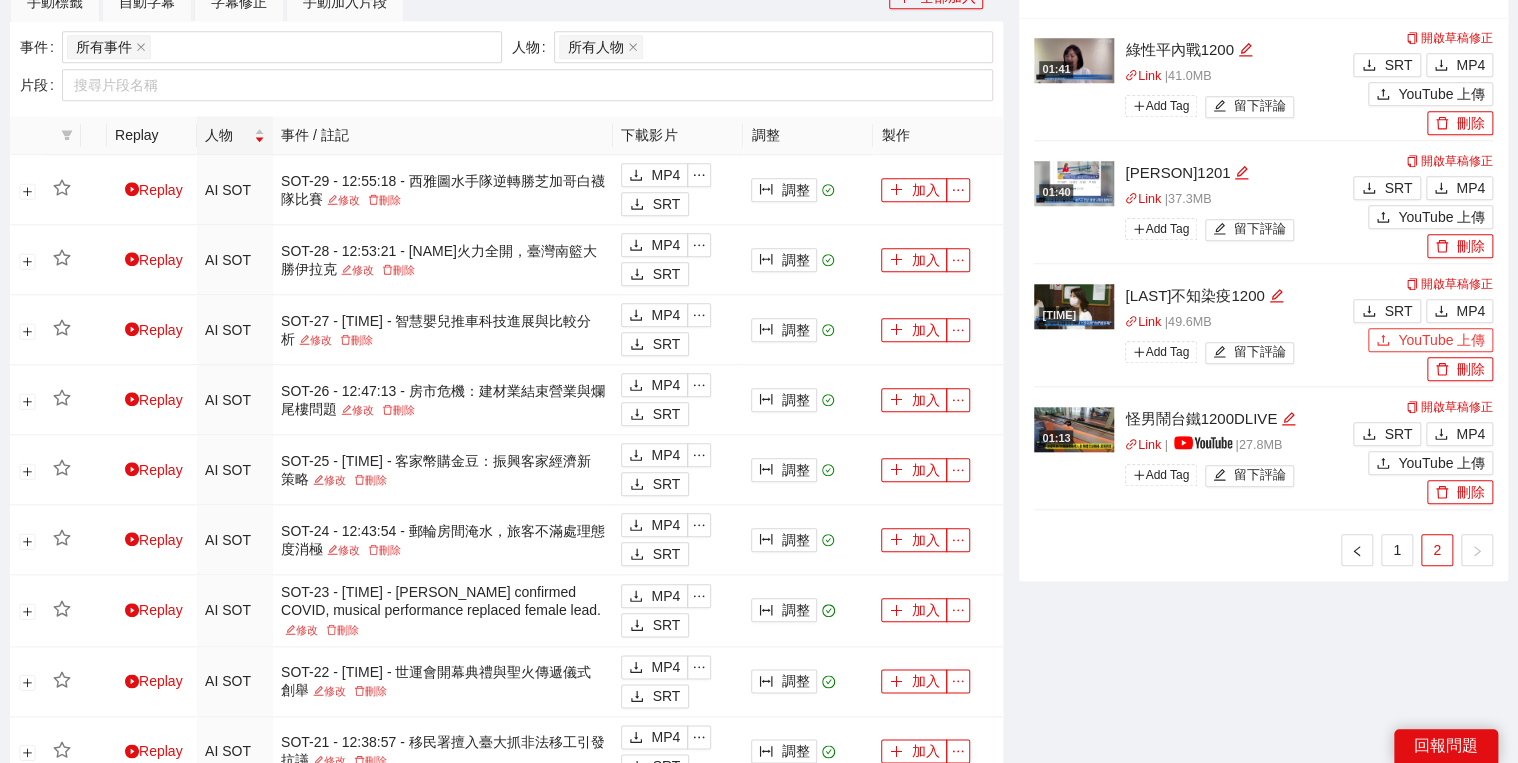 click on "YouTube 上傳" at bounding box center [1430, 340] 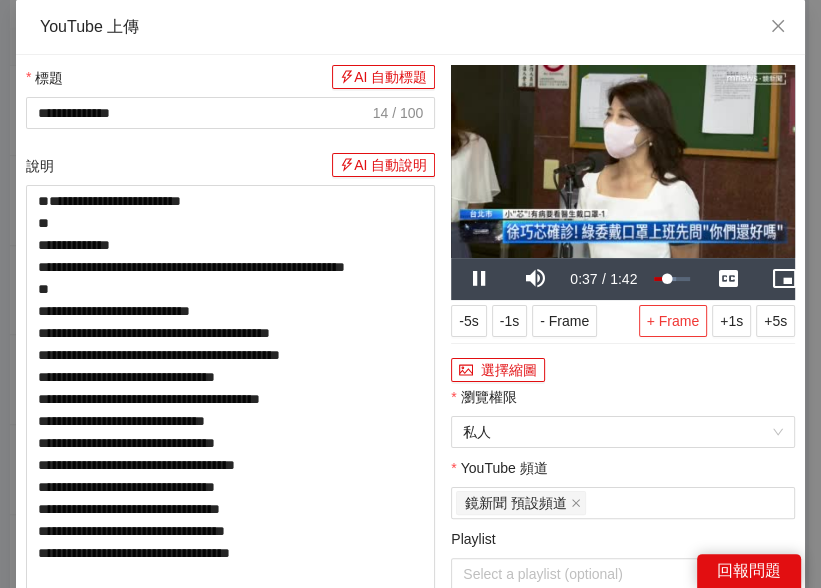 drag, startPoint x: 633, startPoint y: 380, endPoint x: 641, endPoint y: 325, distance: 55.578773 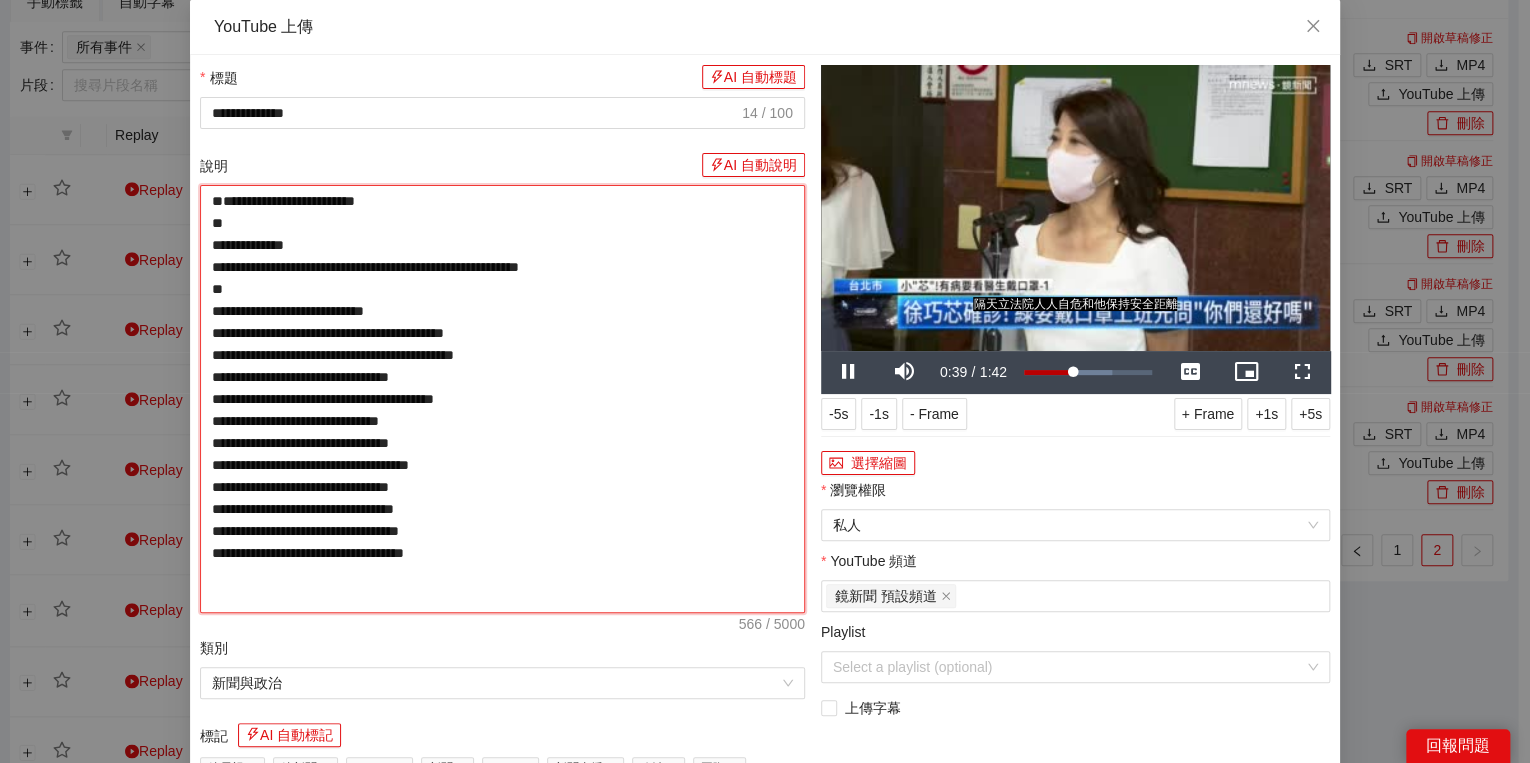 click on "**********" at bounding box center (502, 399) 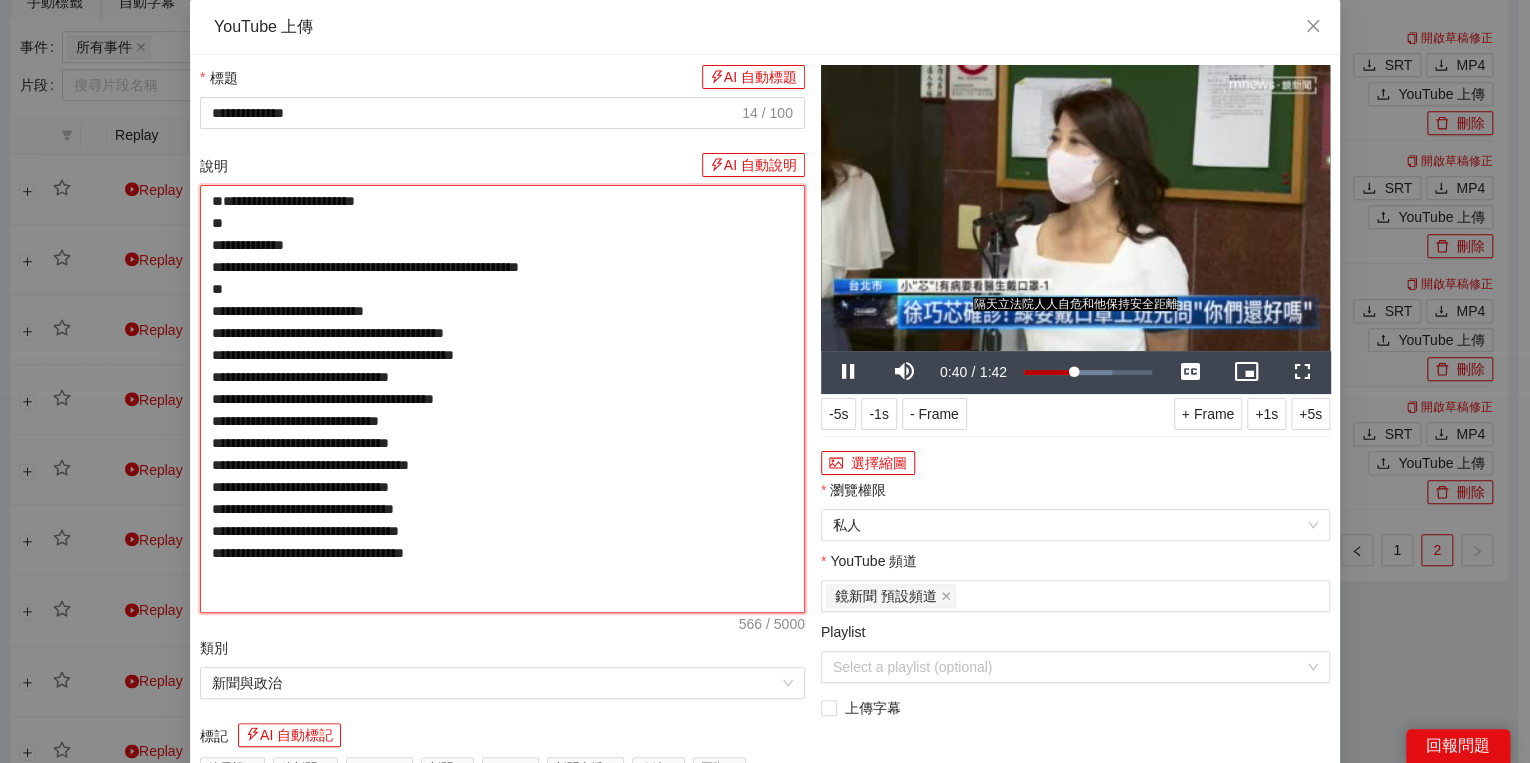 paste on "**********" 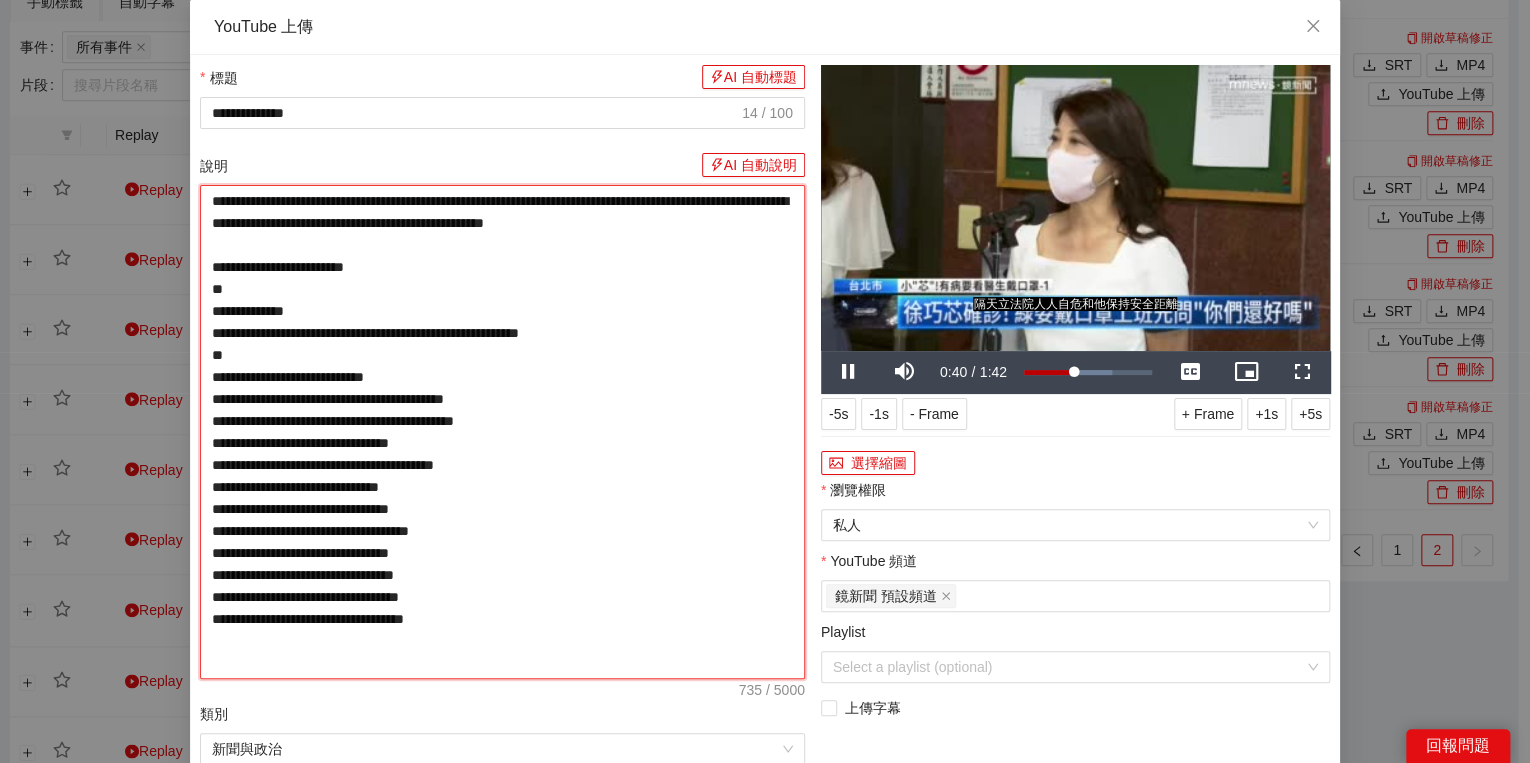 click on "**********" at bounding box center [502, 432] 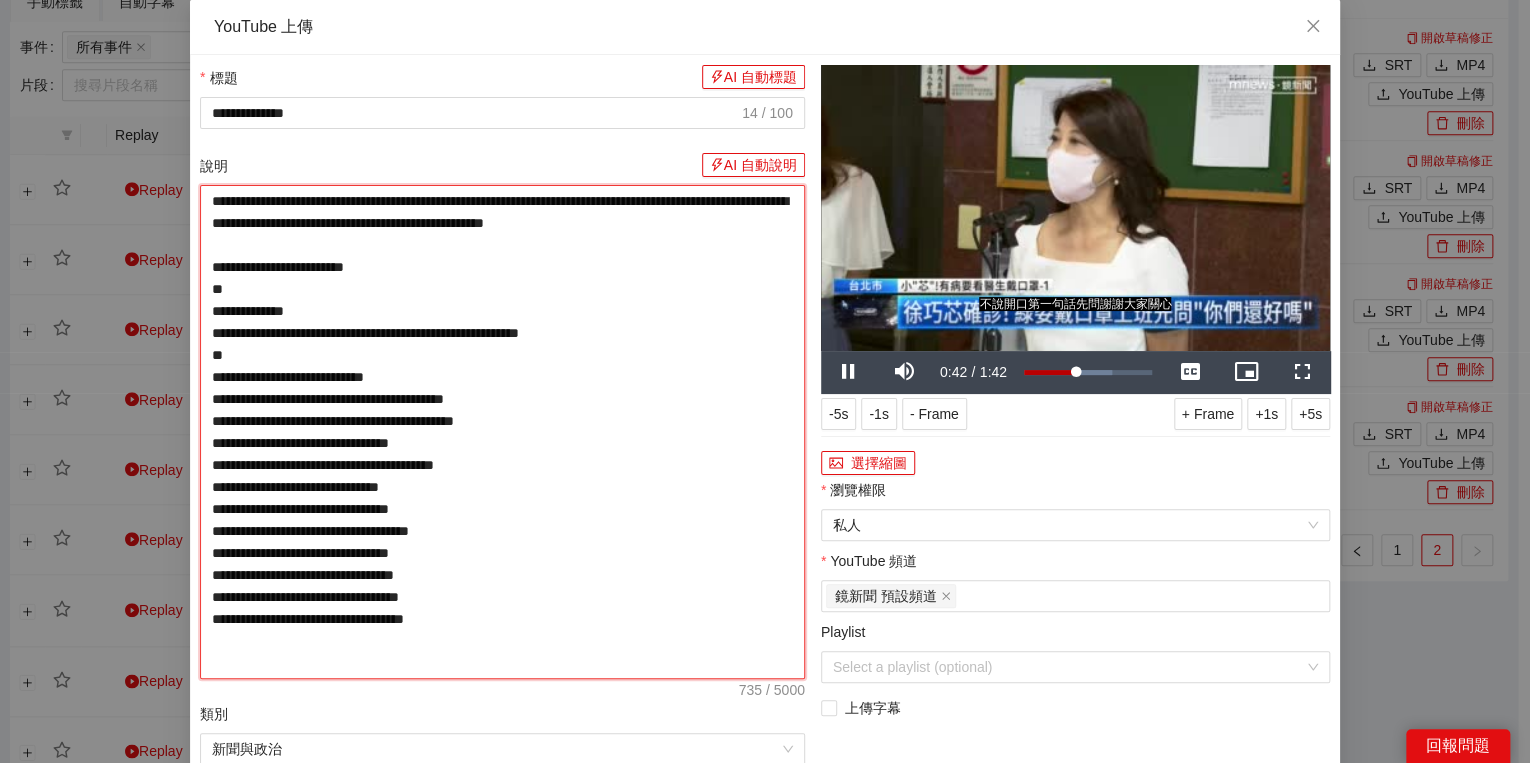 type on "**********" 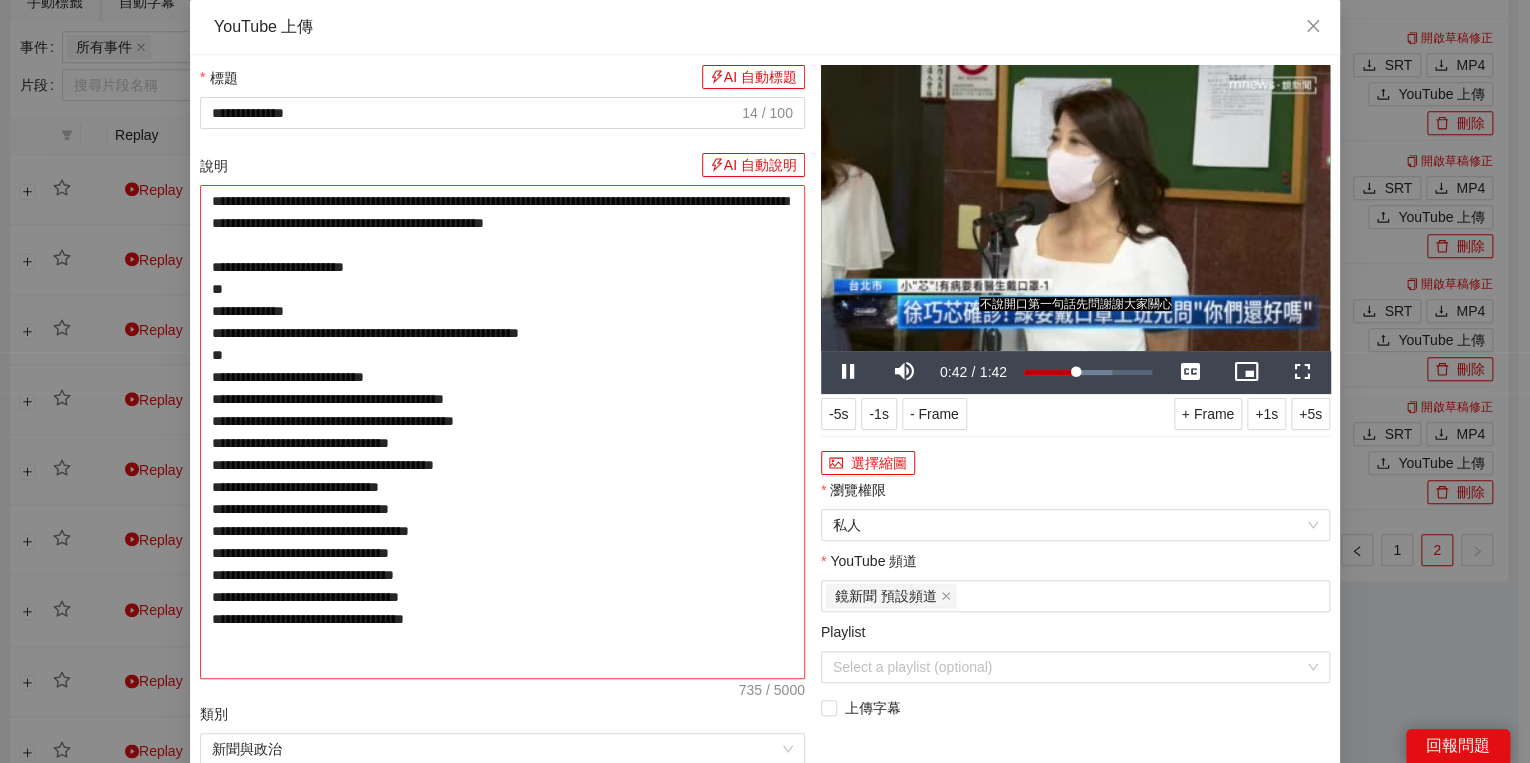 type on "**********" 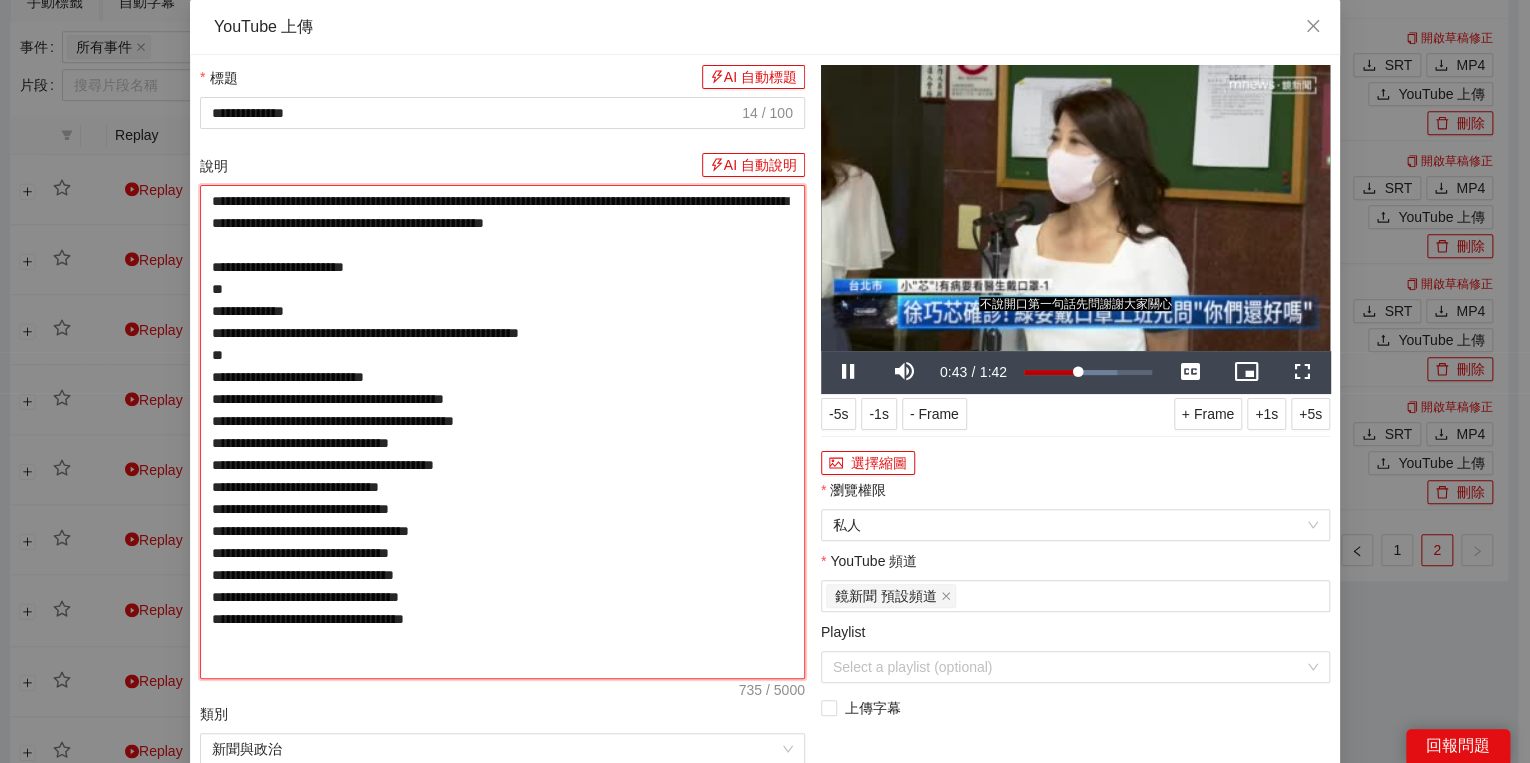 click on "**********" at bounding box center (502, 432) 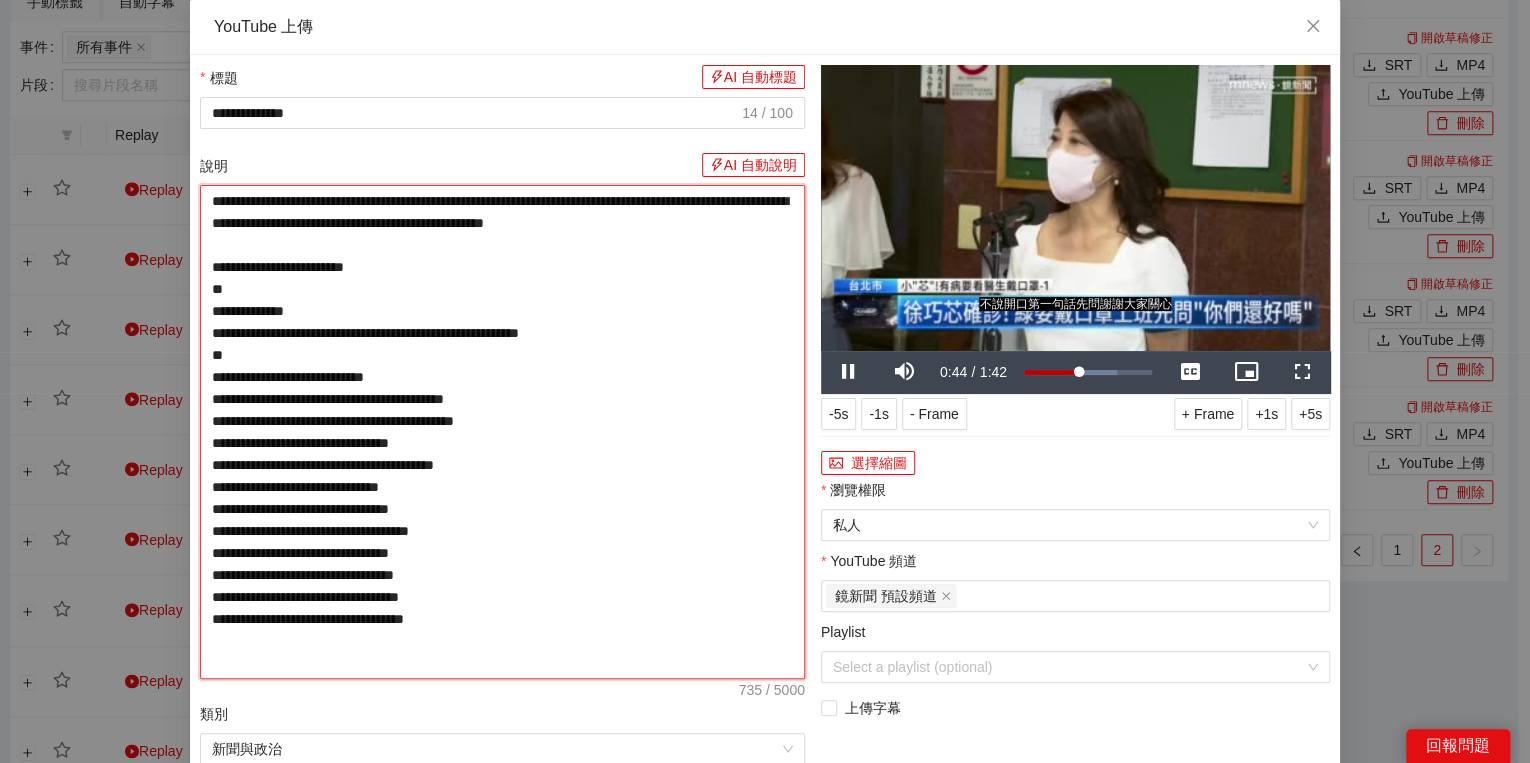 type on "**********" 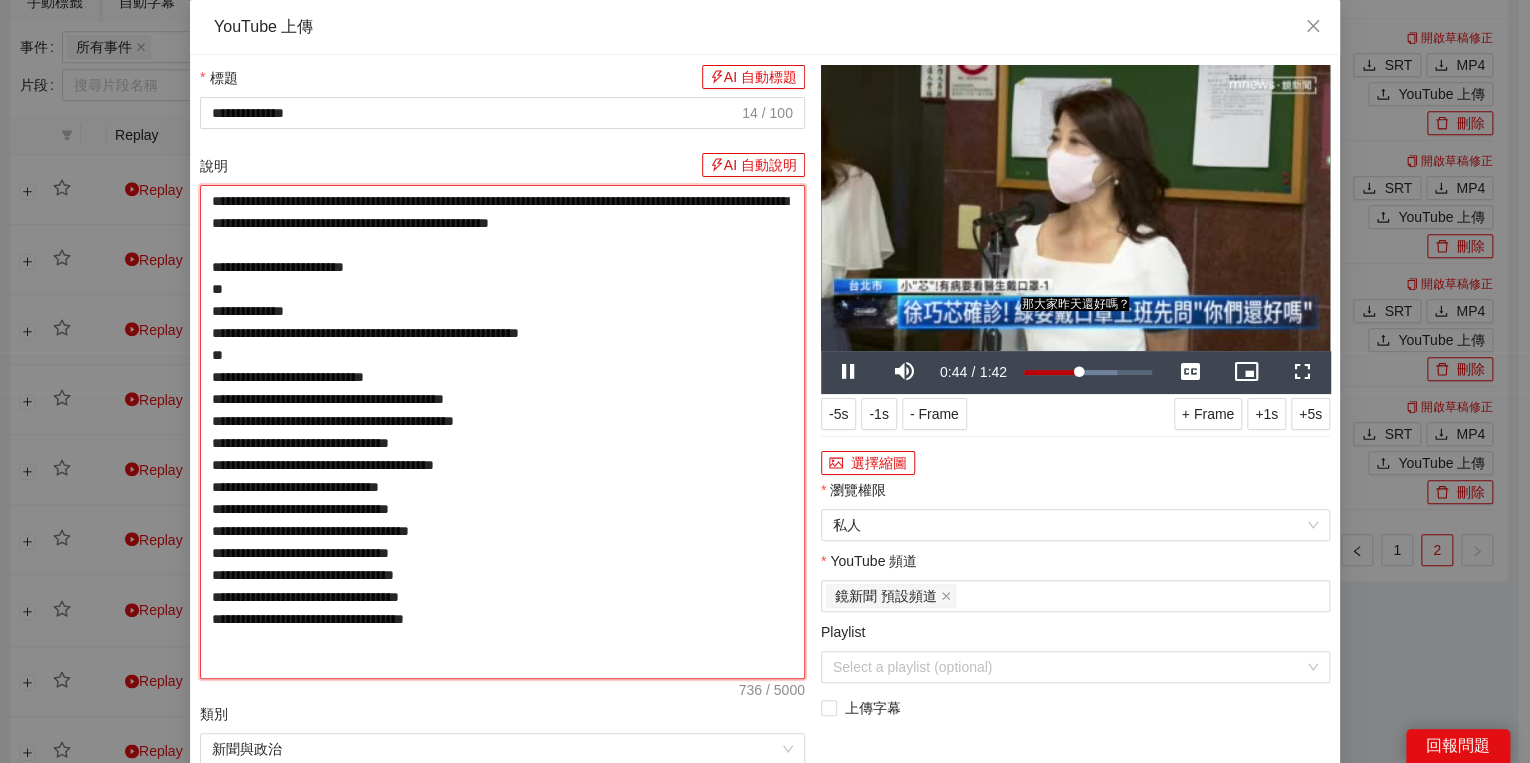 type on "**********" 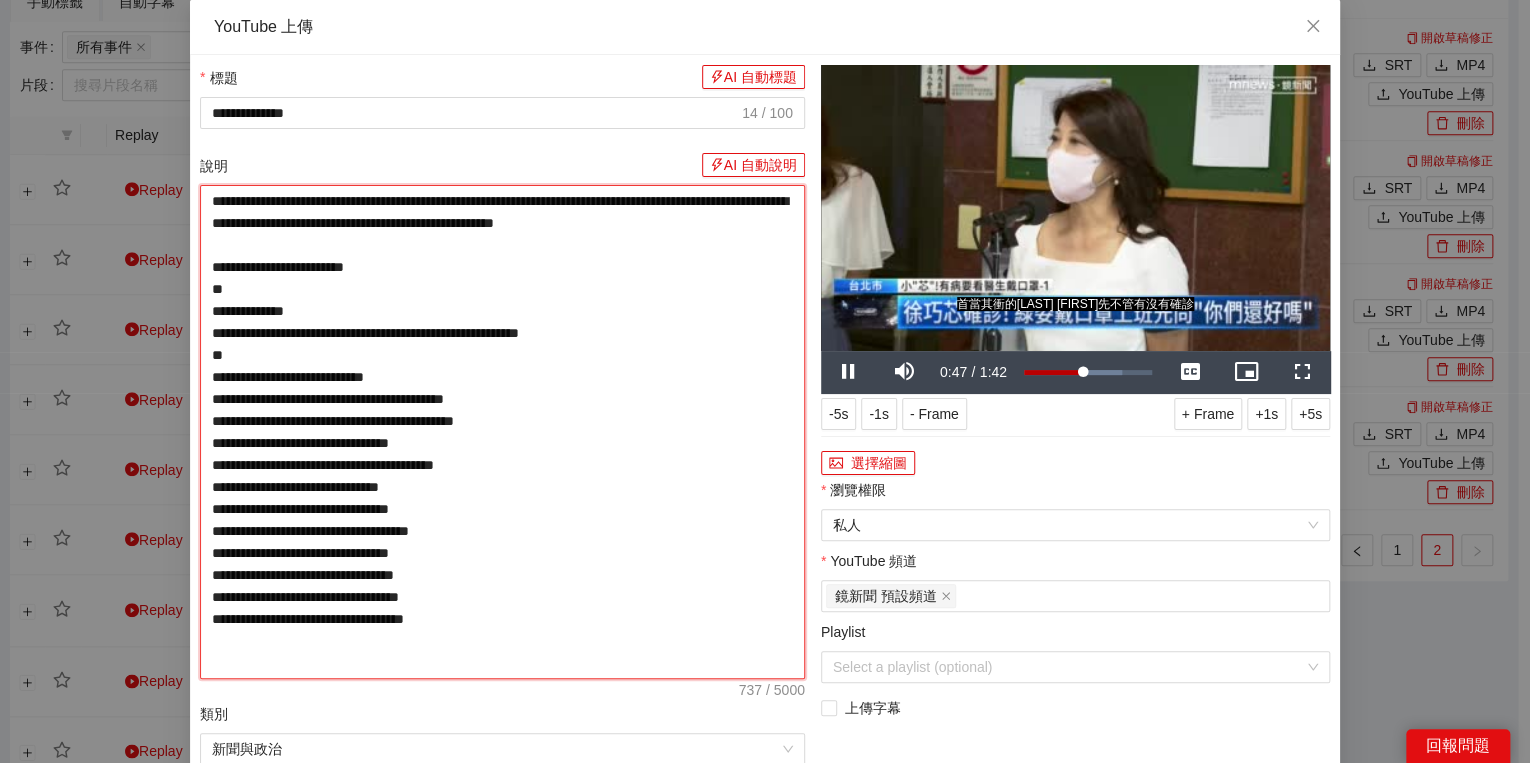 click on "**********" at bounding box center (502, 432) 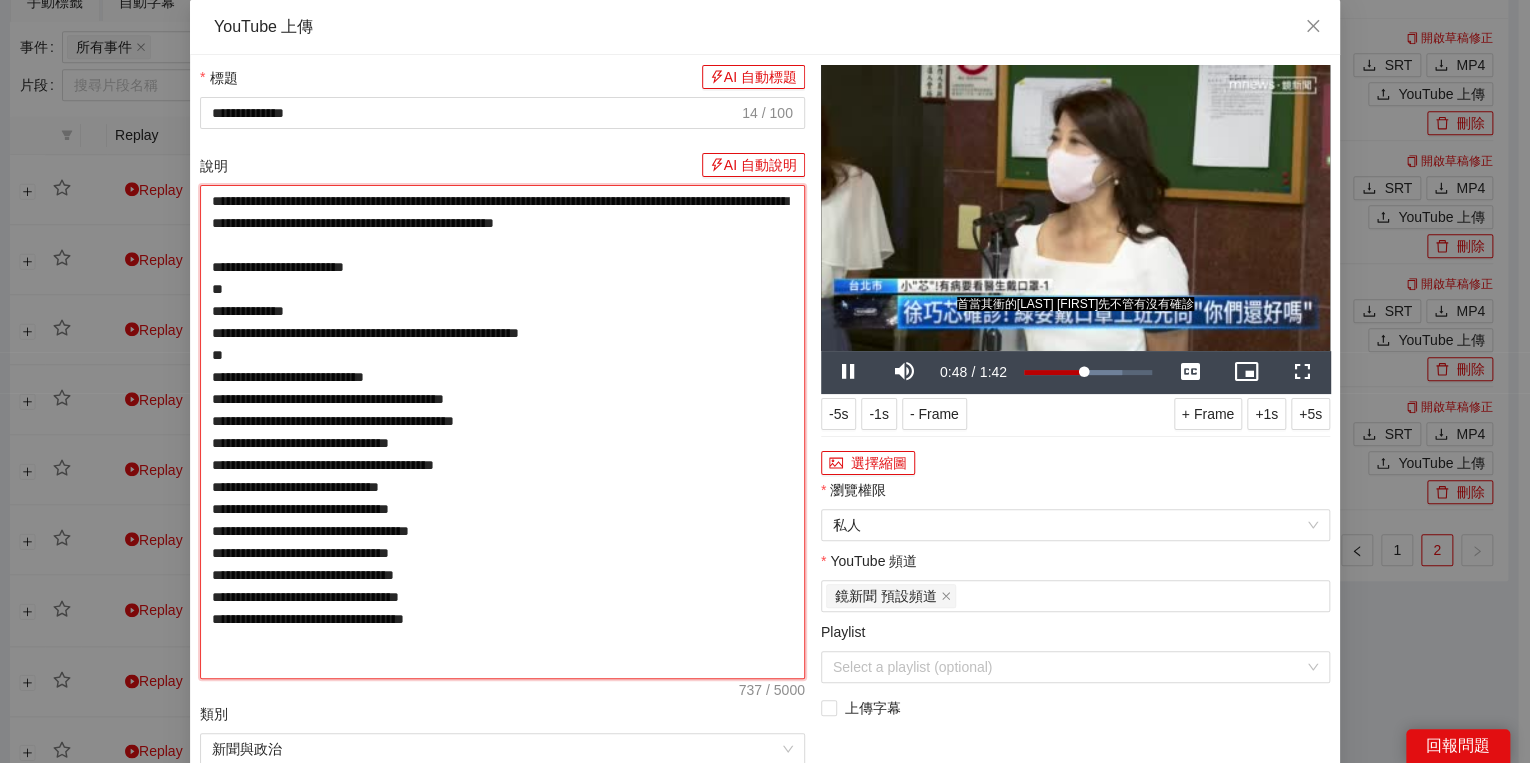 click on "**********" at bounding box center [502, 432] 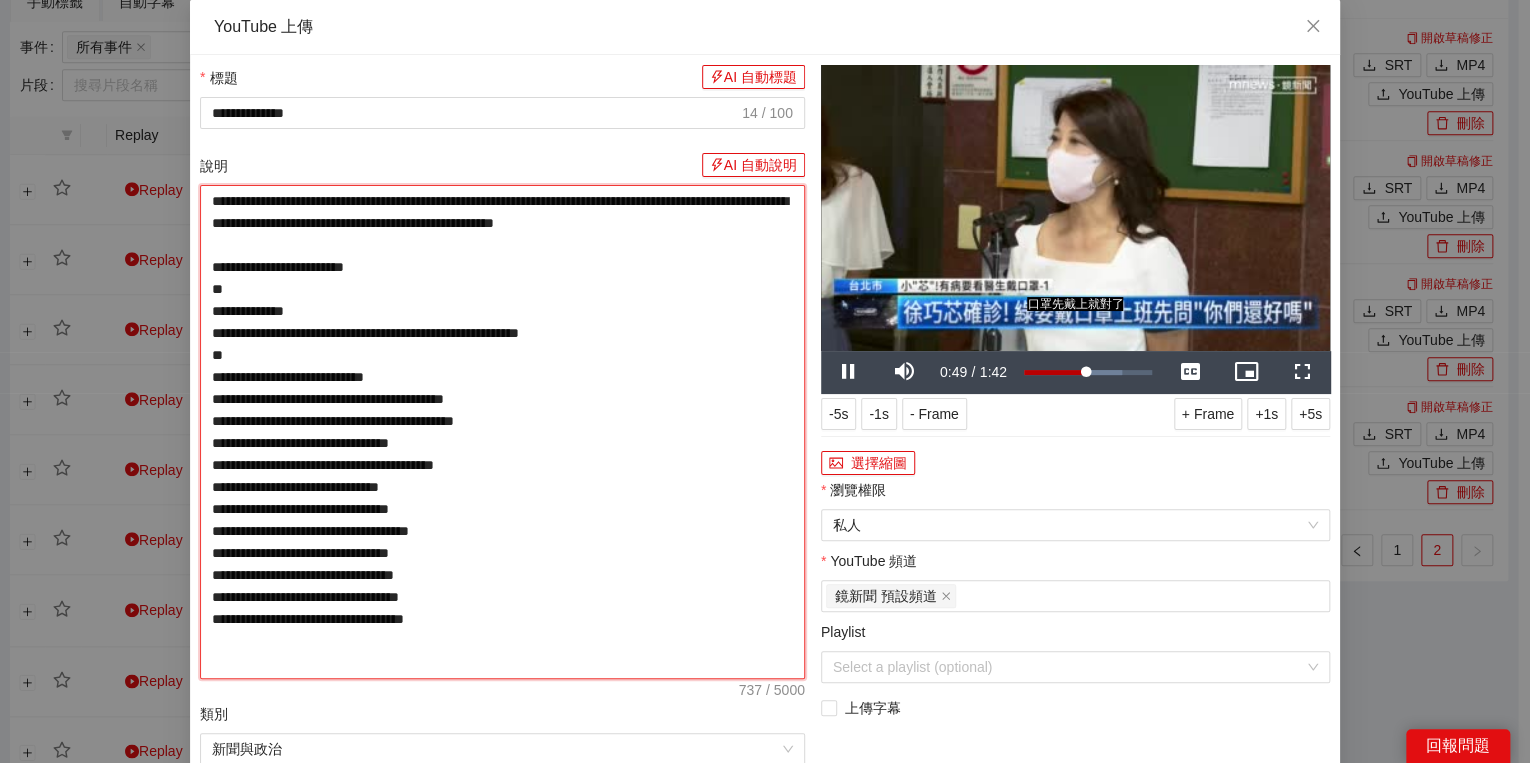 click on "**********" at bounding box center (502, 432) 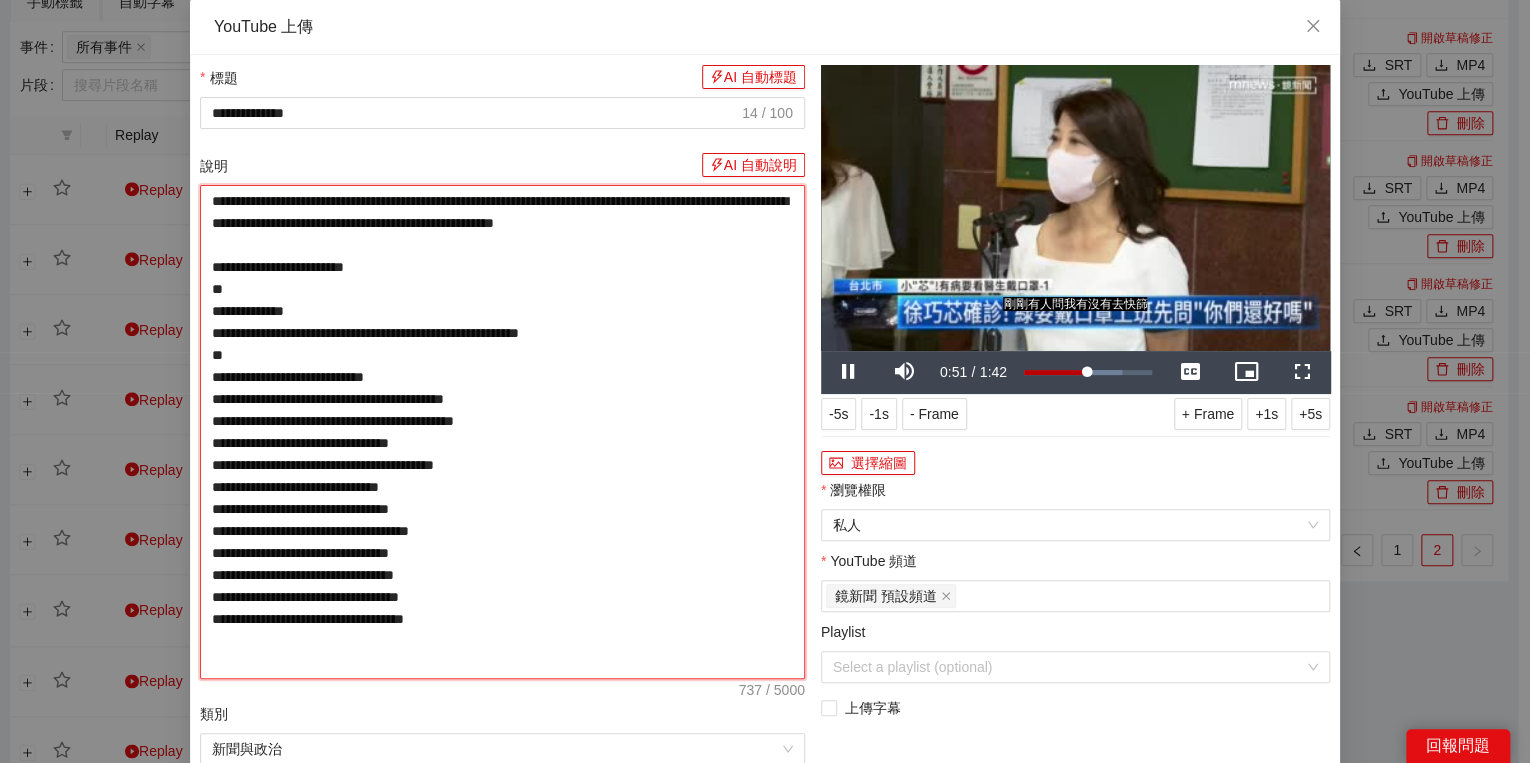 type on "**********" 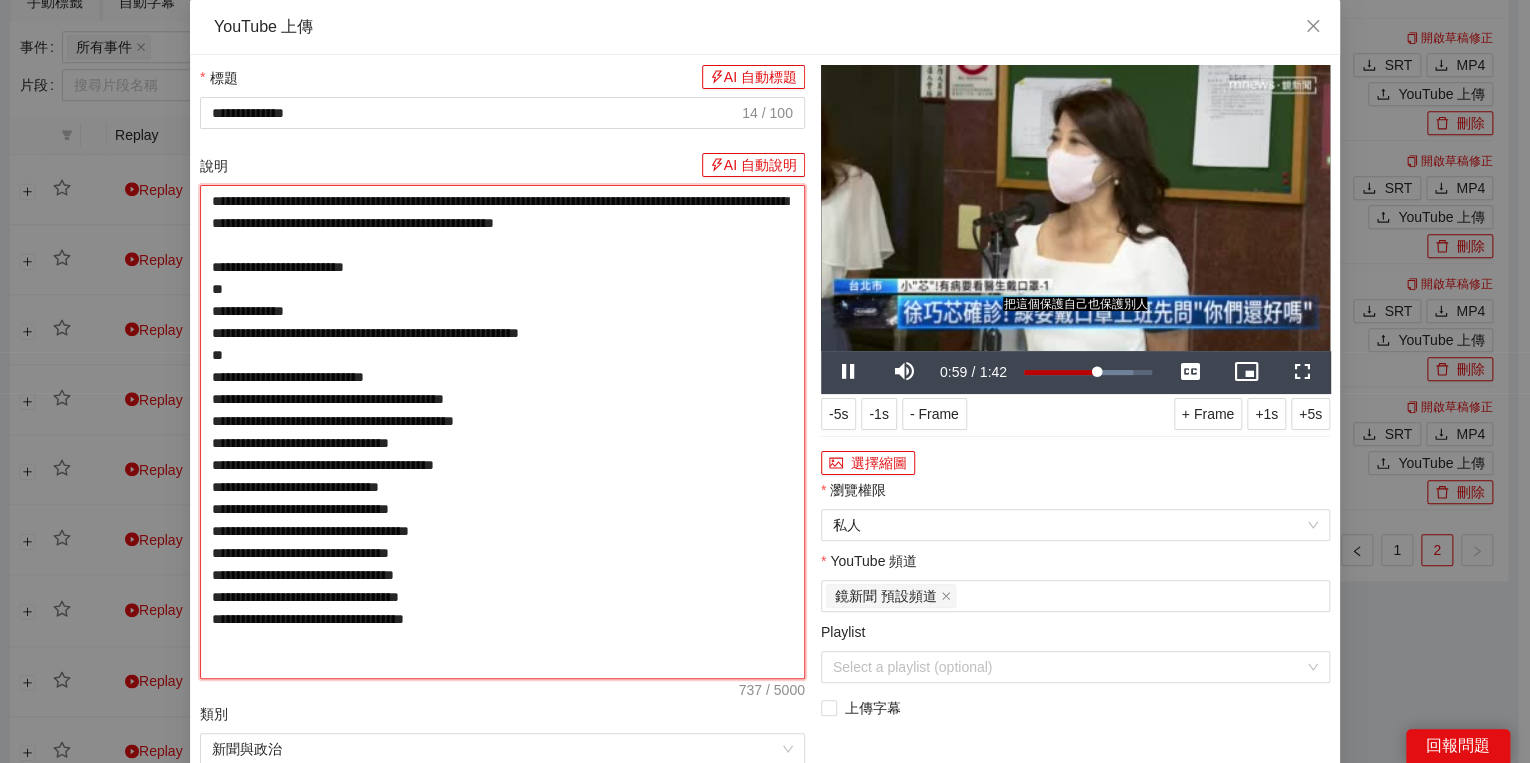 drag, startPoint x: 364, startPoint y: 196, endPoint x: 404, endPoint y: 194, distance: 40.04997 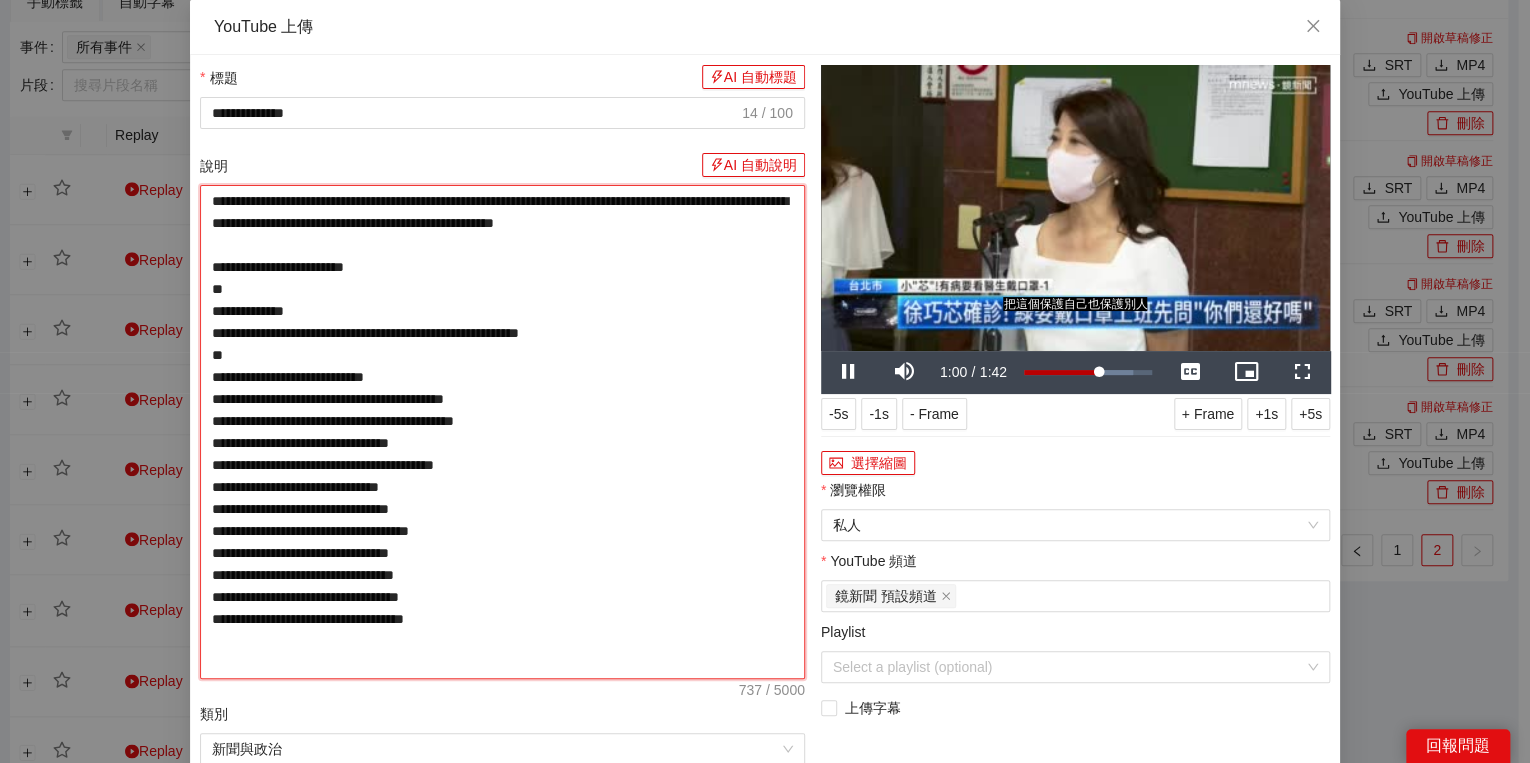 click on "**********" at bounding box center (502, 432) 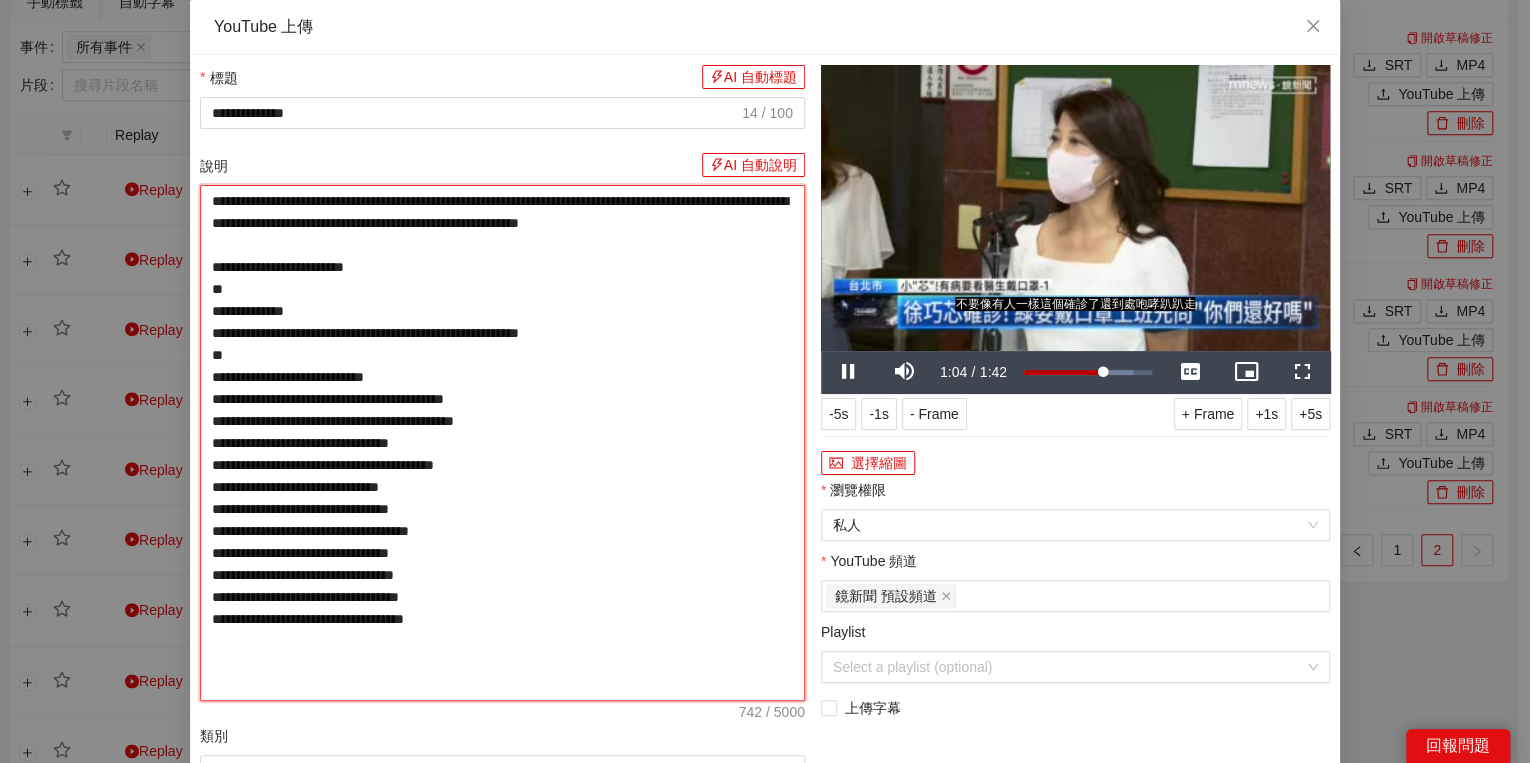 drag, startPoint x: 217, startPoint y: 244, endPoint x: 235, endPoint y: 244, distance: 18 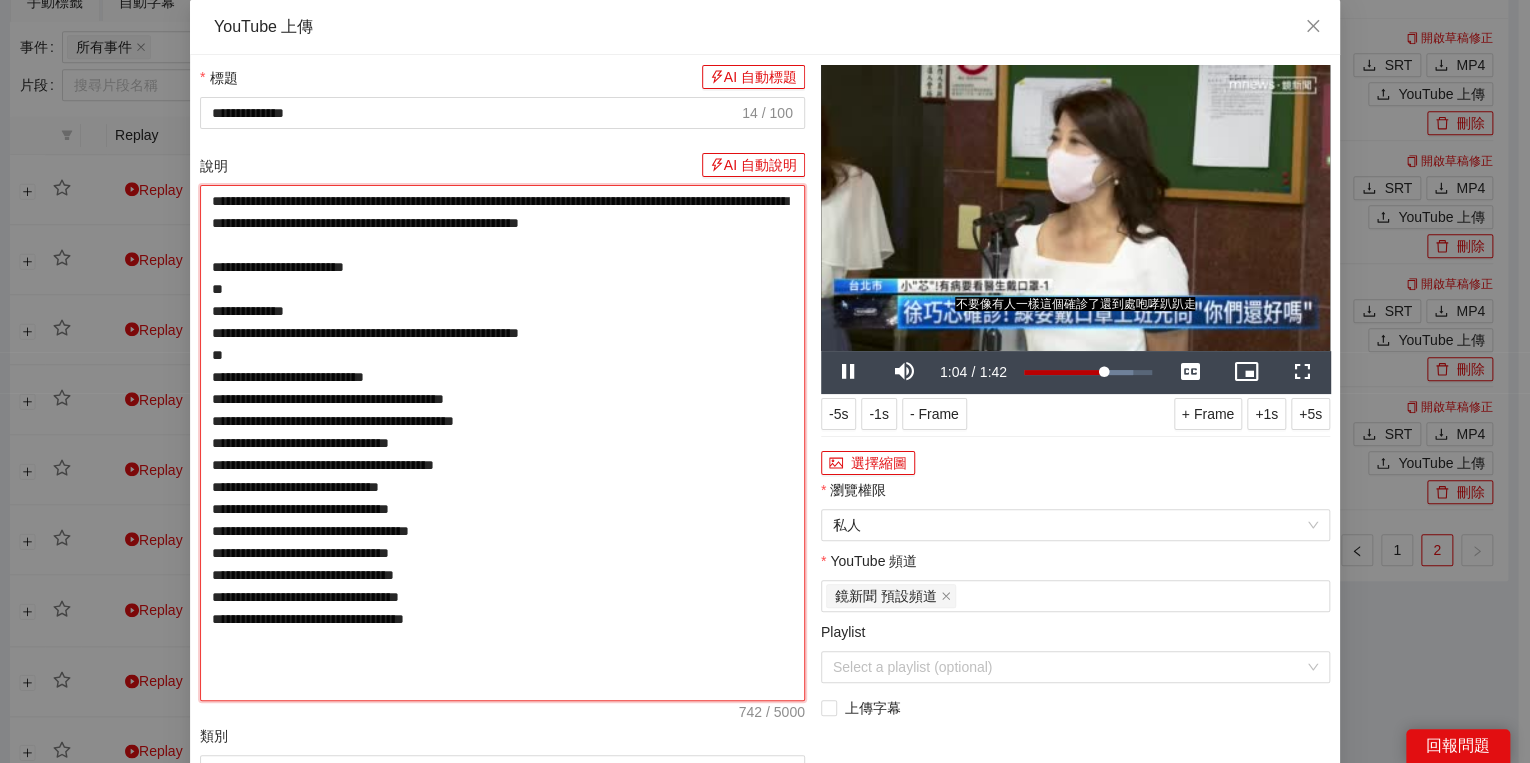 paste on "**" 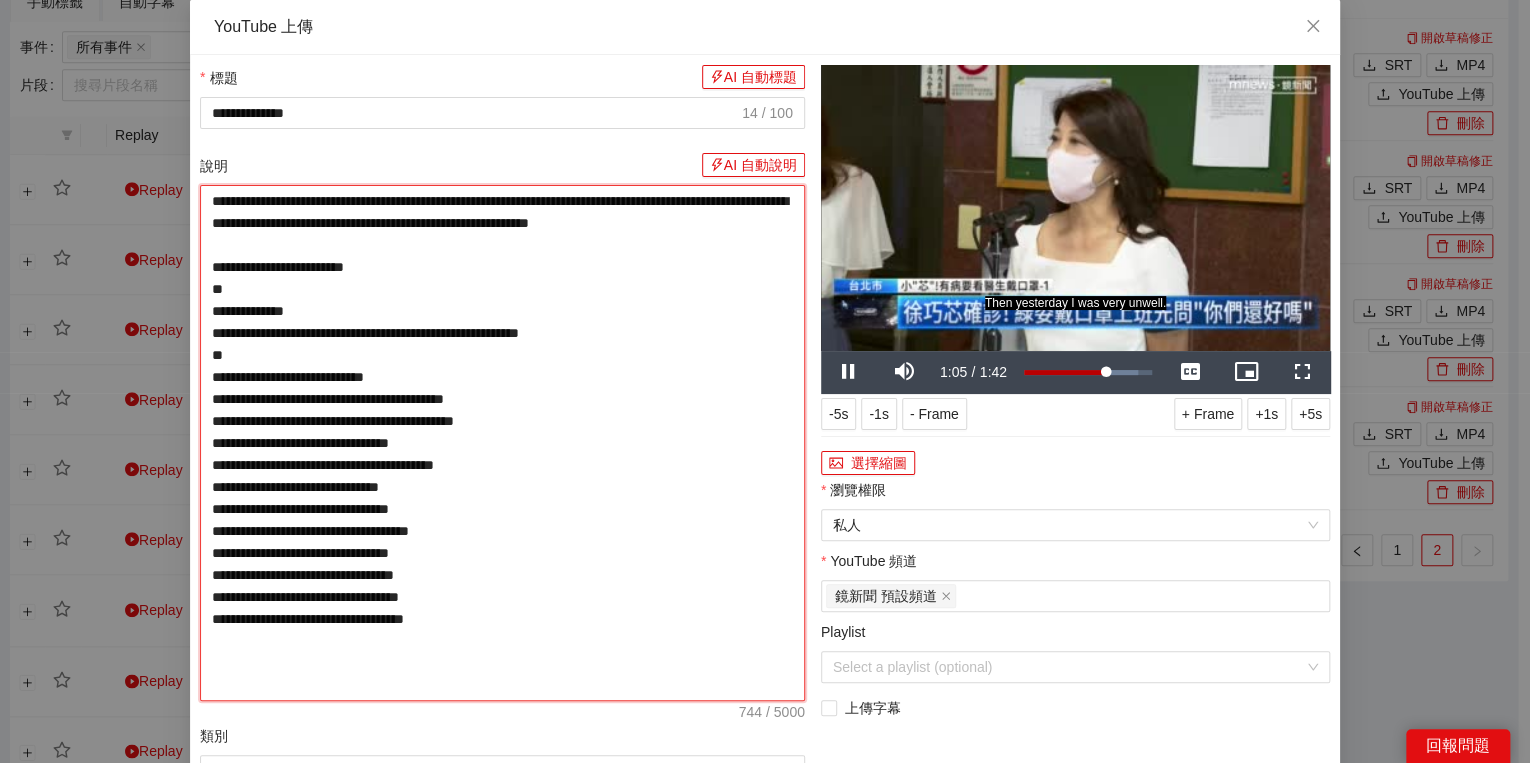 click on "**********" at bounding box center (502, 443) 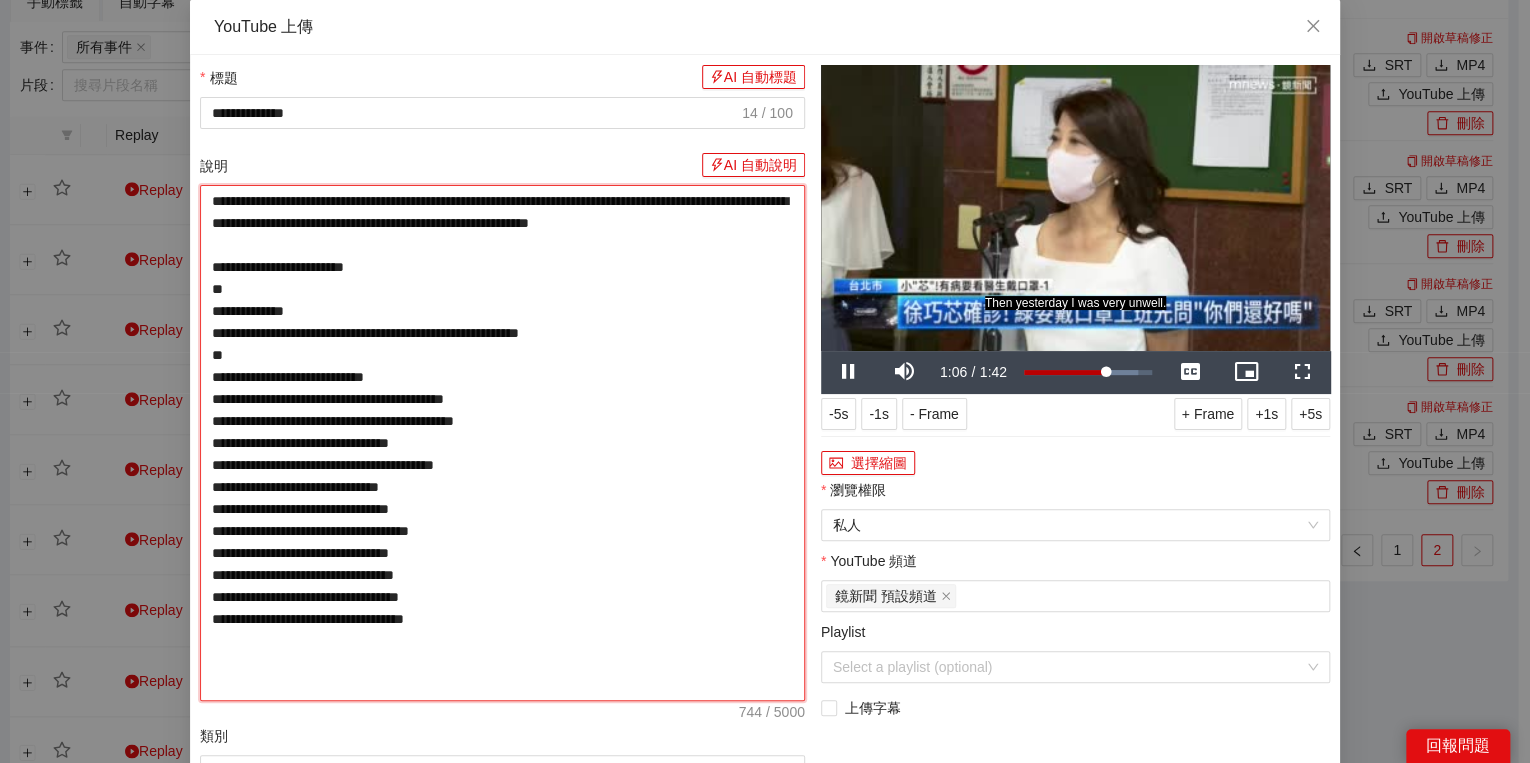 type on "**********" 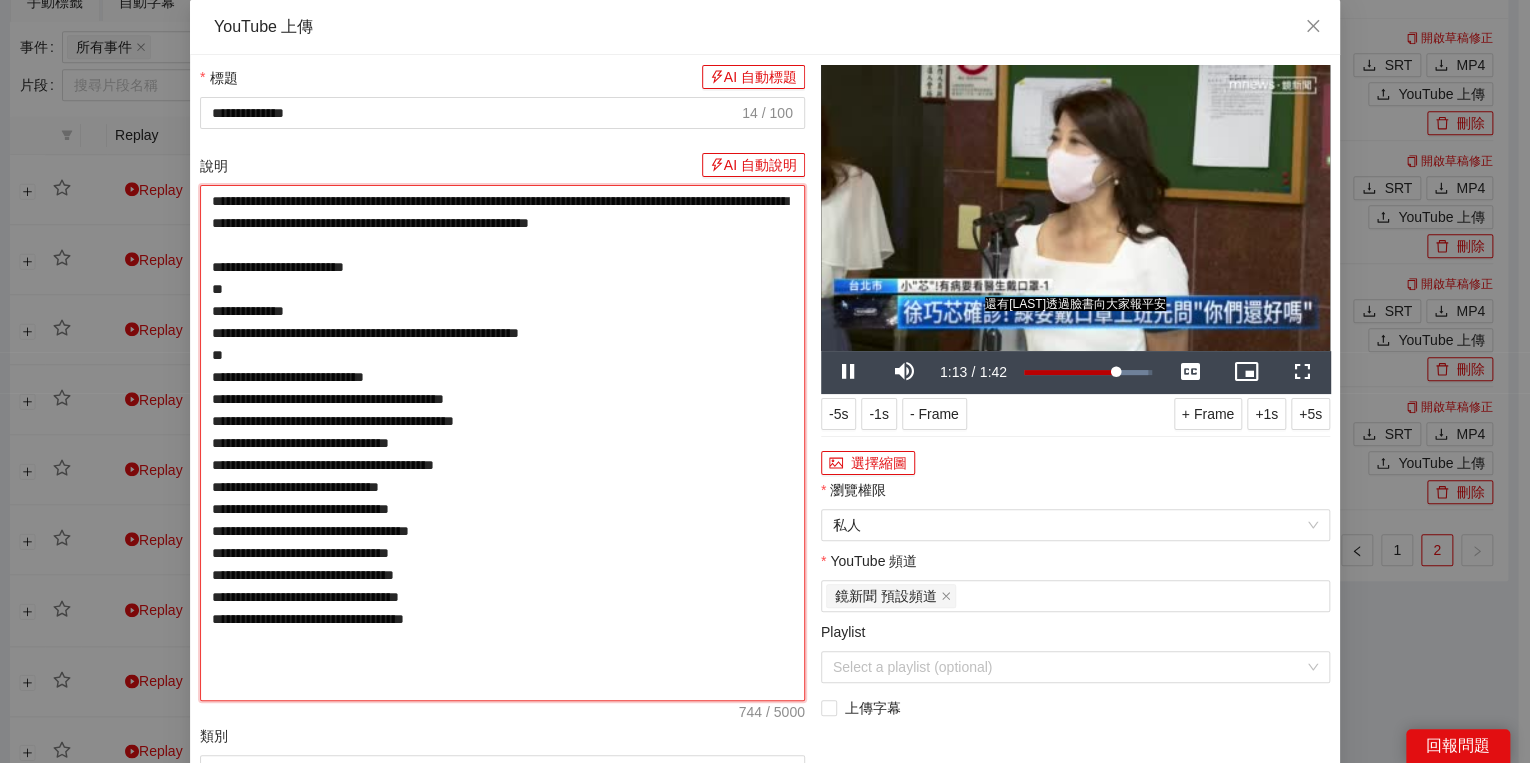 type on "**********" 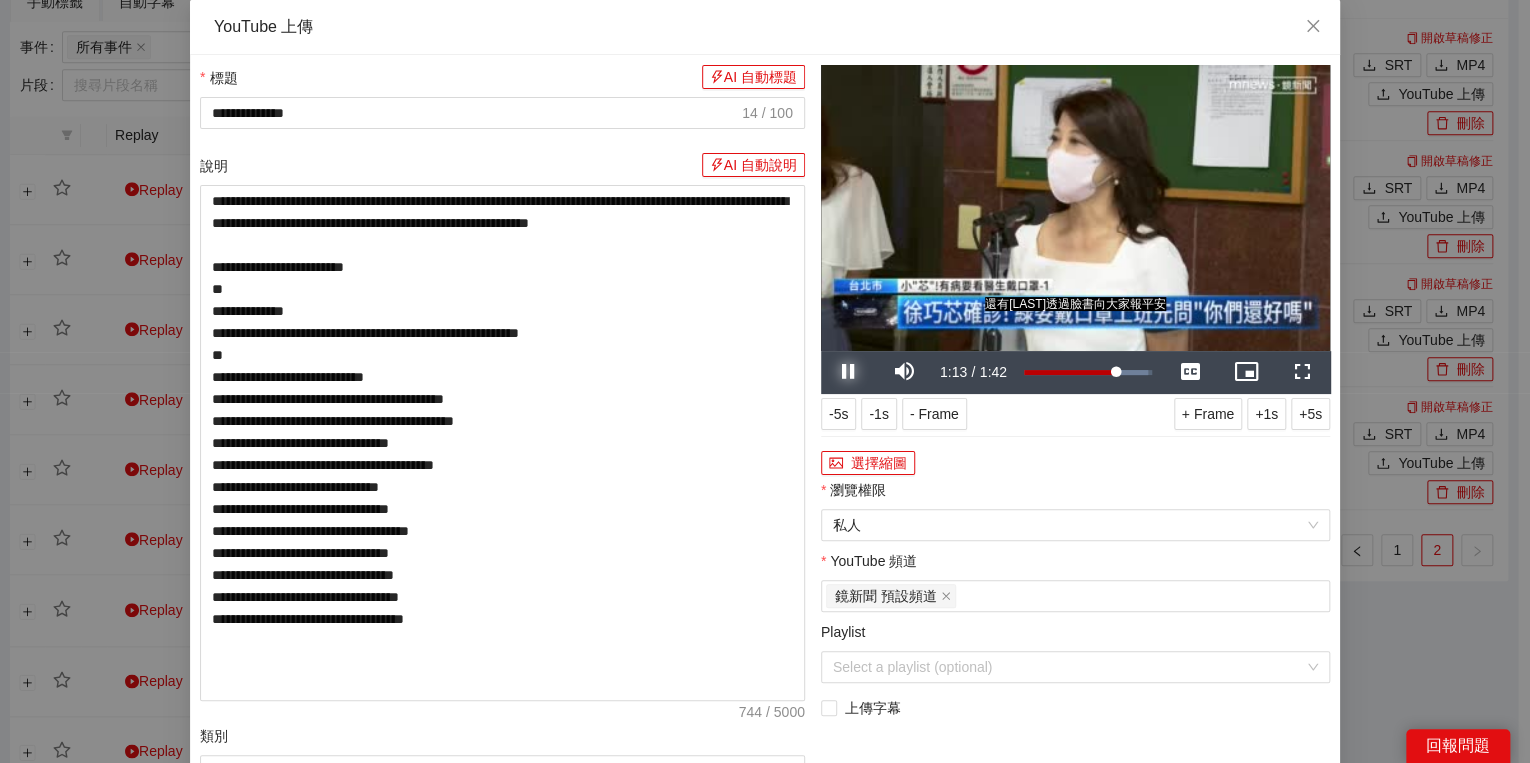 click at bounding box center [849, 372] 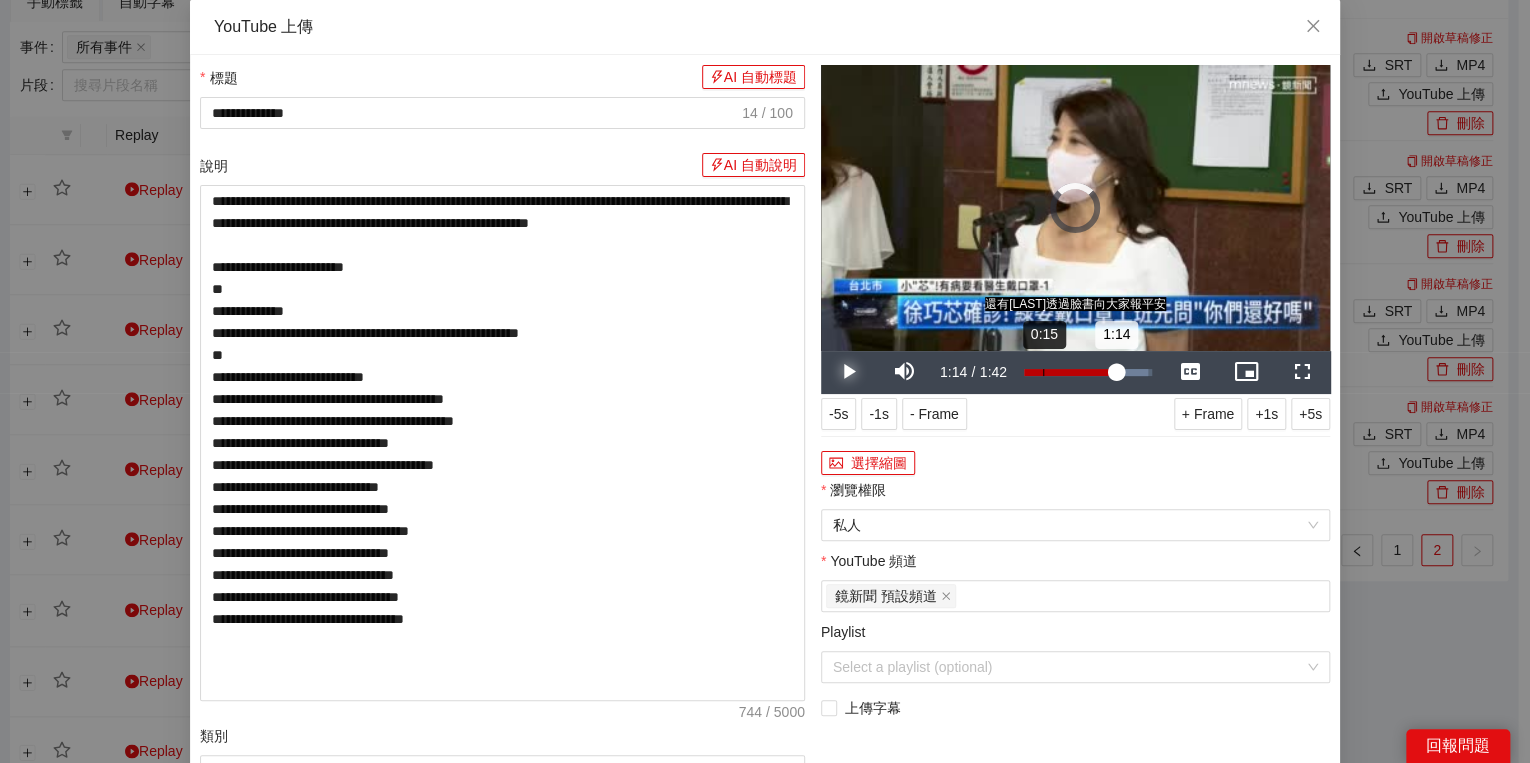 click on "Loaded :  [PERCENT] [TIME] [TIME]" at bounding box center (1088, 372) 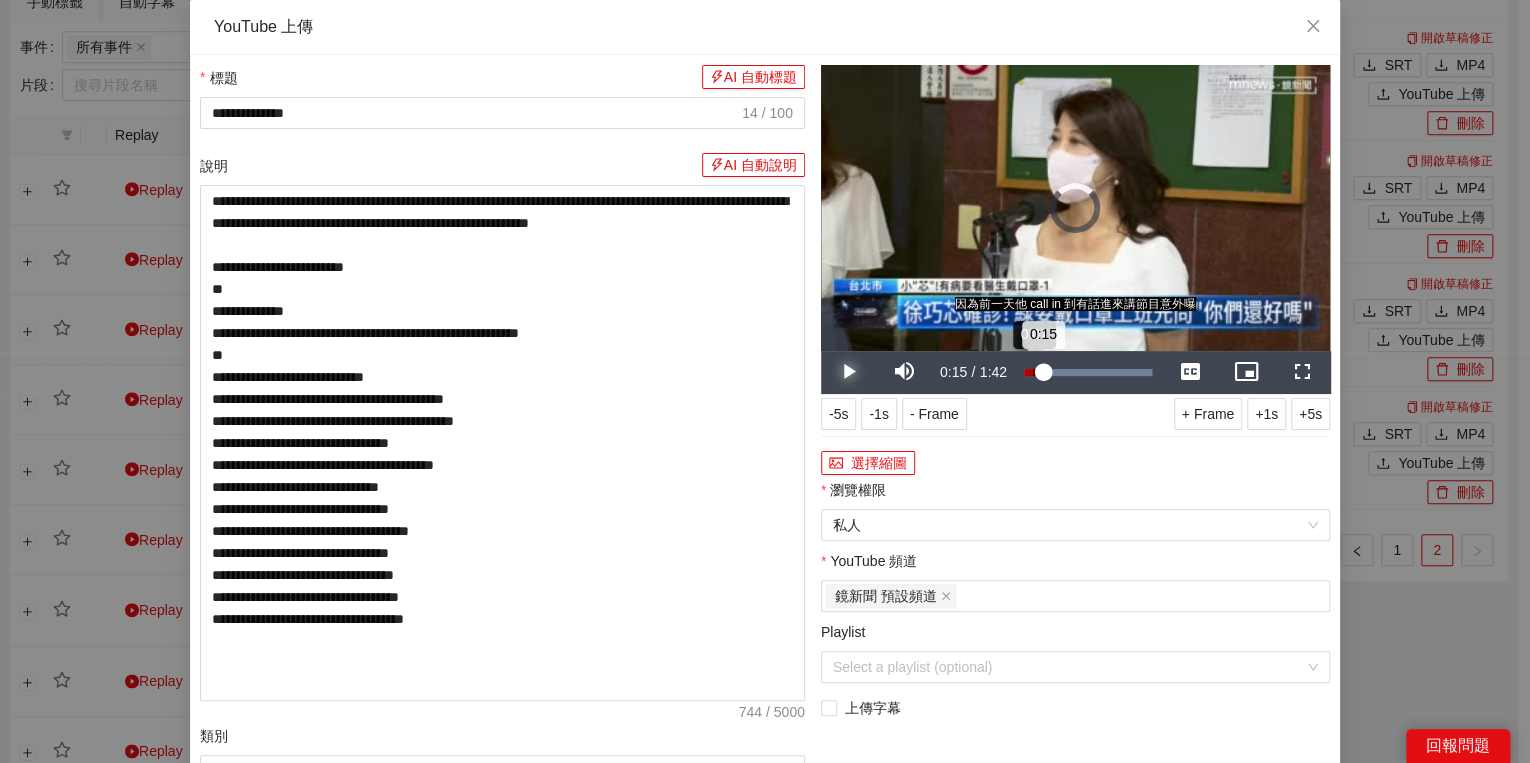 click on "0:15" at bounding box center [1033, 372] 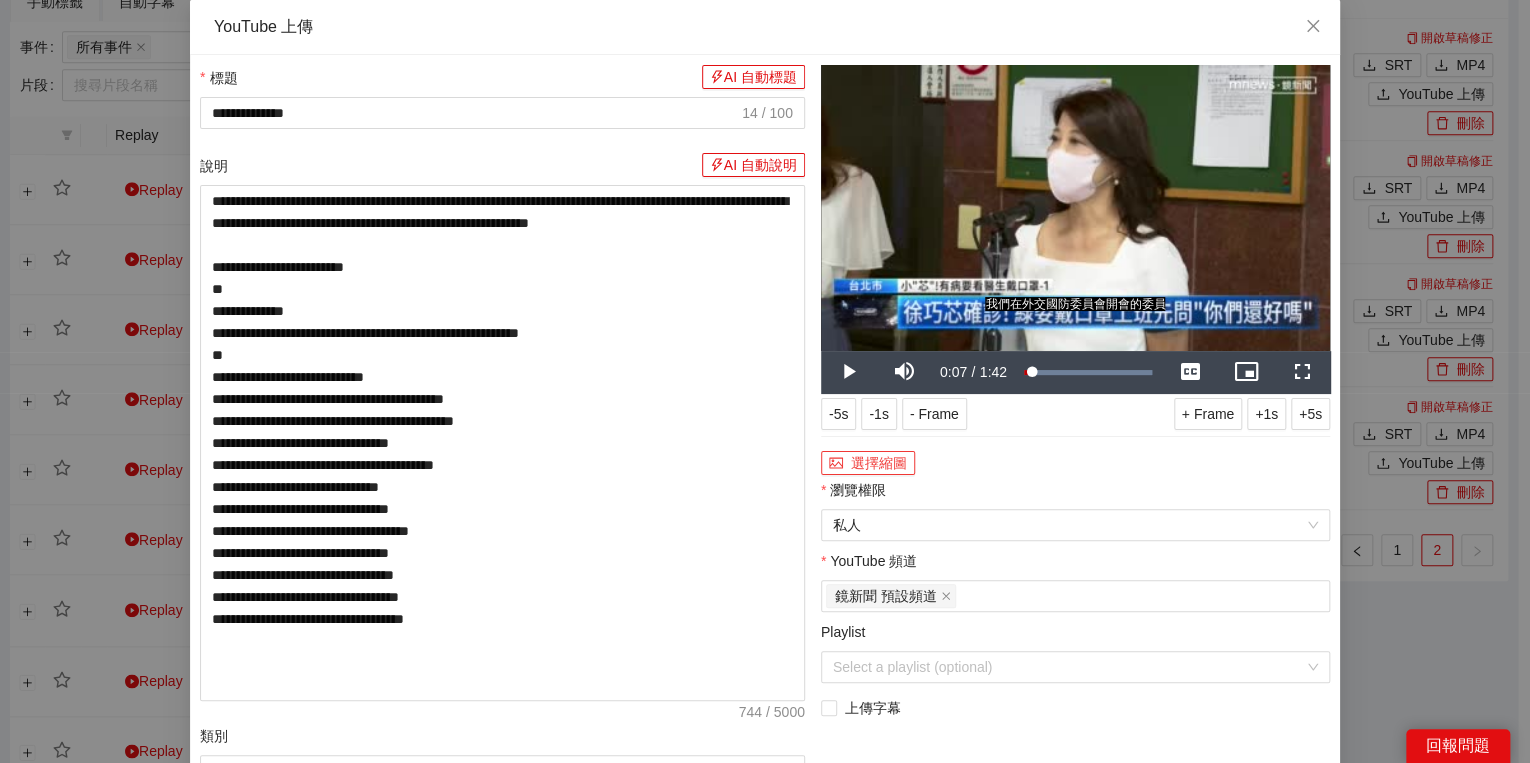 click on "選擇縮圖" at bounding box center [868, 463] 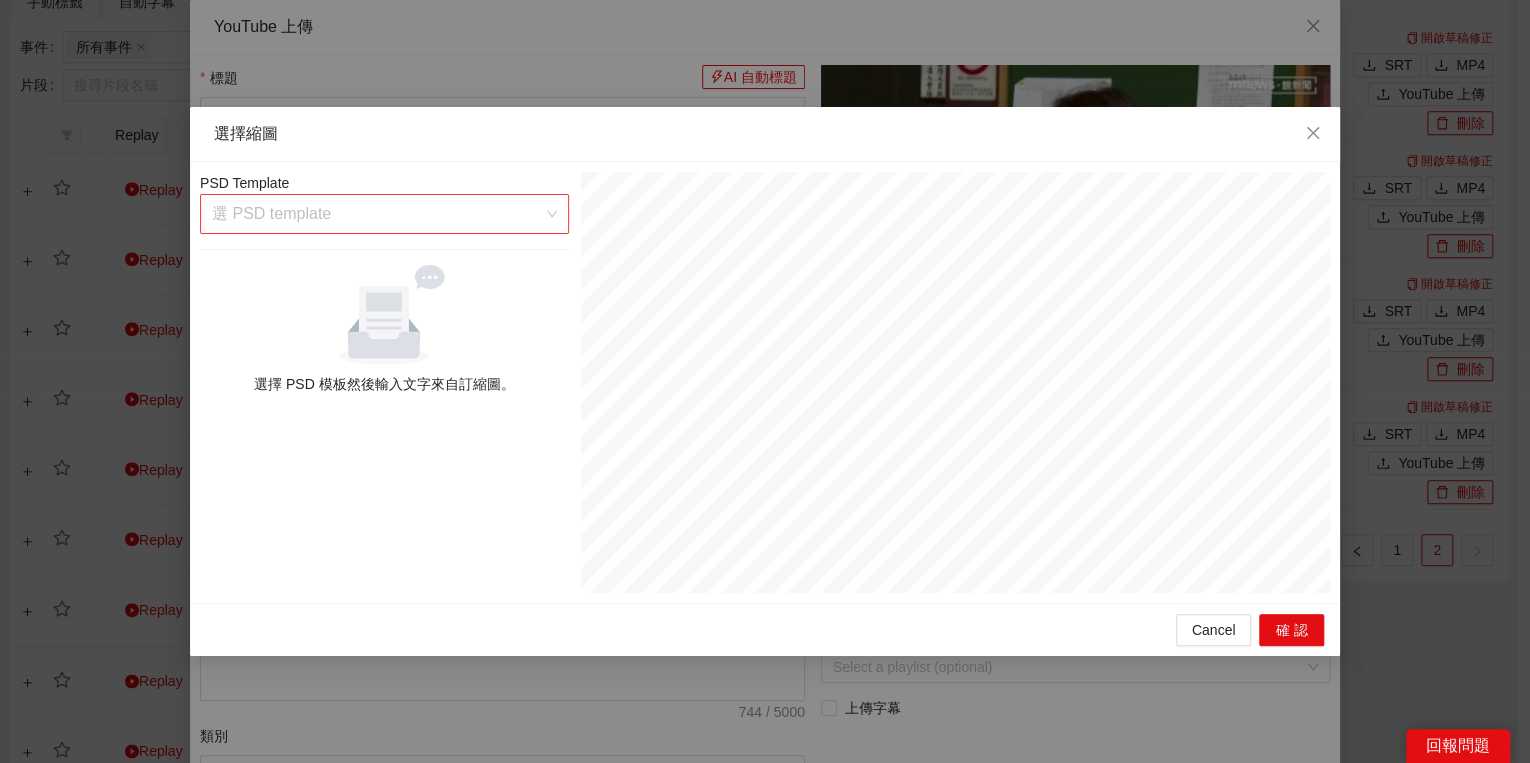 click at bounding box center [377, 214] 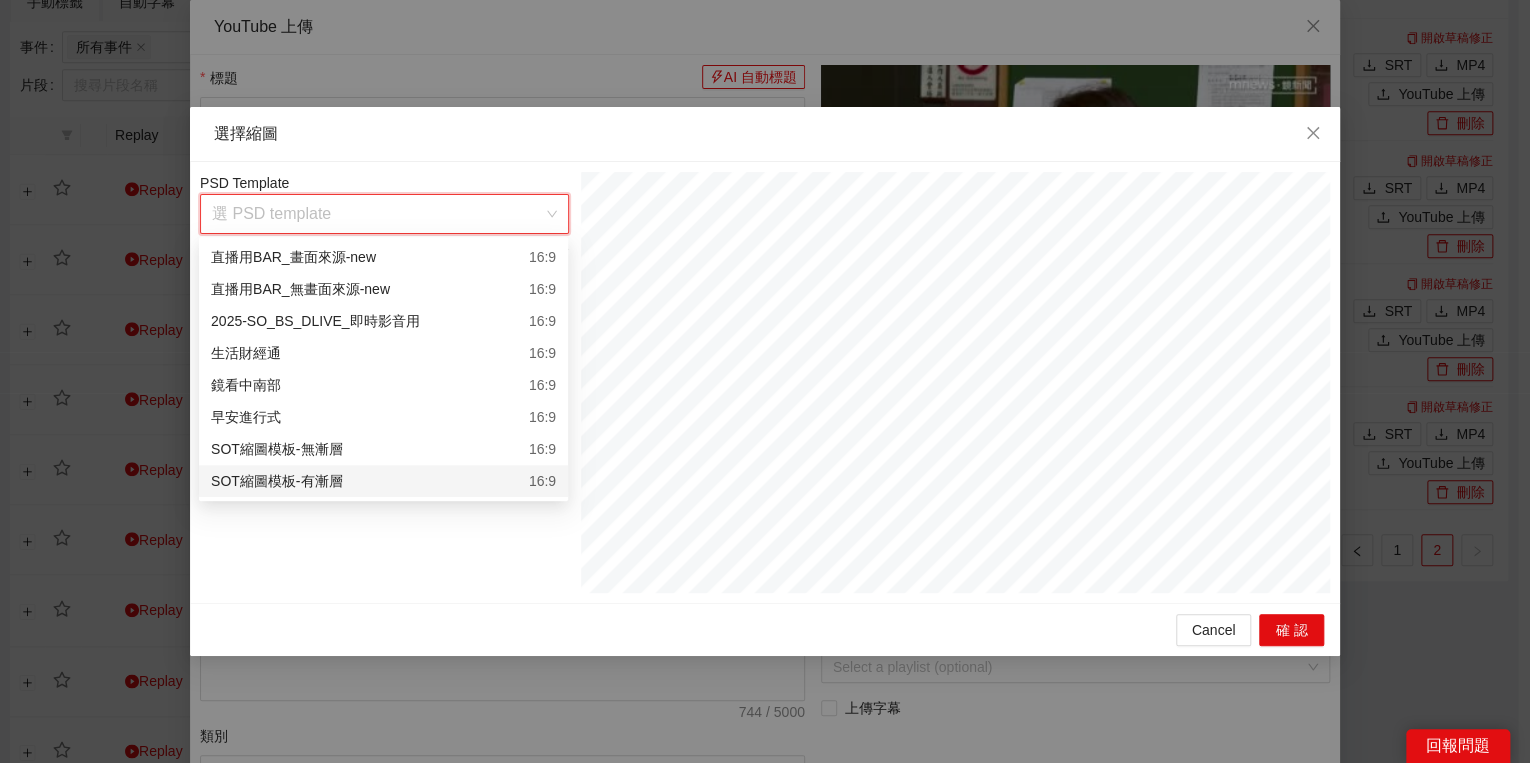 click on "SOT縮圖模板-有漸層 16:9" at bounding box center [383, 481] 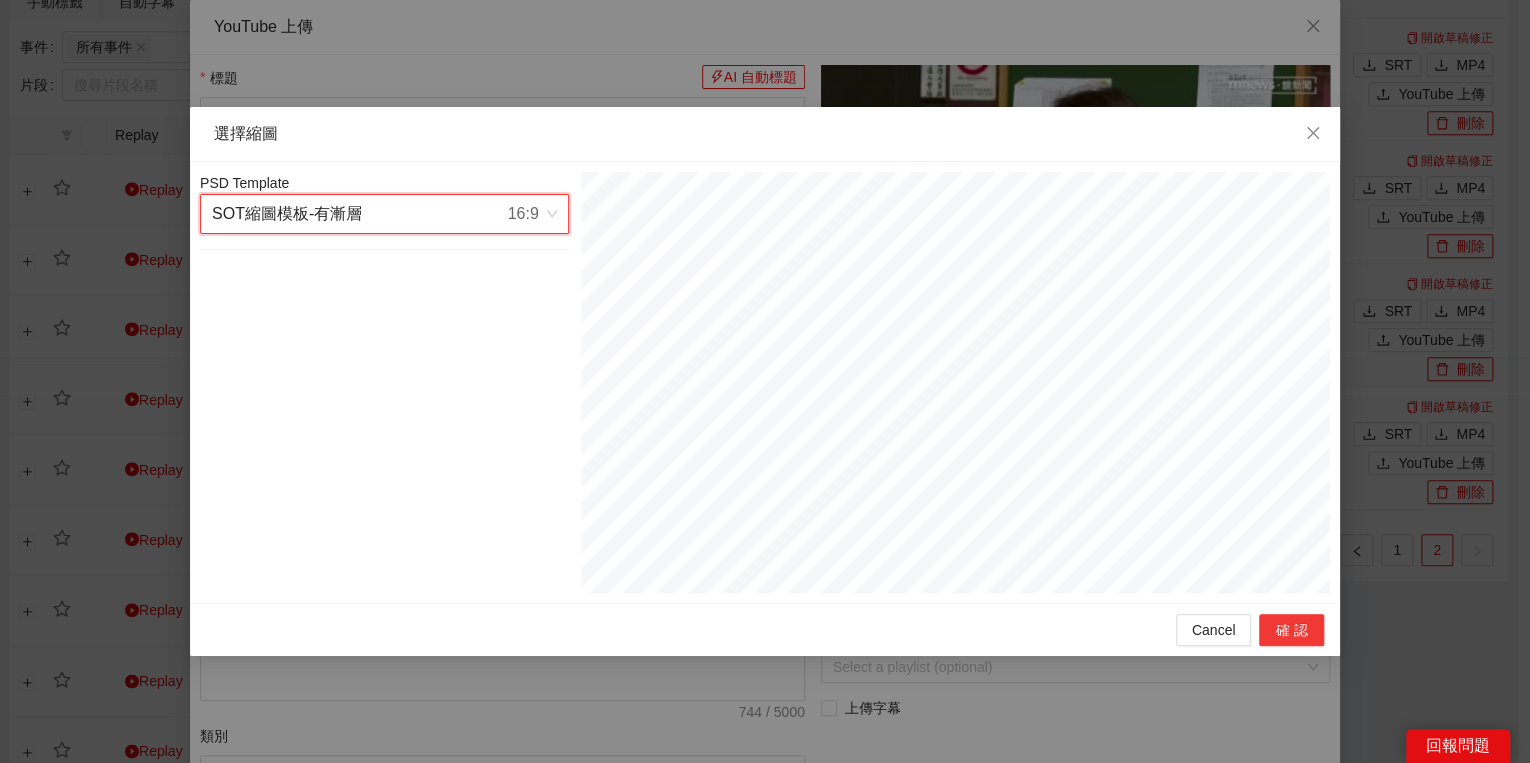 click on "確認" at bounding box center (1291, 630) 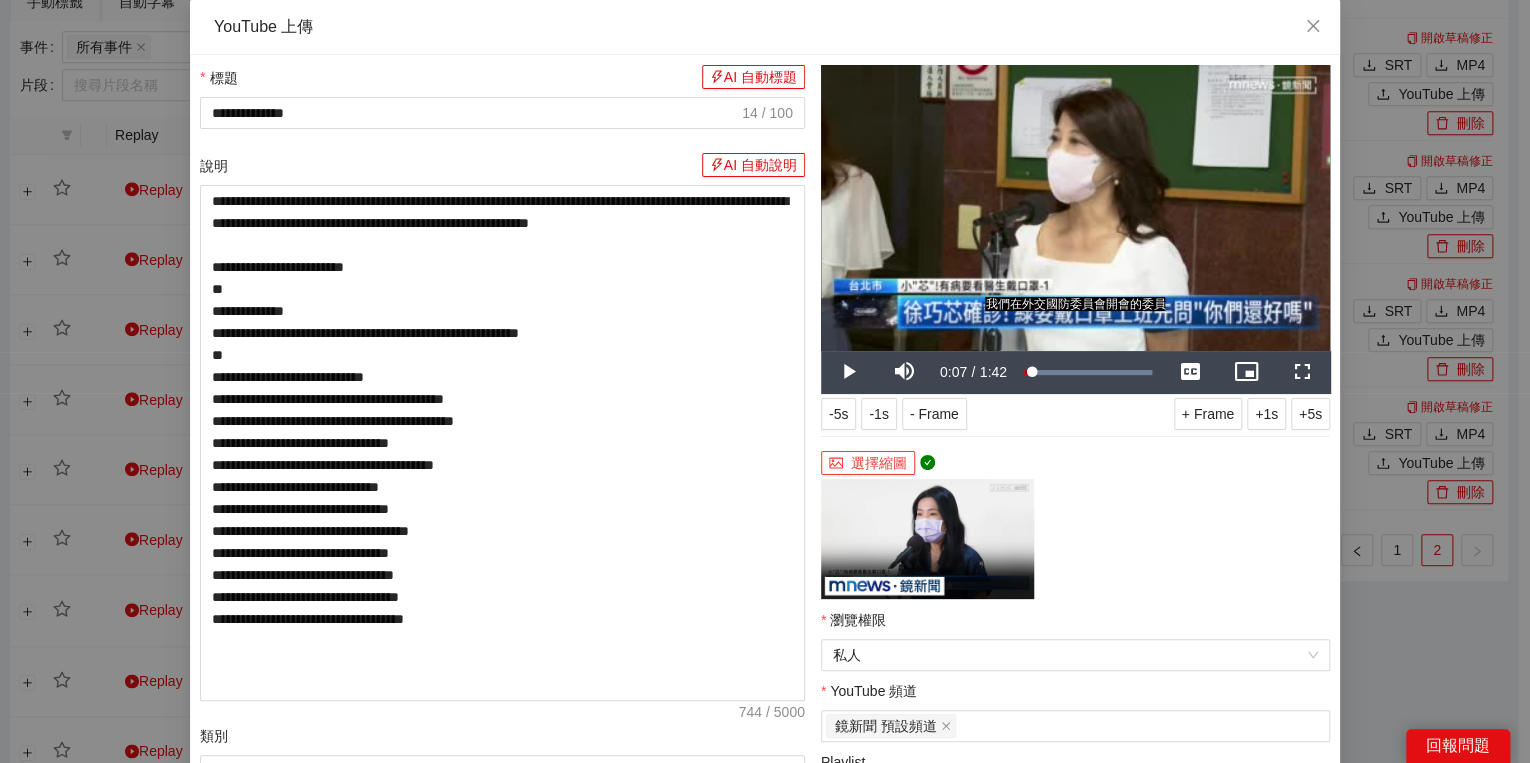 scroll, scrollTop: 396, scrollLeft: 0, axis: vertical 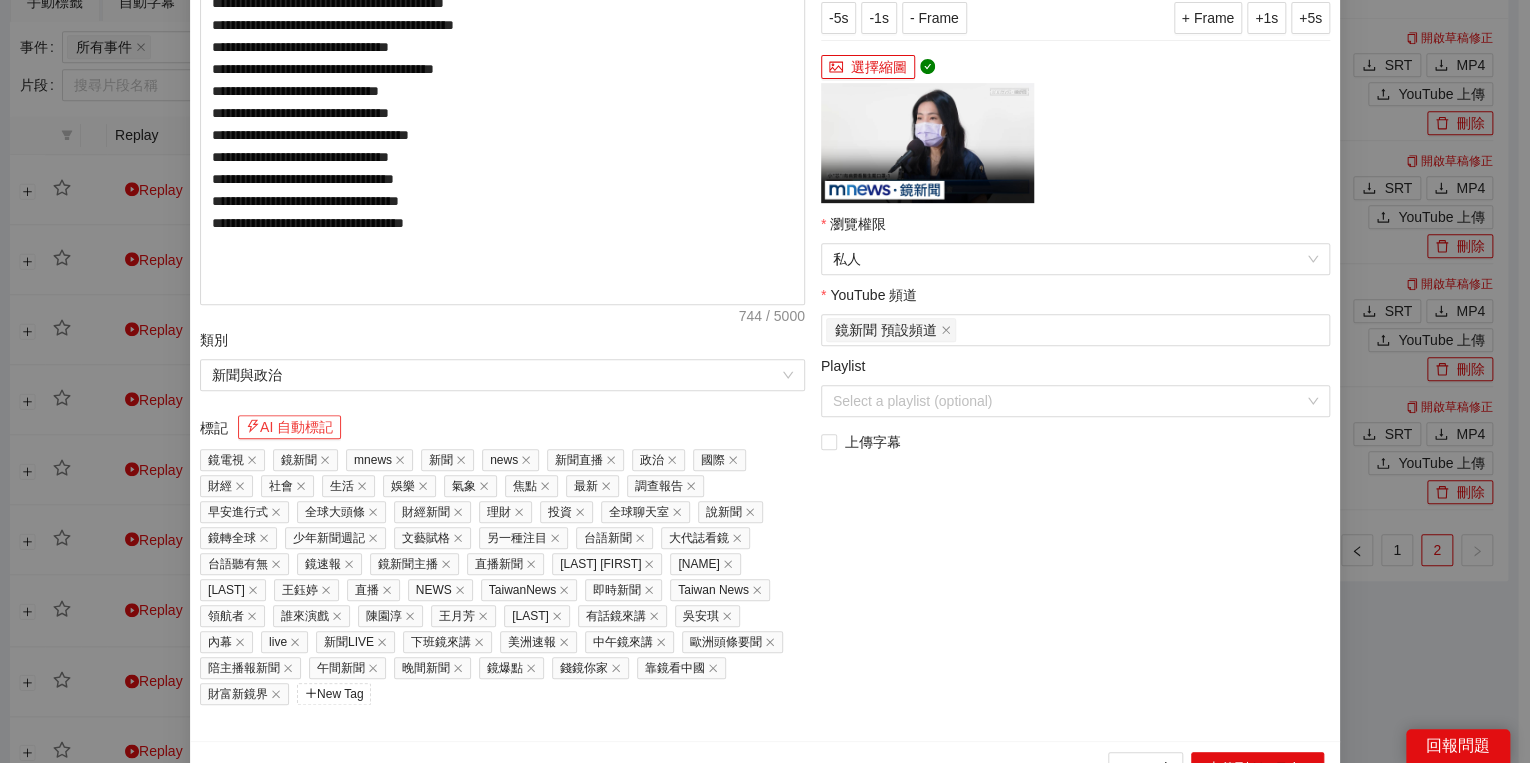 click on "AI 自動標記" at bounding box center (289, 427) 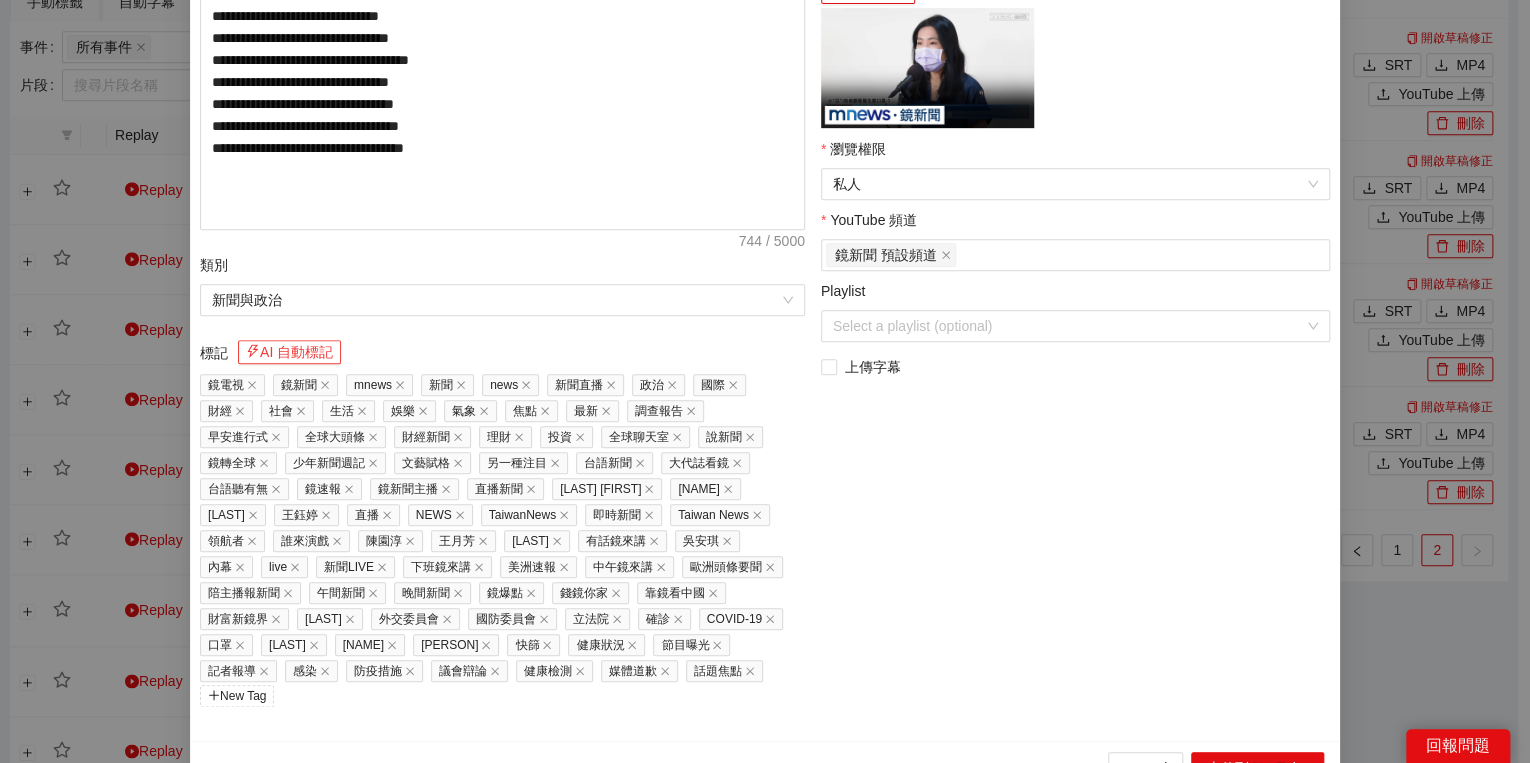 scroll, scrollTop: 473, scrollLeft: 0, axis: vertical 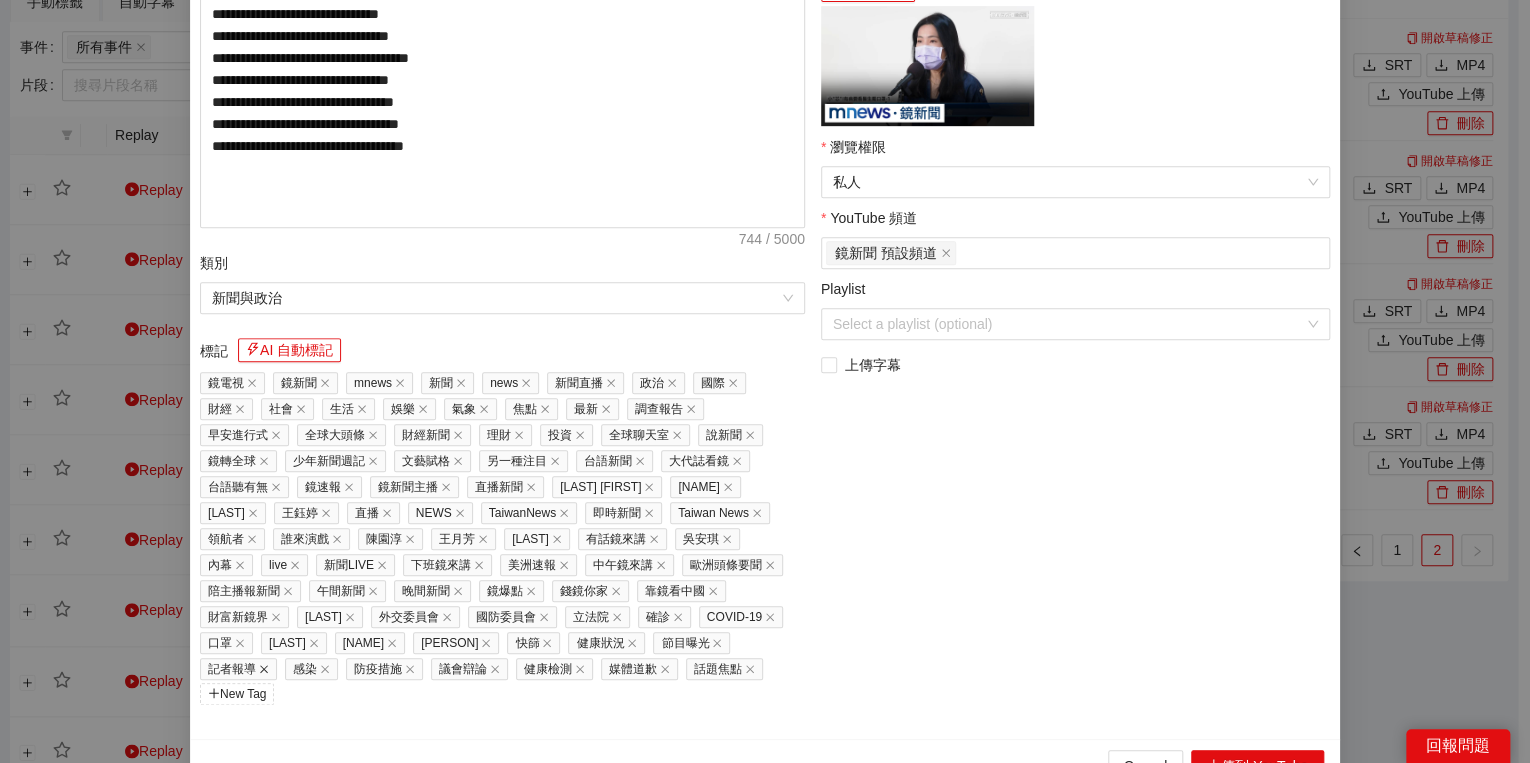 click 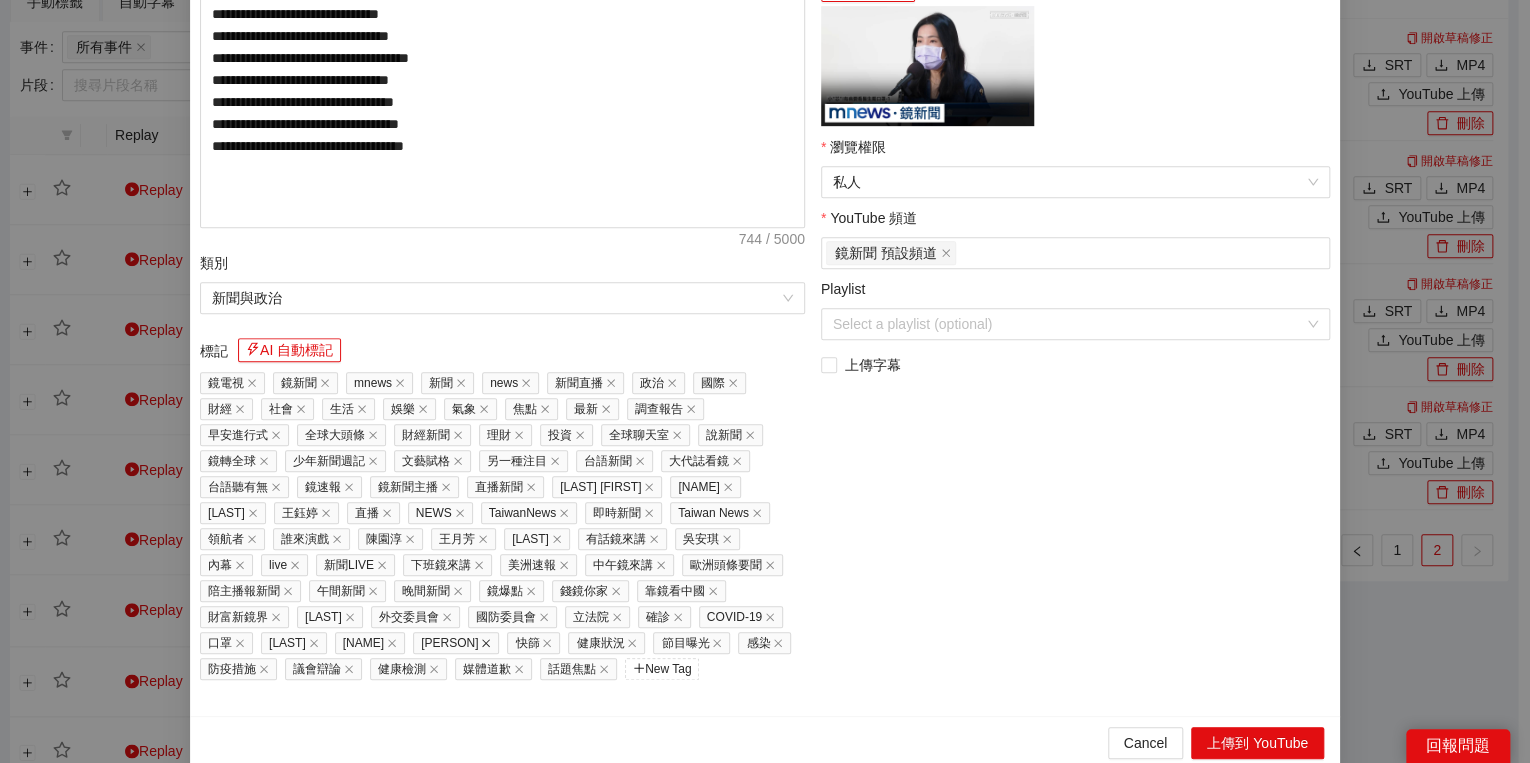 click 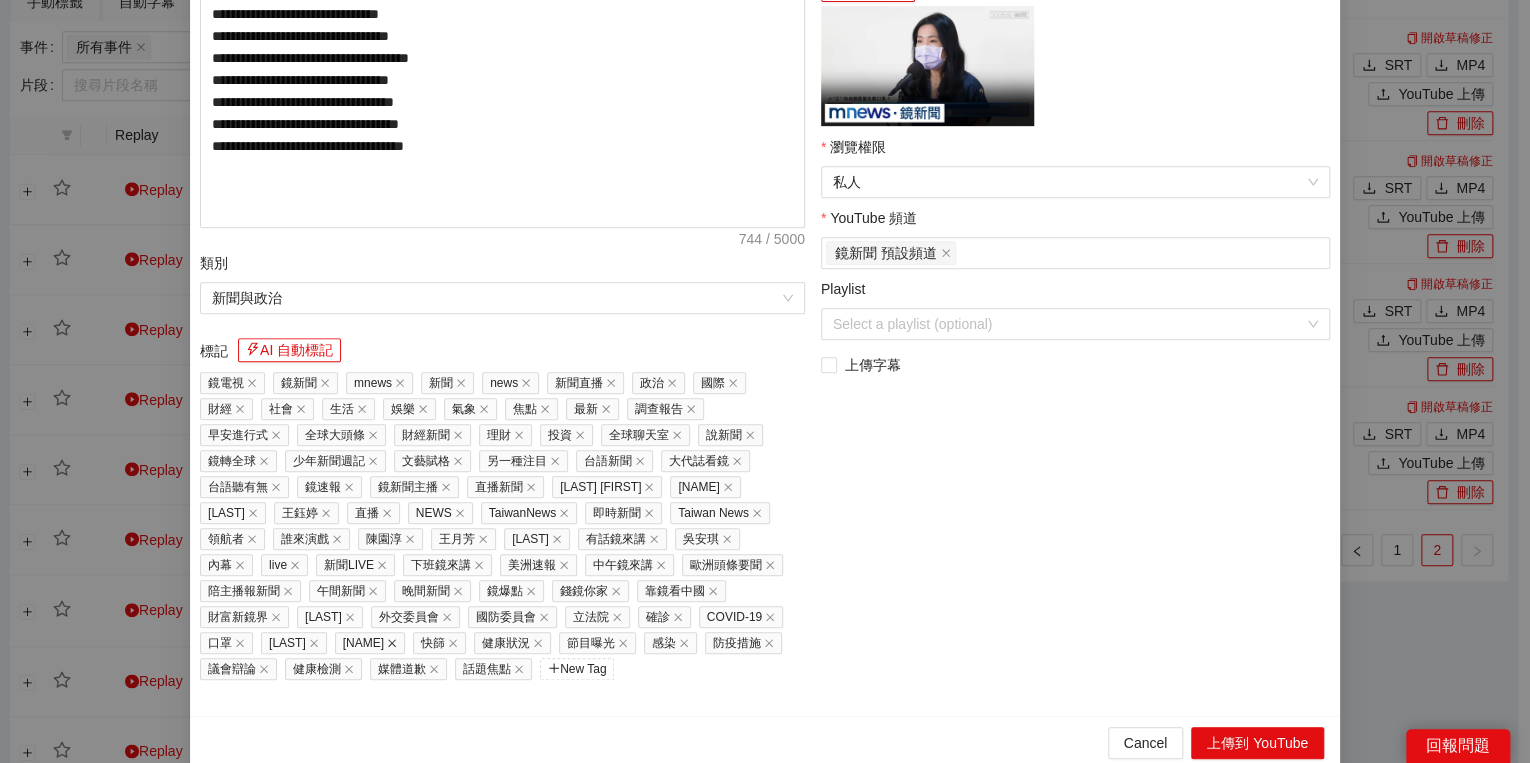 click 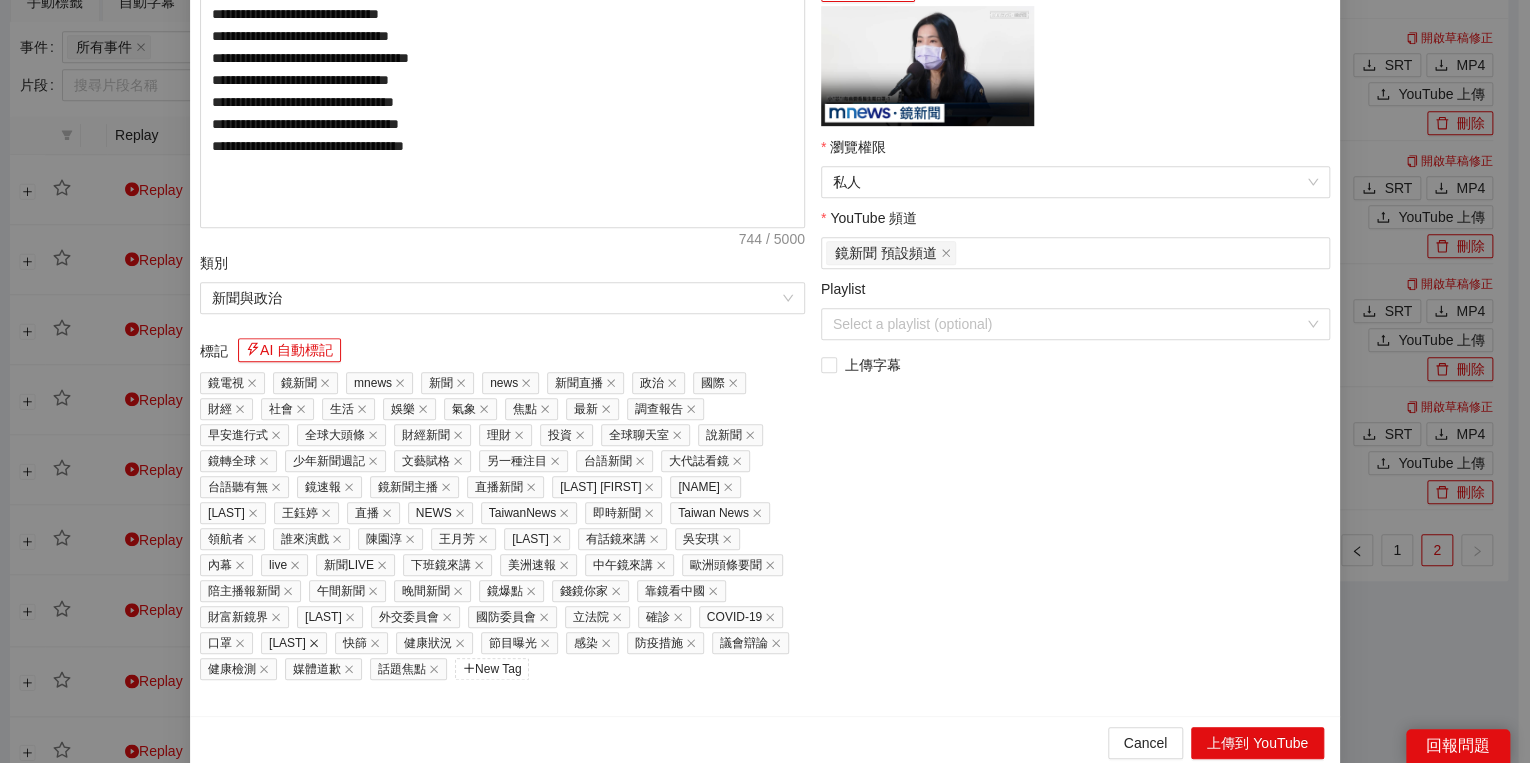 click 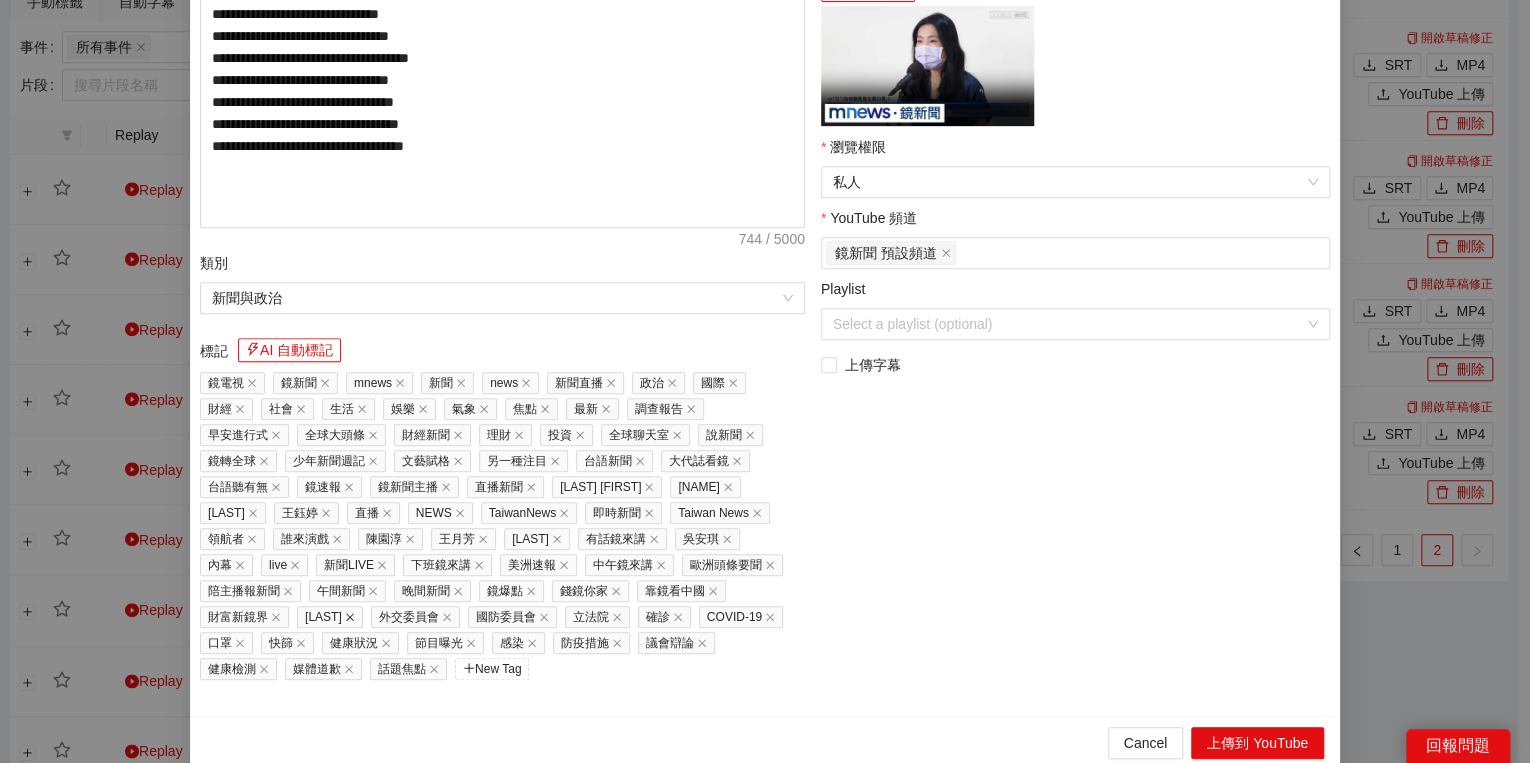 click 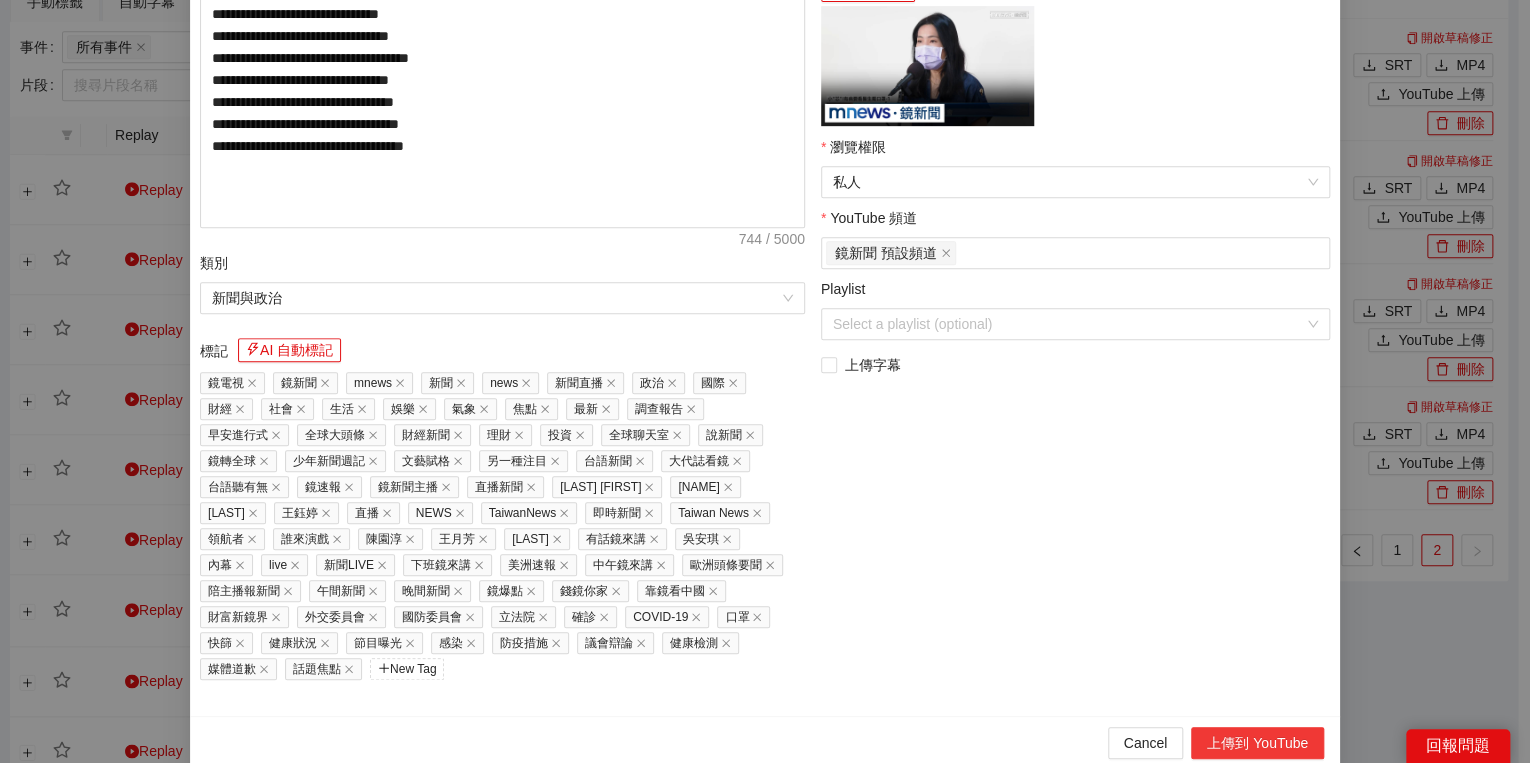click on "上傳到 YouTube" at bounding box center [1257, 743] 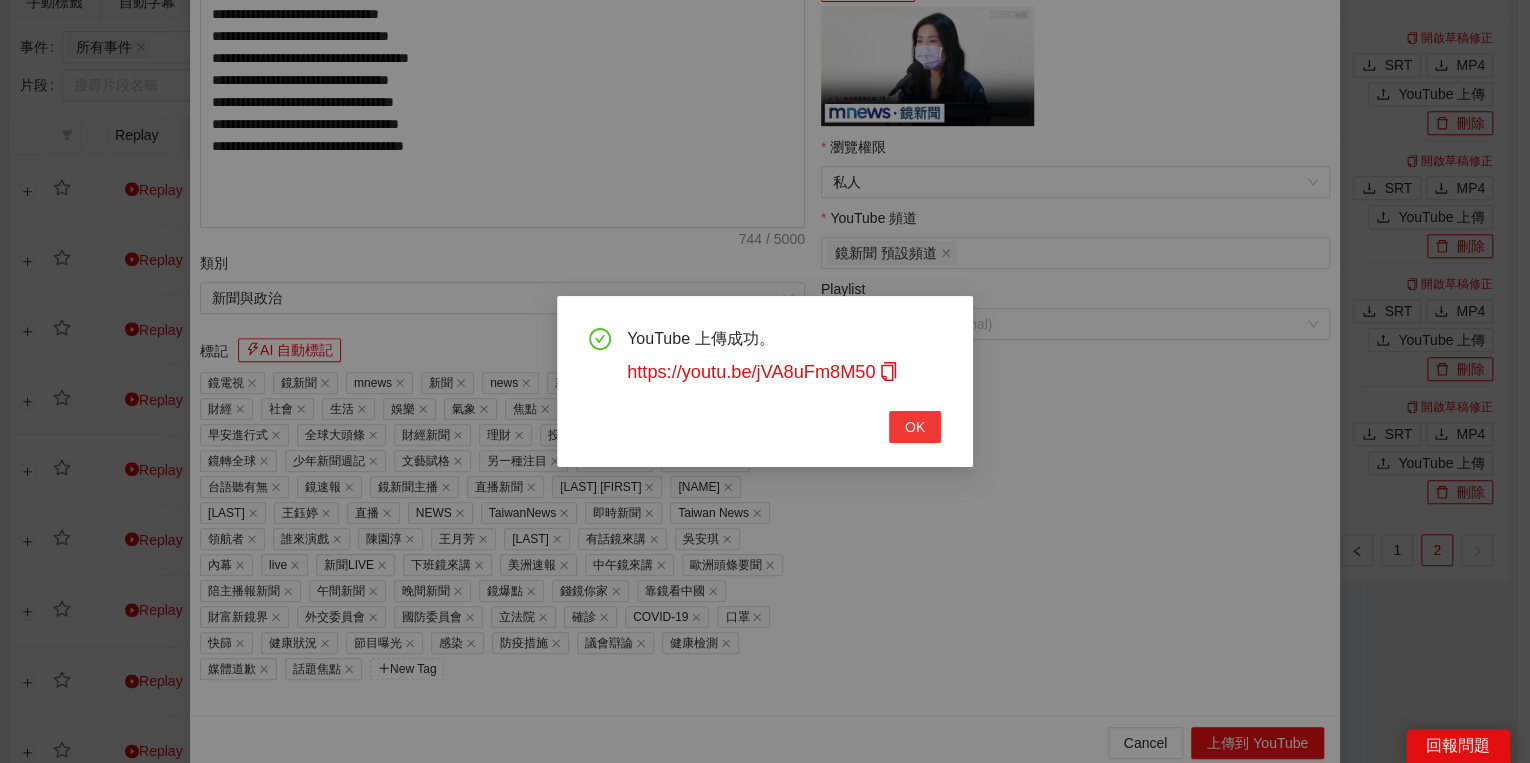 click on "OK" at bounding box center [915, 427] 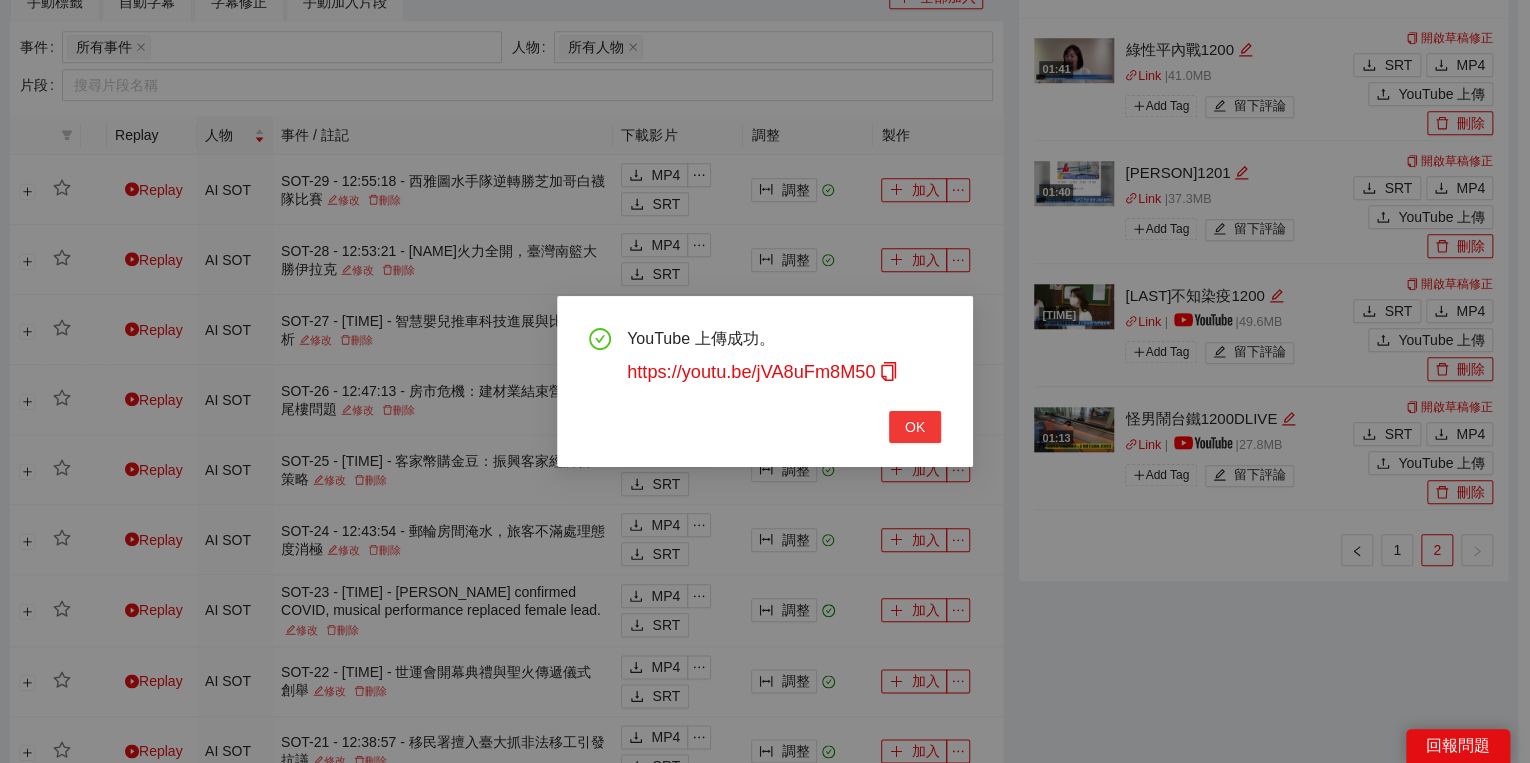 scroll, scrollTop: 308, scrollLeft: 0, axis: vertical 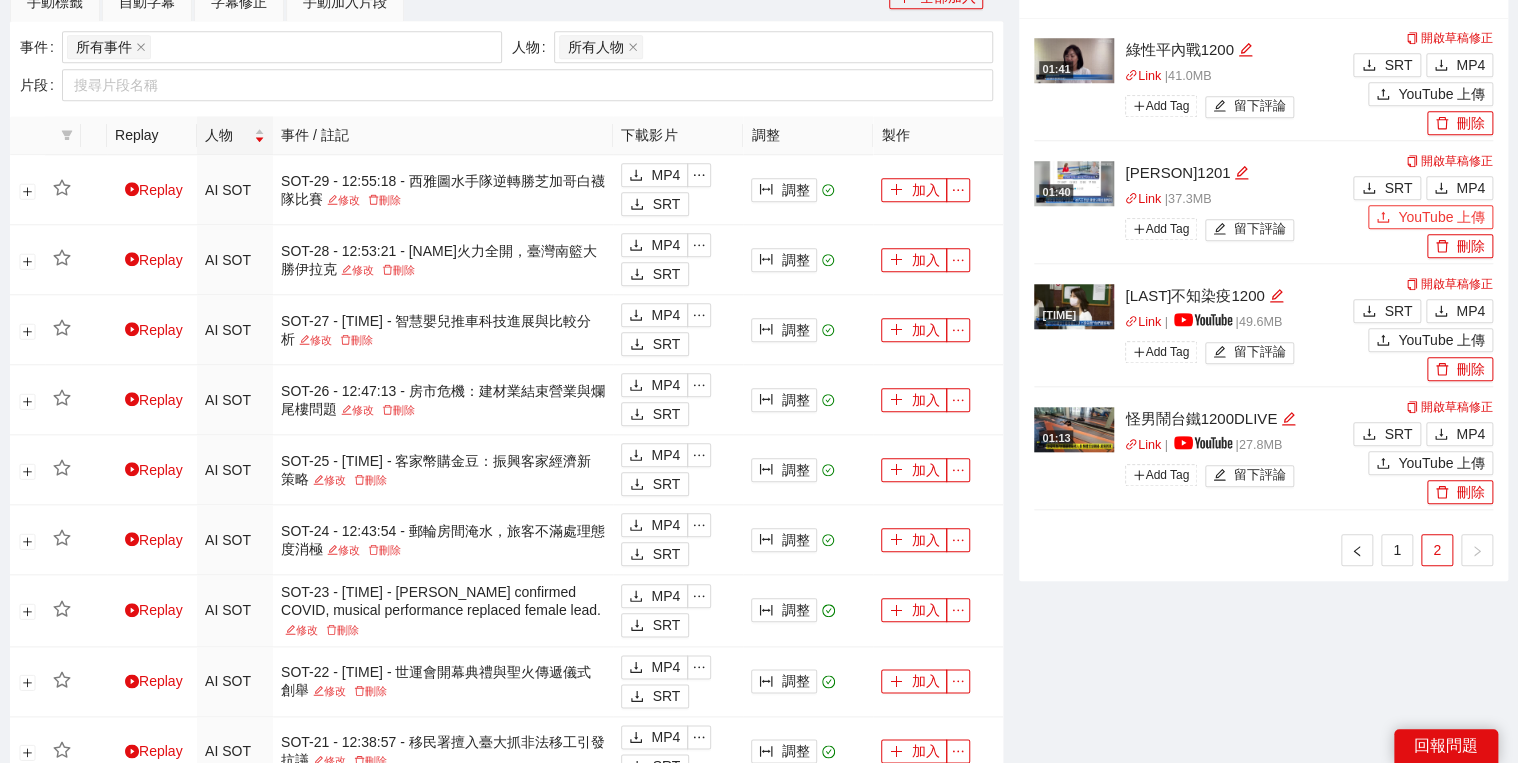 click on "YouTube 上傳" at bounding box center [1441, 217] 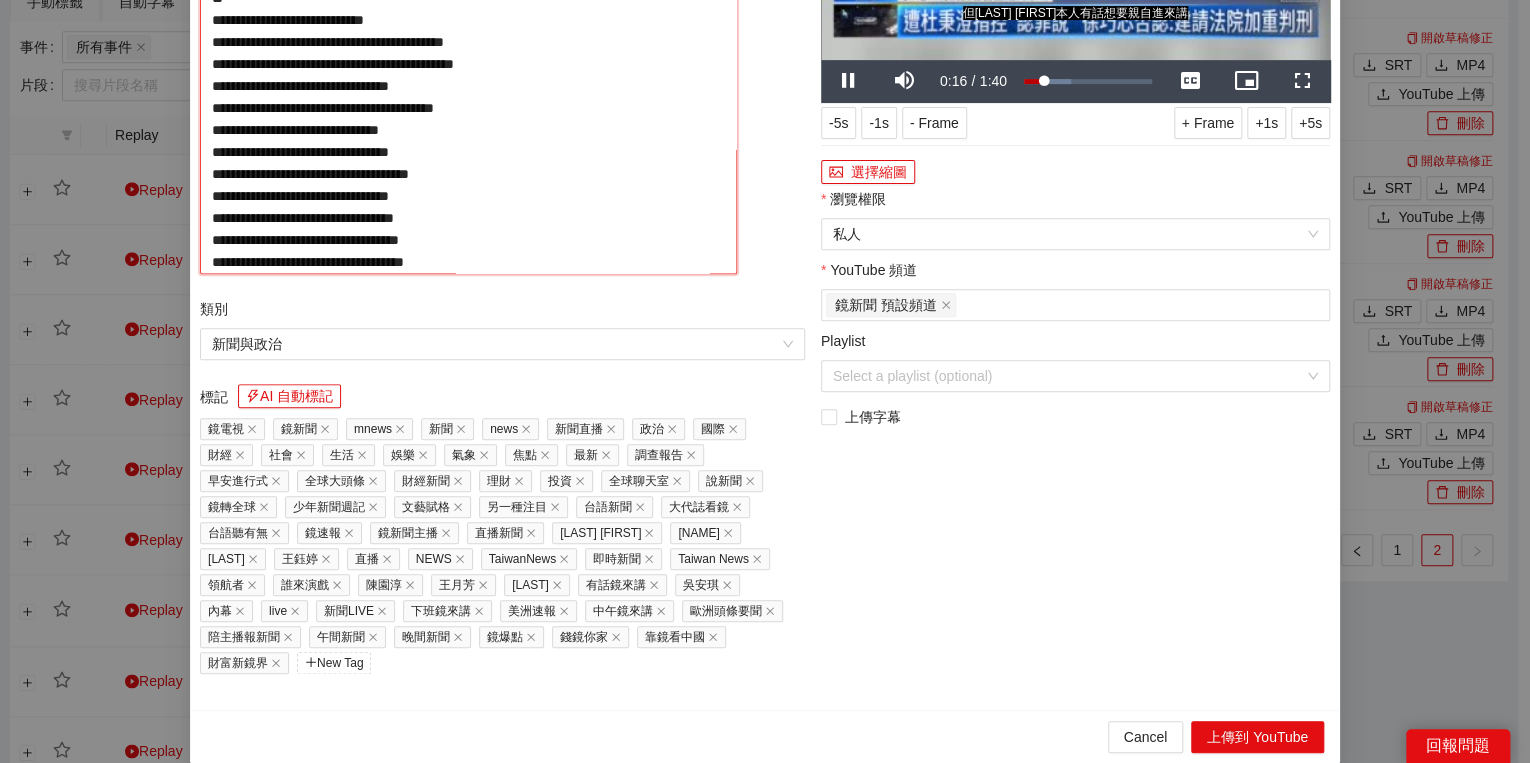 click on "**********" at bounding box center [468, 84] 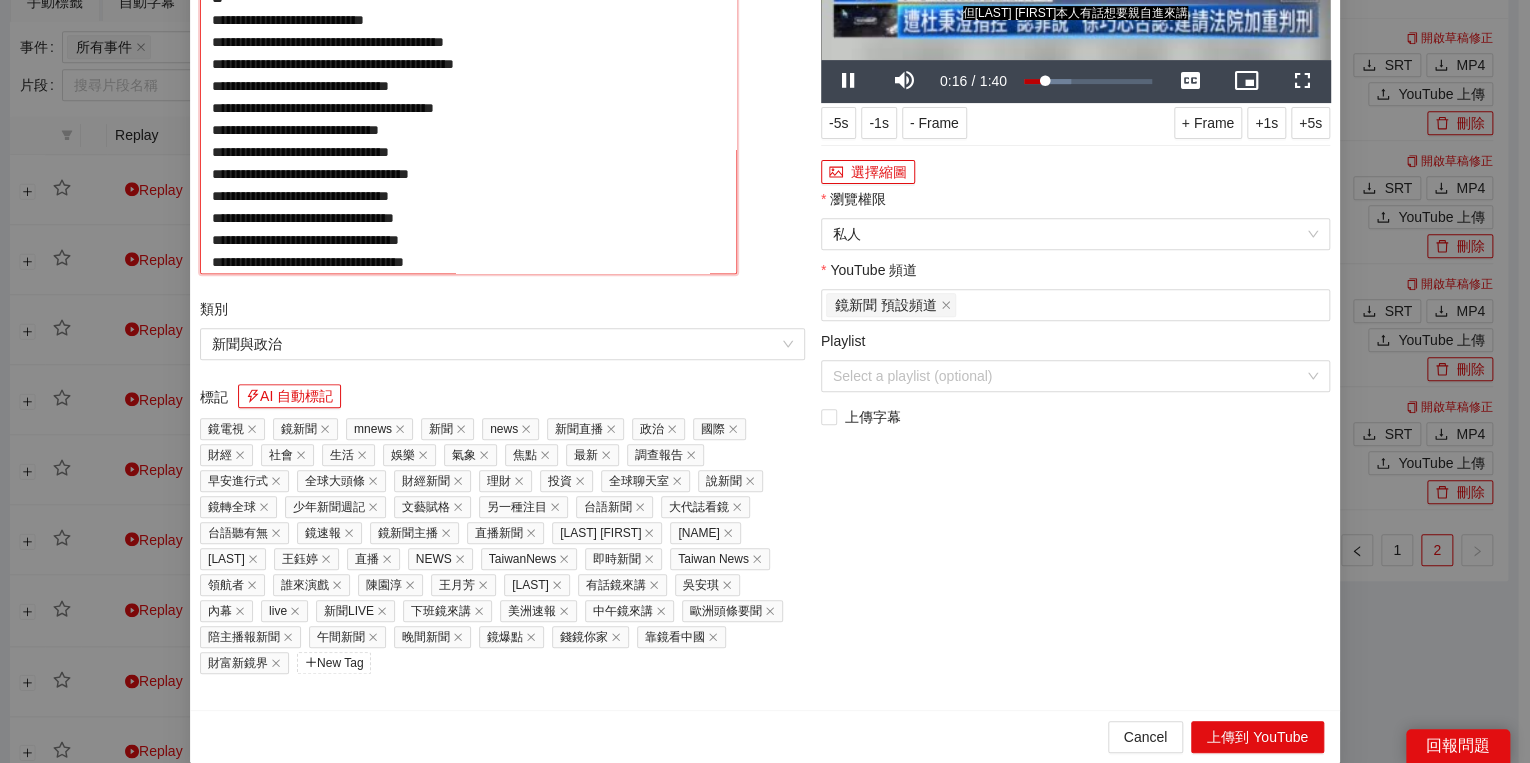 paste on "**********" 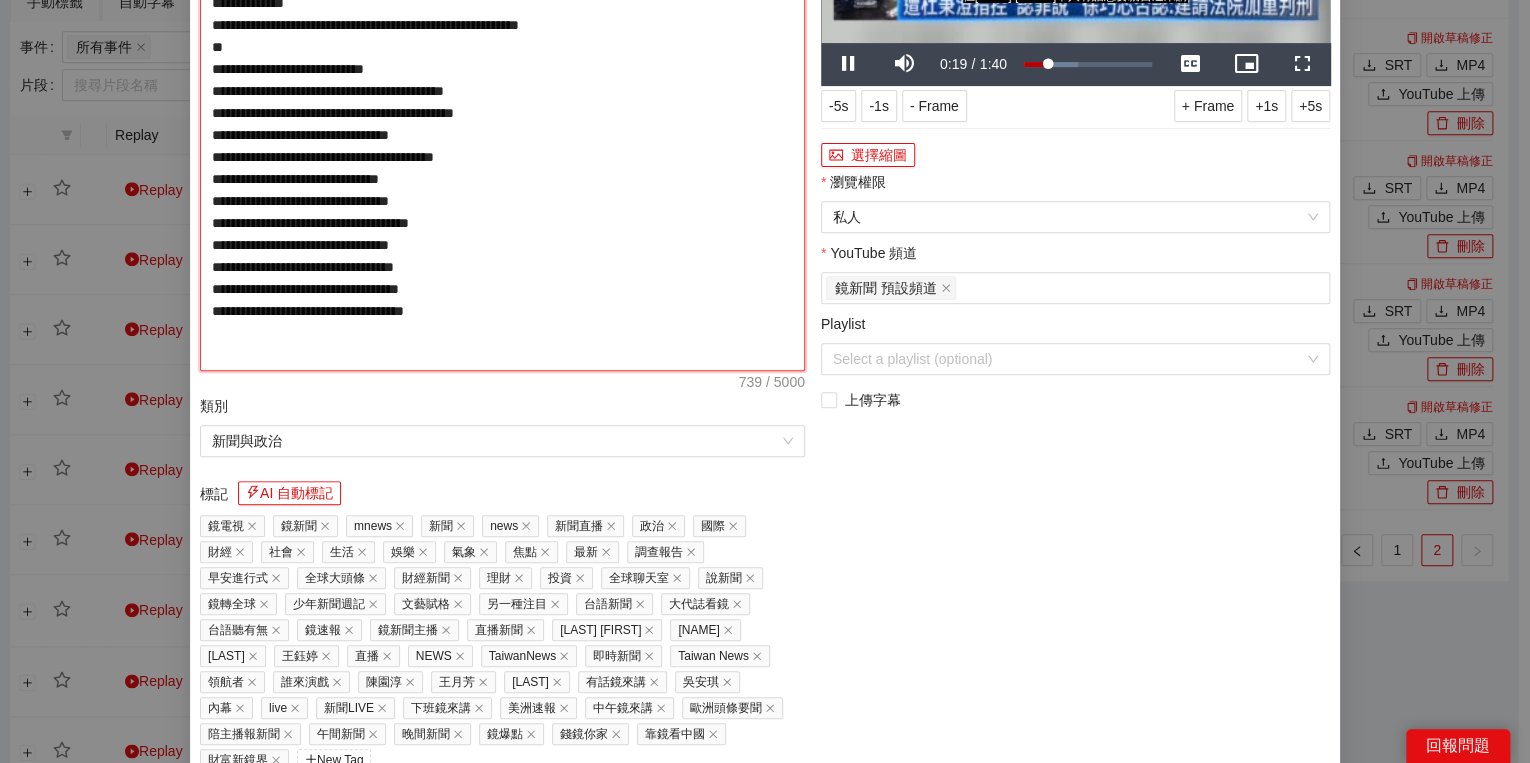 type on "[UNIVERSITY_NAME]化學" 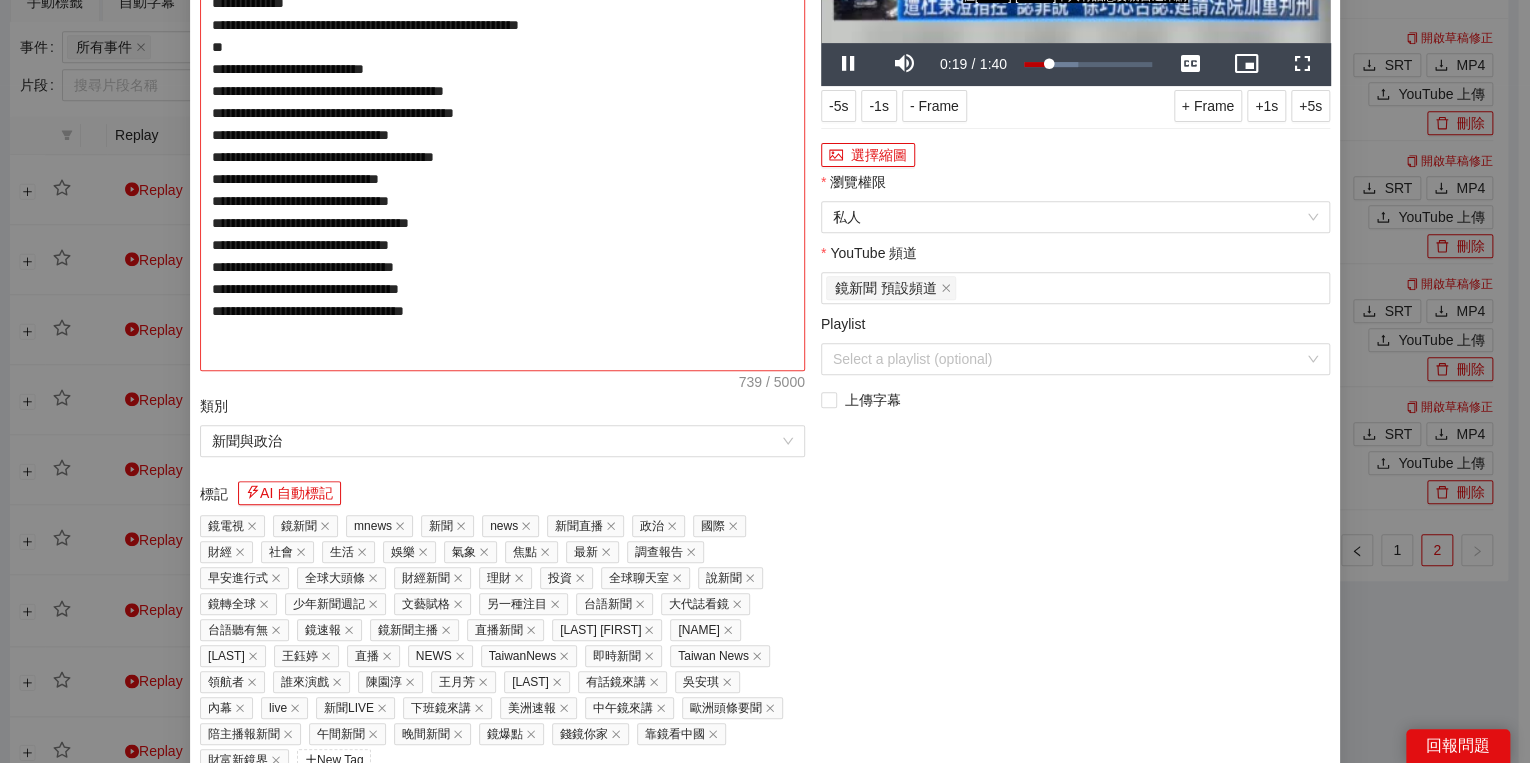 type on "[UNIVERSITY_NAME]化學" 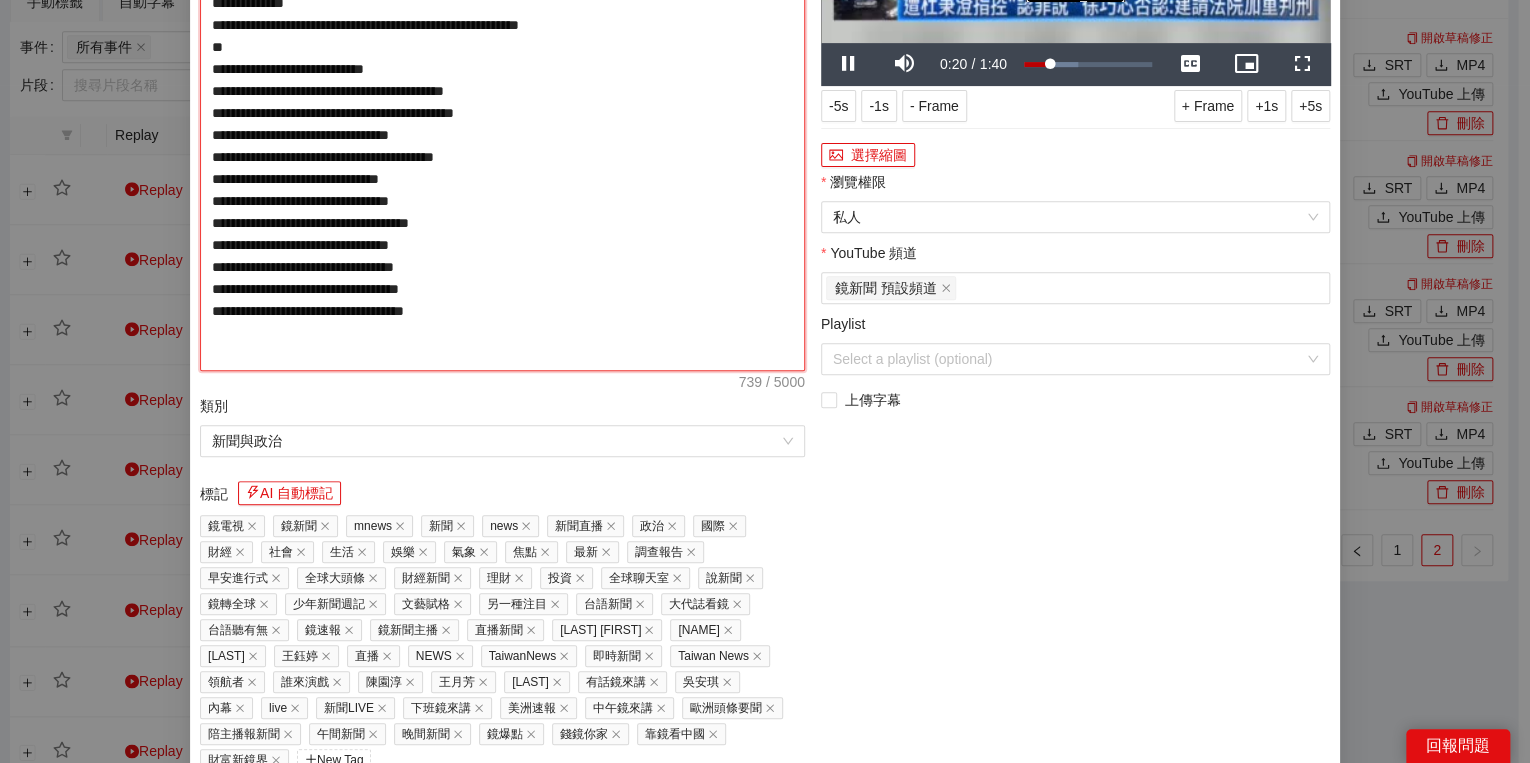 click on "[UNIVERSITY_NAME]化學" at bounding box center [502, 124] 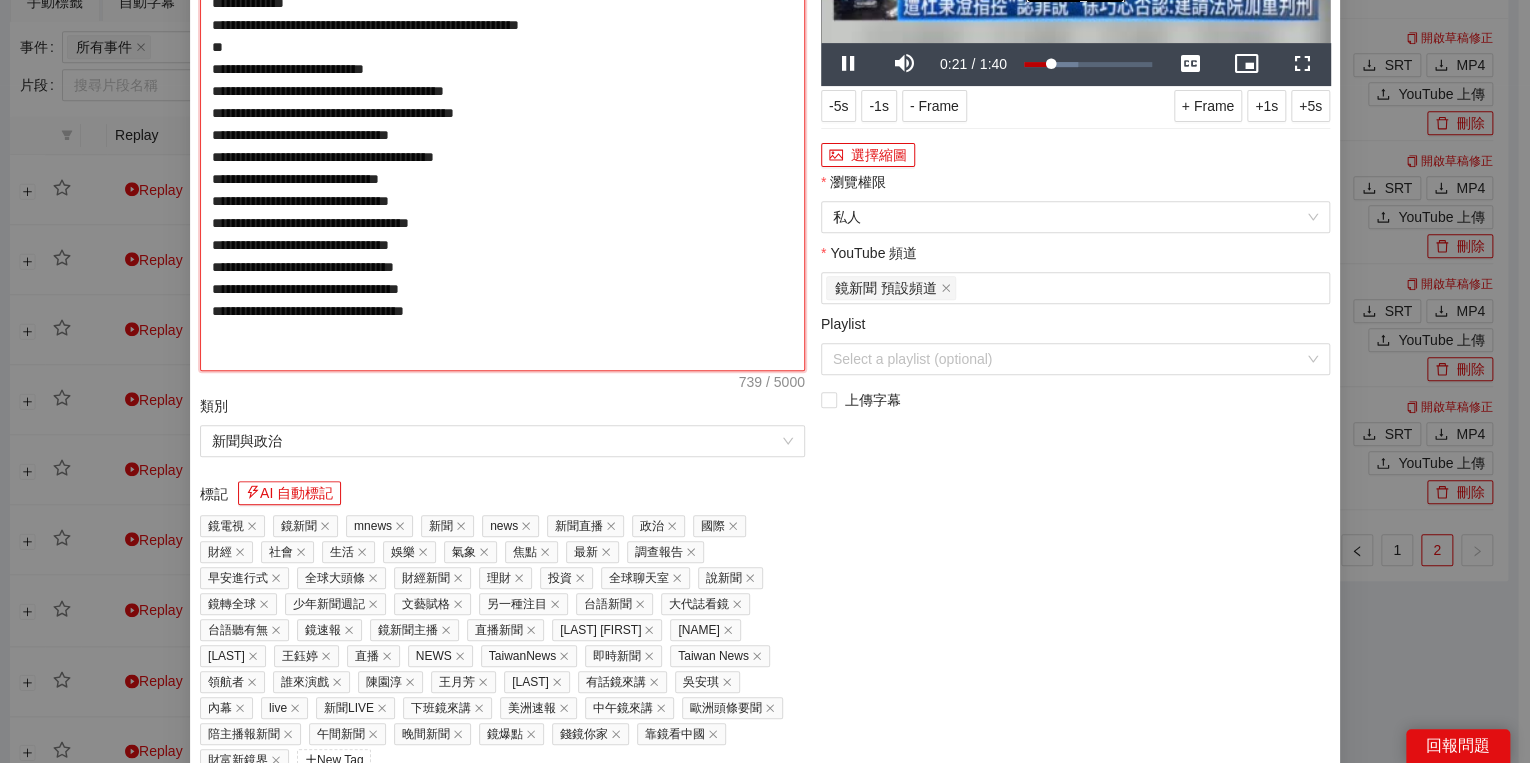type on "**********" 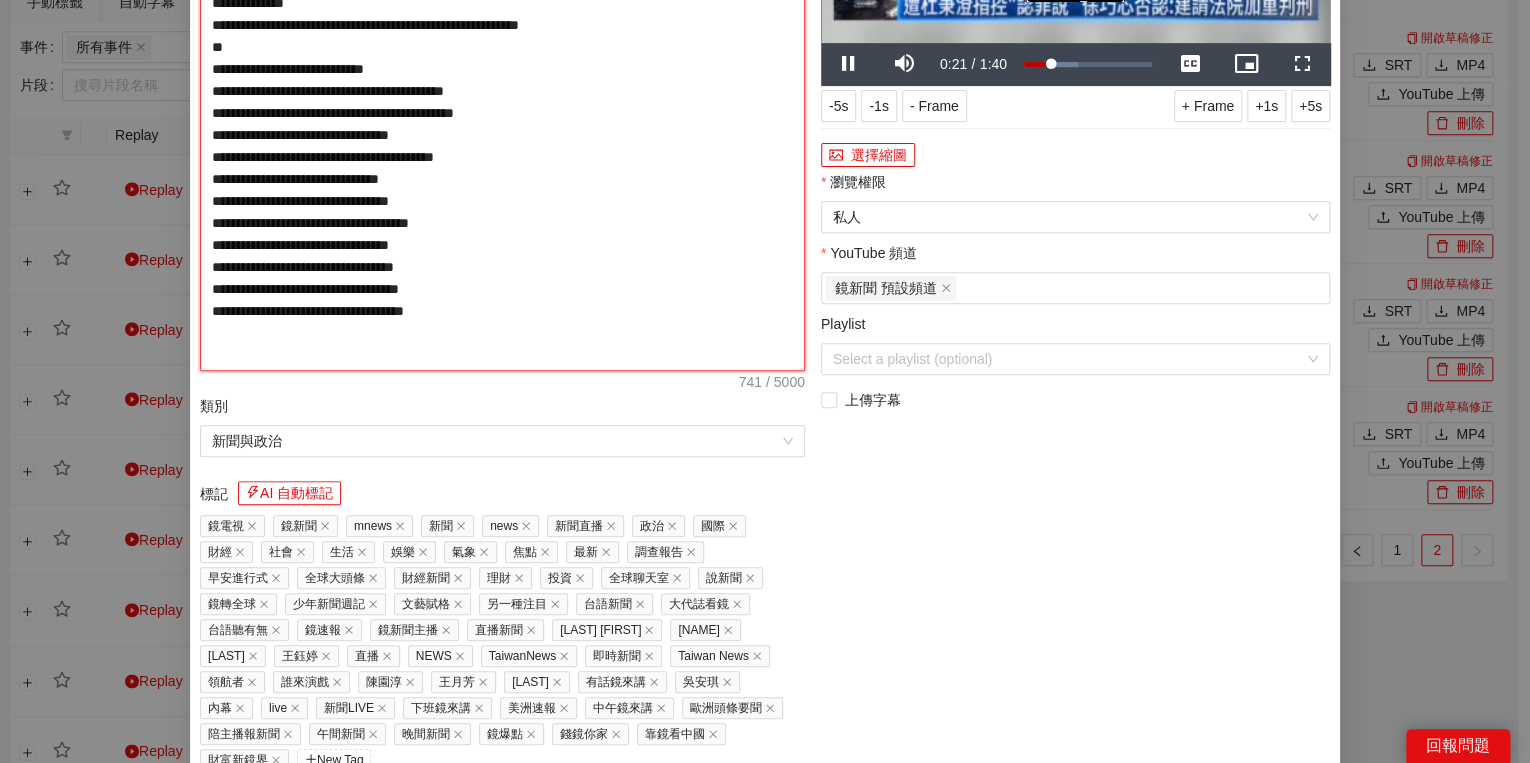 type on "**********" 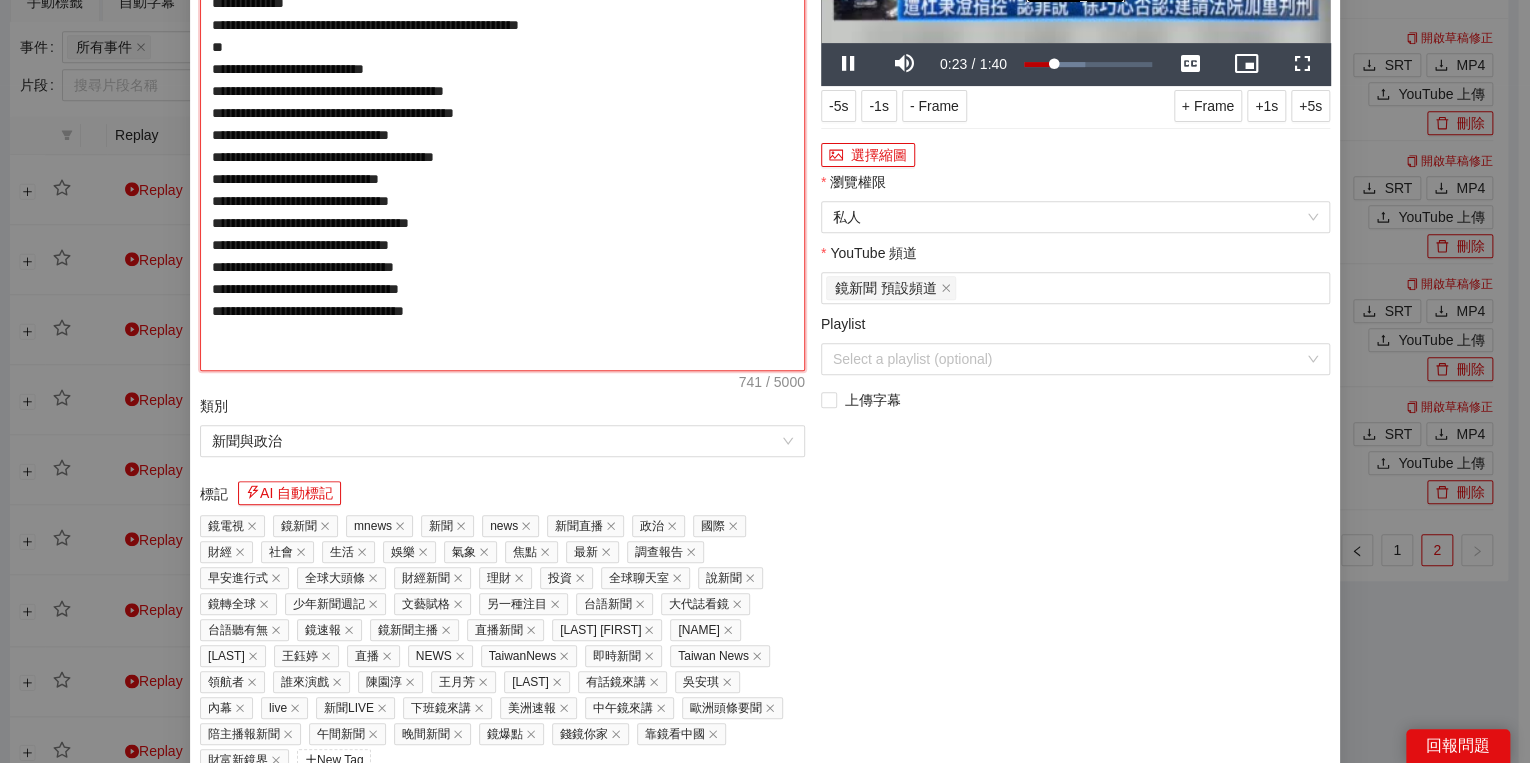 type on "**********" 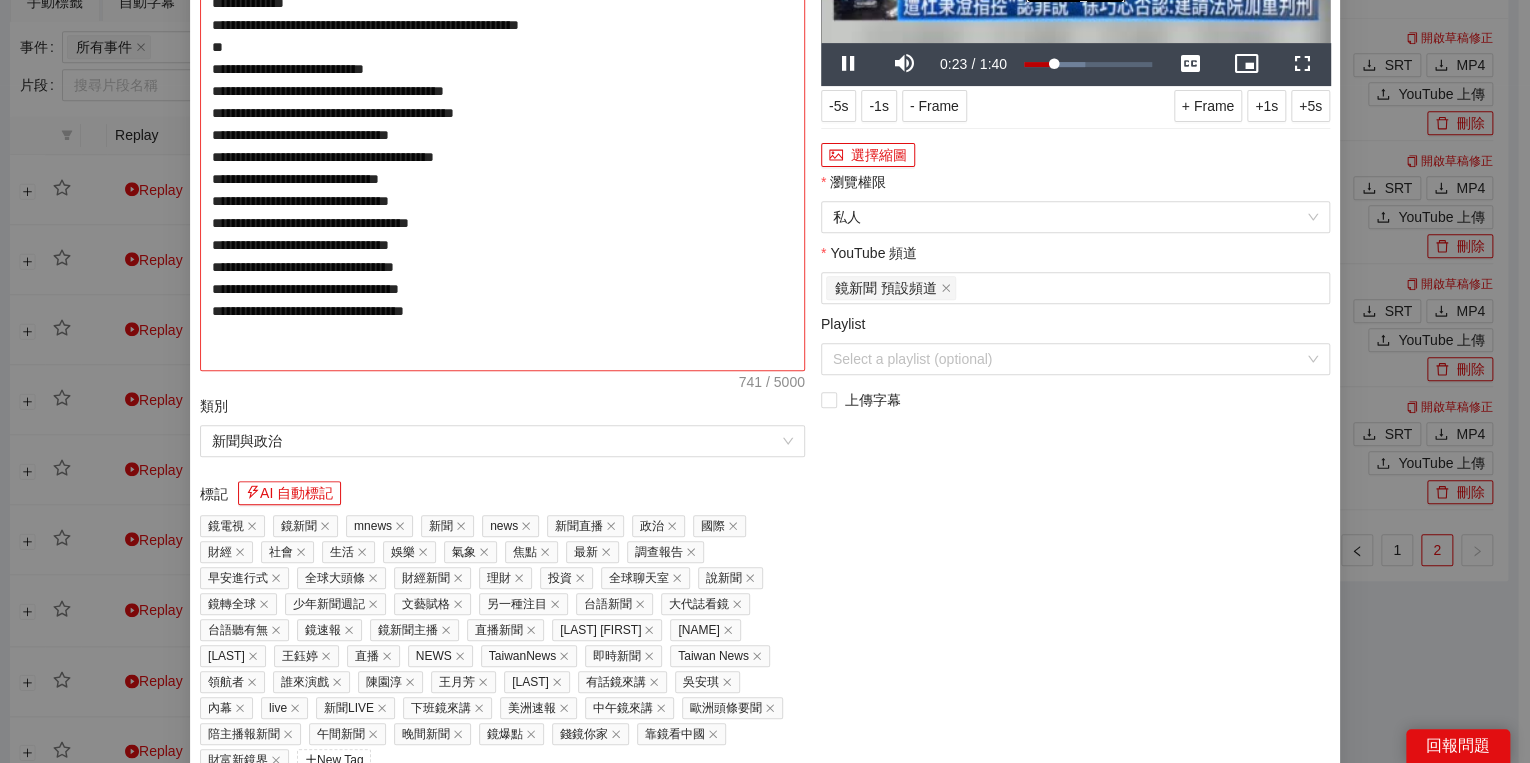 type on "**********" 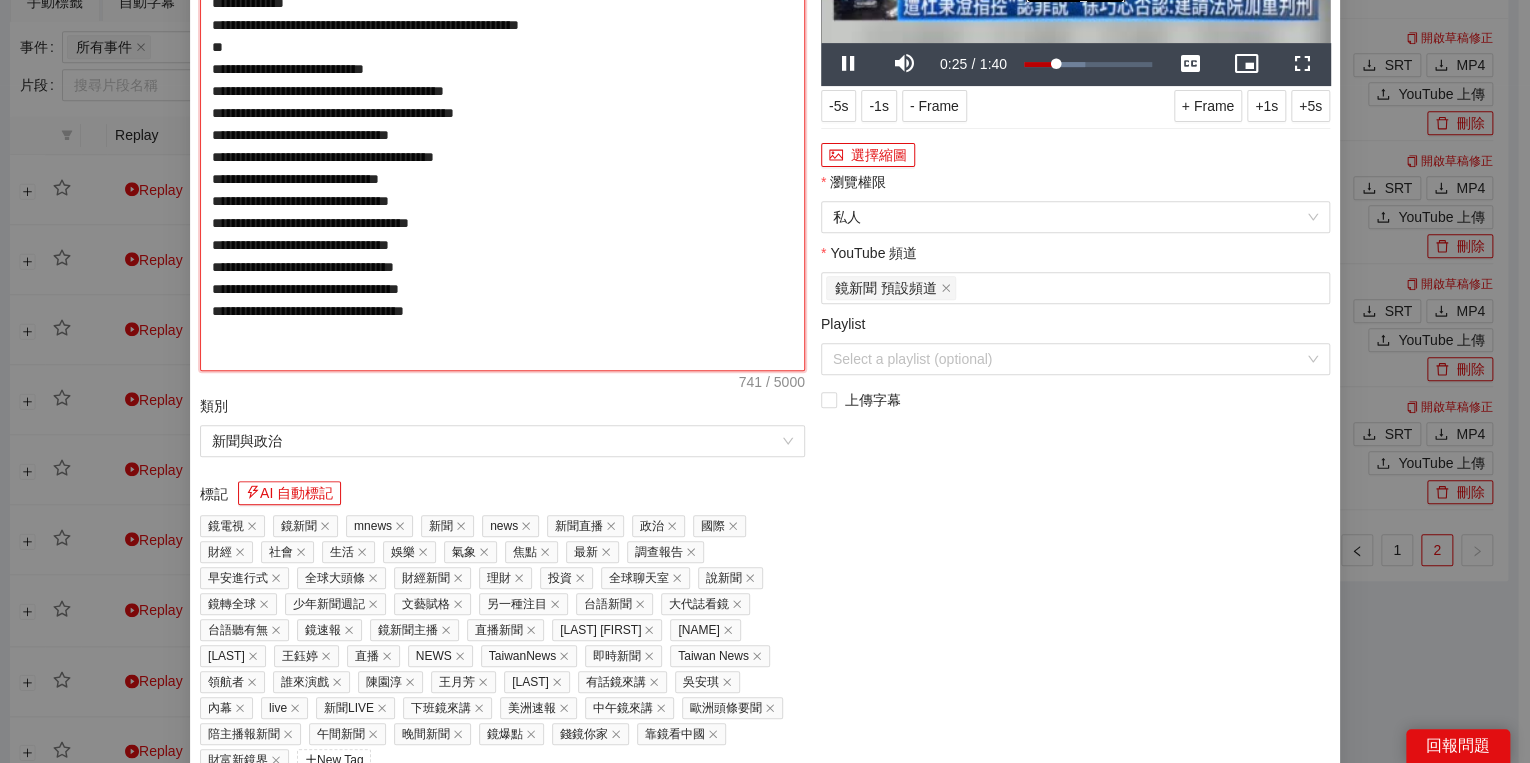click on "**********" at bounding box center (502, 124) 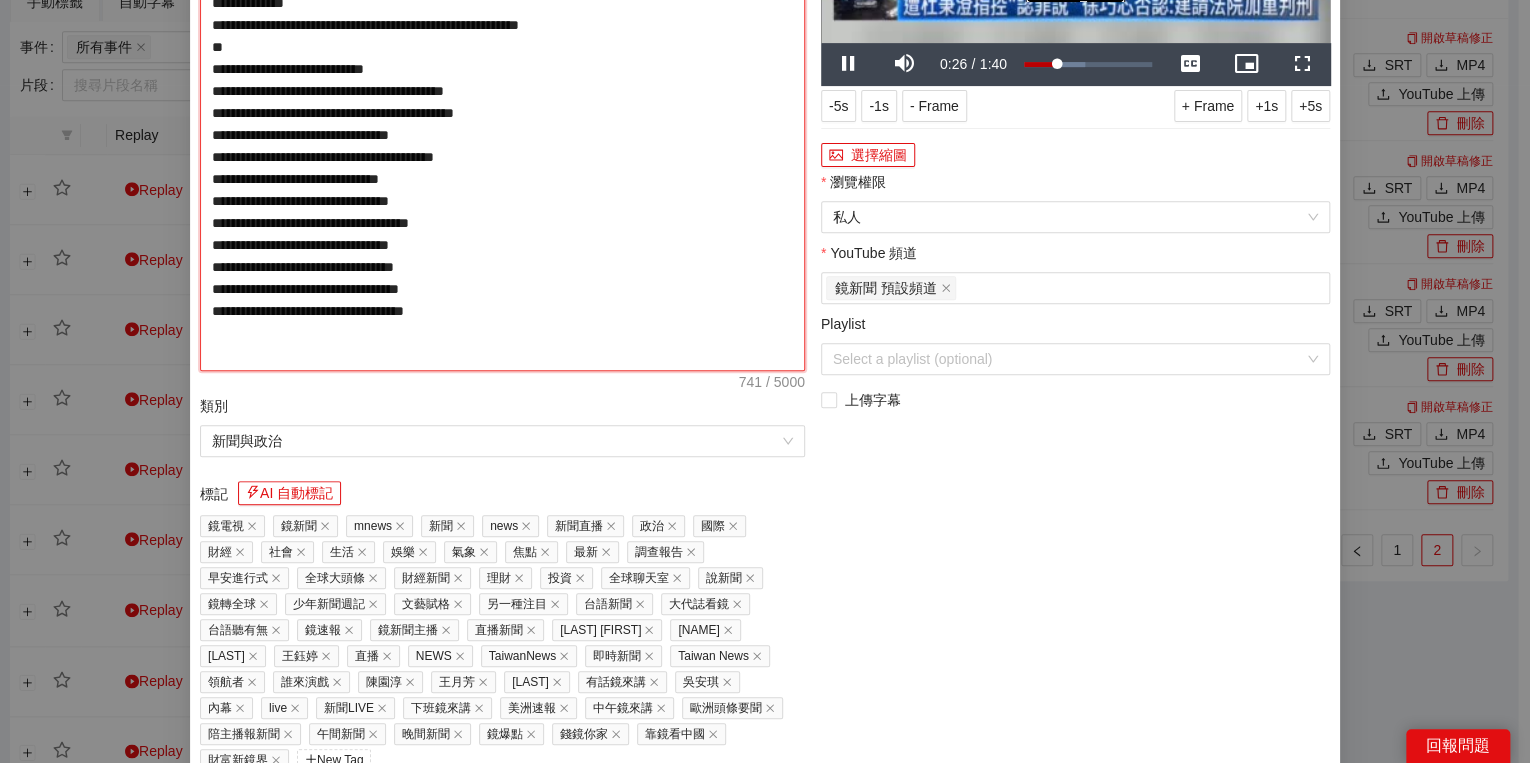 type on "**********" 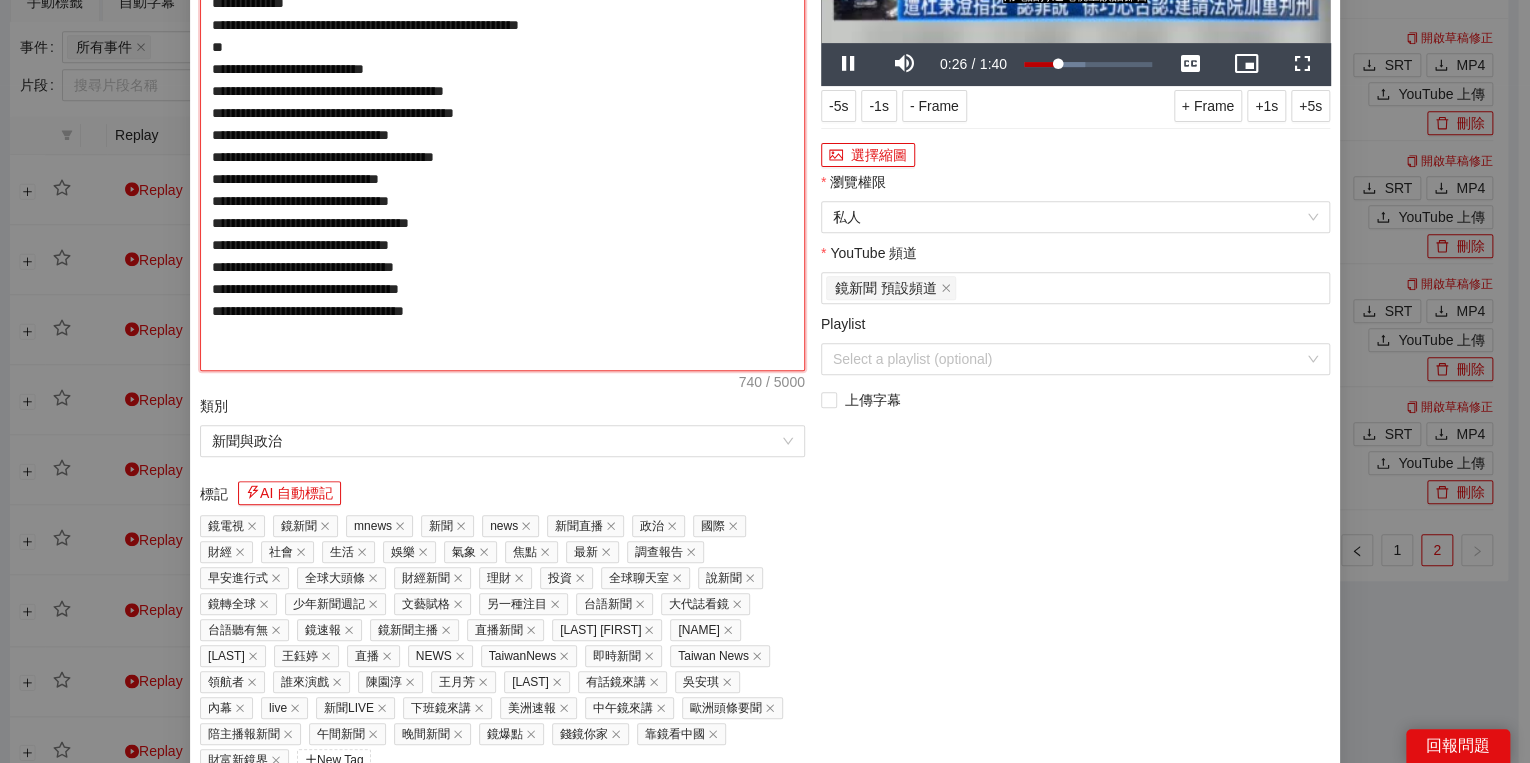 click on "**********" at bounding box center (502, 124) 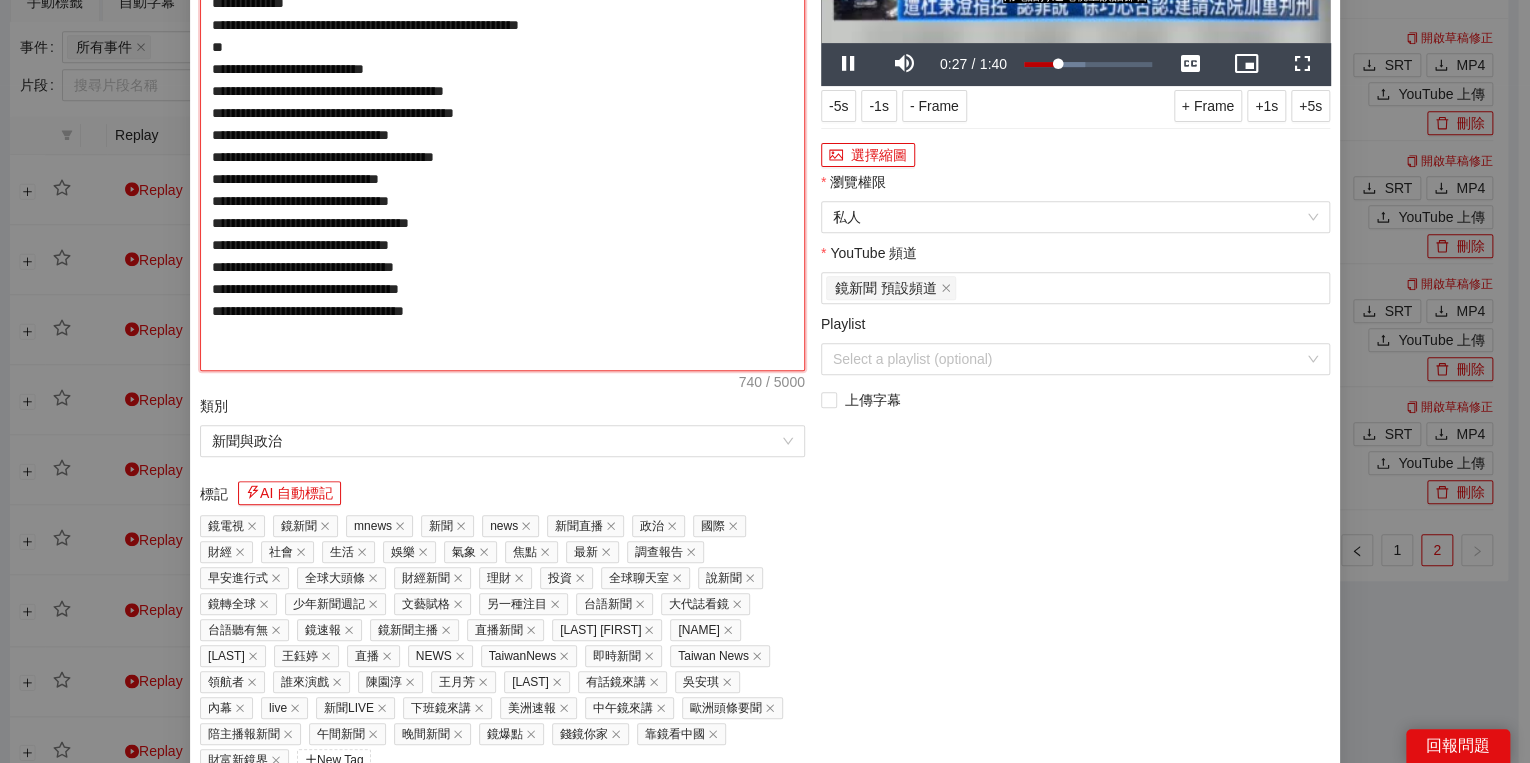 type on "[UNIVERSITY_NAME]化學" 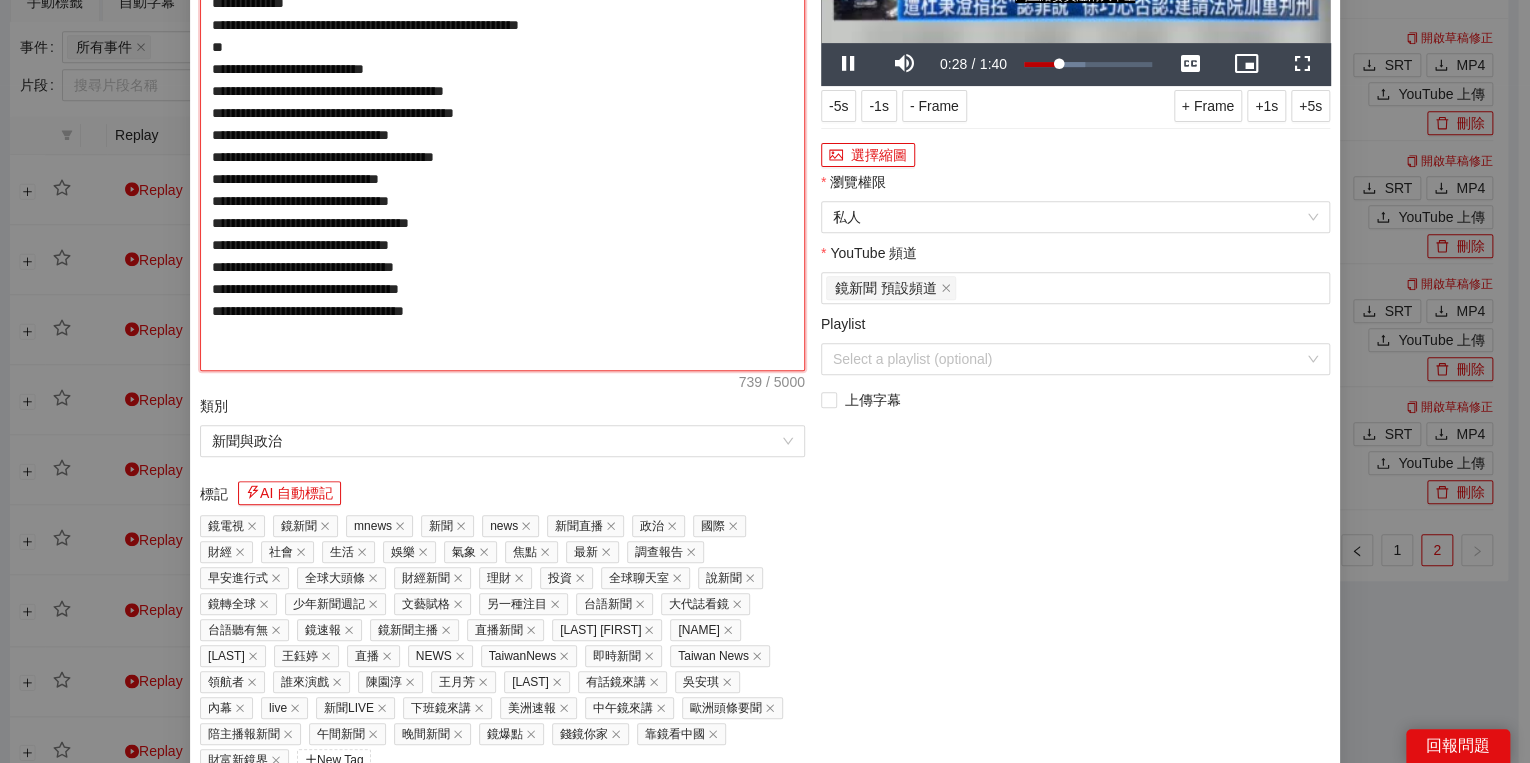 click on "[UNIVERSITY_NAME]化學" at bounding box center [502, 124] 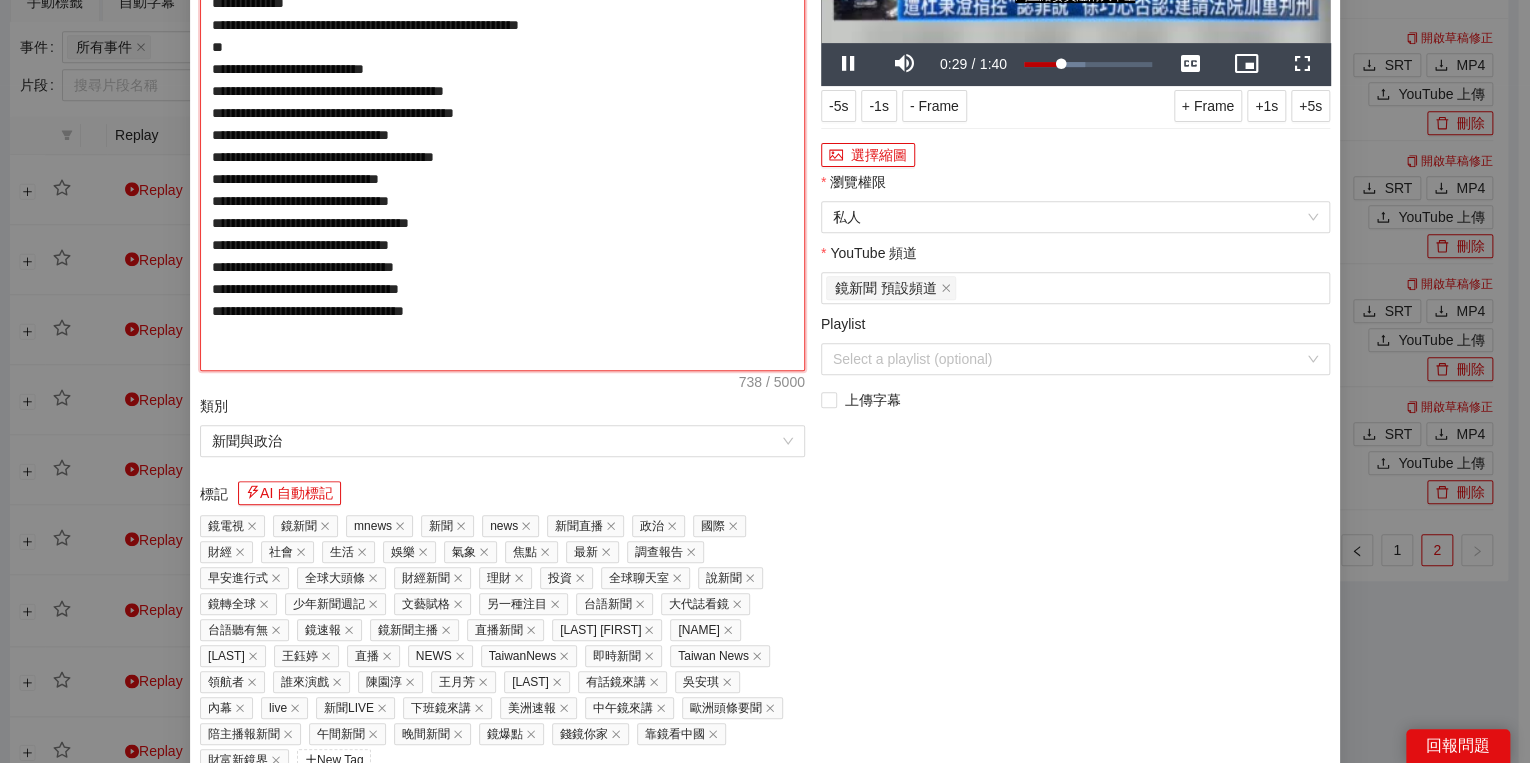 click on "**********" at bounding box center (502, 124) 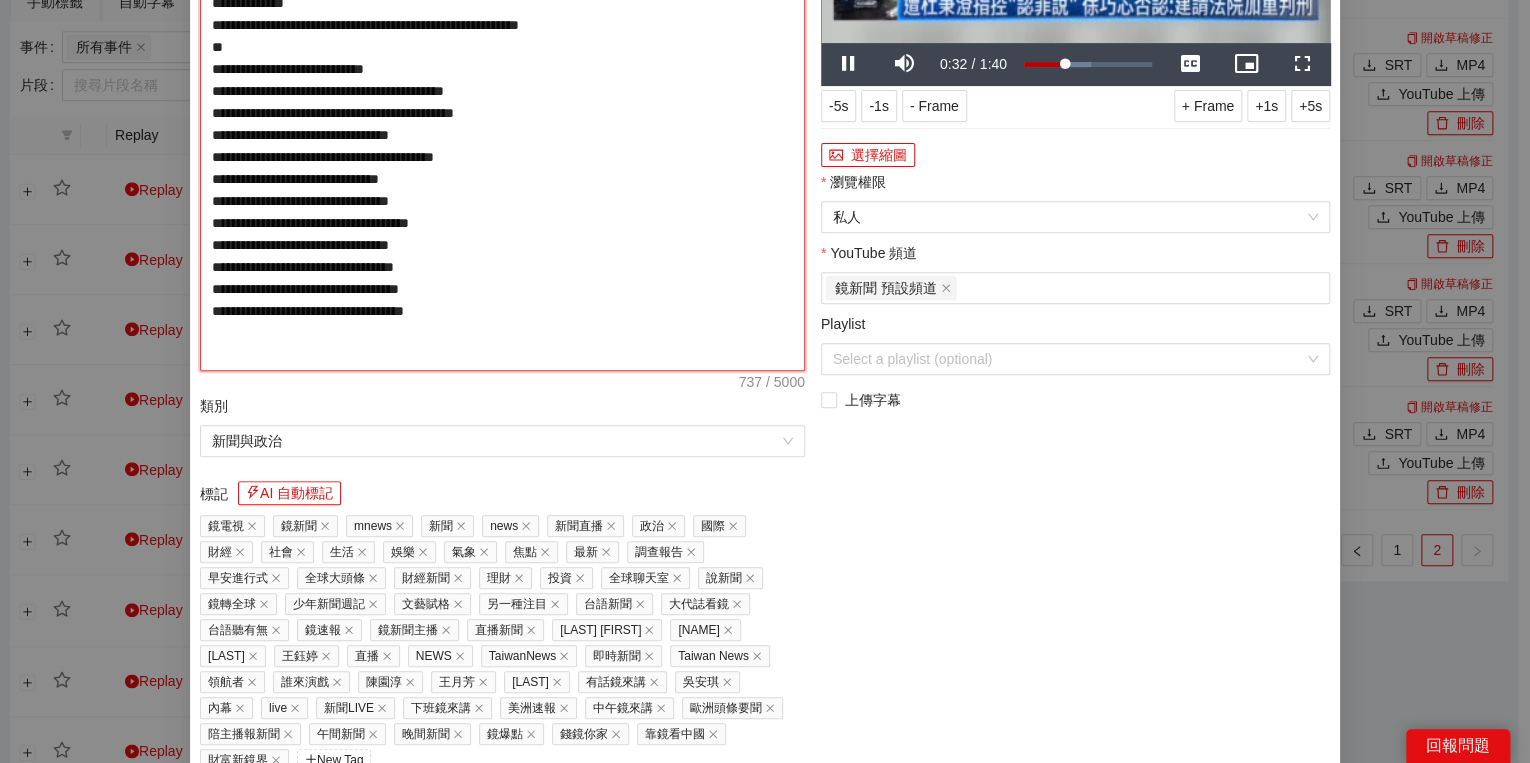 click on "**********" at bounding box center (502, 124) 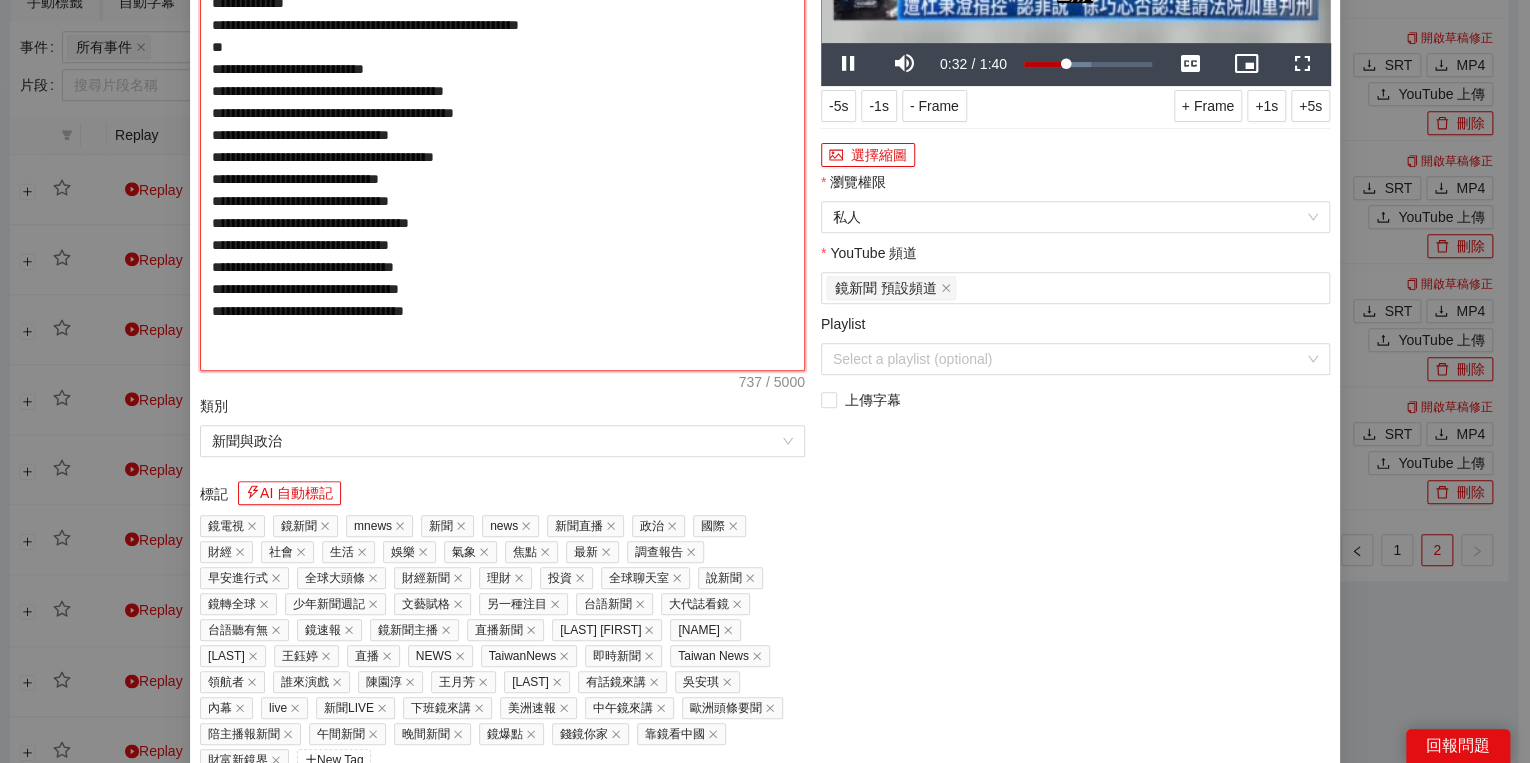 type on "**********" 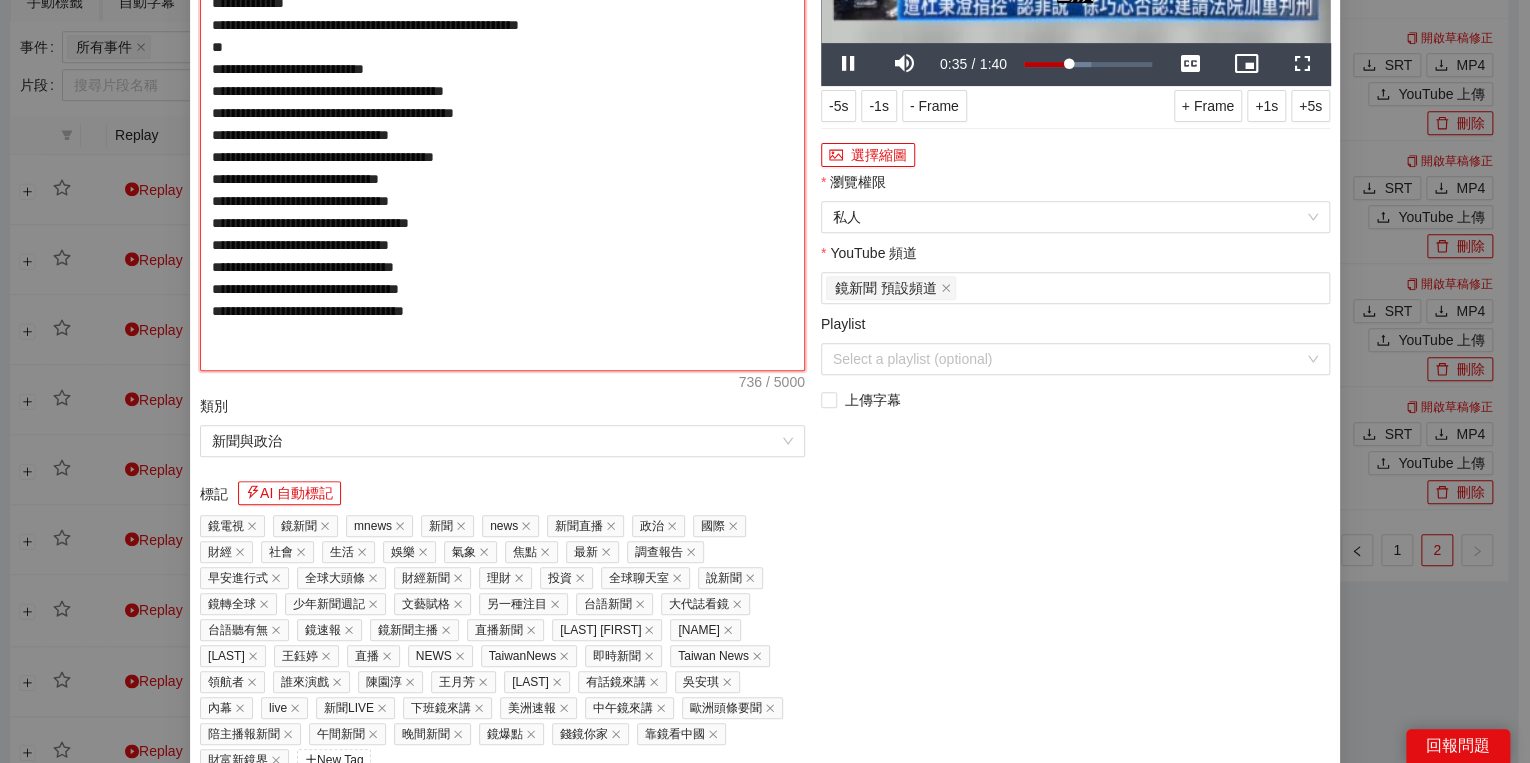 click on "**********" at bounding box center (502, 124) 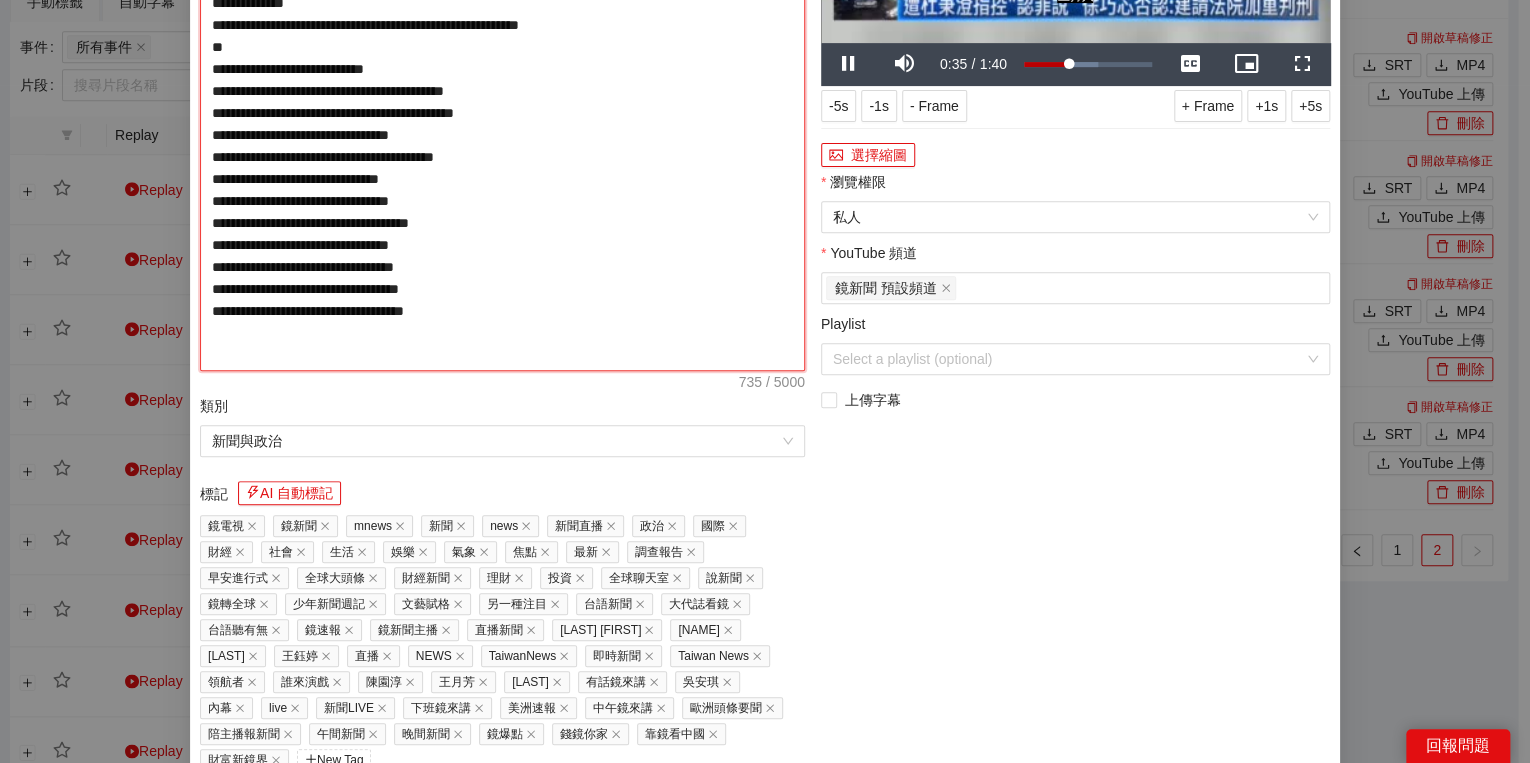 type on "**********" 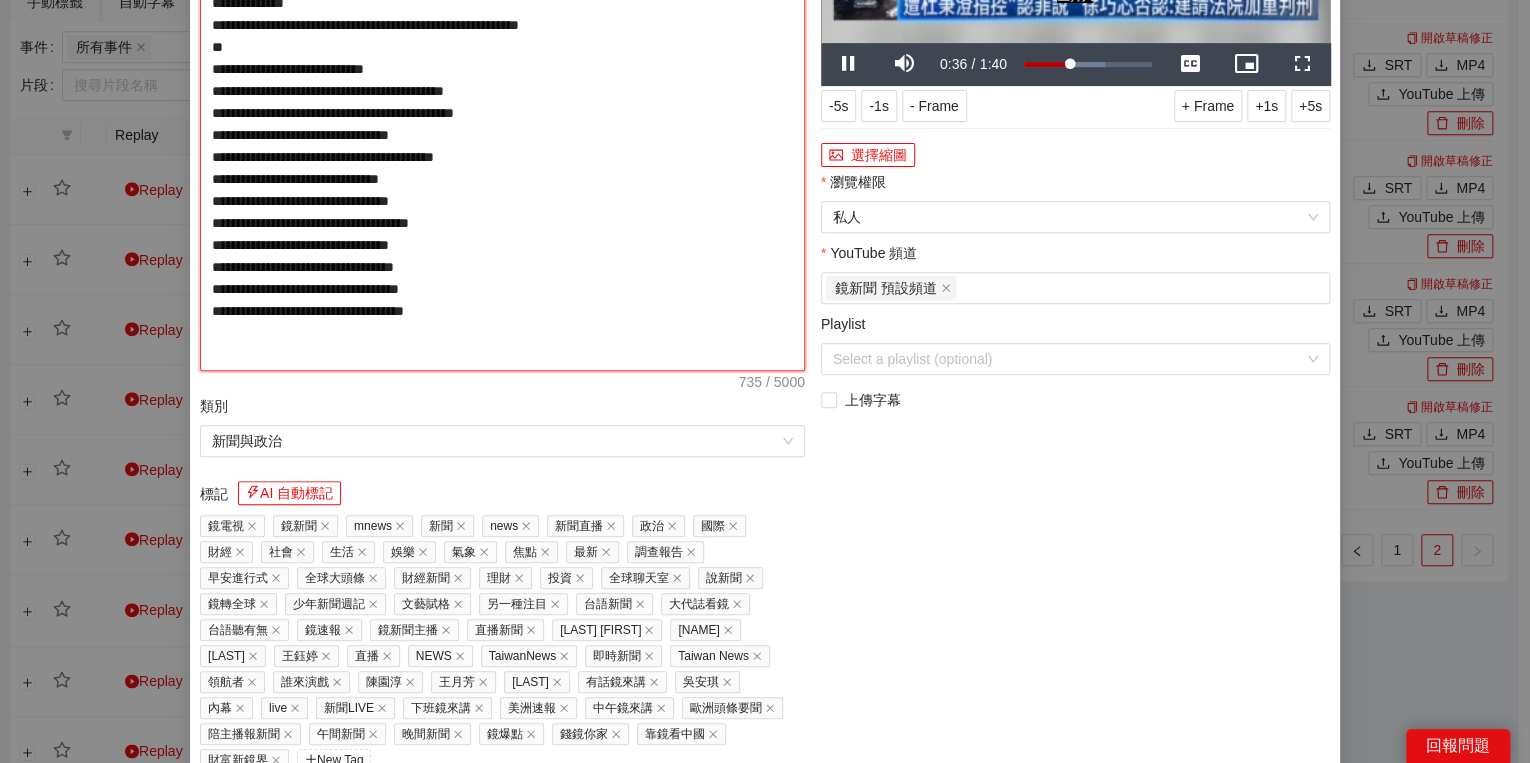 type on "**********" 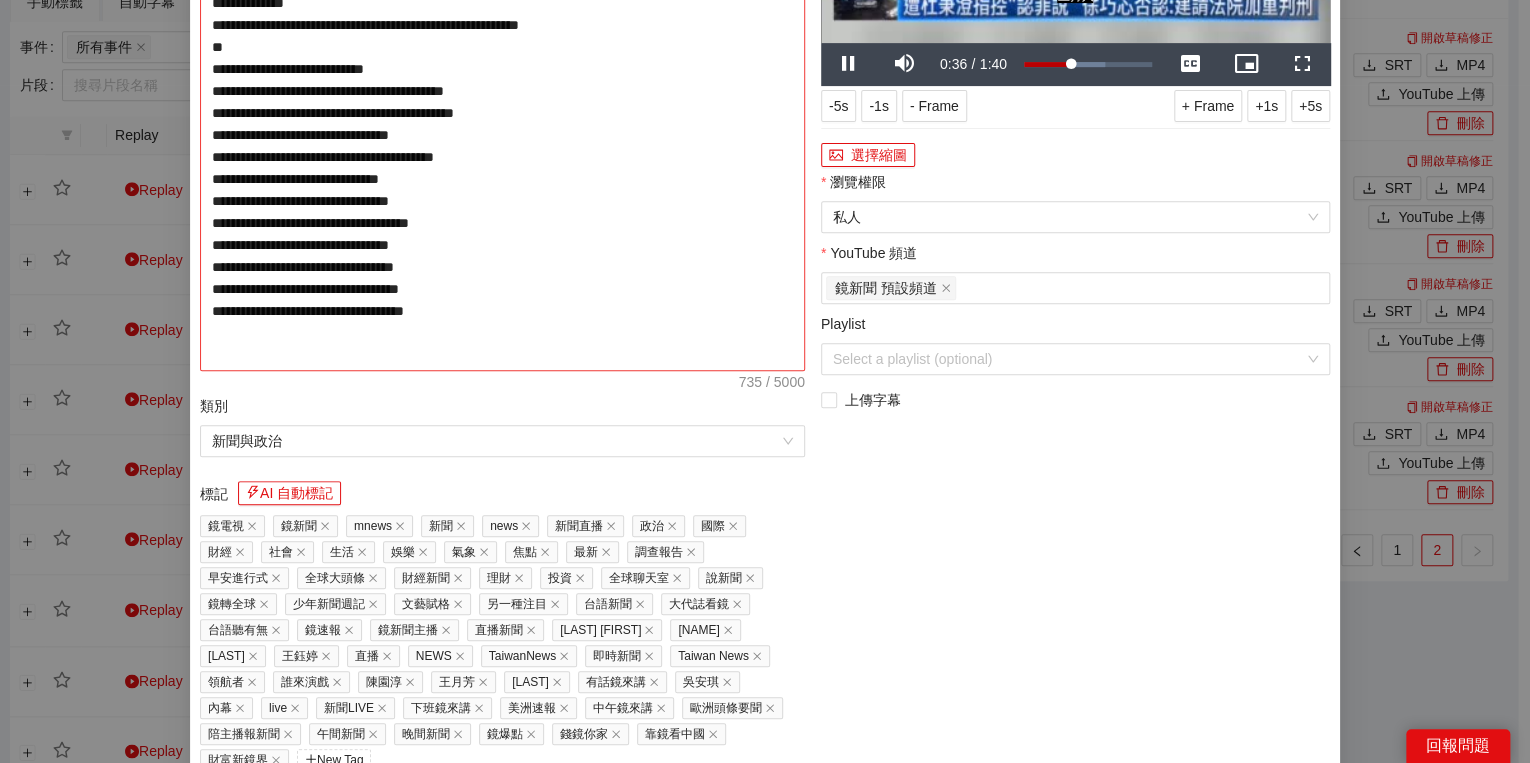 type on "**********" 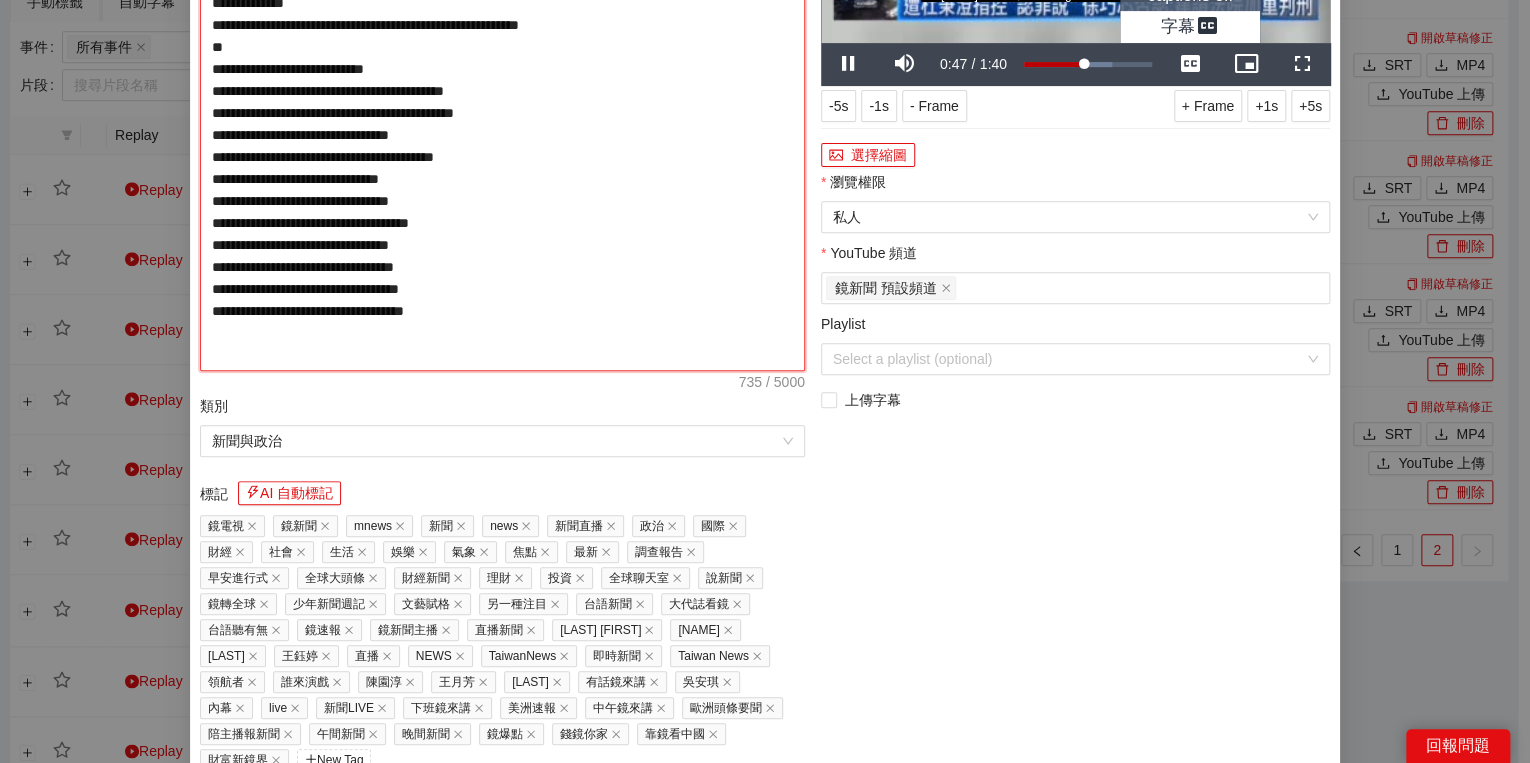 type on "**********" 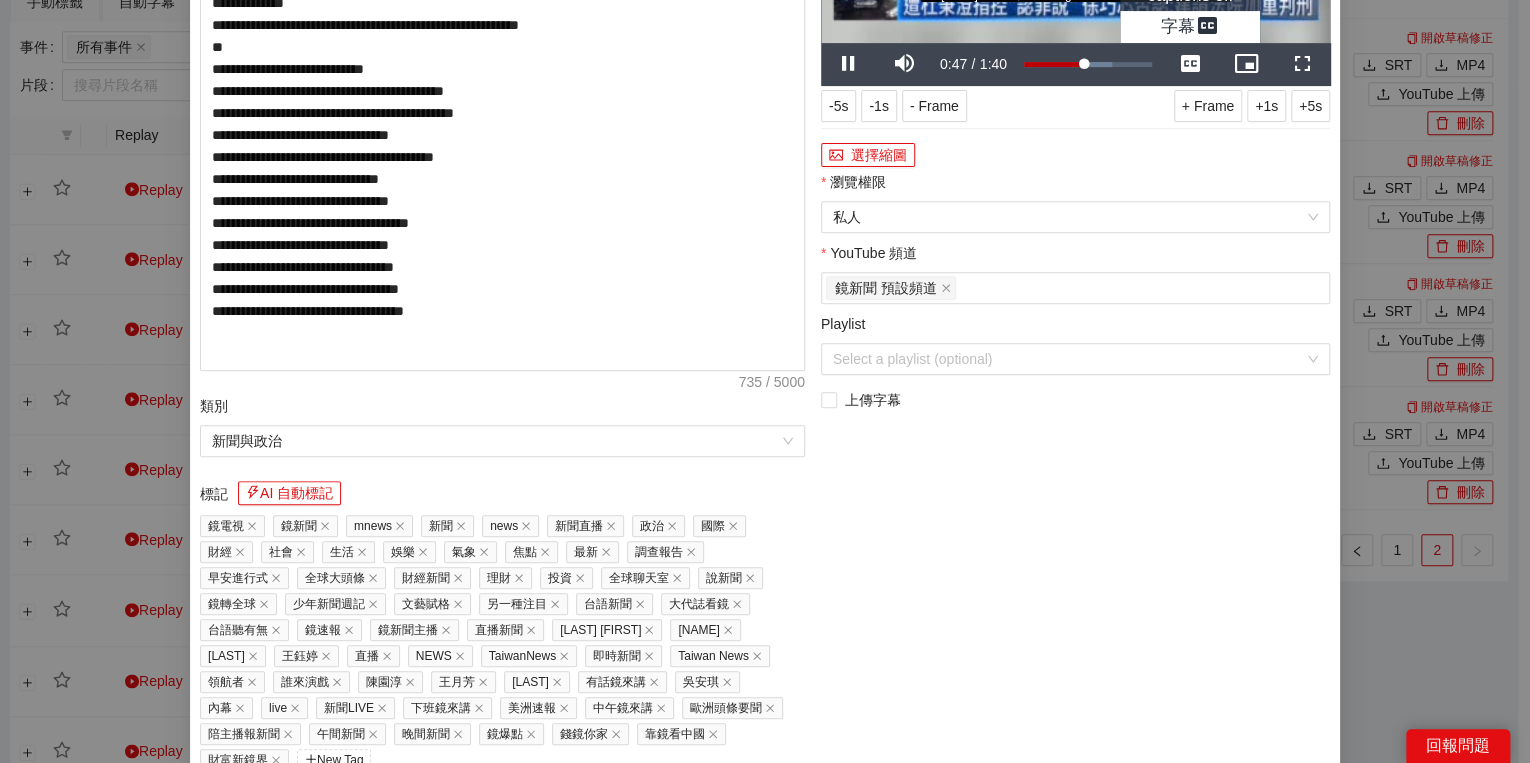 click on "captions off" at bounding box center [1190, -5] 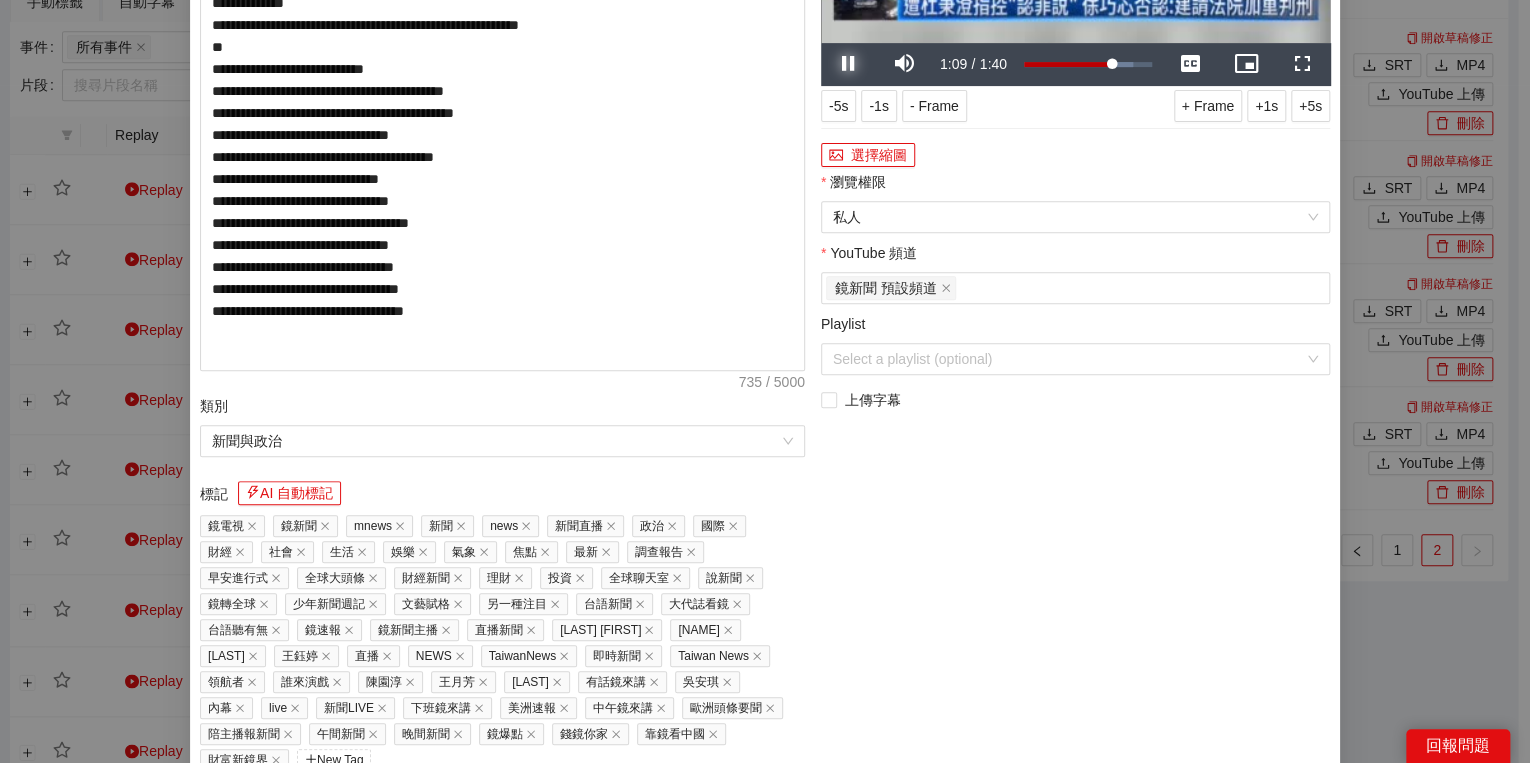 click at bounding box center [849, 64] 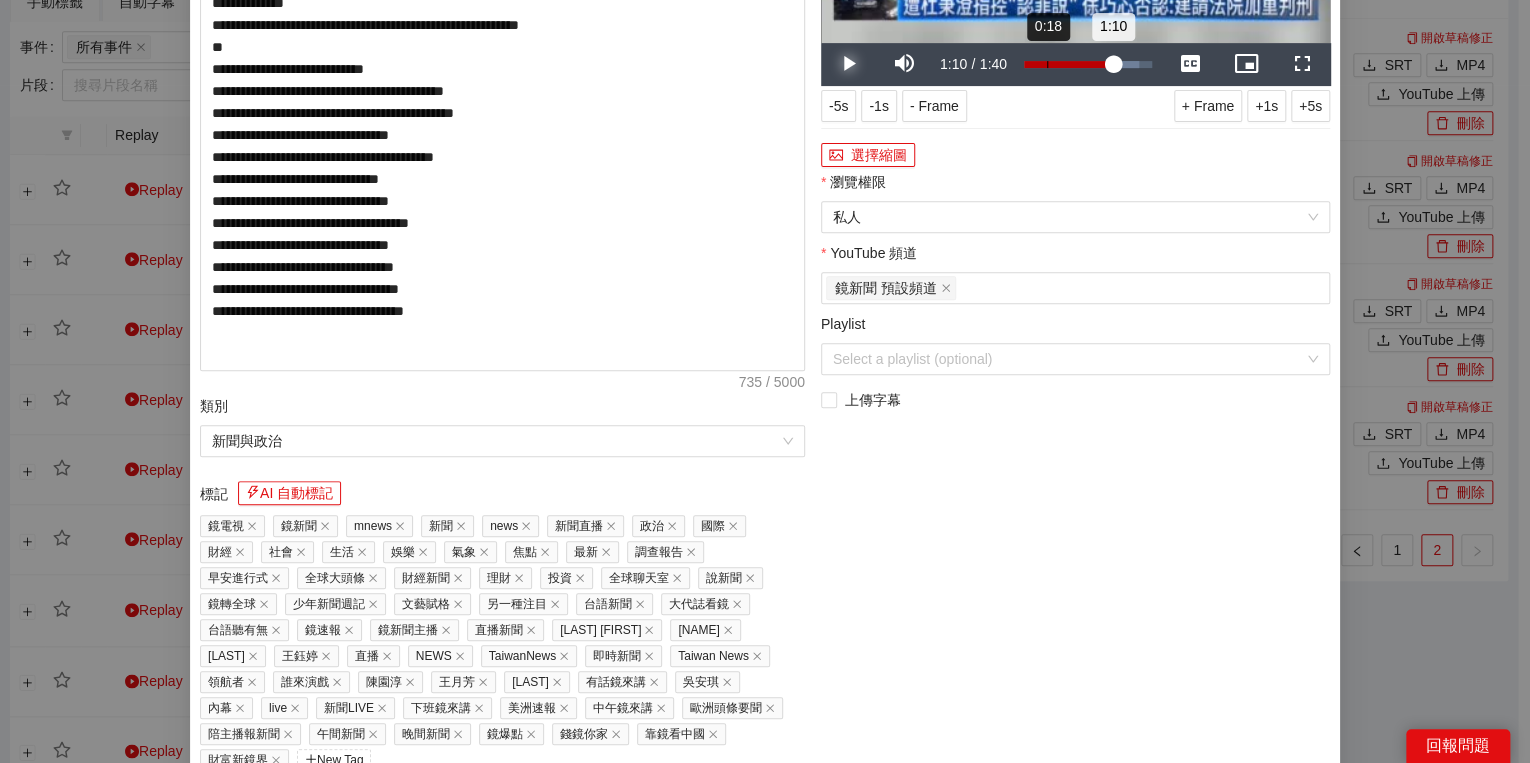 click on "0:18" at bounding box center [1047, 64] 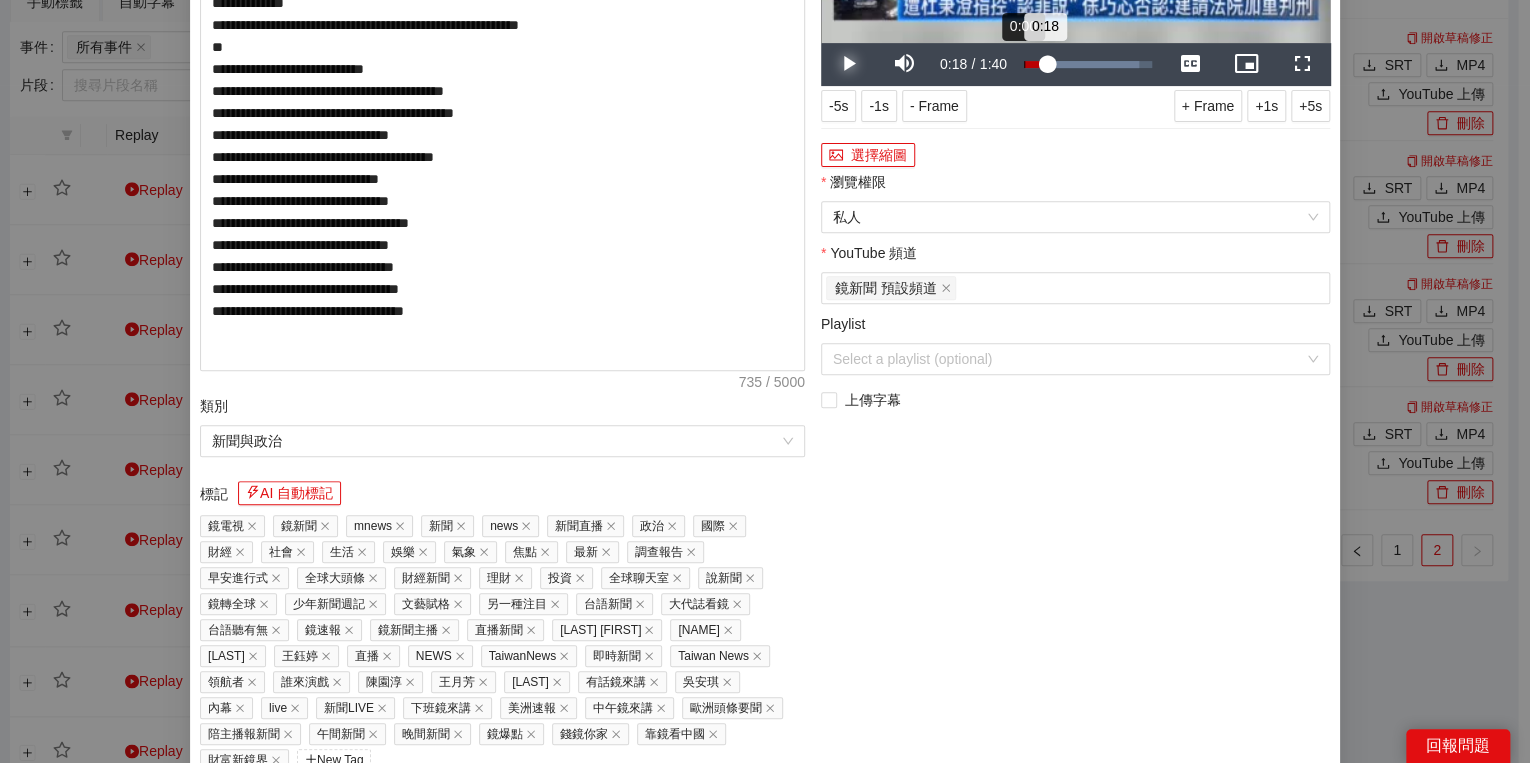 click on "Loaded :  90.21% 0:00 0:18" at bounding box center (1088, 64) 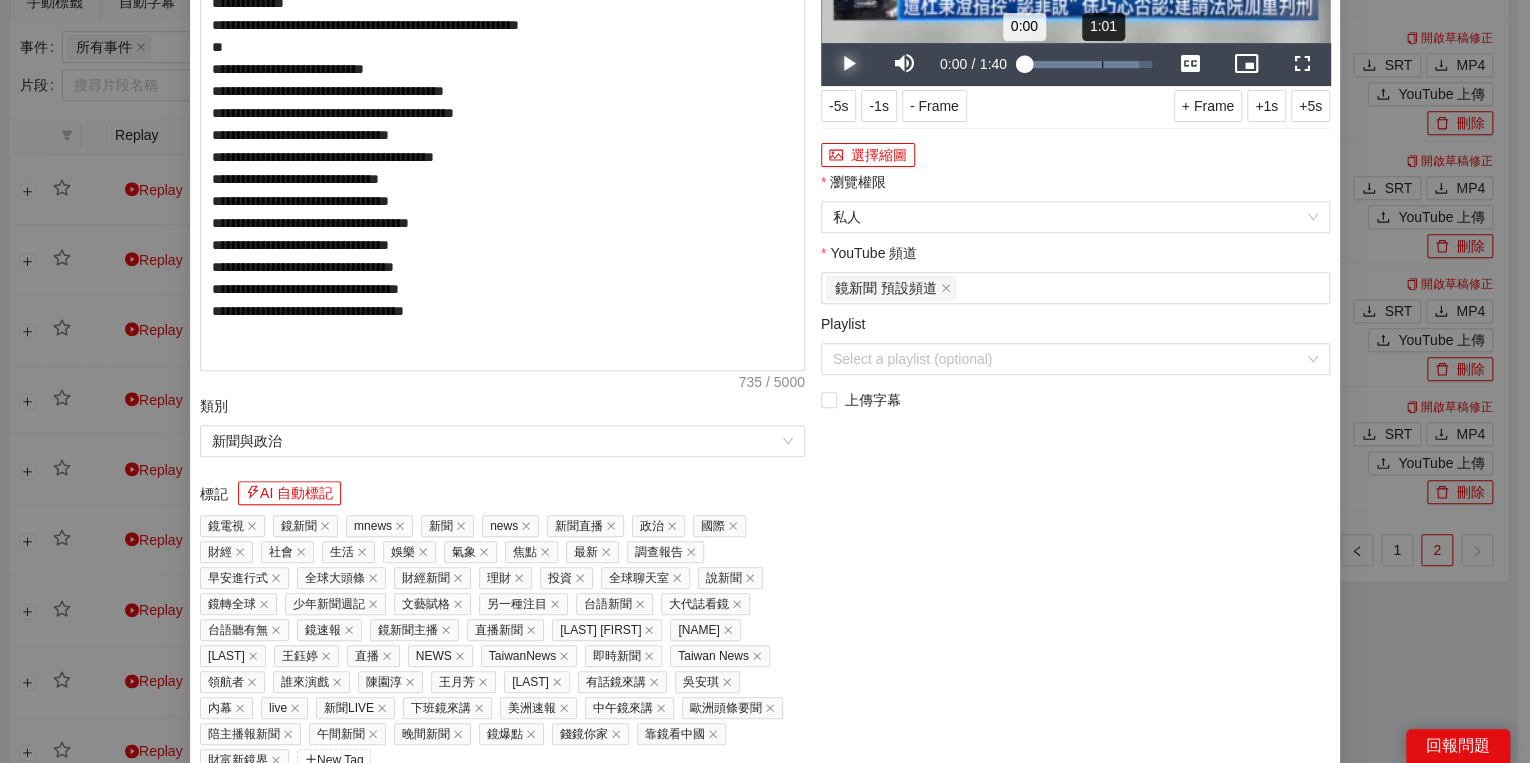 click on "Loaded :  90.21% 1:01 0:00" at bounding box center (1088, 64) 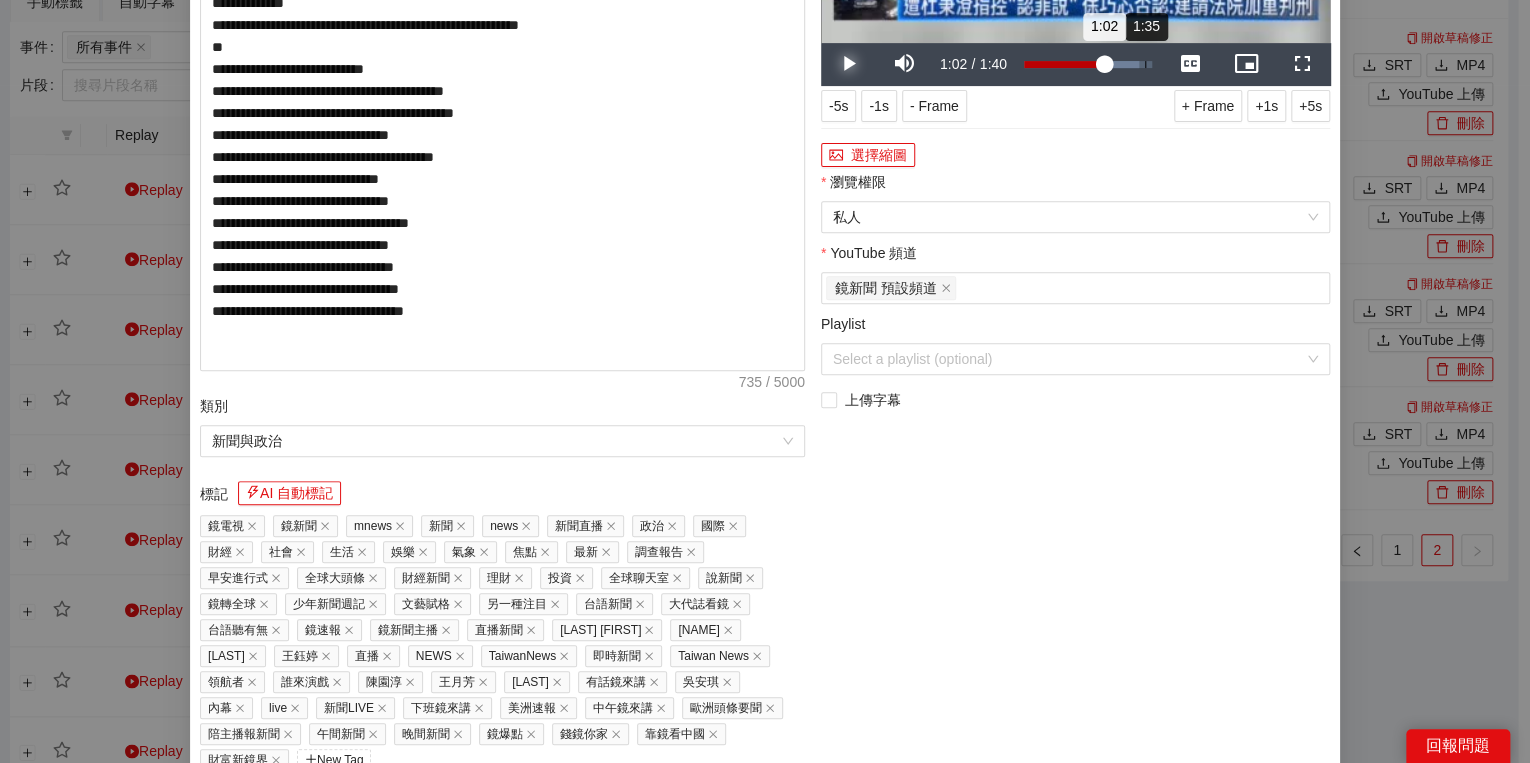 click on "1:35" at bounding box center (1145, 64) 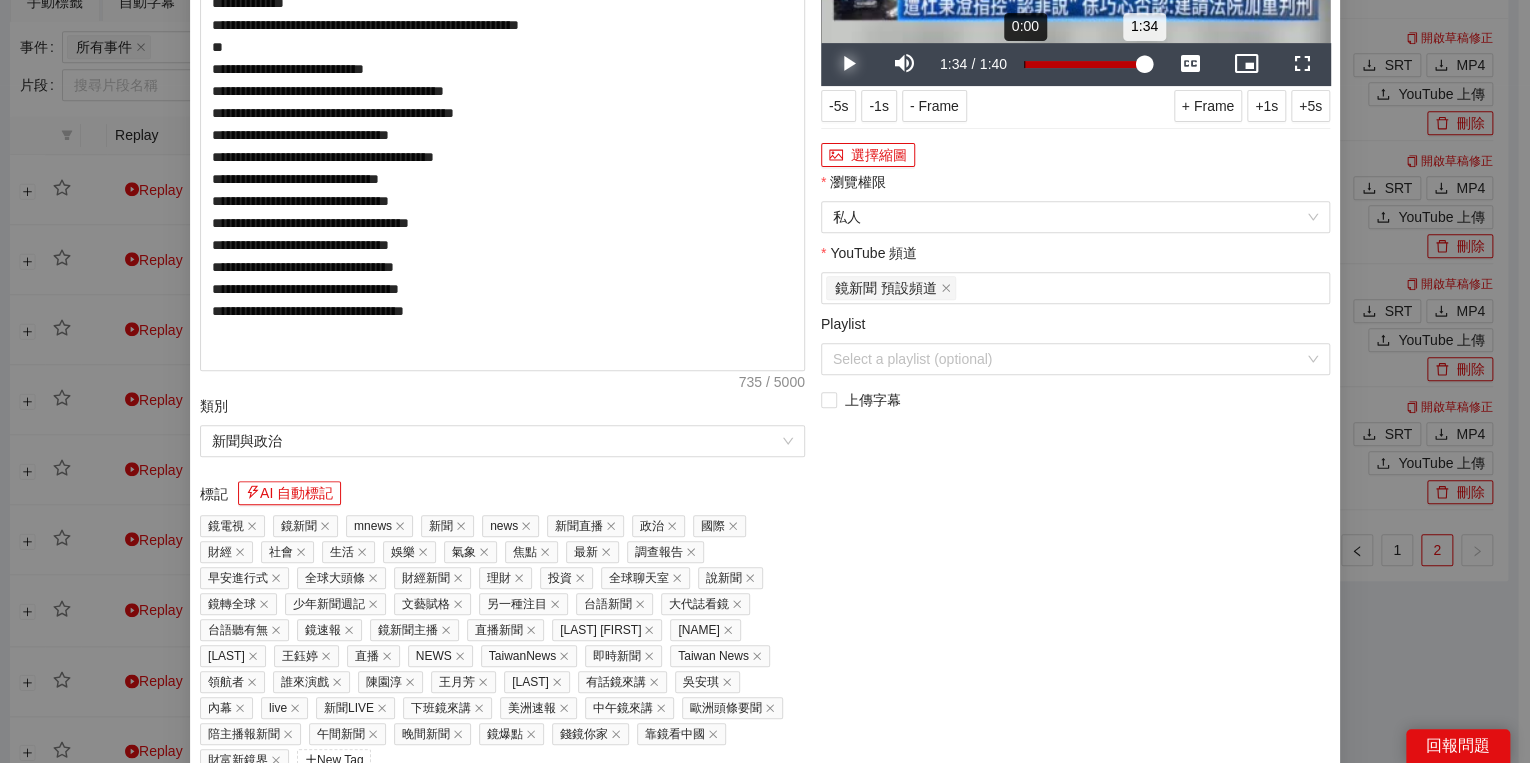 click on "Loaded :  100.00% 0:00 1:34" at bounding box center (1088, 64) 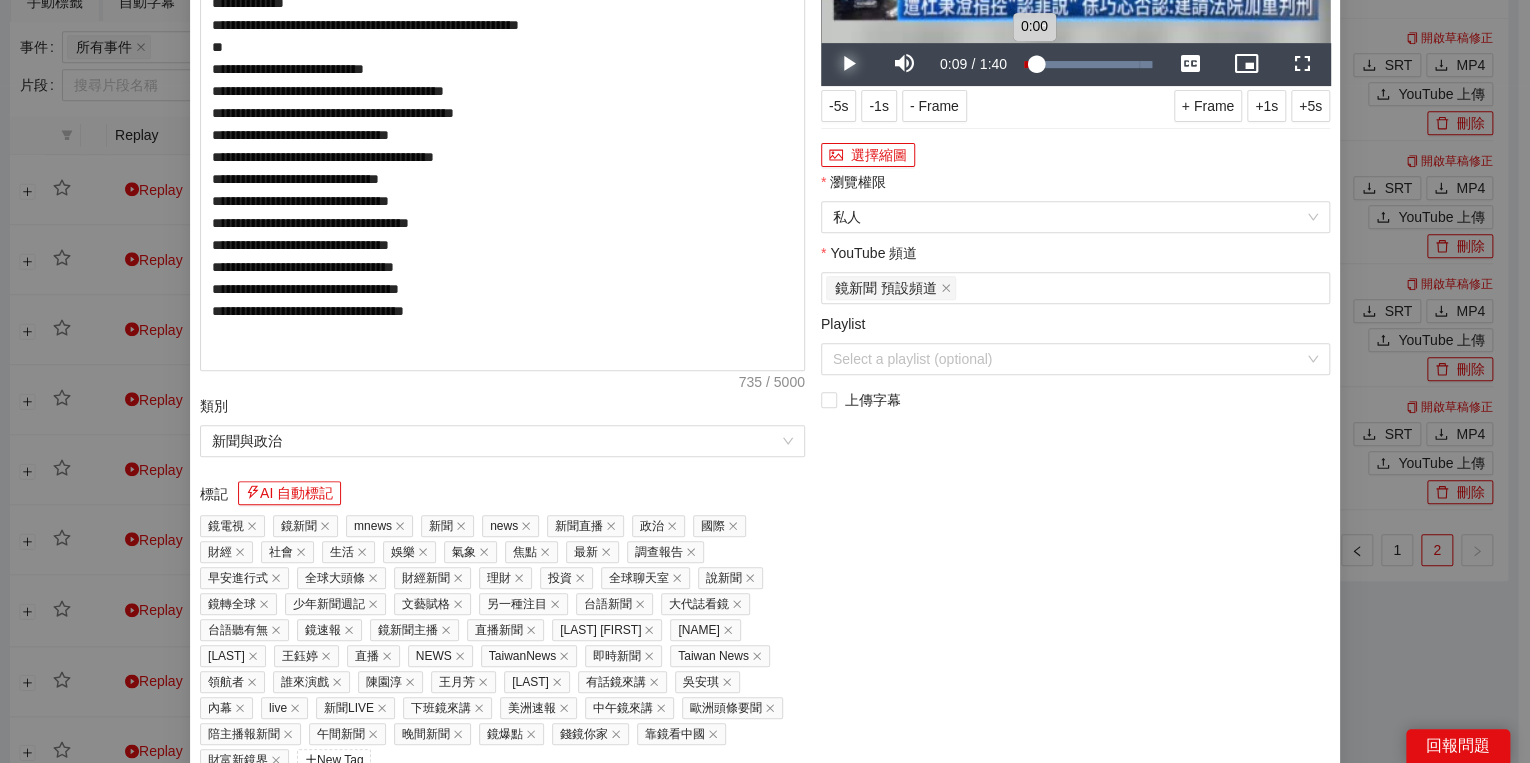 click on "Loaded :  100.00% 0:08 0:00" at bounding box center (1088, 64) 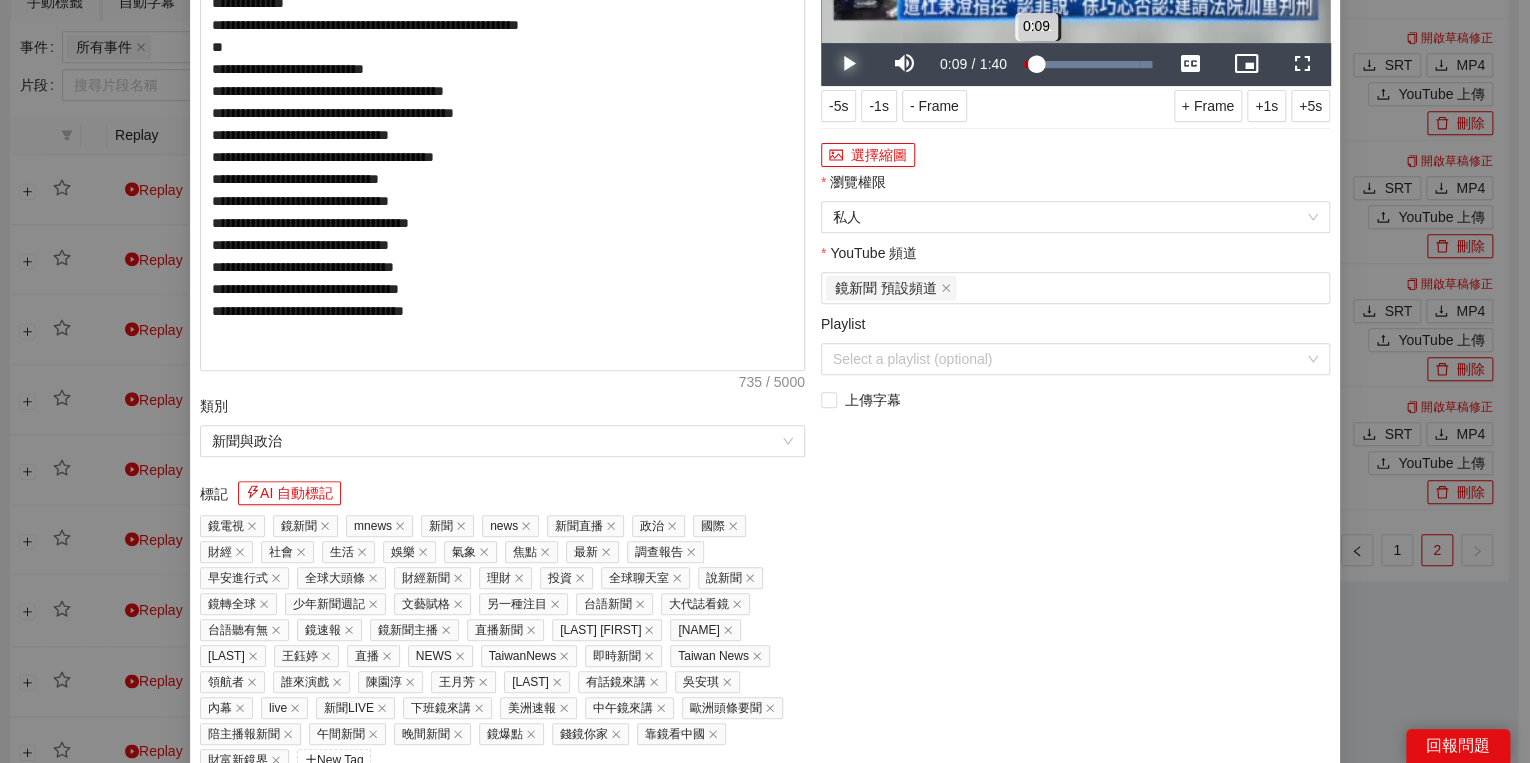 click on "0:09" at bounding box center [1030, 64] 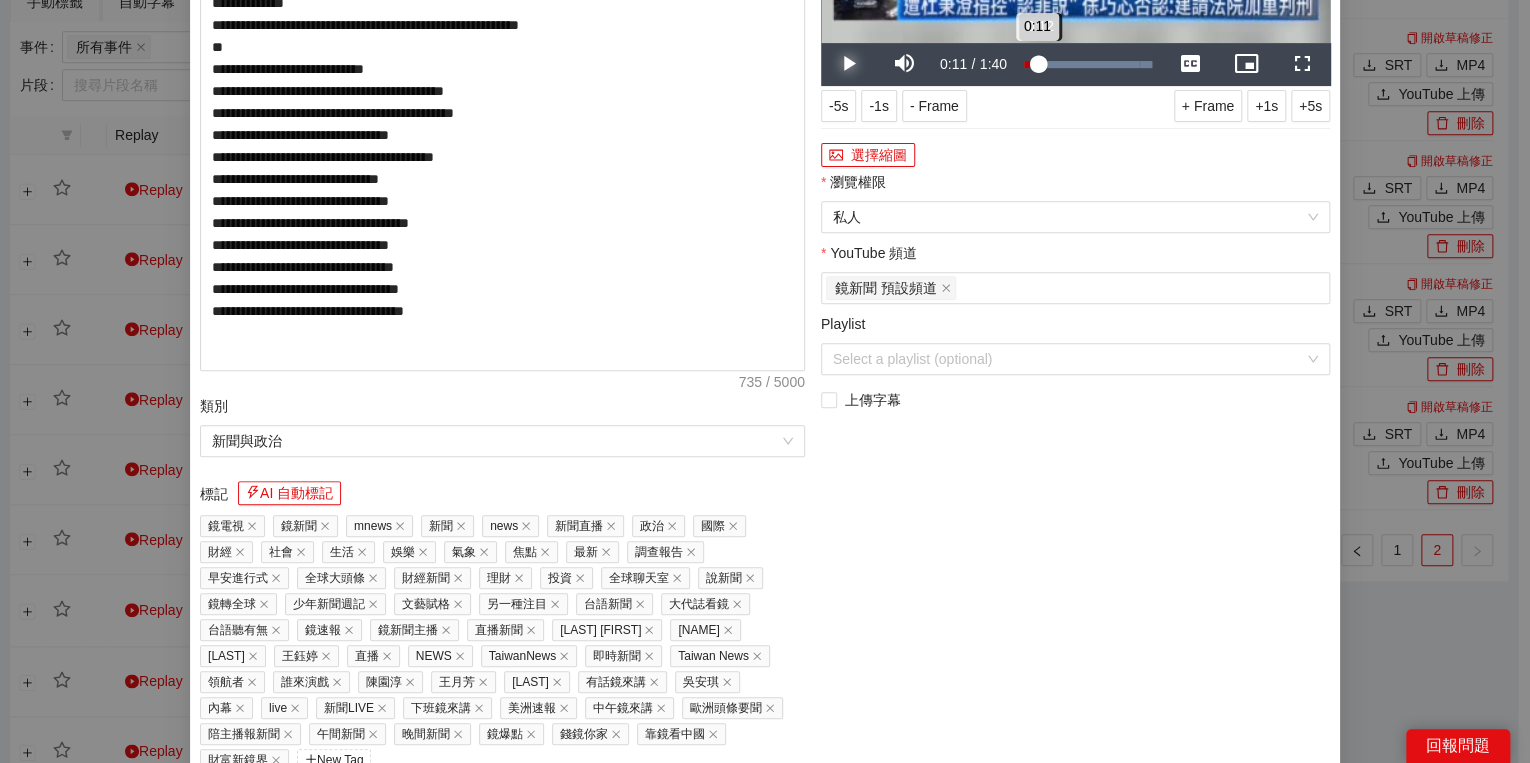 click on "0:11" at bounding box center (1031, 64) 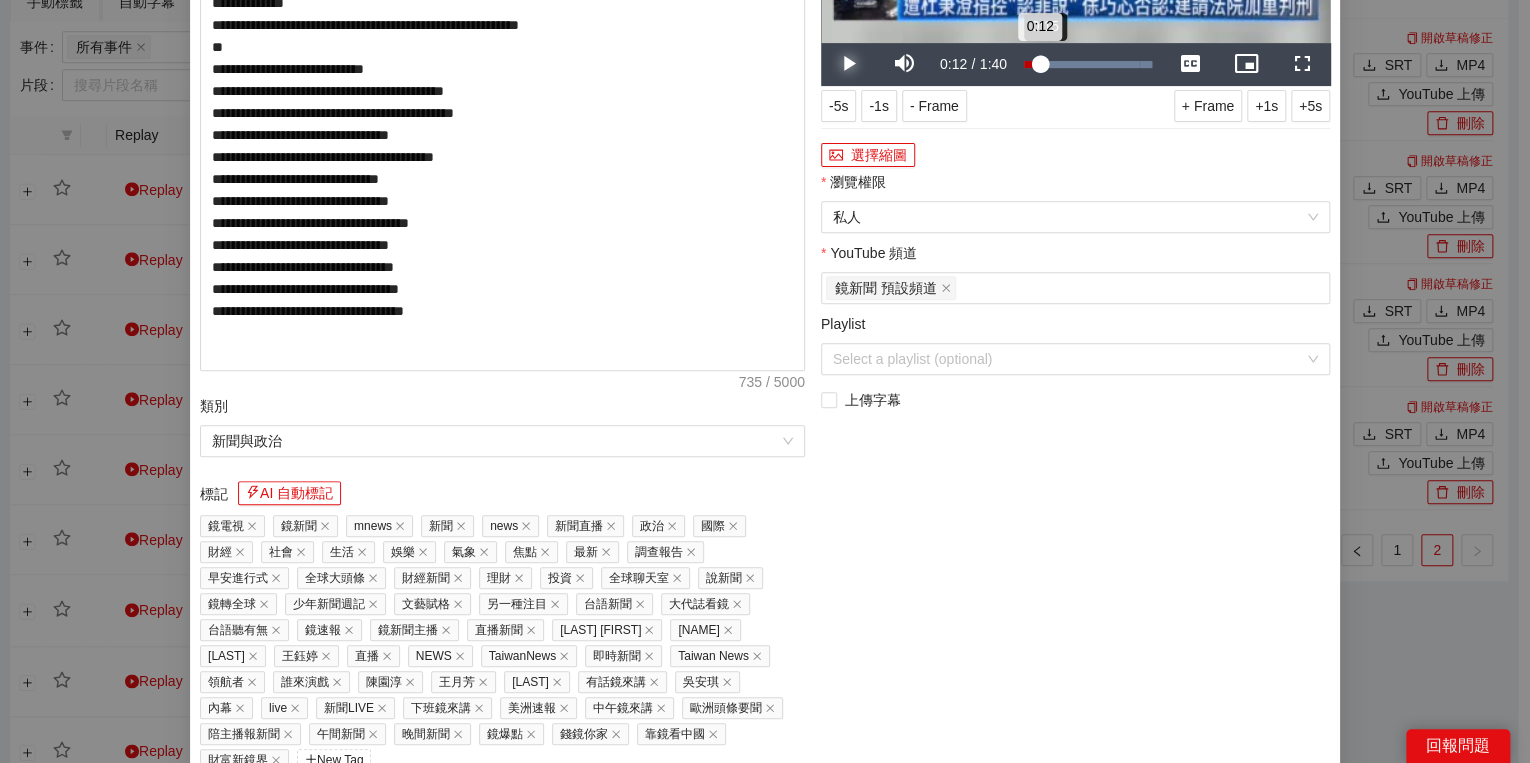 click on "0:12" at bounding box center [1032, 64] 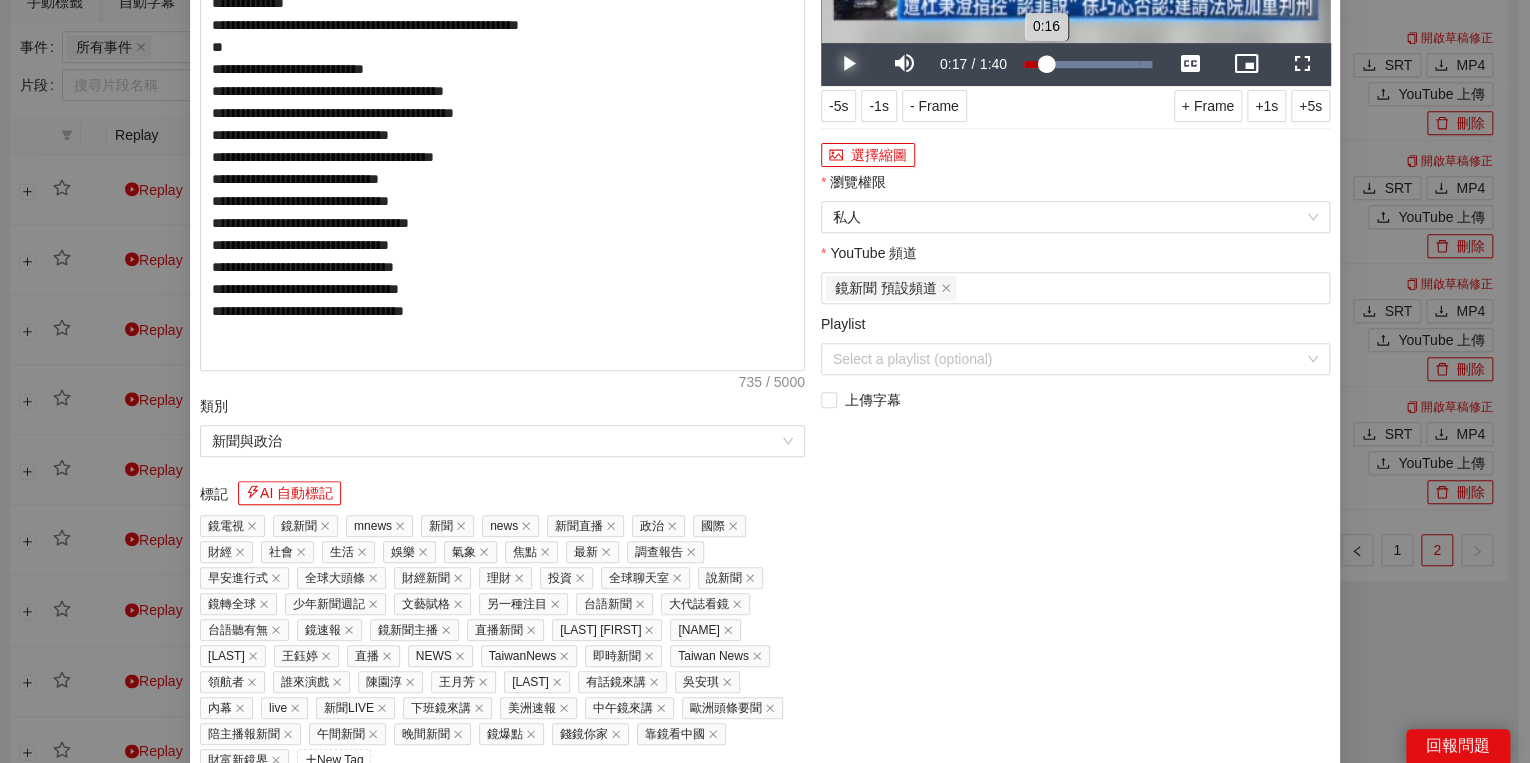 click on "0:16" at bounding box center [1035, 64] 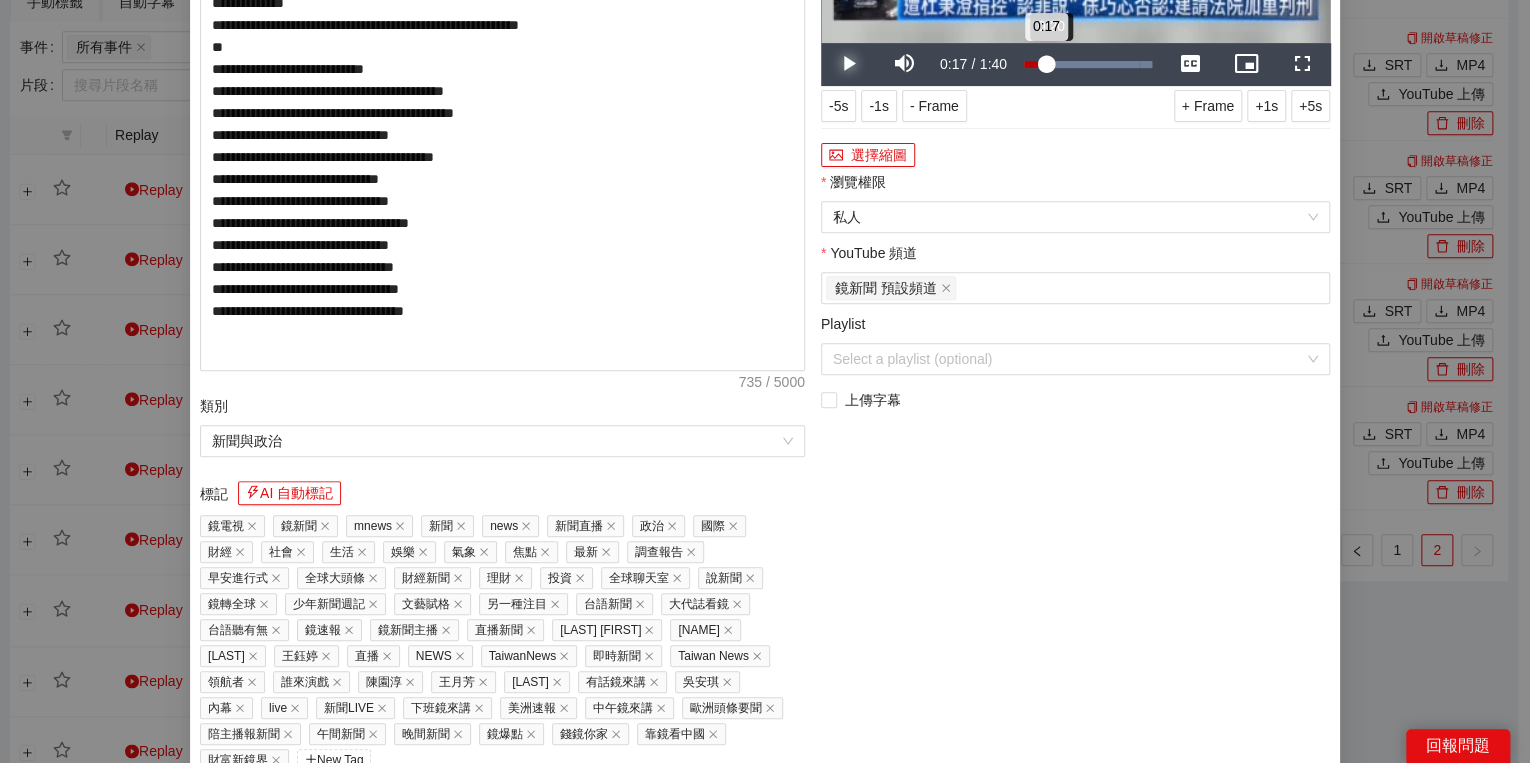 click on "0:17" at bounding box center (1035, 64) 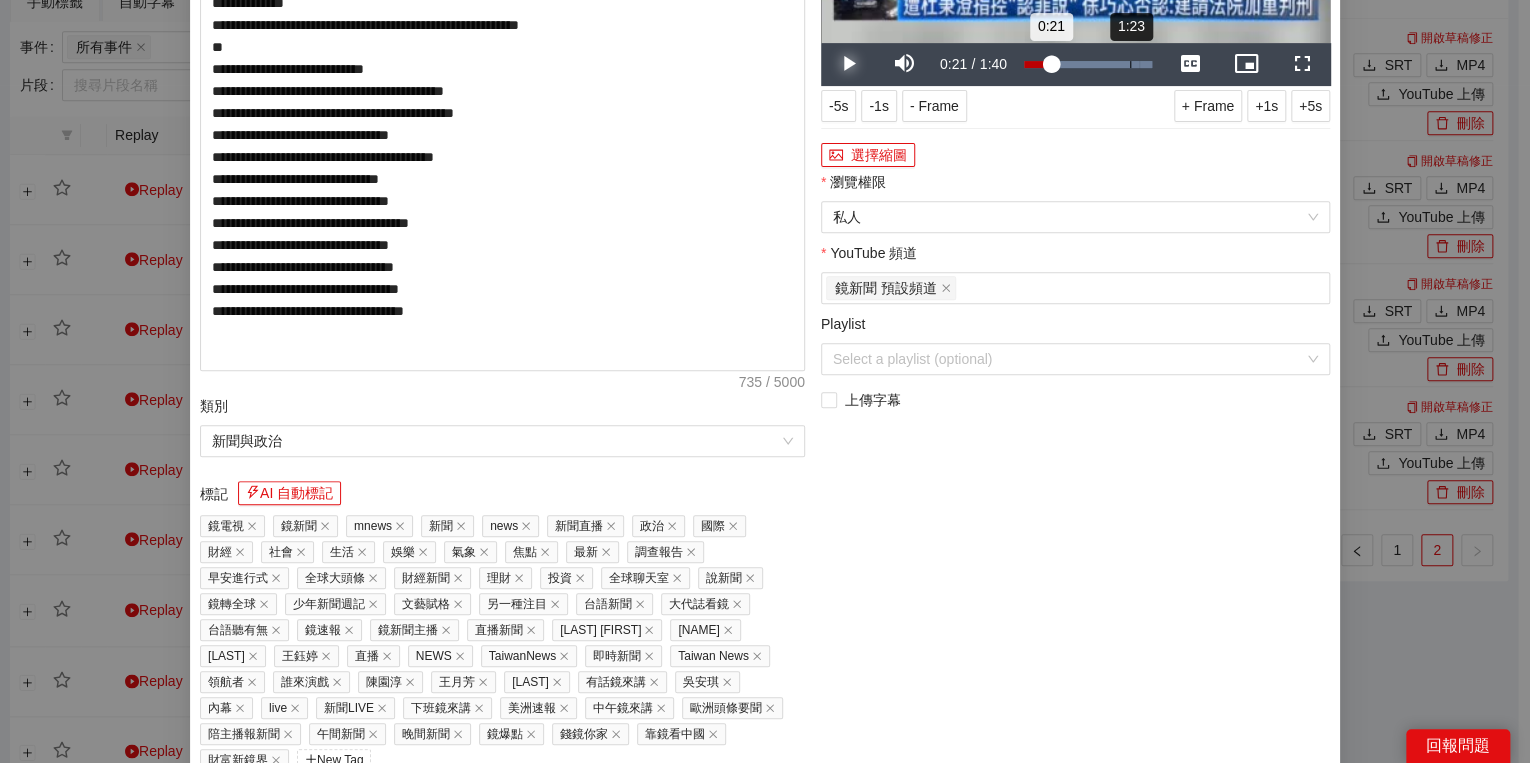click on "Loaded :  100.00% 1:23 0:21" at bounding box center (1088, 64) 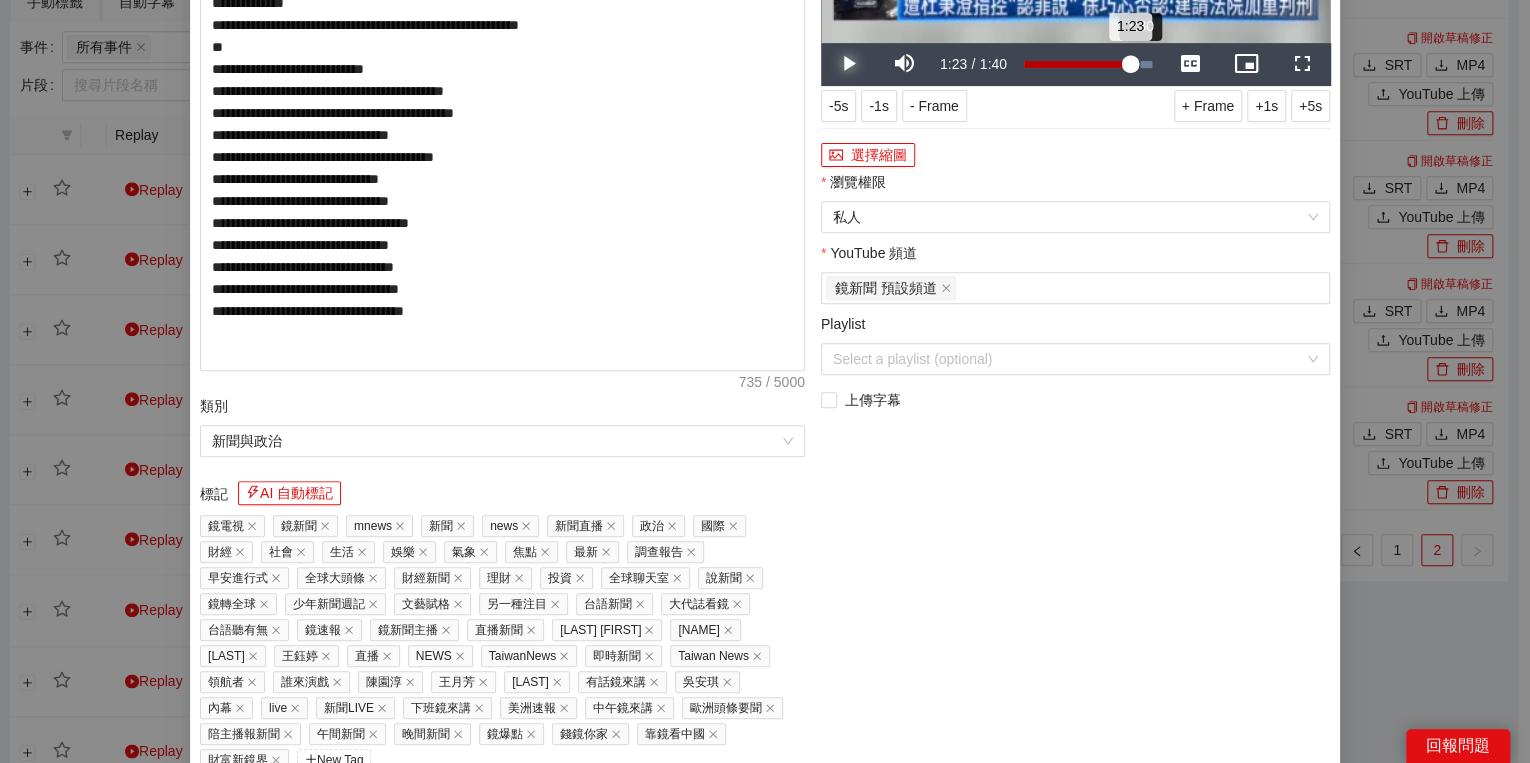 click on "1:23" at bounding box center [1077, 64] 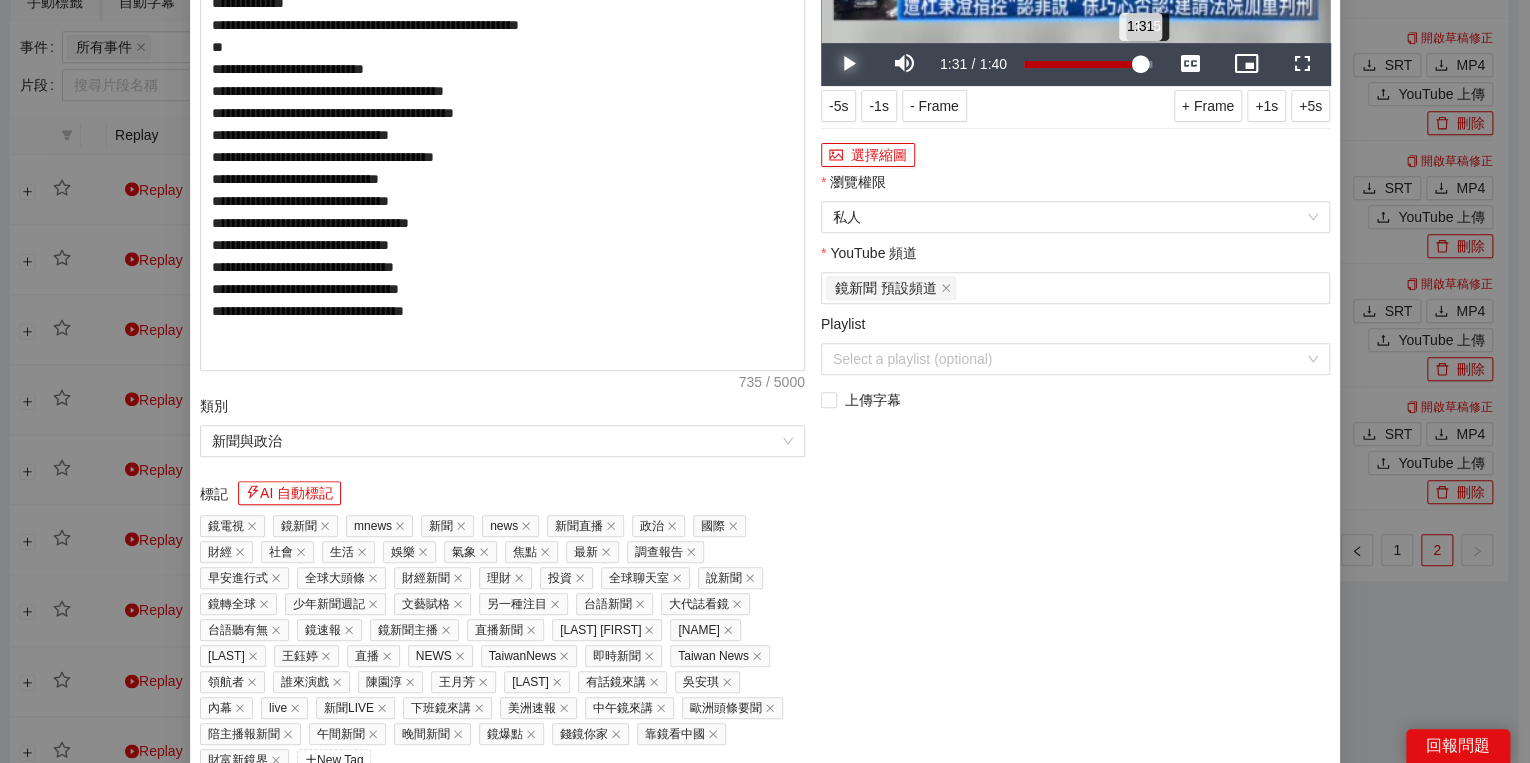 click on "1:31" at bounding box center (1082, 64) 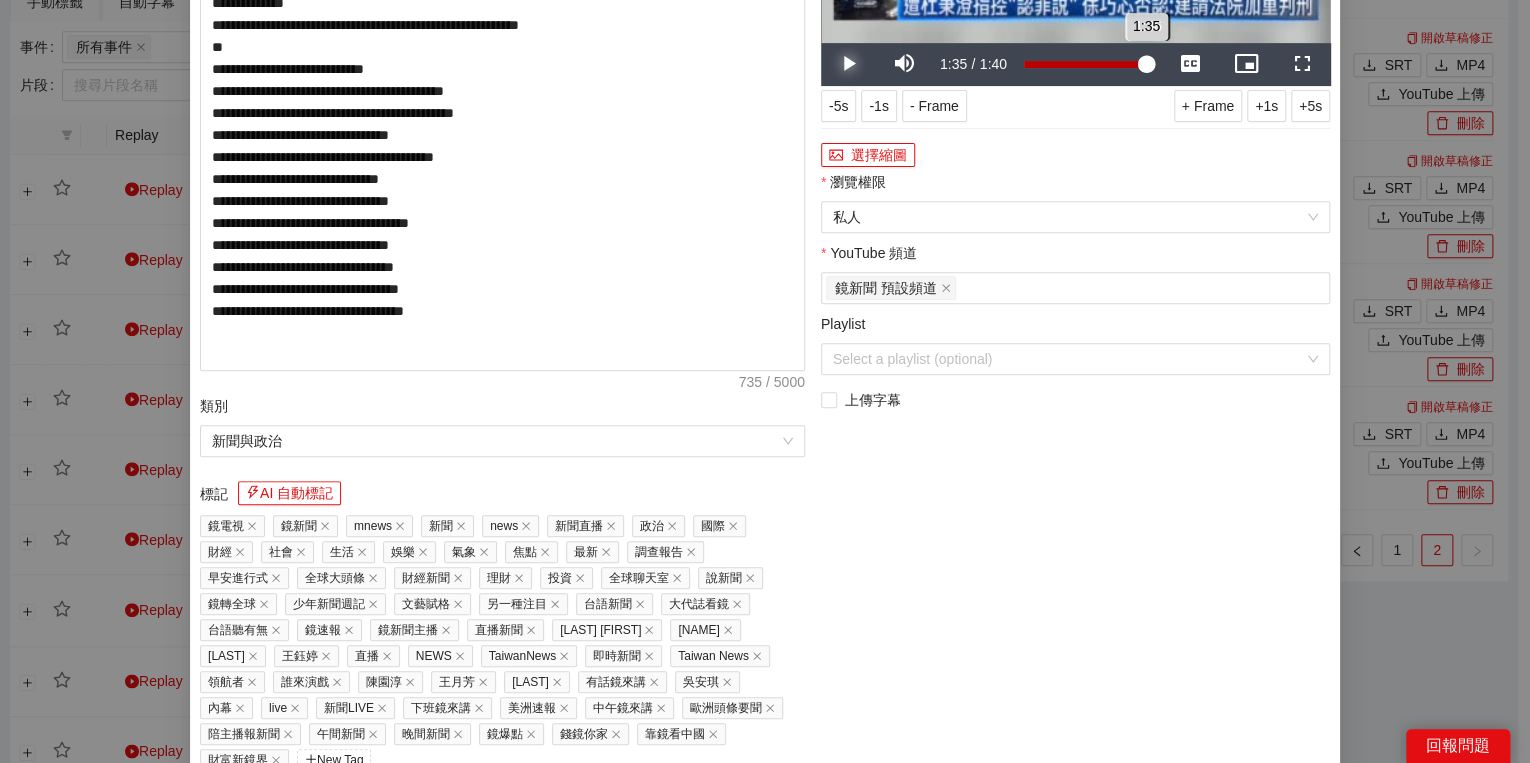 click on "1:35" at bounding box center [1085, 64] 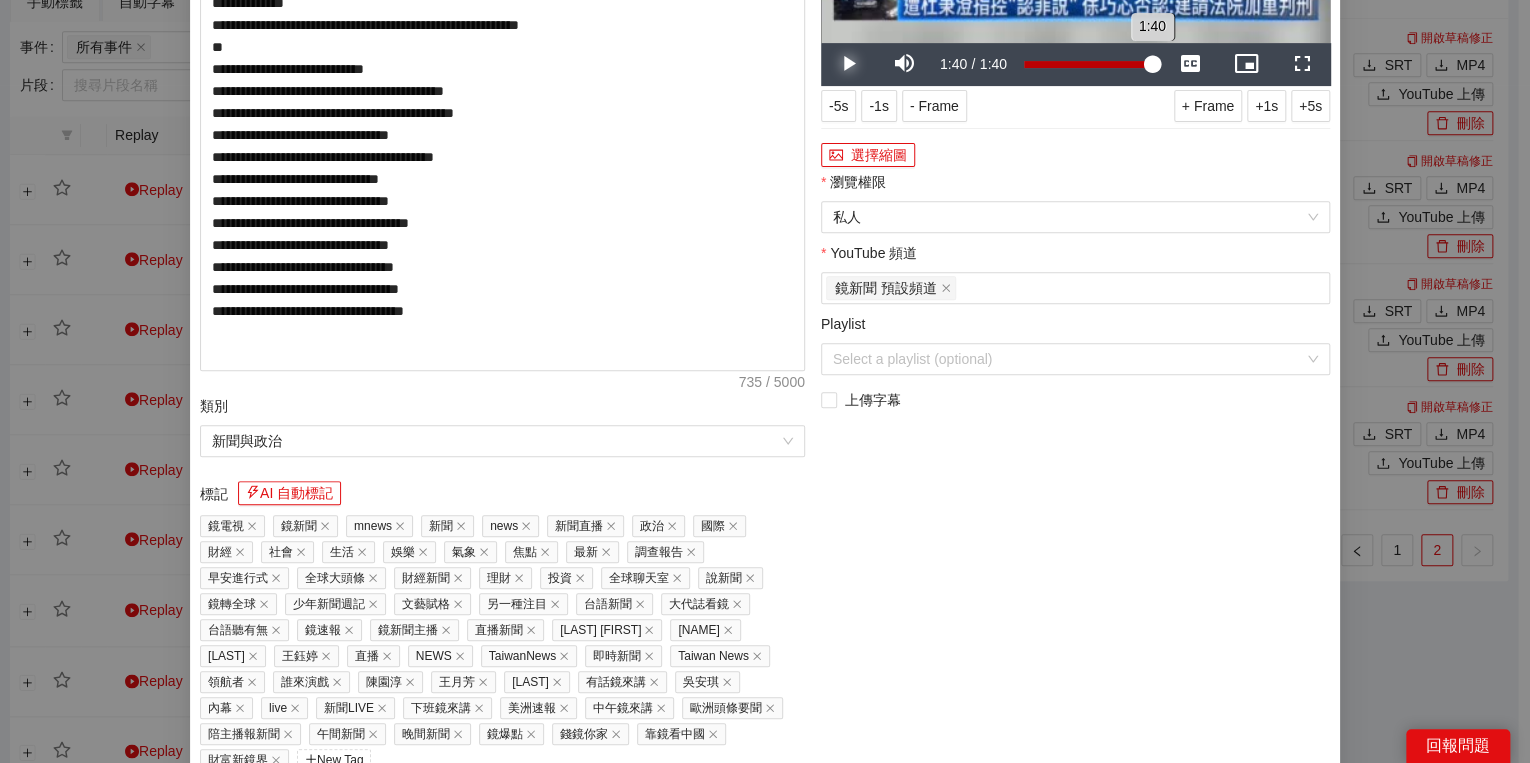 click on "1:40" at bounding box center (1088, 64) 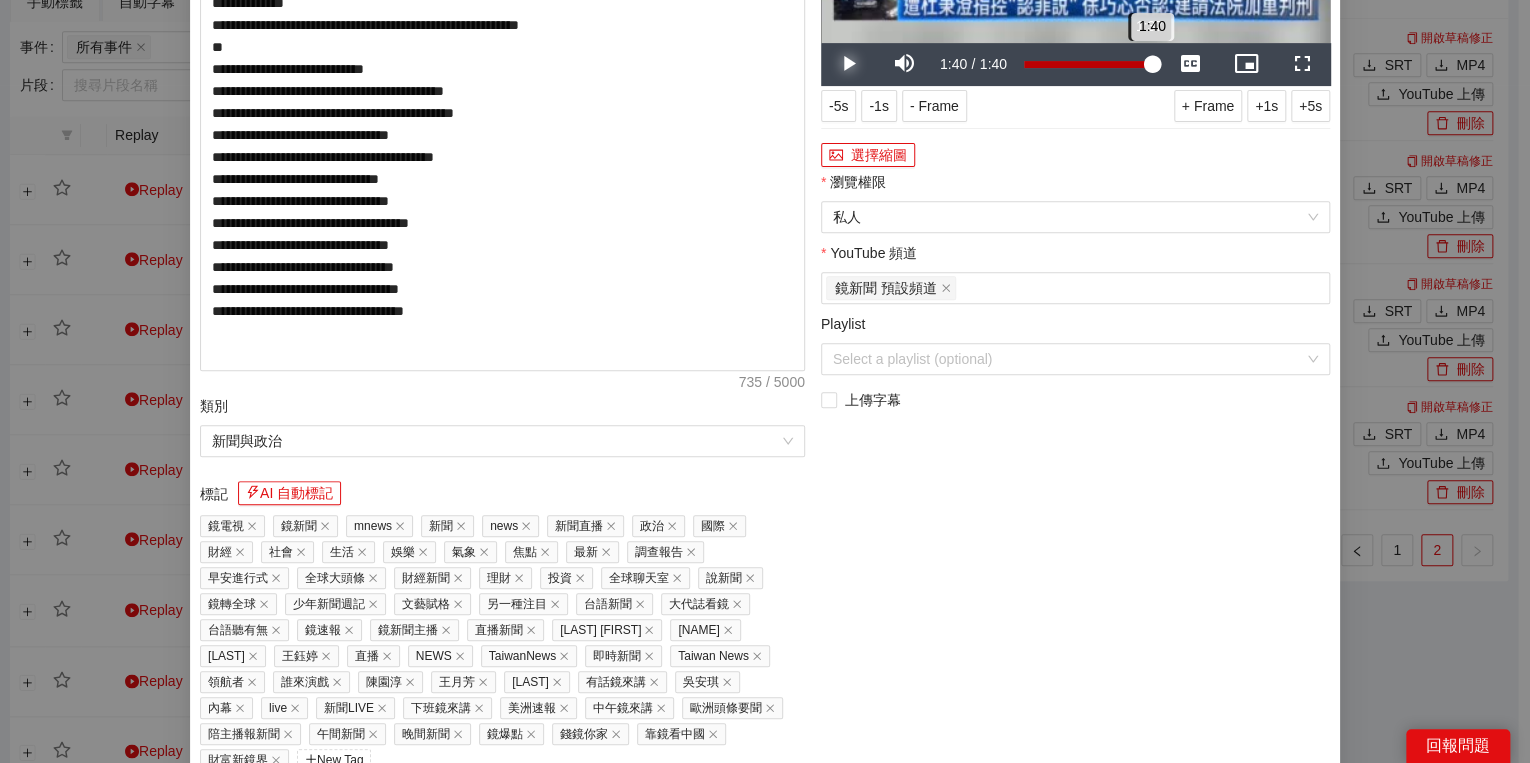 click on "1:40" at bounding box center (1088, 64) 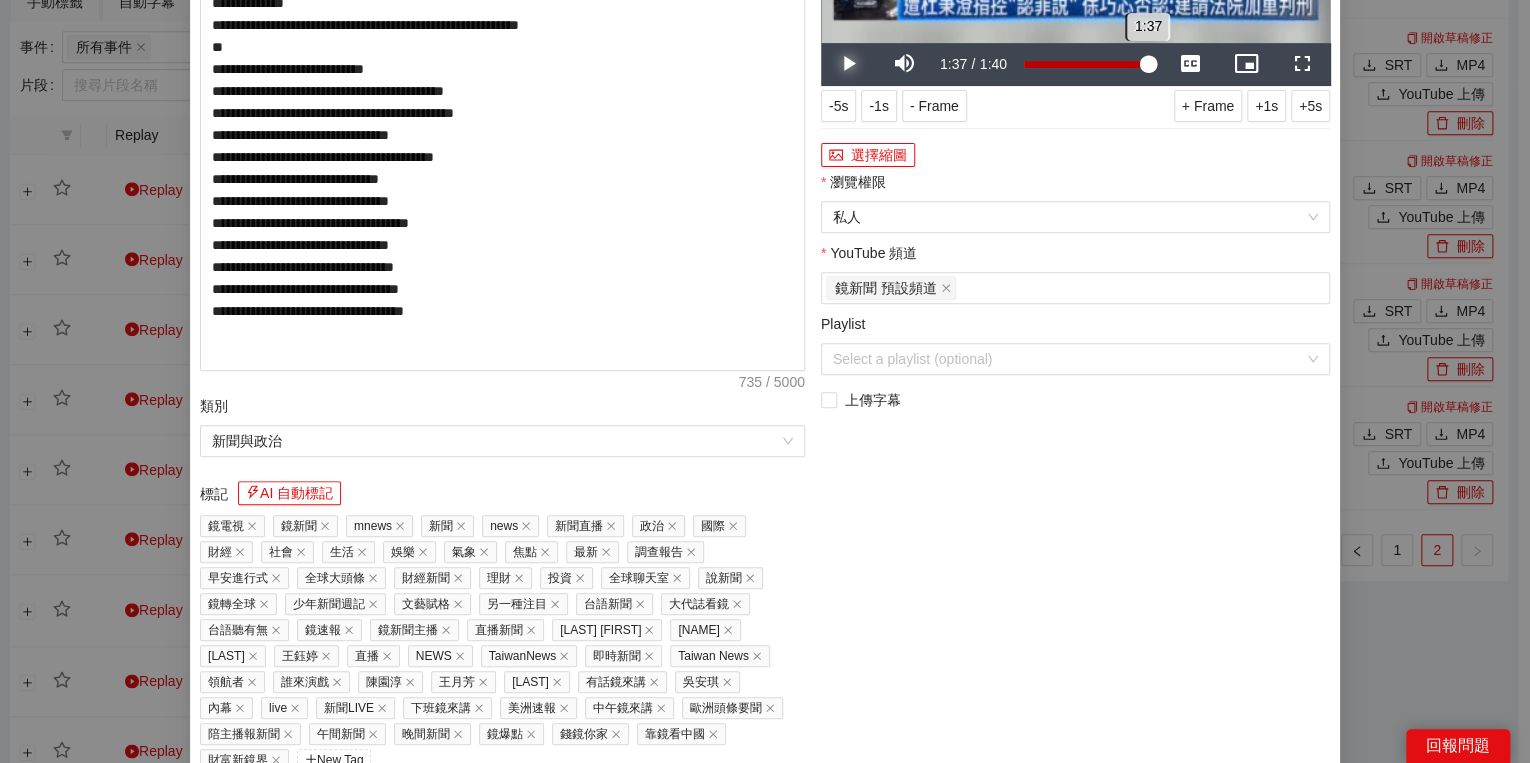 click on "1:37" at bounding box center [1086, 64] 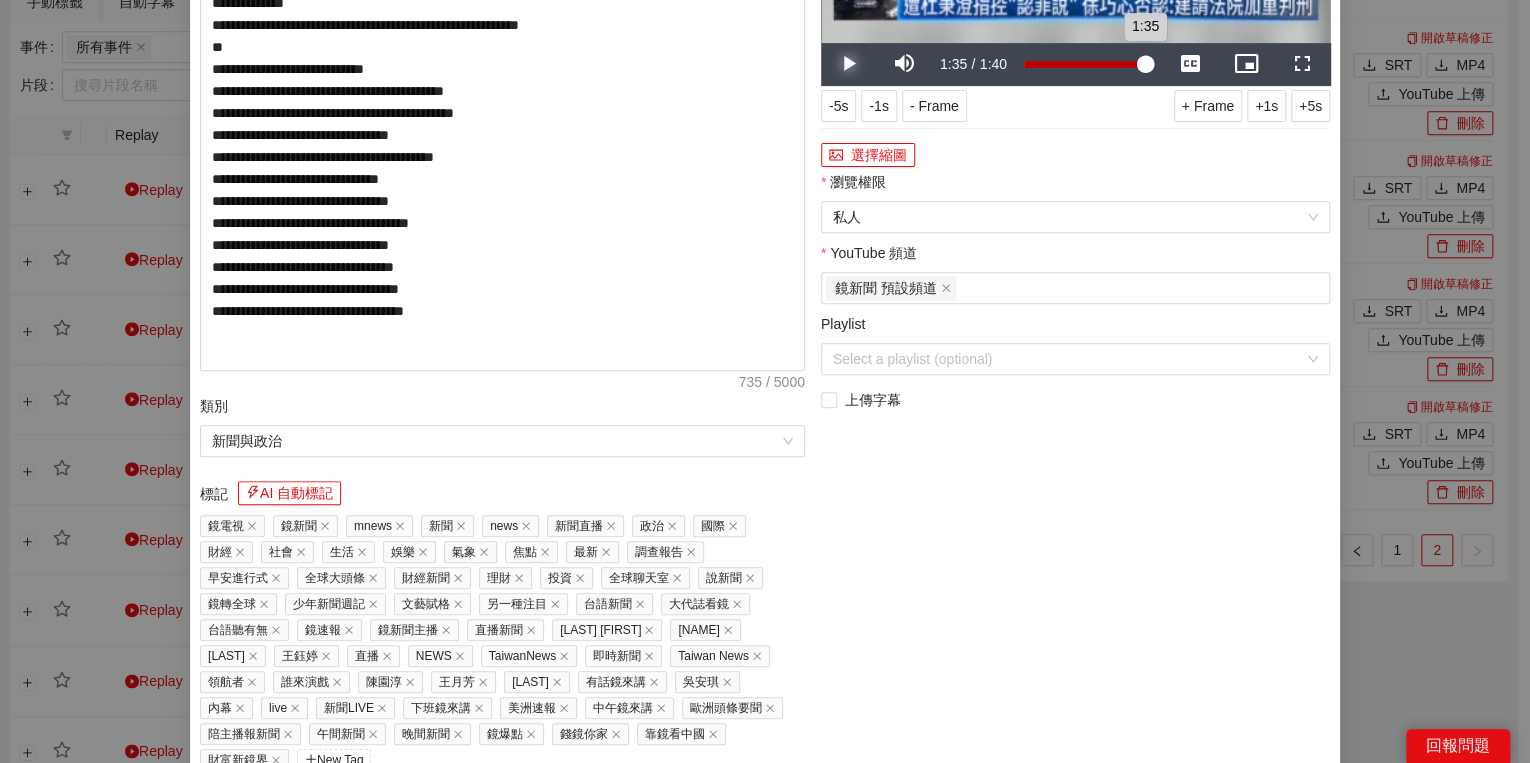 click on "1:35" at bounding box center (1084, 64) 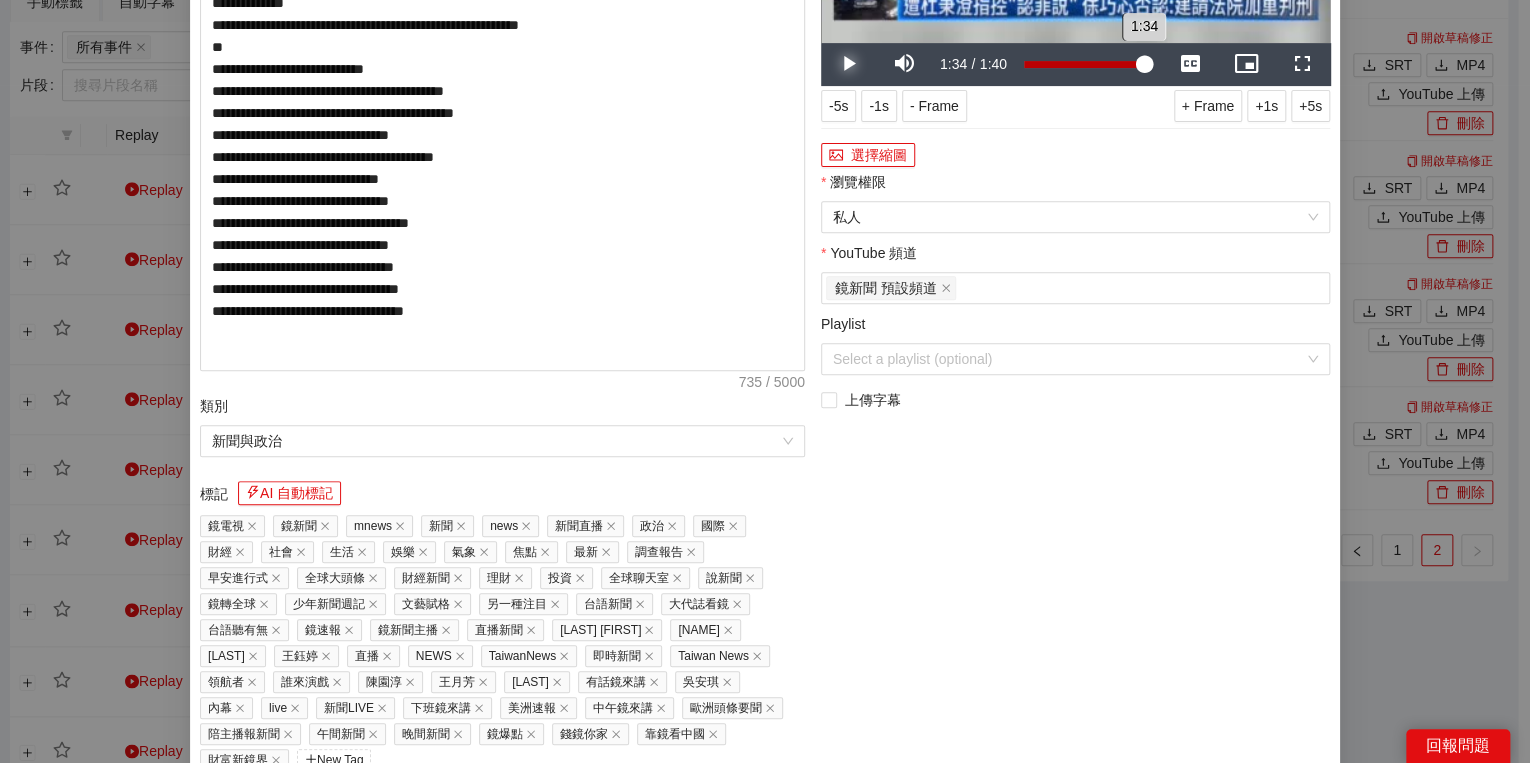 click on "1:34" at bounding box center (1084, 64) 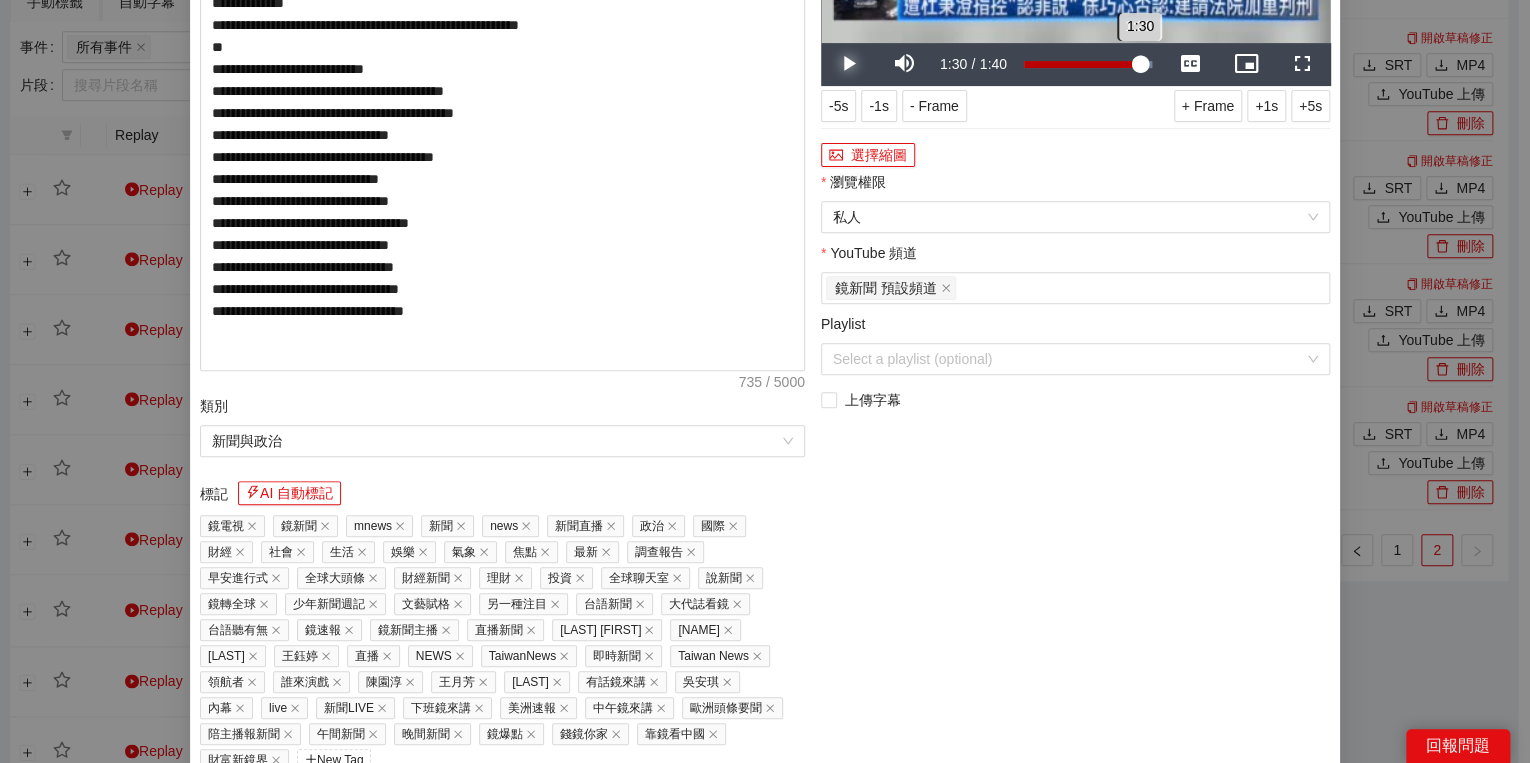 click on "1:30" at bounding box center (1082, 64) 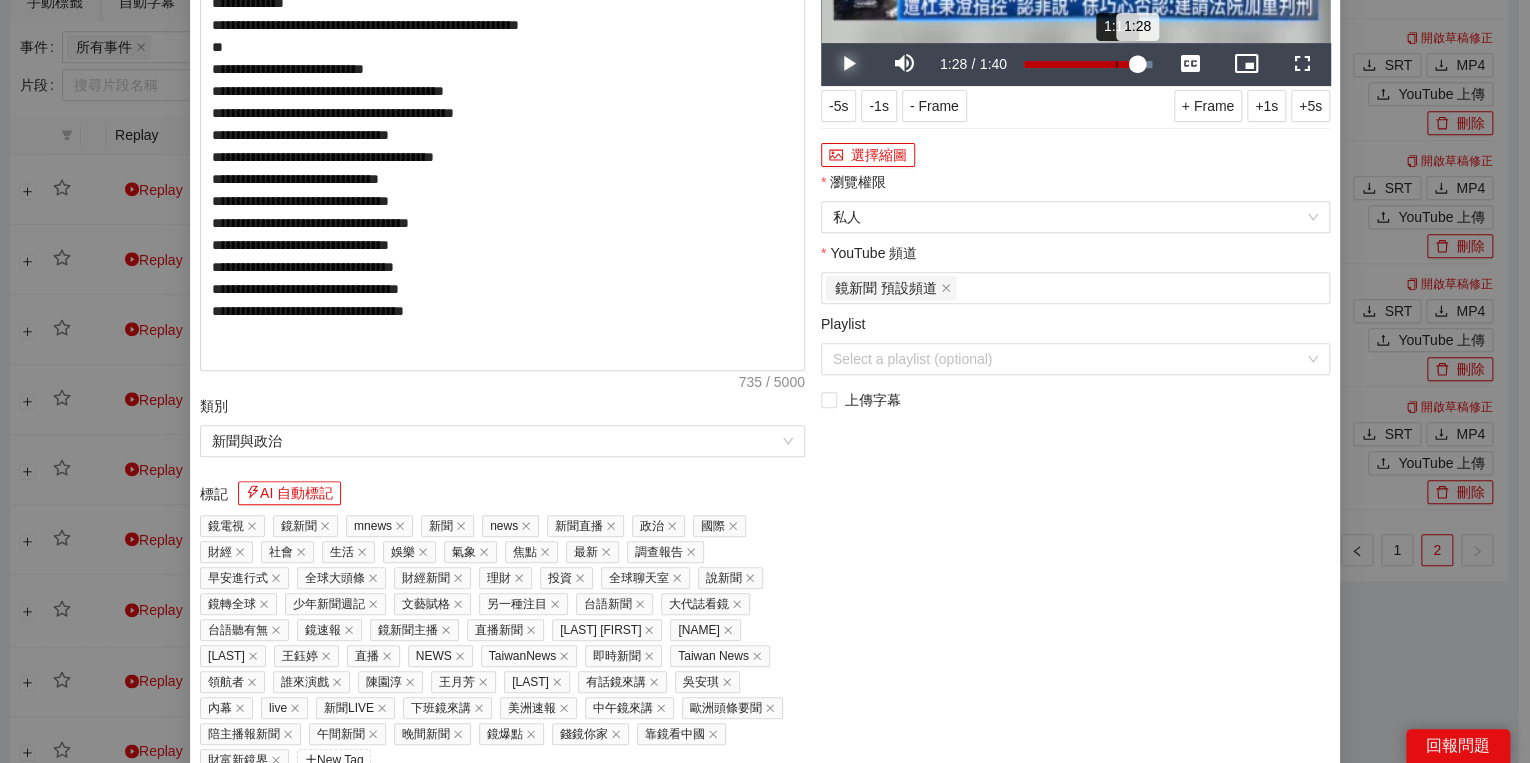 click on "Loaded :  100.00% 1:12 1:28" at bounding box center [1088, 64] 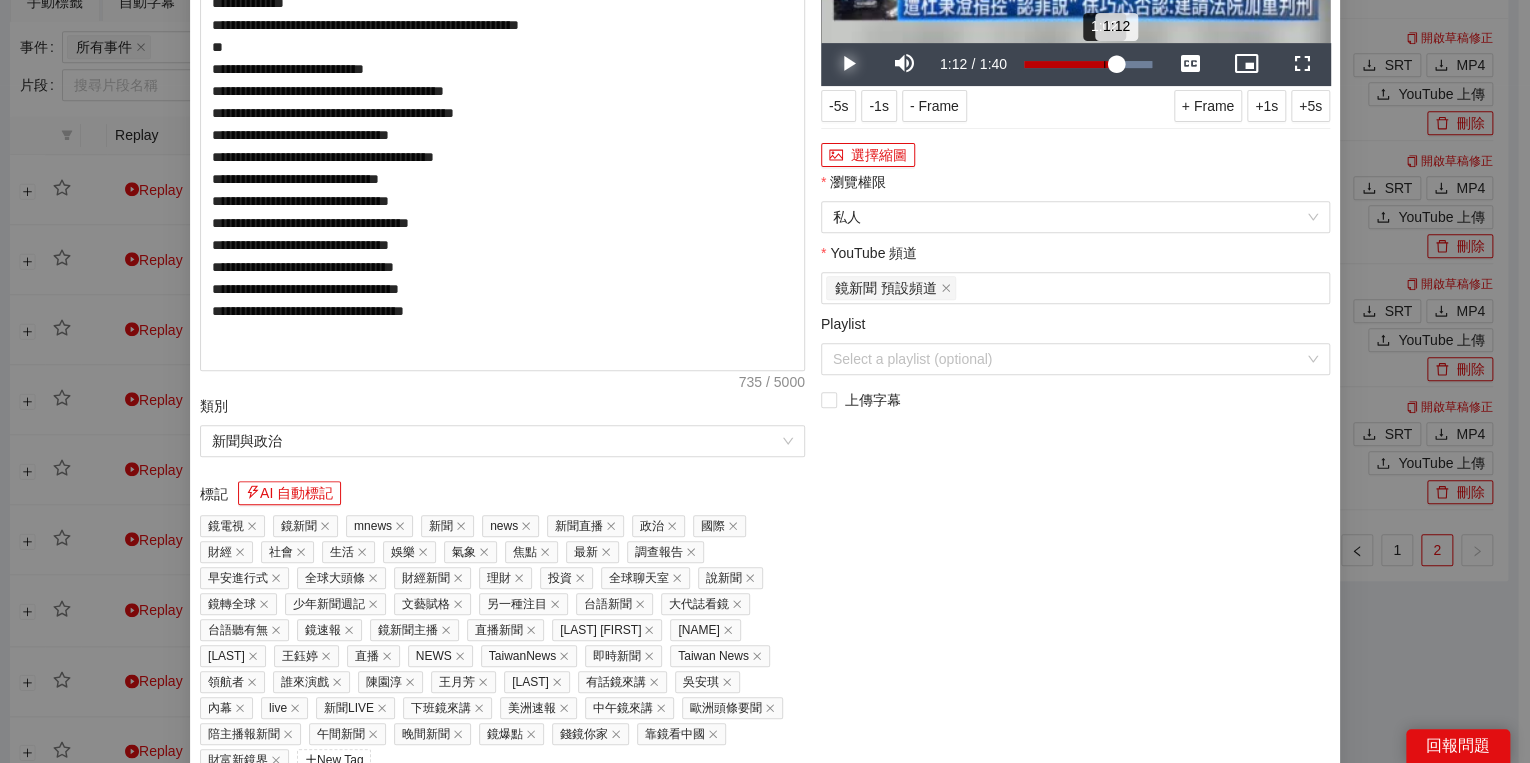 click on "Loaded :  100.00% 1:02 1:12" at bounding box center [1088, 64] 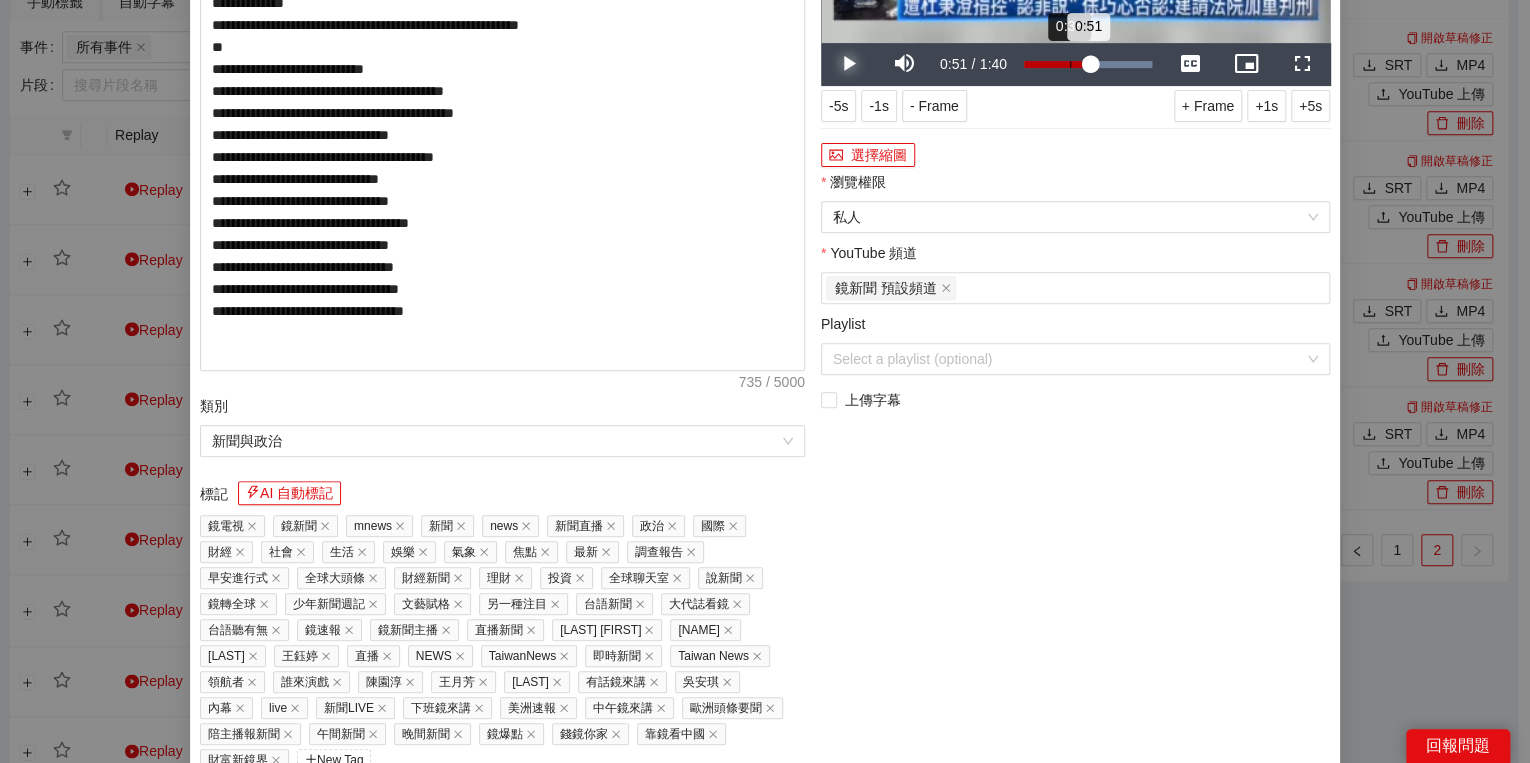 click on "0:36" at bounding box center [1070, 64] 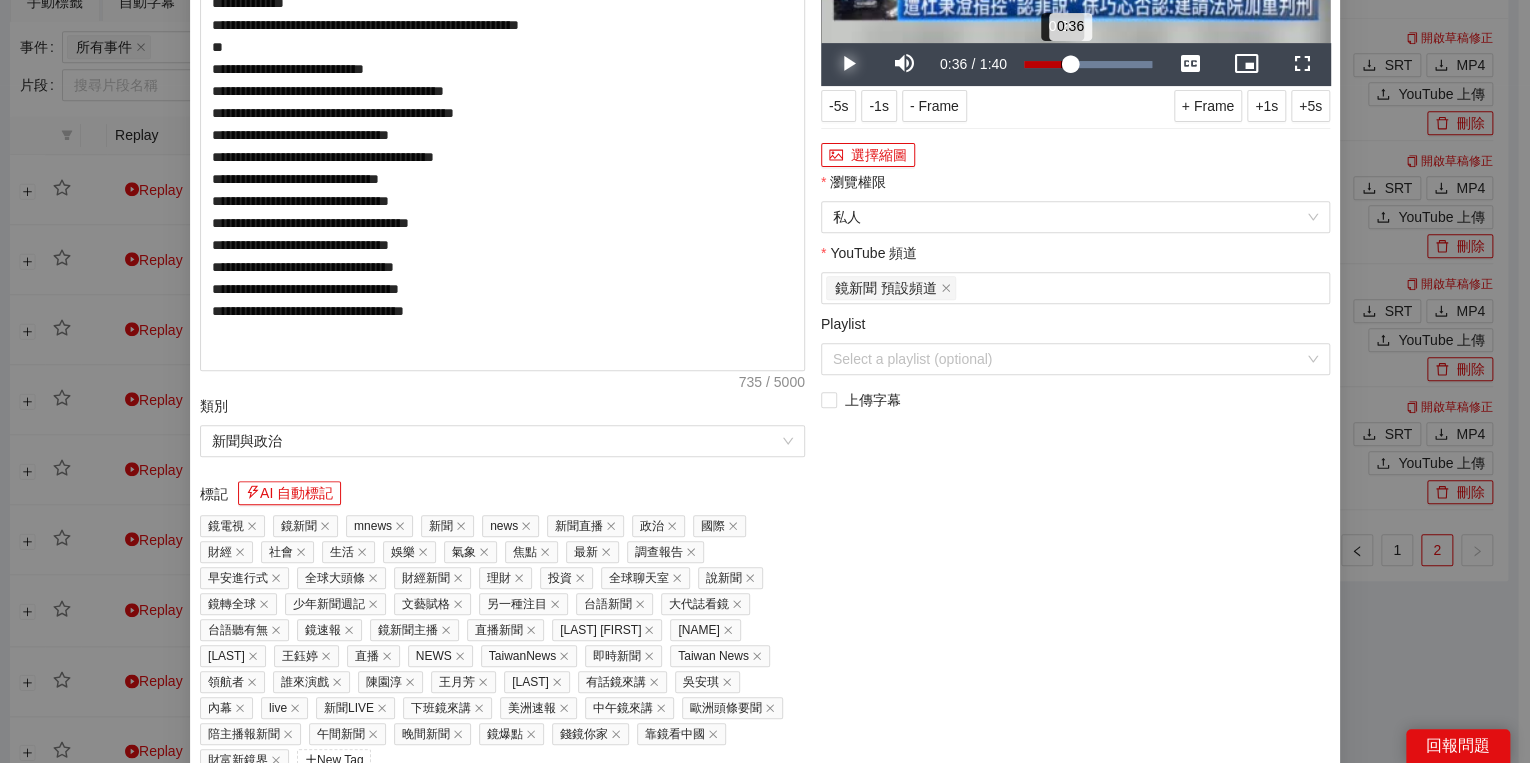 click on "0:36" at bounding box center (1047, 64) 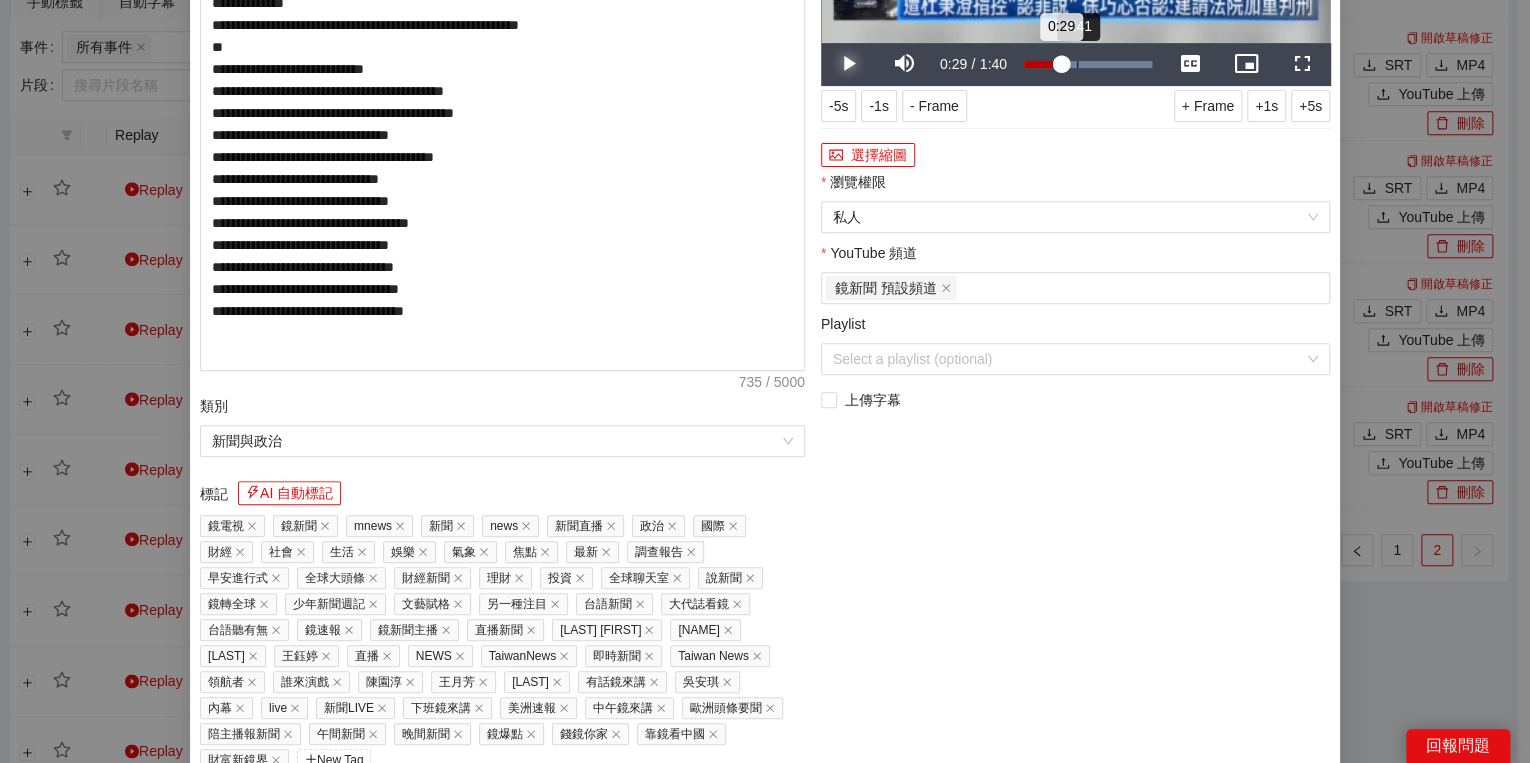 click on "Loaded :  100.00% 0:41 0:29" at bounding box center [1088, 64] 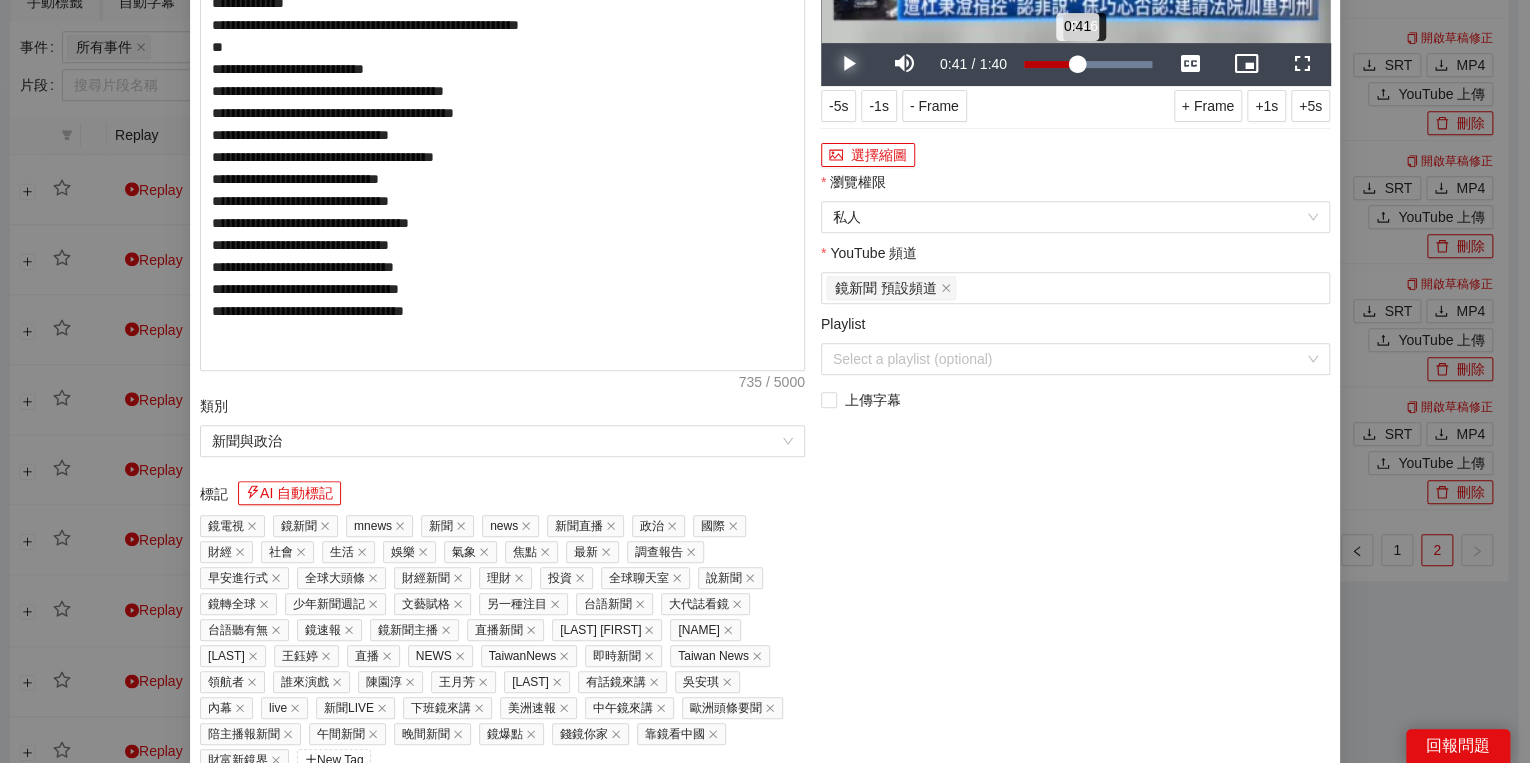 click on "0:41" at bounding box center [1050, 64] 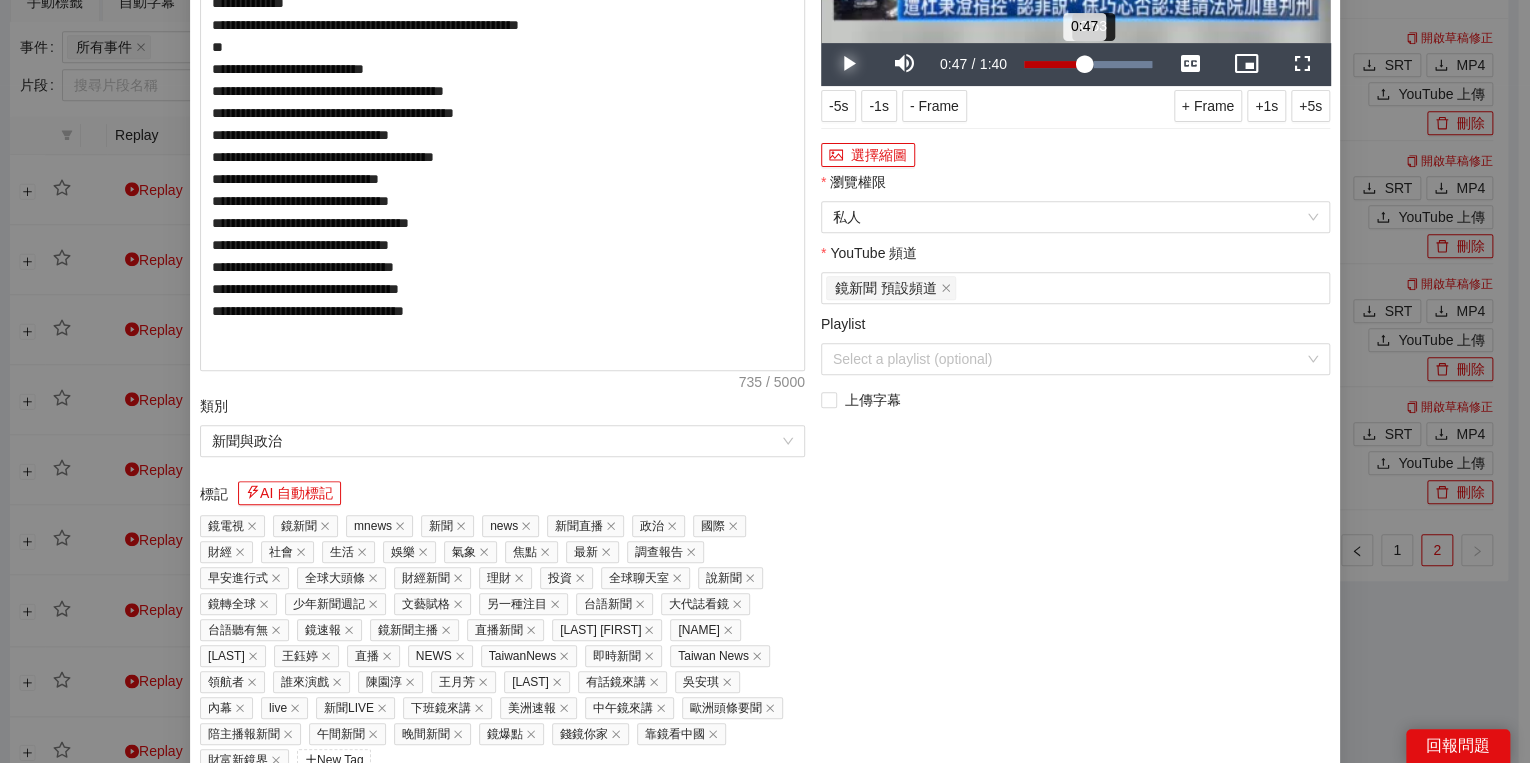 click on "0:47" at bounding box center [1054, 64] 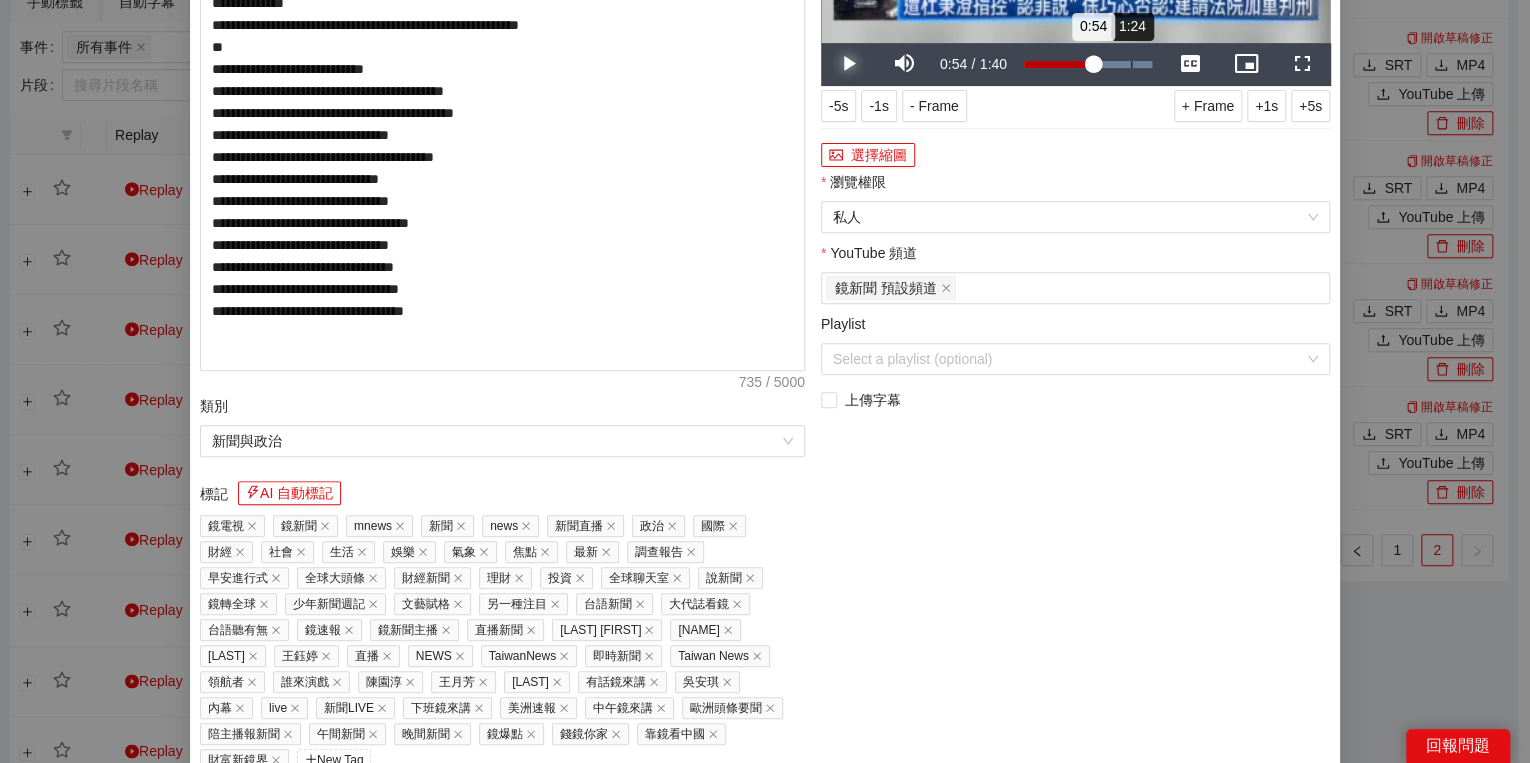 click on "Loaded :  100.00% 1:24 0:54" at bounding box center (1088, 64) 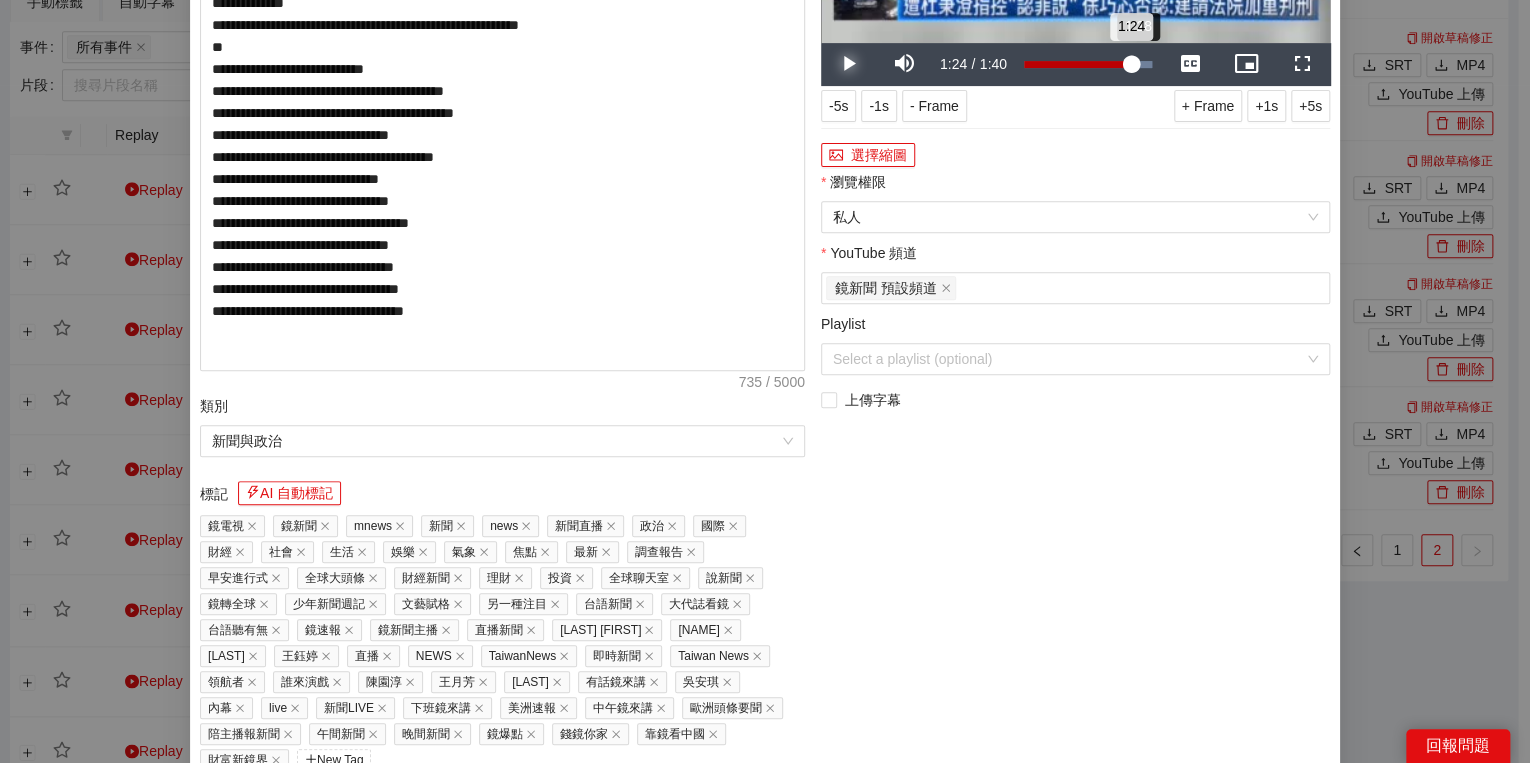 click on "Loaded :  [PERCENT] [TIME] [TIME]" at bounding box center (1088, 64) 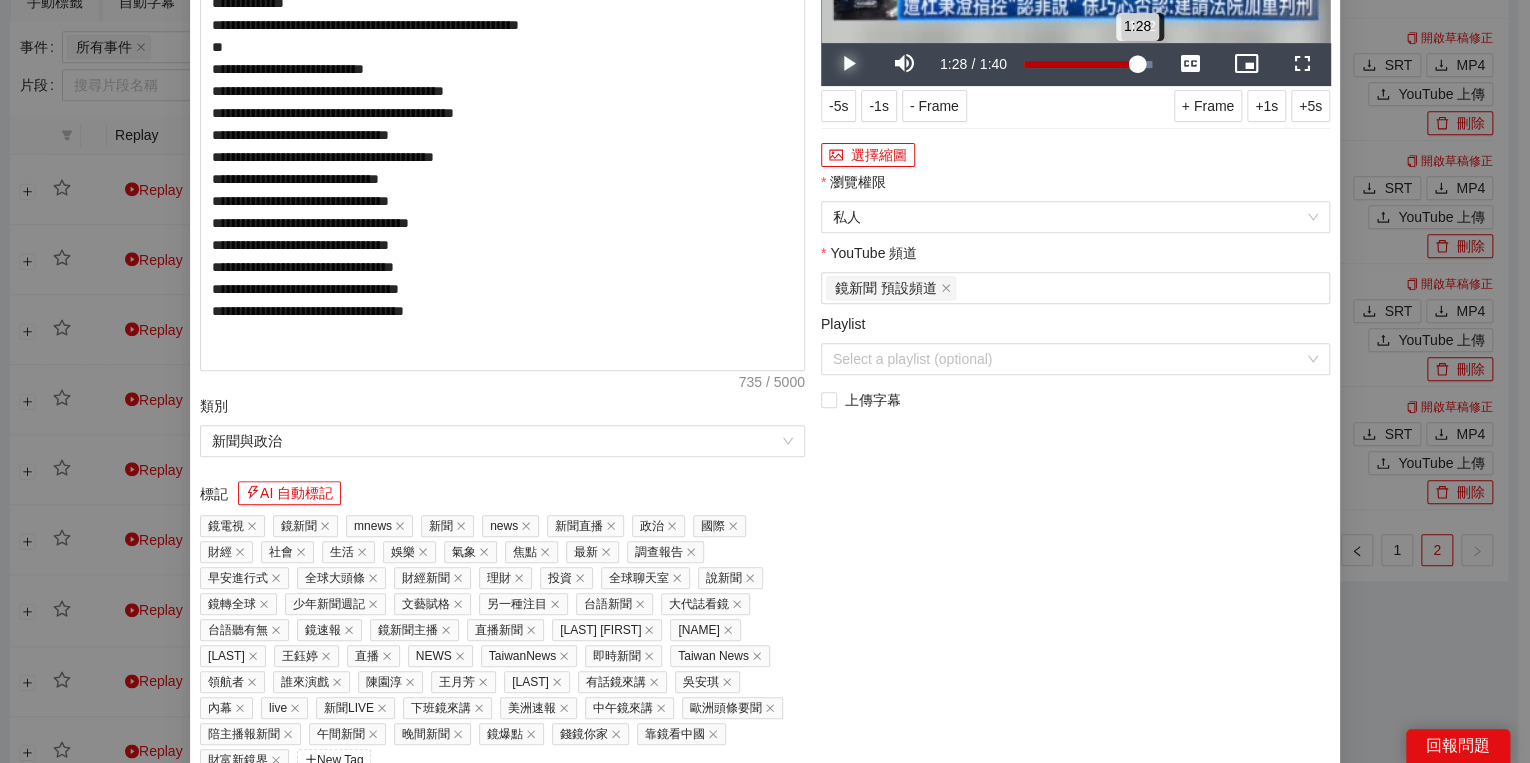 click on "1:28" at bounding box center [1080, 64] 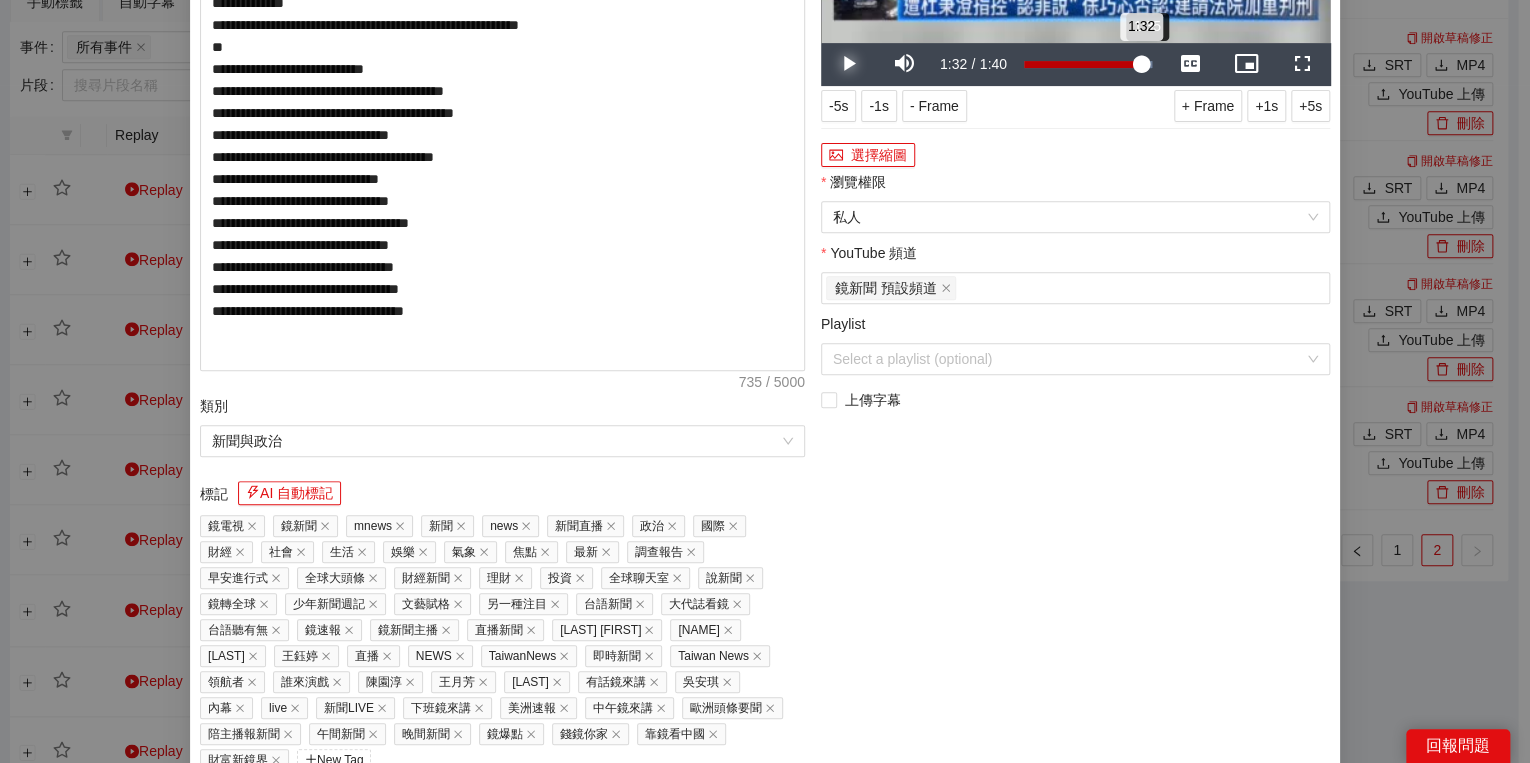 click on "1:32" at bounding box center (1082, 64) 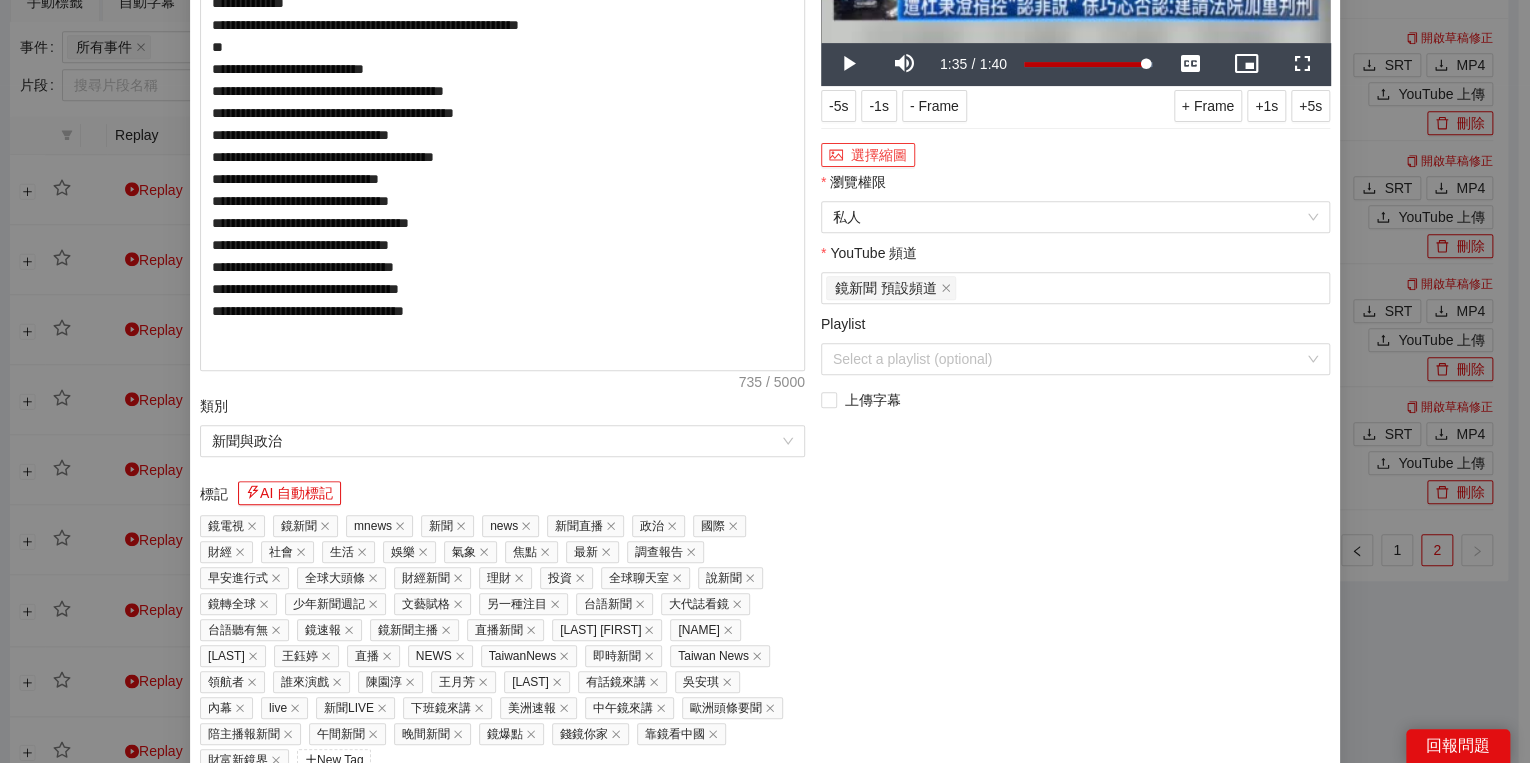 click on "選擇縮圖" at bounding box center (868, 155) 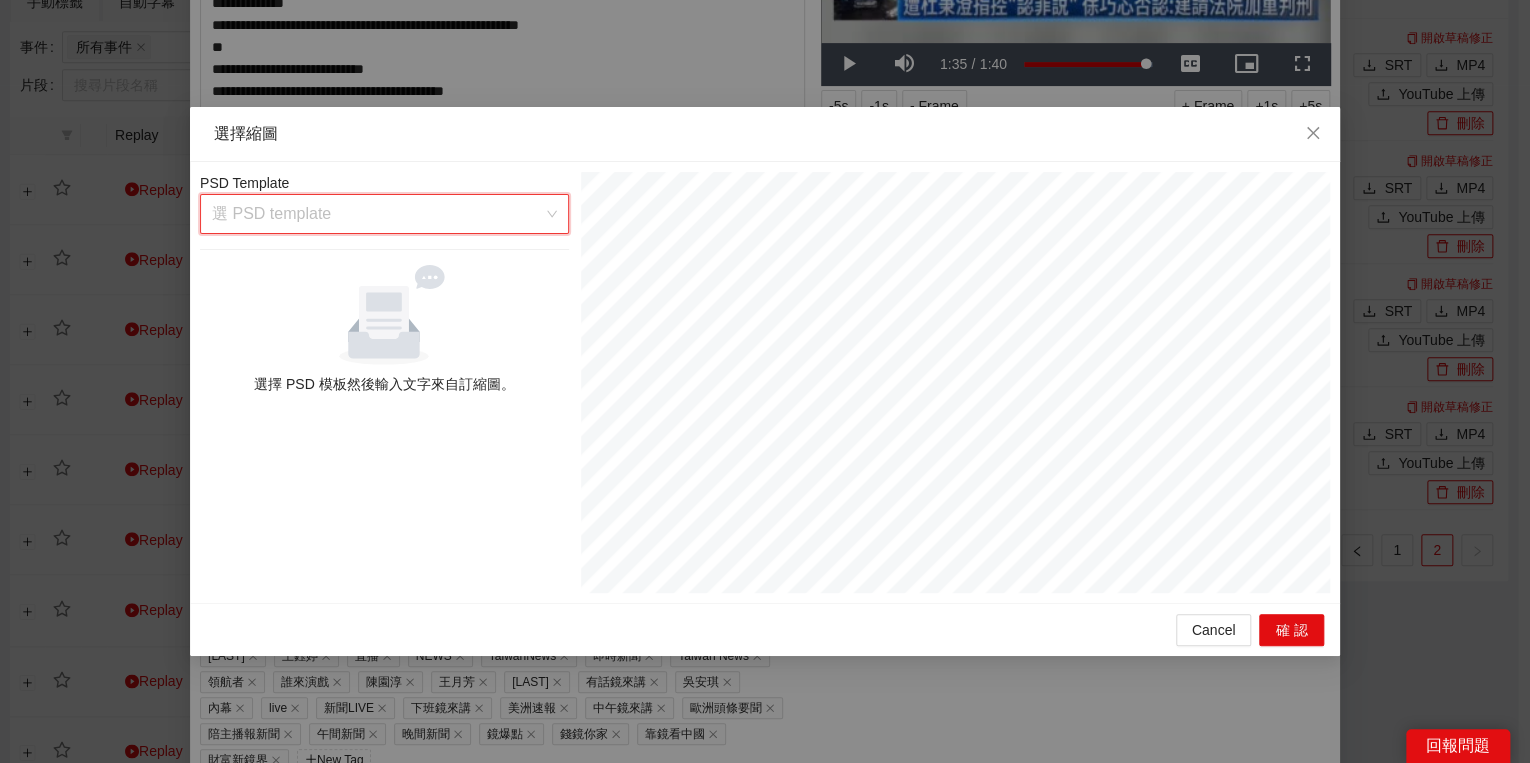 click at bounding box center [377, 214] 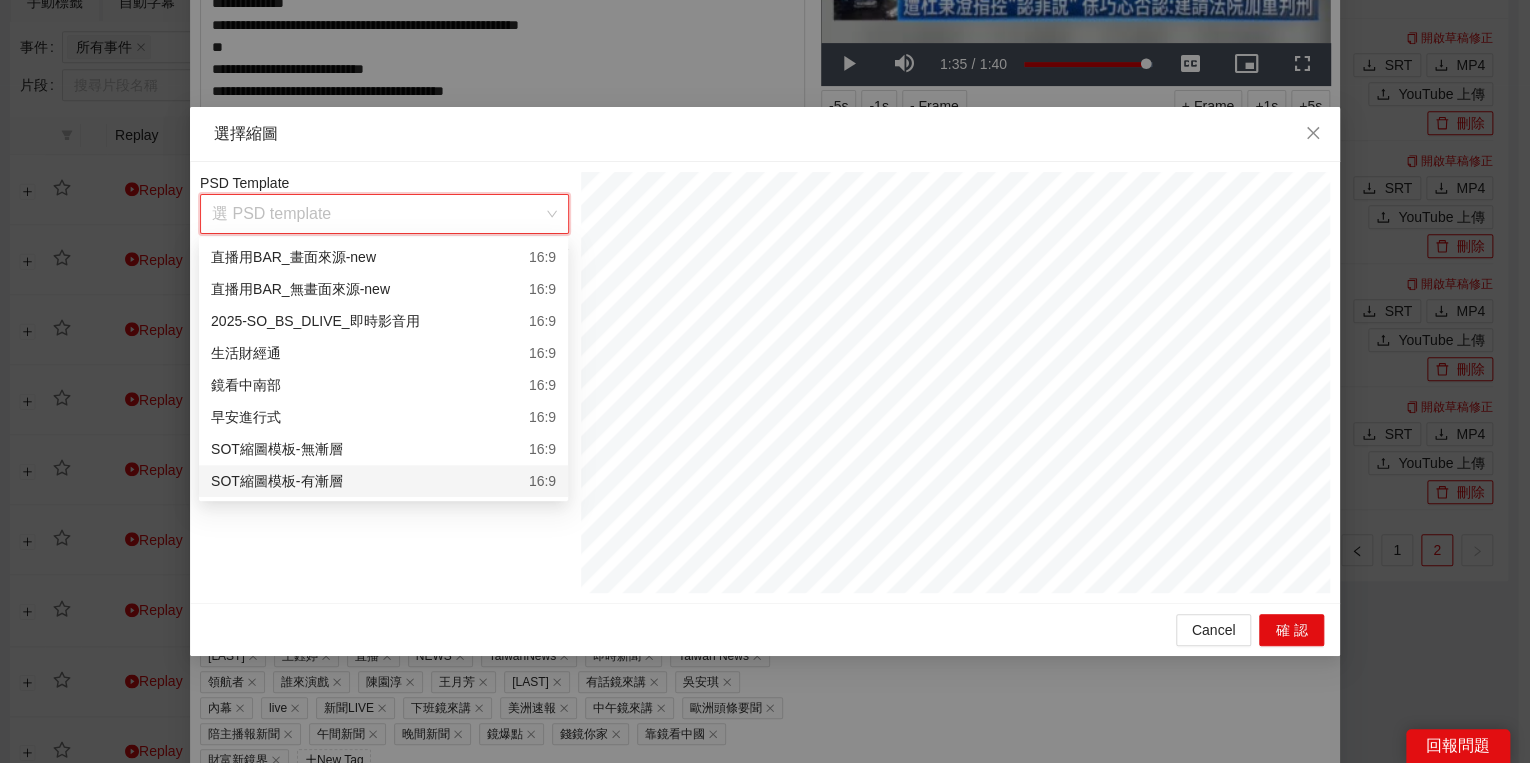 click on "SOT縮圖模板-有漸層 16:9" at bounding box center (383, 481) 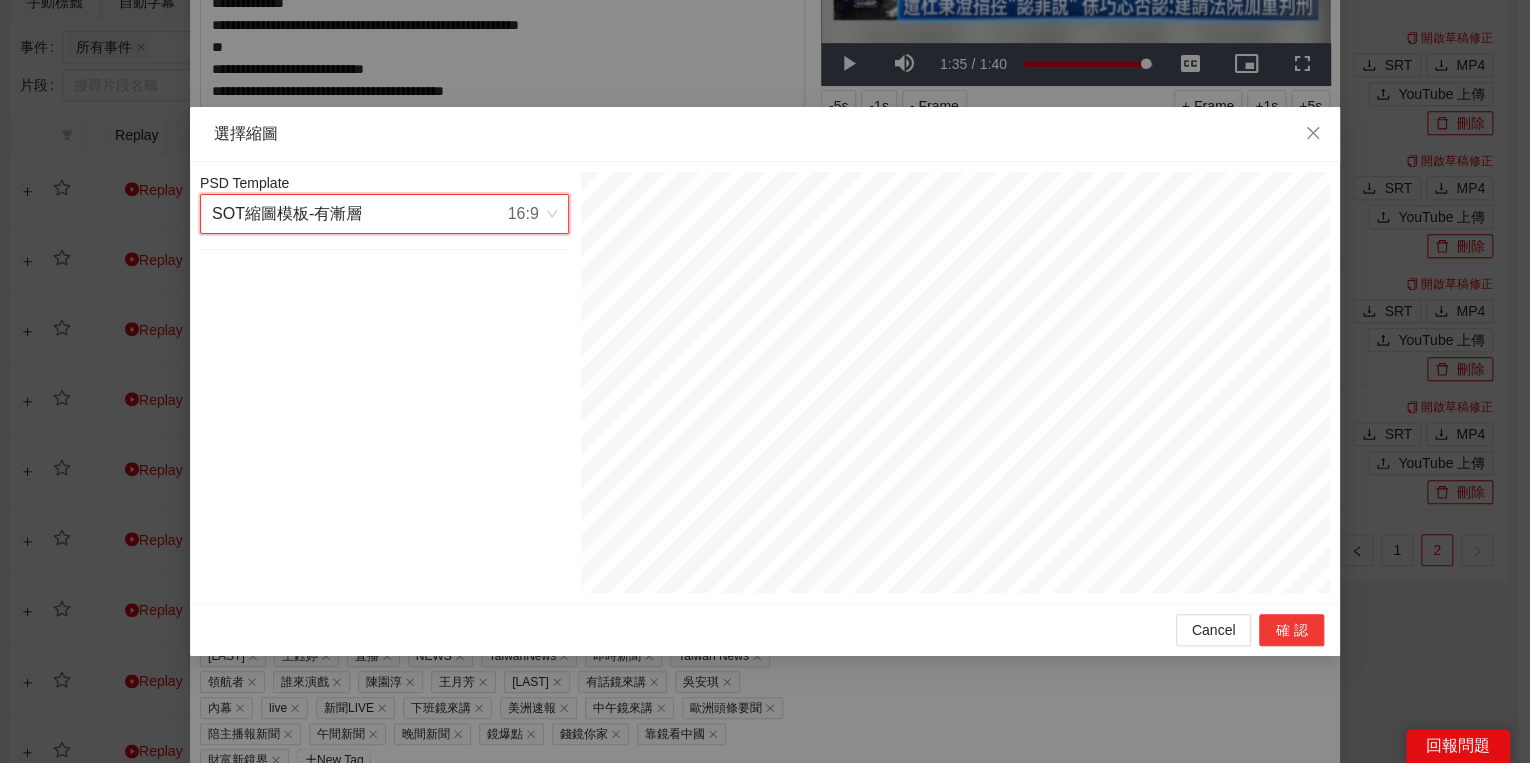 click on "確認" at bounding box center [1291, 630] 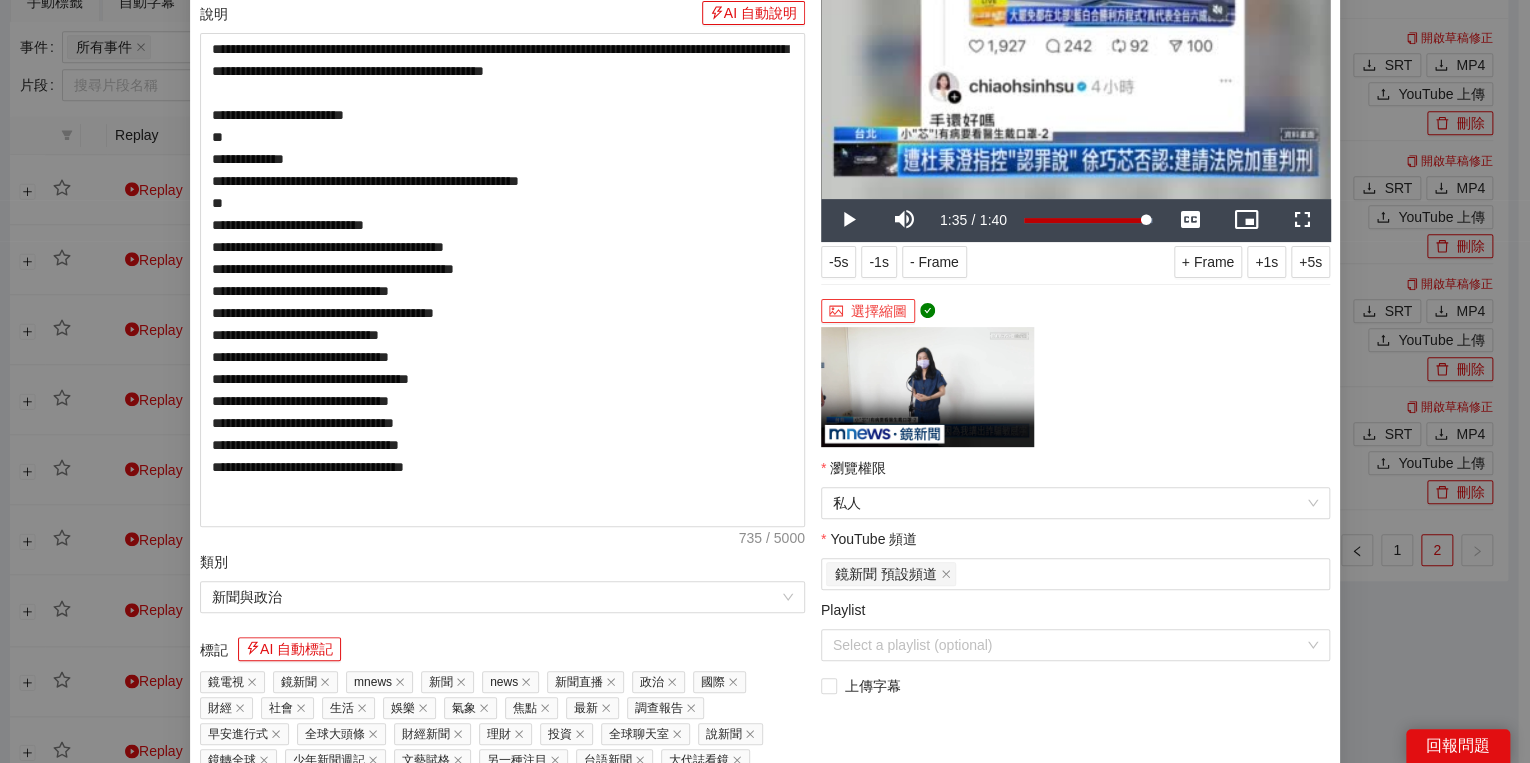 scroll, scrollTop: 240, scrollLeft: 0, axis: vertical 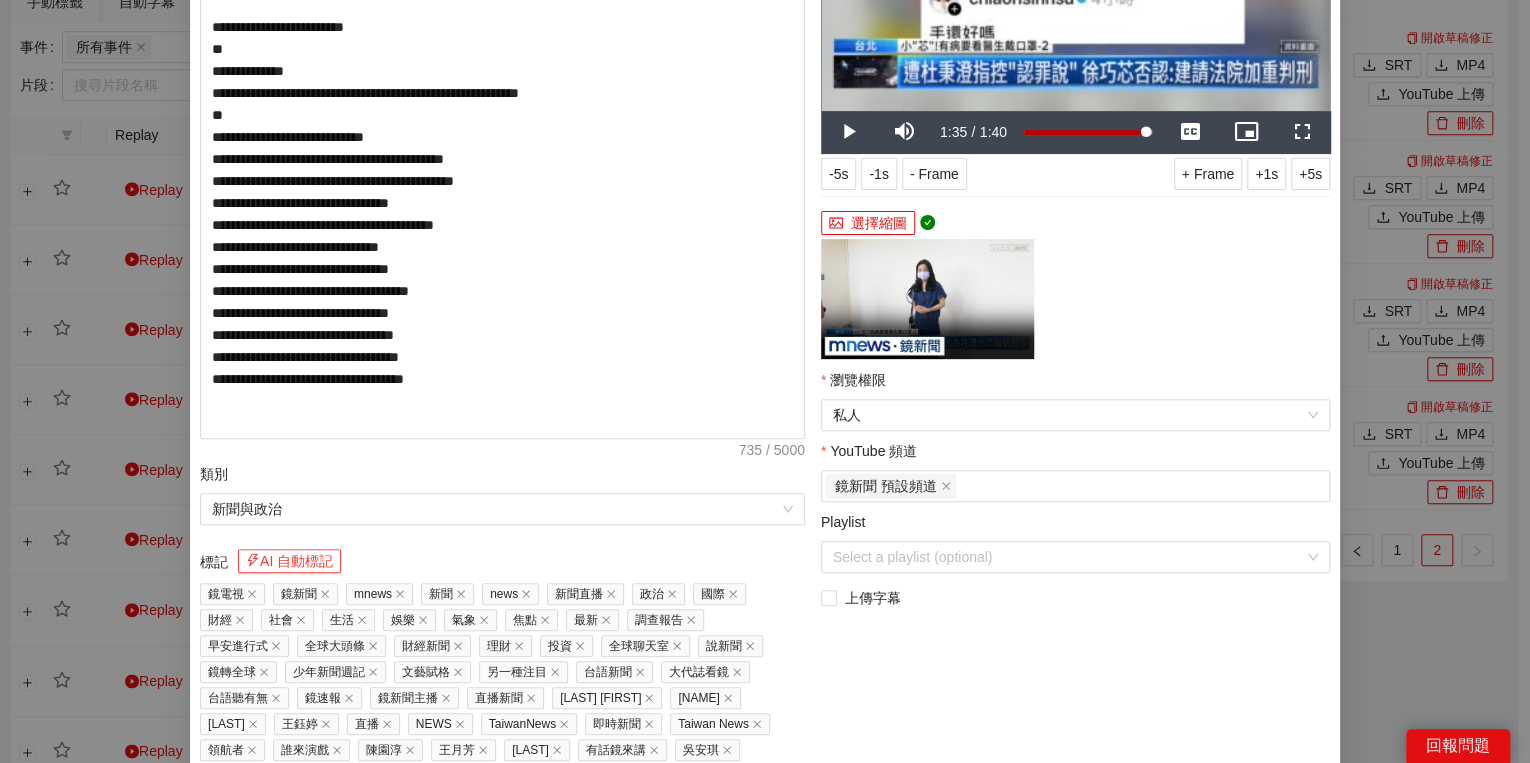 click on "AI 自動標記" at bounding box center [289, 561] 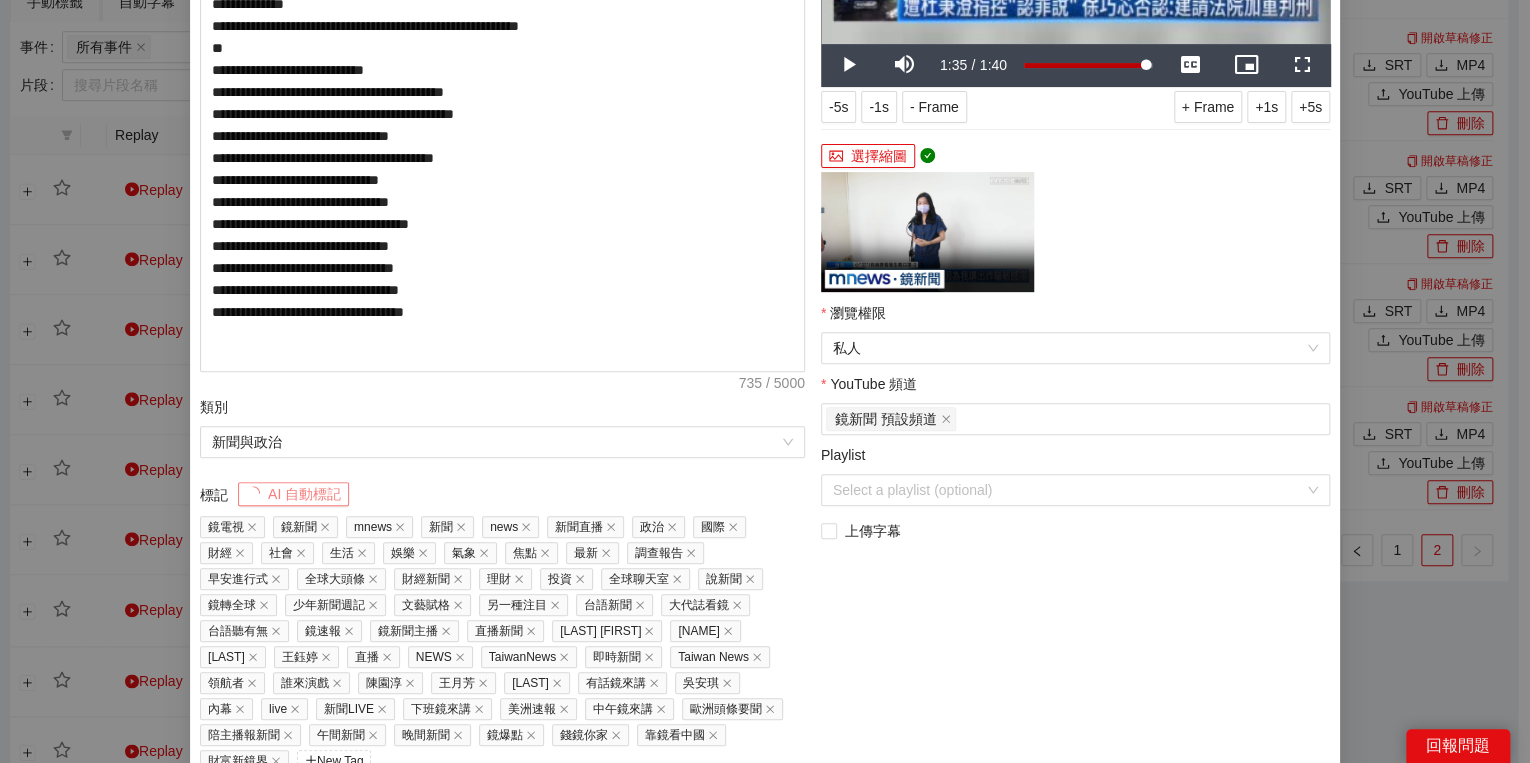 scroll, scrollTop: 374, scrollLeft: 0, axis: vertical 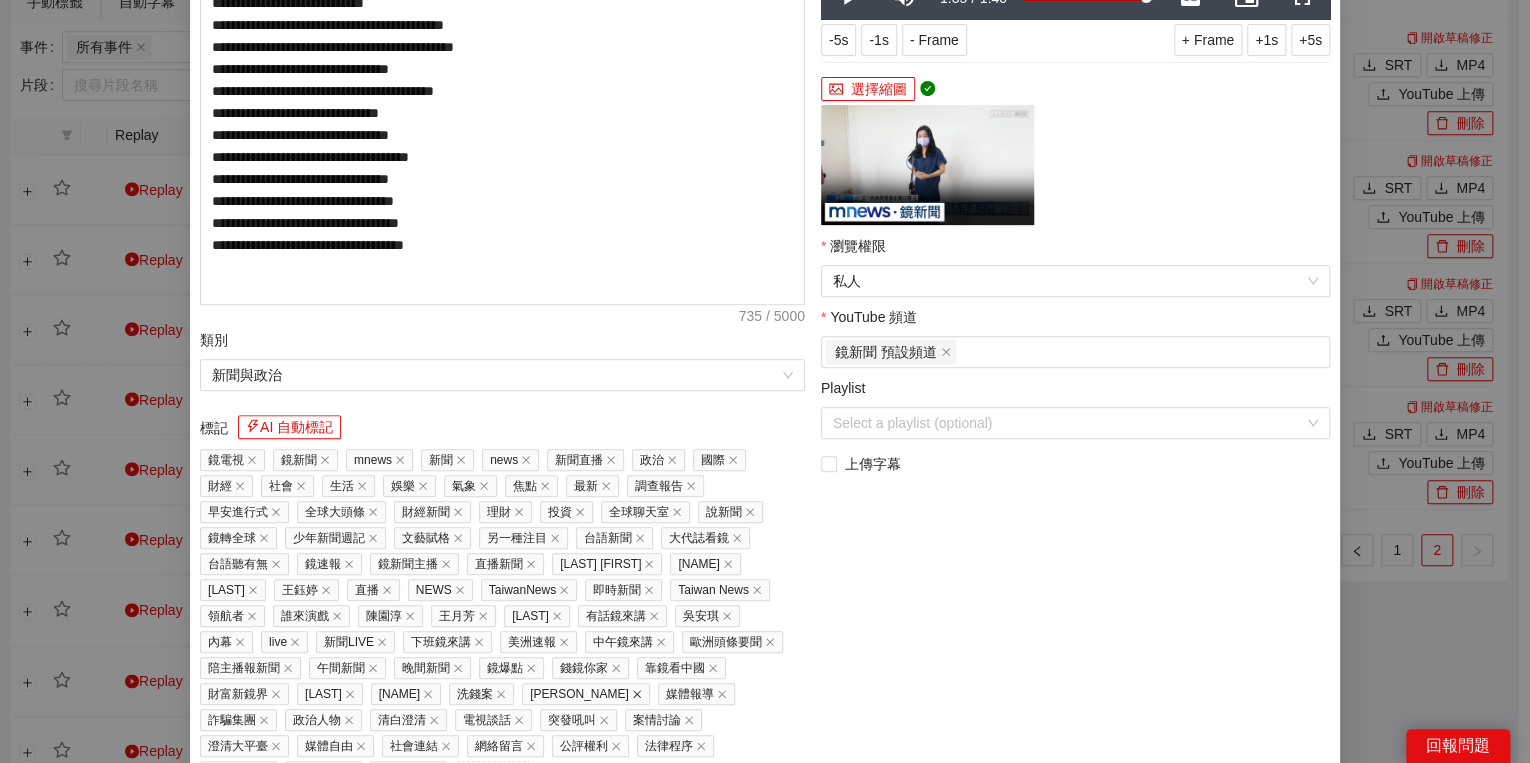 click 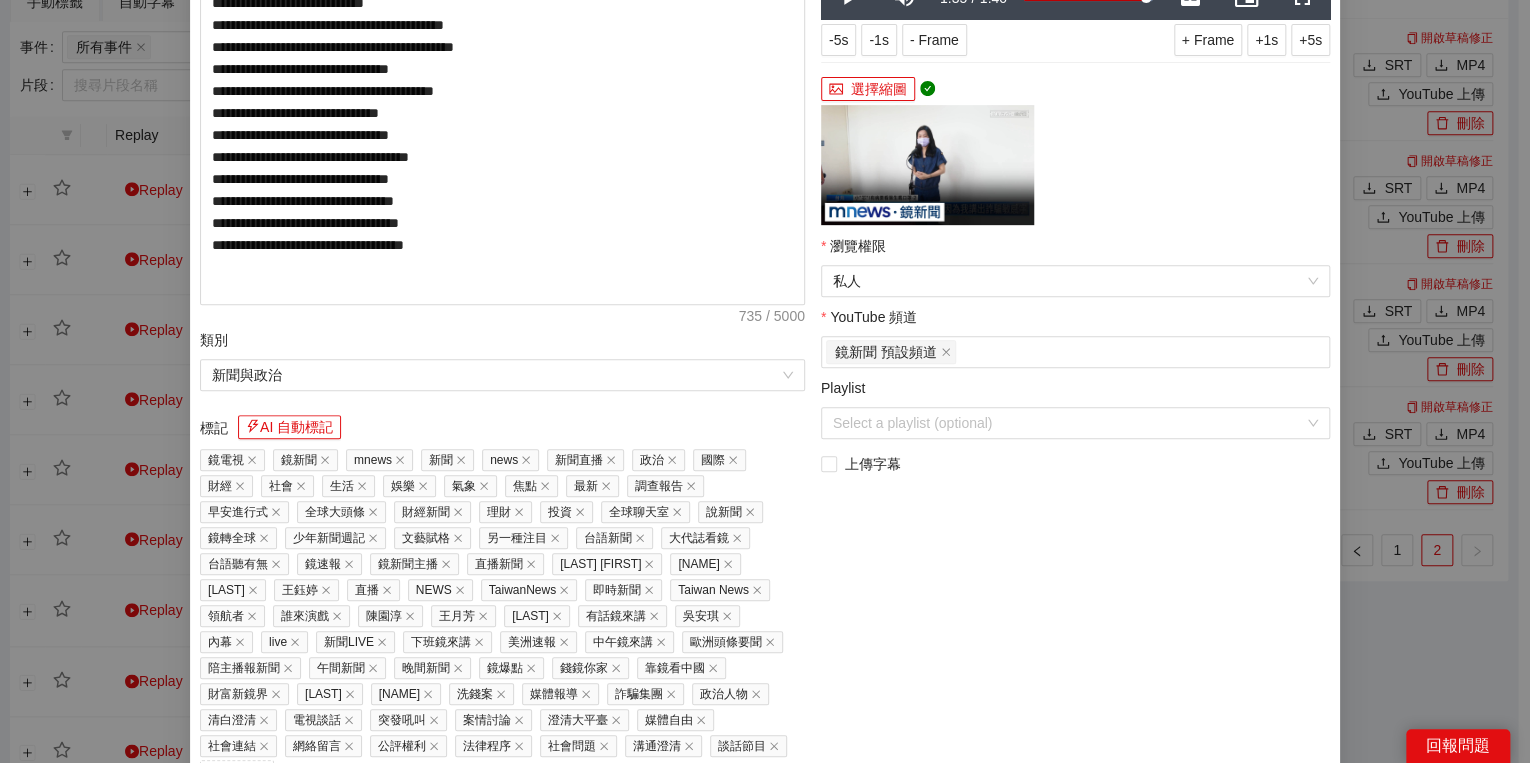 click on "媒體報導" at bounding box center (560, 694) 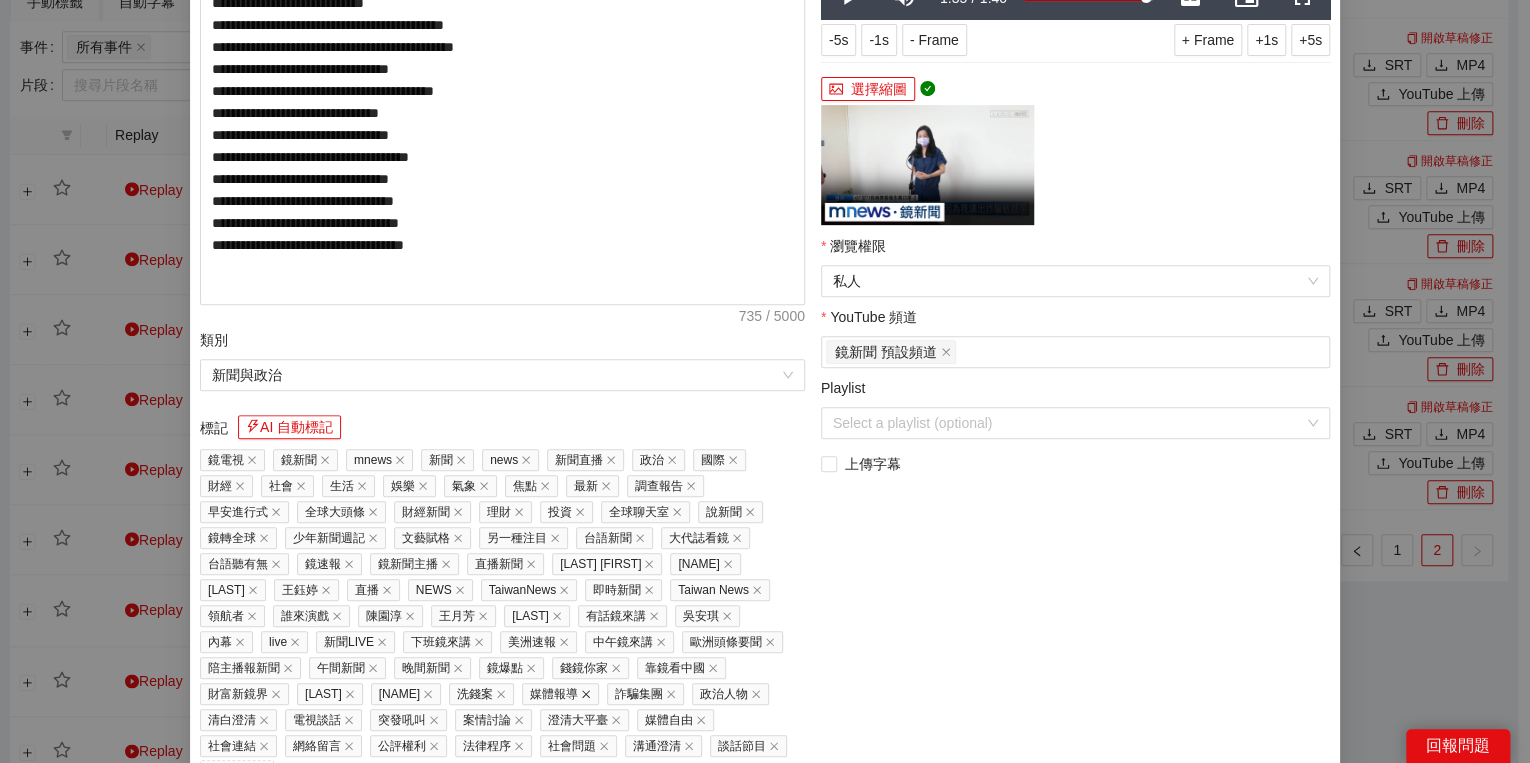 click 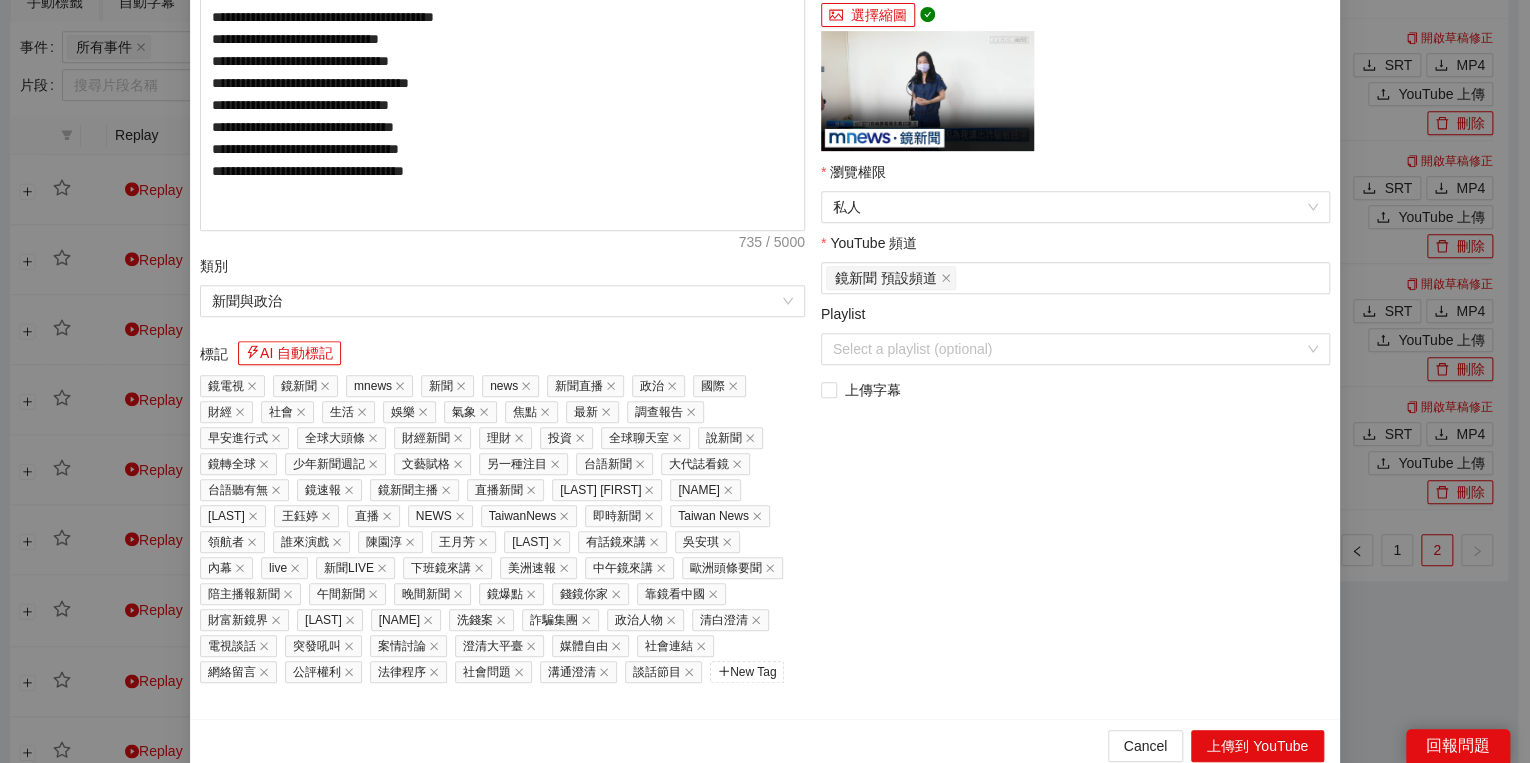 scroll, scrollTop: 451, scrollLeft: 0, axis: vertical 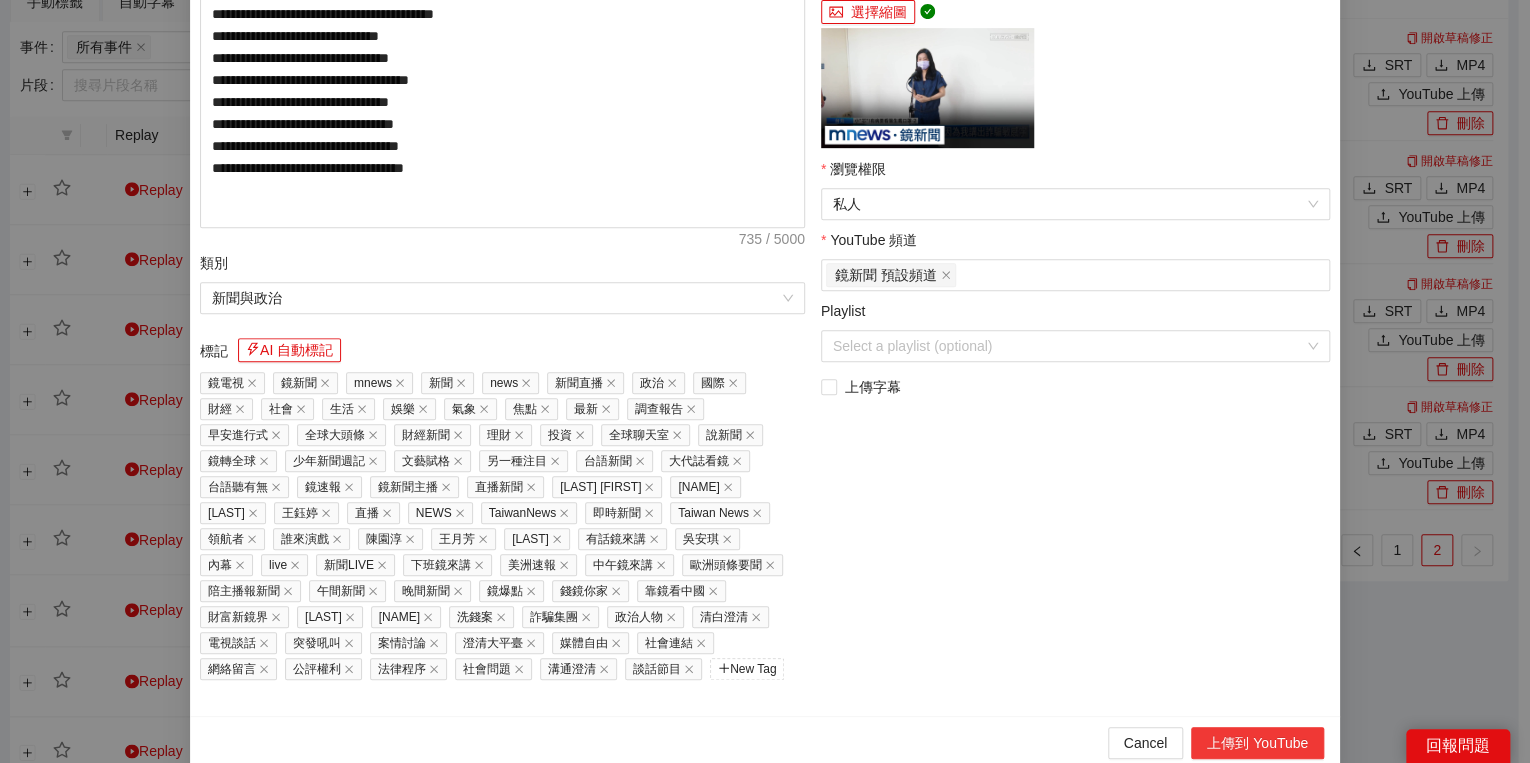 click on "上傳到 YouTube" at bounding box center (1257, 743) 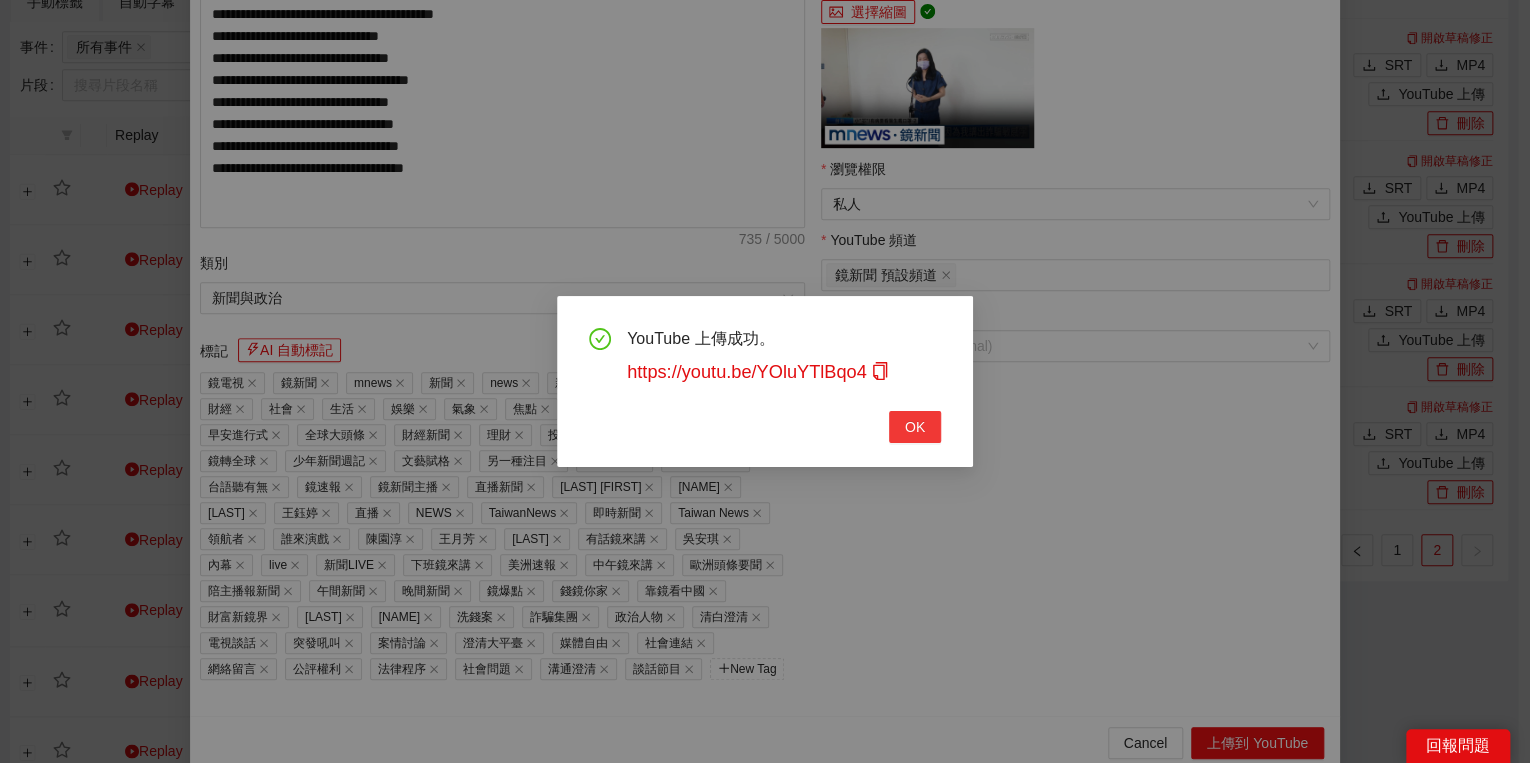click on "OK" at bounding box center [915, 427] 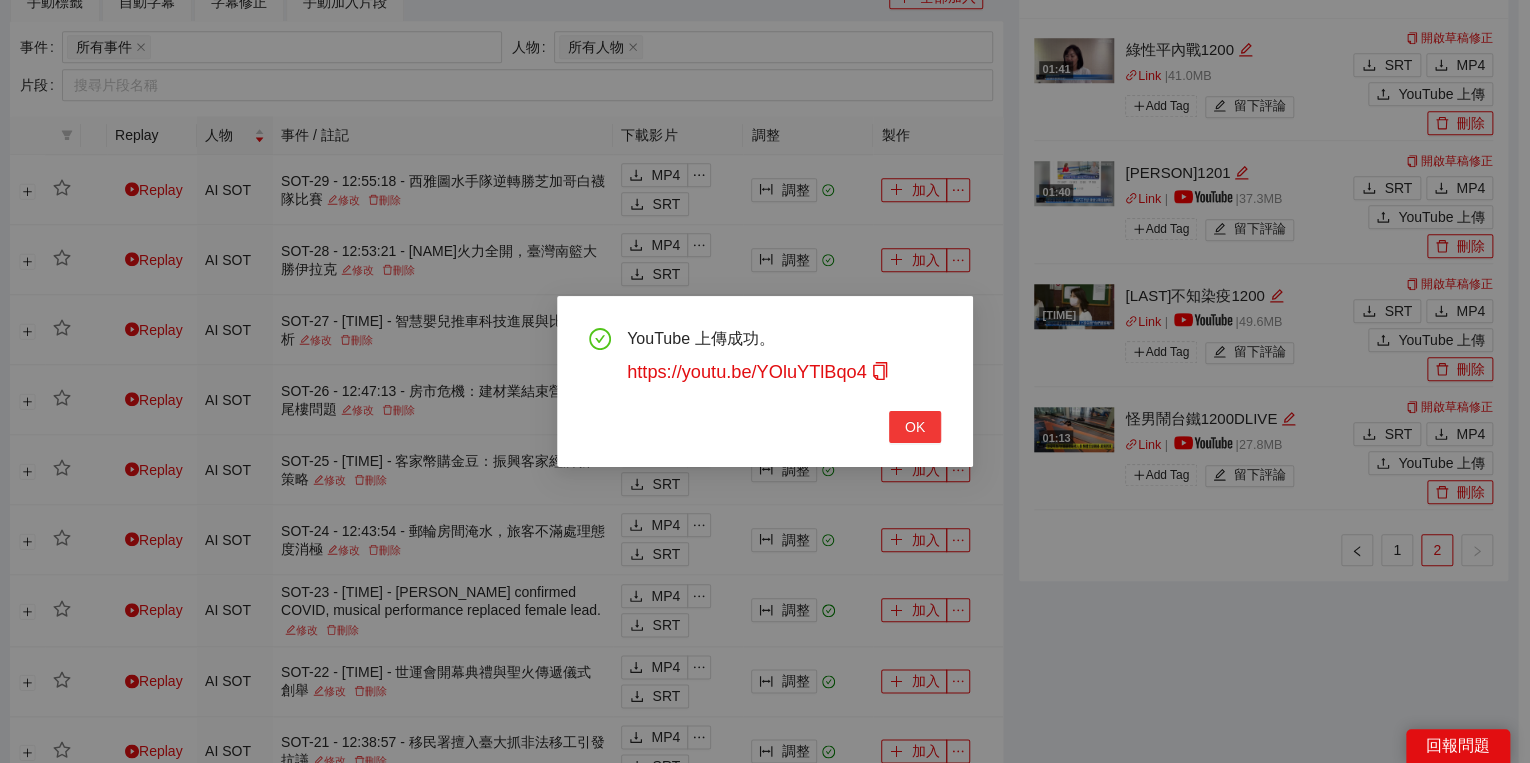 scroll, scrollTop: 308, scrollLeft: 0, axis: vertical 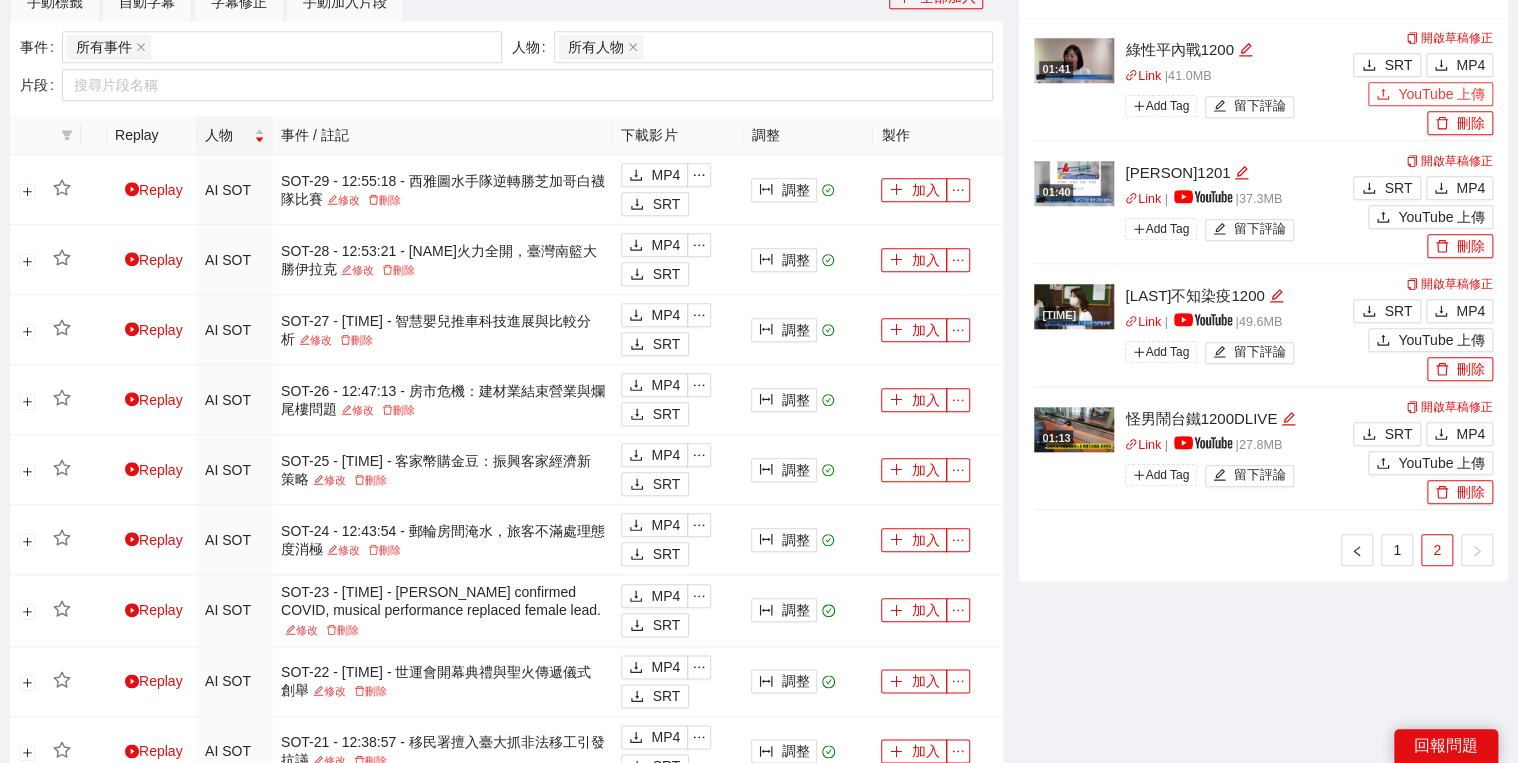 click 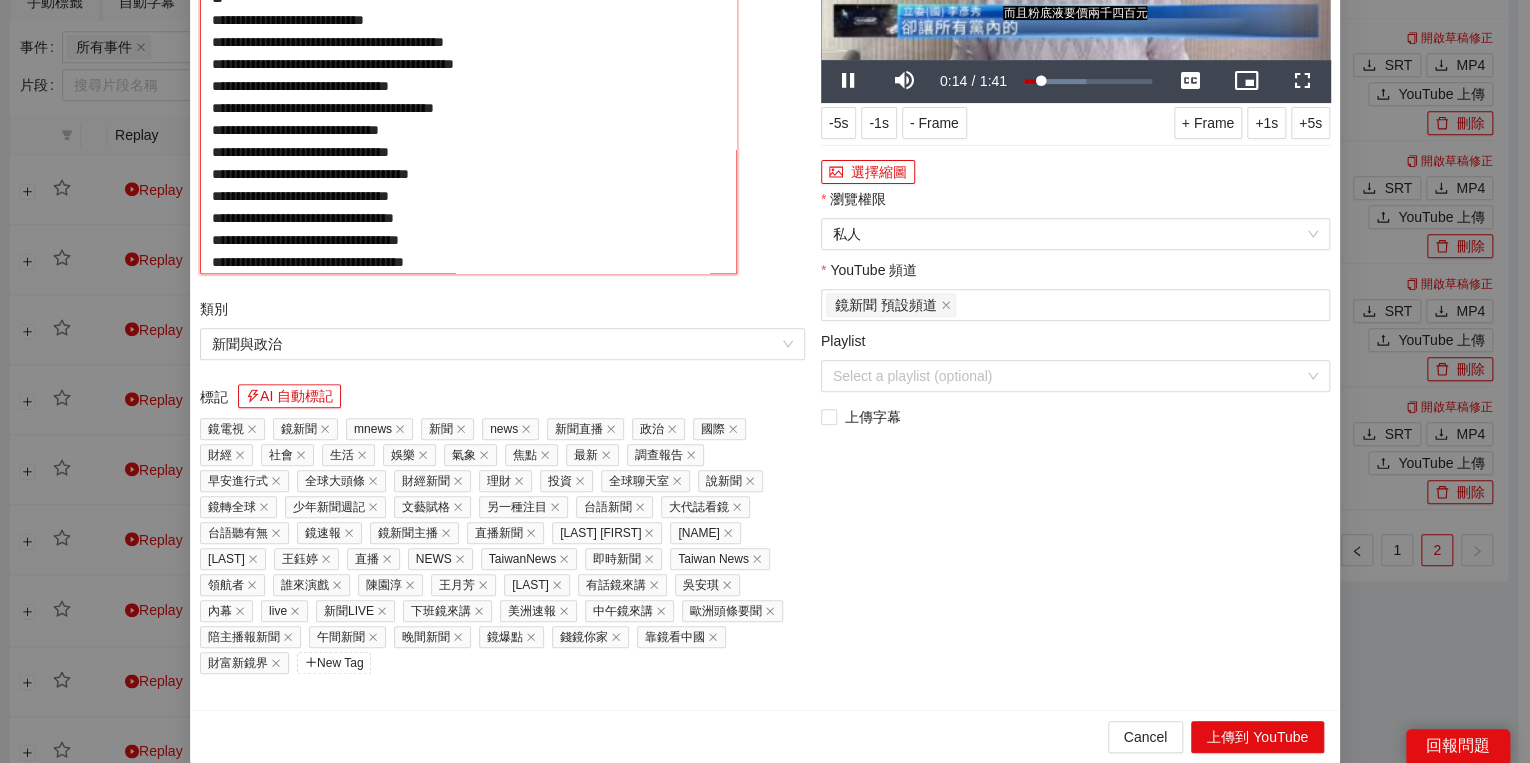 click on "**********" at bounding box center [468, 84] 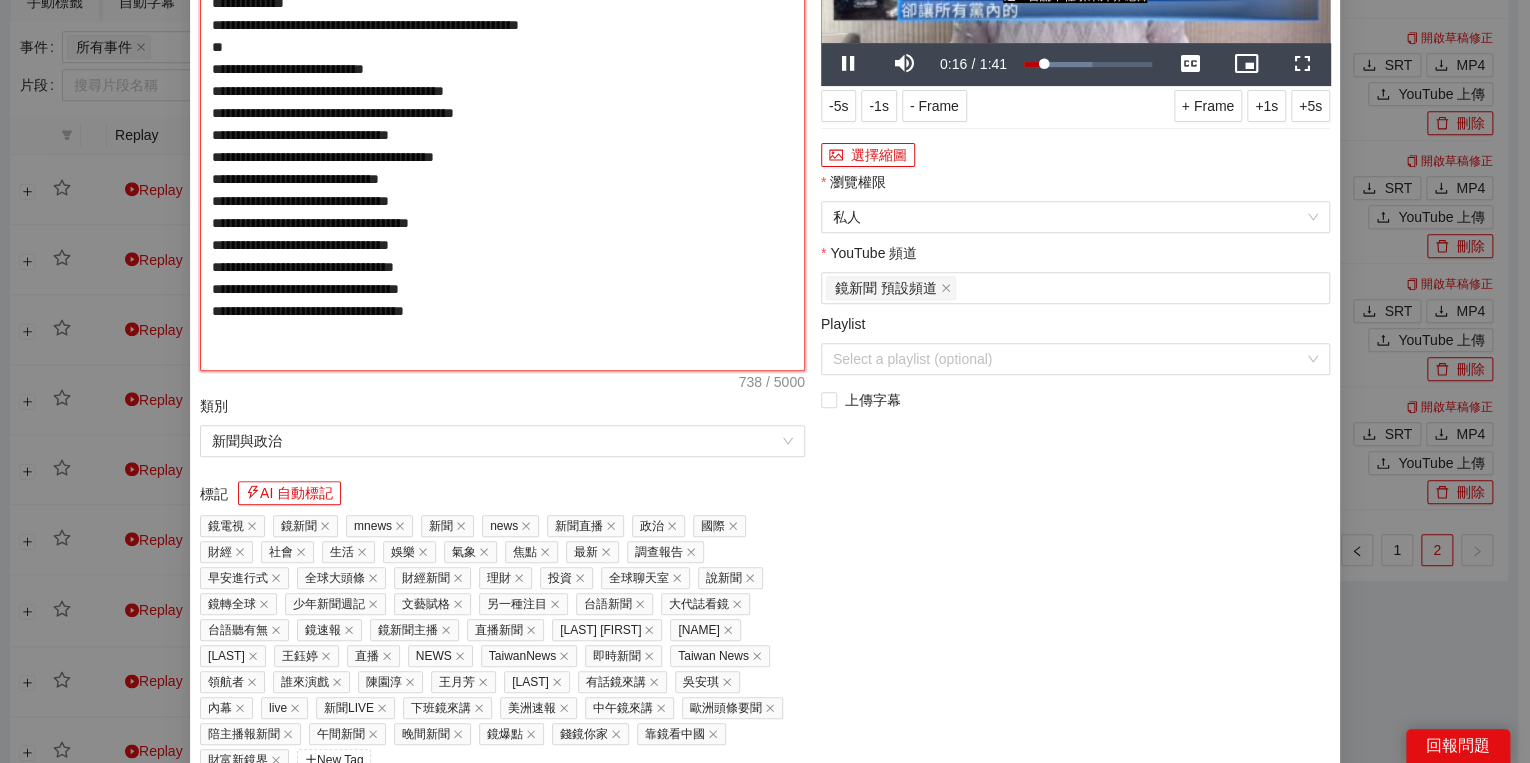 click on "**********" at bounding box center (502, 124) 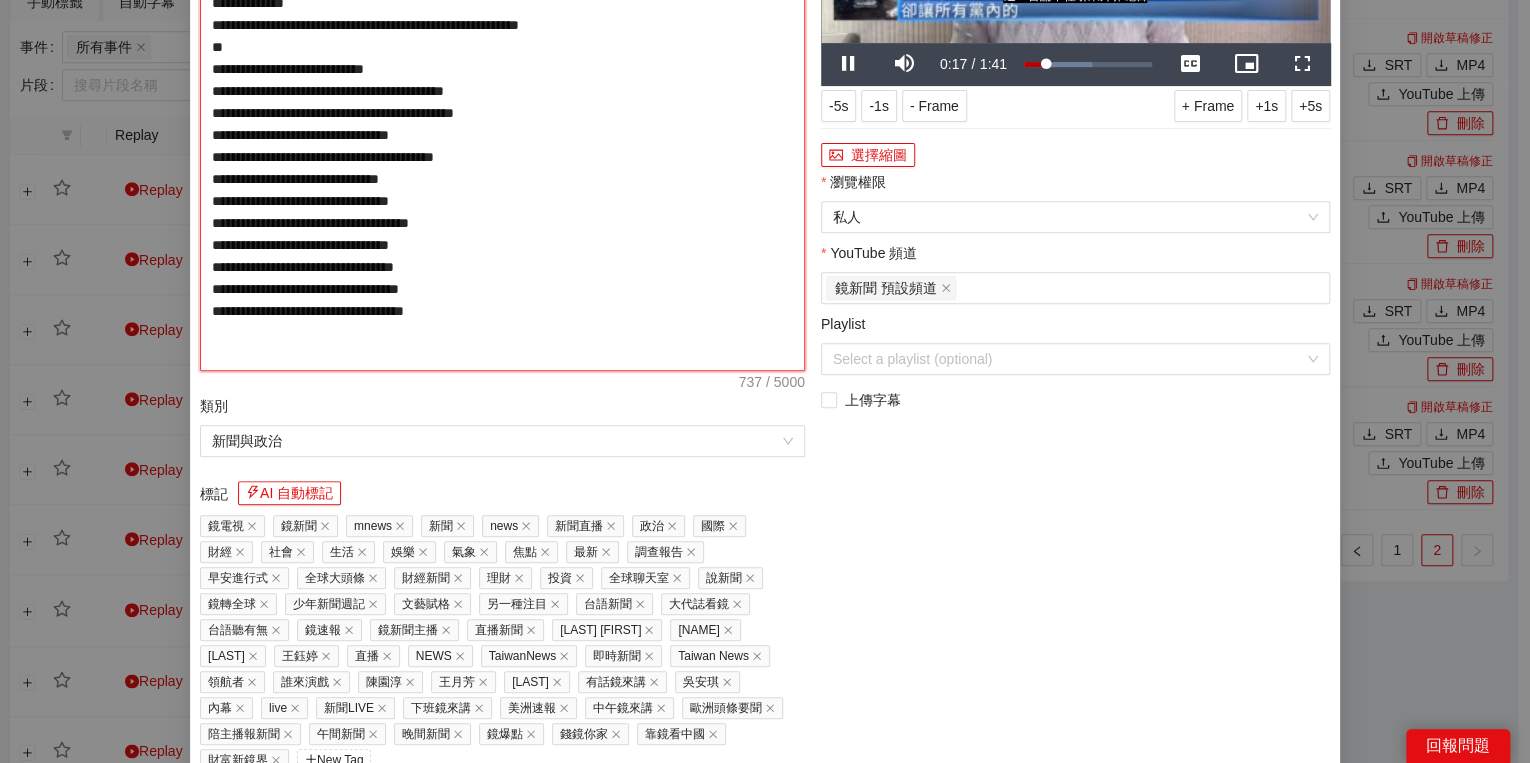 click on "**********" at bounding box center [502, 124] 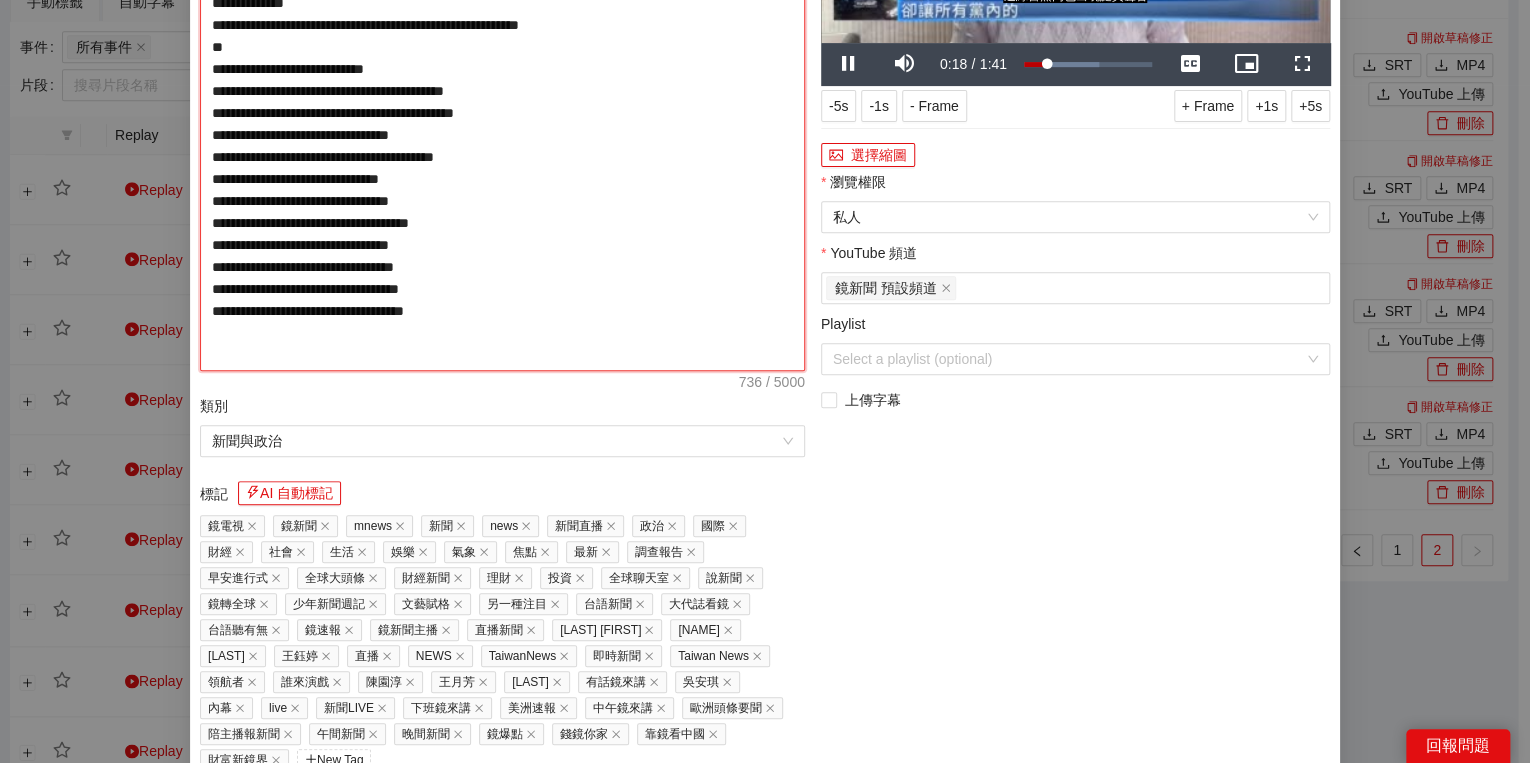 click on "**********" at bounding box center [502, 124] 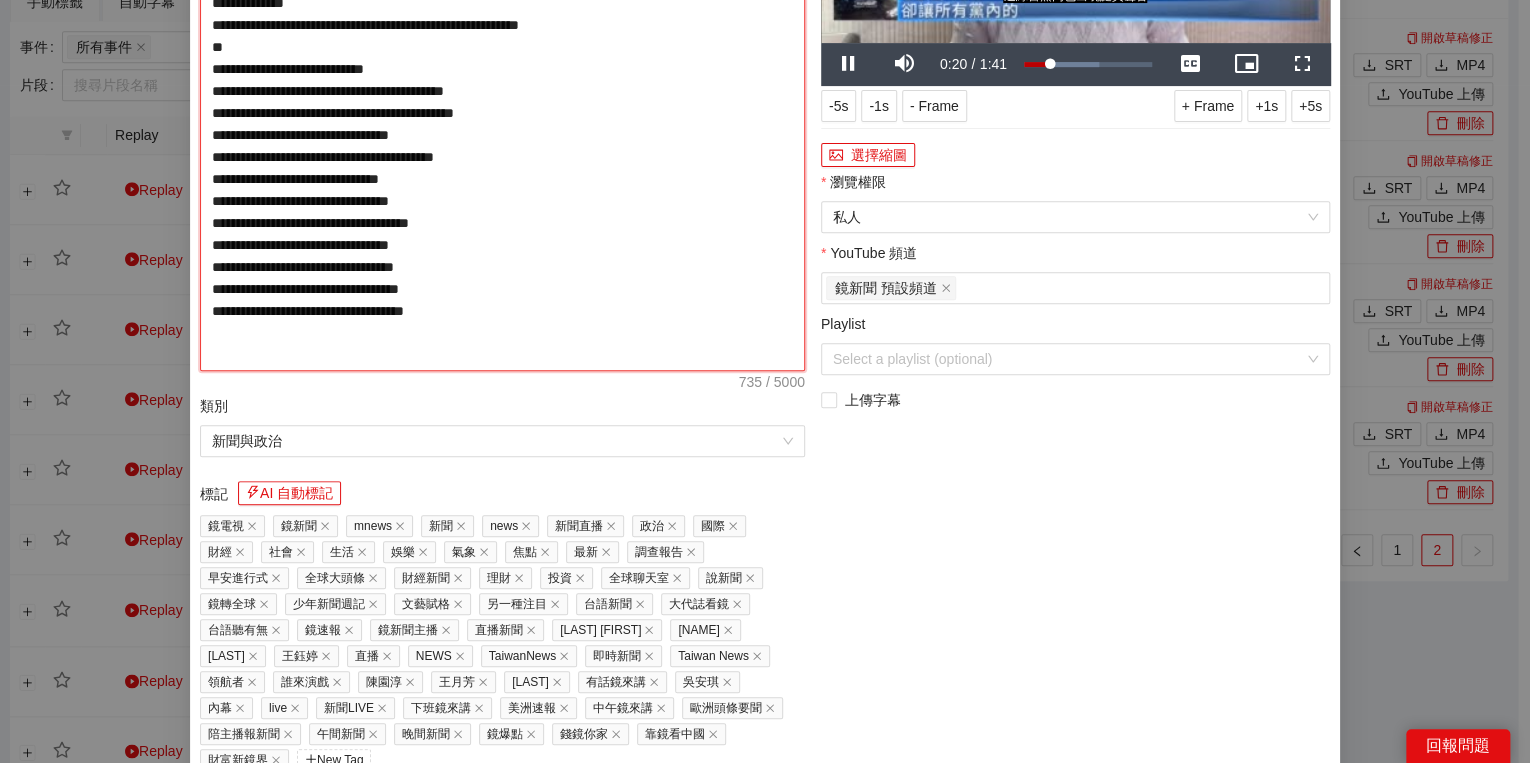 click on "**********" at bounding box center (502, 124) 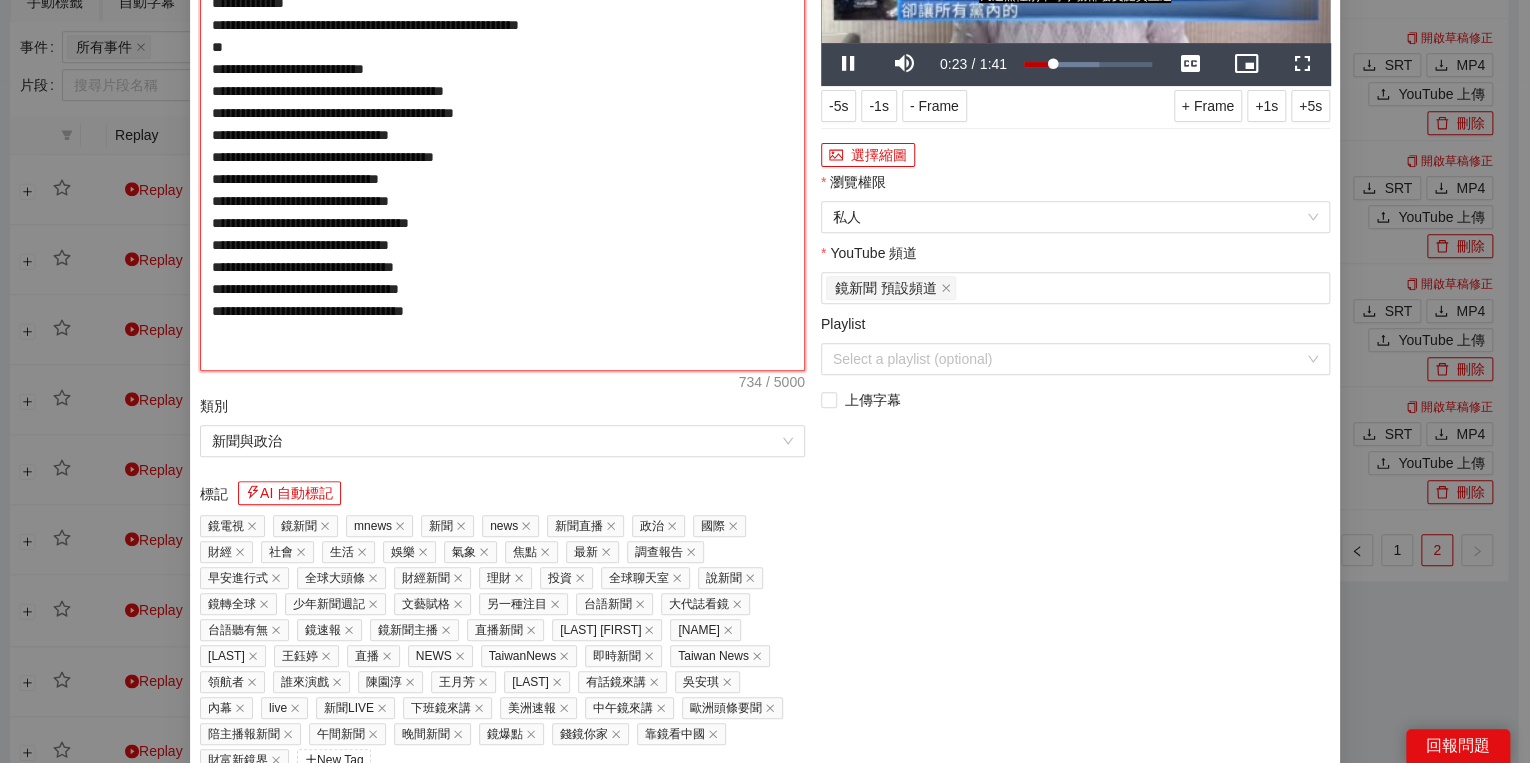 type on "**********" 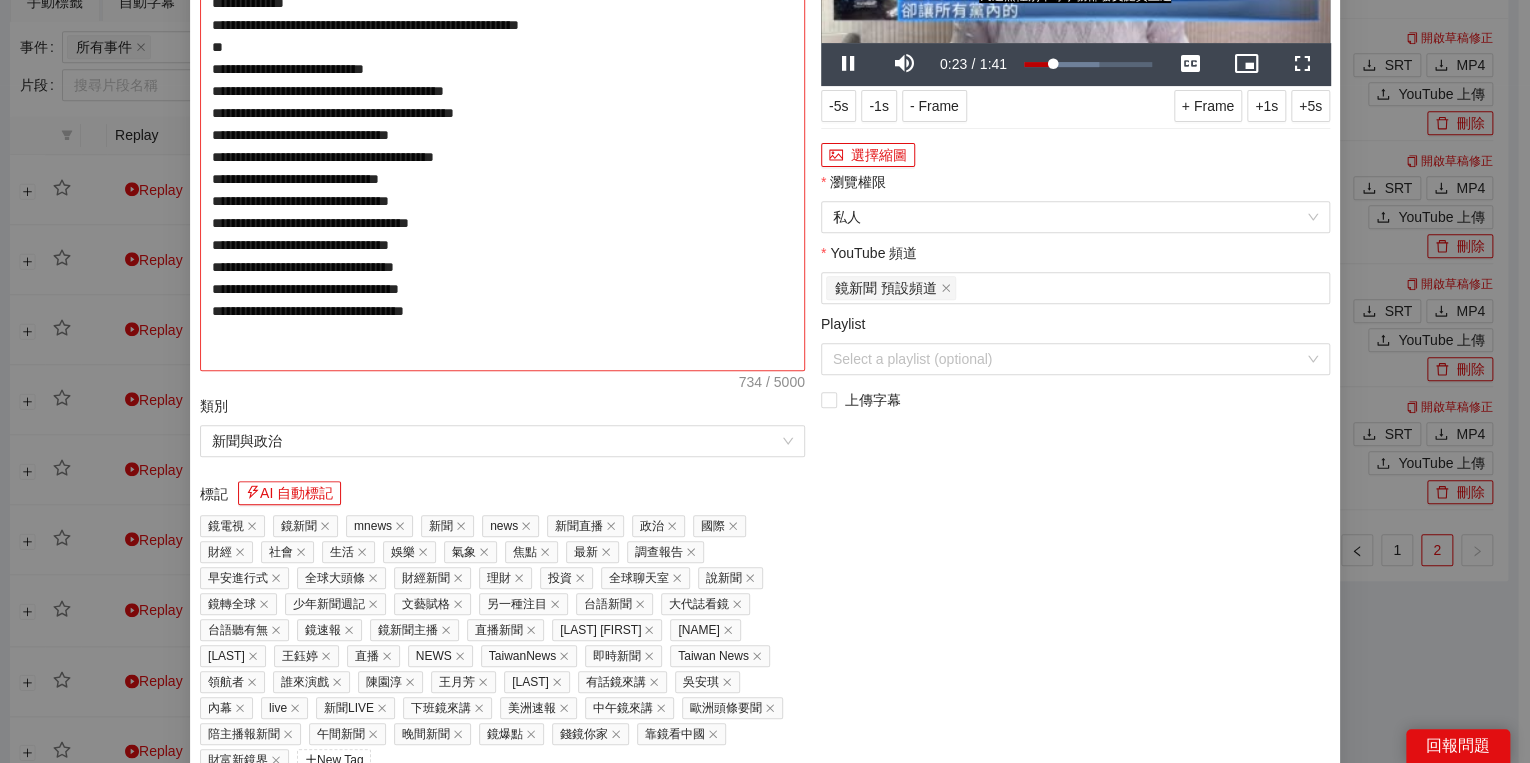 type on "**********" 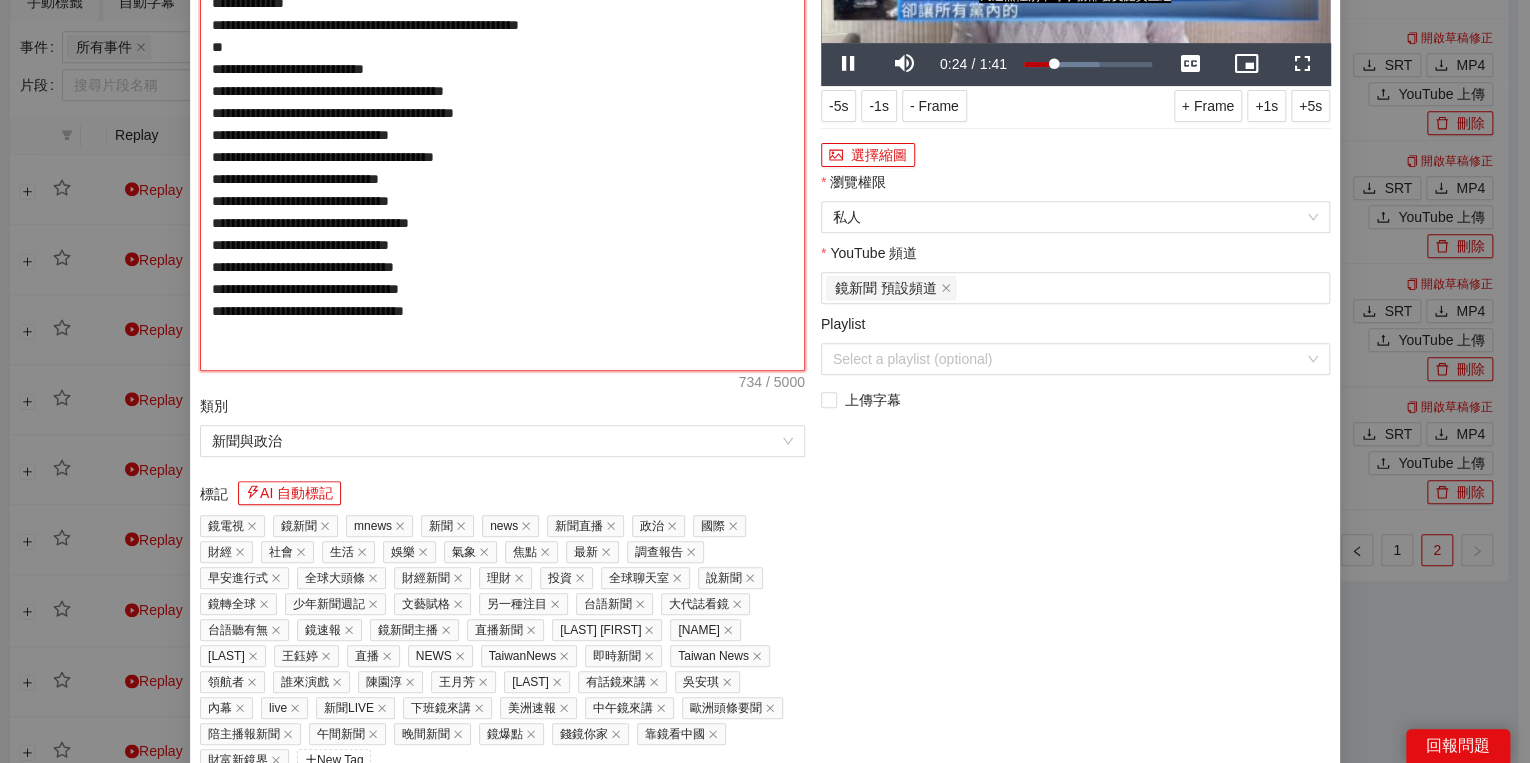 click on "**********" at bounding box center (502, 124) 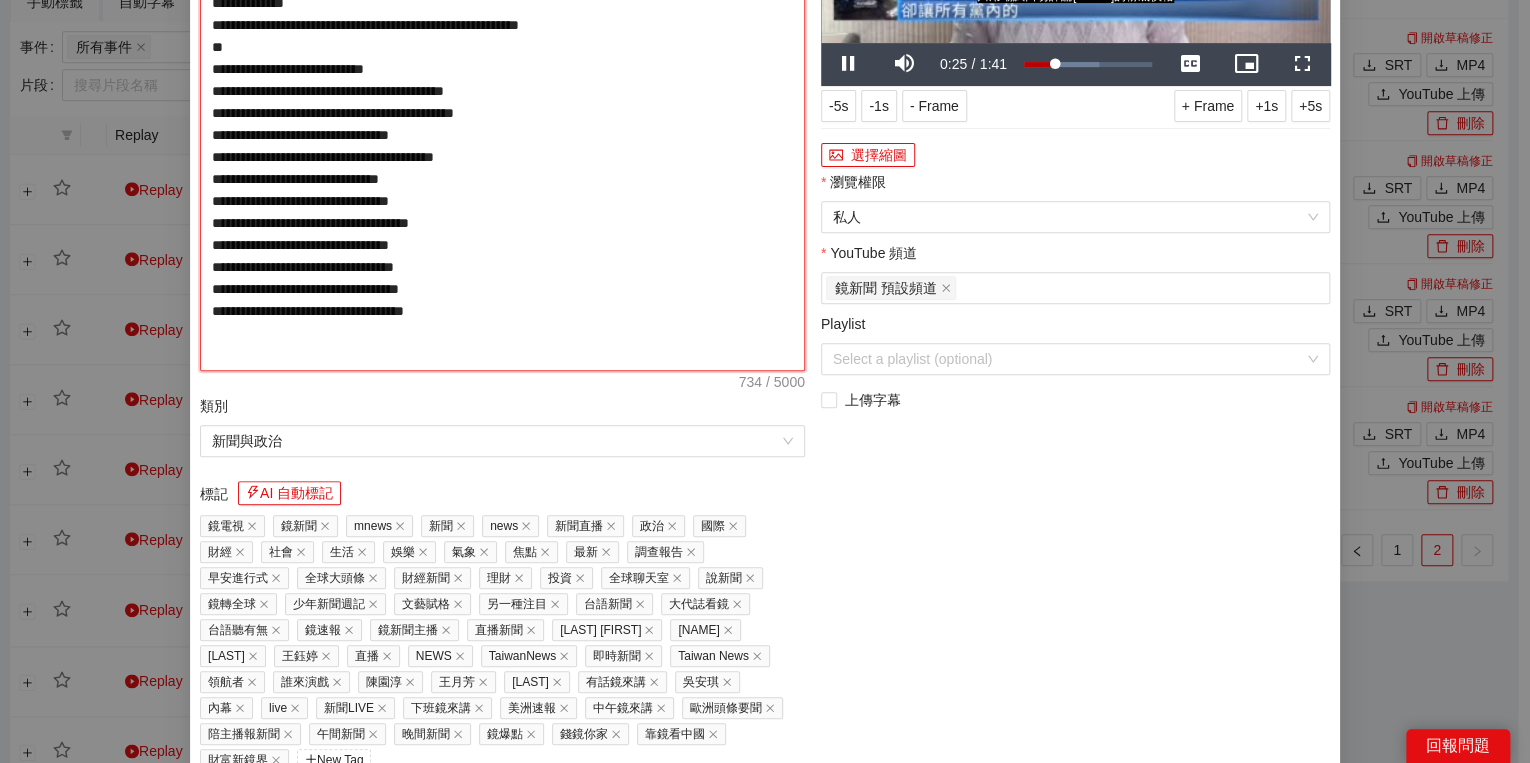 type on "**********" 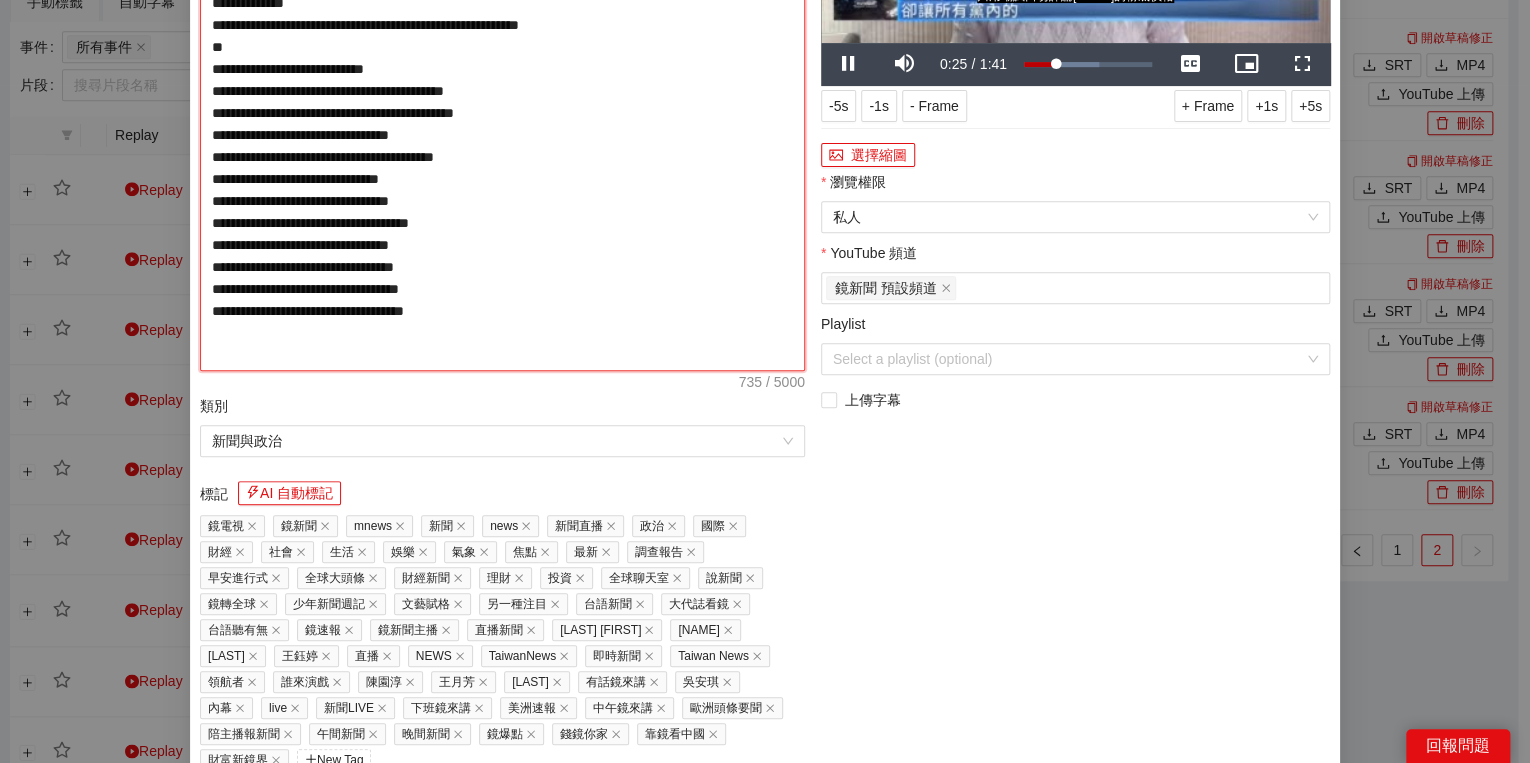 type on "**********" 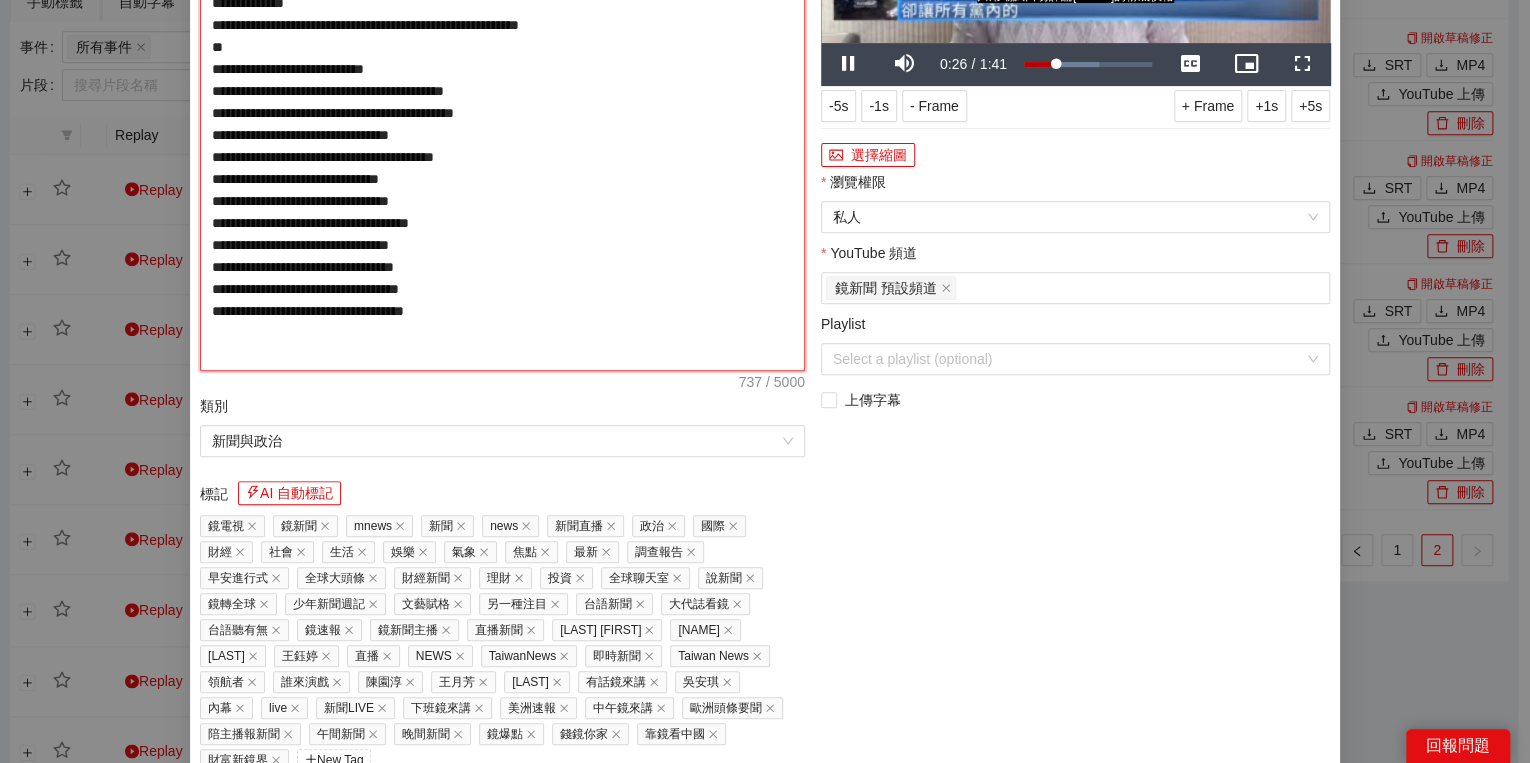 type on "**********" 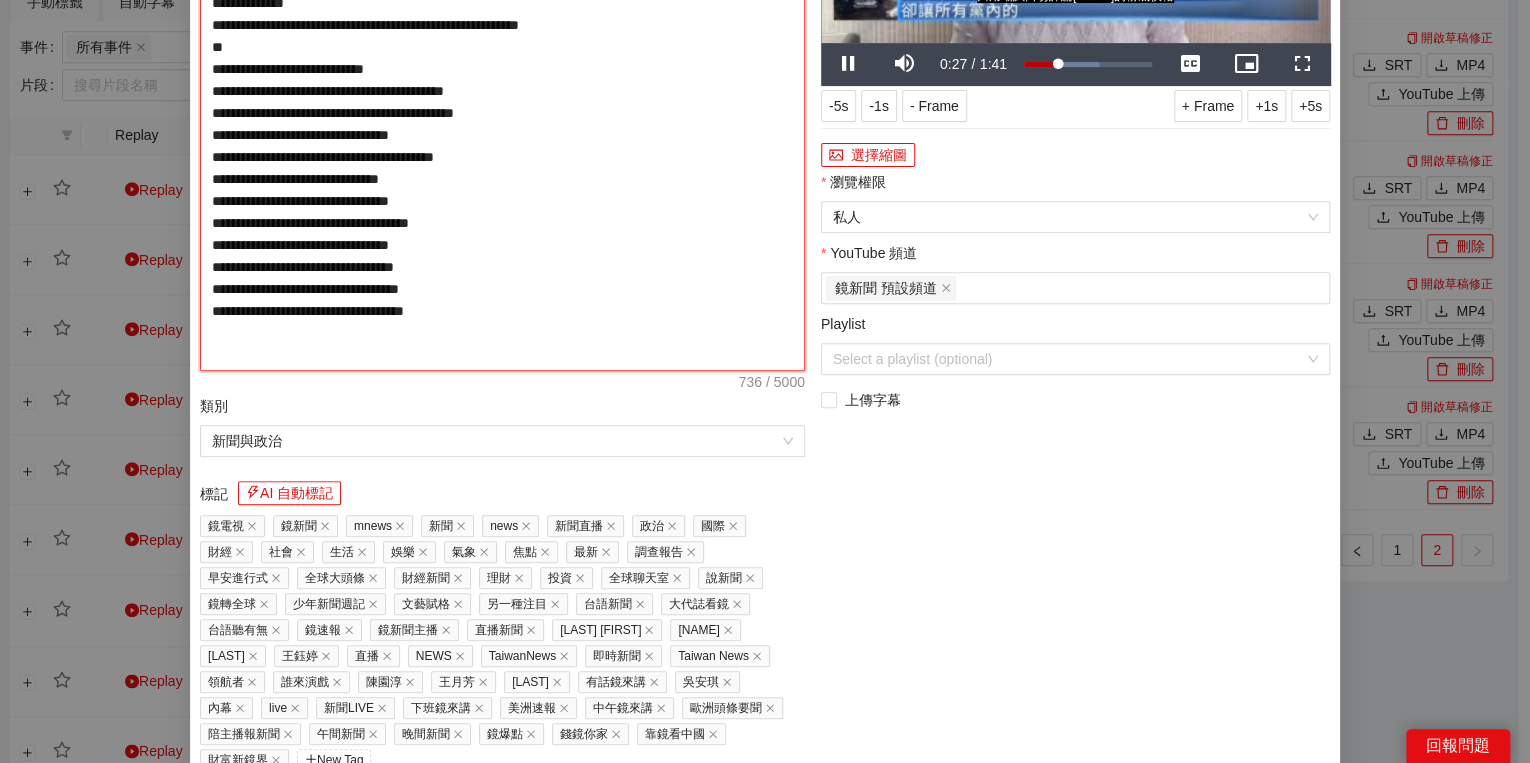 type on "**********" 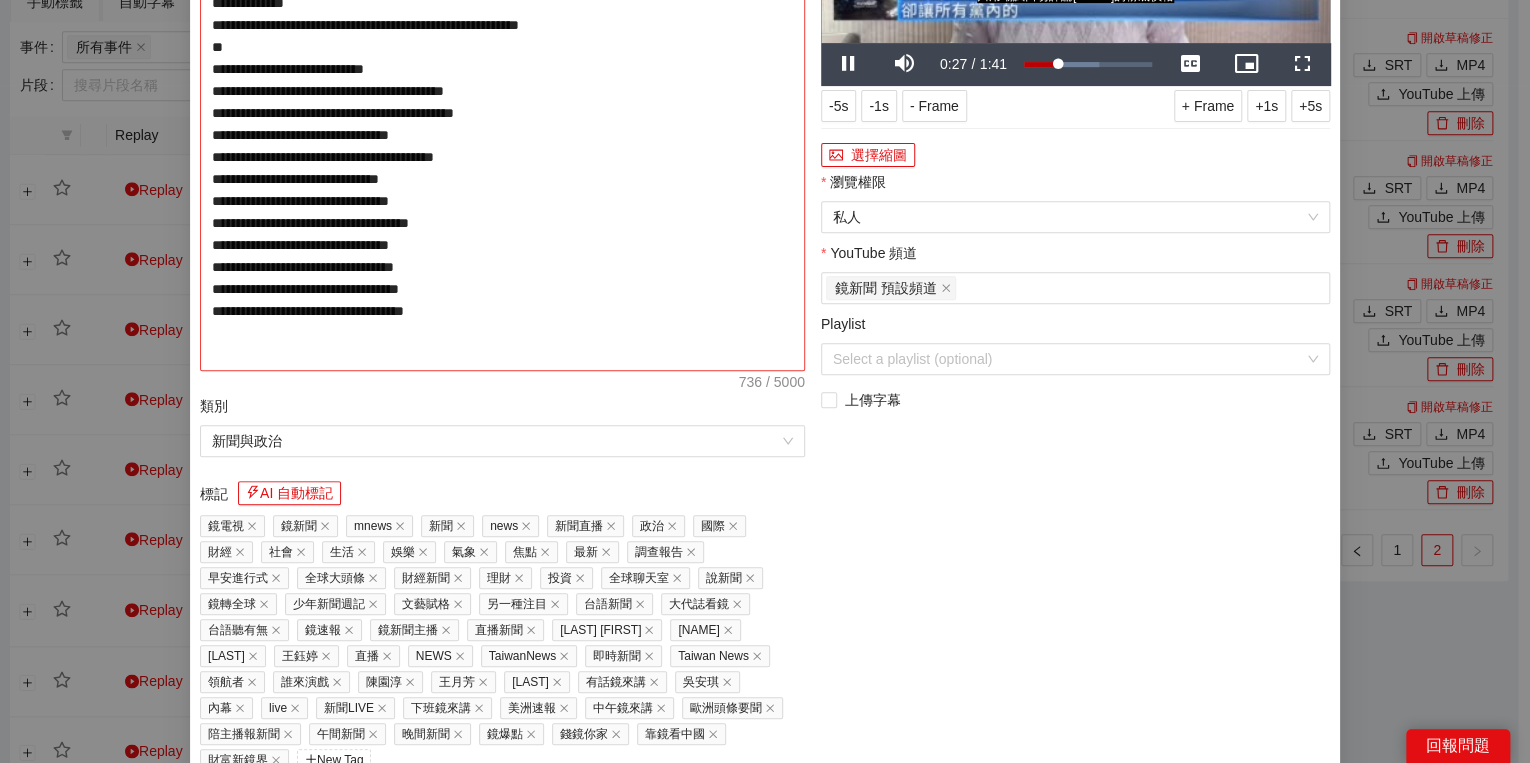 type on "**********" 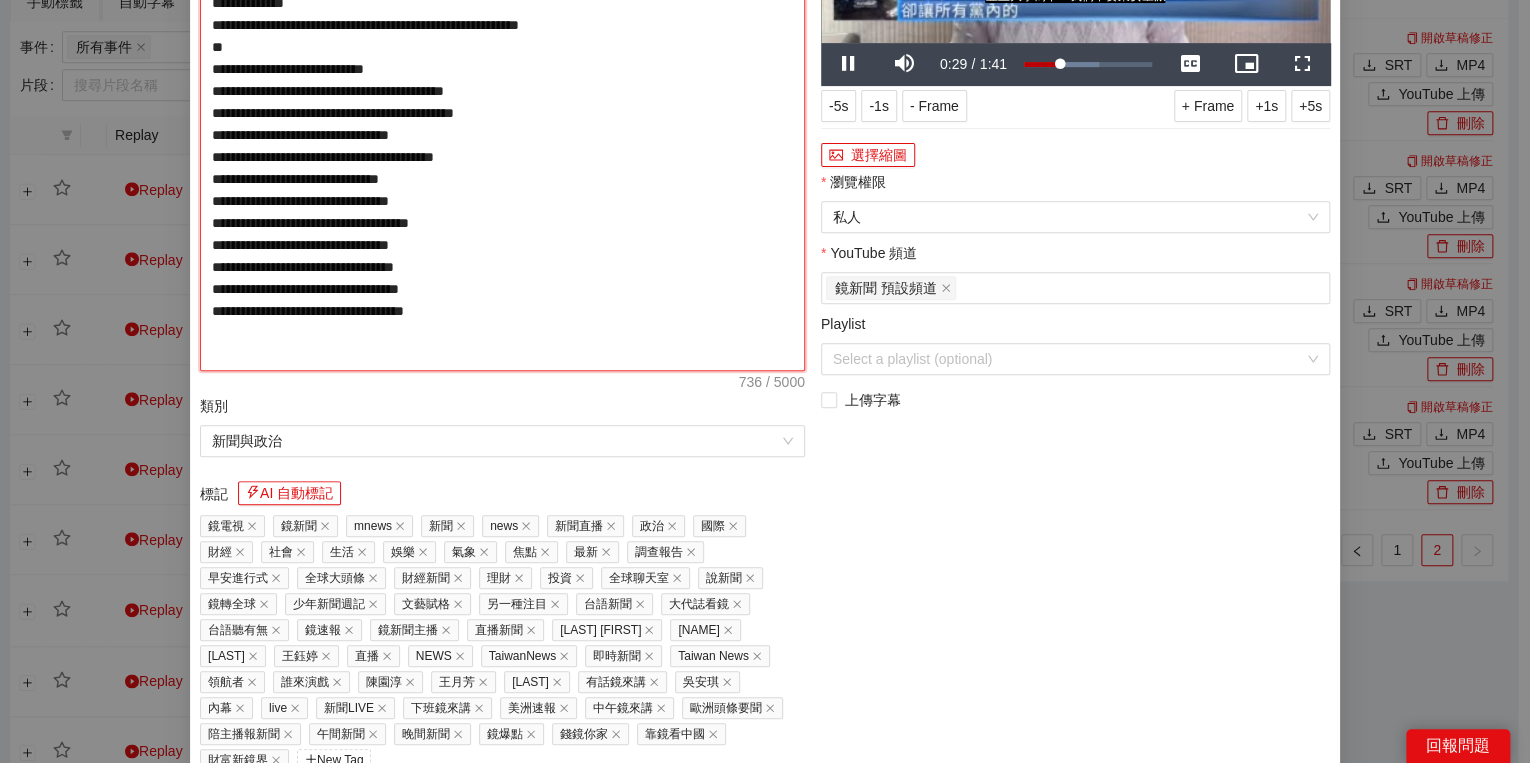 click on "**********" at bounding box center [502, 124] 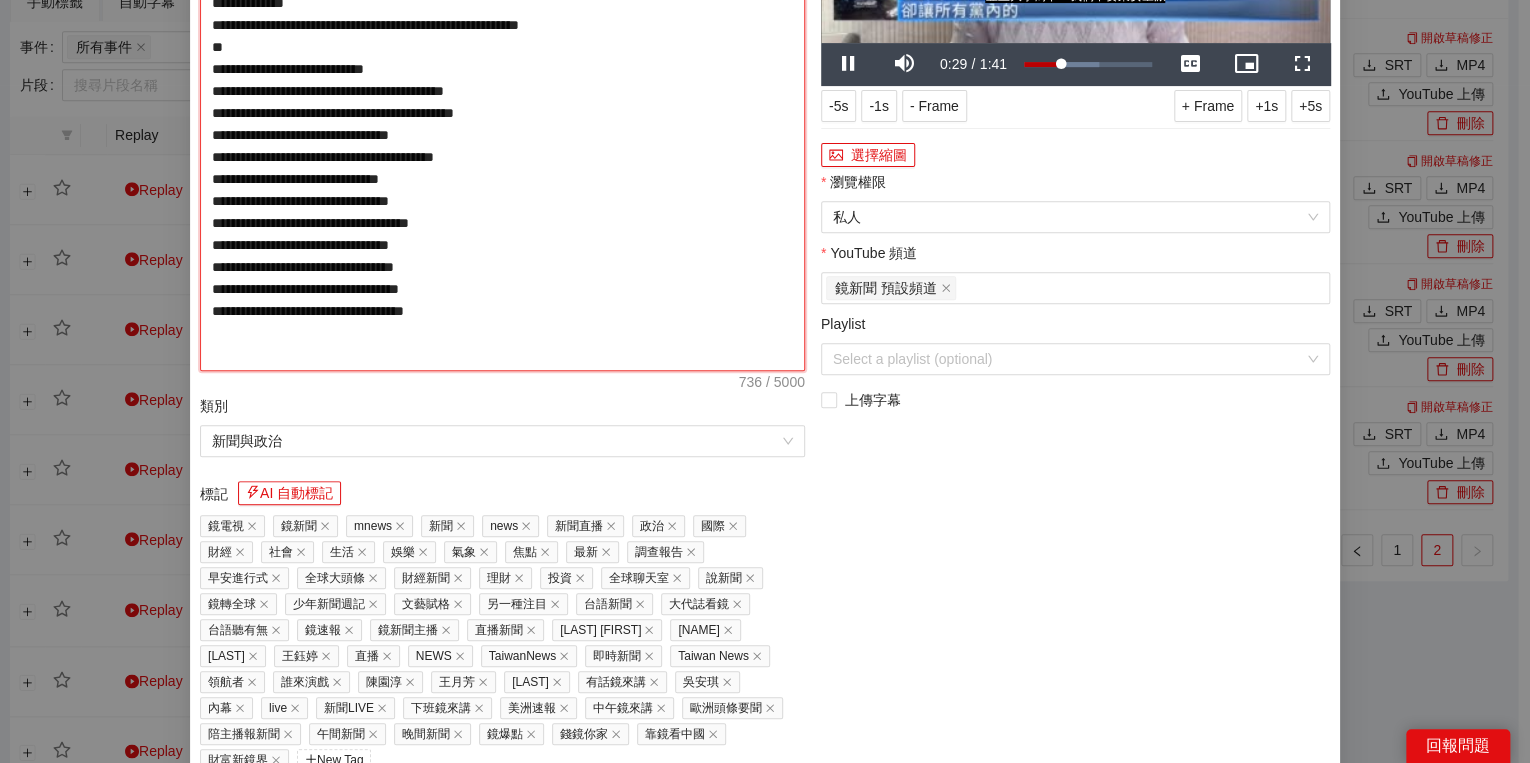 type on "**********" 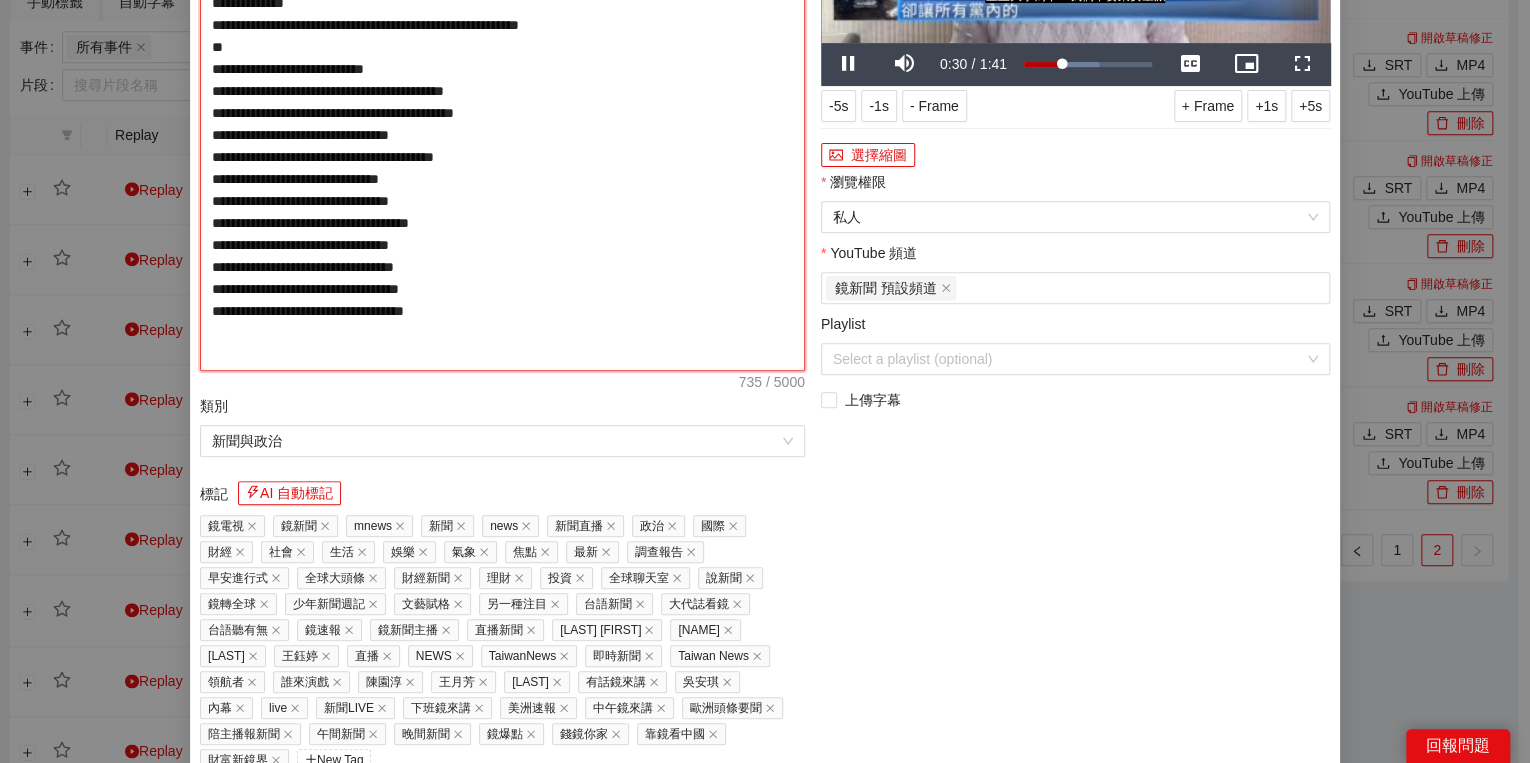 type on "**********" 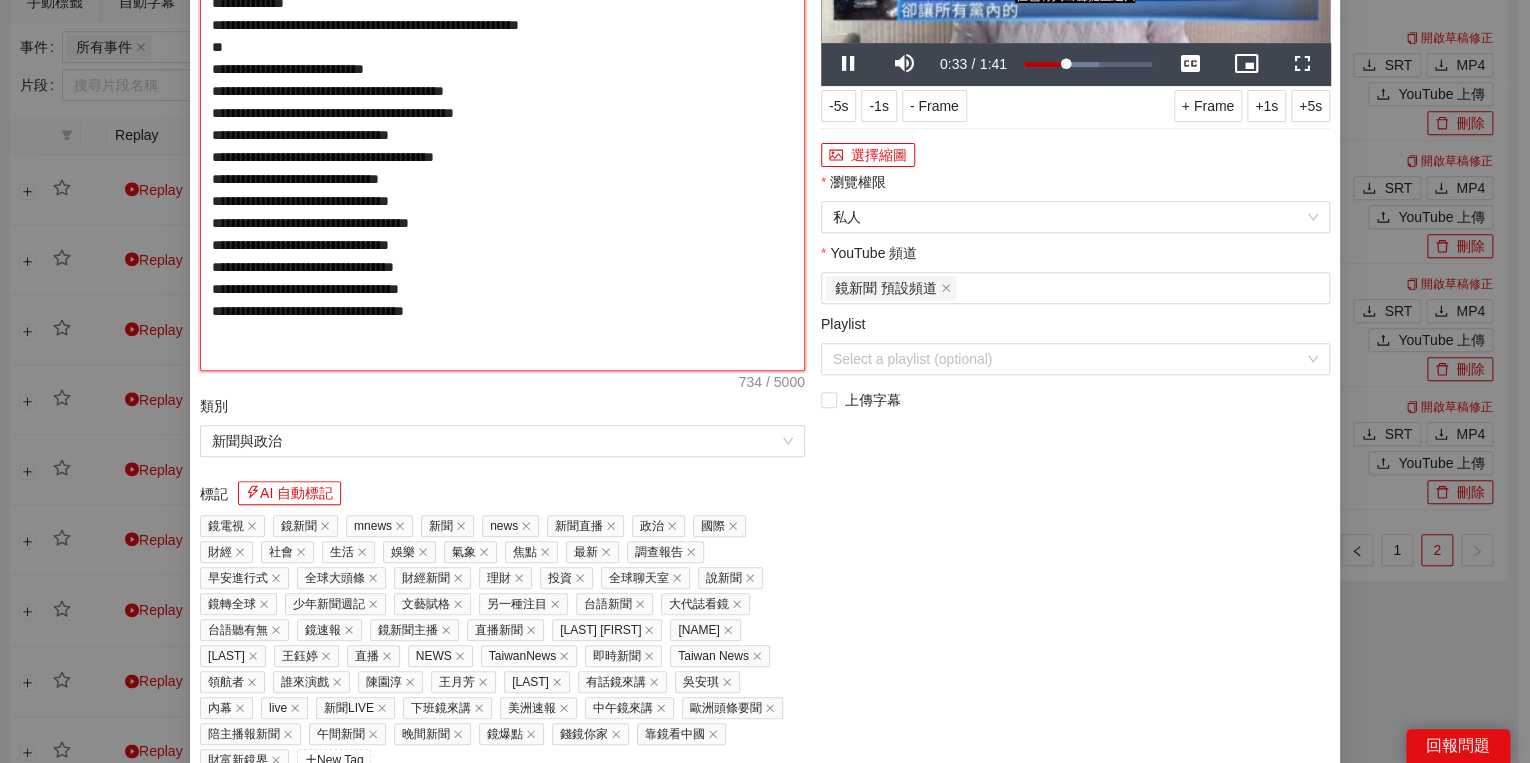 type on "**********" 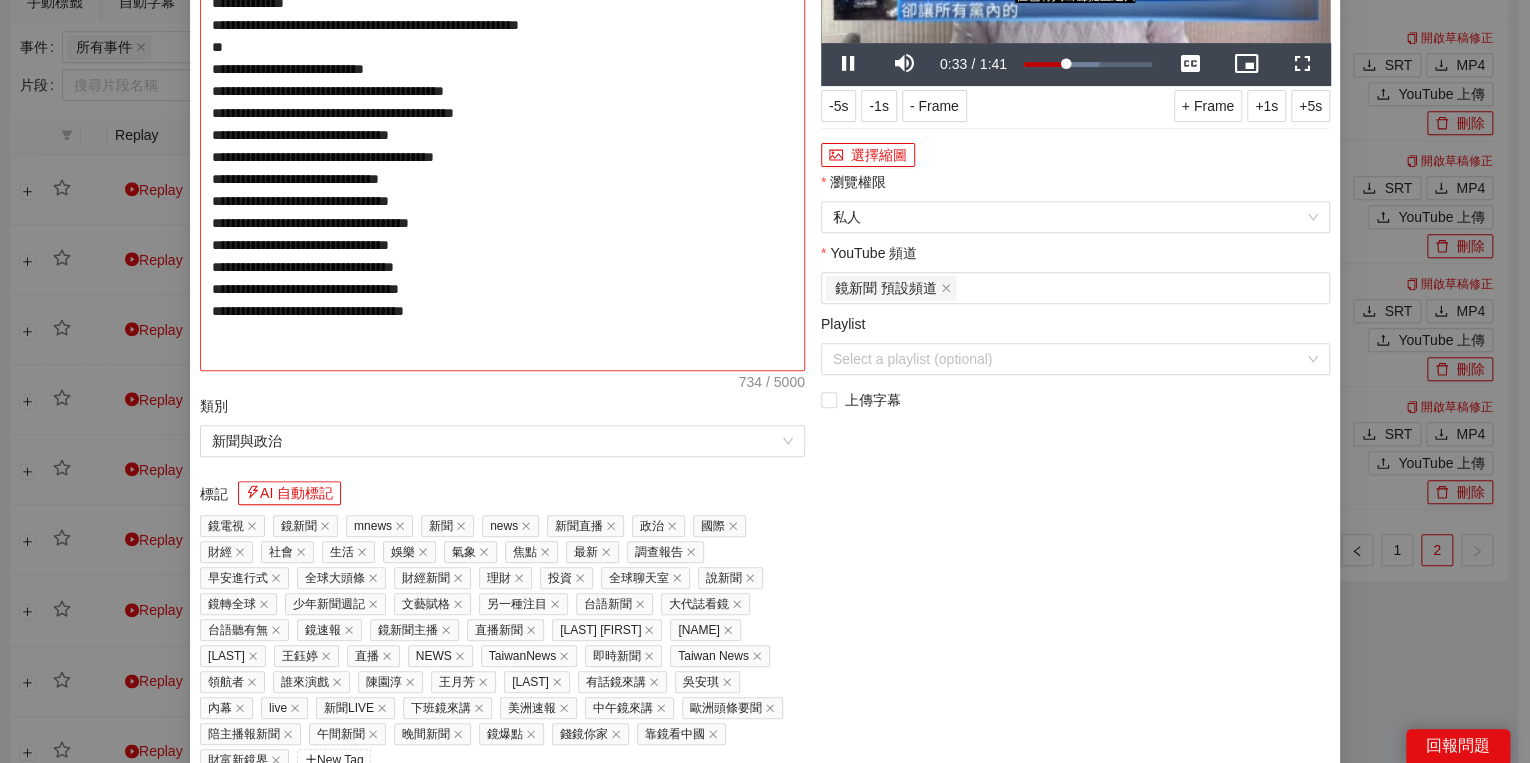 type on "**********" 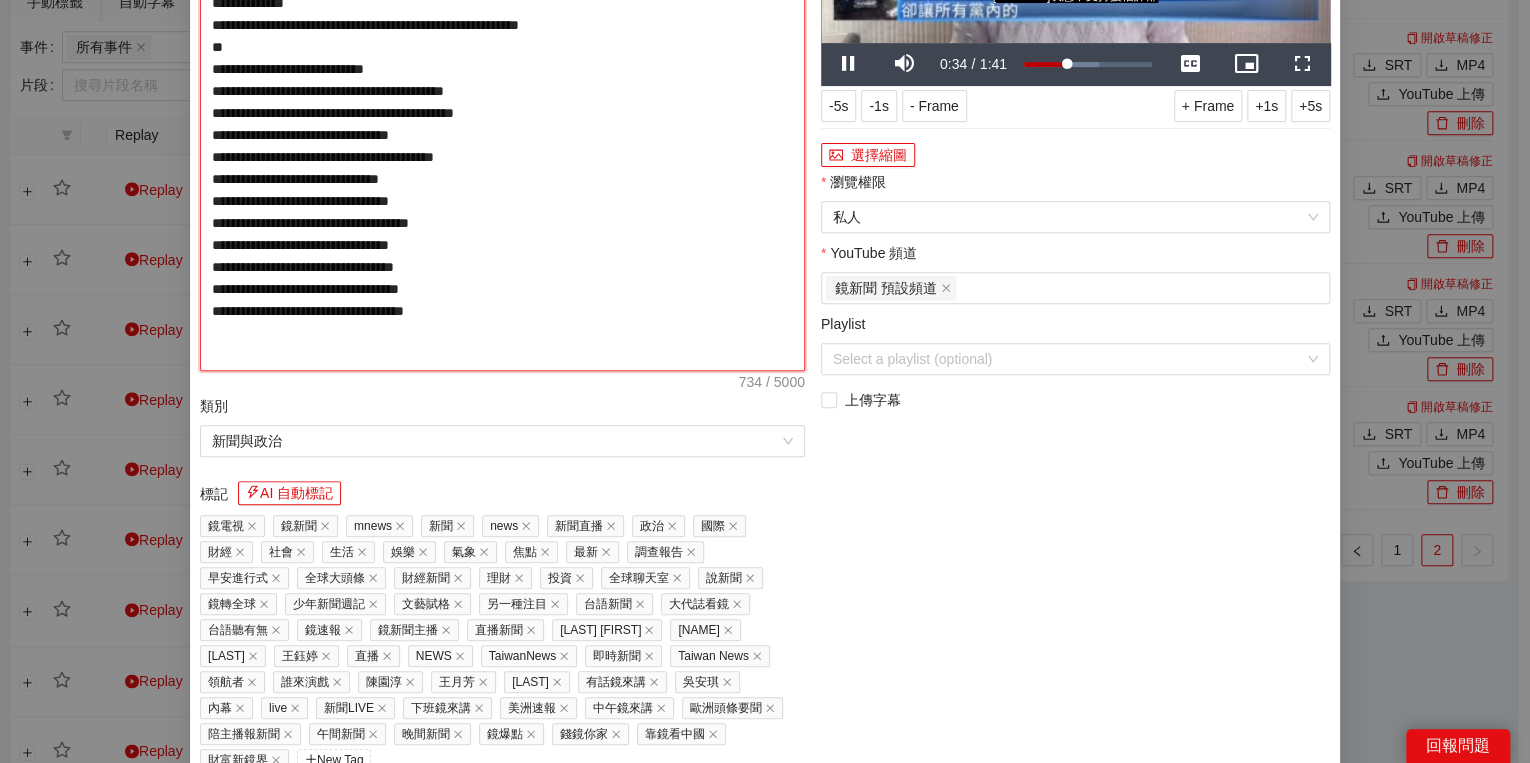 click on "**********" at bounding box center (502, 124) 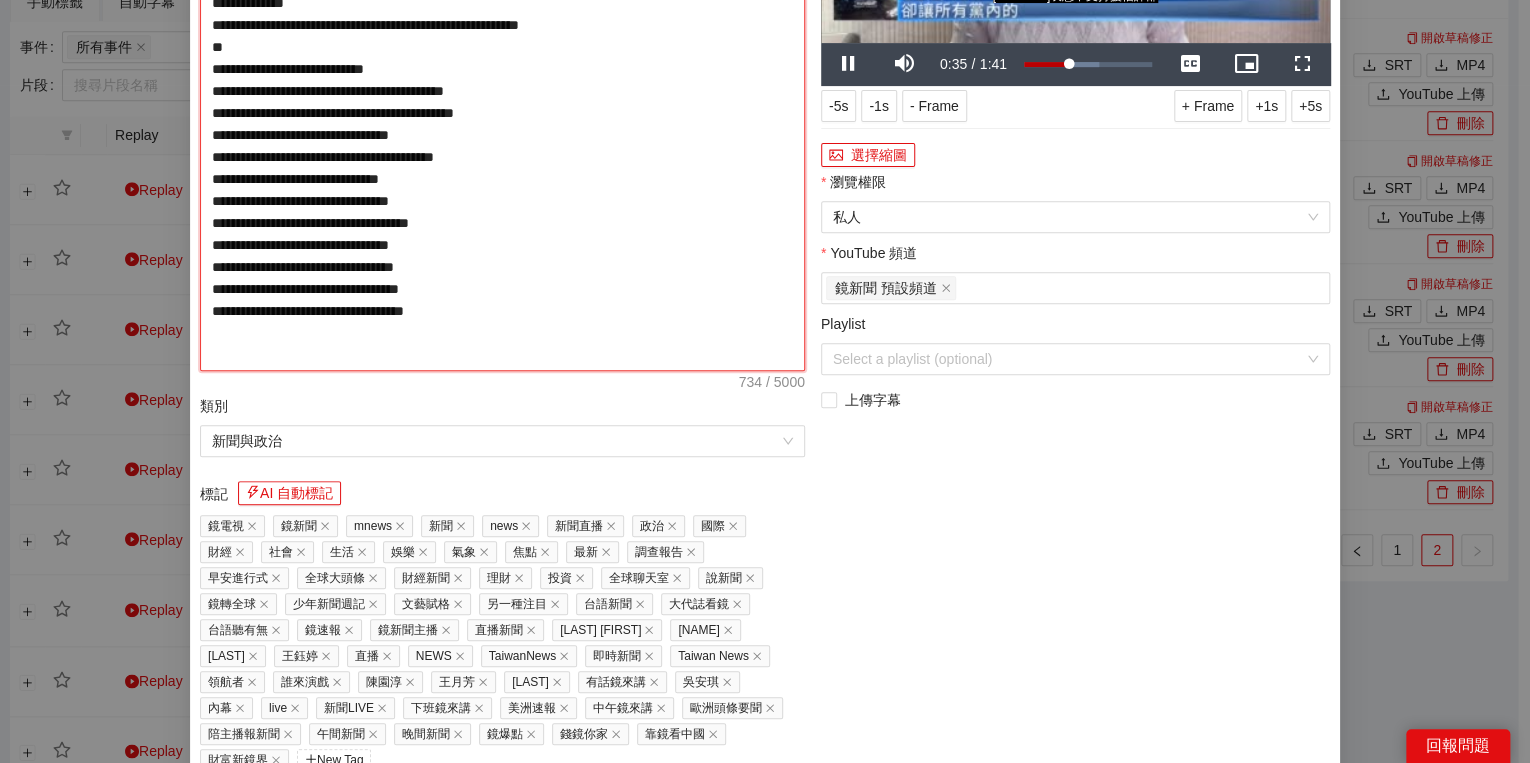 type on "**********" 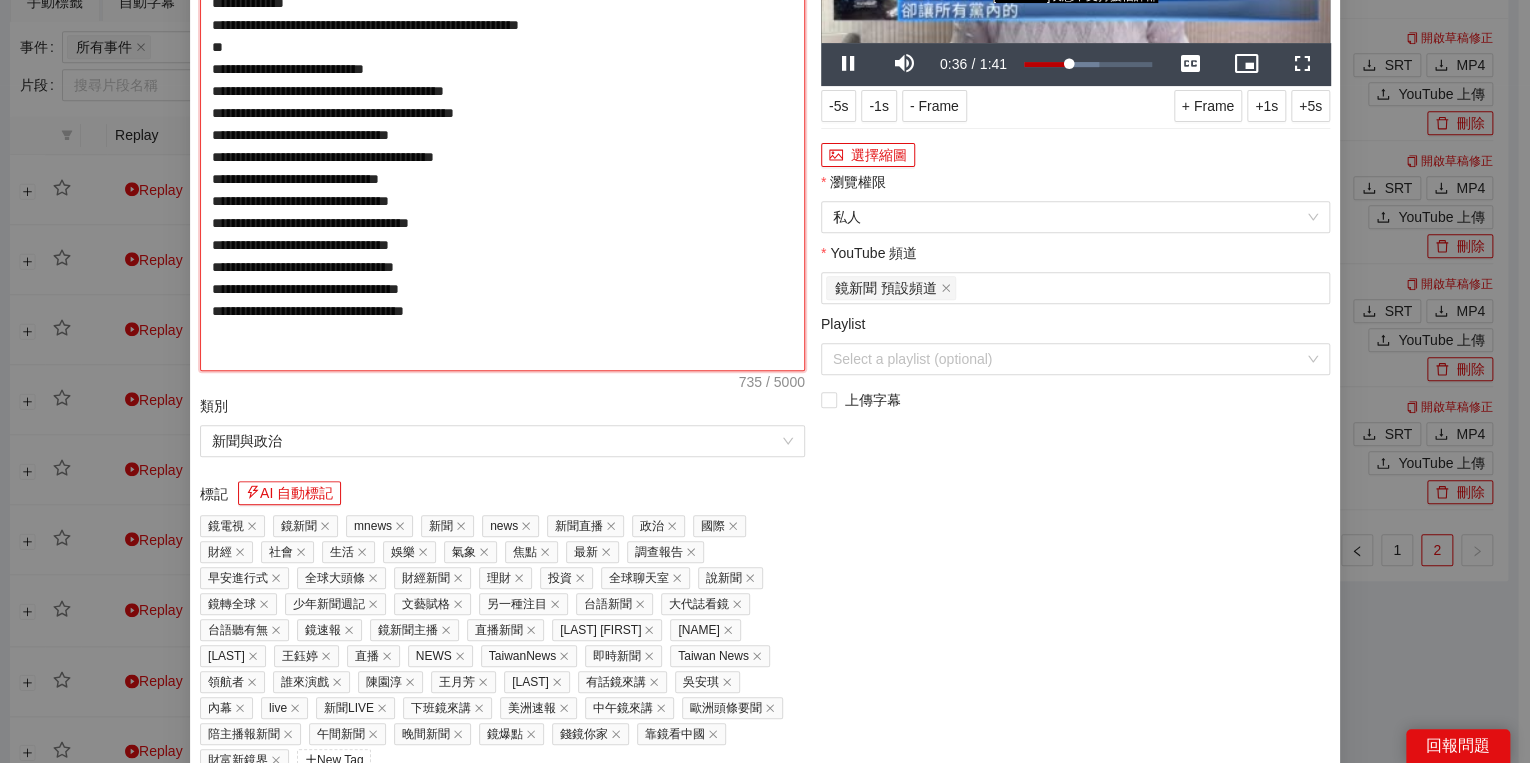 type on "**********" 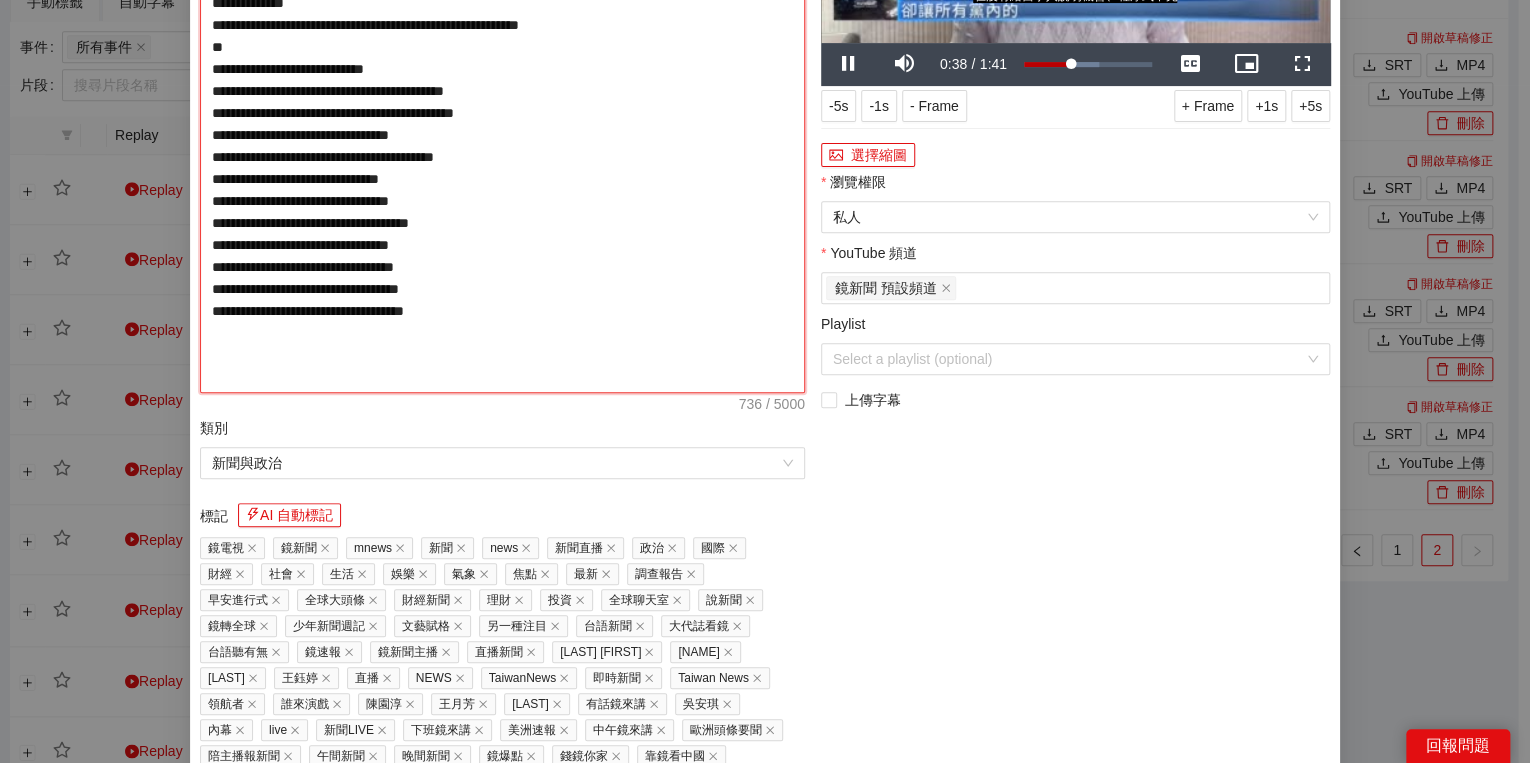 type on "**********" 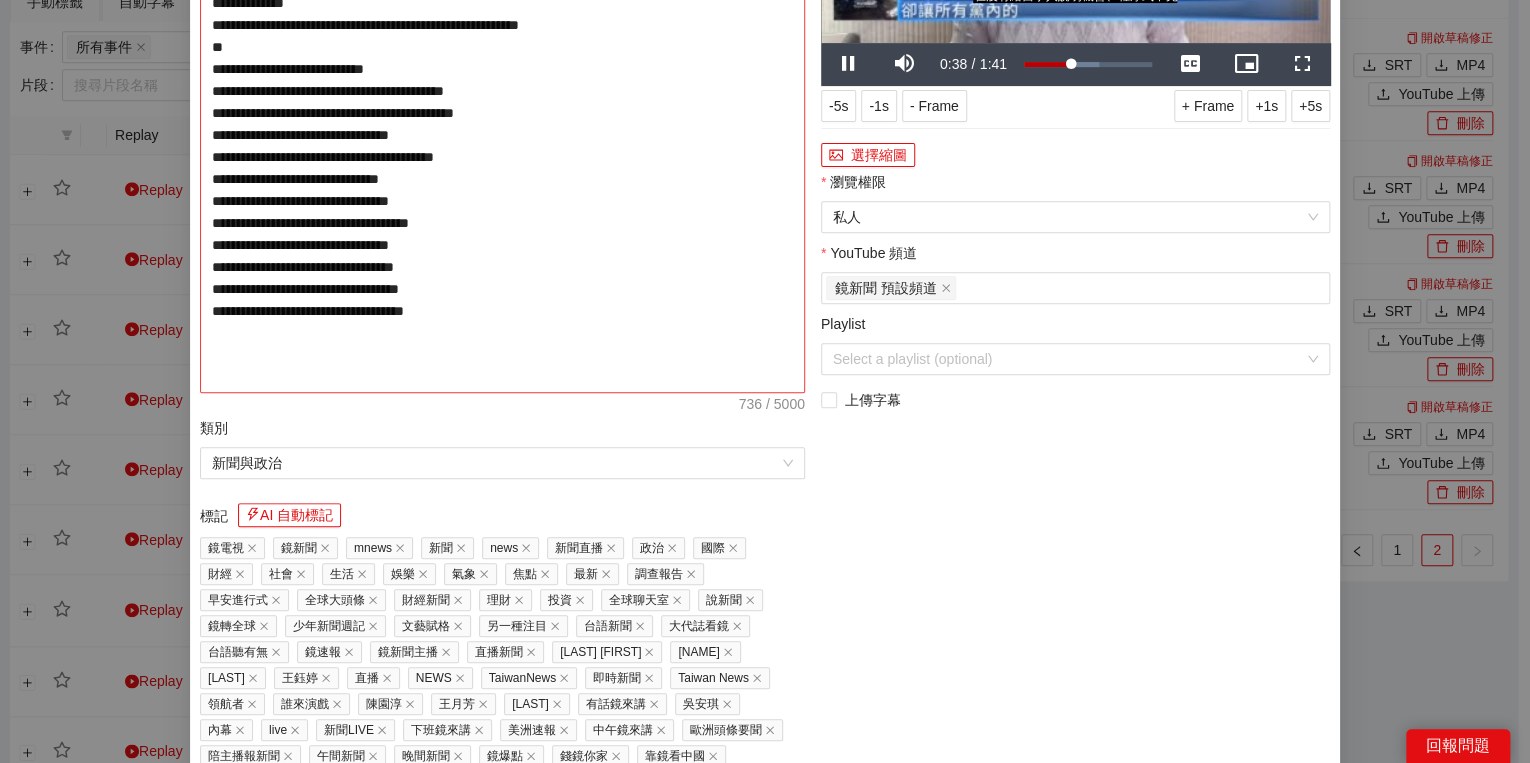 type on "**********" 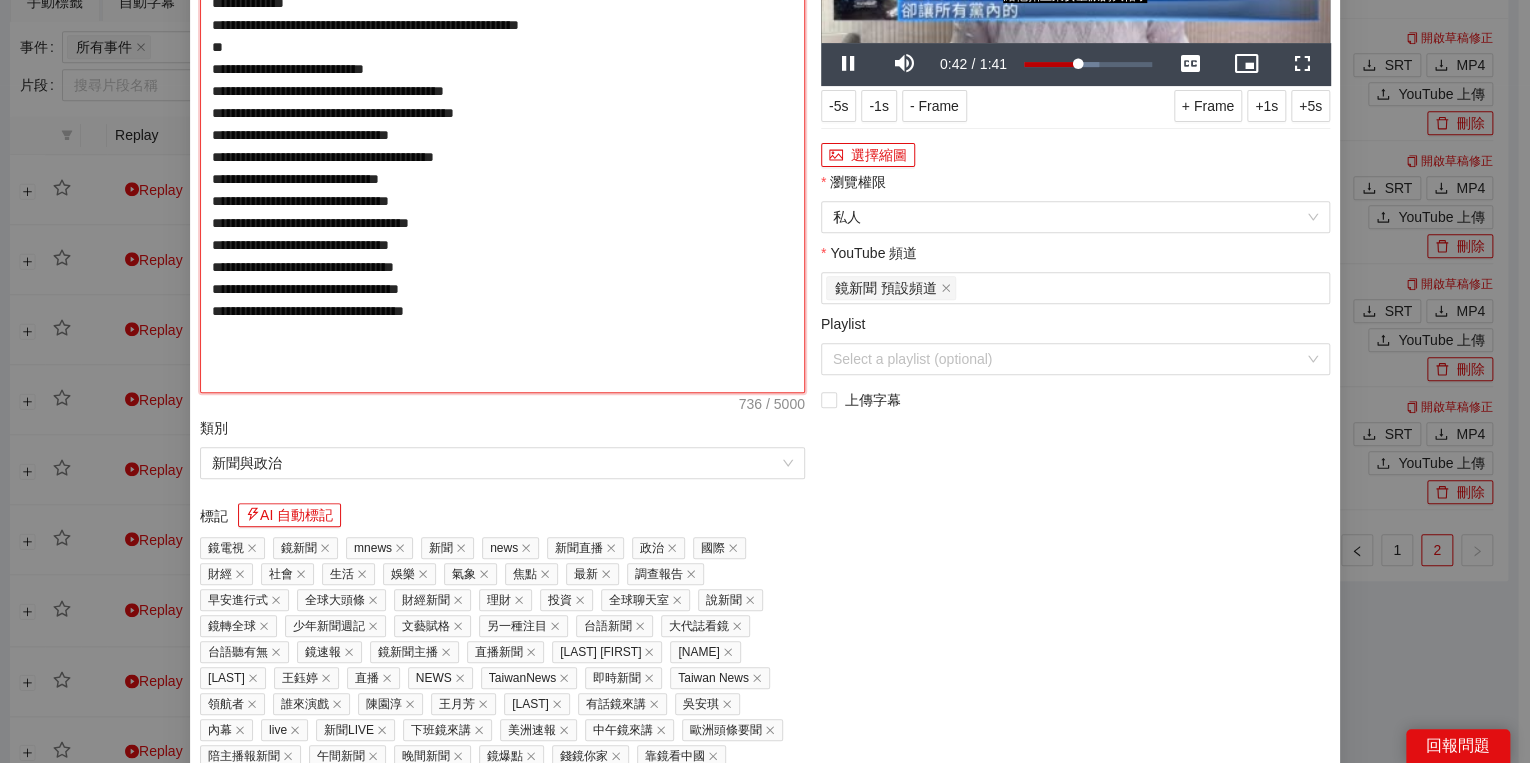 type on "**********" 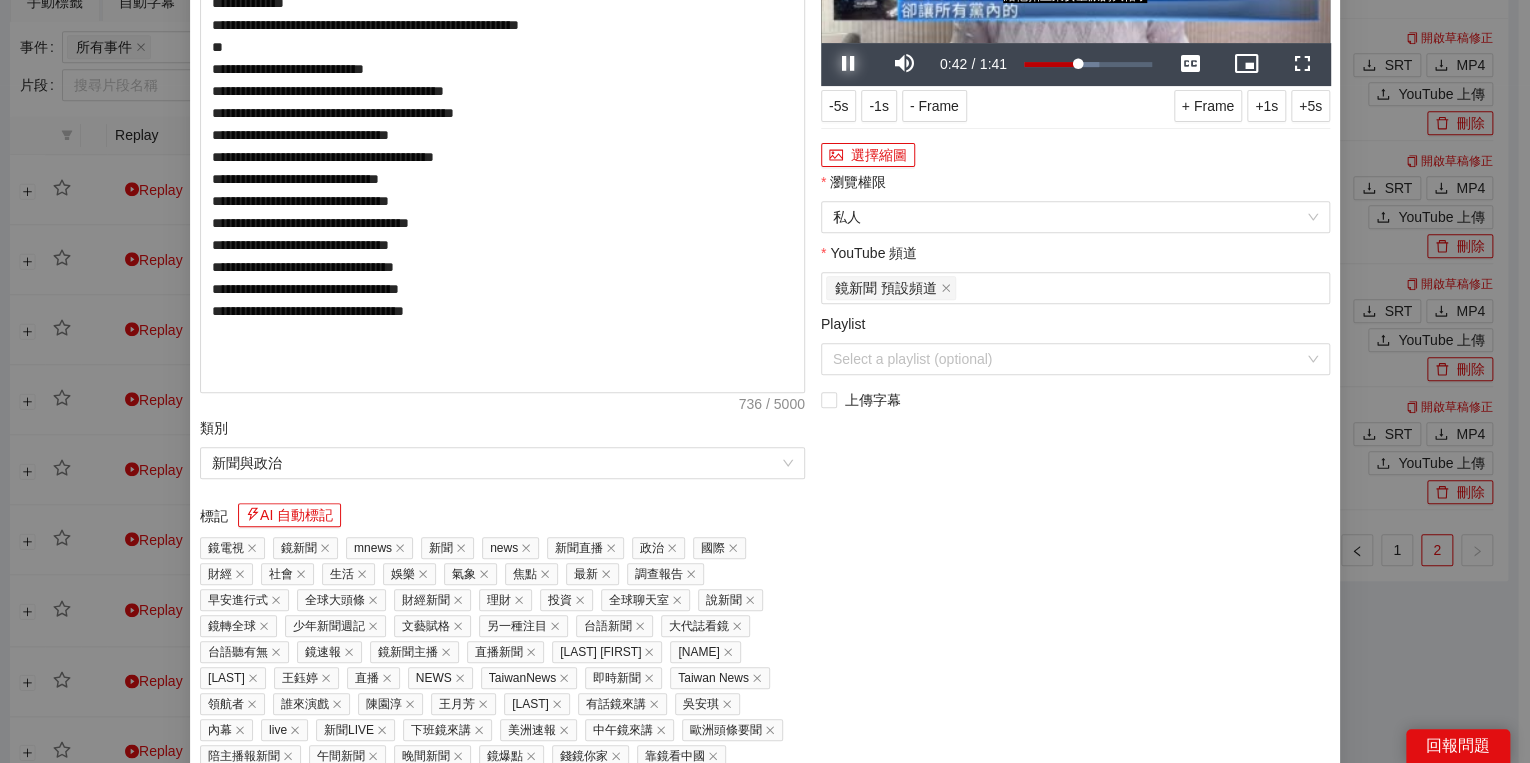 click at bounding box center [849, 64] 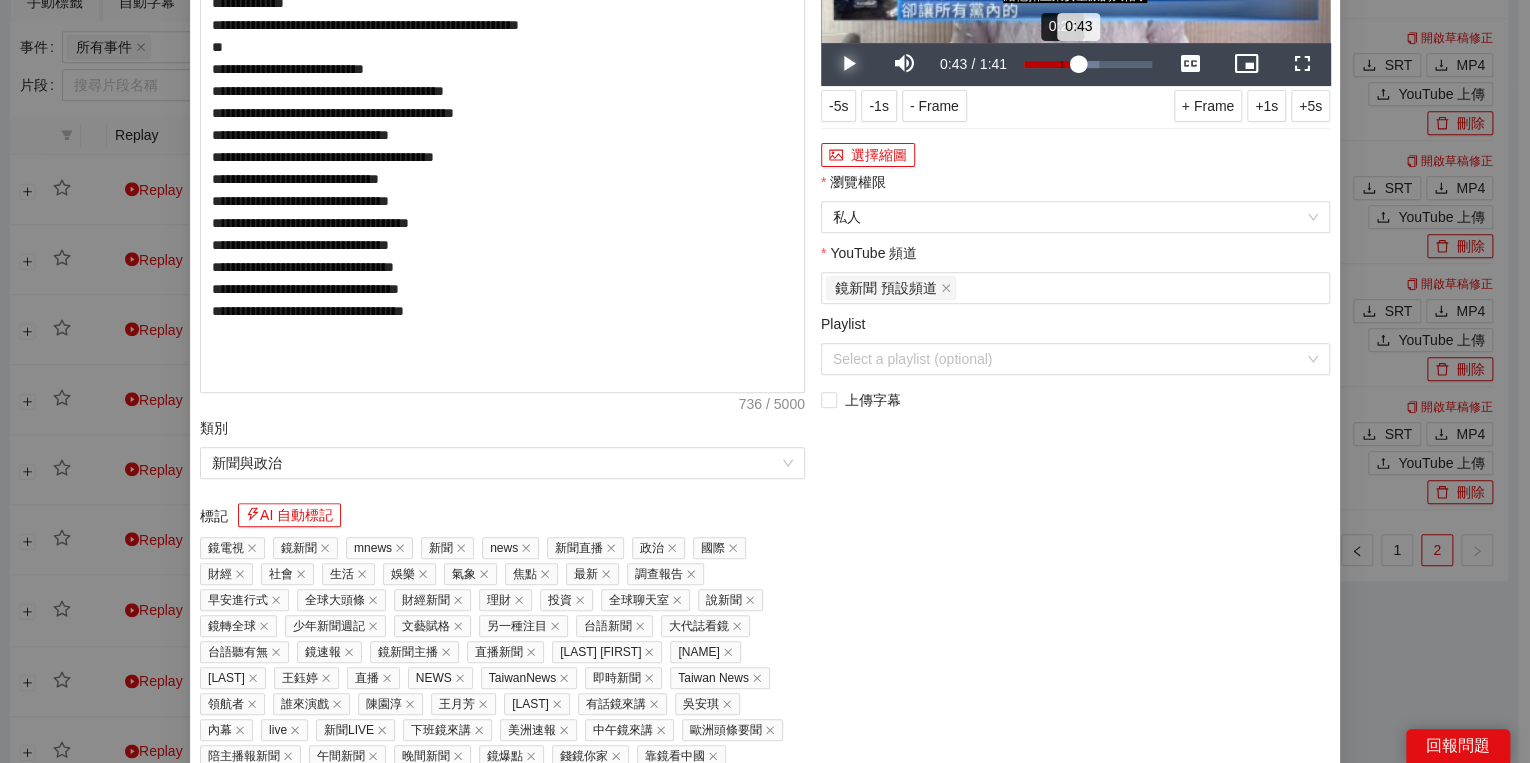 click on "Loaded :  58.38% 0:29 0:43" at bounding box center [1088, 64] 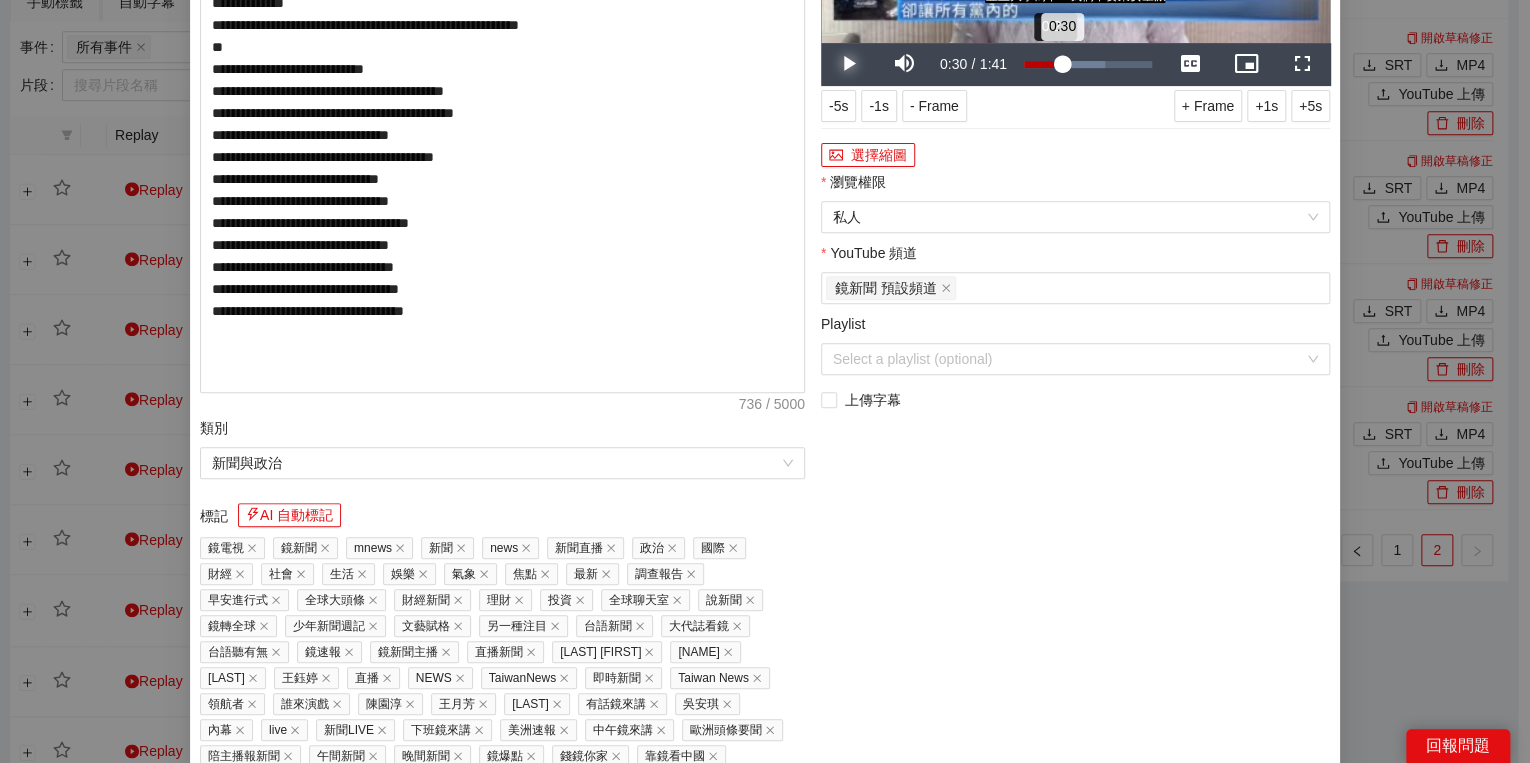 click on "0:30" at bounding box center (1043, 64) 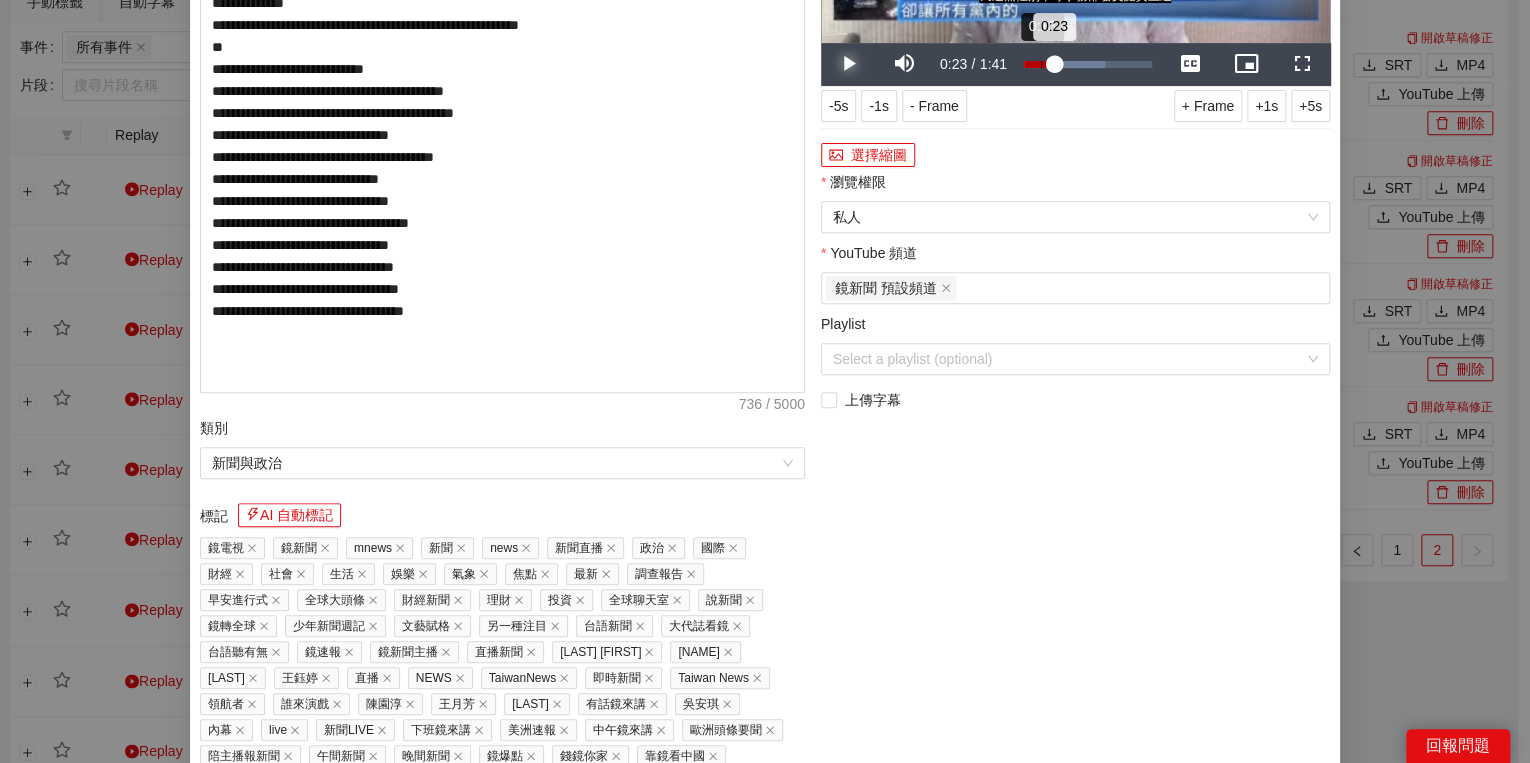 click on "Loaded :  63.26% 0:13 0:23" at bounding box center (1088, 64) 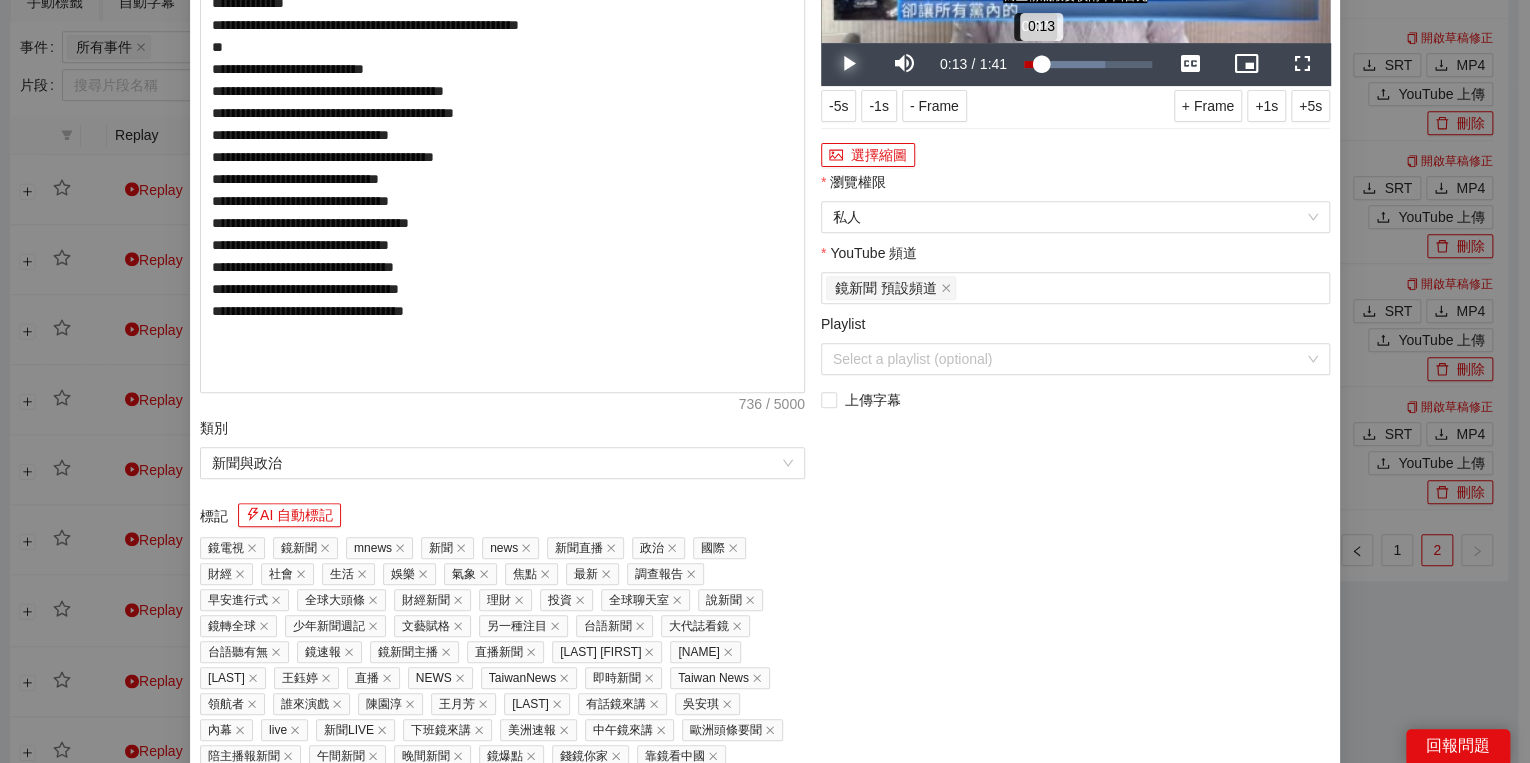 click on "0:13" at bounding box center [1032, 64] 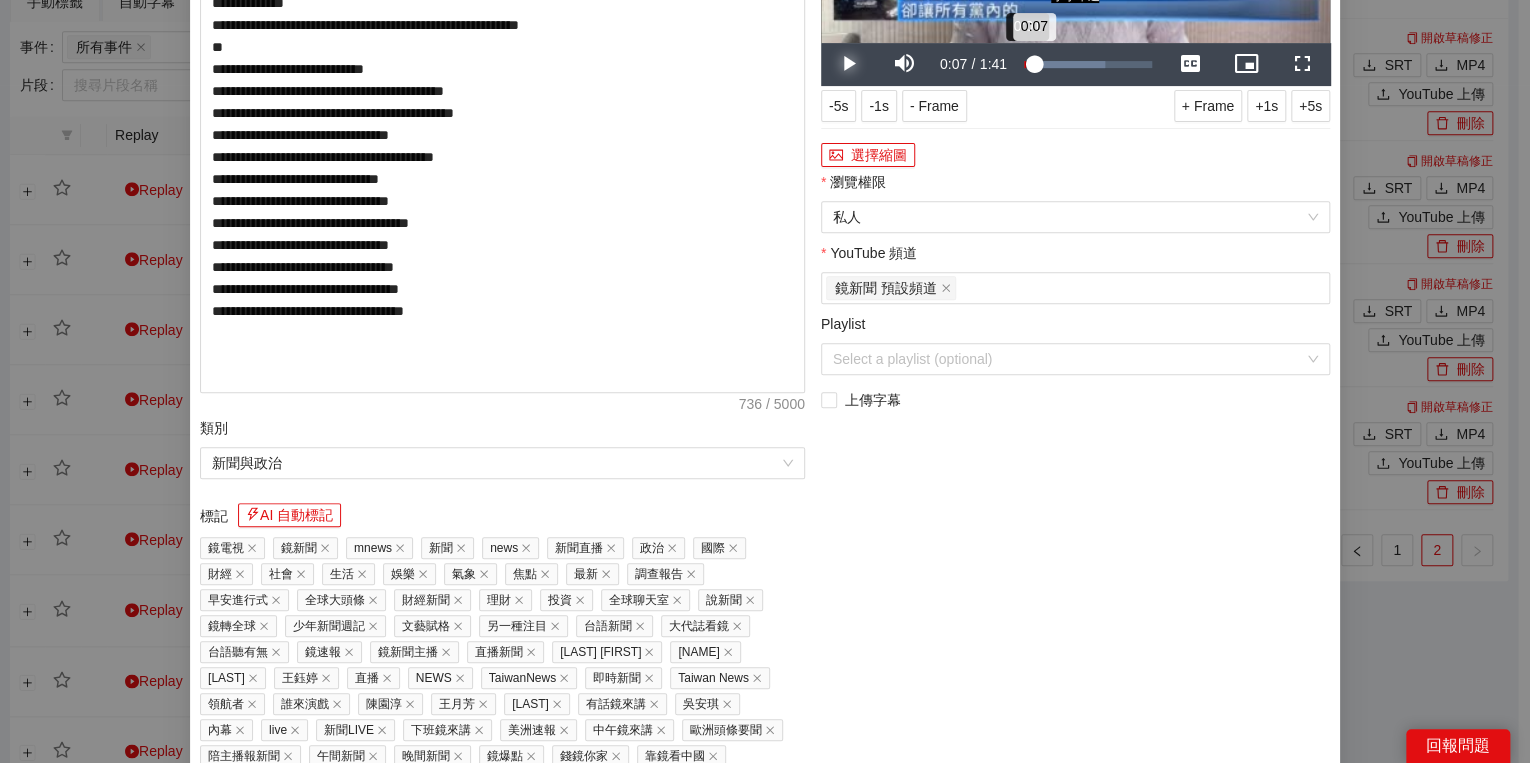 click on "0:07" at bounding box center [1029, 64] 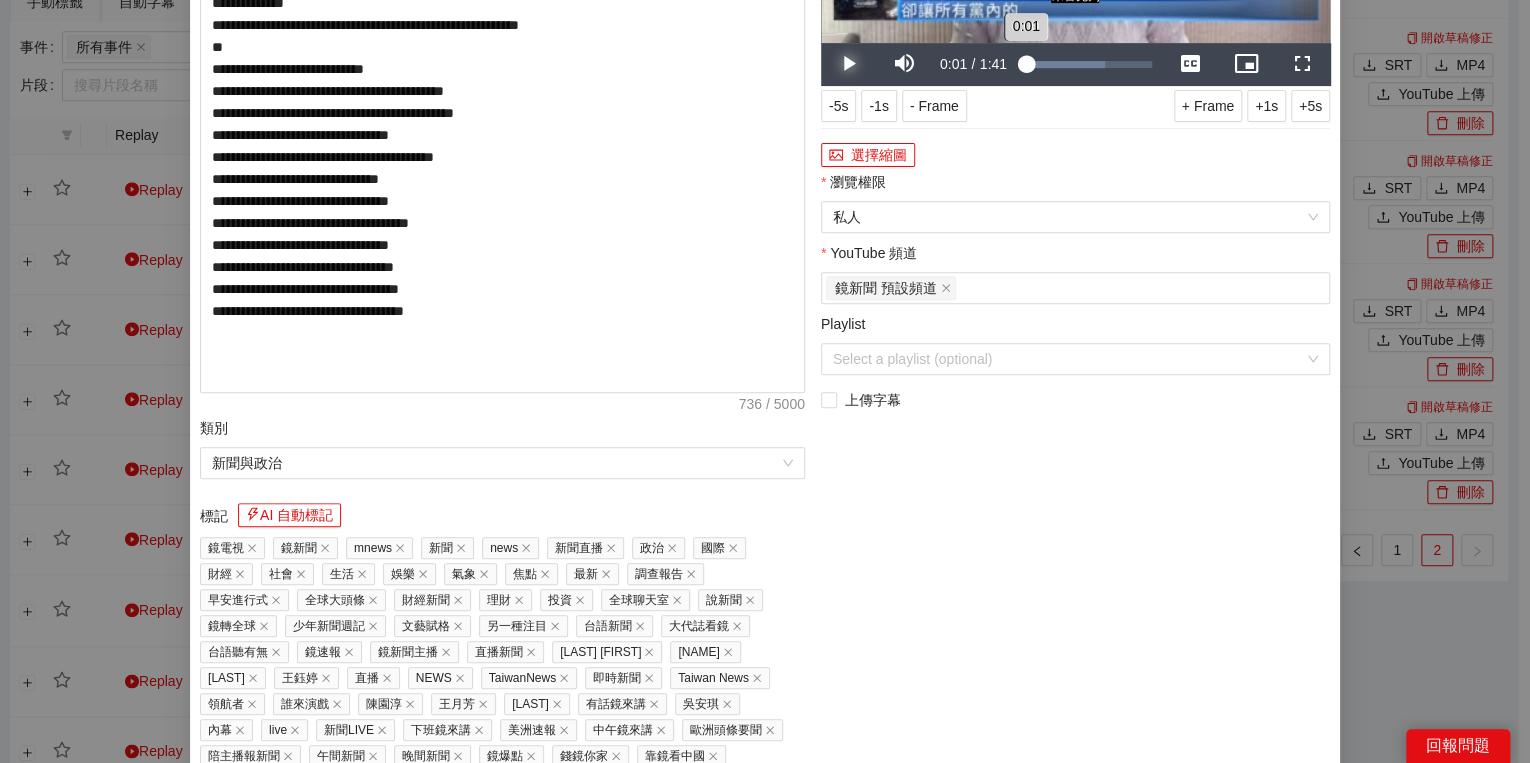 click on "0:01" at bounding box center [1025, 64] 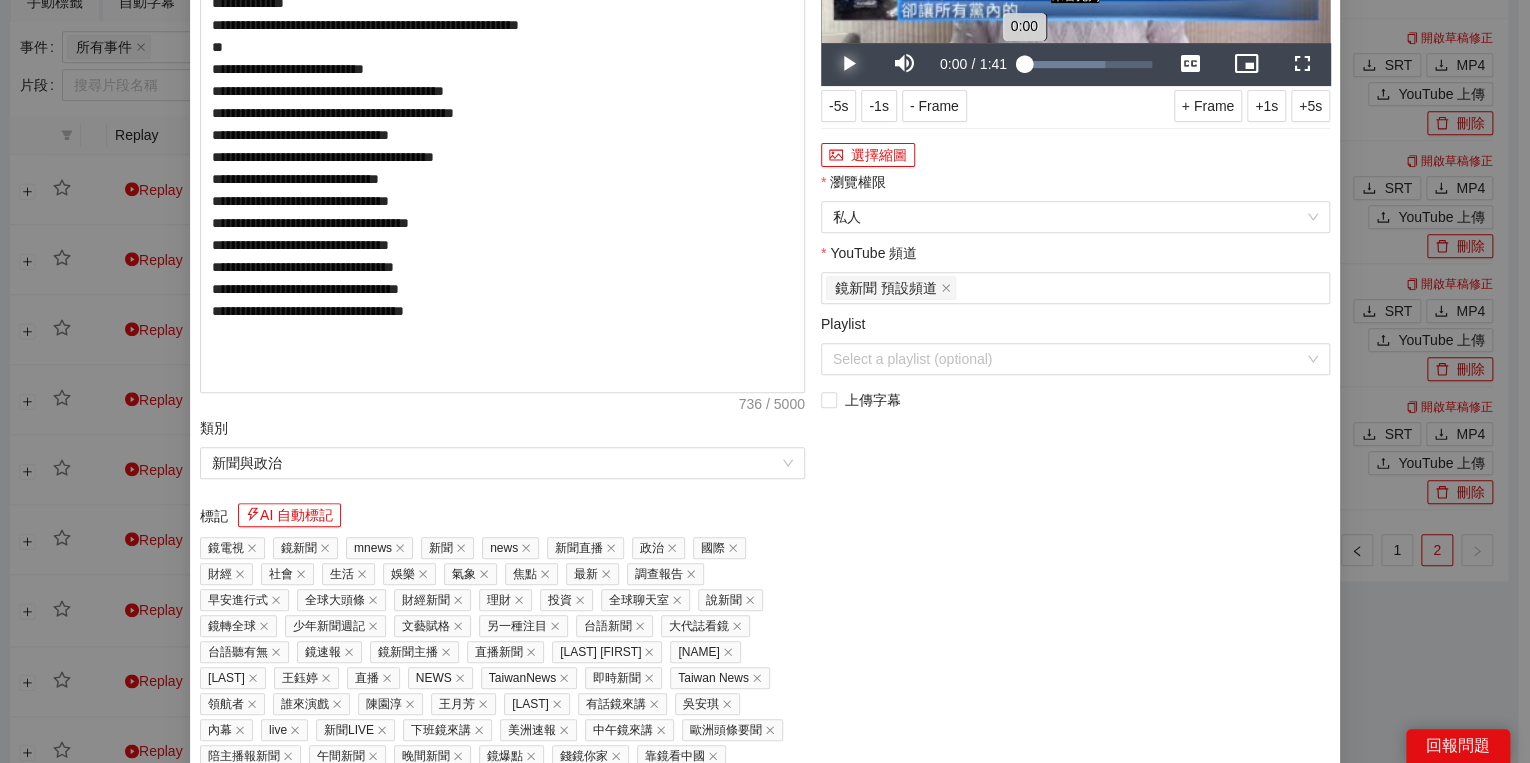 click on "0:00" at bounding box center (1024, 64) 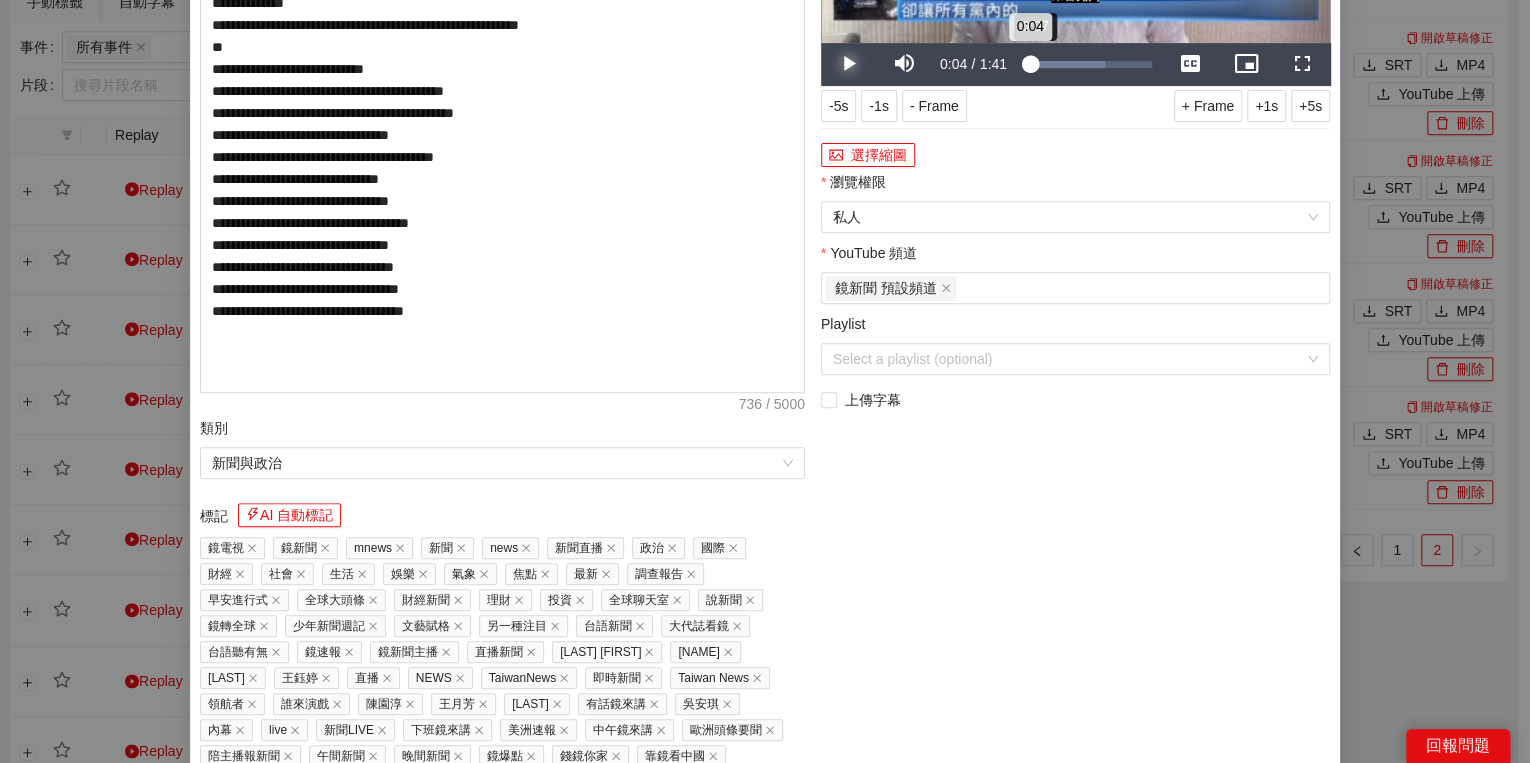click on "0:04" at bounding box center [1027, 64] 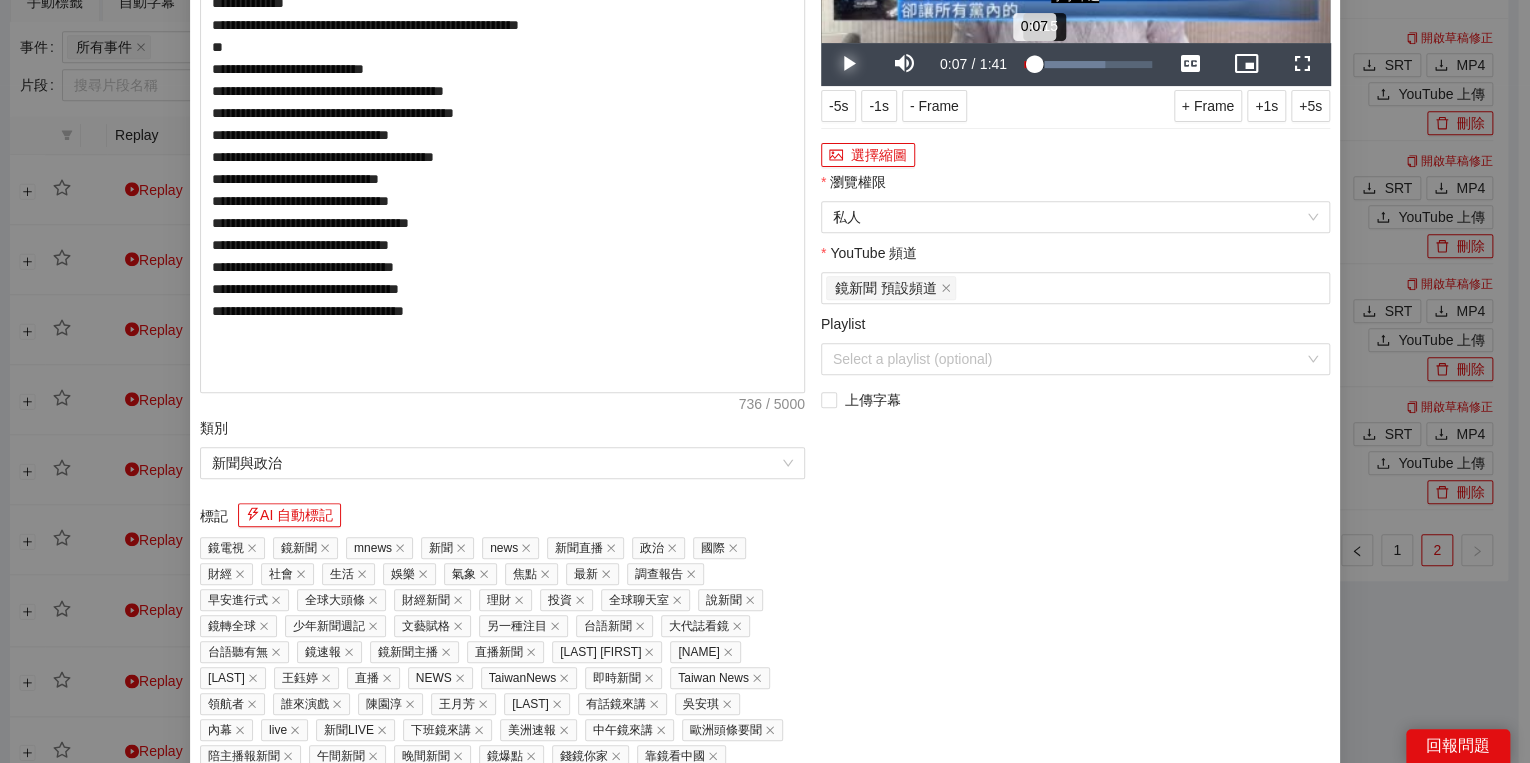 click on "0:07" at bounding box center (1029, 64) 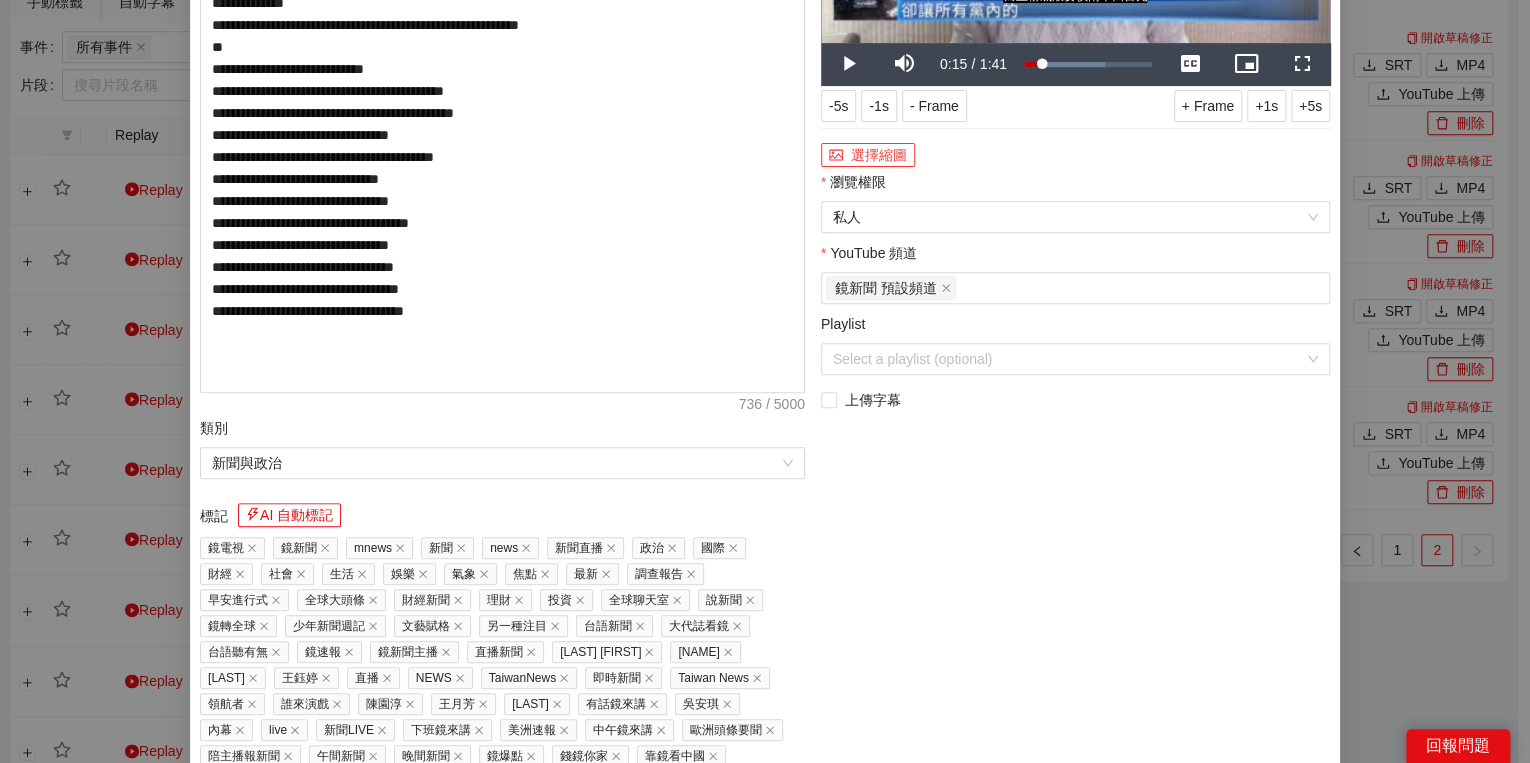 click on "選擇縮圖" at bounding box center (868, 155) 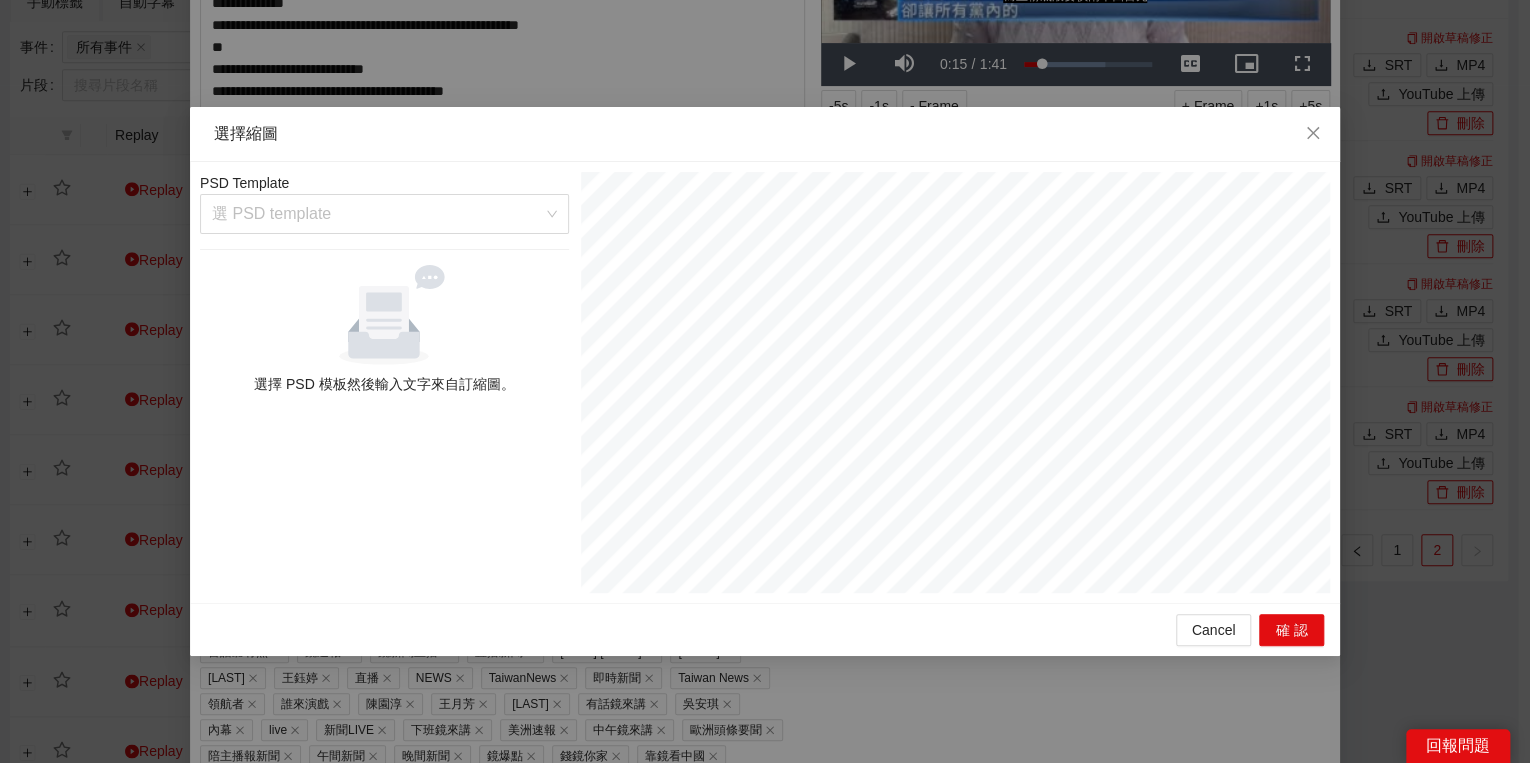 click on "PSD Template 選 PSD template 選擇 PSD 模板然後輸入文字來自訂縮圖。" at bounding box center [384, 382] 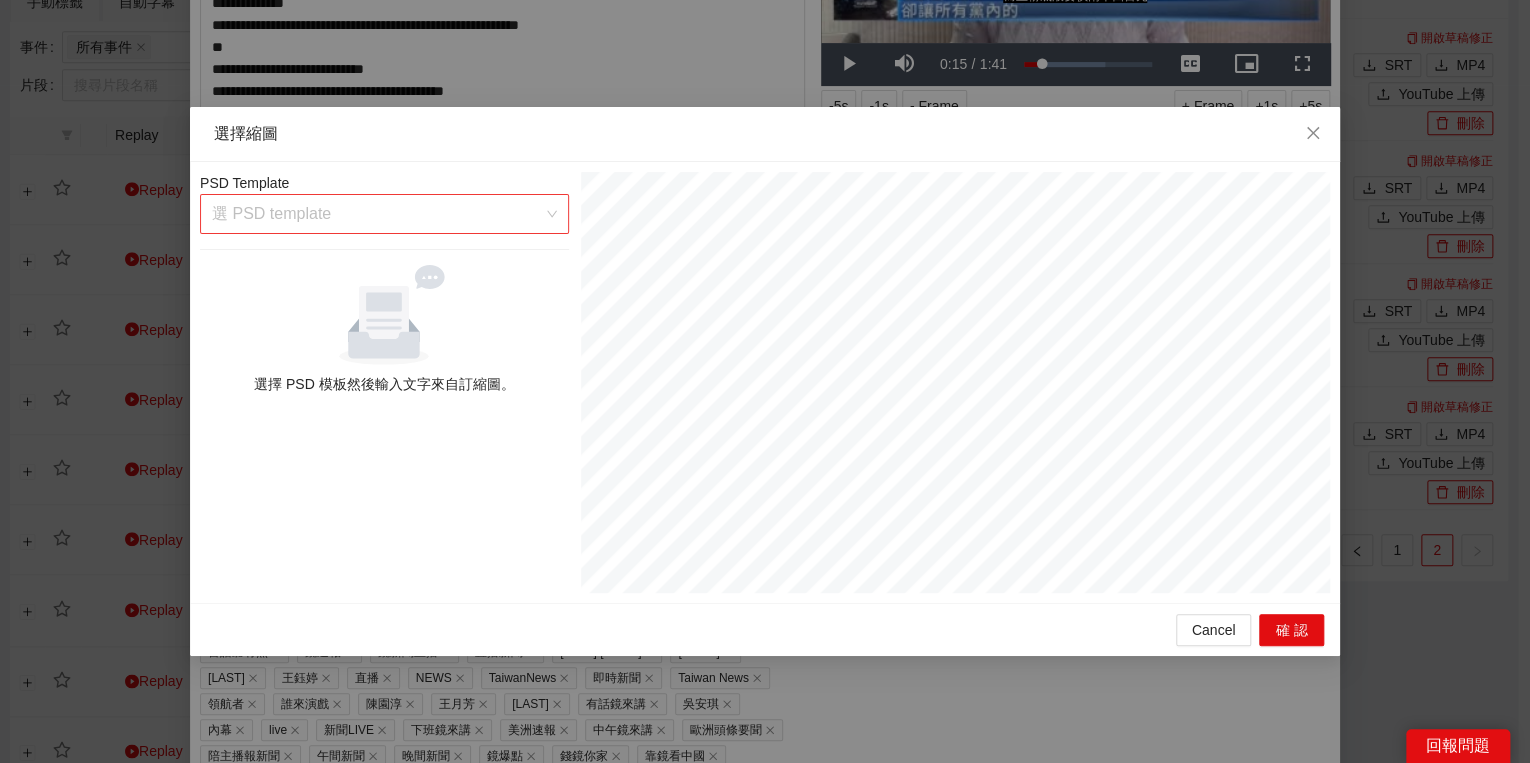 click at bounding box center [377, 214] 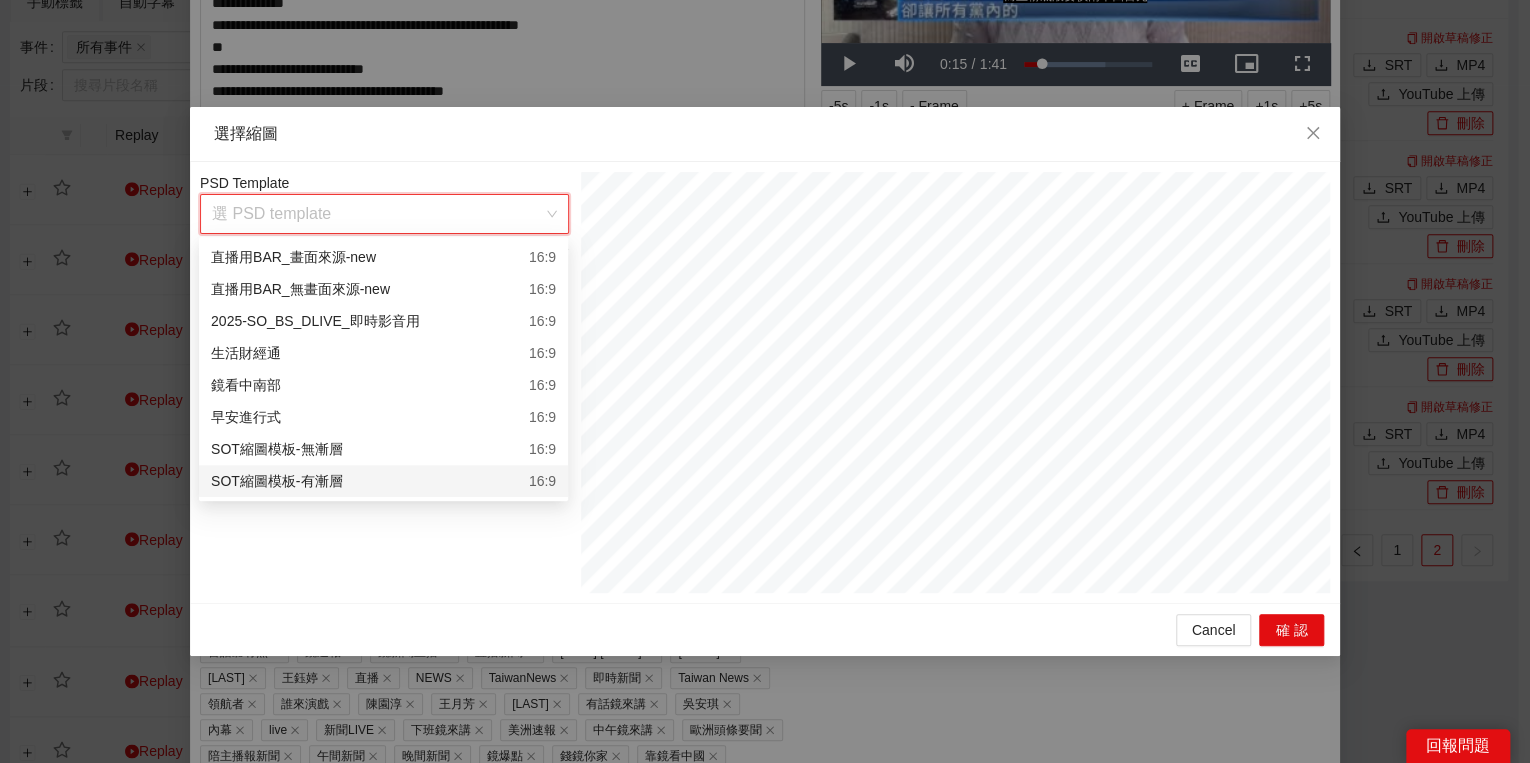 drag, startPoint x: 375, startPoint y: 472, endPoint x: 537, endPoint y: 496, distance: 163.76813 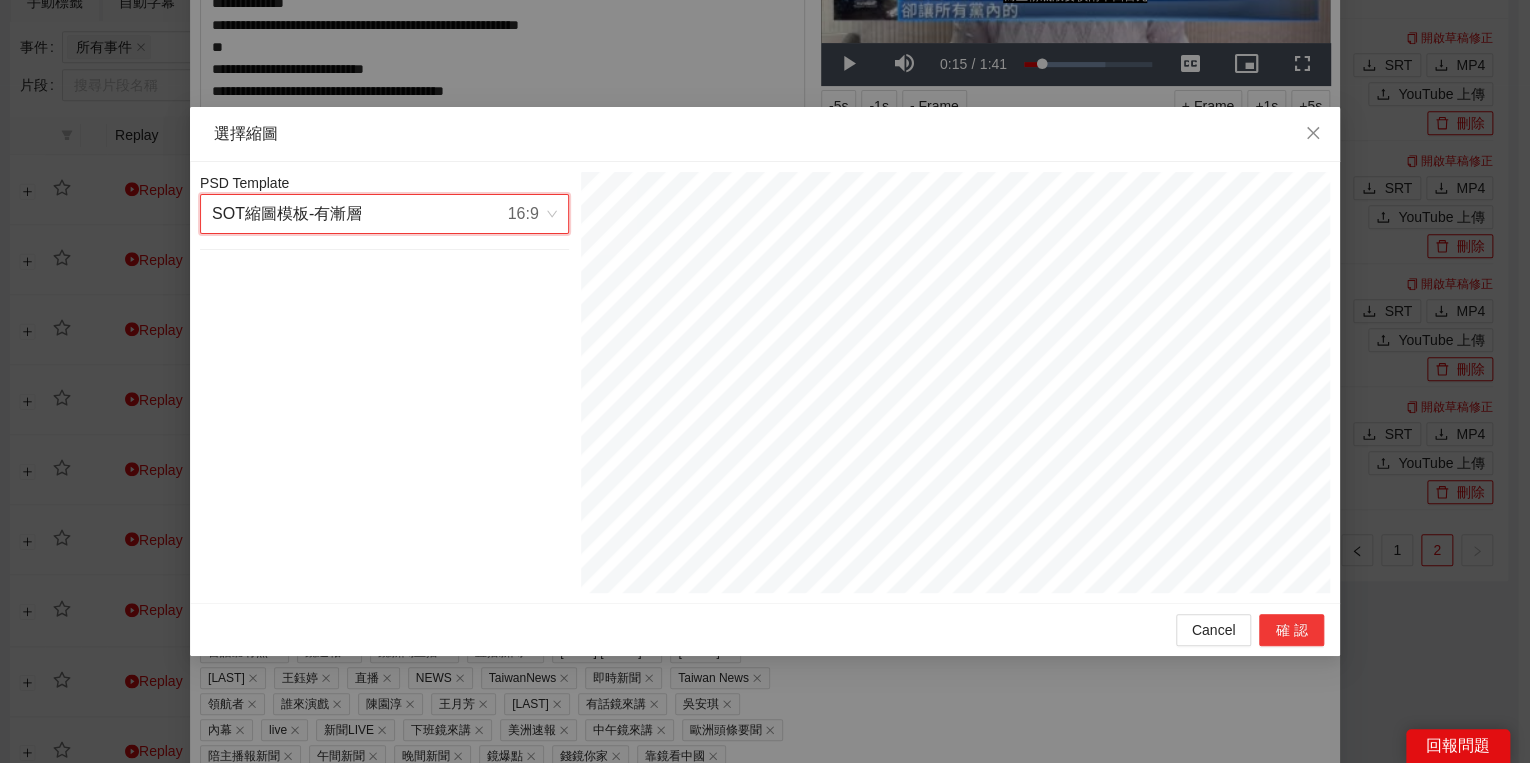 click on "確認" at bounding box center [1291, 630] 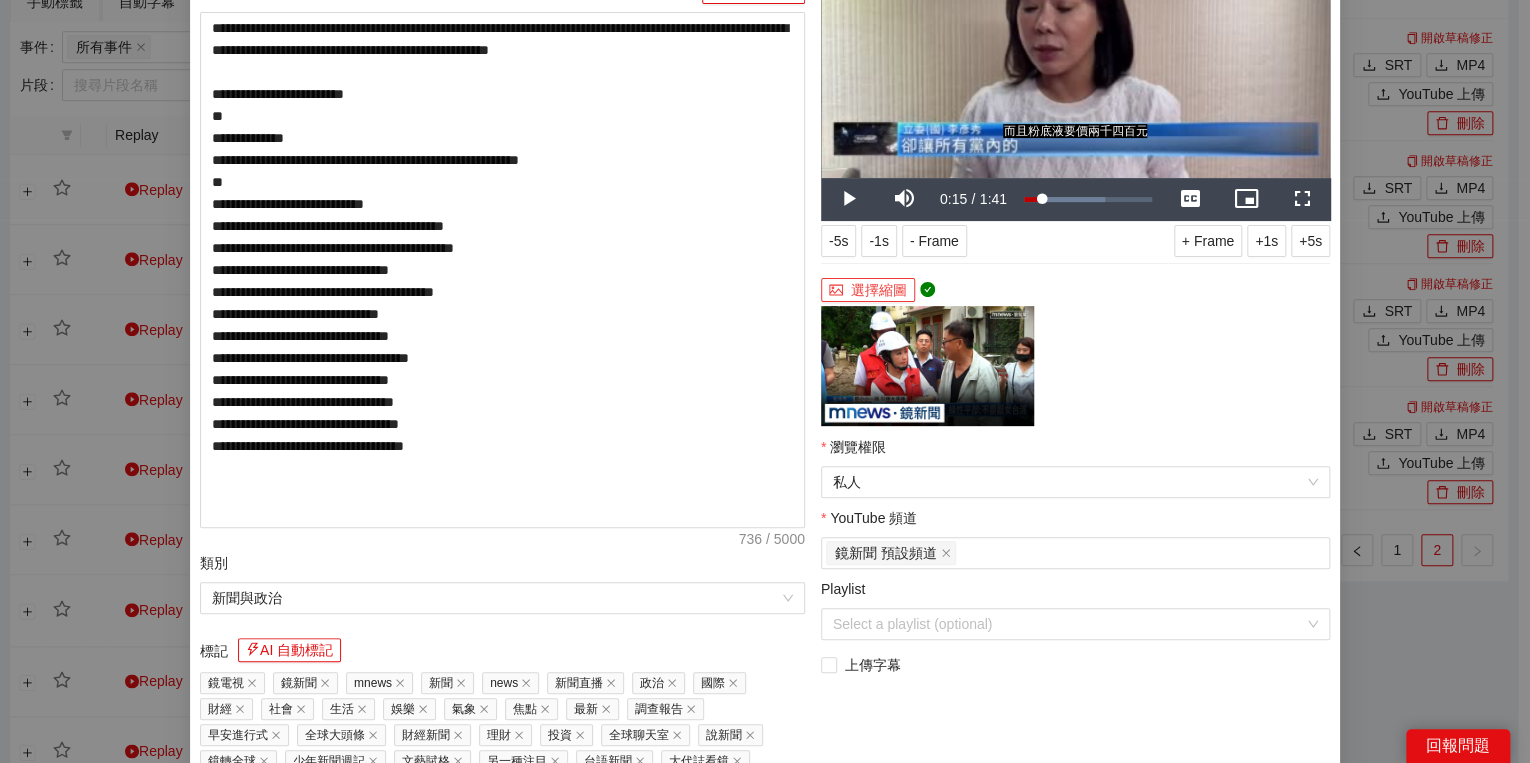 scroll, scrollTop: 320, scrollLeft: 0, axis: vertical 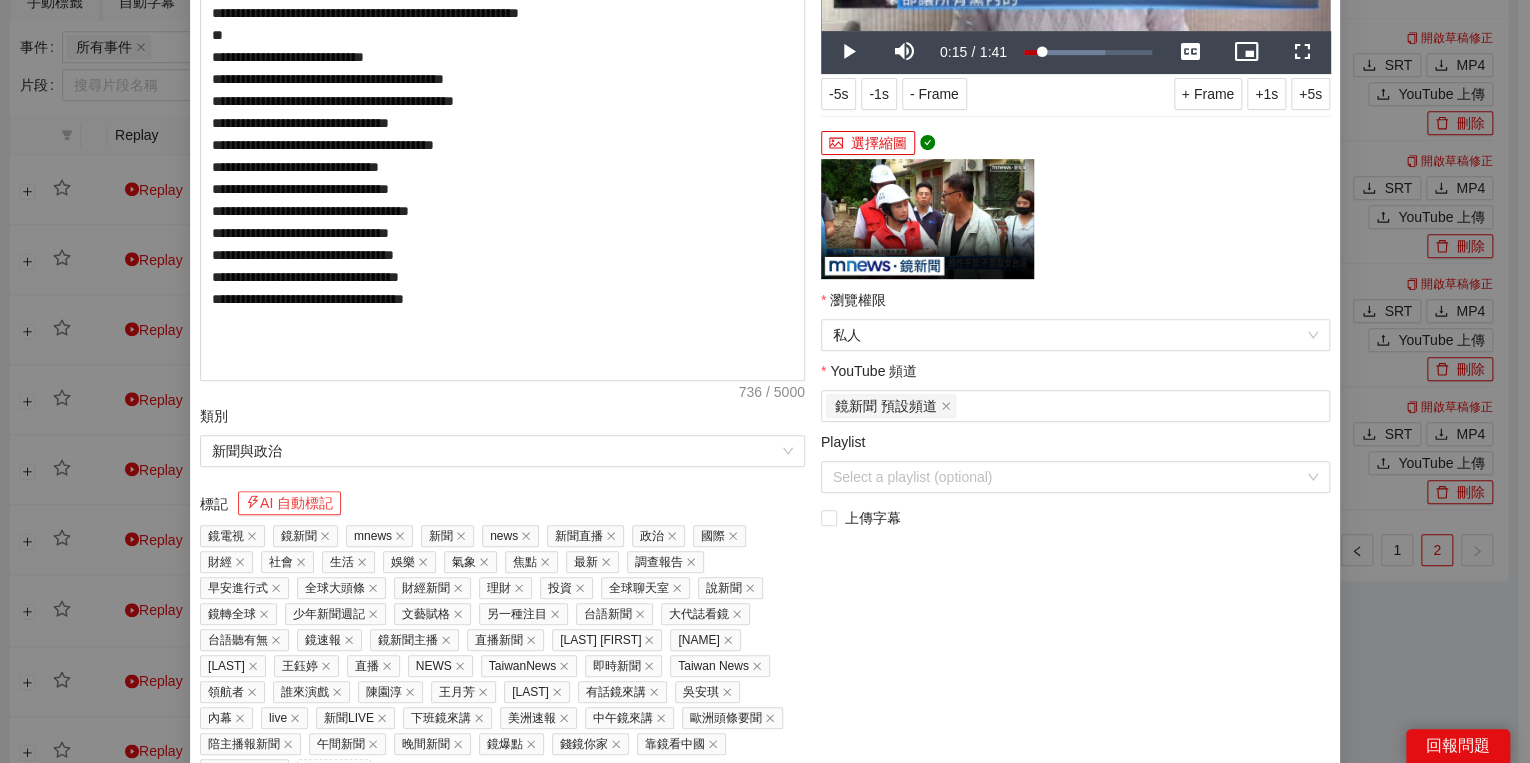 click on "AI 自動標記" at bounding box center [289, 503] 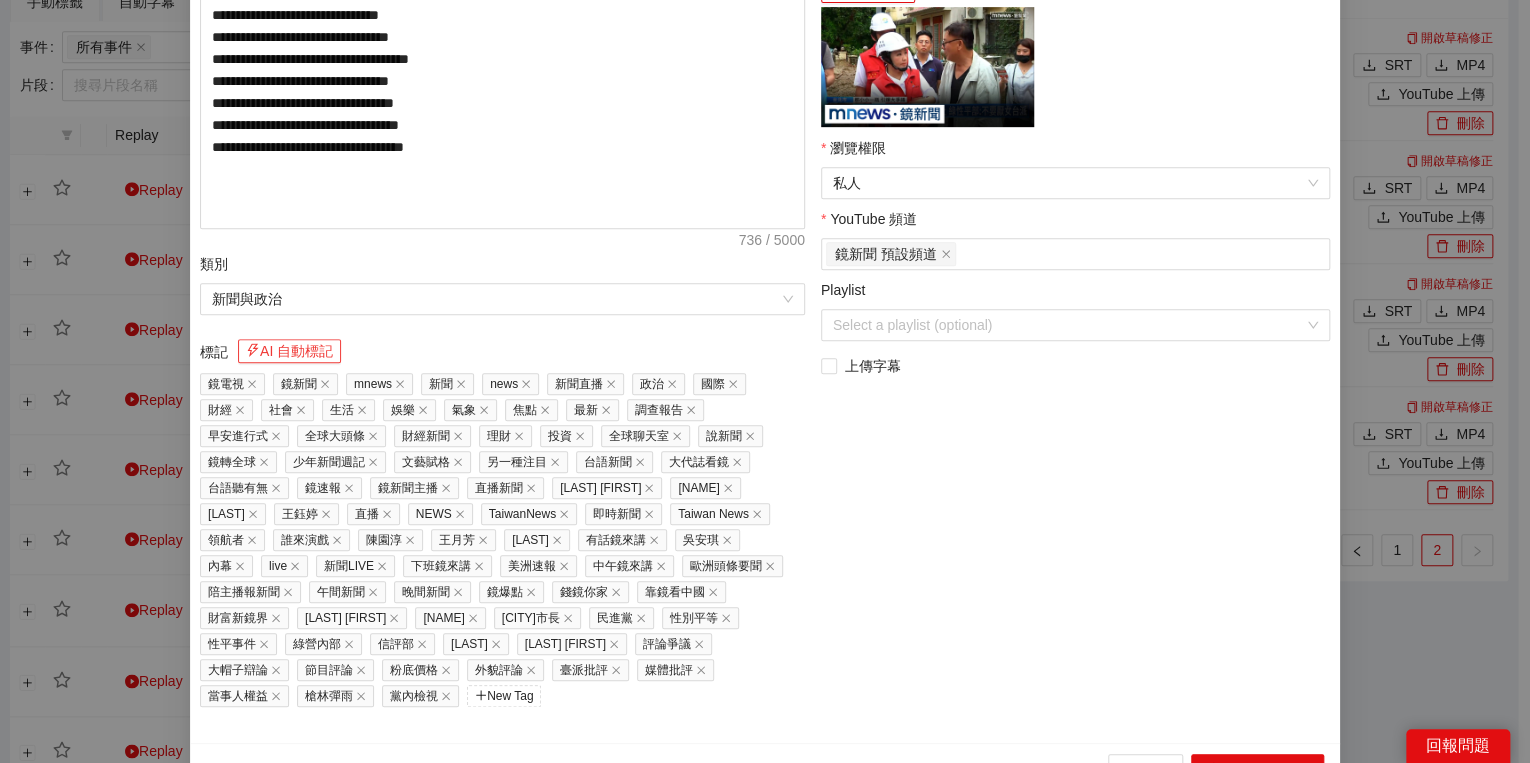 scroll, scrollTop: 473, scrollLeft: 0, axis: vertical 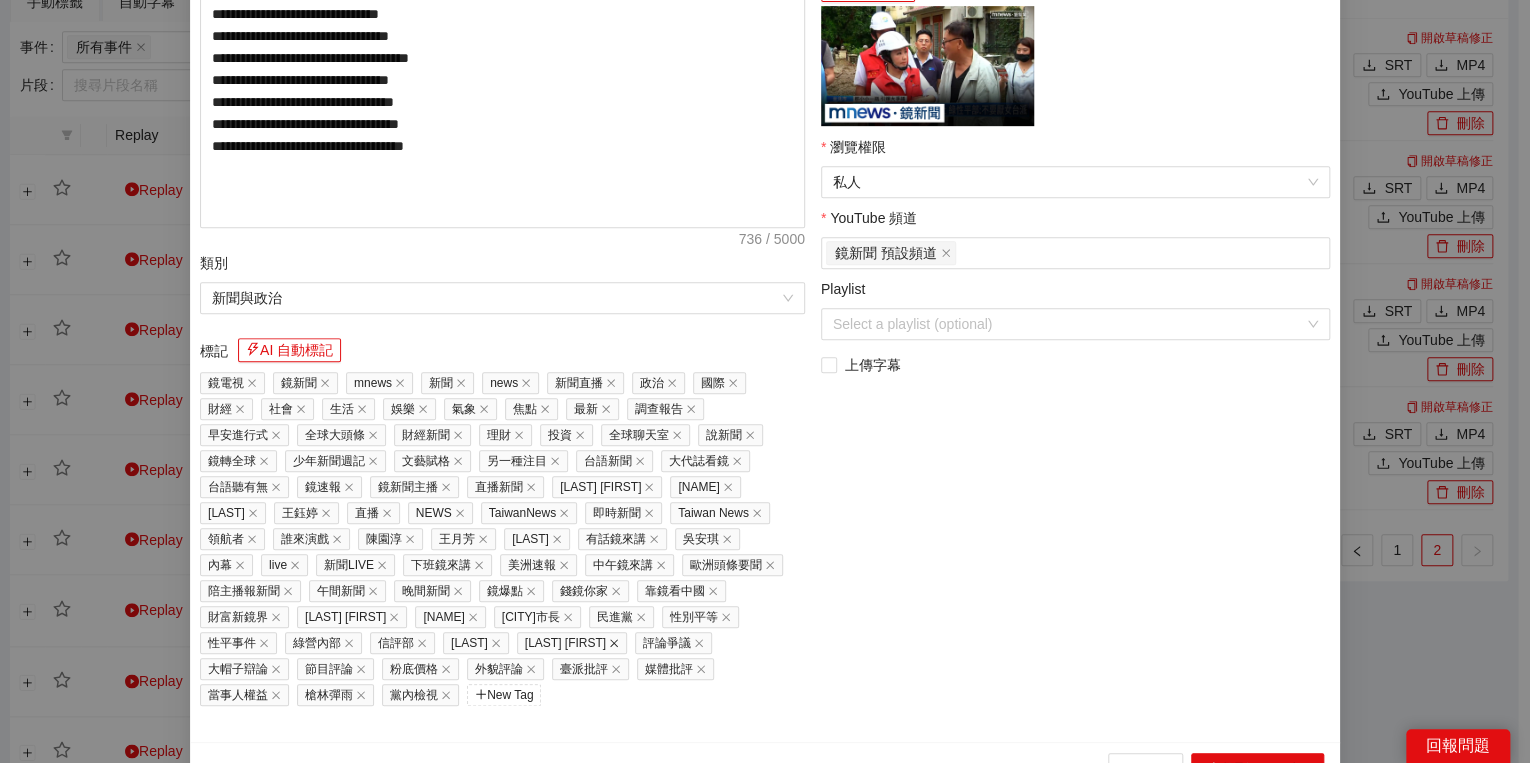 click 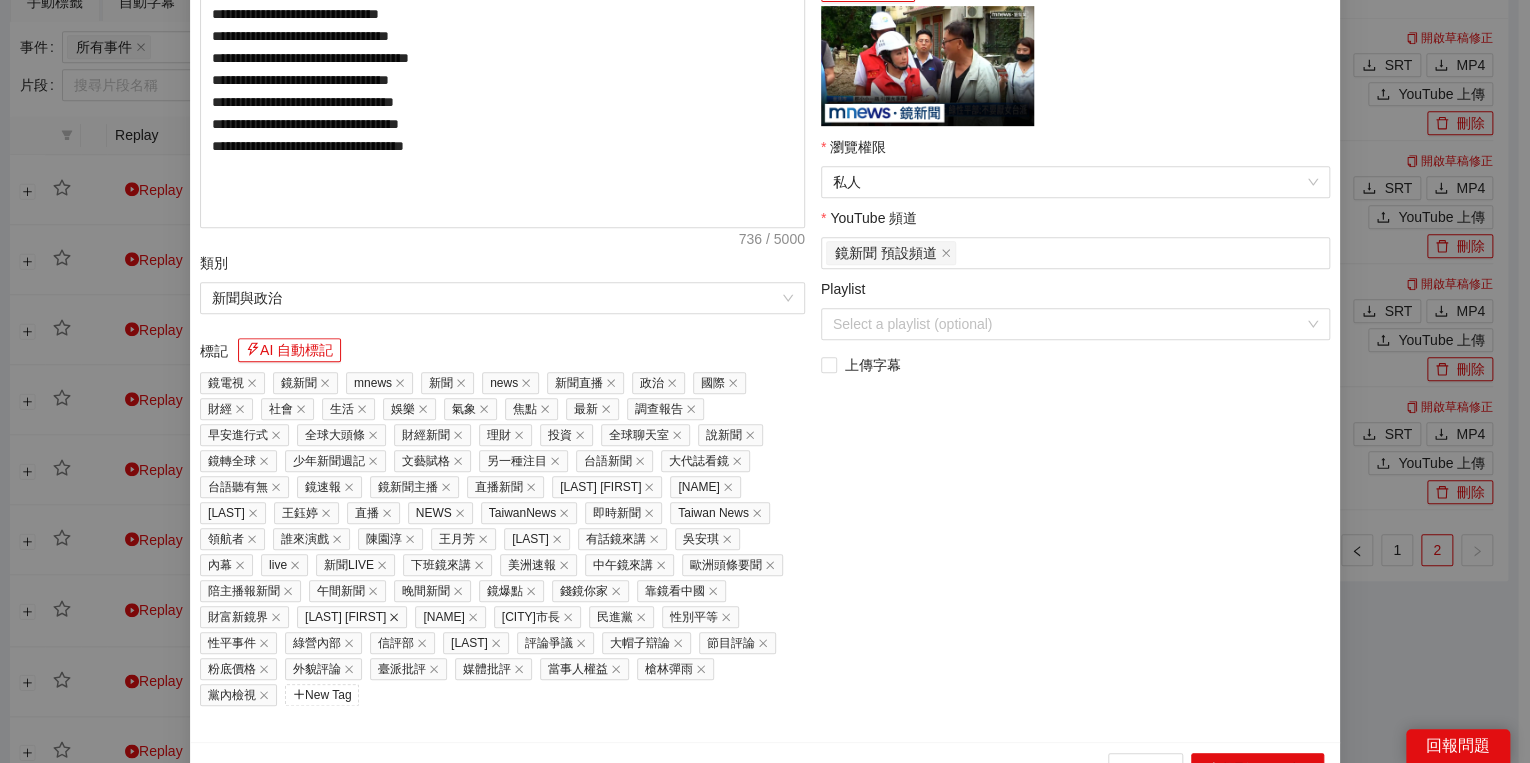 click 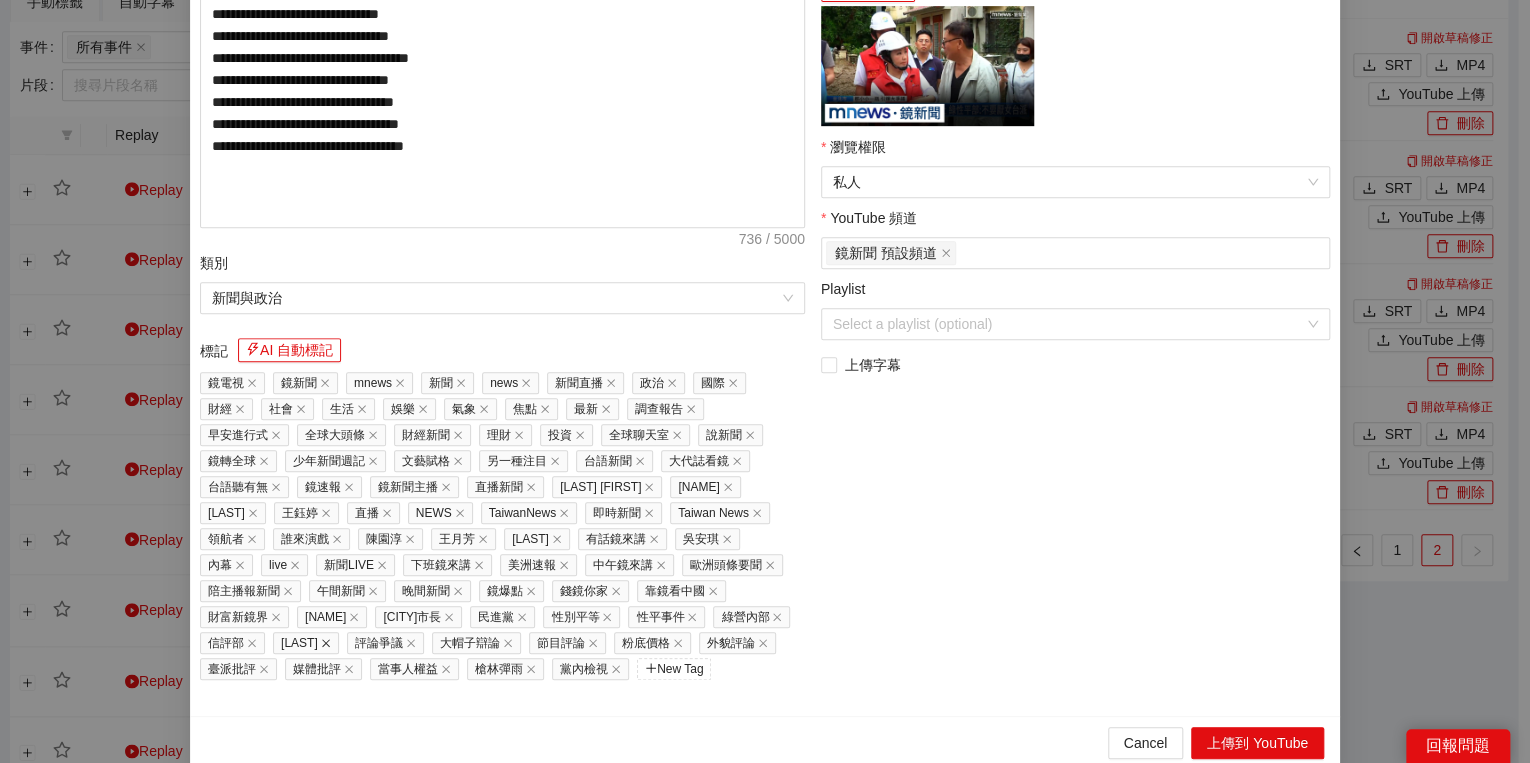 click 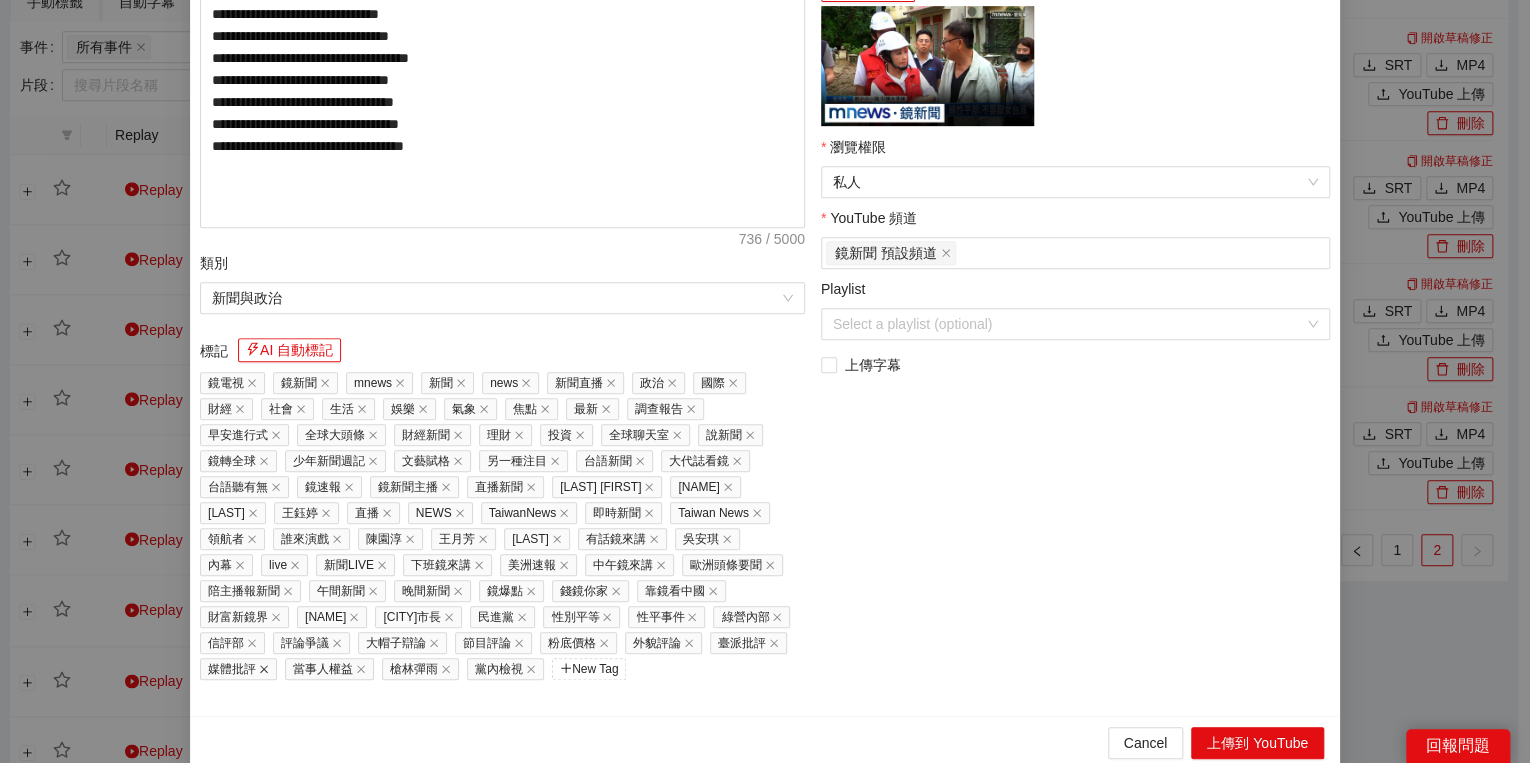 click 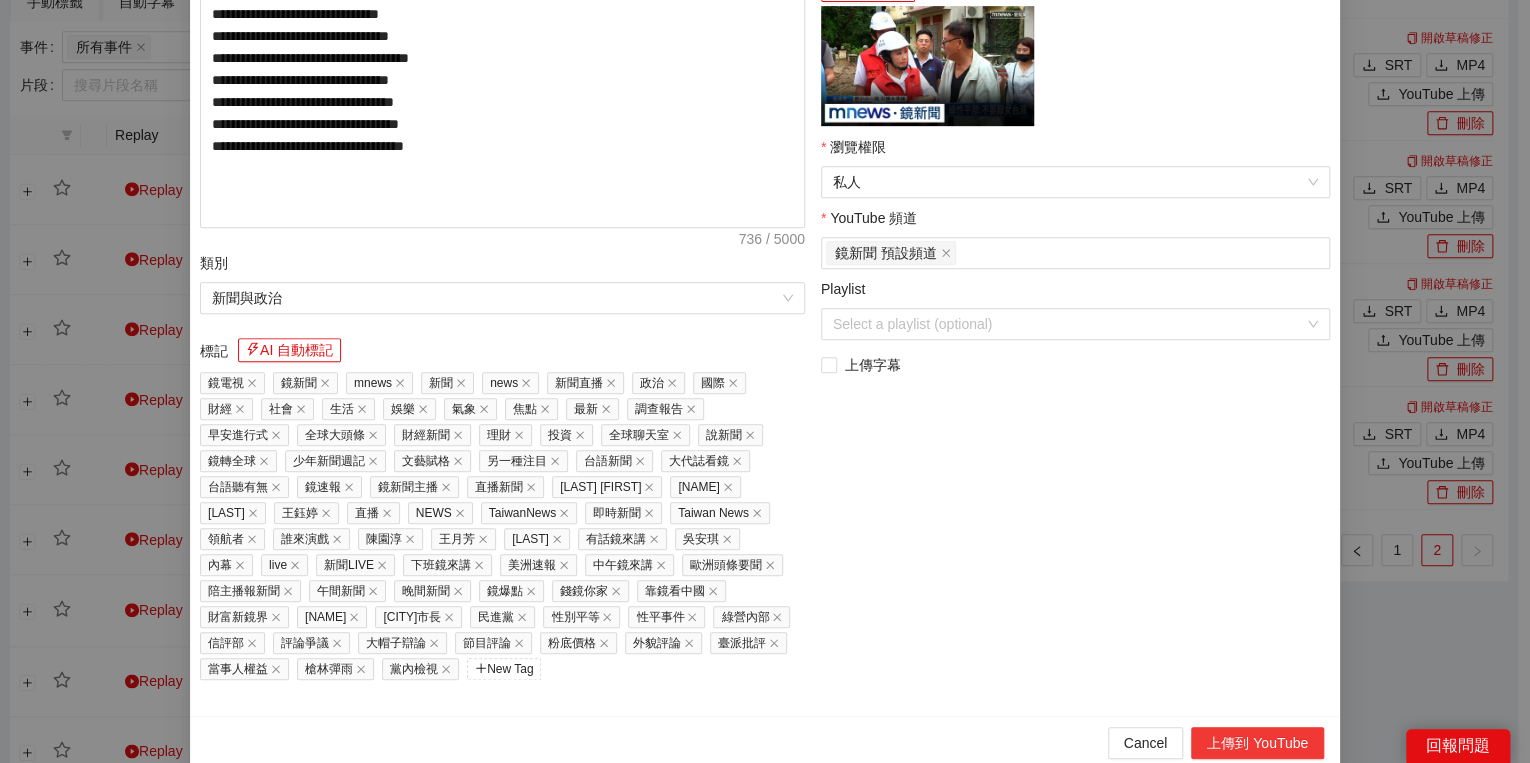 click on "上傳到 YouTube" at bounding box center [1257, 743] 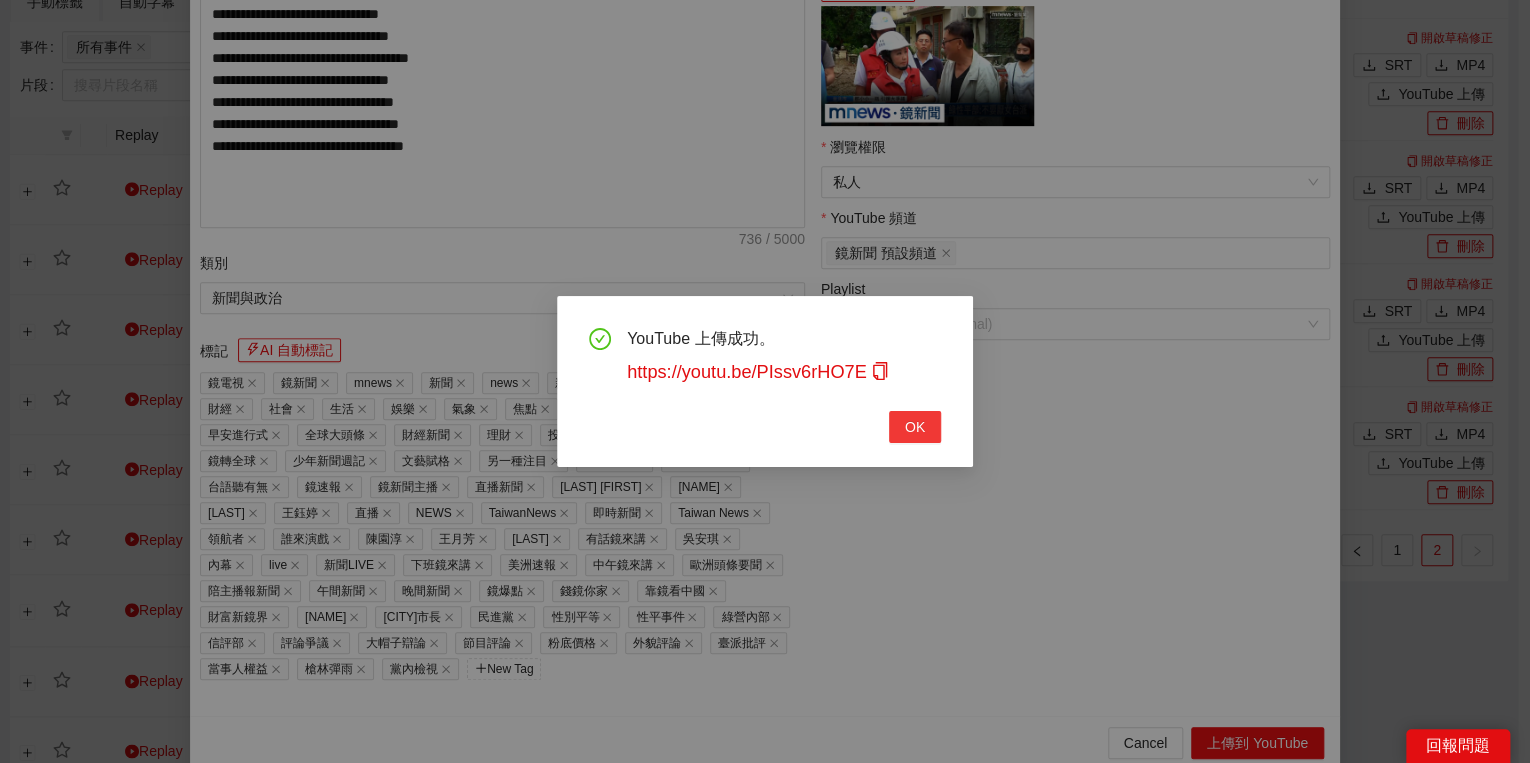 click on "OK" at bounding box center [915, 427] 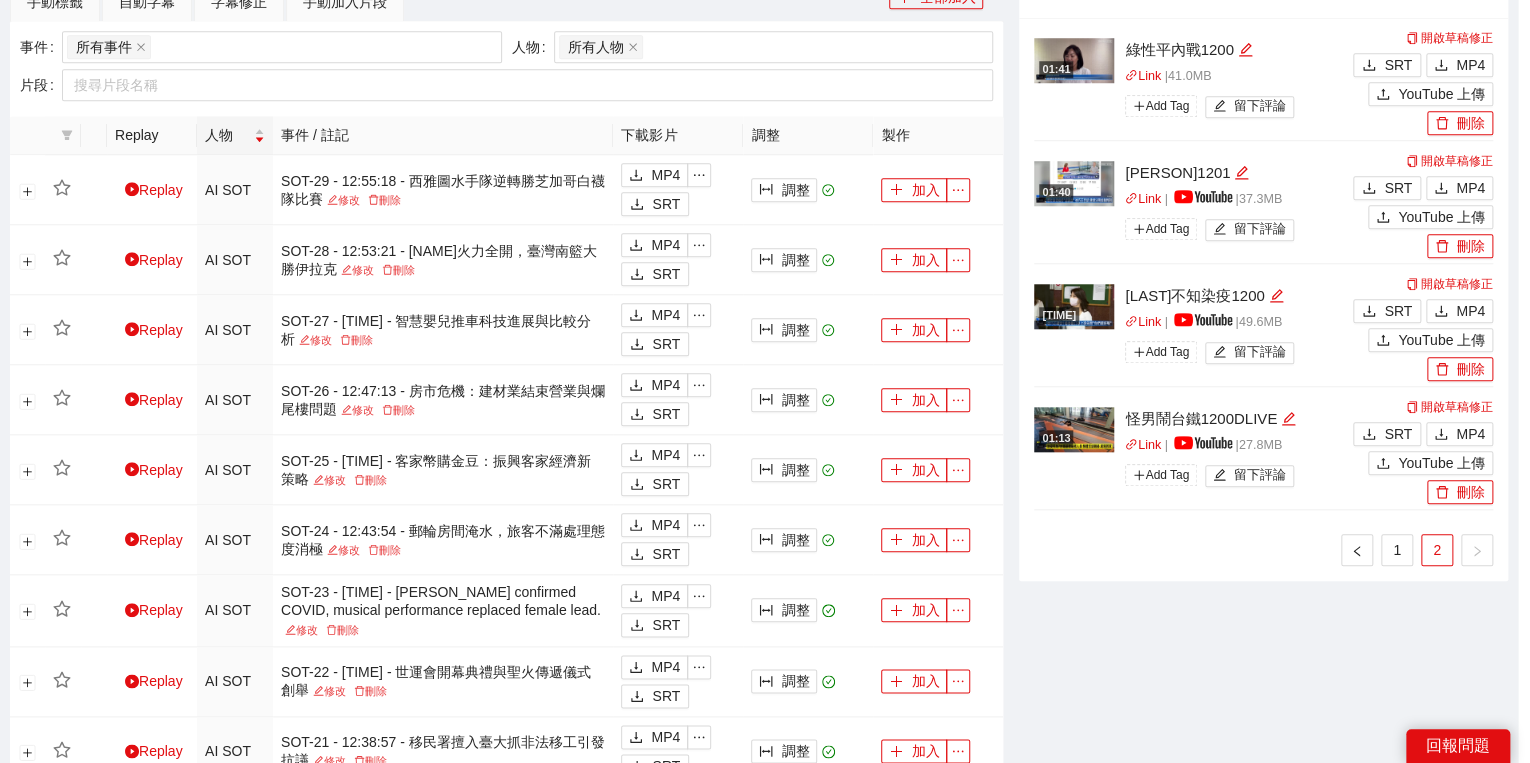 scroll, scrollTop: 308, scrollLeft: 0, axis: vertical 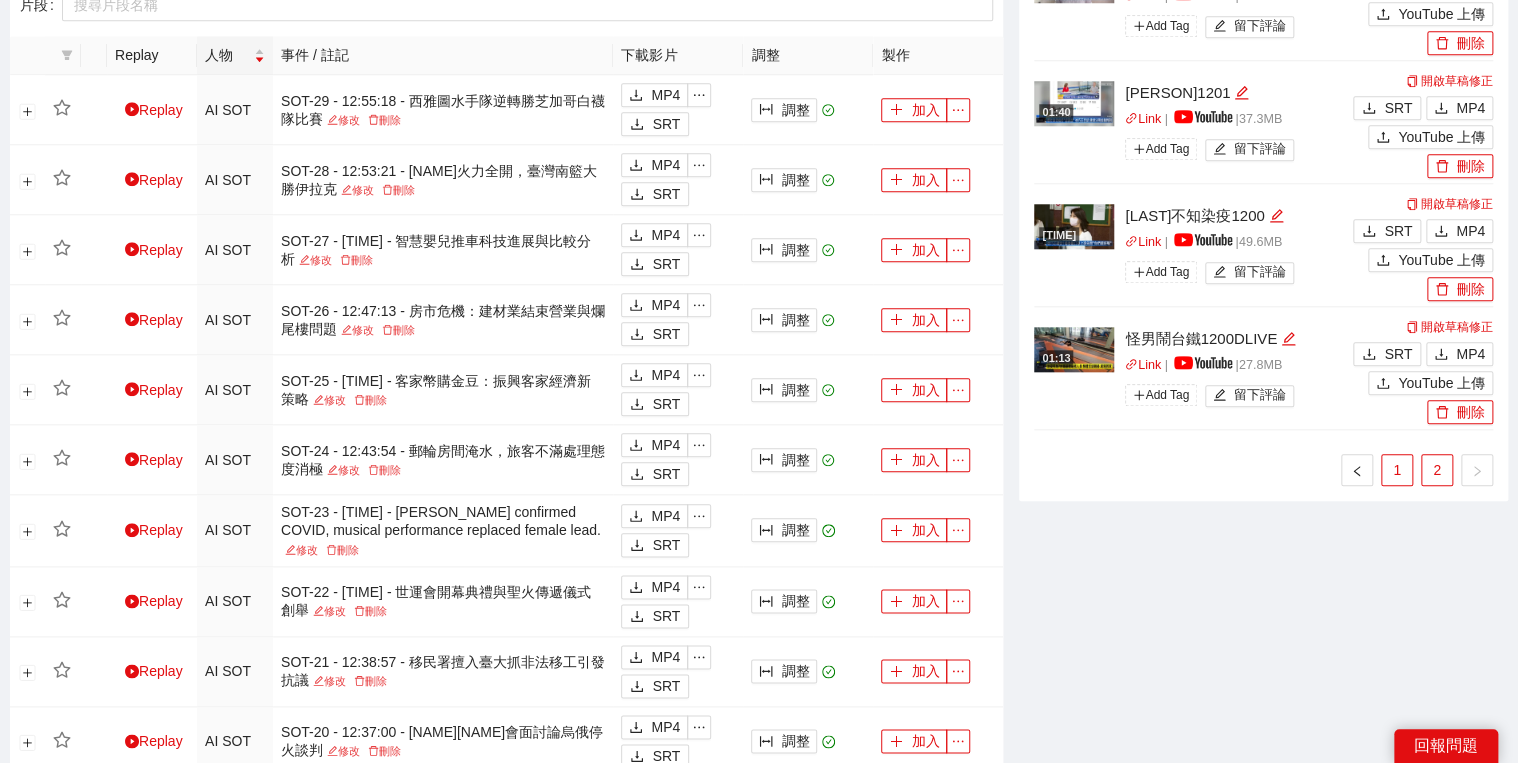 click on "1" at bounding box center (1397, 470) 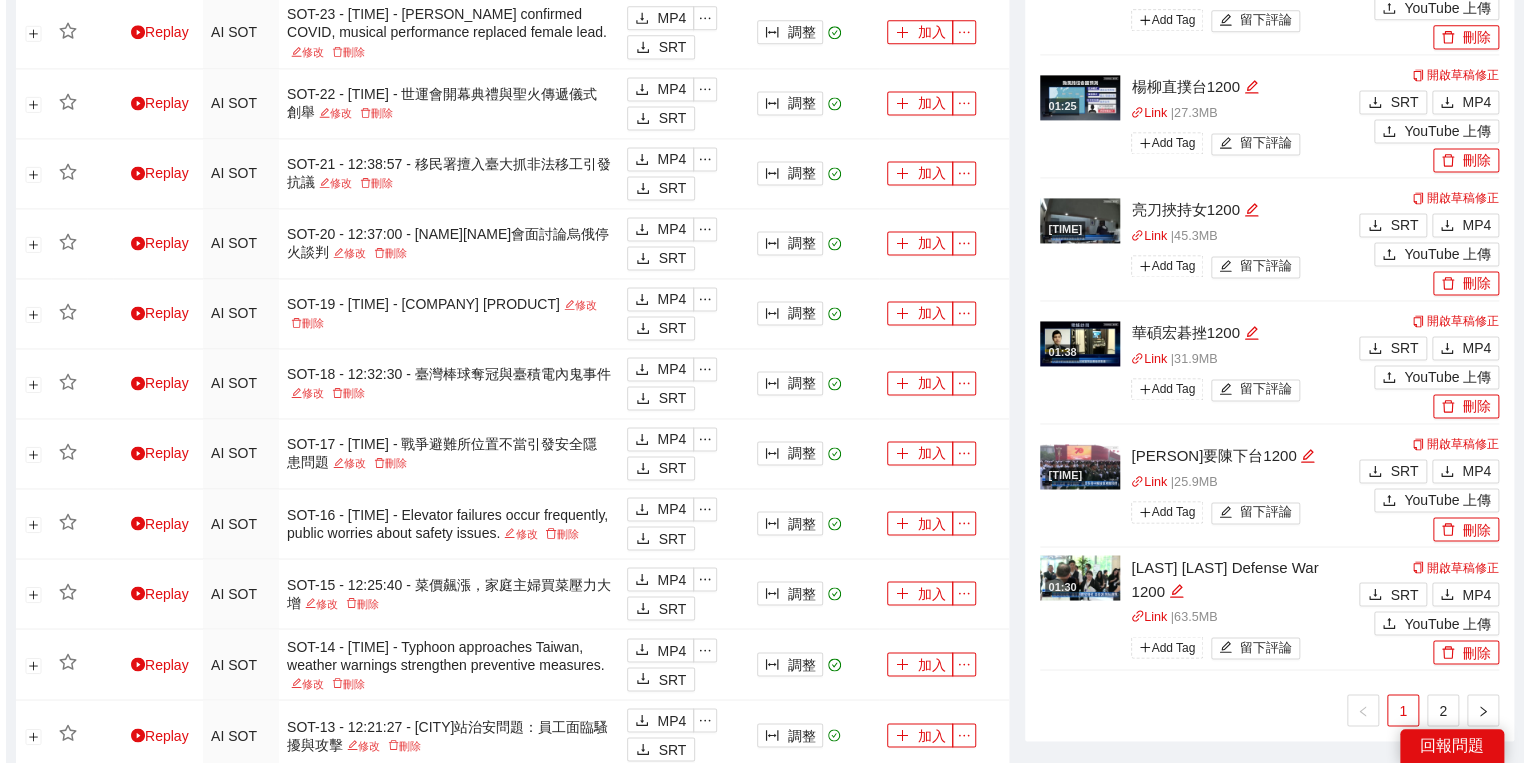 scroll, scrollTop: 1520, scrollLeft: 0, axis: vertical 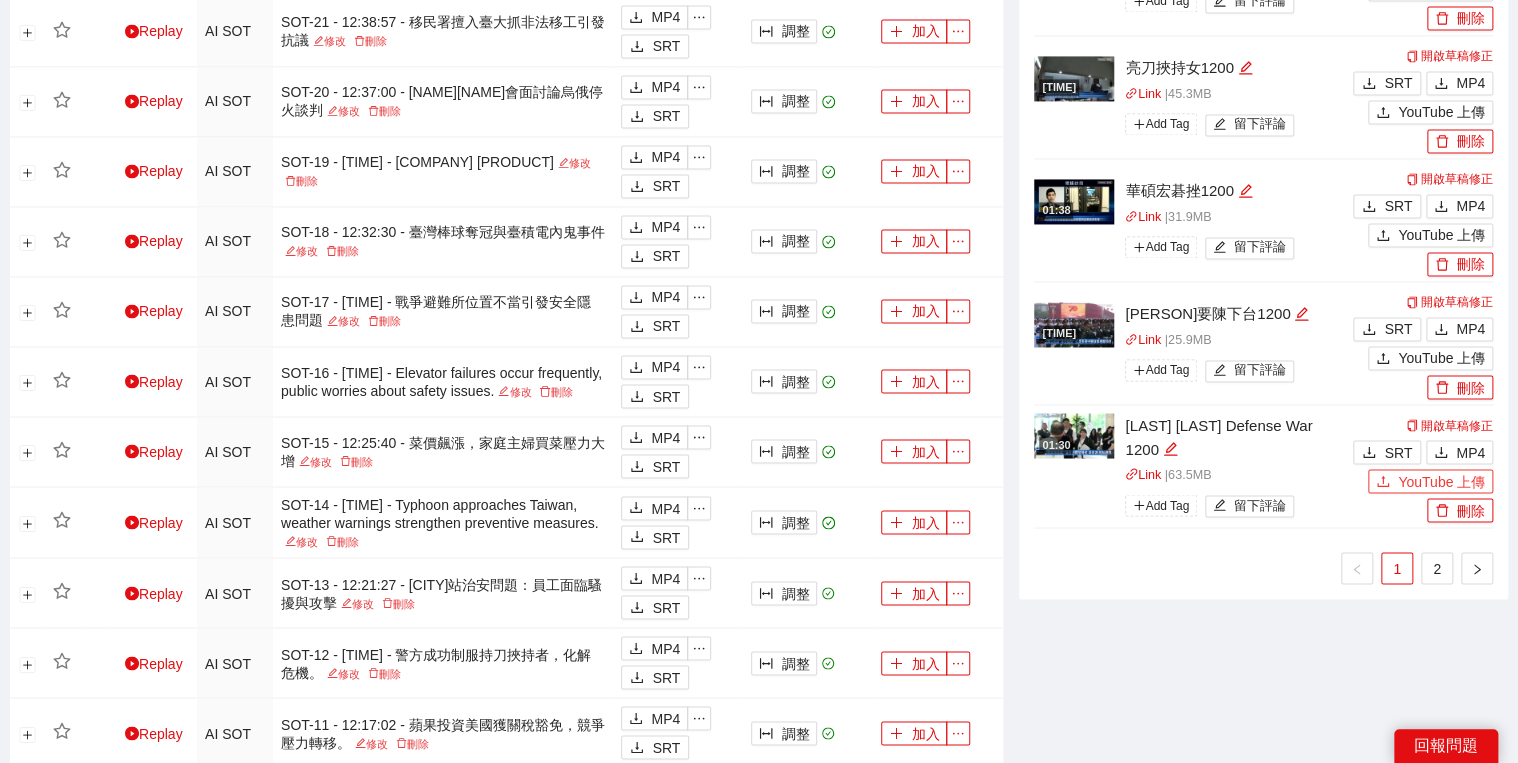 click on "YouTube 上傳" at bounding box center [1430, 481] 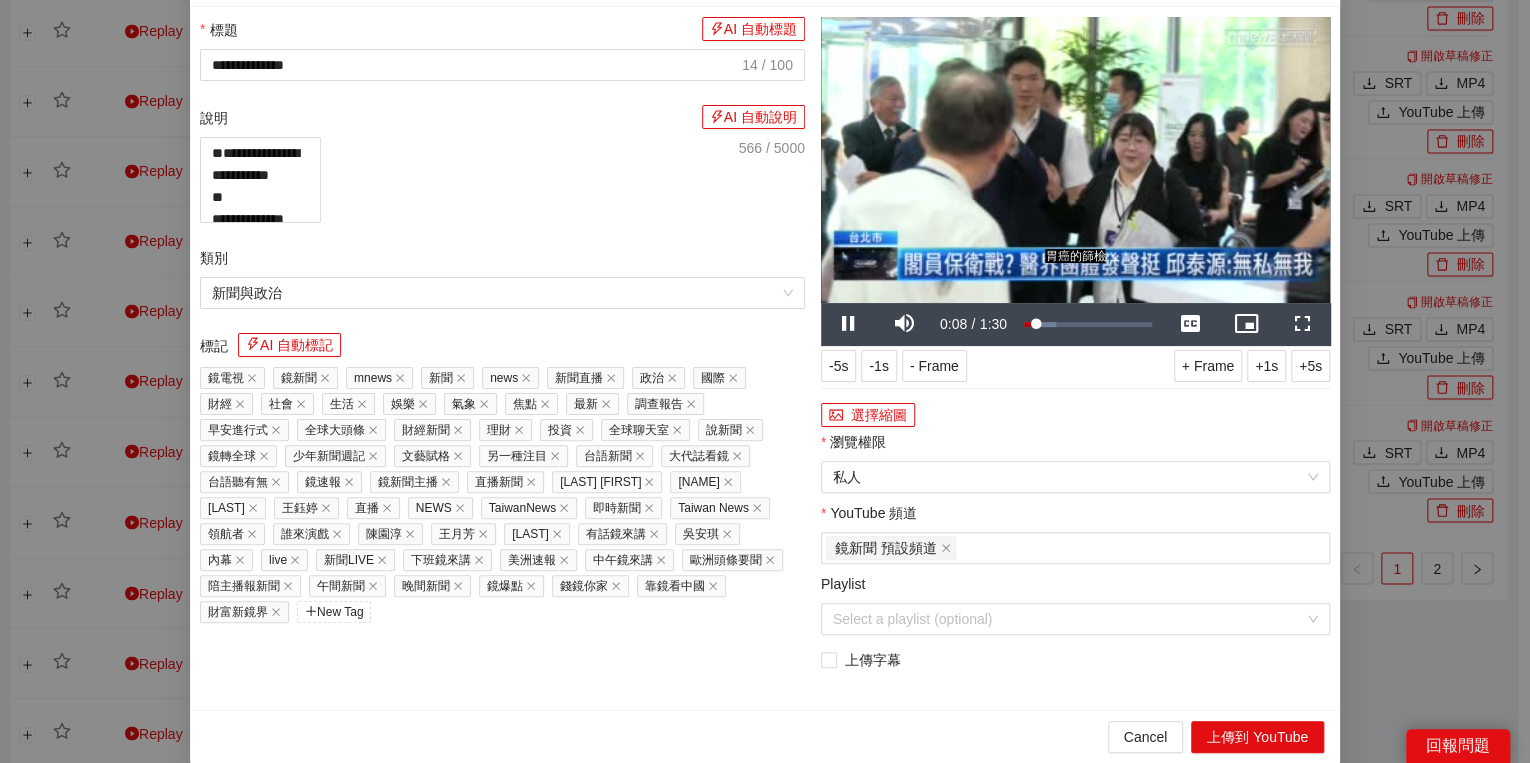drag, startPoint x: 1168, startPoint y: 465, endPoint x: 1150, endPoint y: 457, distance: 19.697716 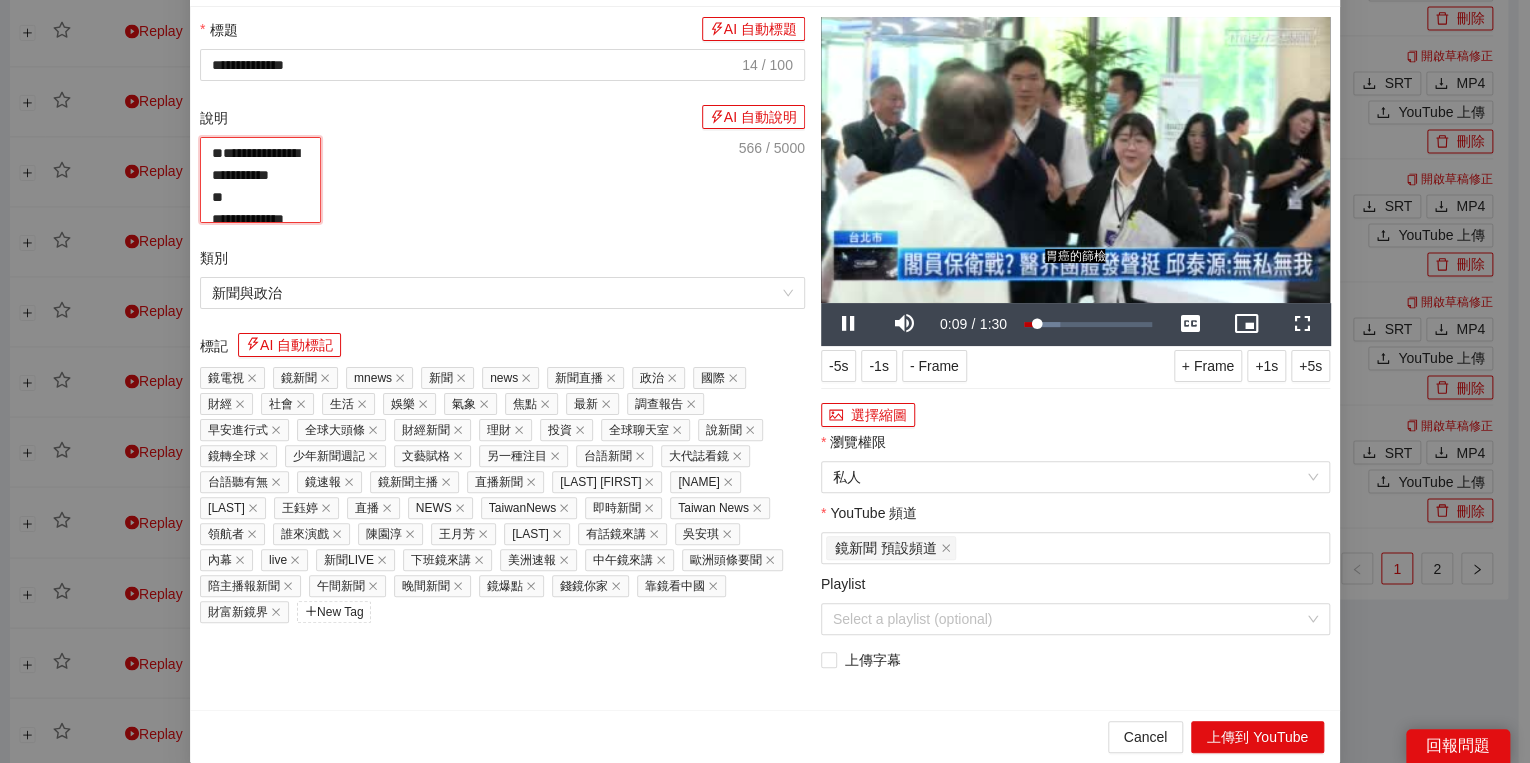 click on "**********" at bounding box center (260, 180) 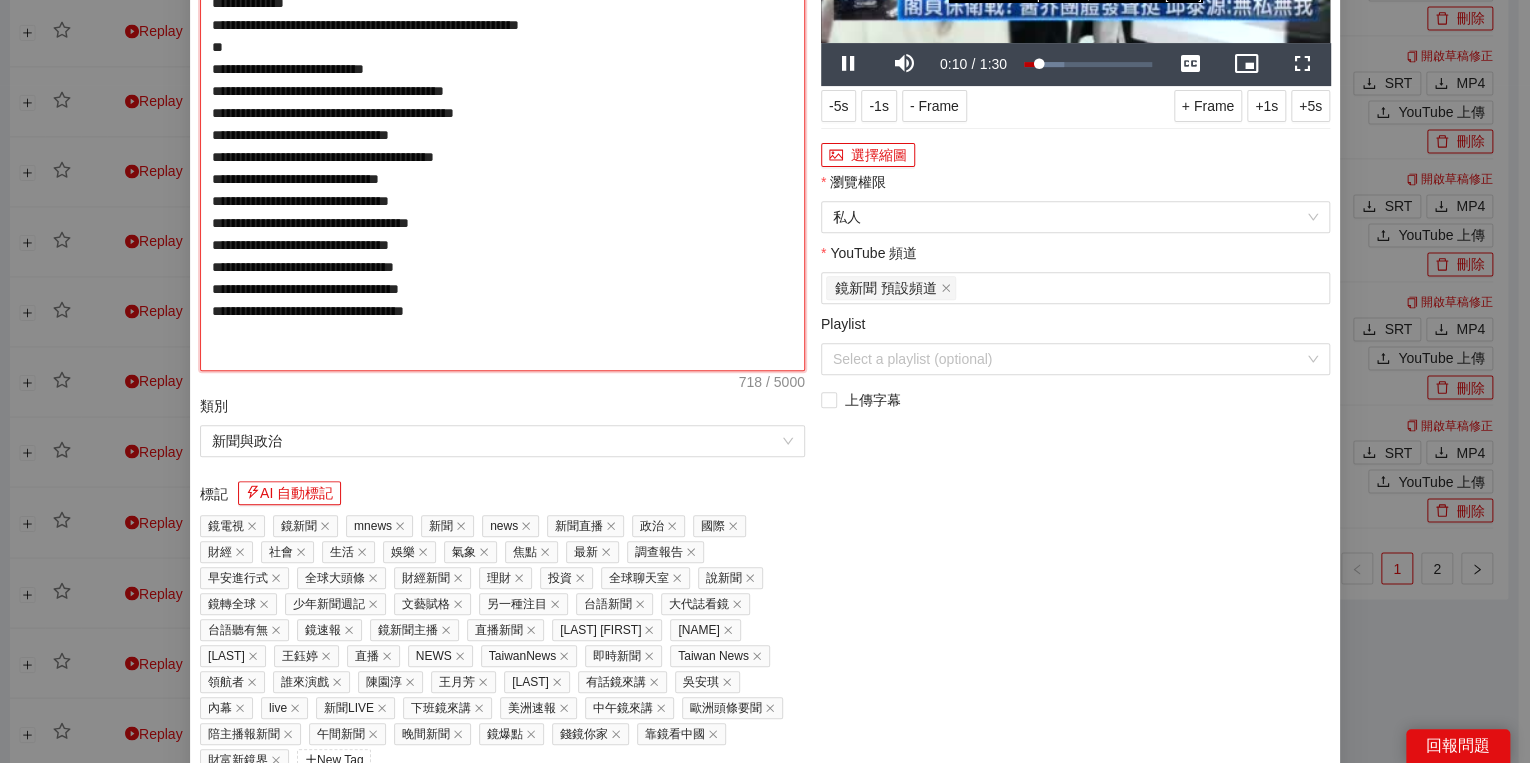 type on "**********" 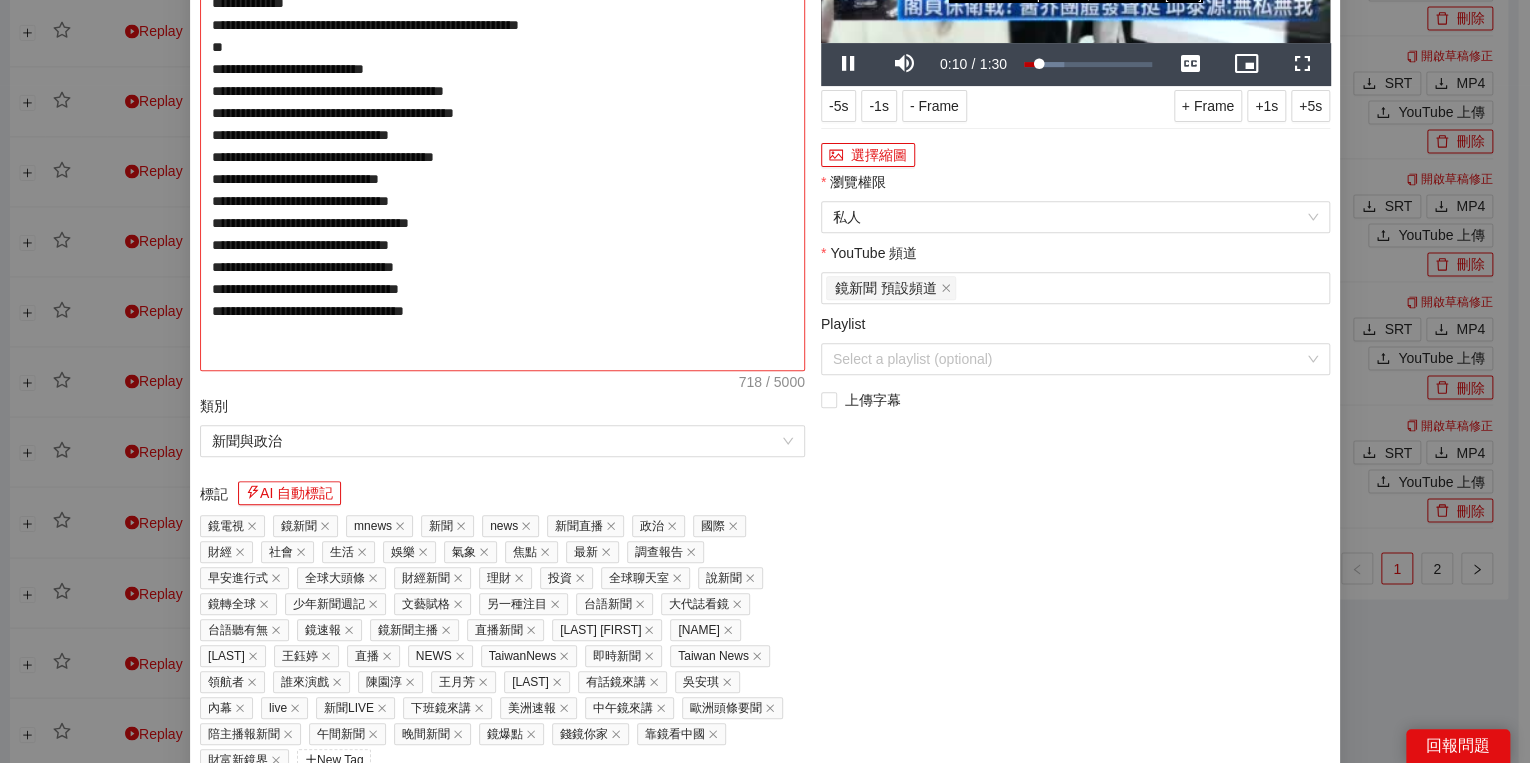 type on "**********" 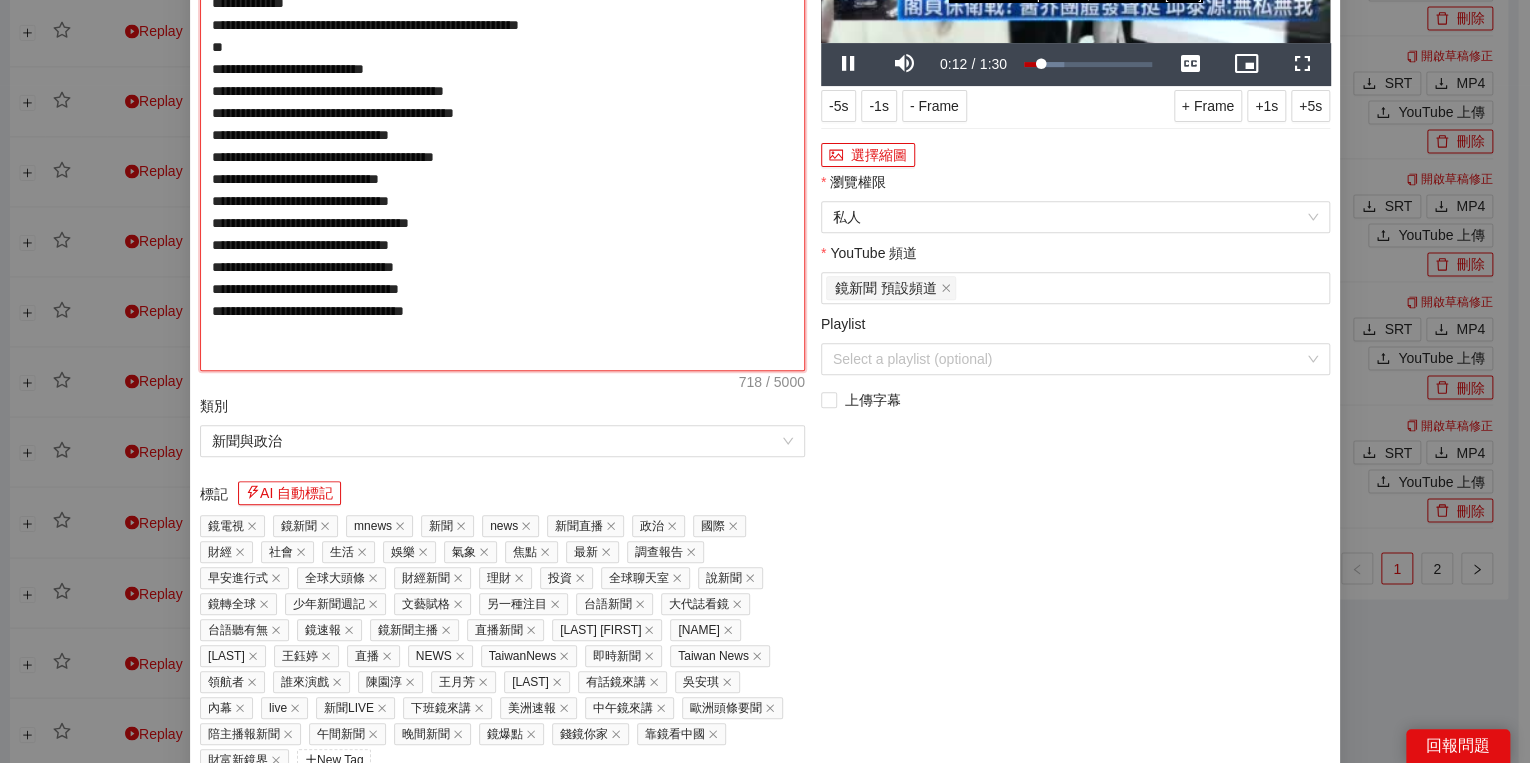 type on "**********" 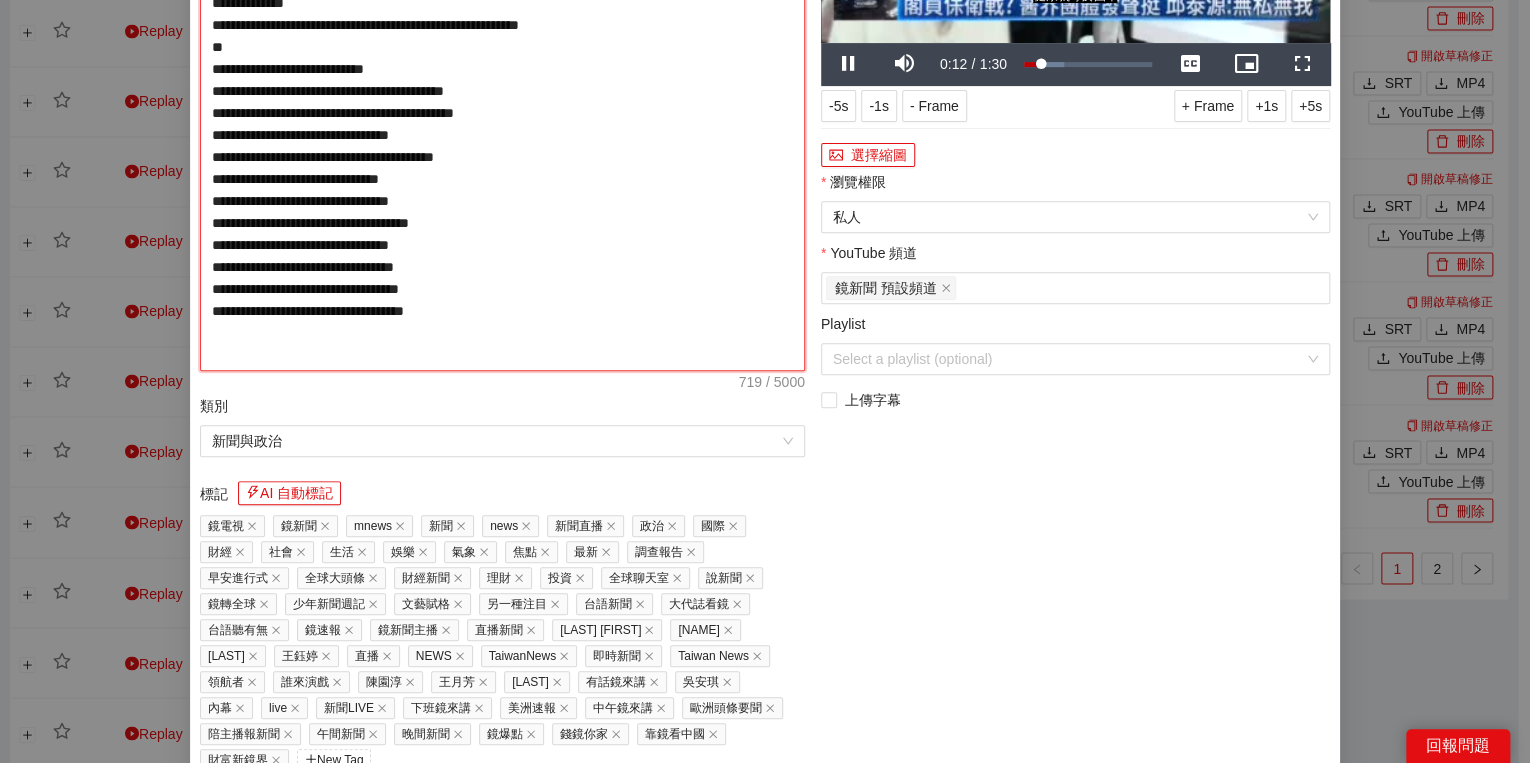 type on "**********" 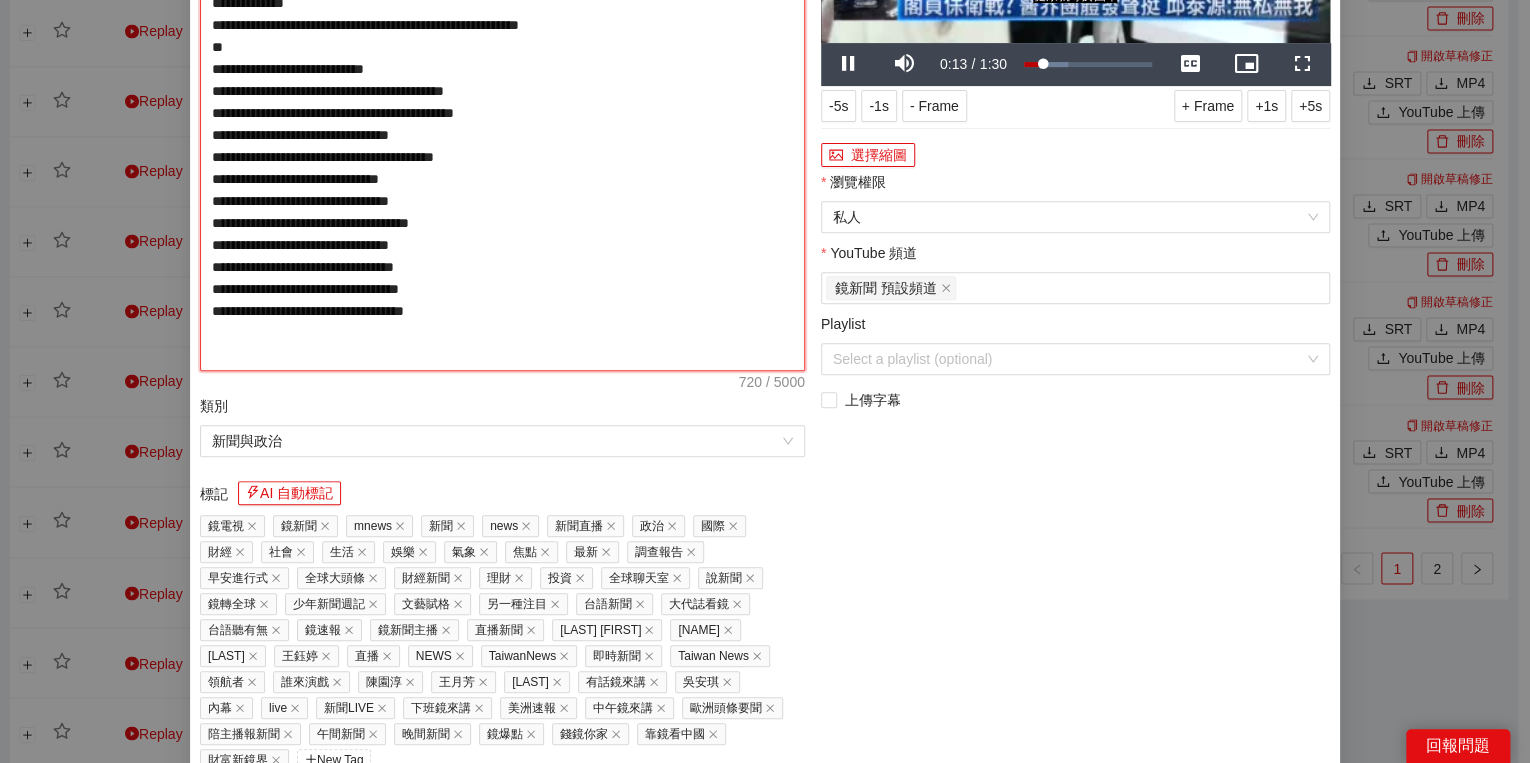 type on "**********" 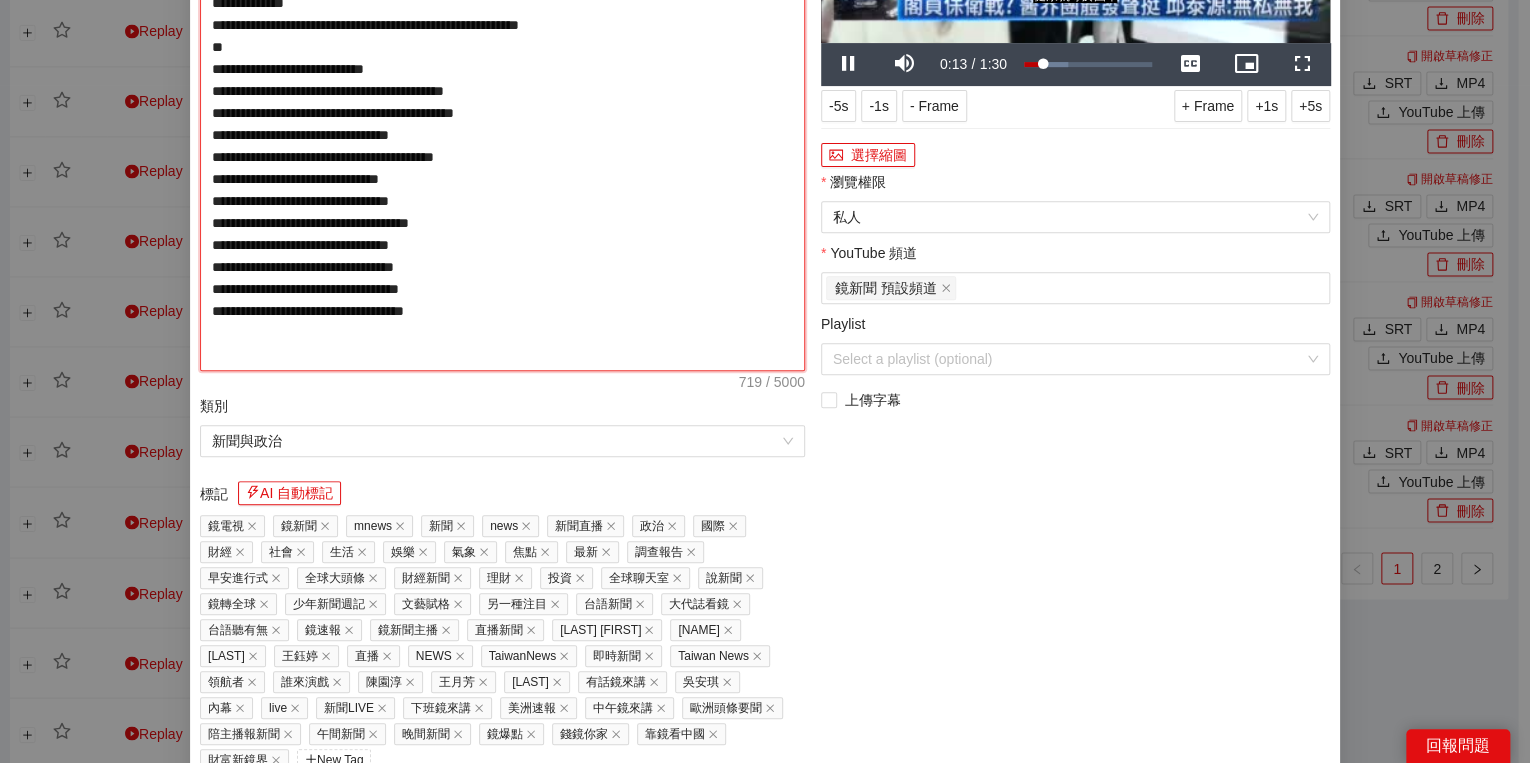 type on "**********" 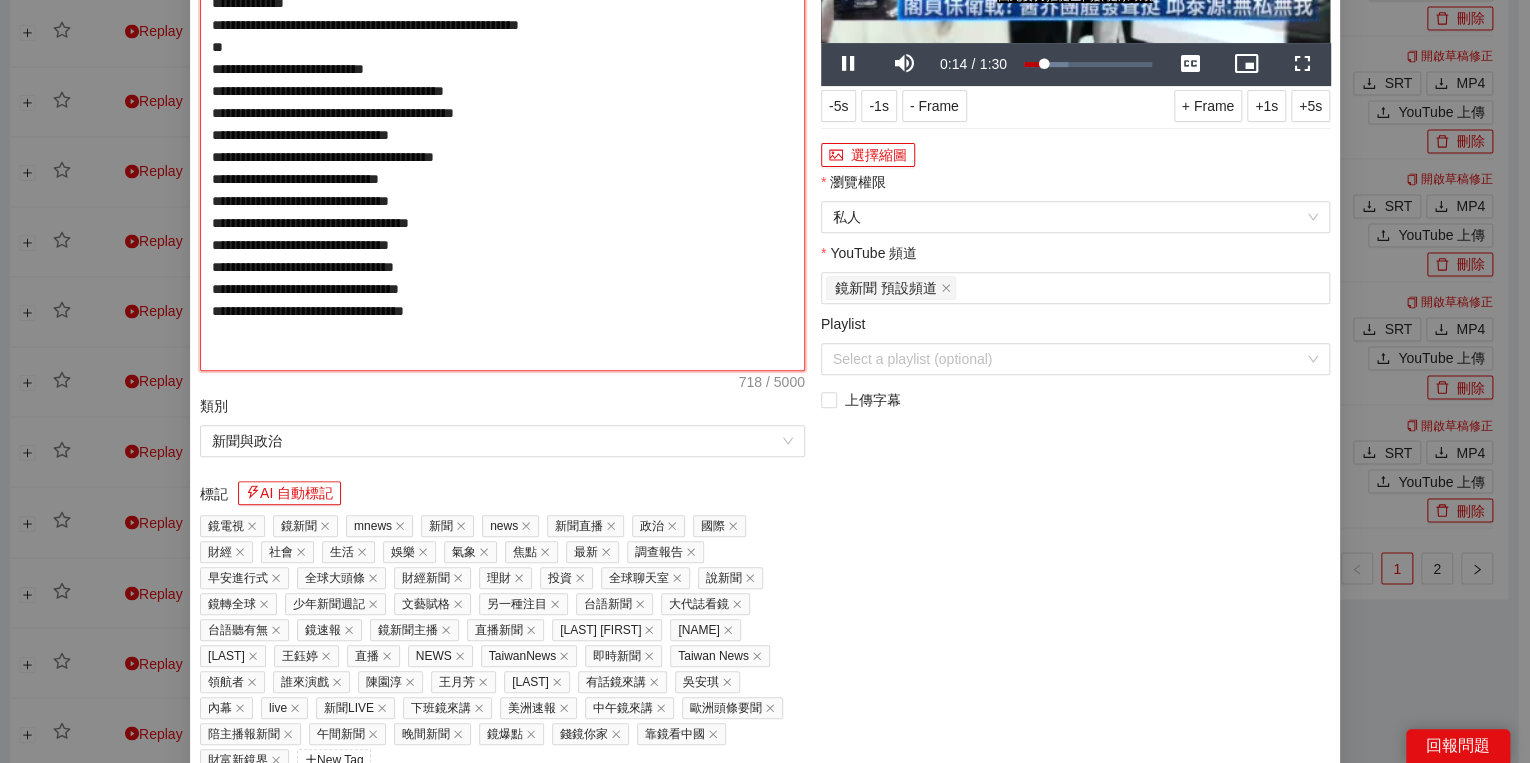 type on "**********" 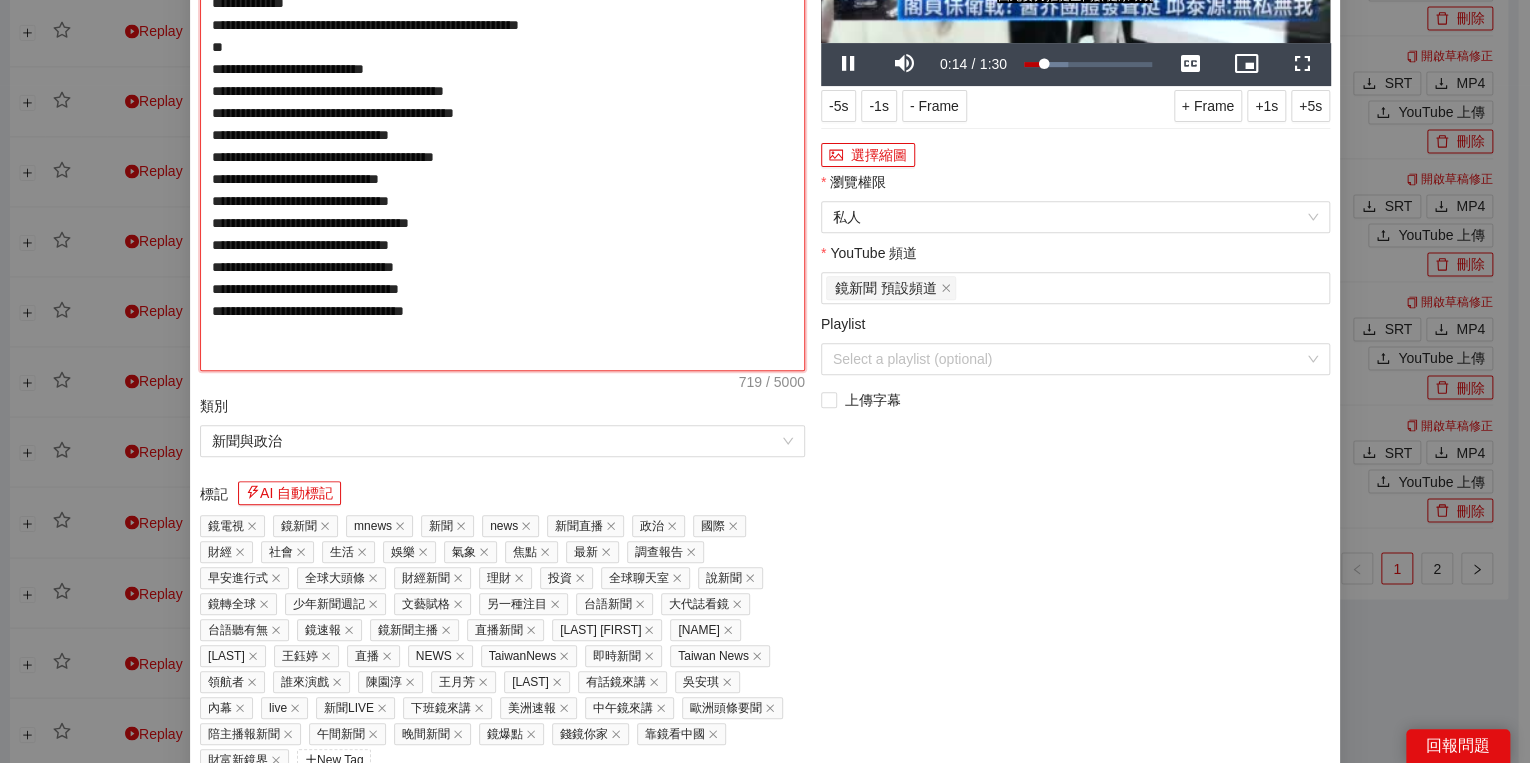 type on "**********" 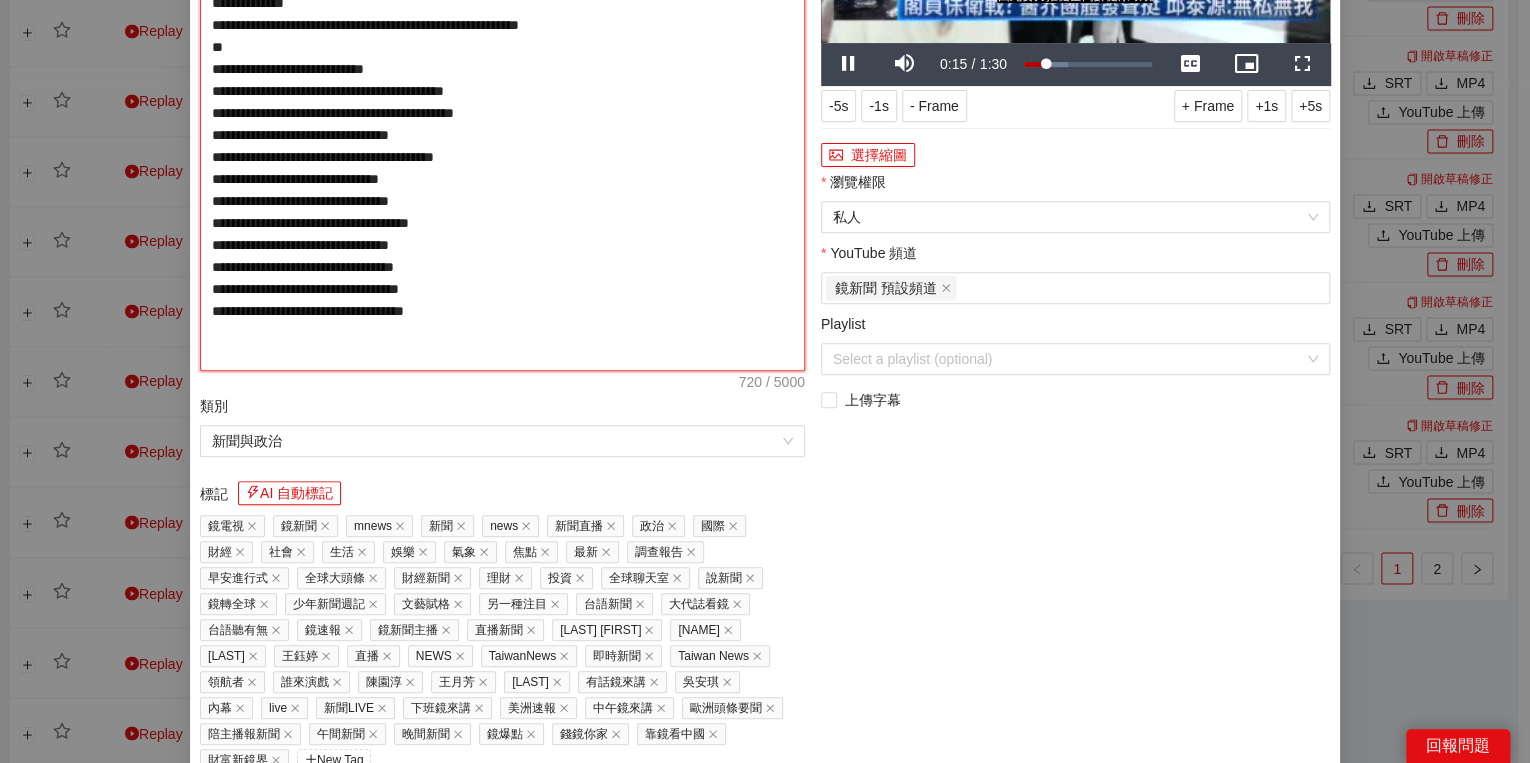 click on "**********" at bounding box center [502, 124] 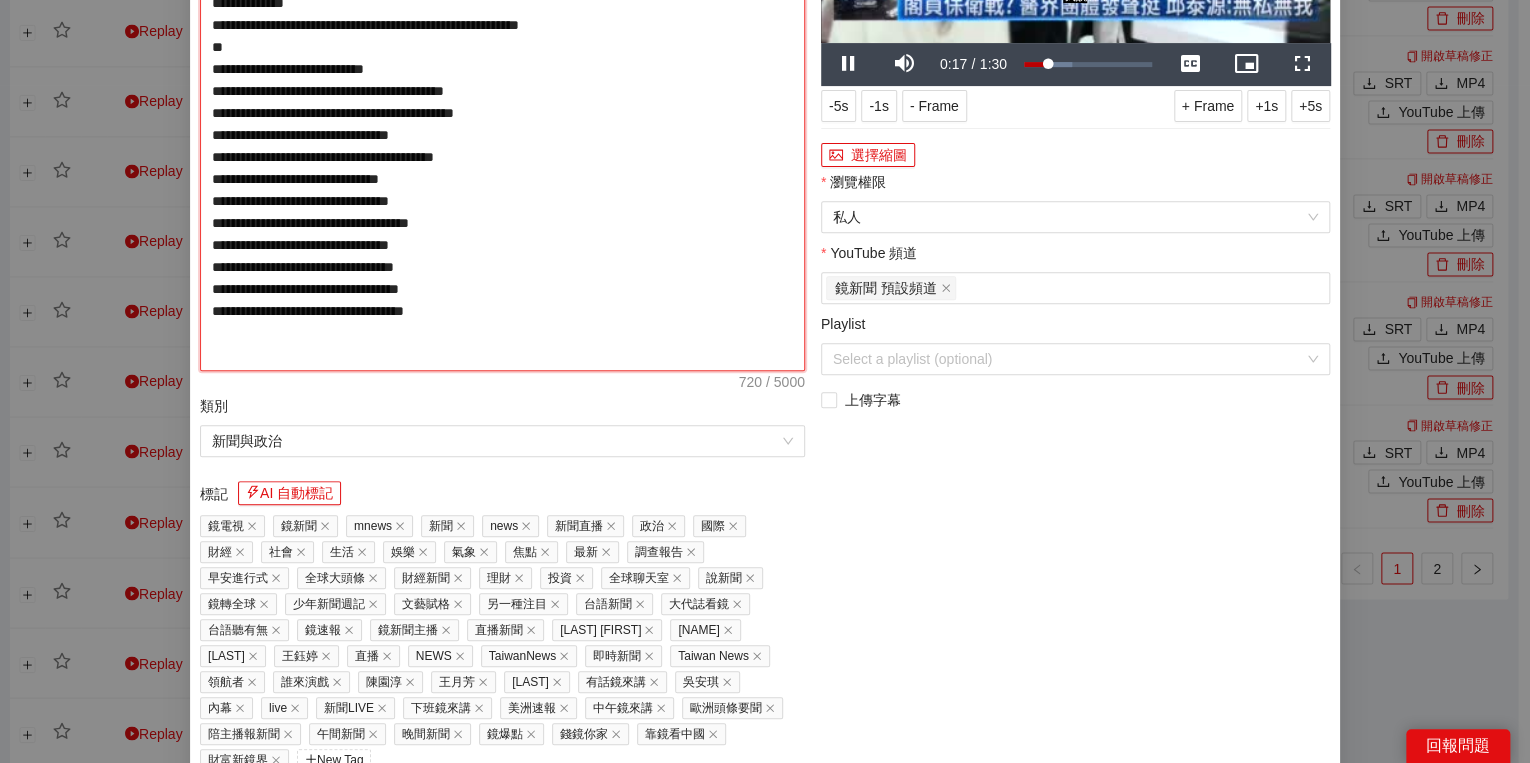 type on "**********" 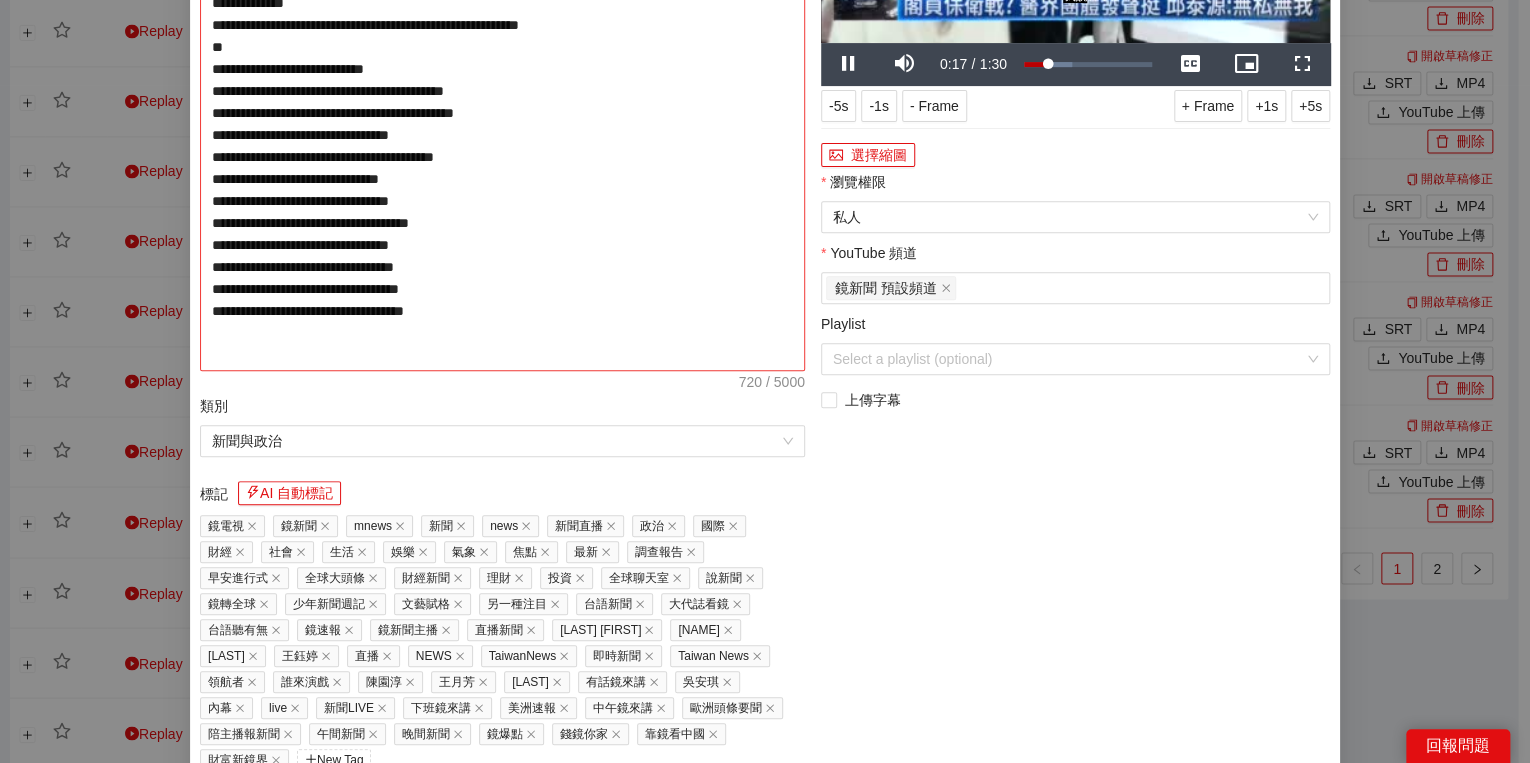 type on "**********" 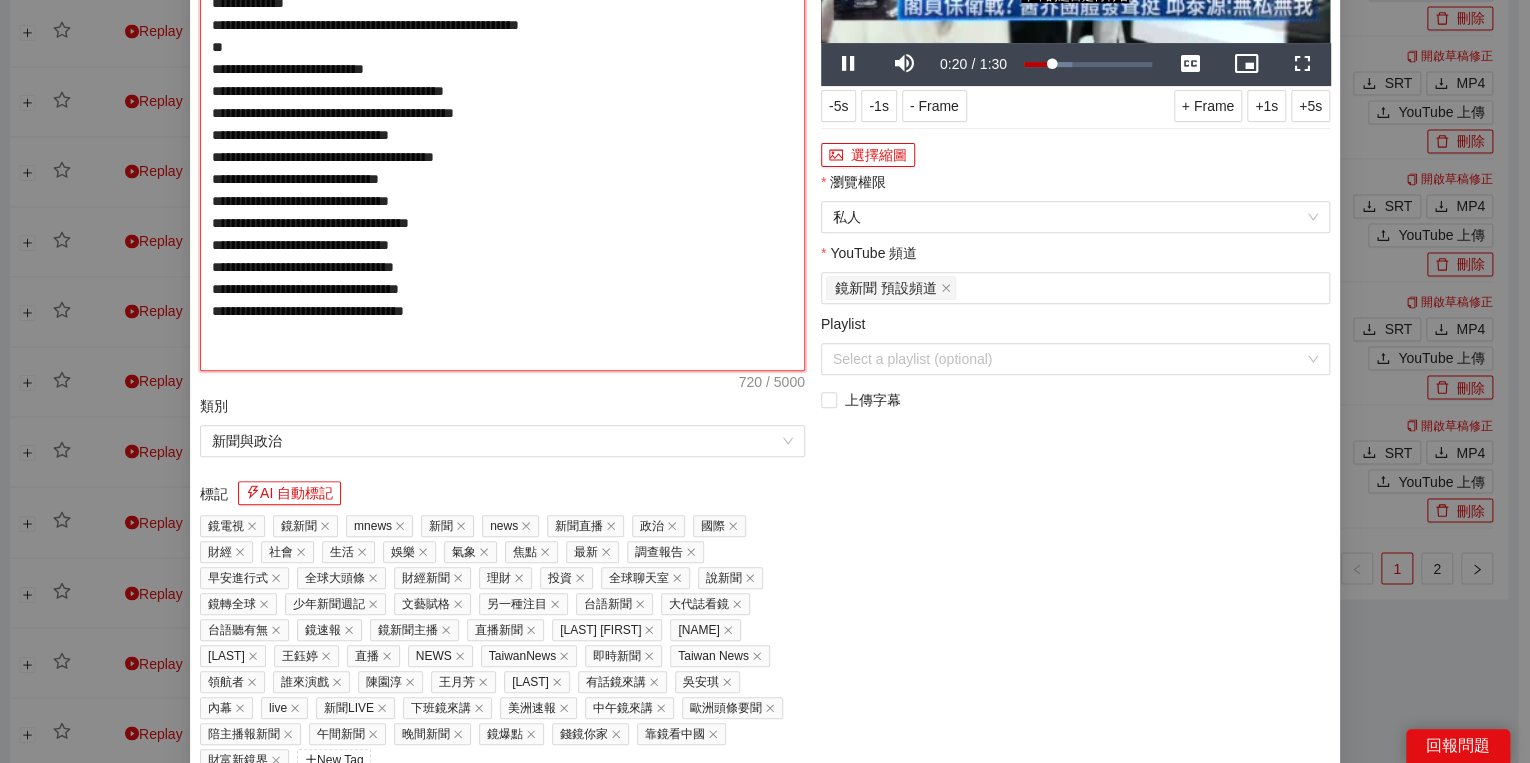 click on "**********" at bounding box center (502, 124) 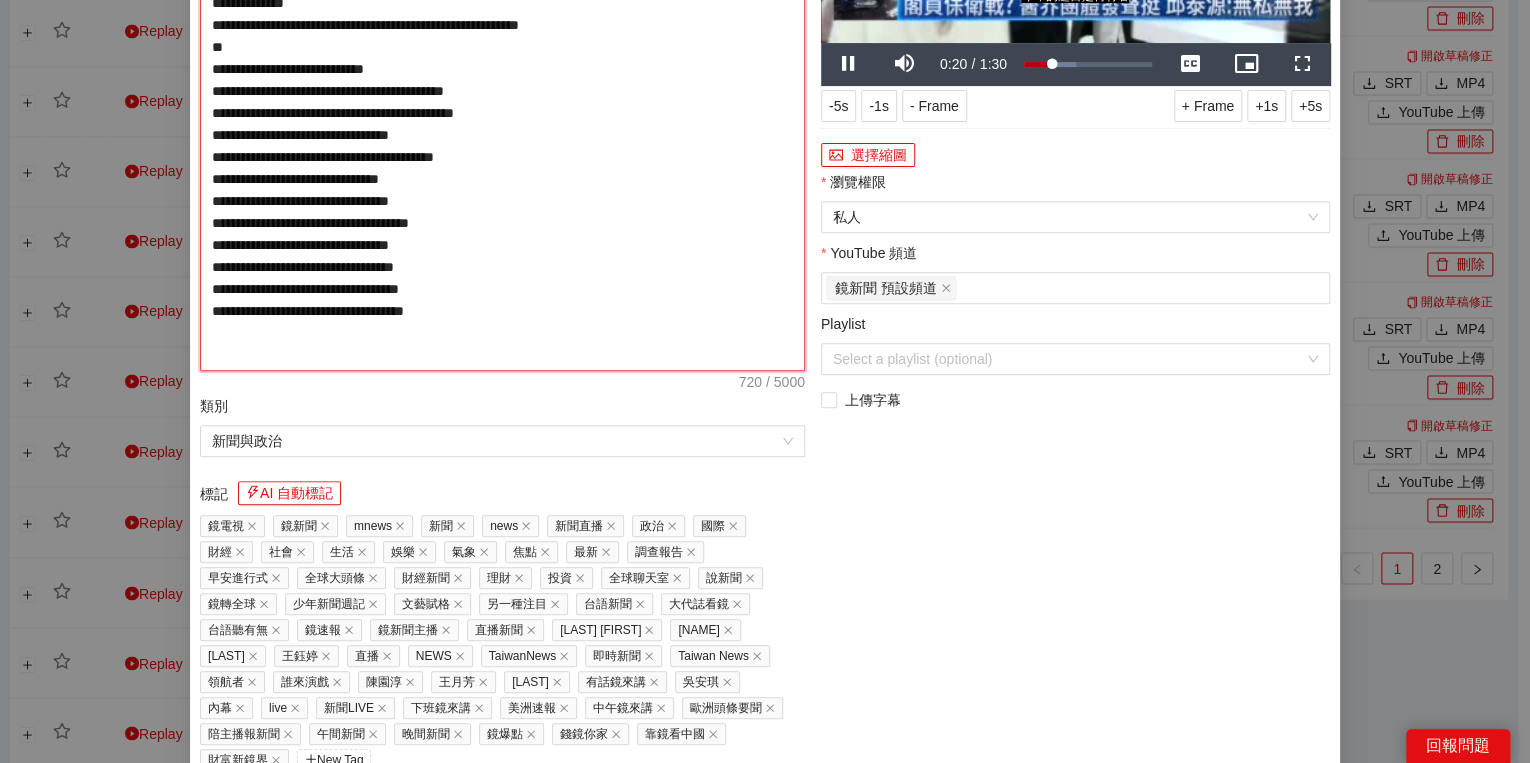 type on "**********" 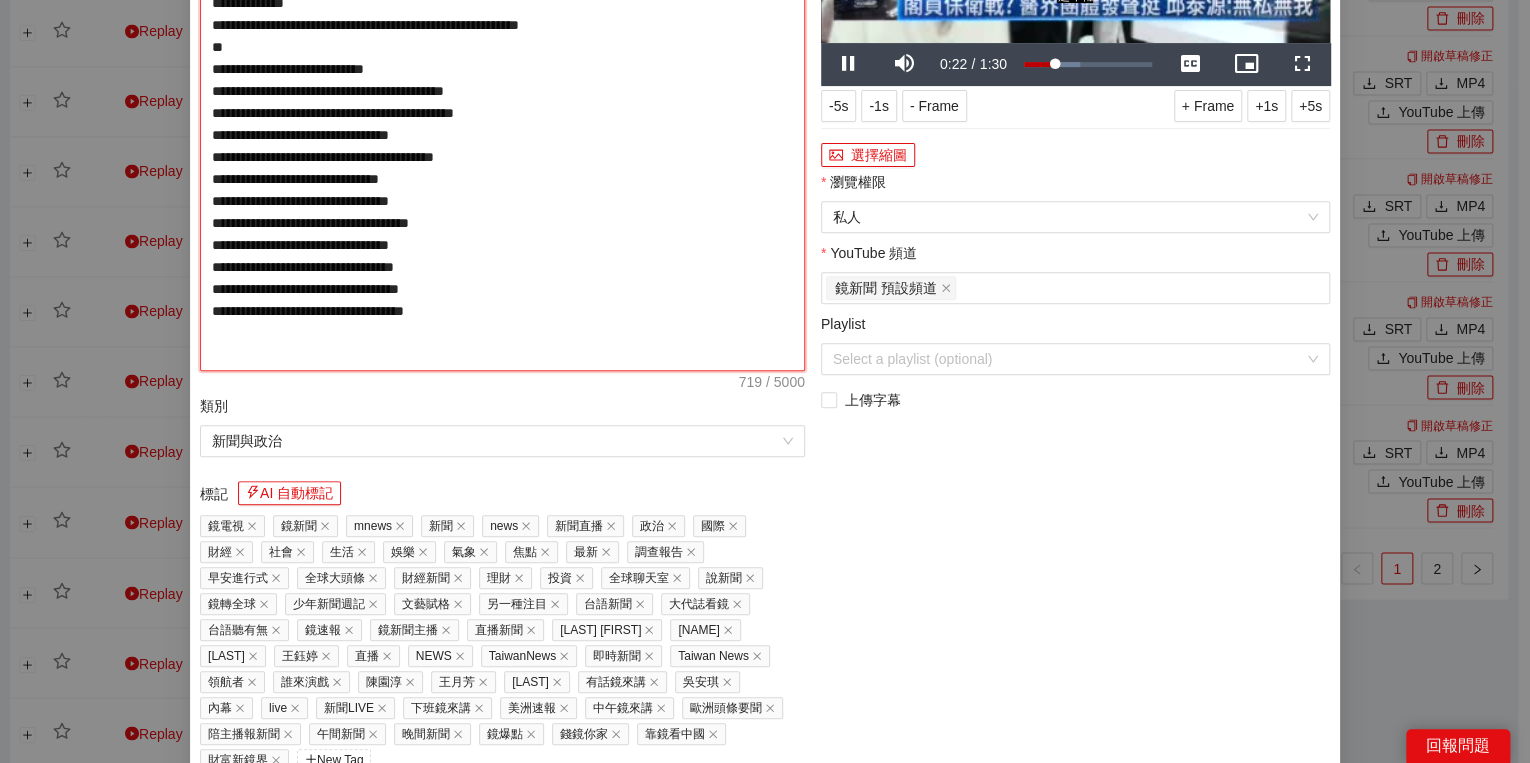 click on "**********" at bounding box center (502, 124) 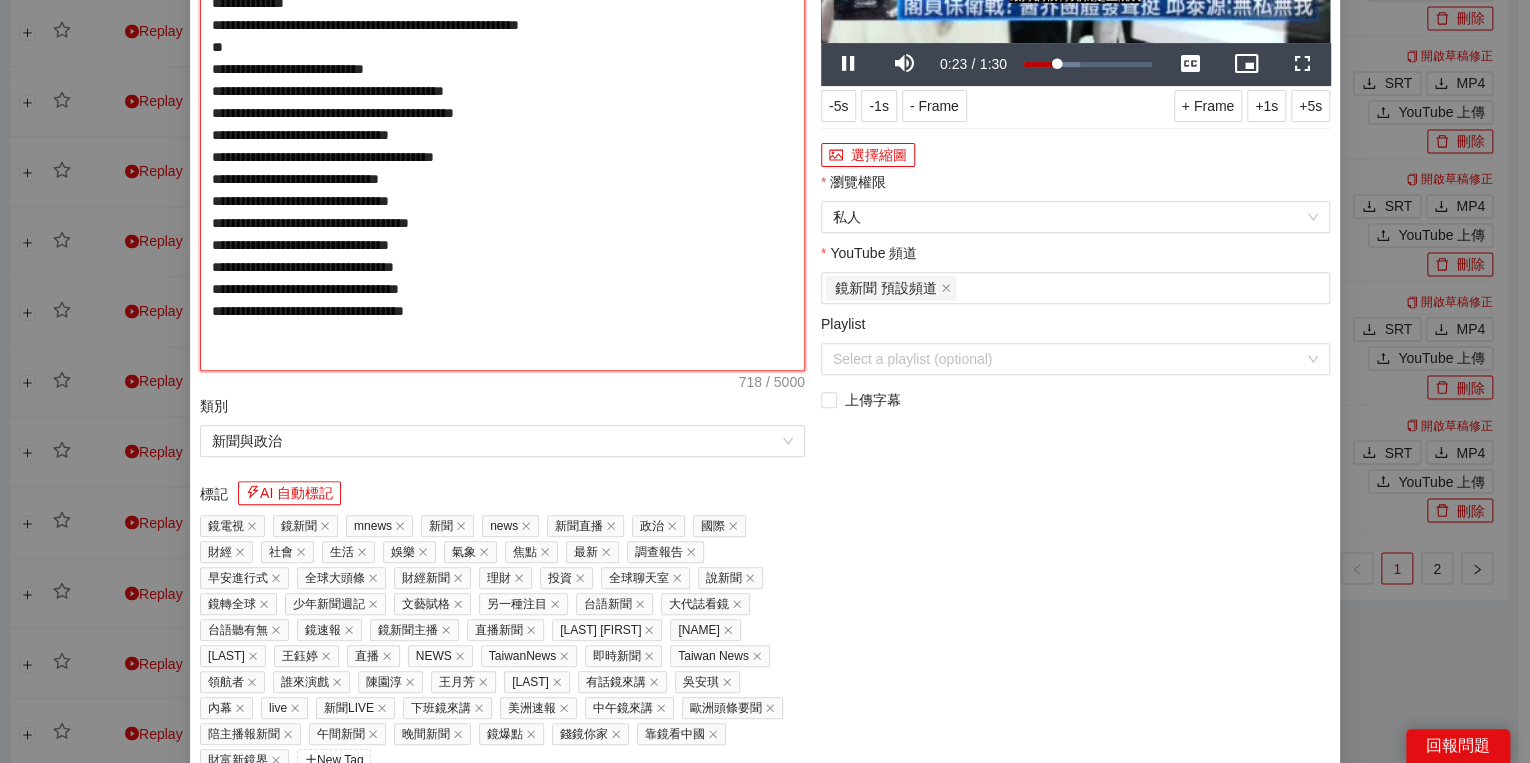click on "**********" at bounding box center [502, 124] 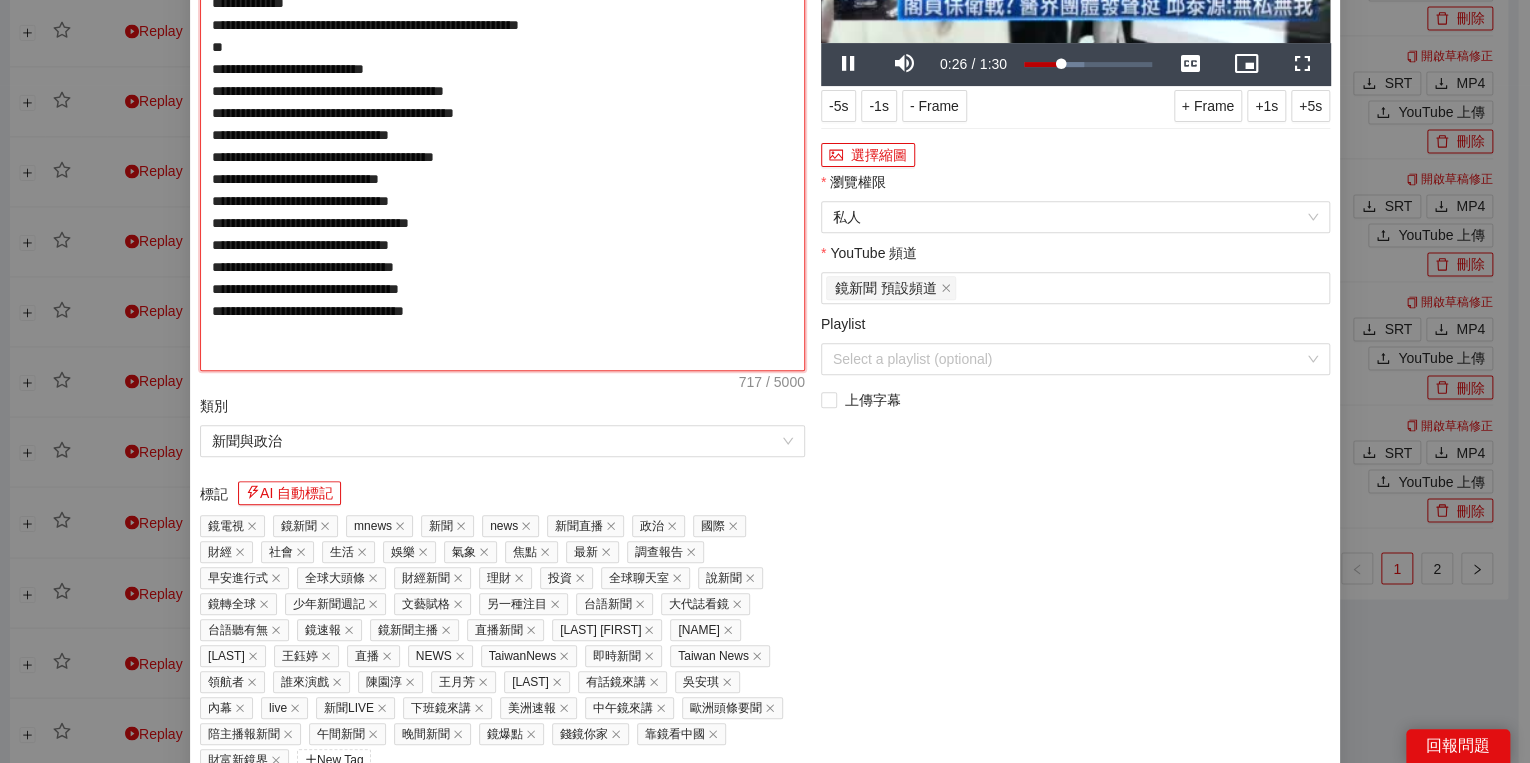click on "**********" at bounding box center [502, 124] 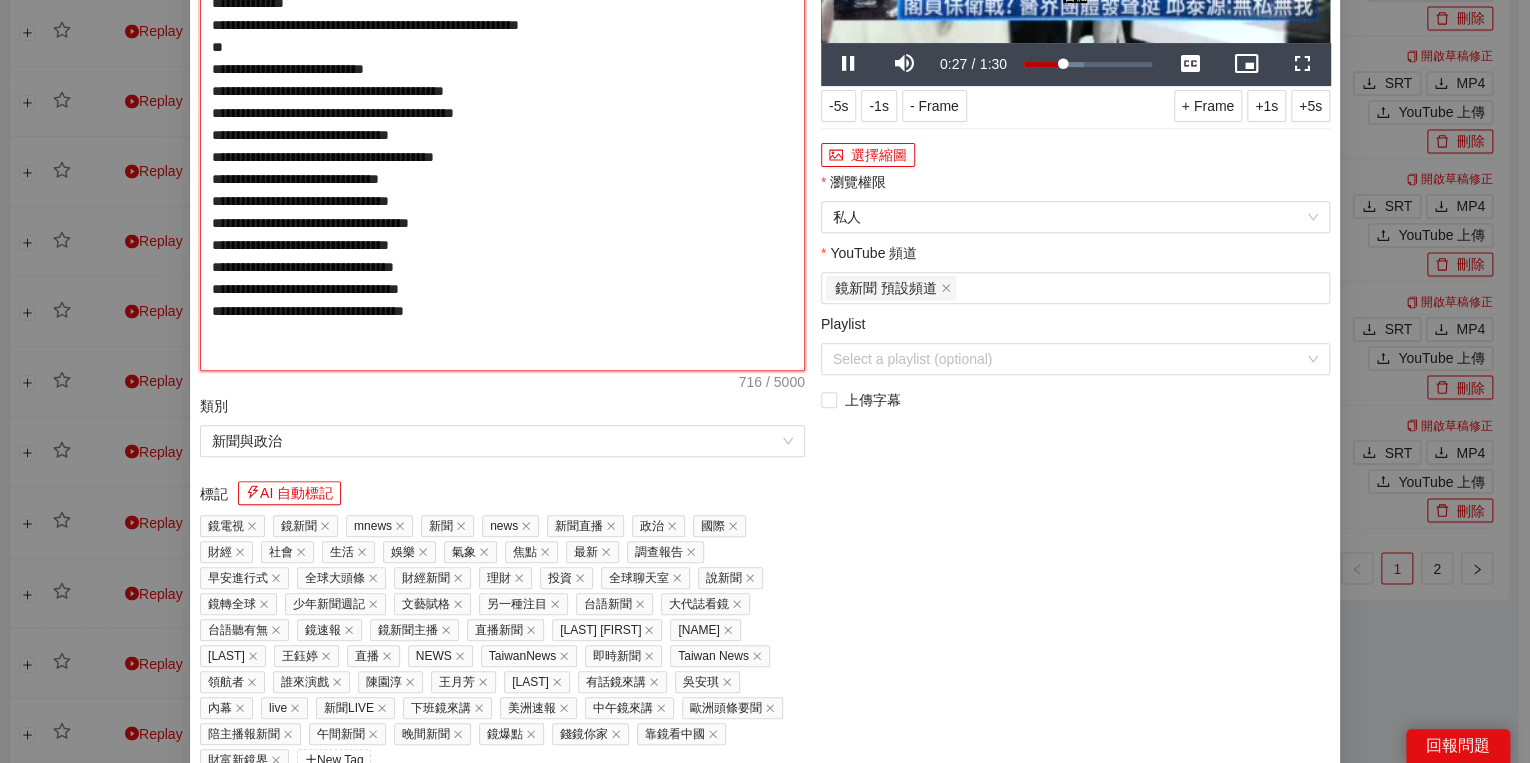 type on "**********" 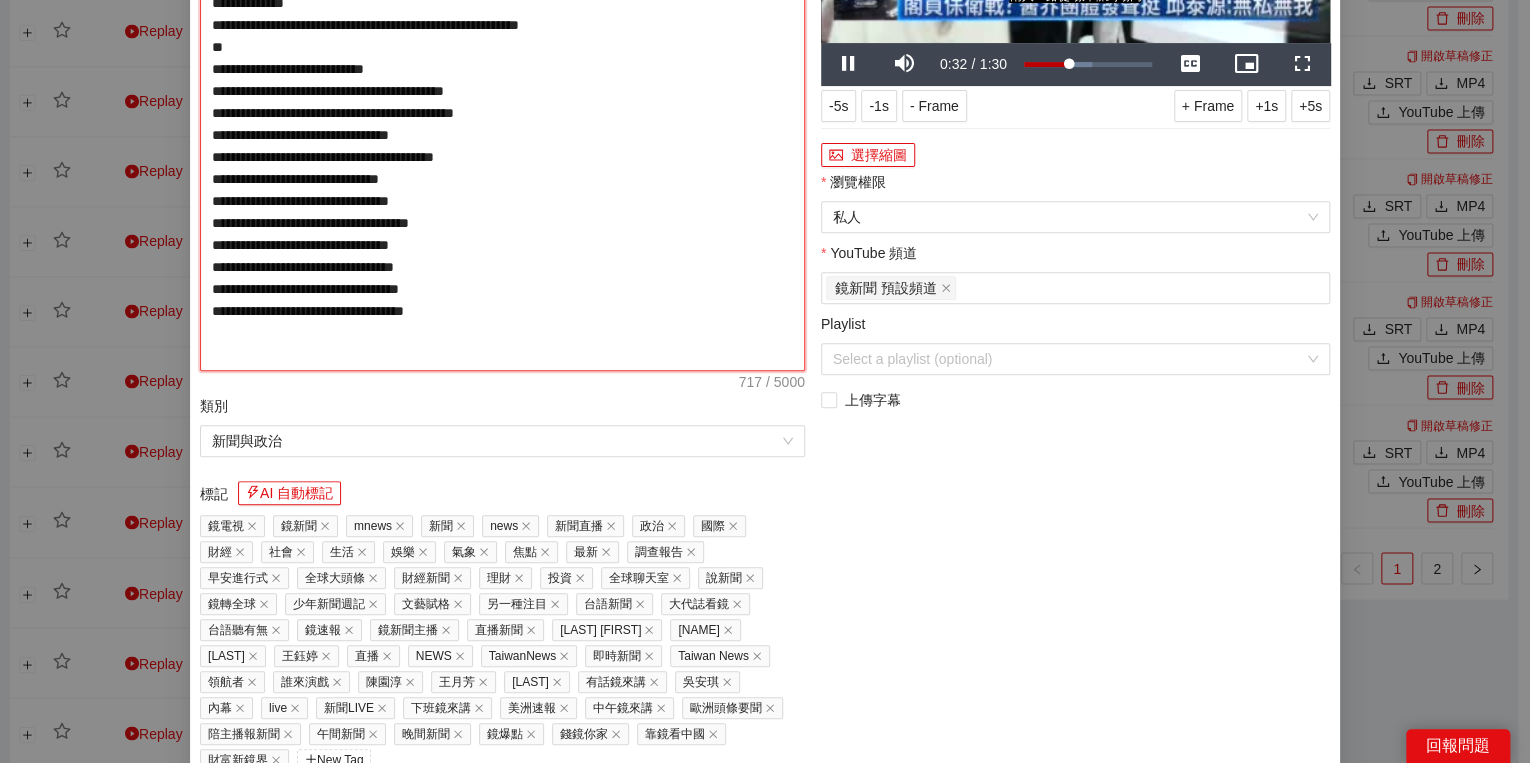 type on "**********" 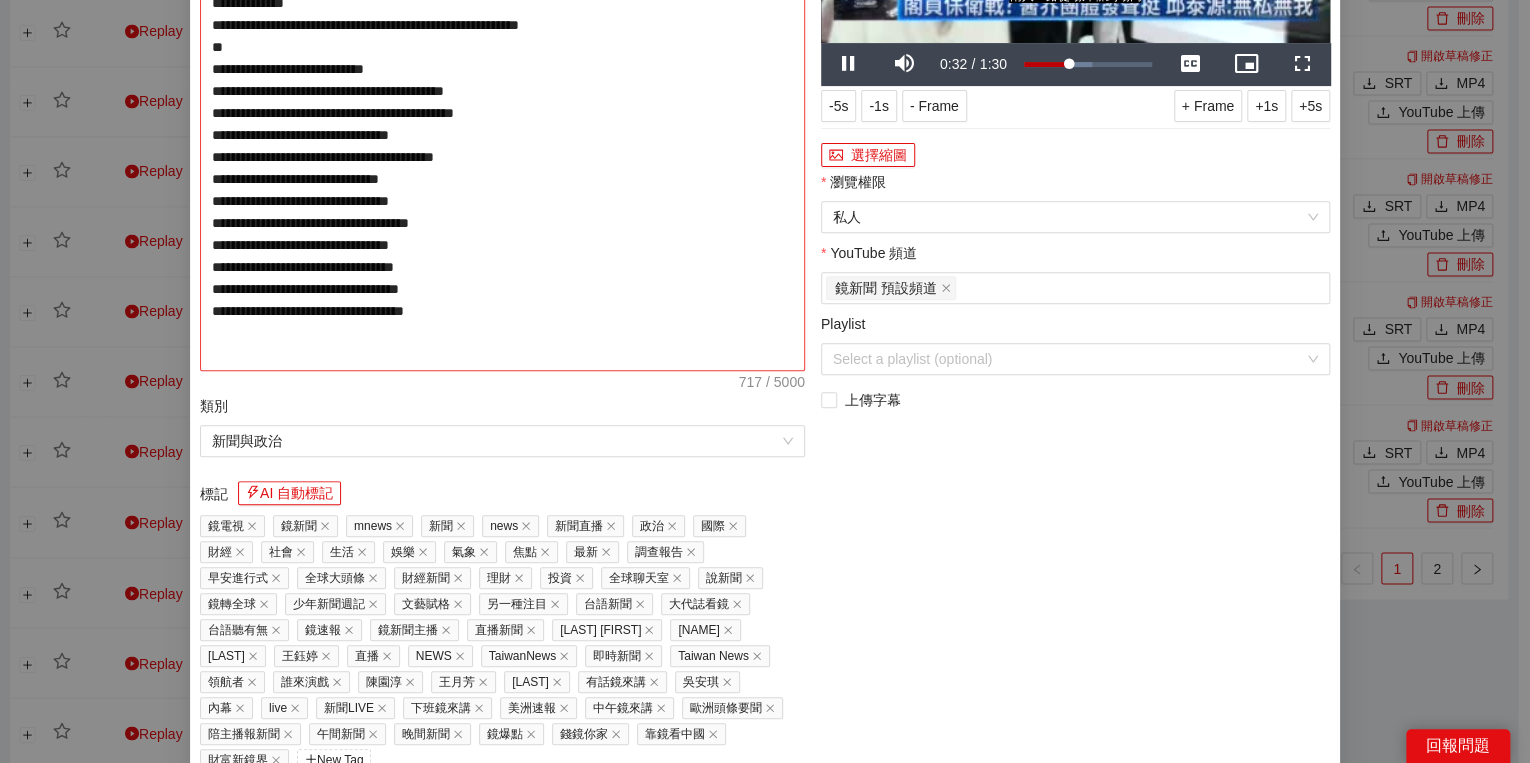 type on "**********" 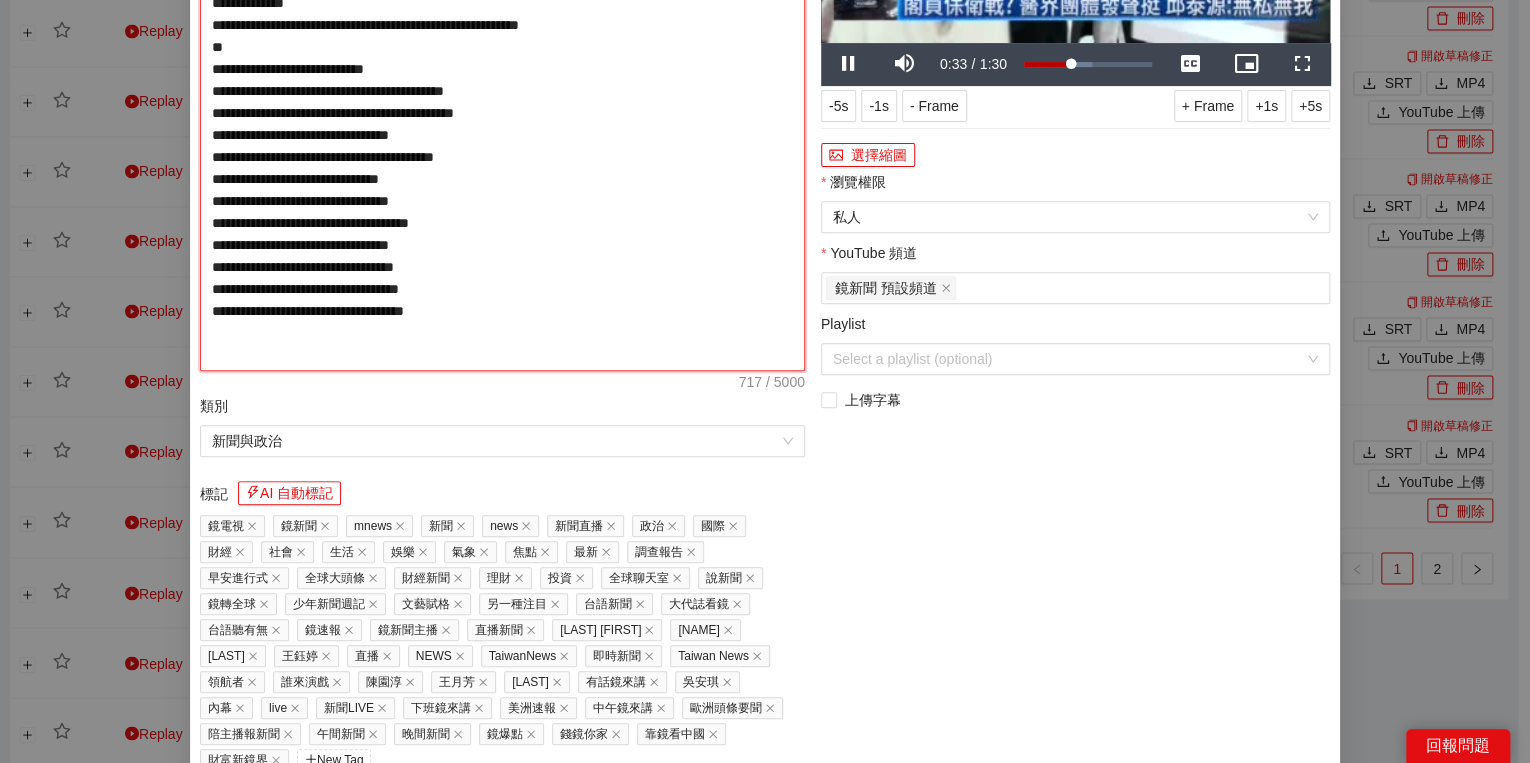 click on "**********" at bounding box center (502, 124) 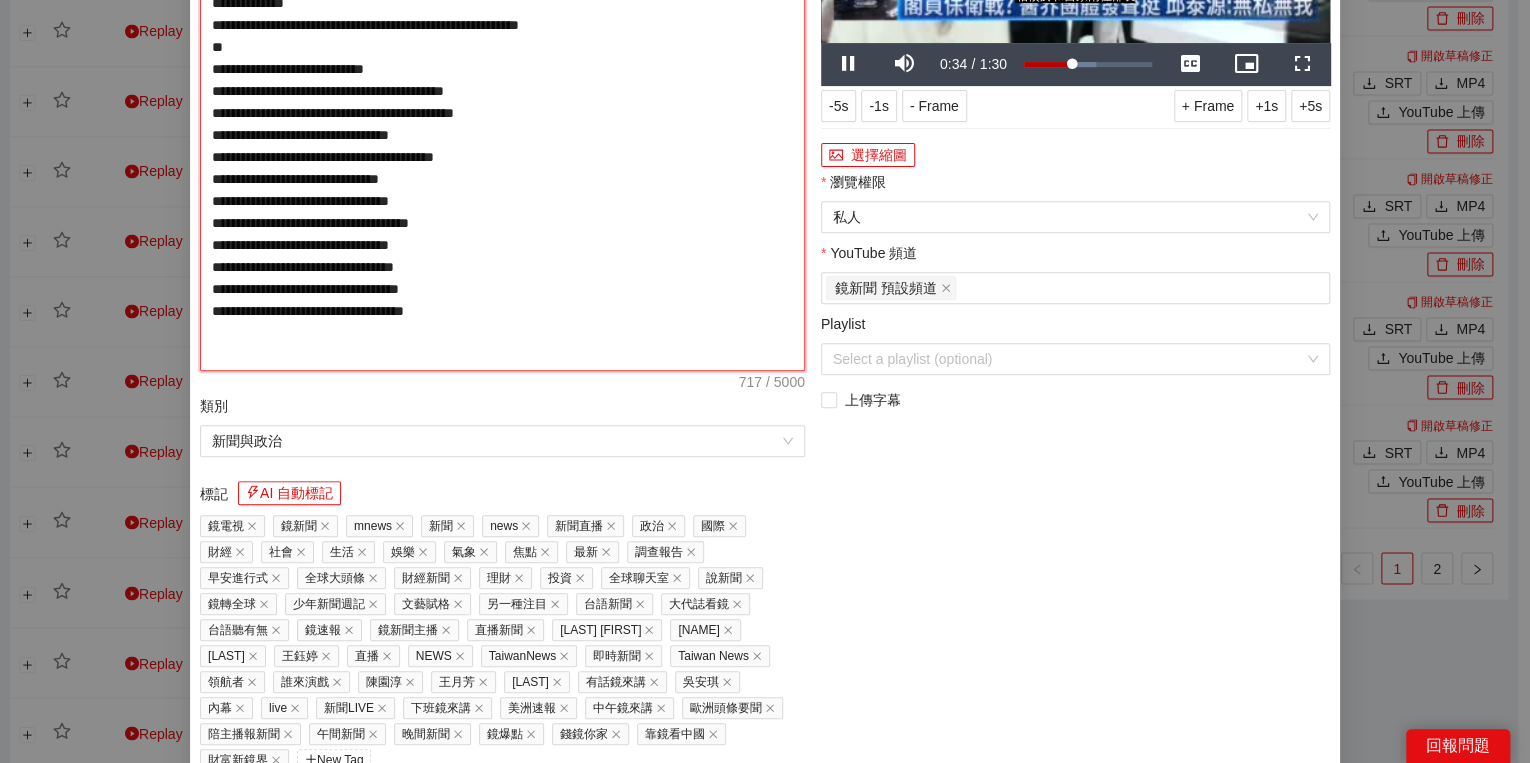 type on "**********" 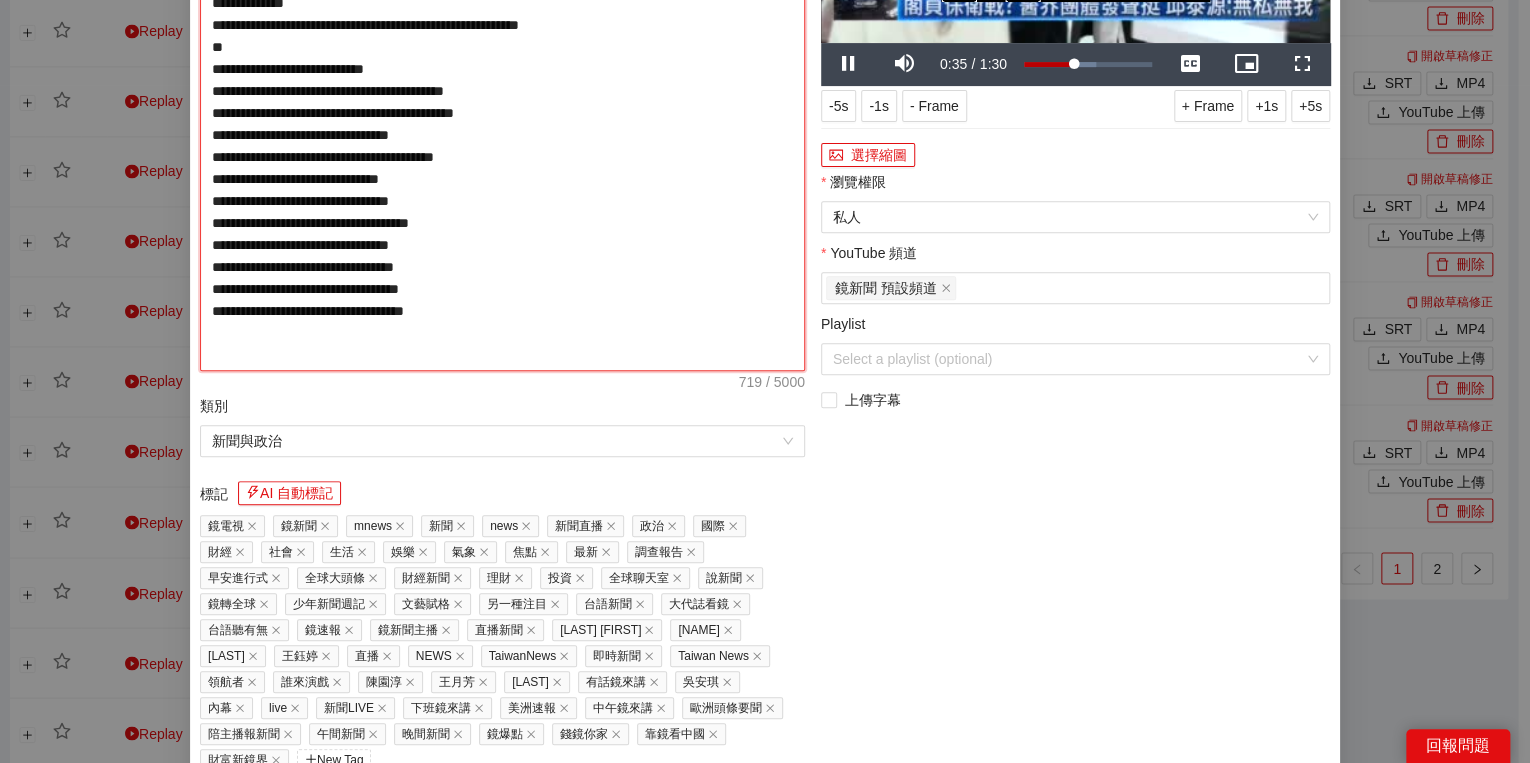 click on "**********" at bounding box center [502, 124] 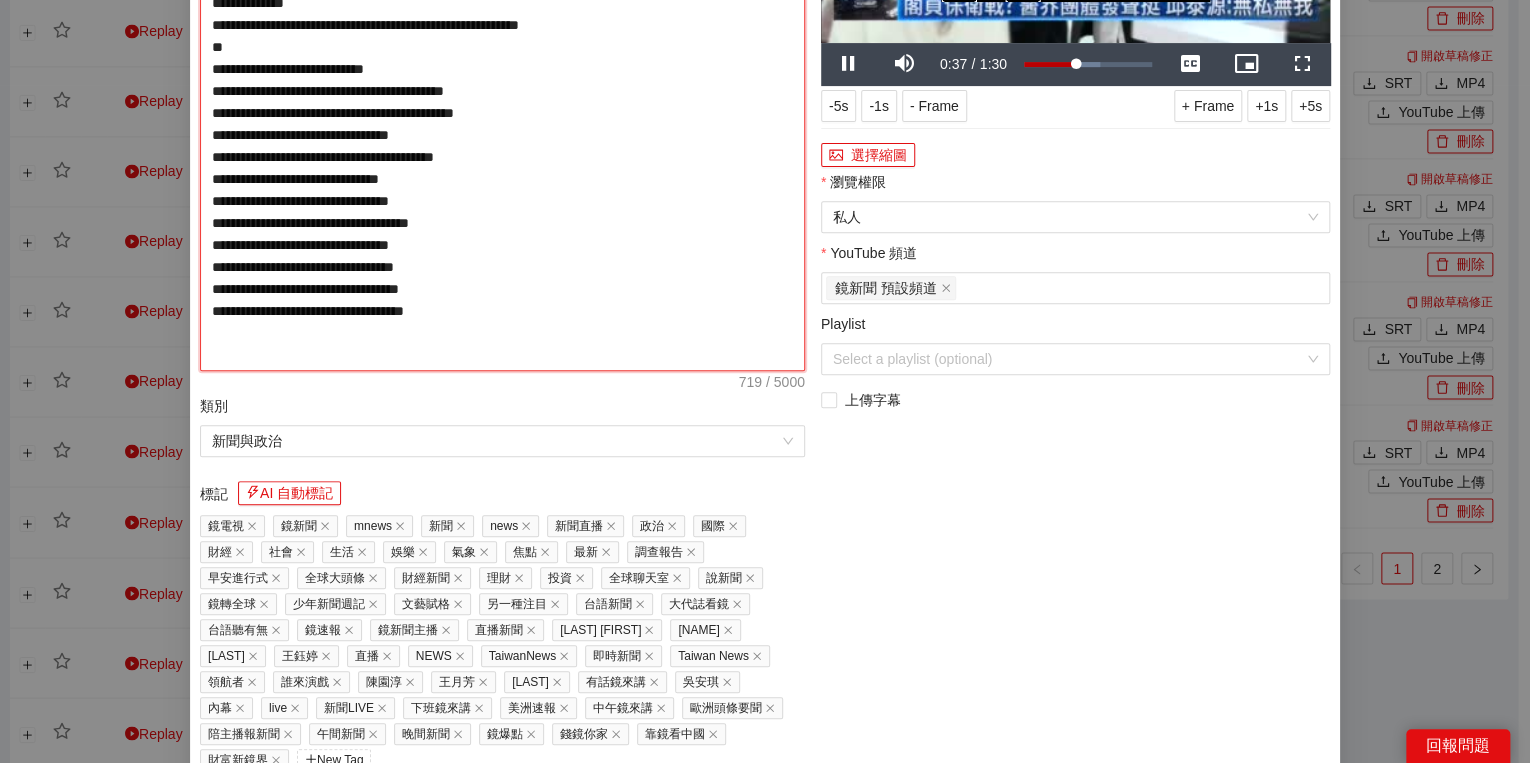 type on "**********" 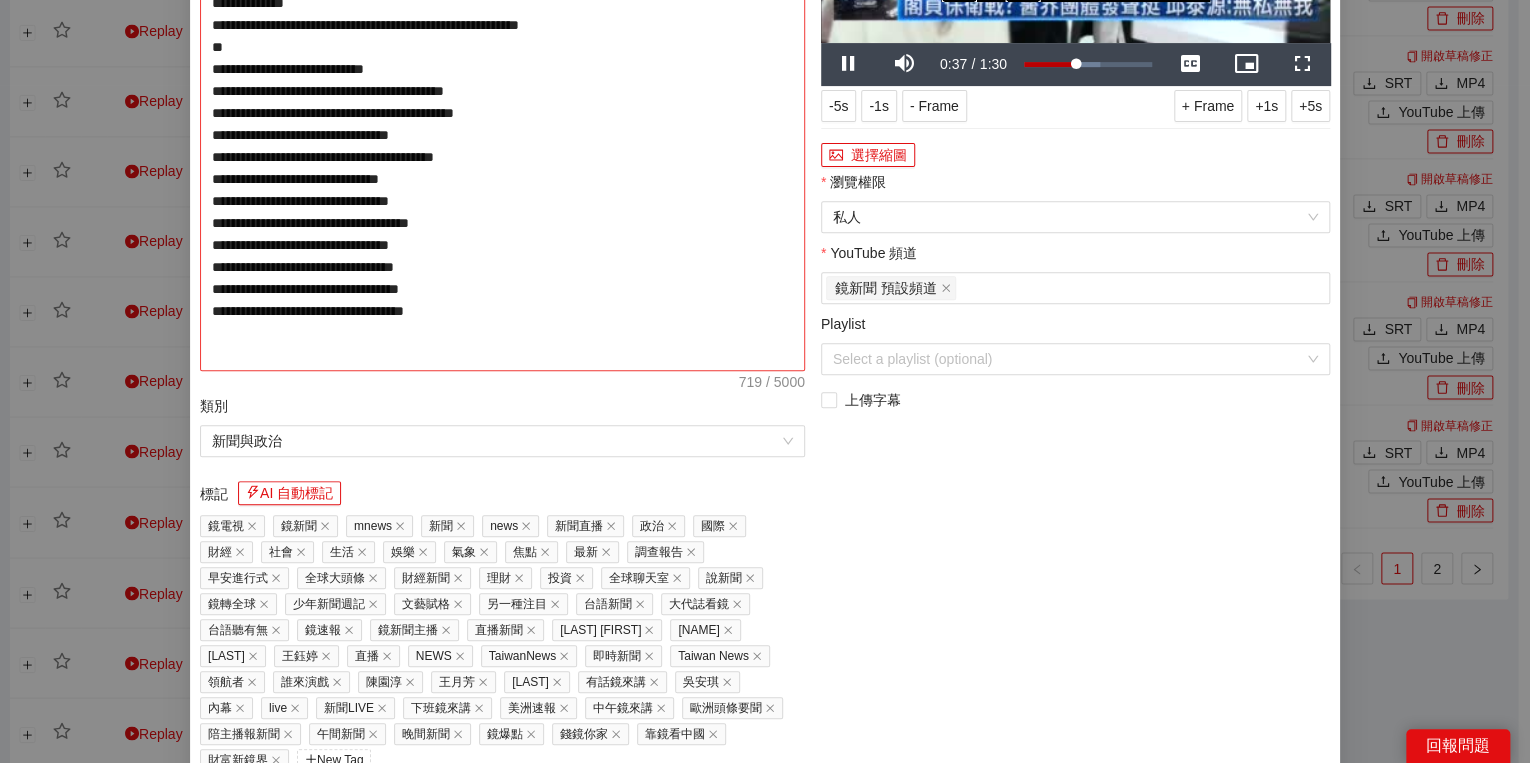 type on "**********" 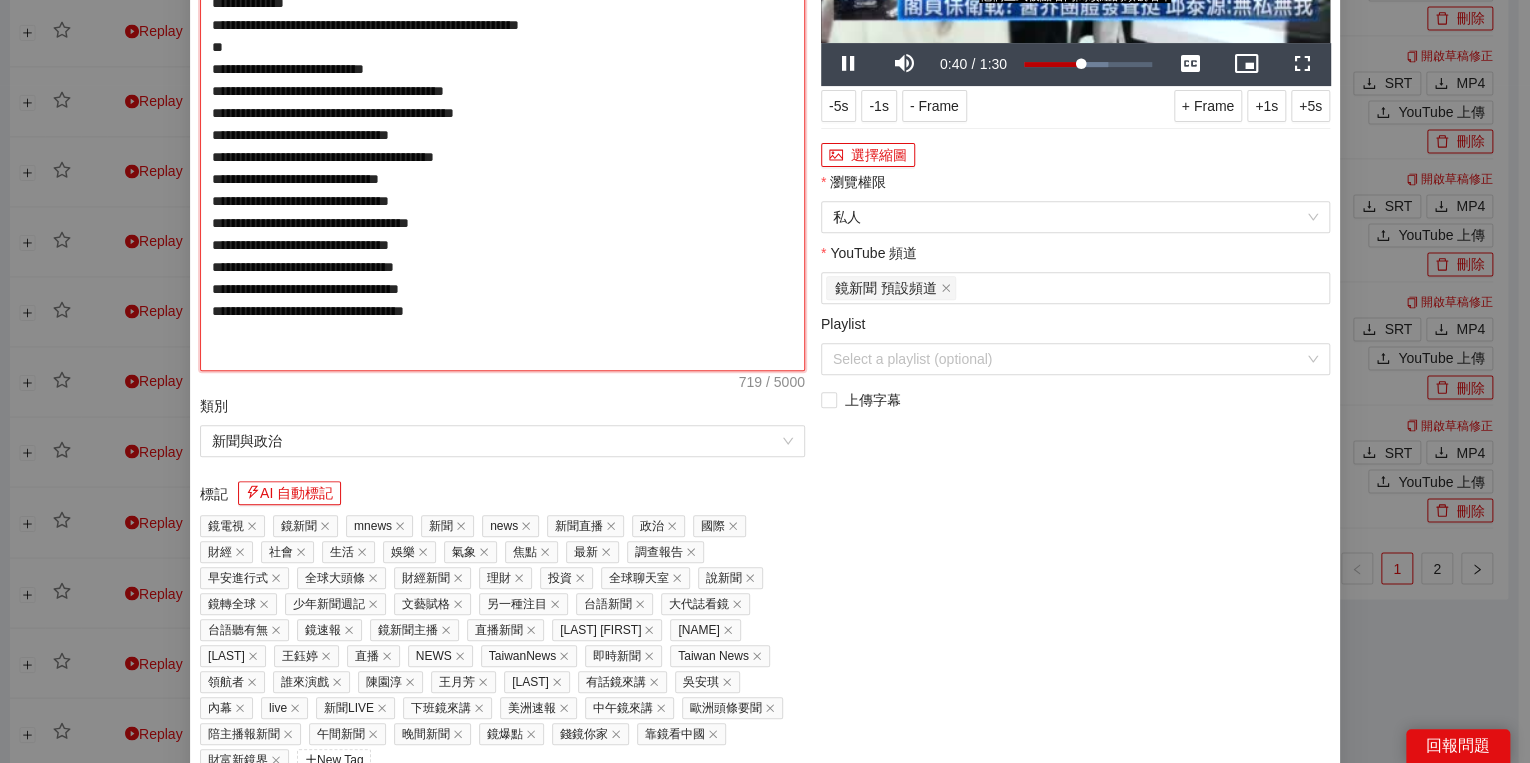 click on "**********" at bounding box center [502, 124] 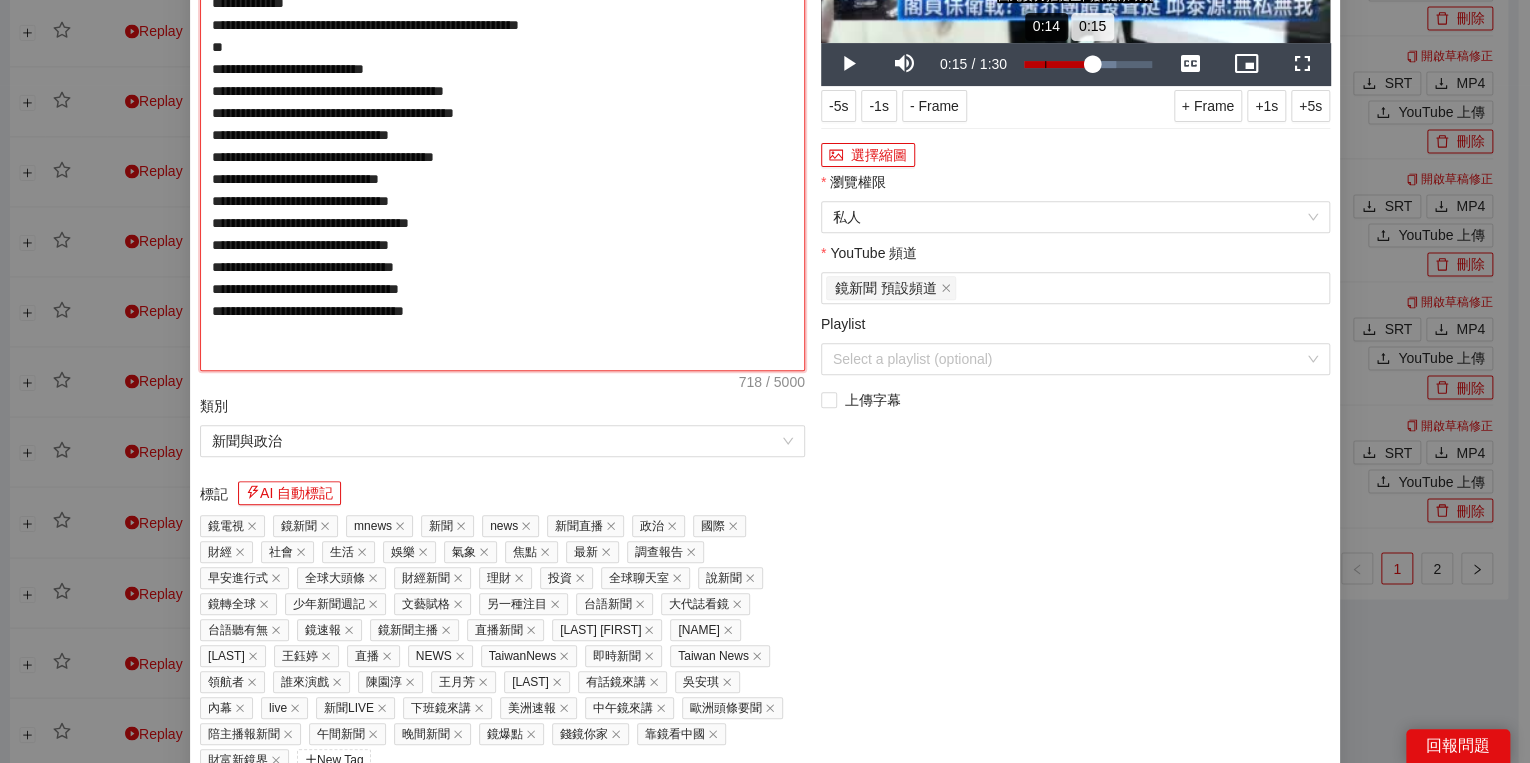 click on "0:14" at bounding box center (1045, 64) 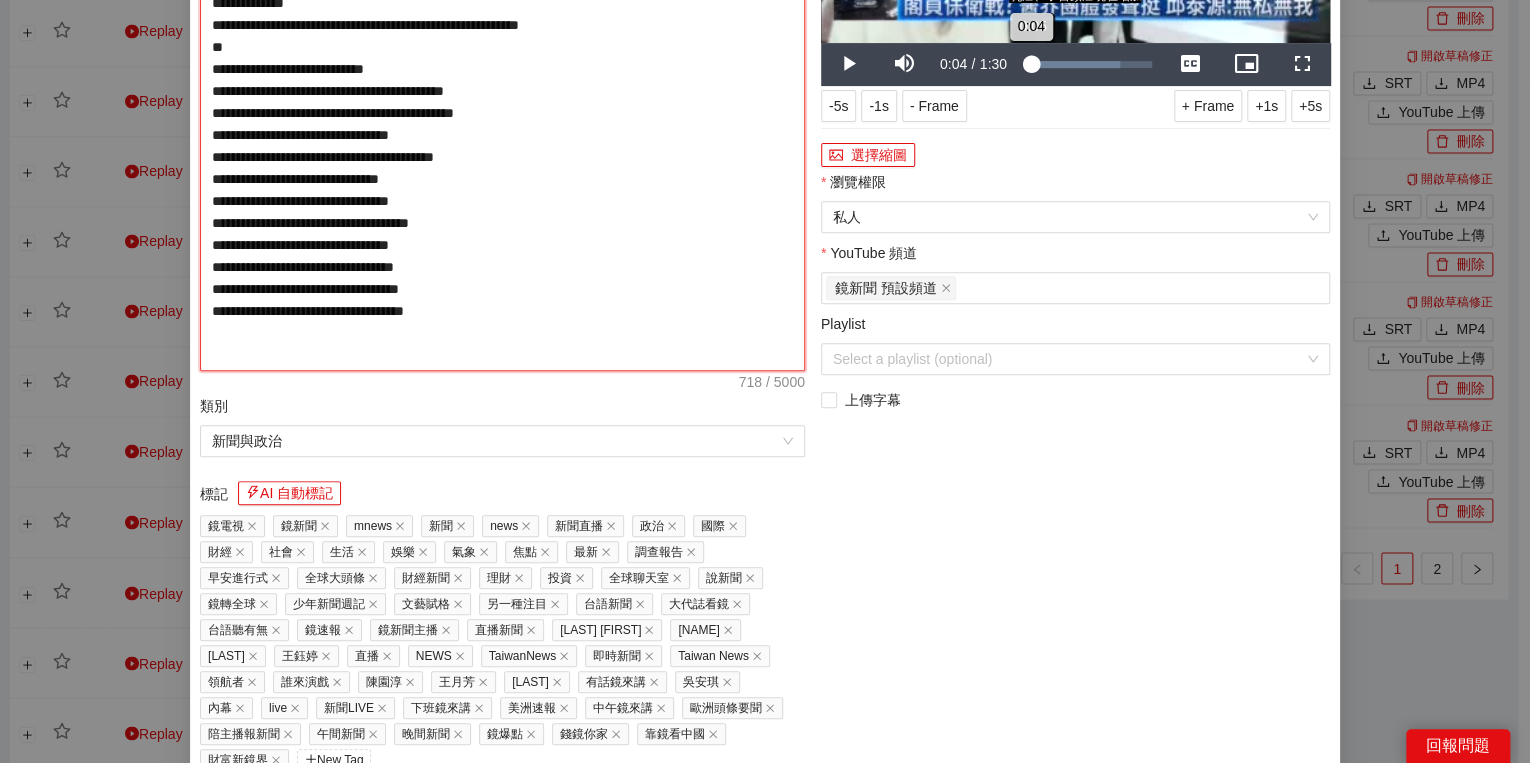 click on "0:04" at bounding box center [1027, 64] 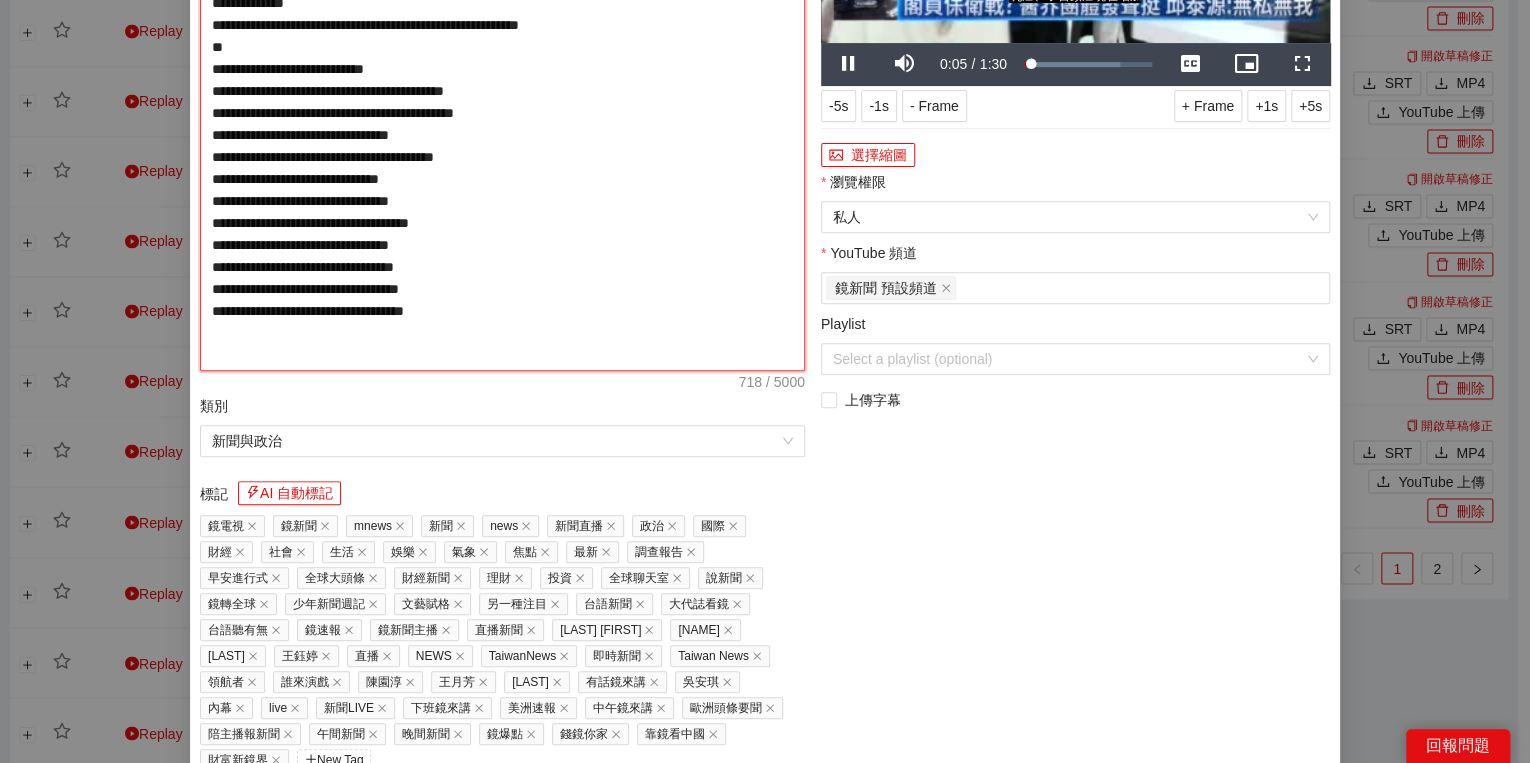 type on "**********" 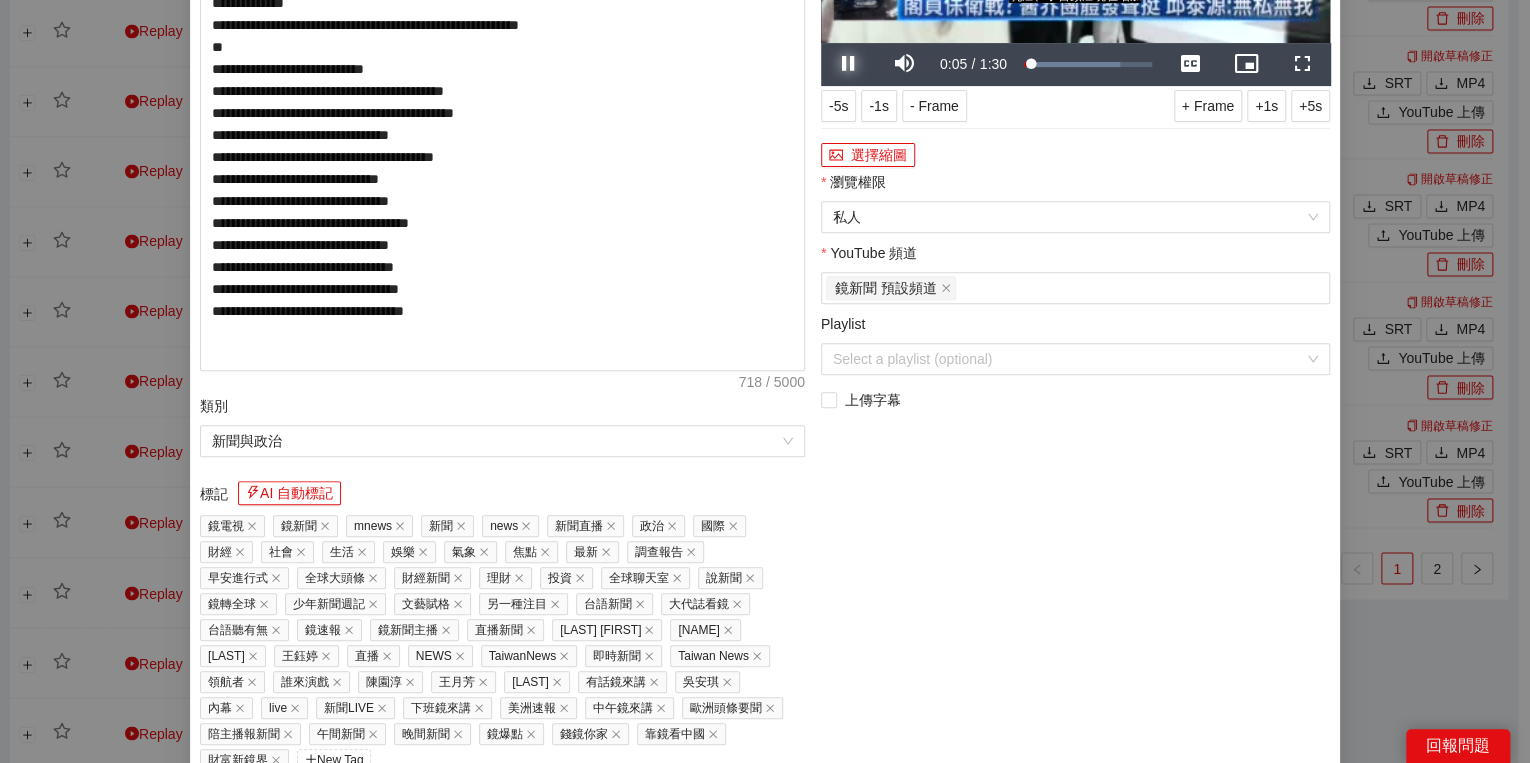click at bounding box center (849, 64) 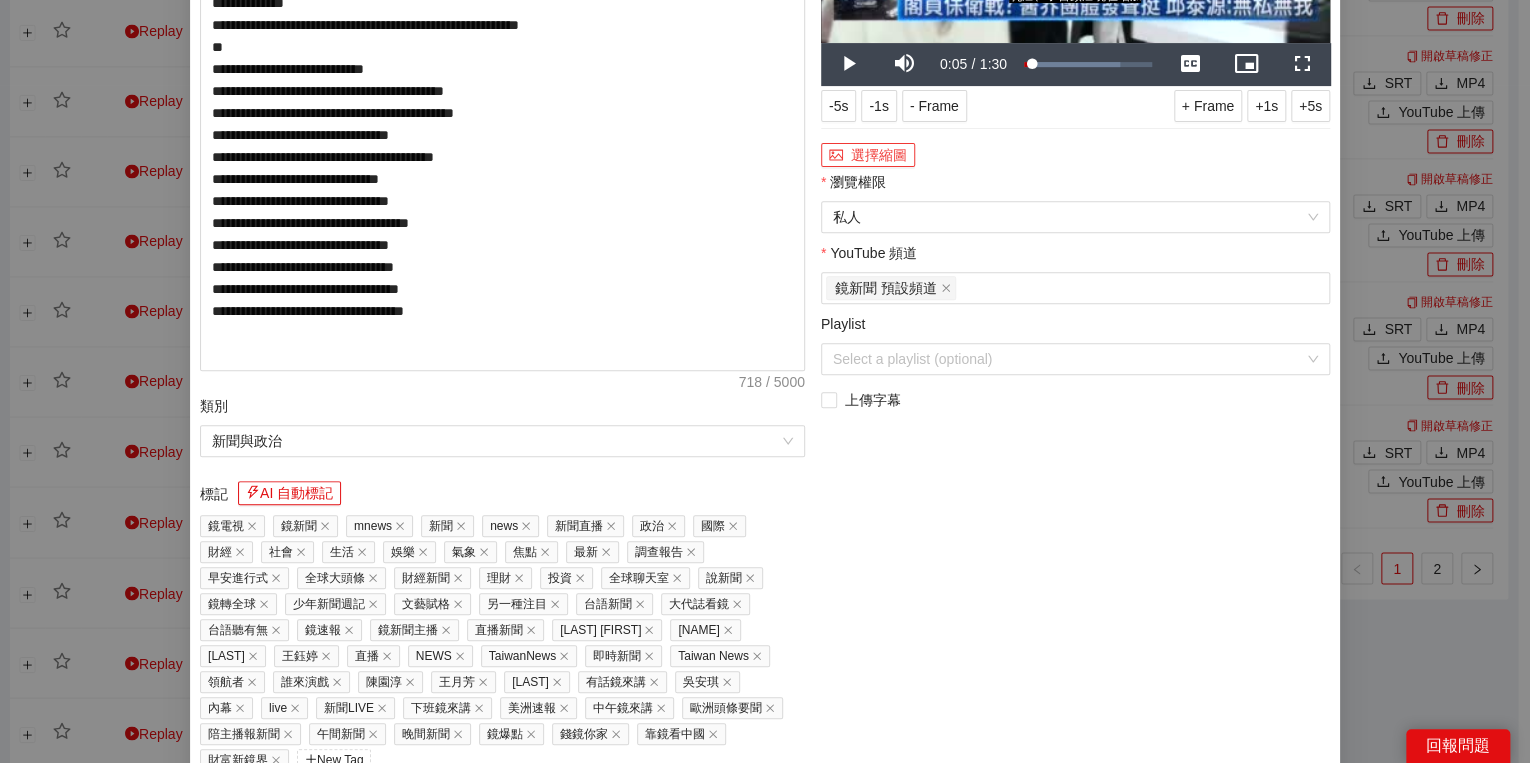 click on "選擇縮圖" at bounding box center [868, 155] 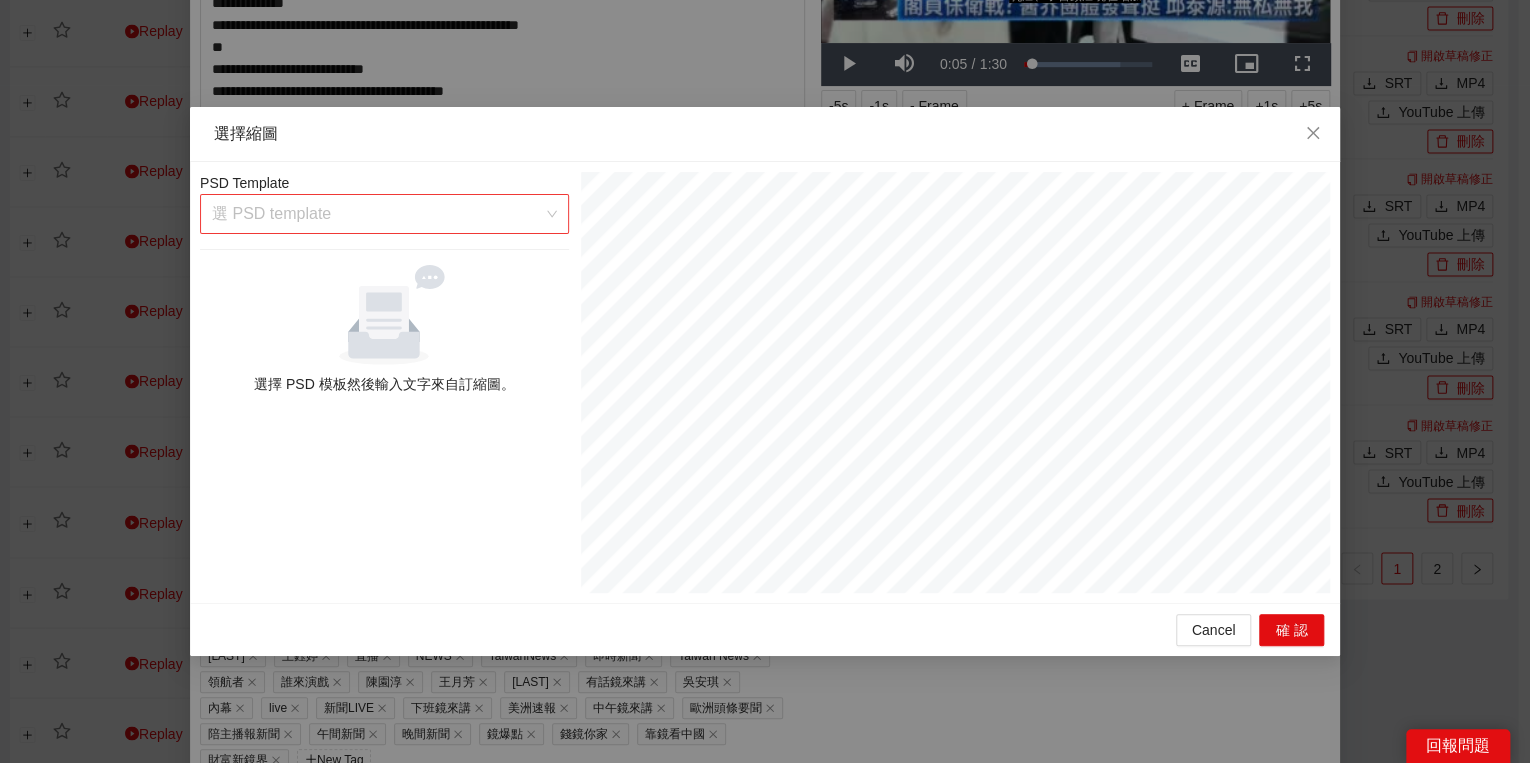 click at bounding box center (377, 214) 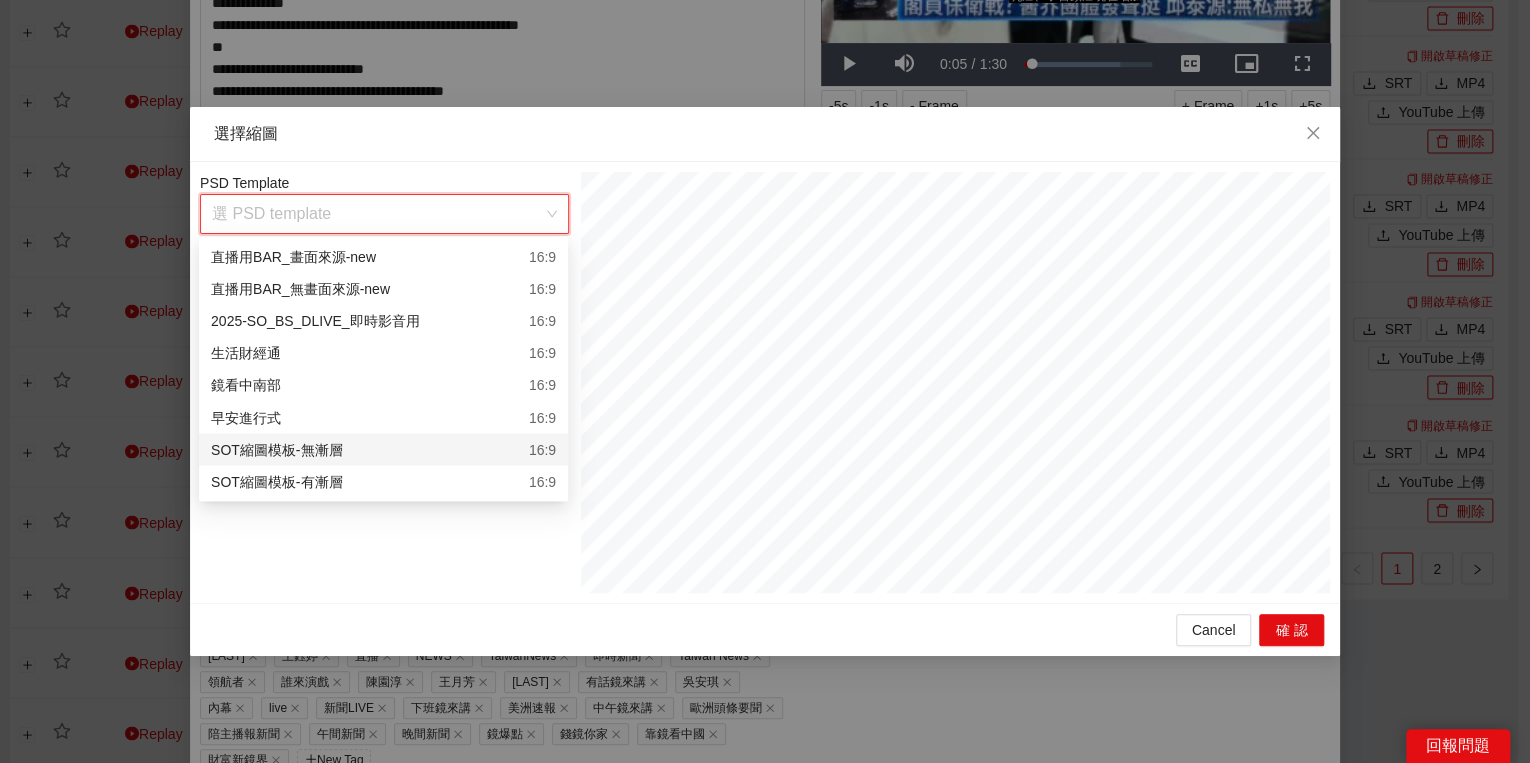 click on "SOT縮圖模板-有漸層 16:9" at bounding box center [383, 481] 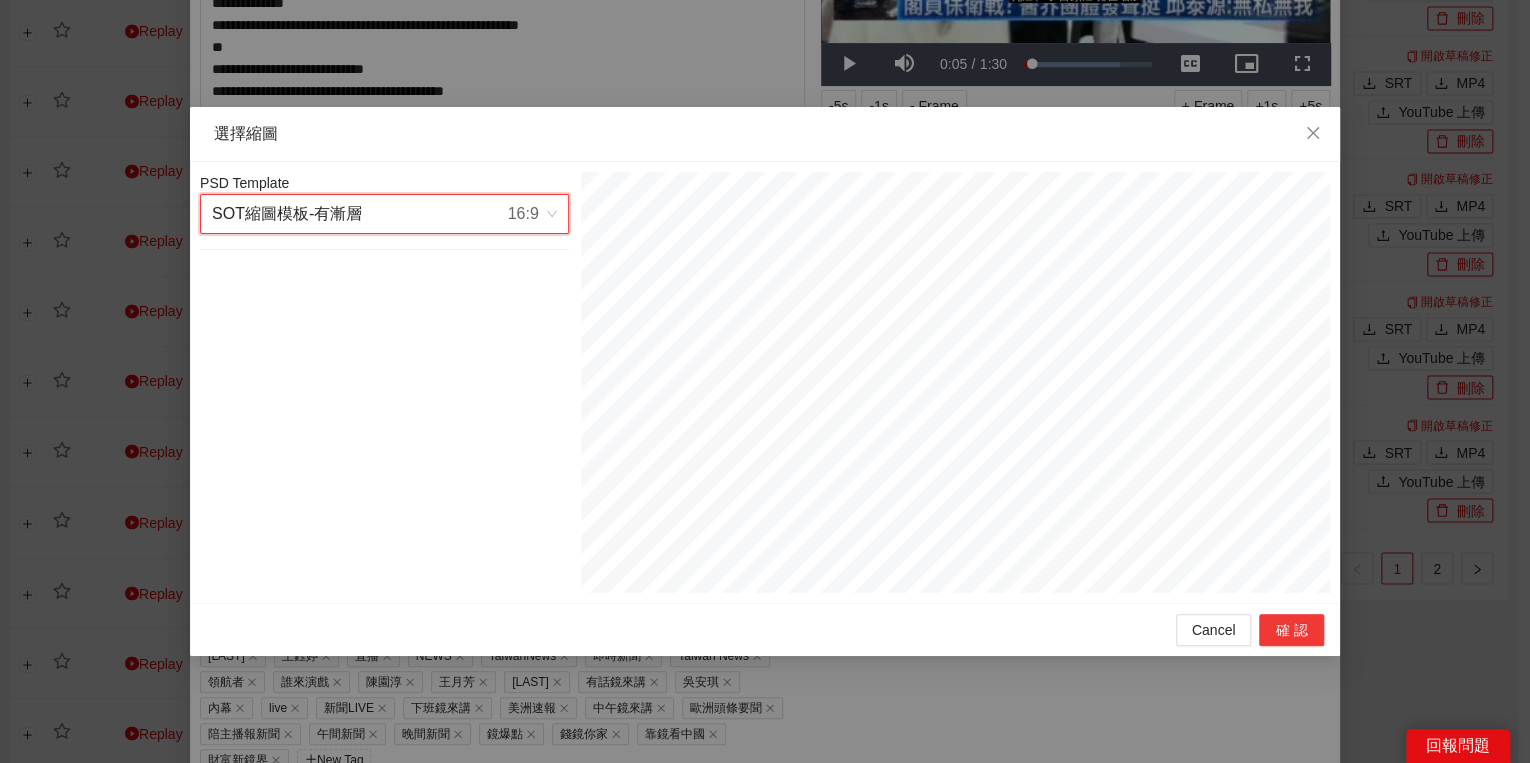 click on "確認" at bounding box center [1291, 630] 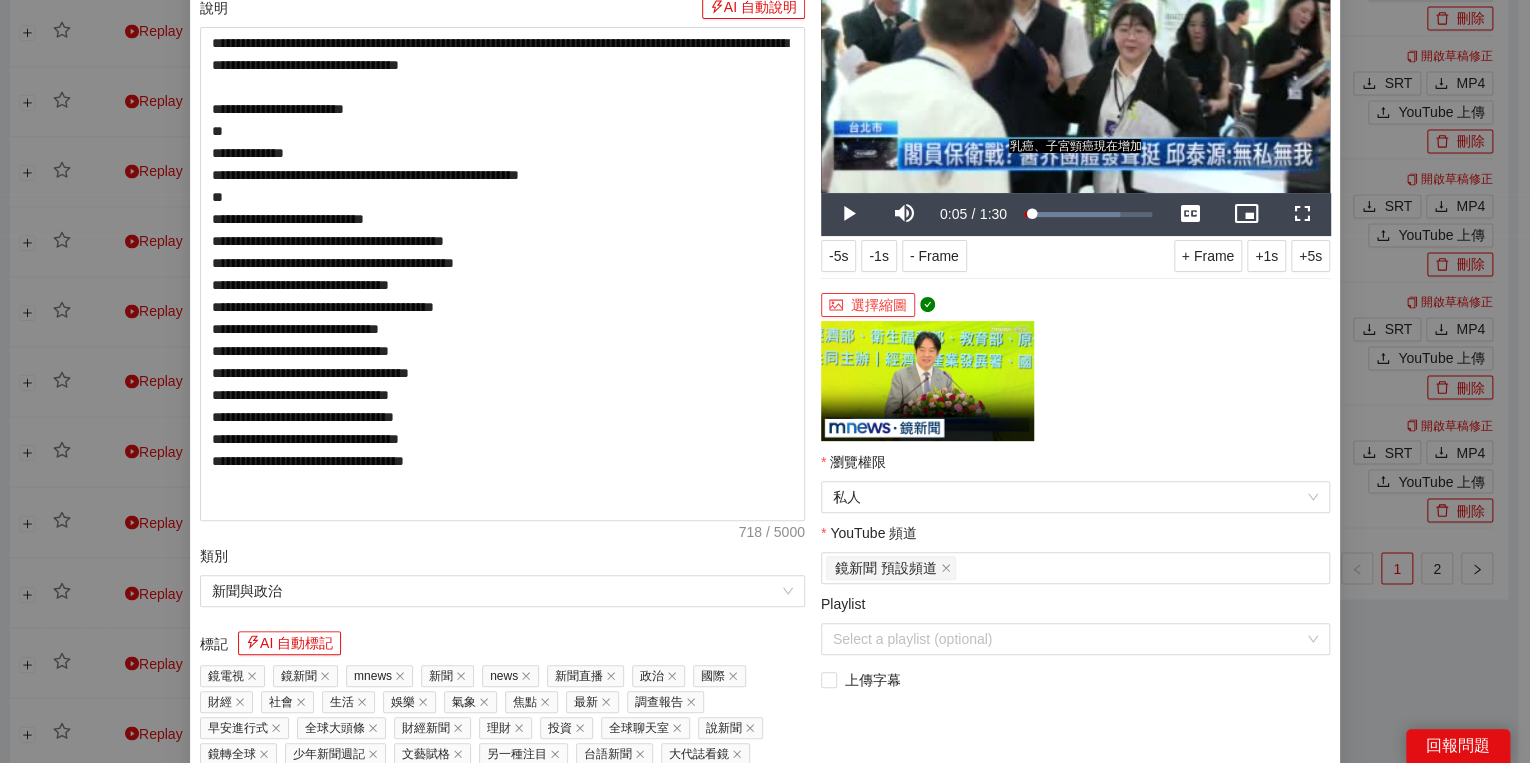 scroll, scrollTop: 374, scrollLeft: 0, axis: vertical 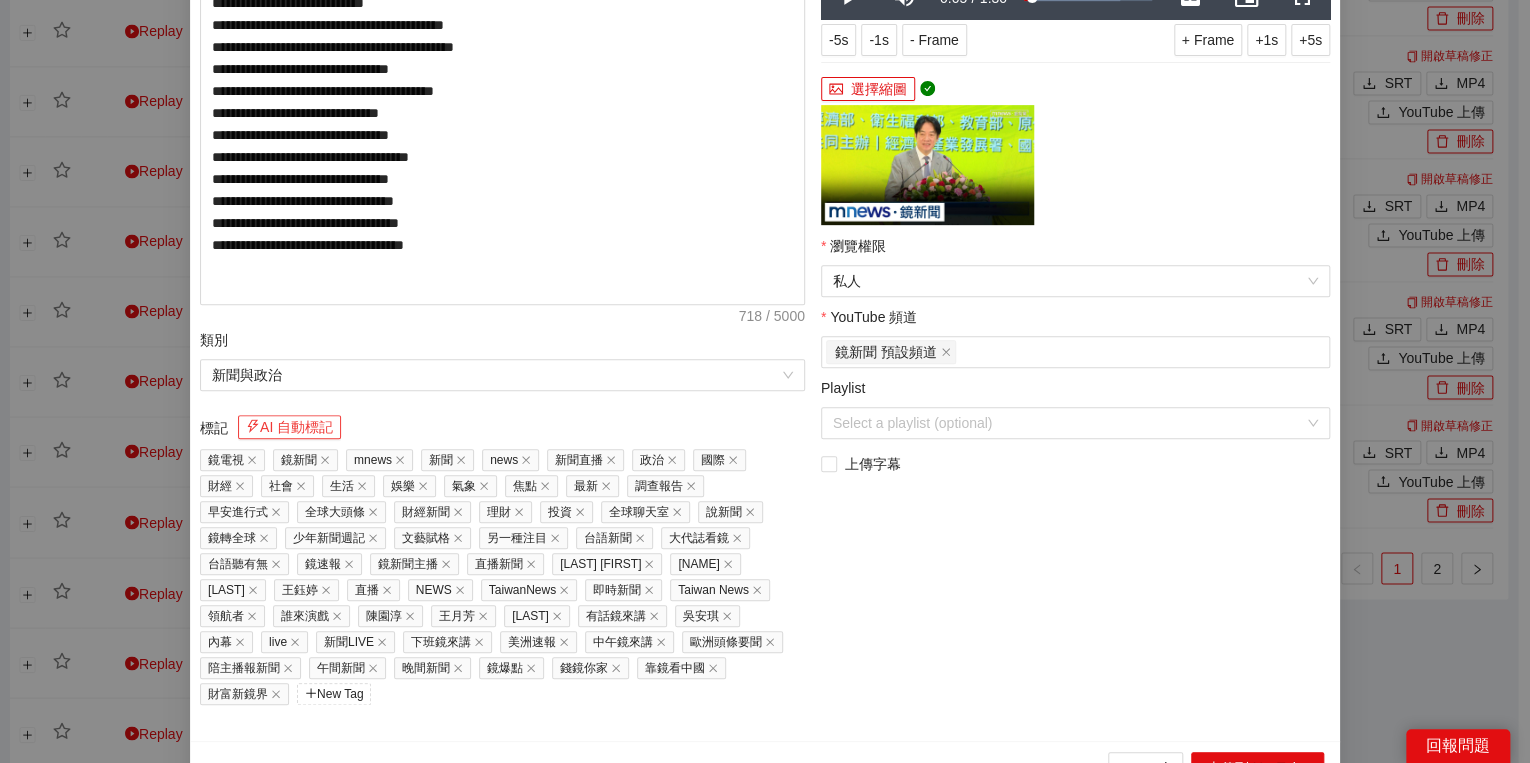 click on "AI 自動標記" at bounding box center [289, 427] 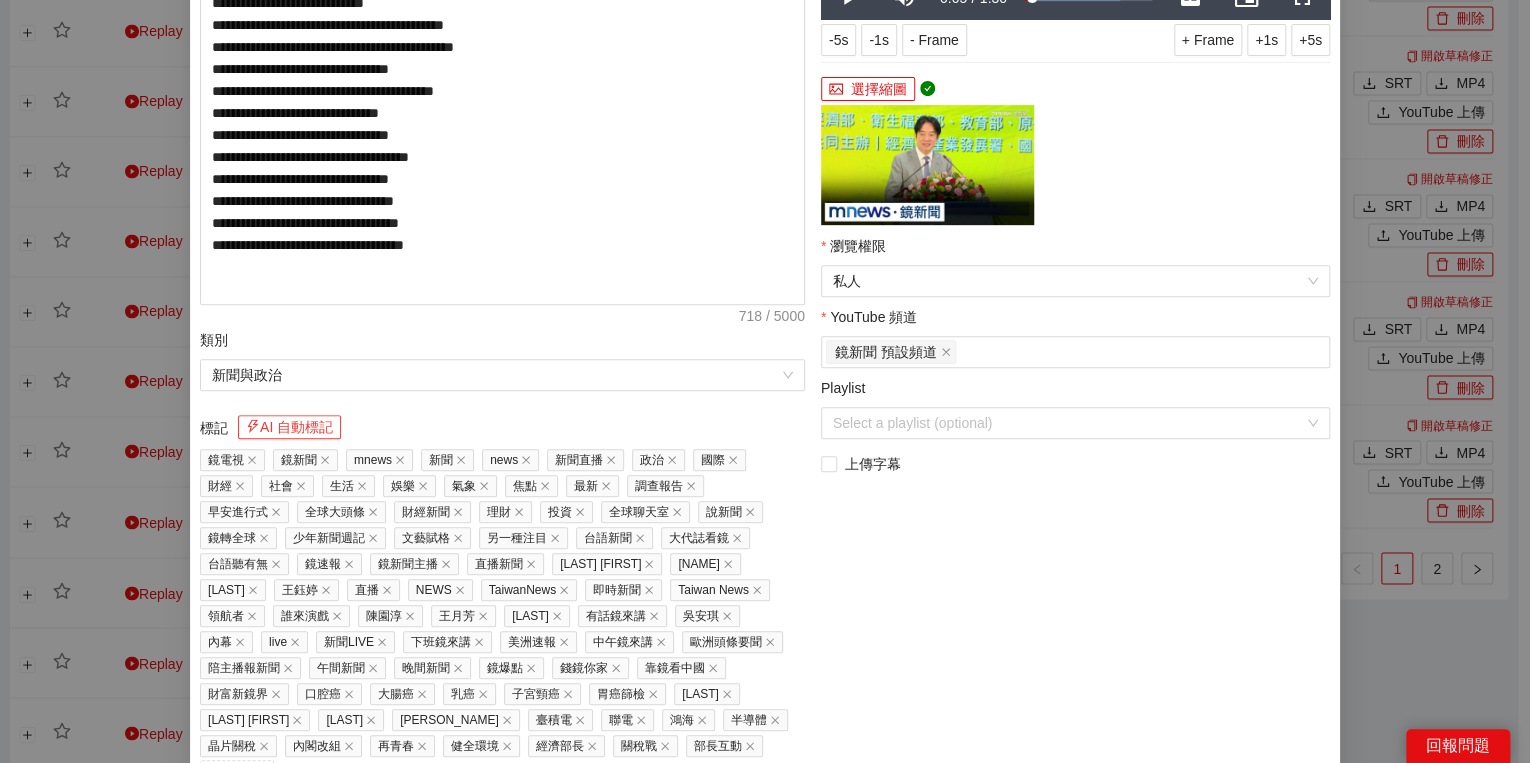 scroll, scrollTop: 451, scrollLeft: 0, axis: vertical 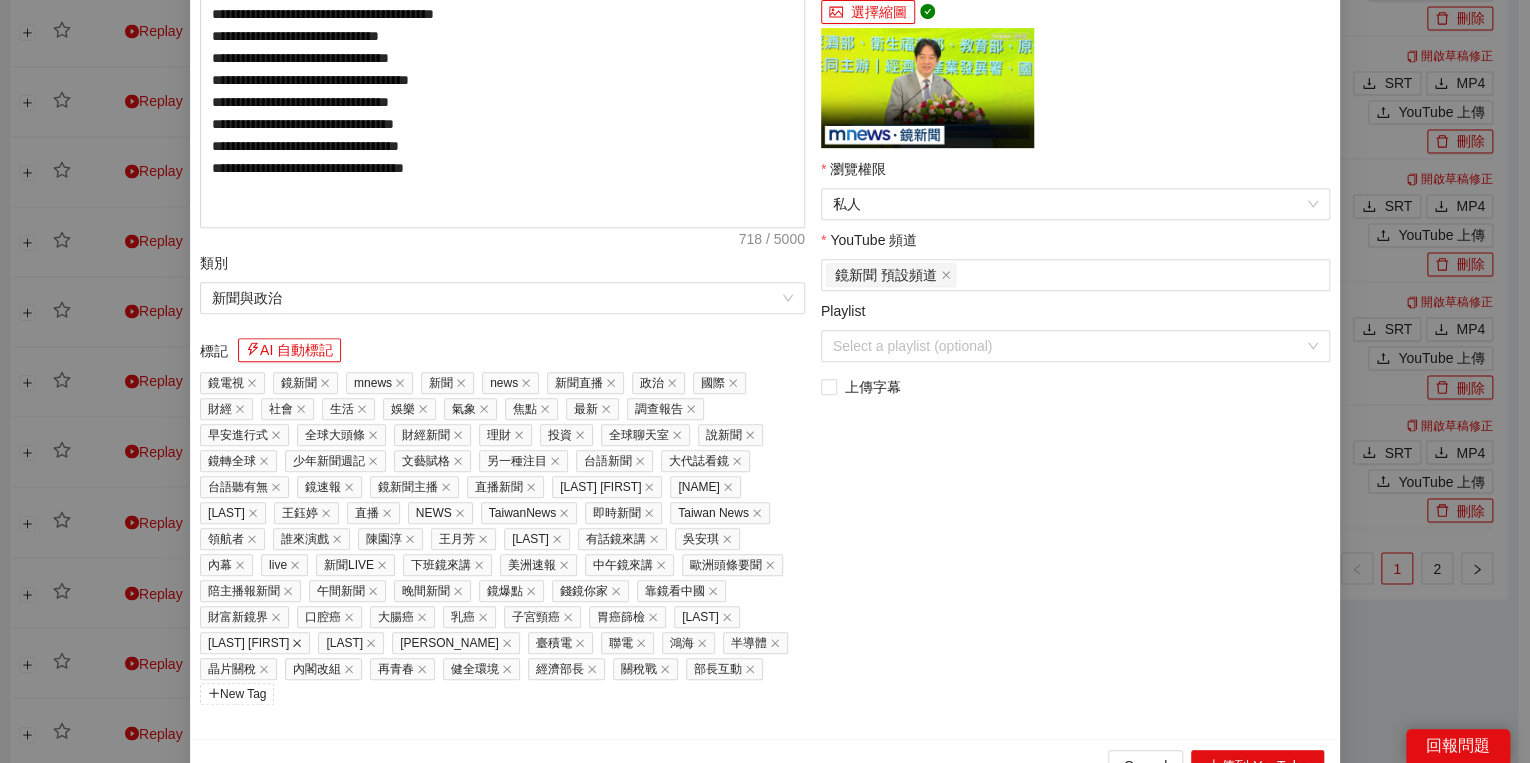 click 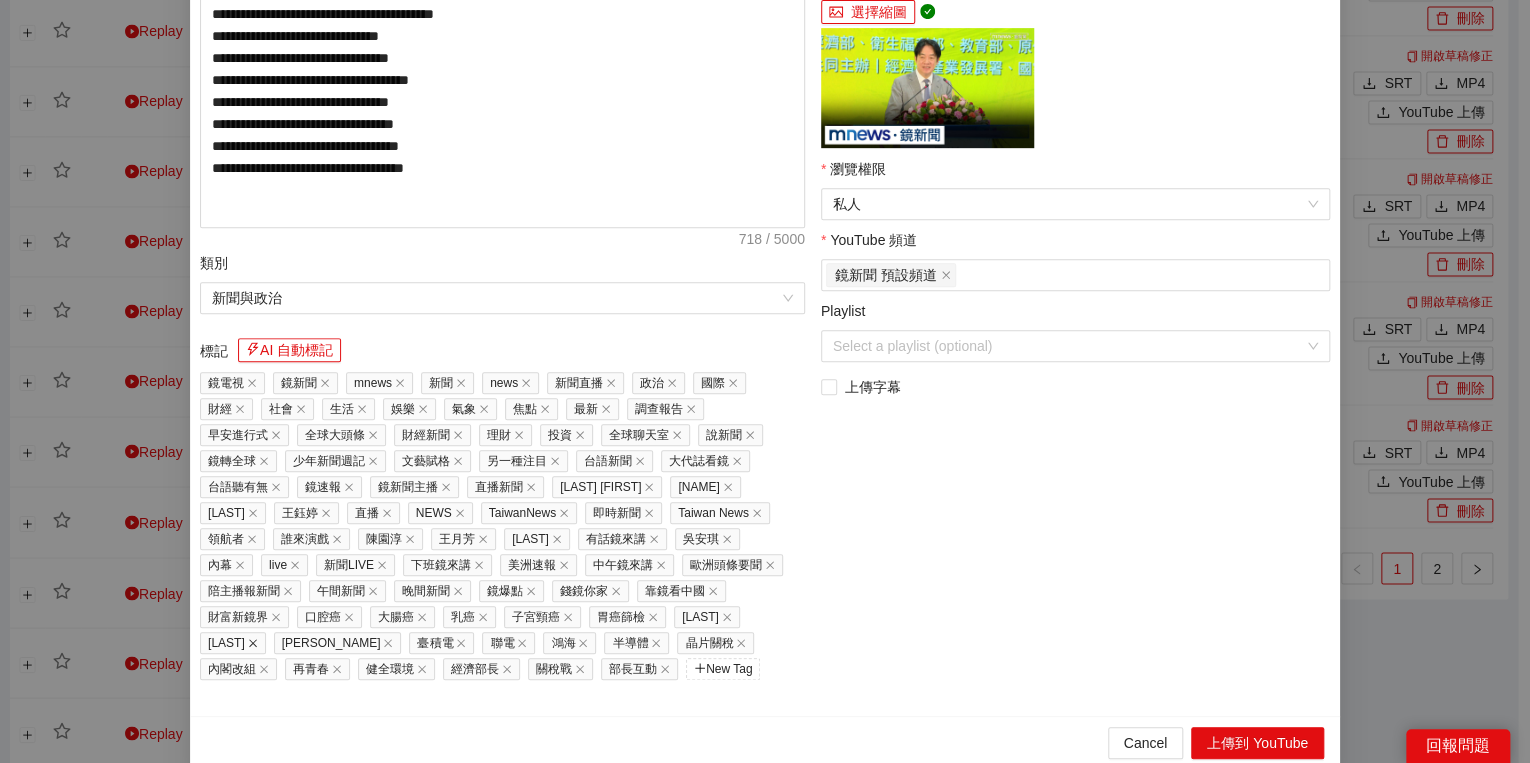 click 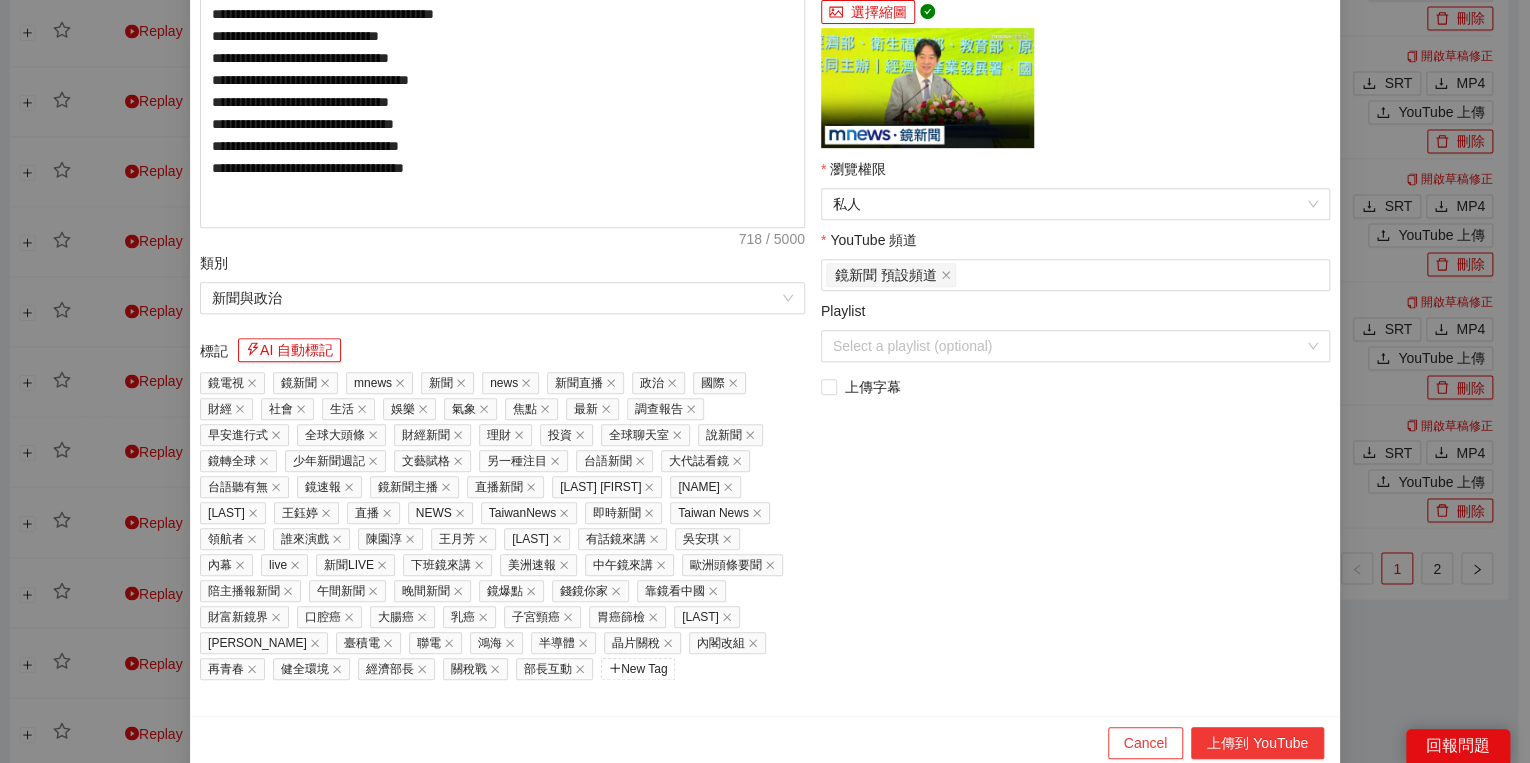 drag, startPoint x: 1200, startPoint y: 744, endPoint x: 1134, endPoint y: 748, distance: 66.1211 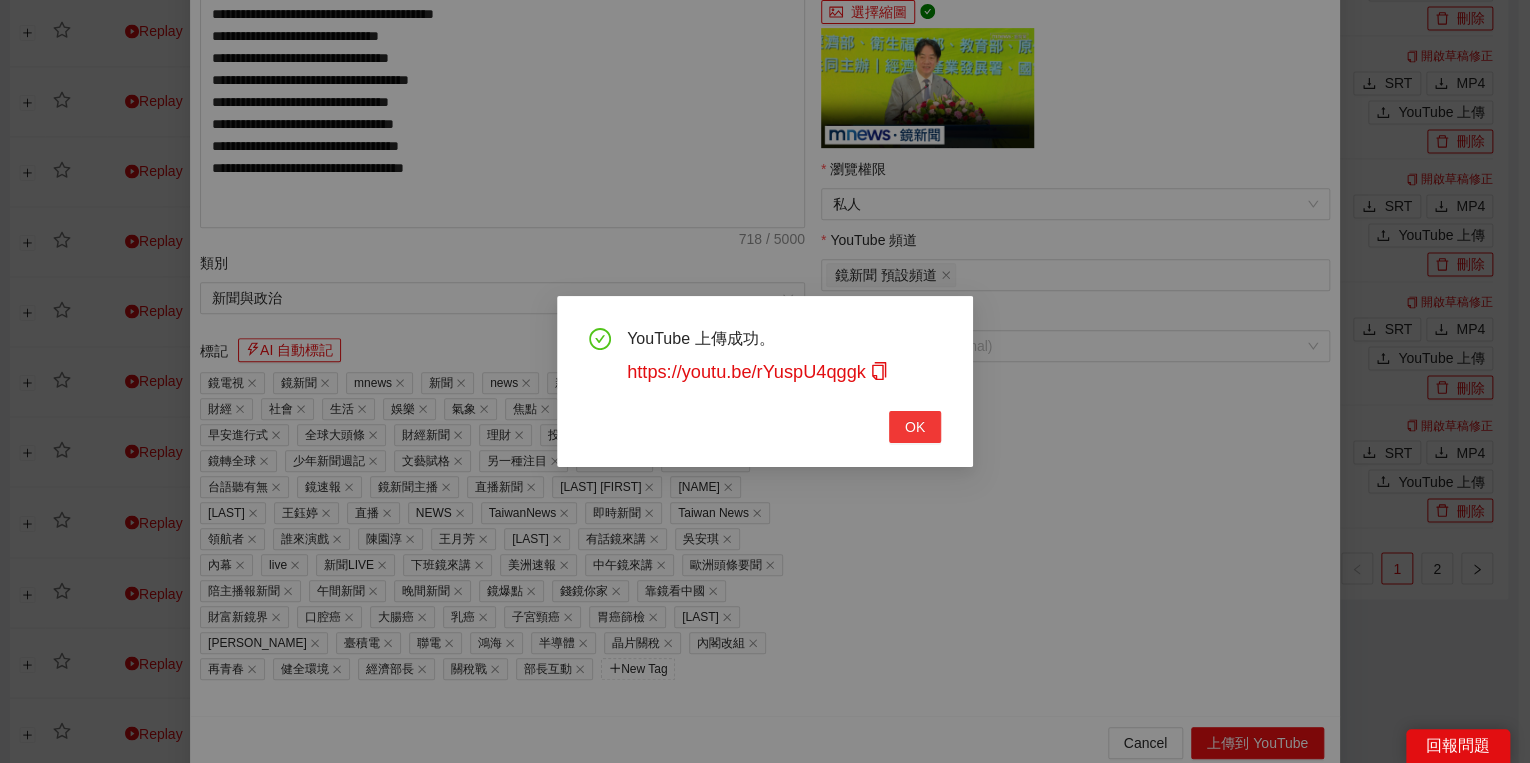 click on "OK" at bounding box center (915, 427) 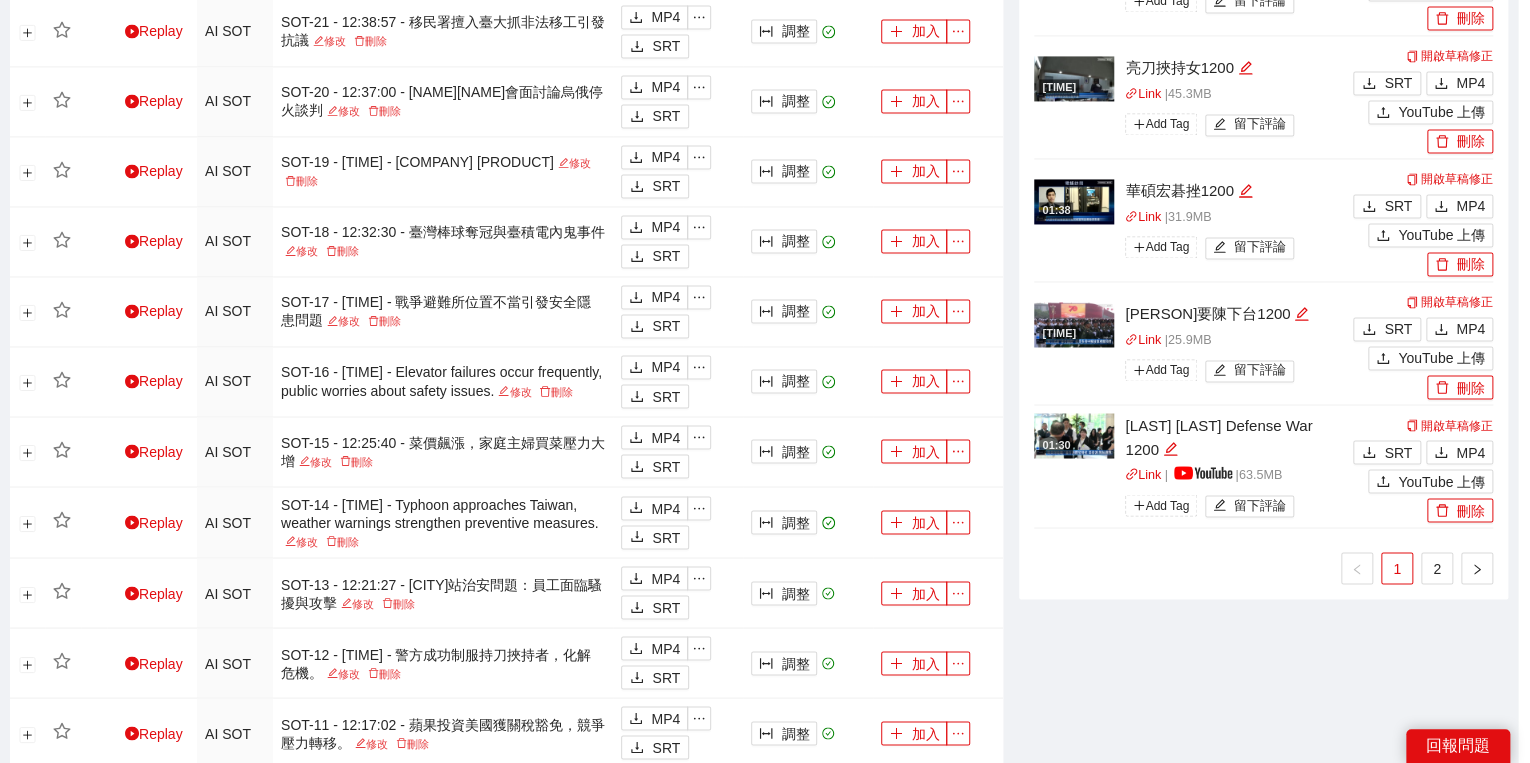 scroll, scrollTop: 308, scrollLeft: 0, axis: vertical 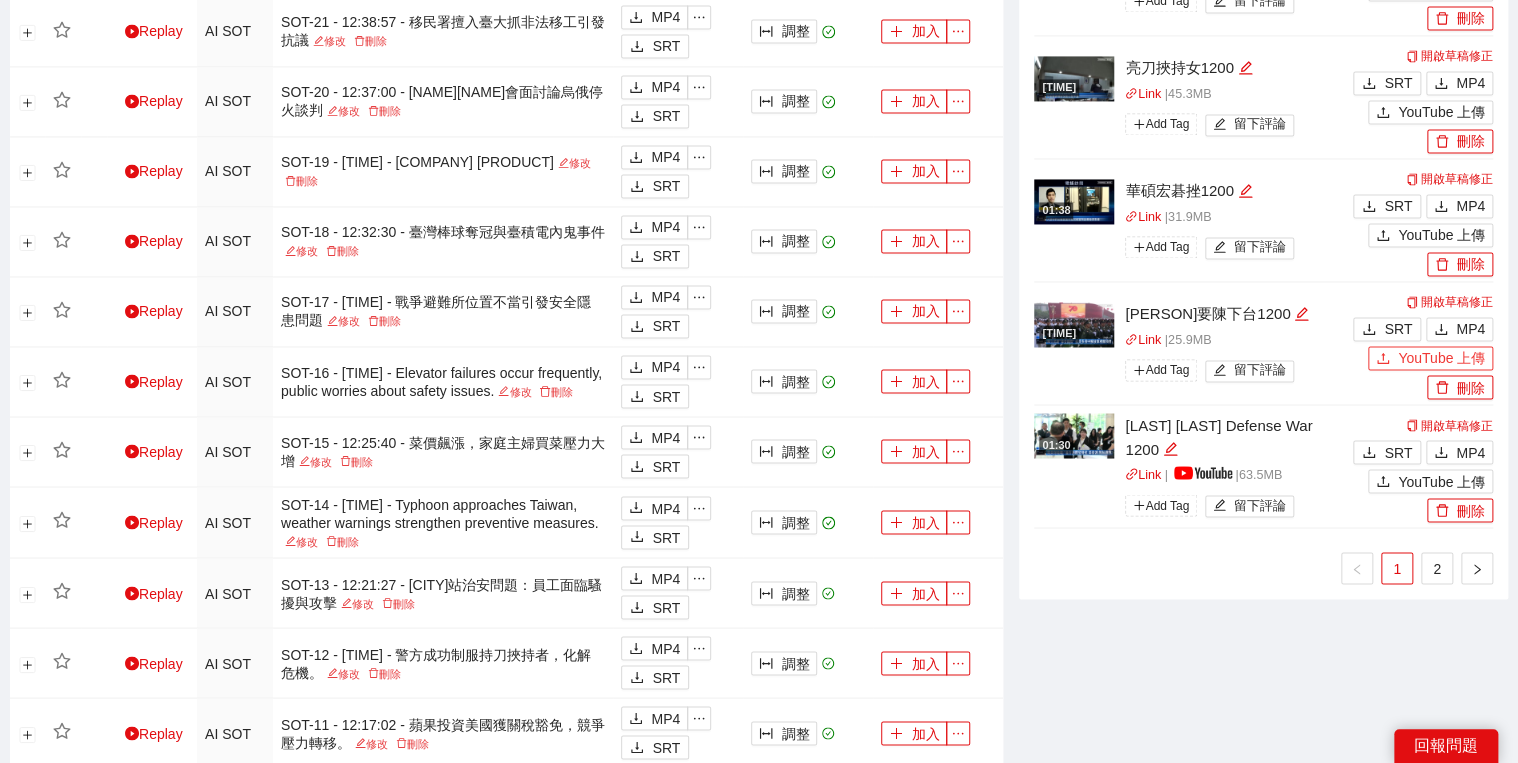 click on "YouTube 上傳" at bounding box center [1441, 358] 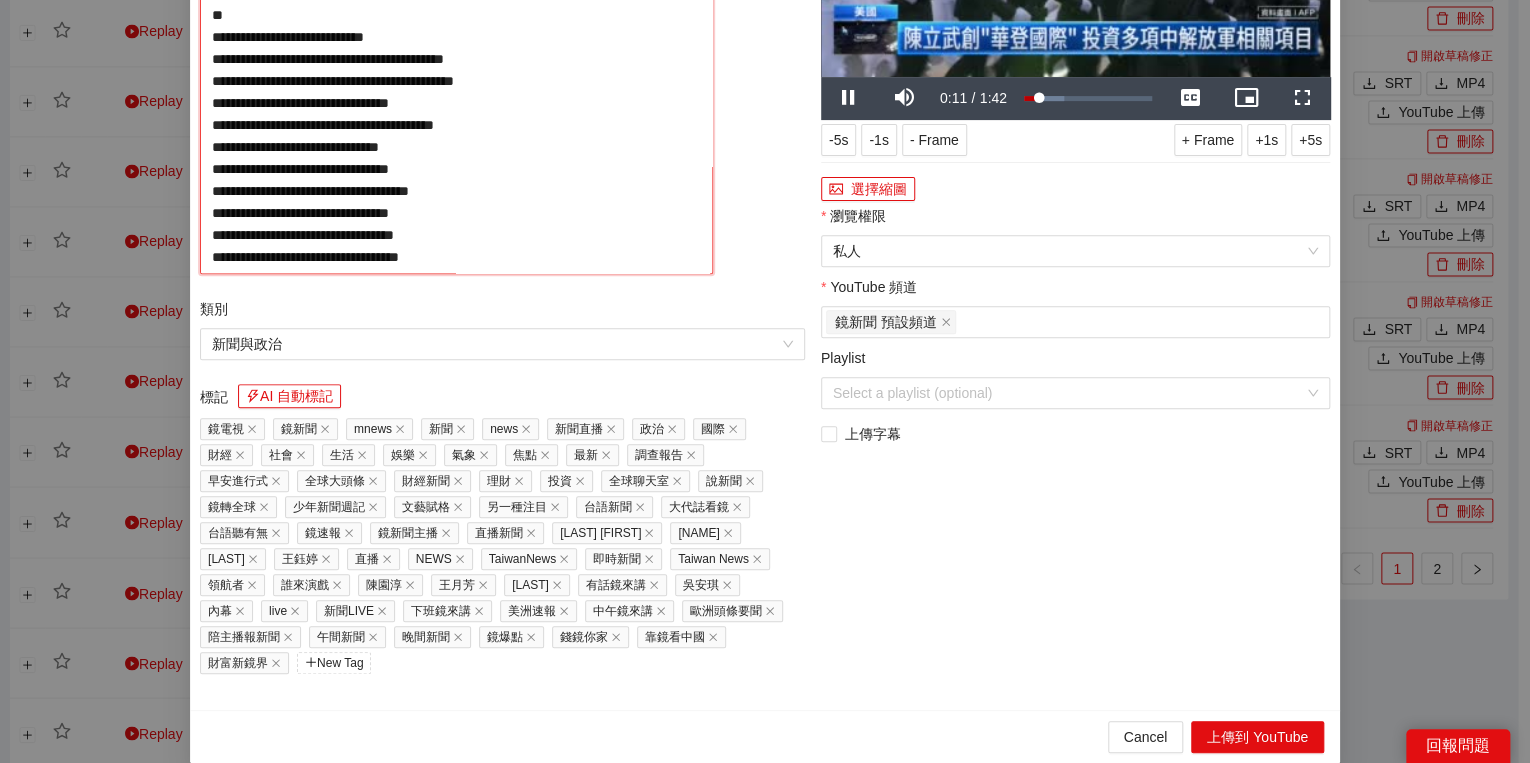 click on "**********" at bounding box center (456, 92) 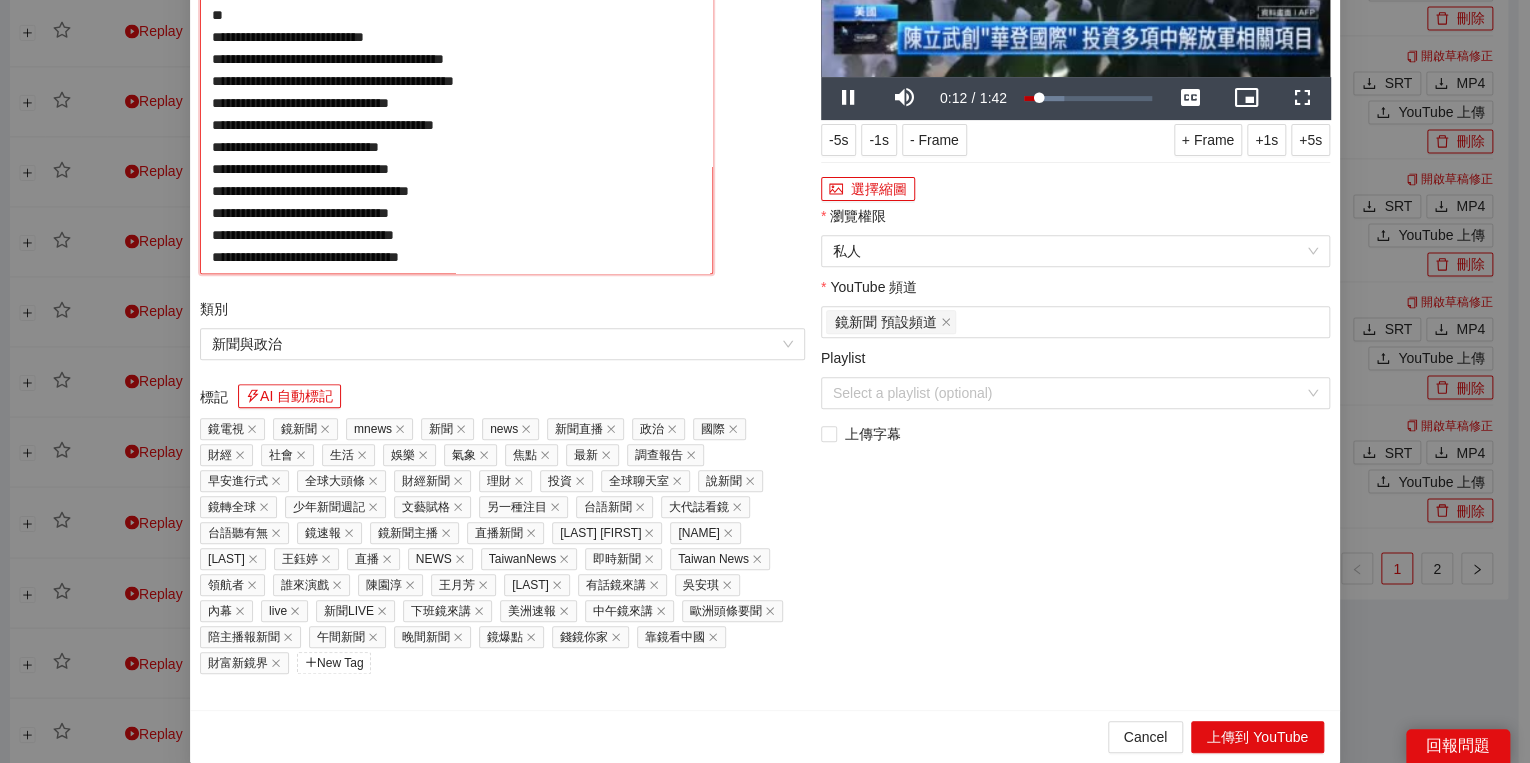 paste on "**********" 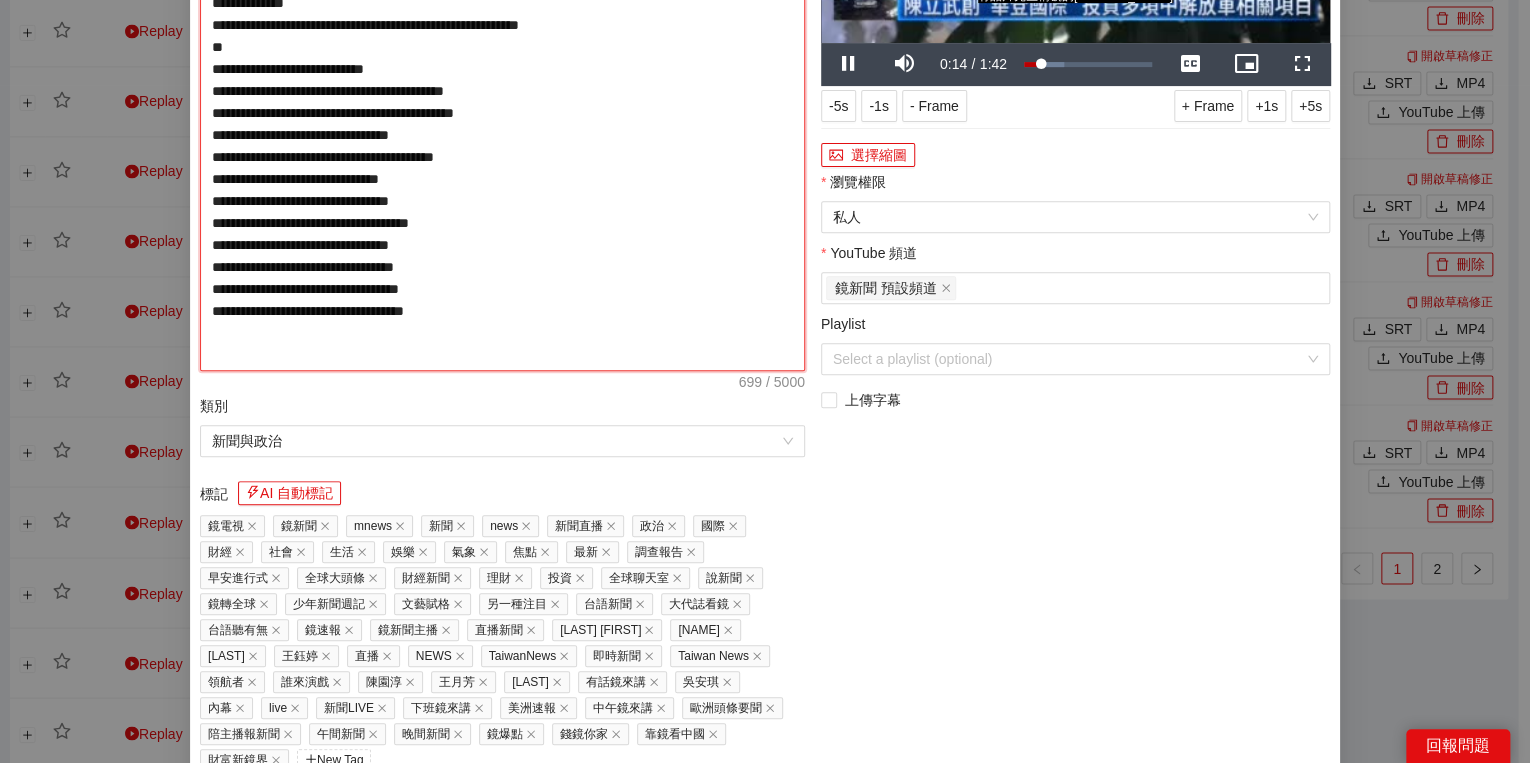 click on "**********" at bounding box center [502, 124] 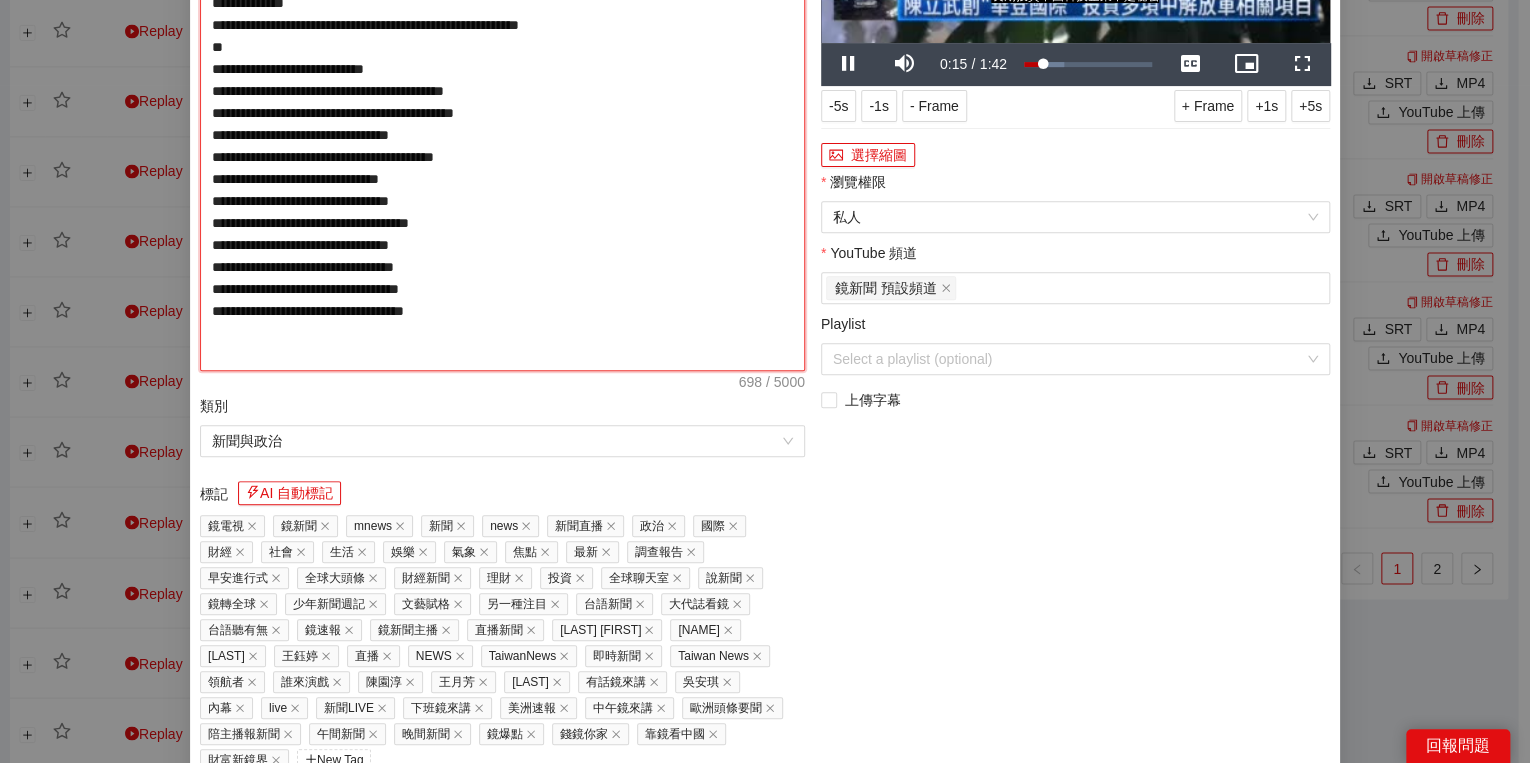 click on "**********" at bounding box center (502, 124) 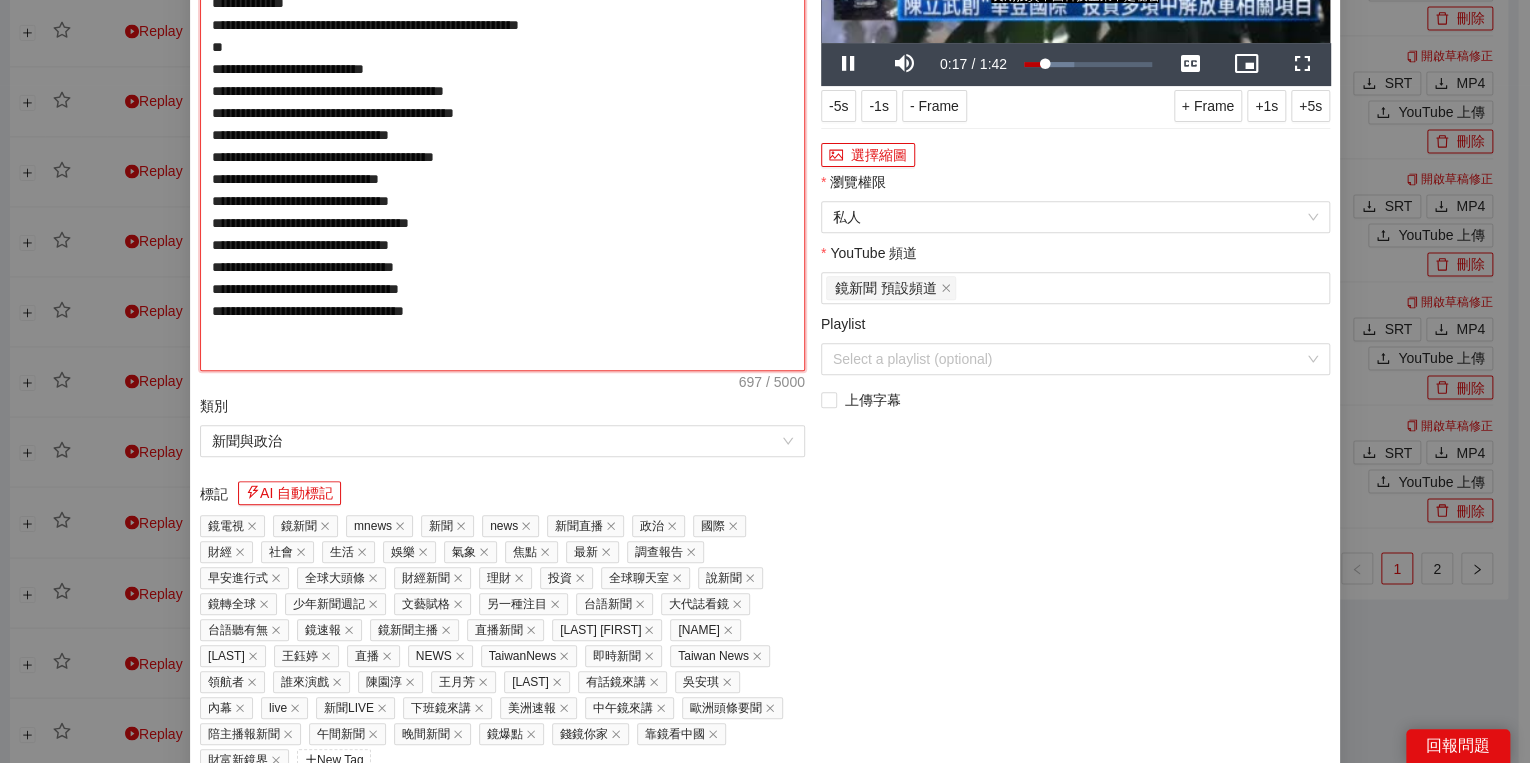 click on "**********" at bounding box center [502, 124] 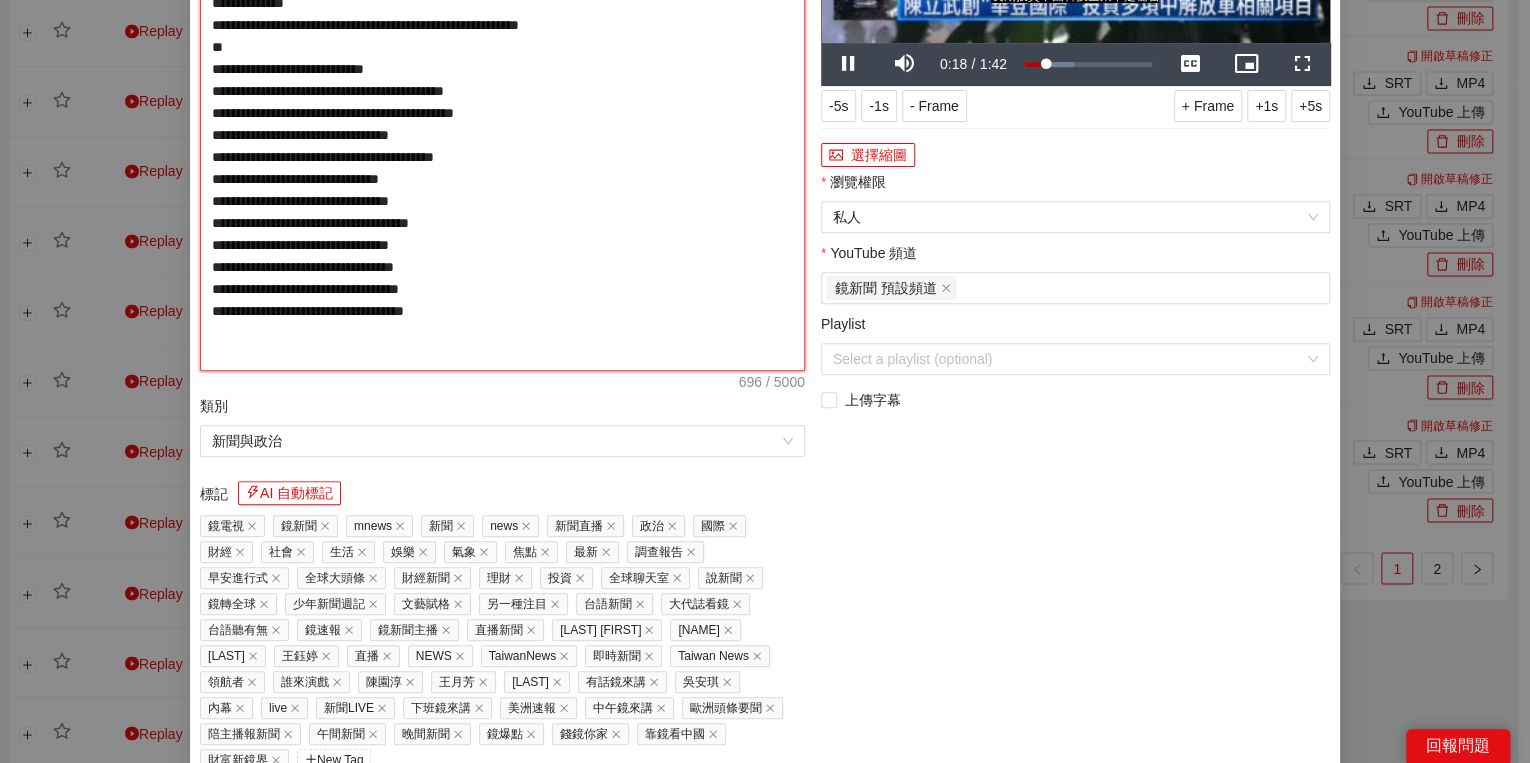 click on "**********" at bounding box center (502, 124) 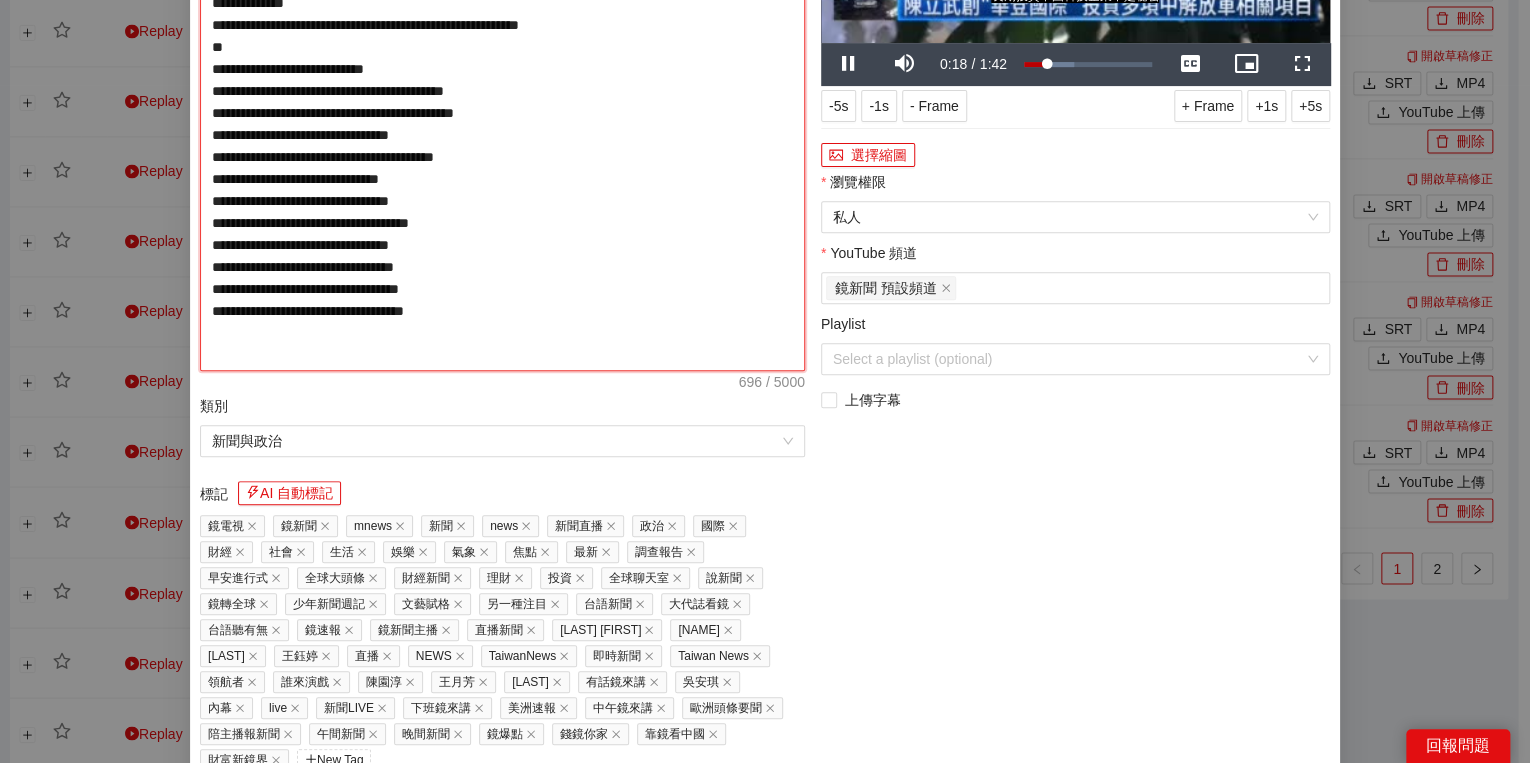 type on "**********" 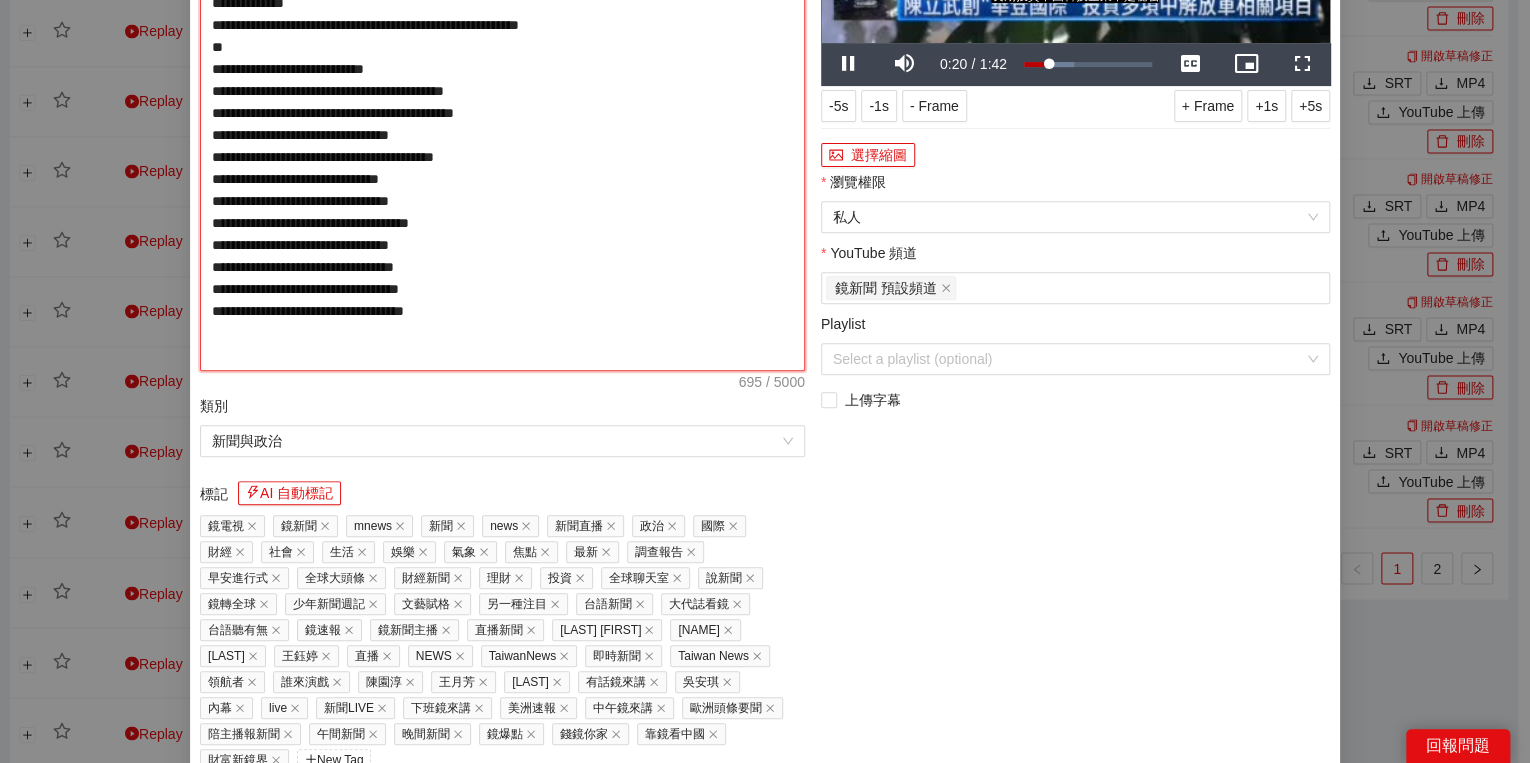 click on "**********" at bounding box center (502, 124) 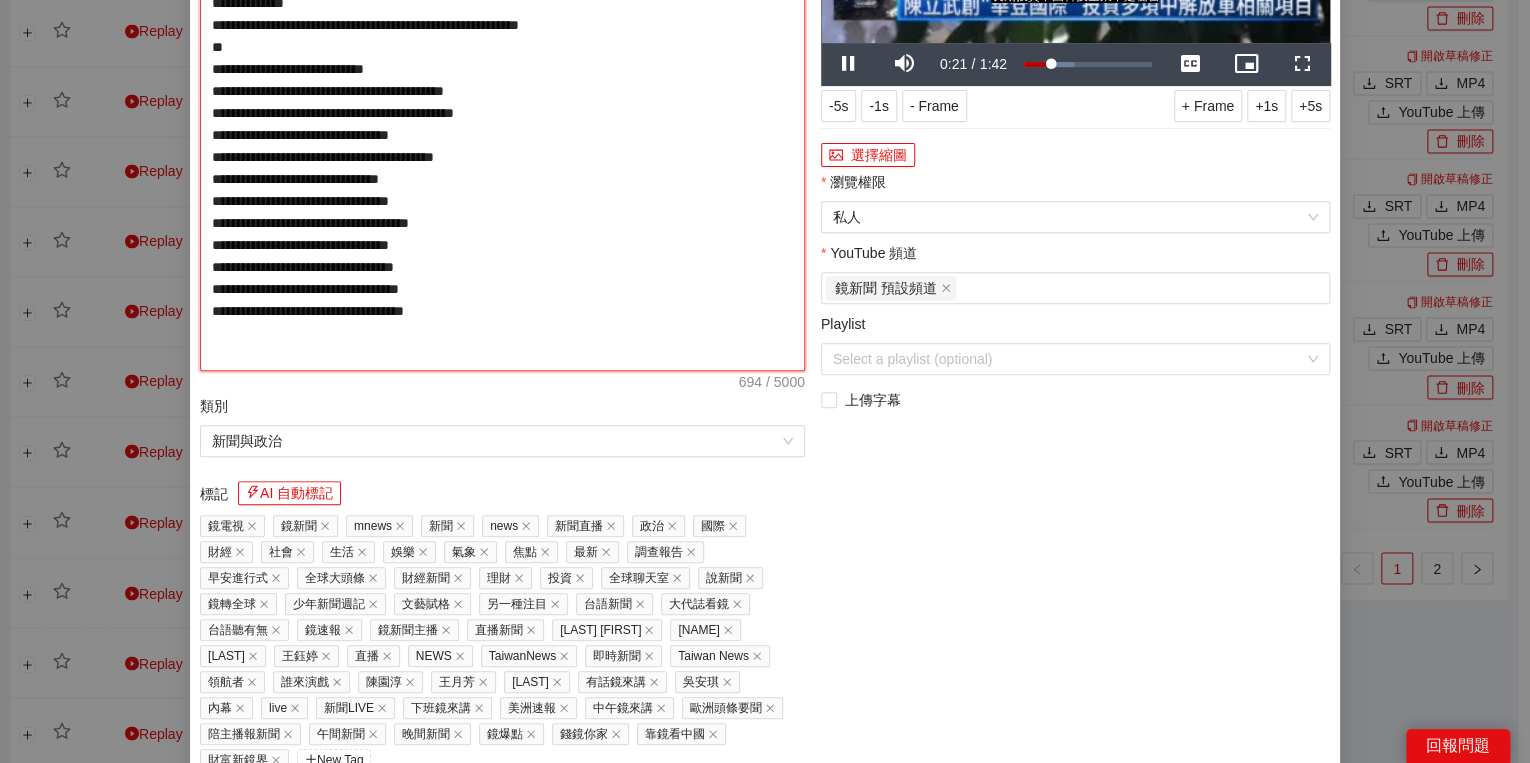 click on "**********" at bounding box center [502, 124] 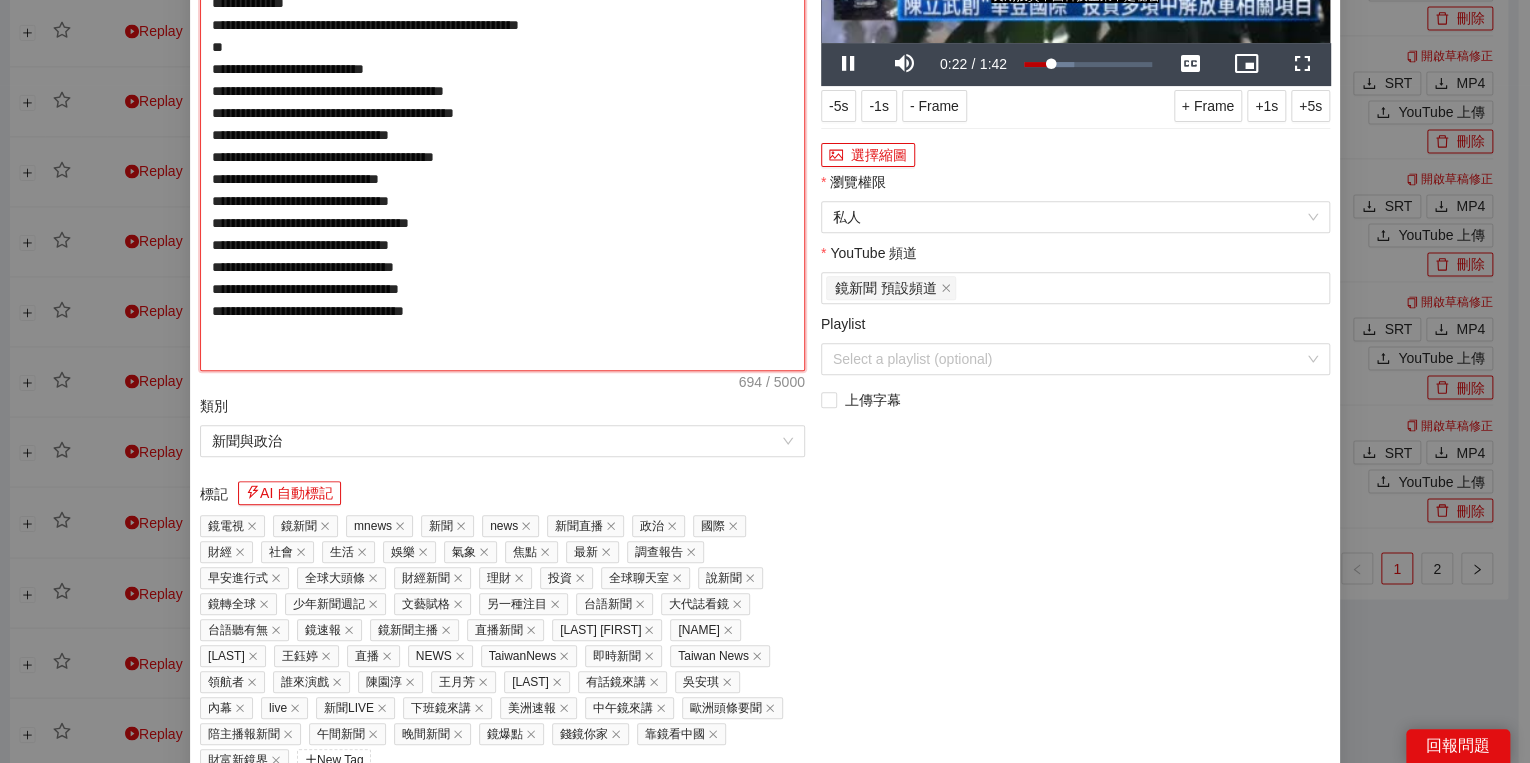 type on "**********" 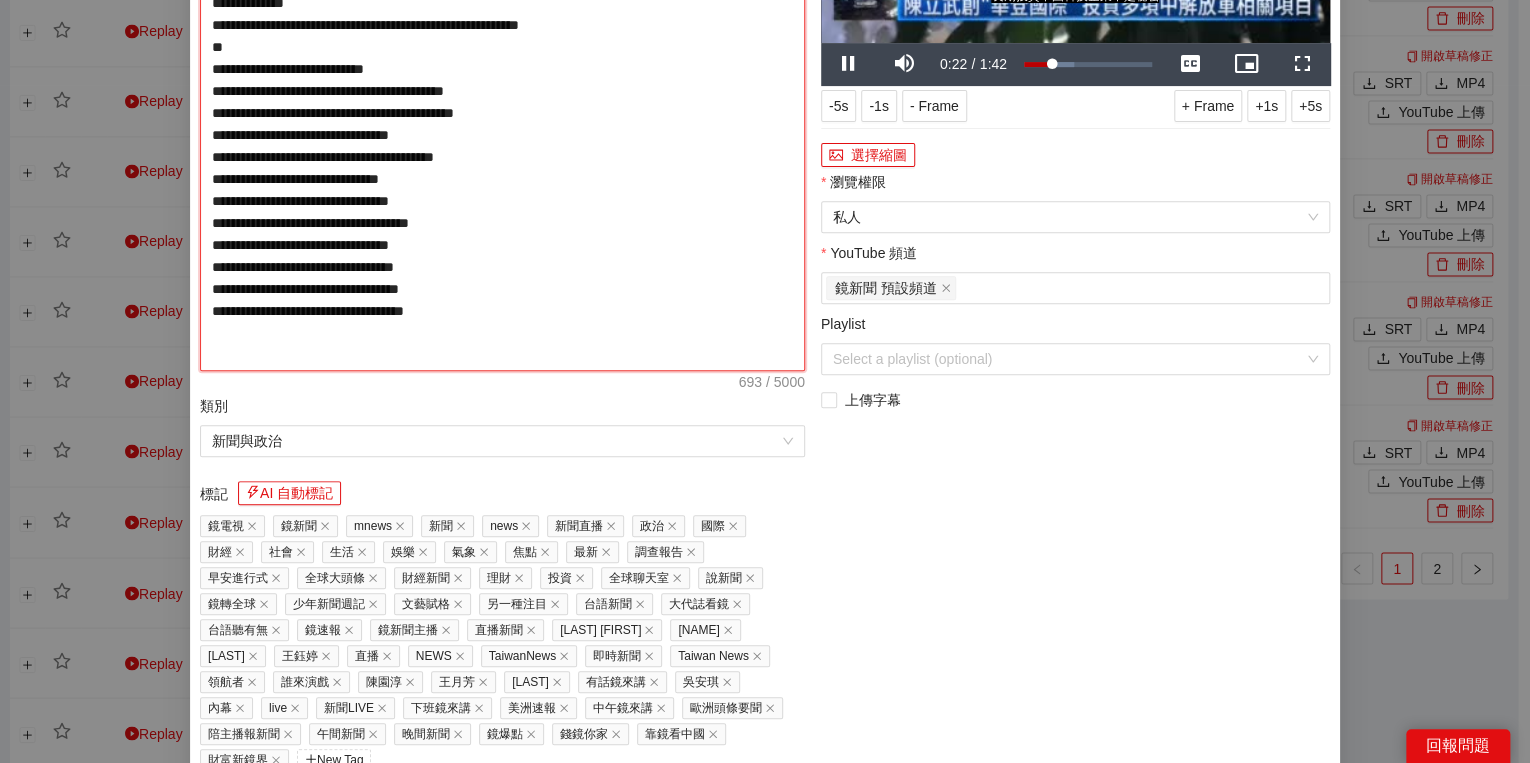 click on "**********" at bounding box center (502, 124) 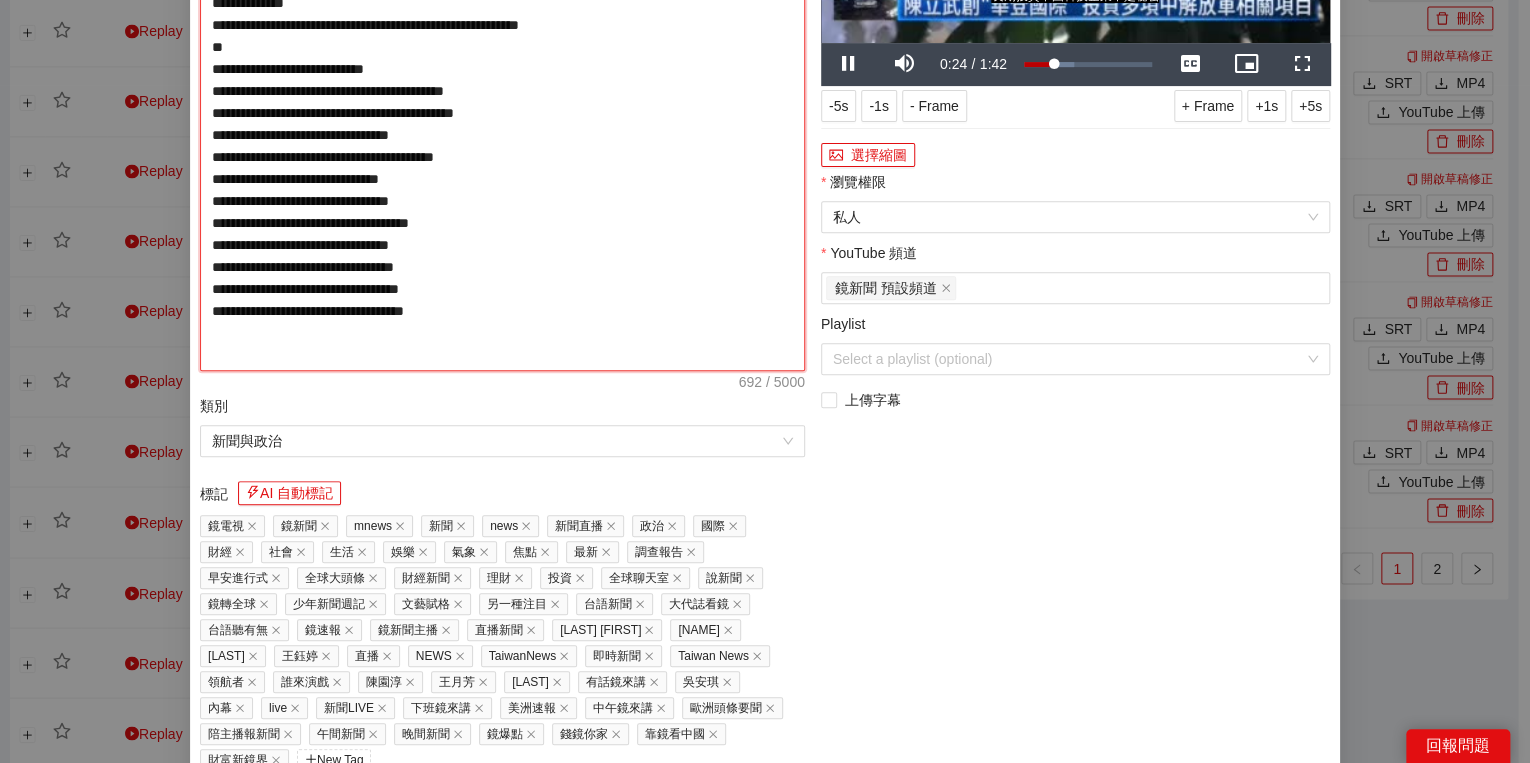 click on "**********" at bounding box center [502, 124] 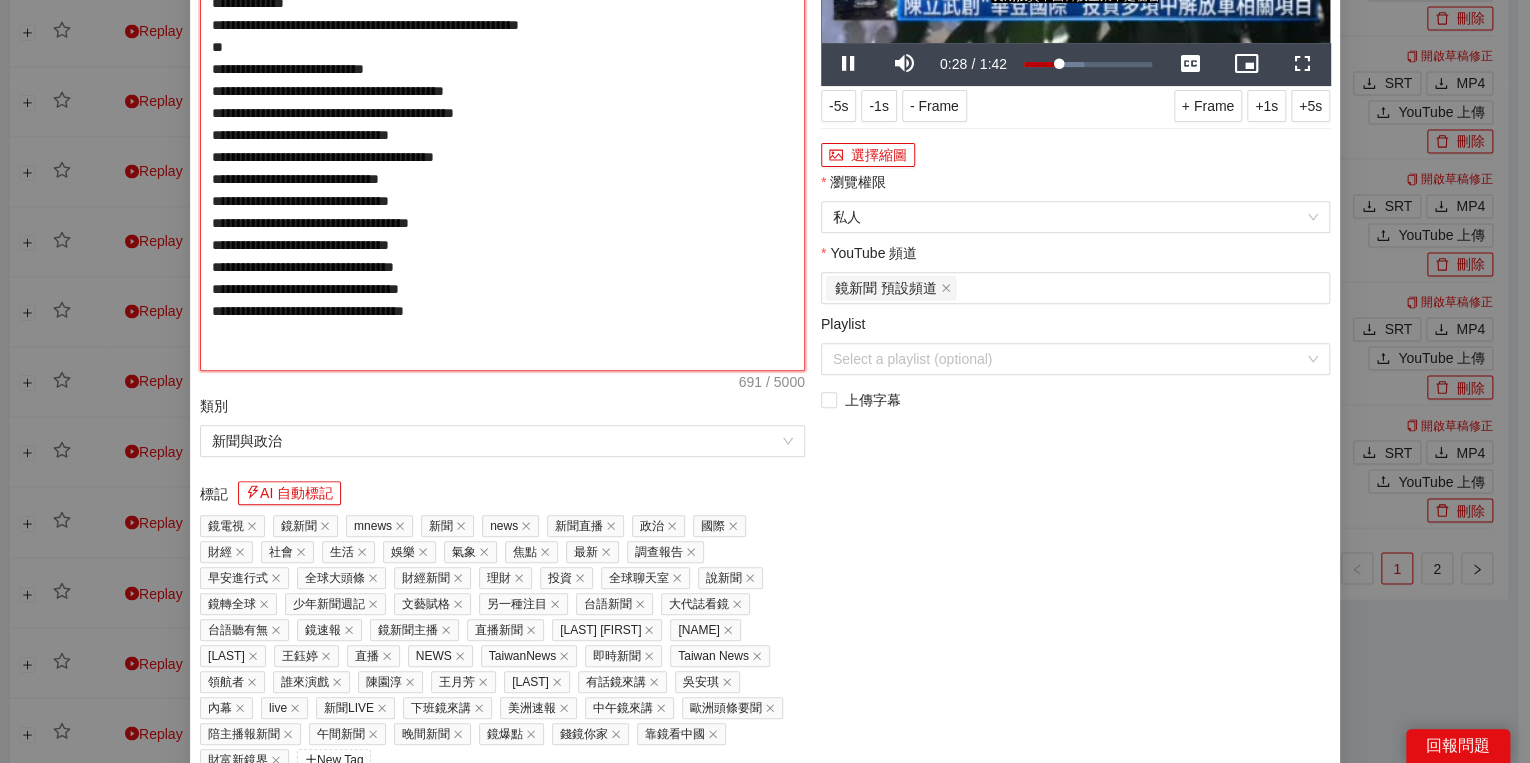 type on "**********" 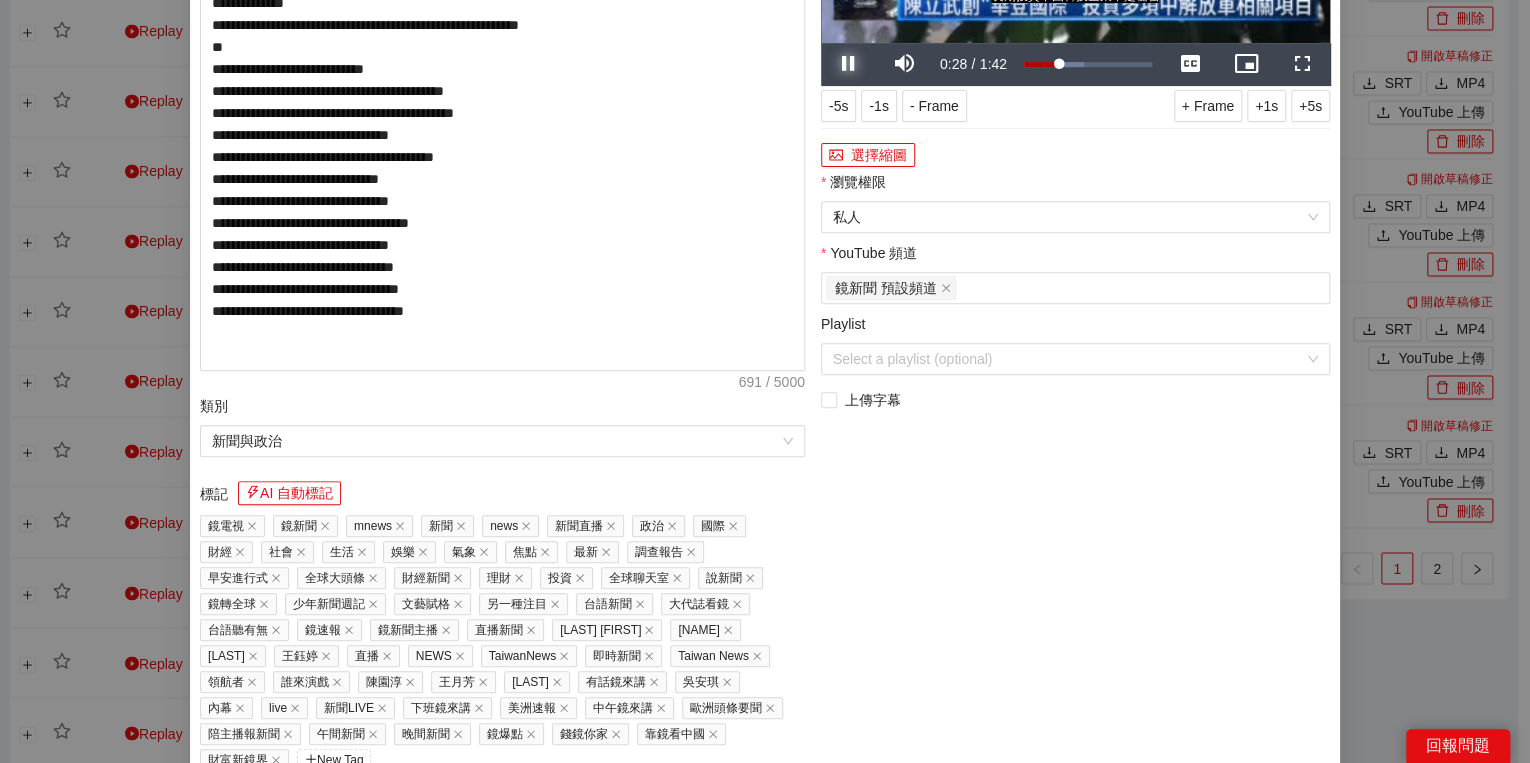 click at bounding box center (849, 64) 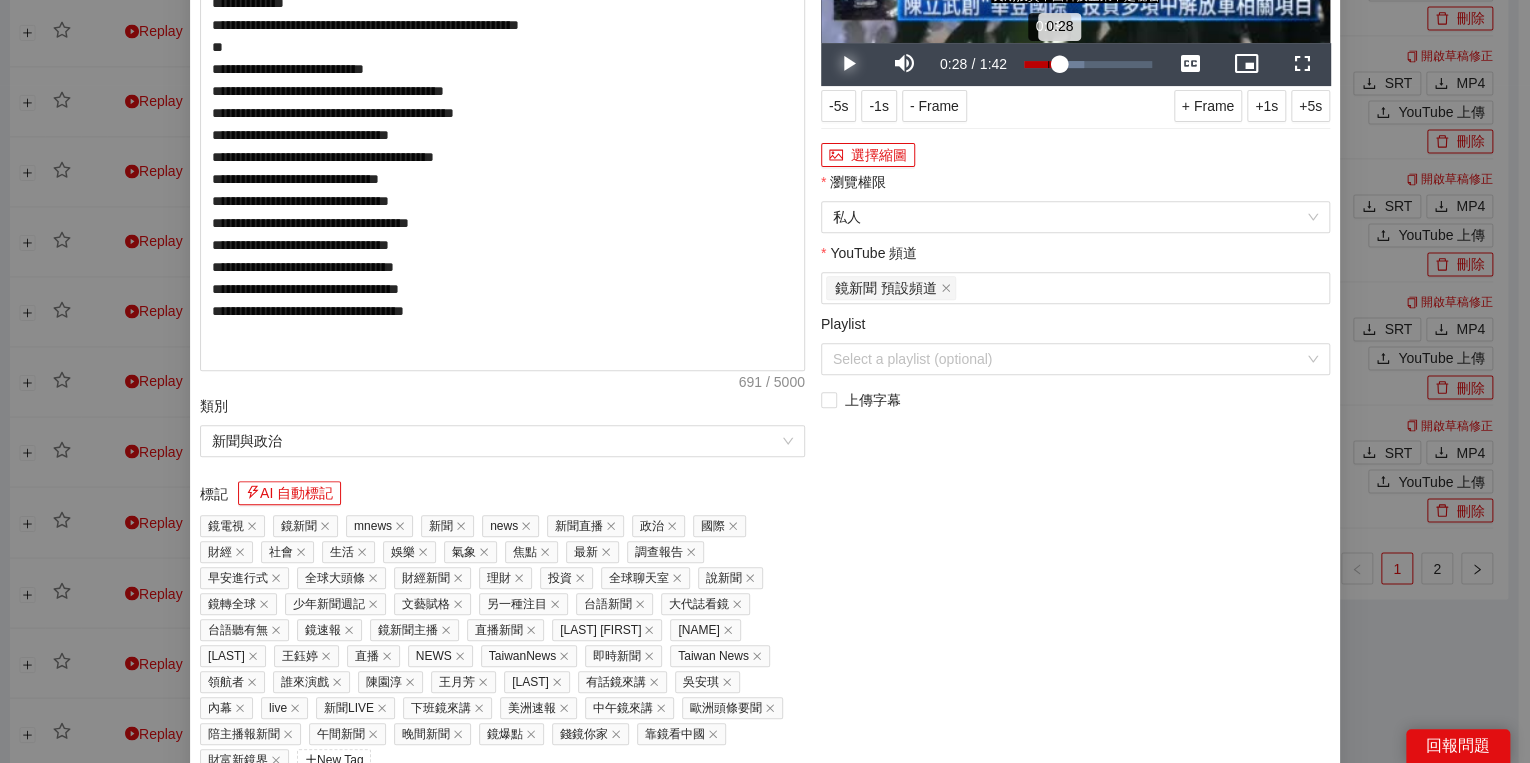 click on "0:28" at bounding box center [1041, 64] 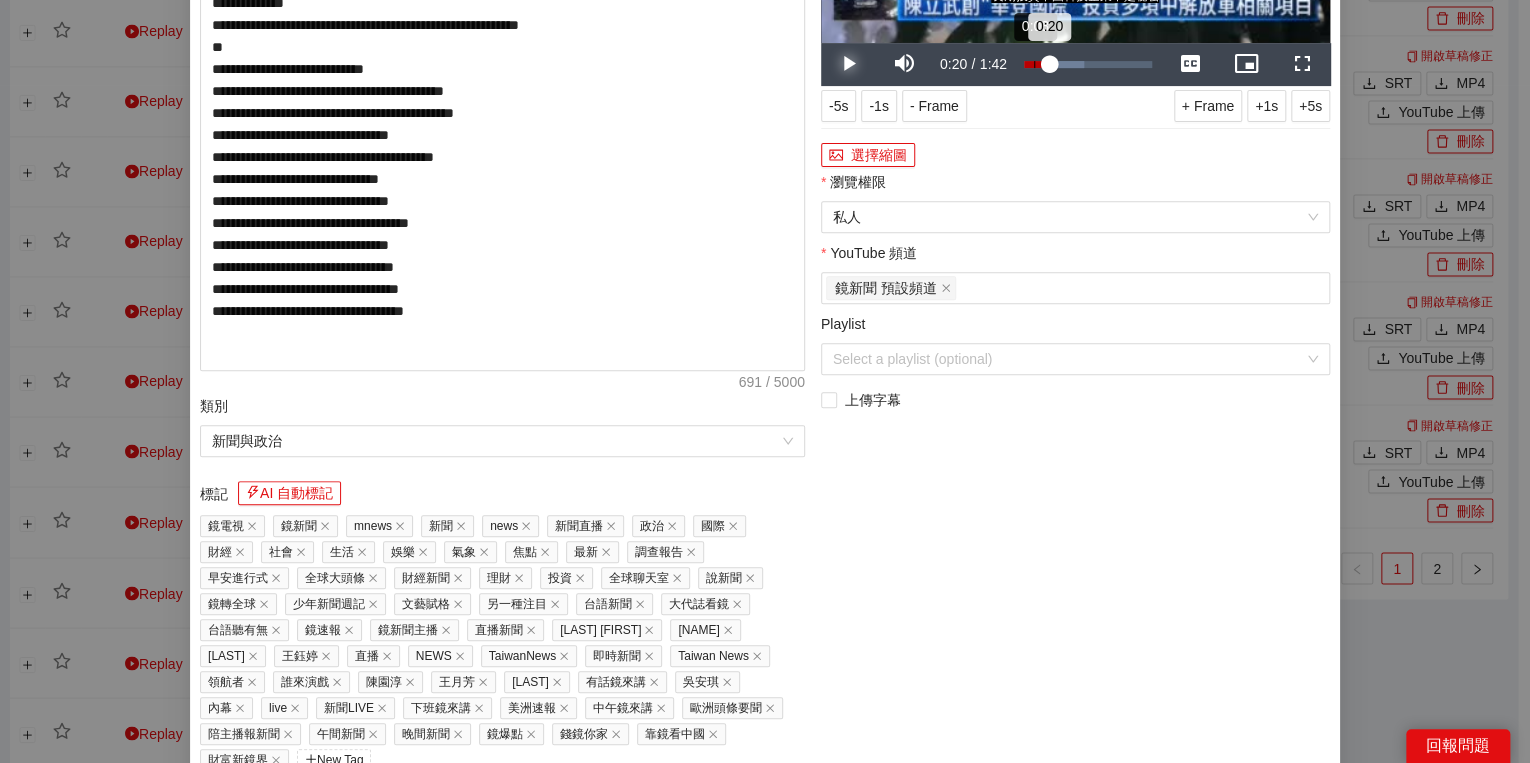 click on "0:08" at bounding box center (1034, 64) 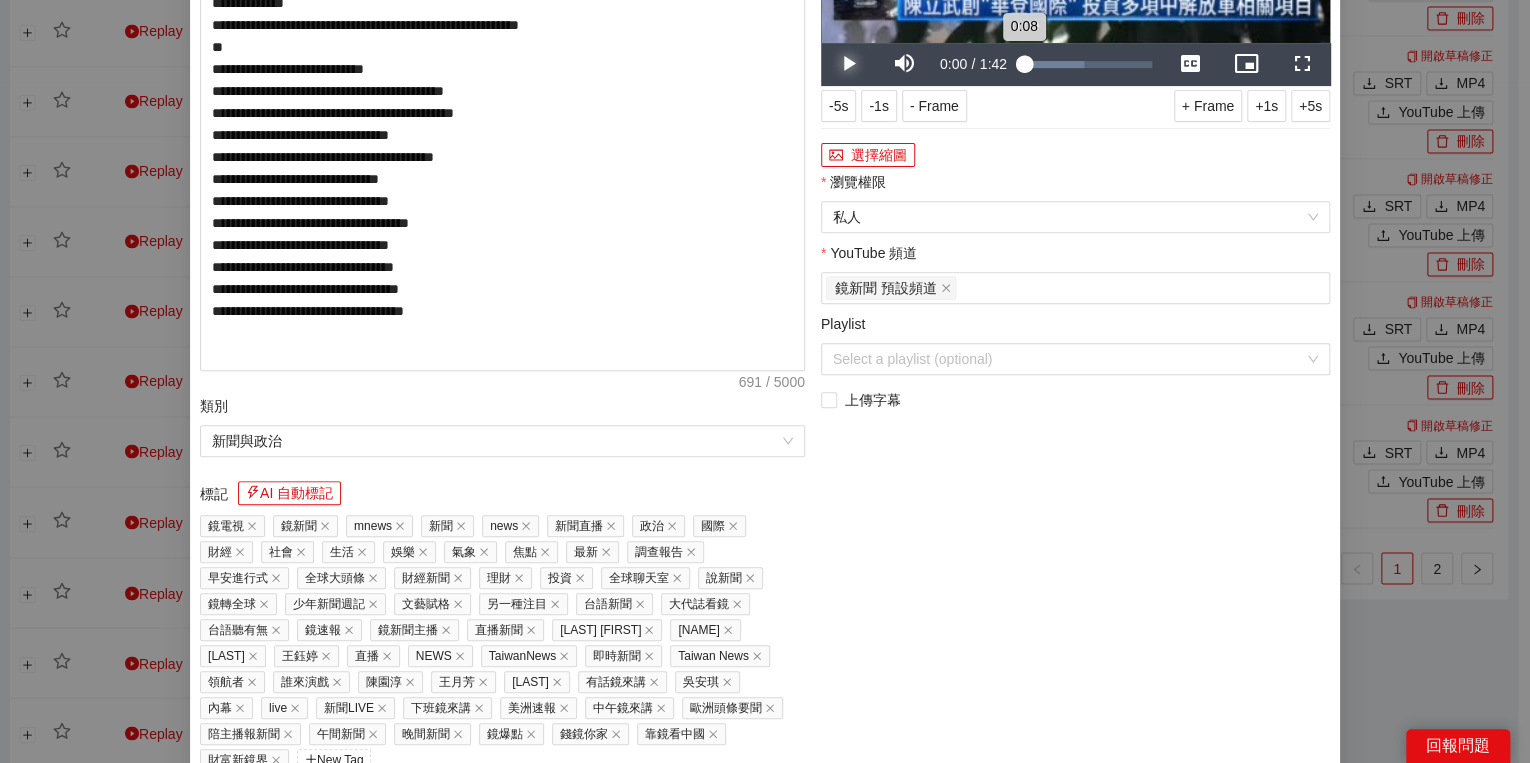 click on "0:08" at bounding box center [1024, 64] 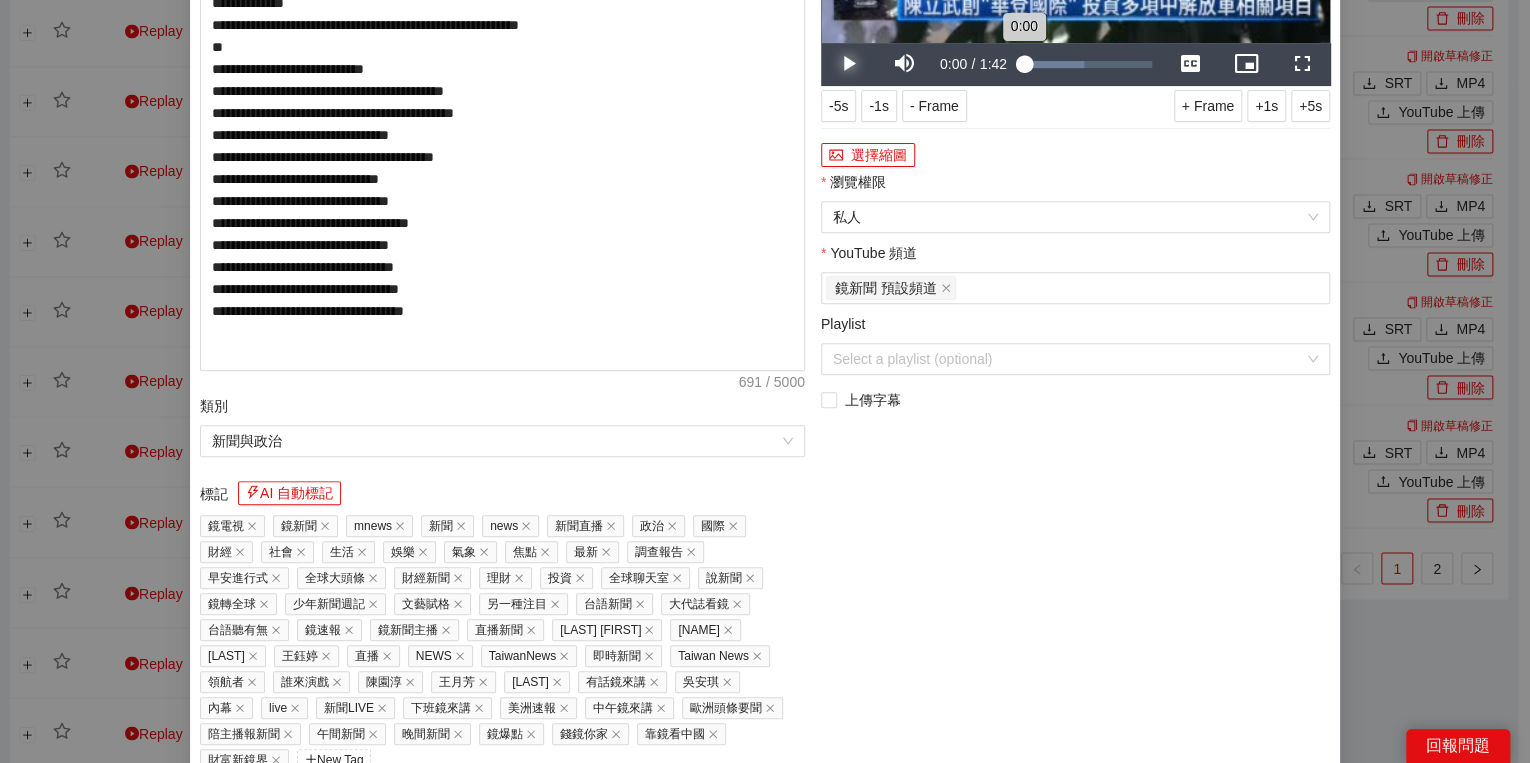 click on "0:00" at bounding box center [1024, 64] 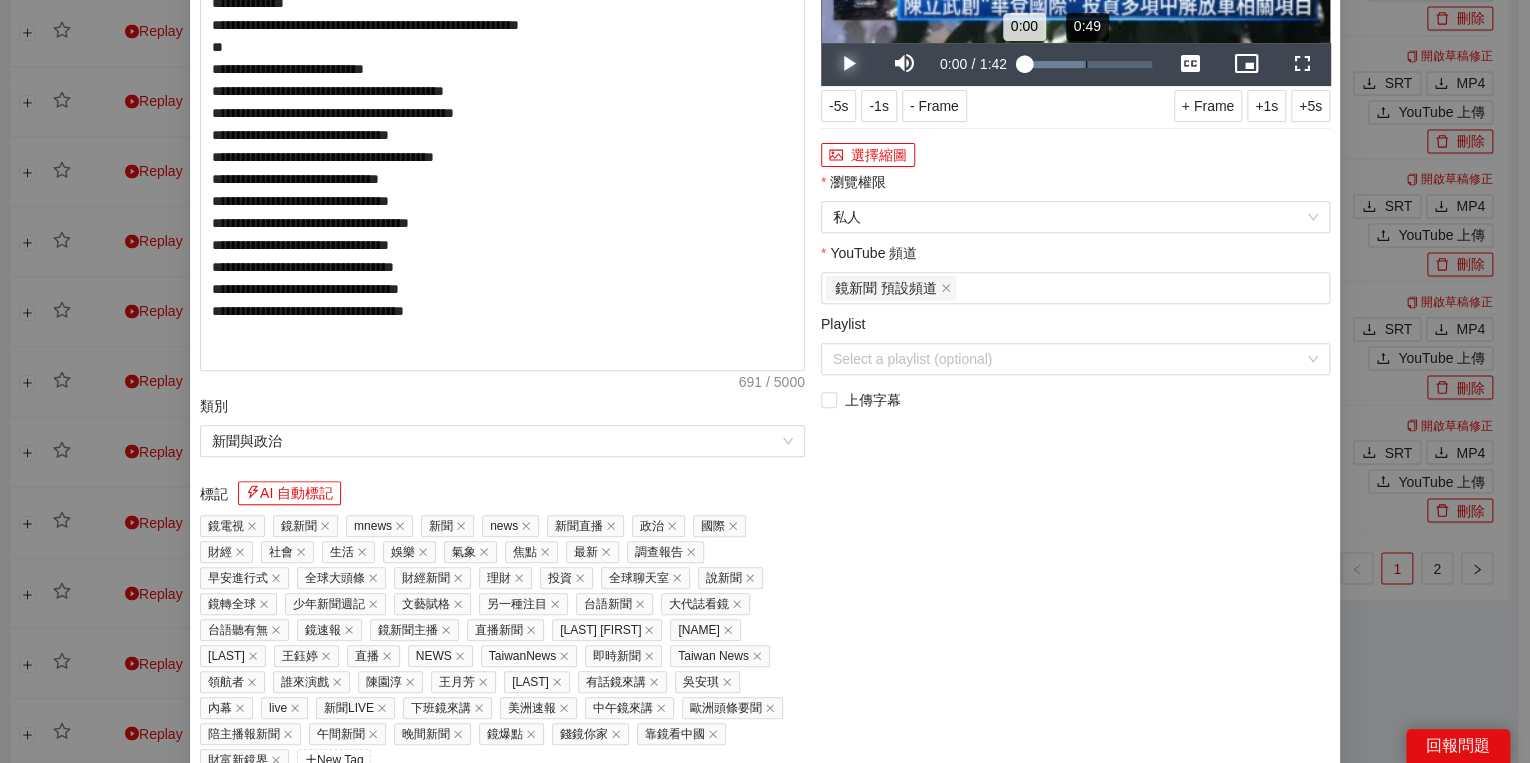 click on "Loaded :  46.72% 0:49 0:00" at bounding box center (1088, 64) 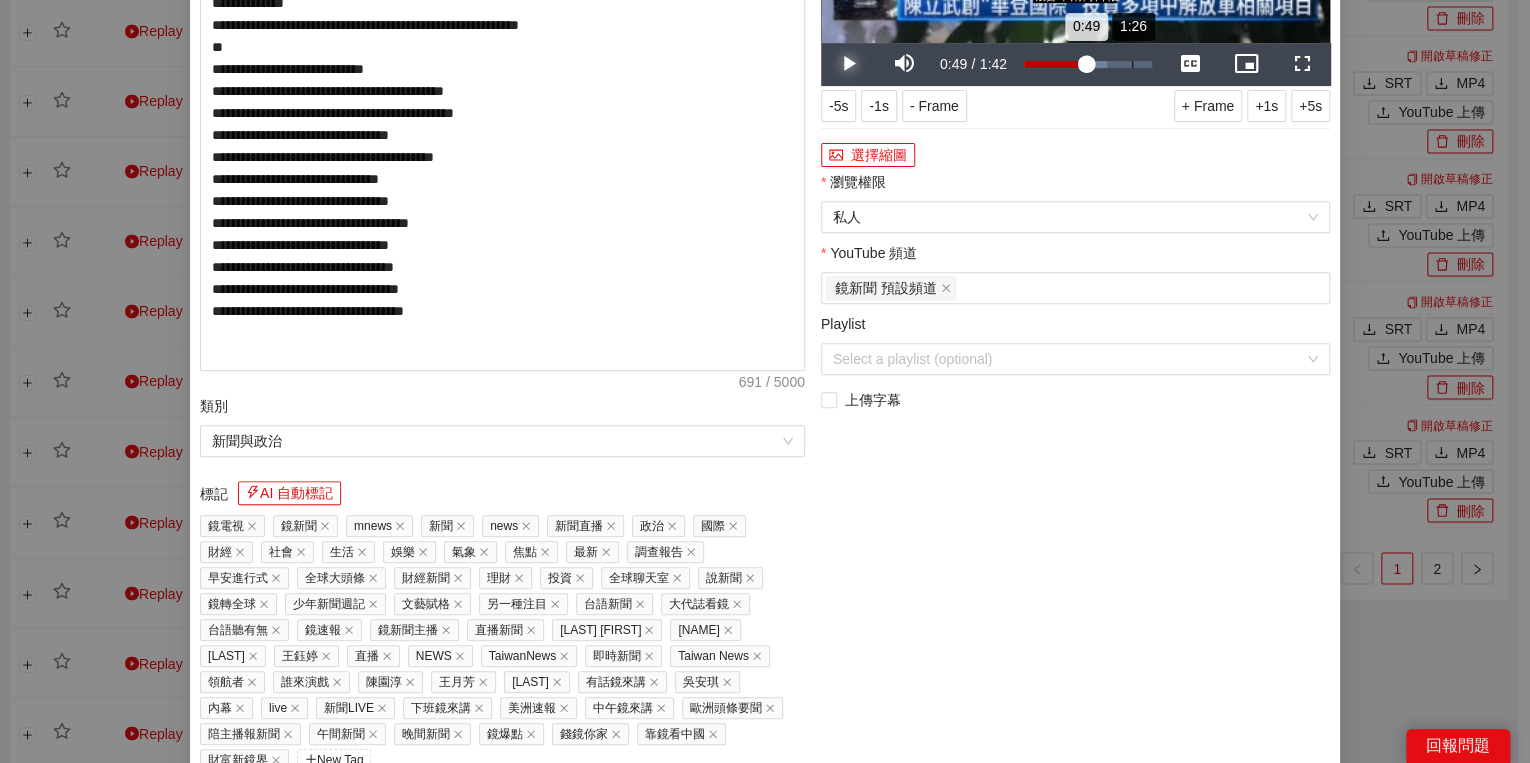 click on "1:26" at bounding box center [1132, 64] 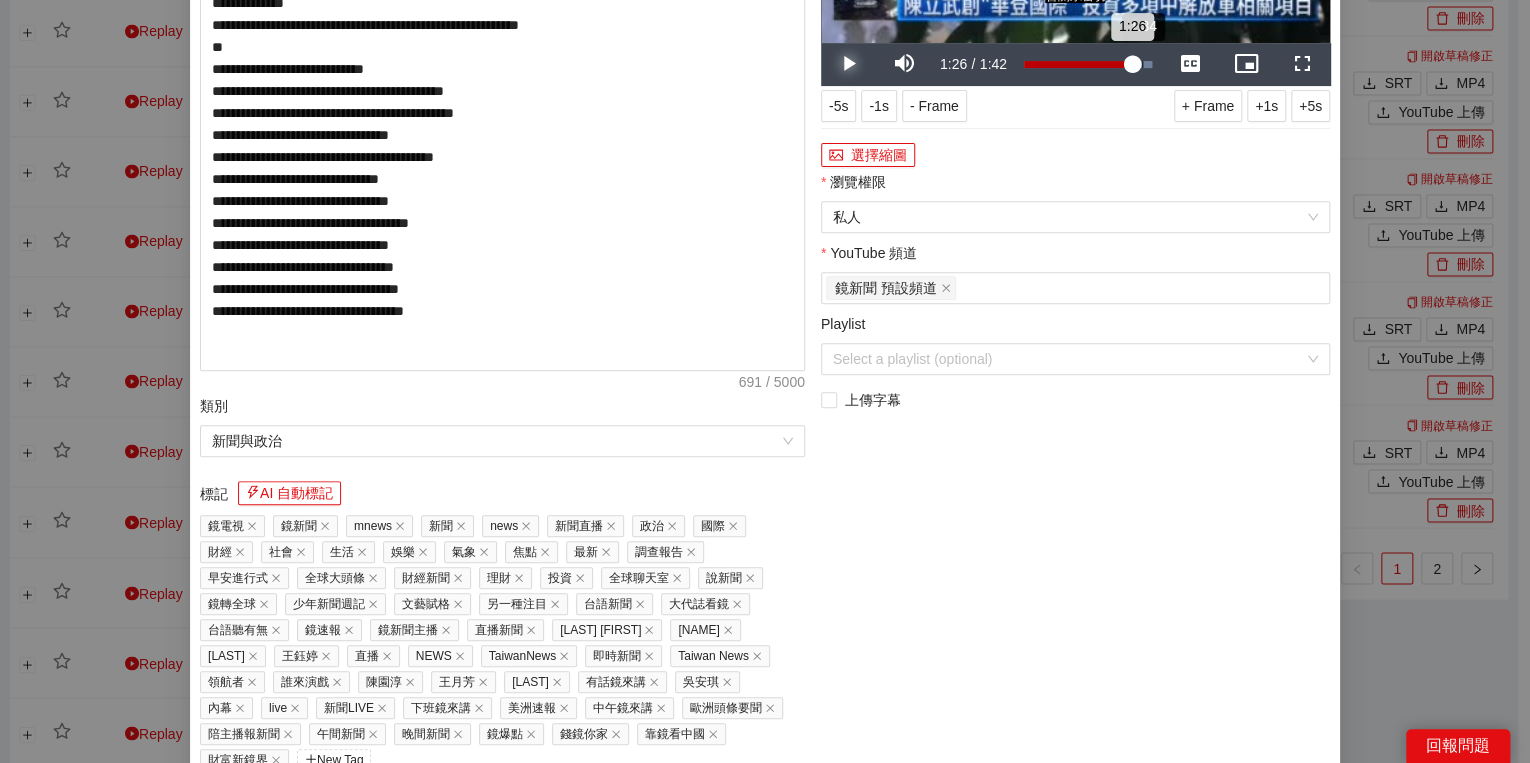 click on "1:26" at bounding box center (1078, 64) 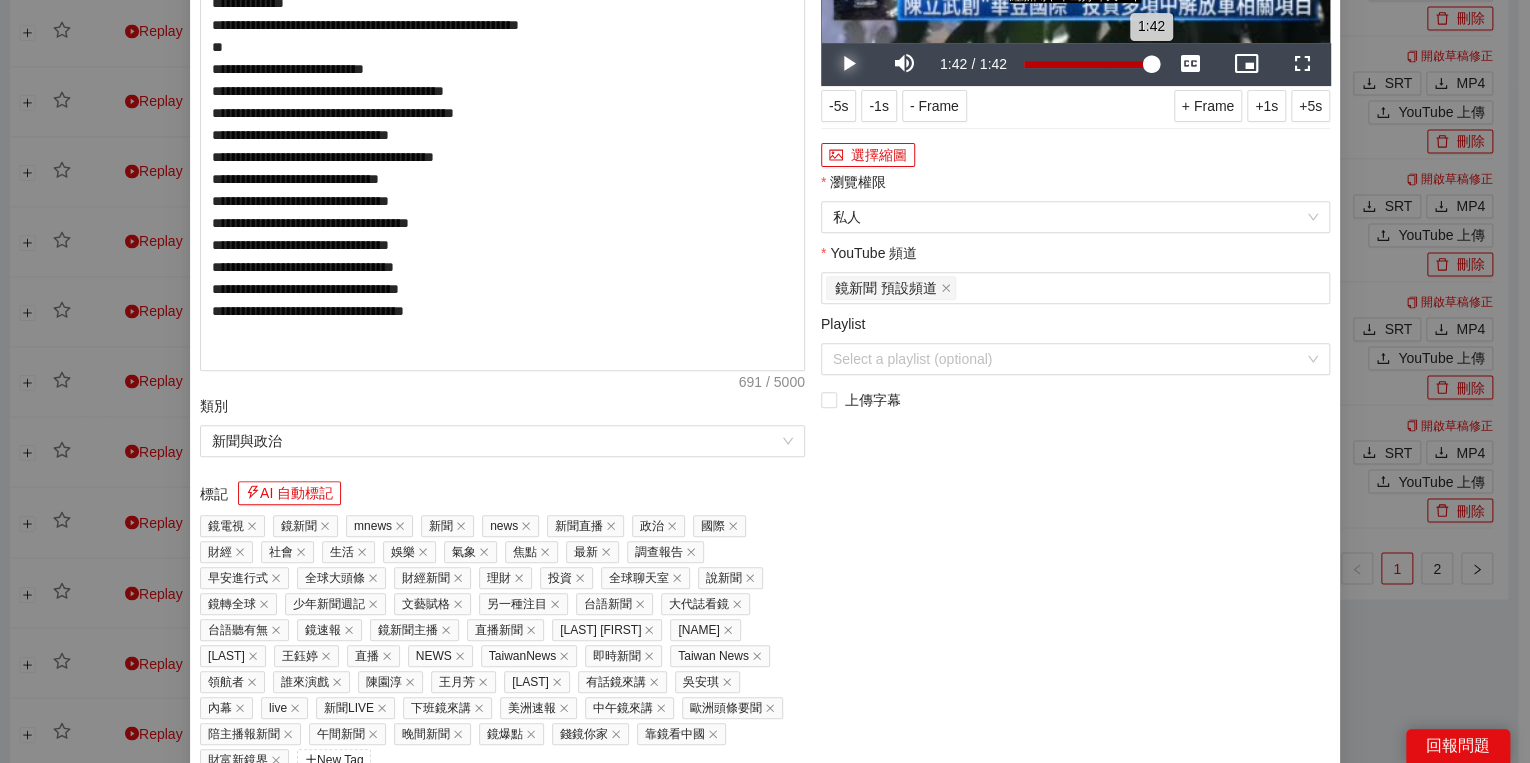 click on "1:42" at bounding box center (1087, 64) 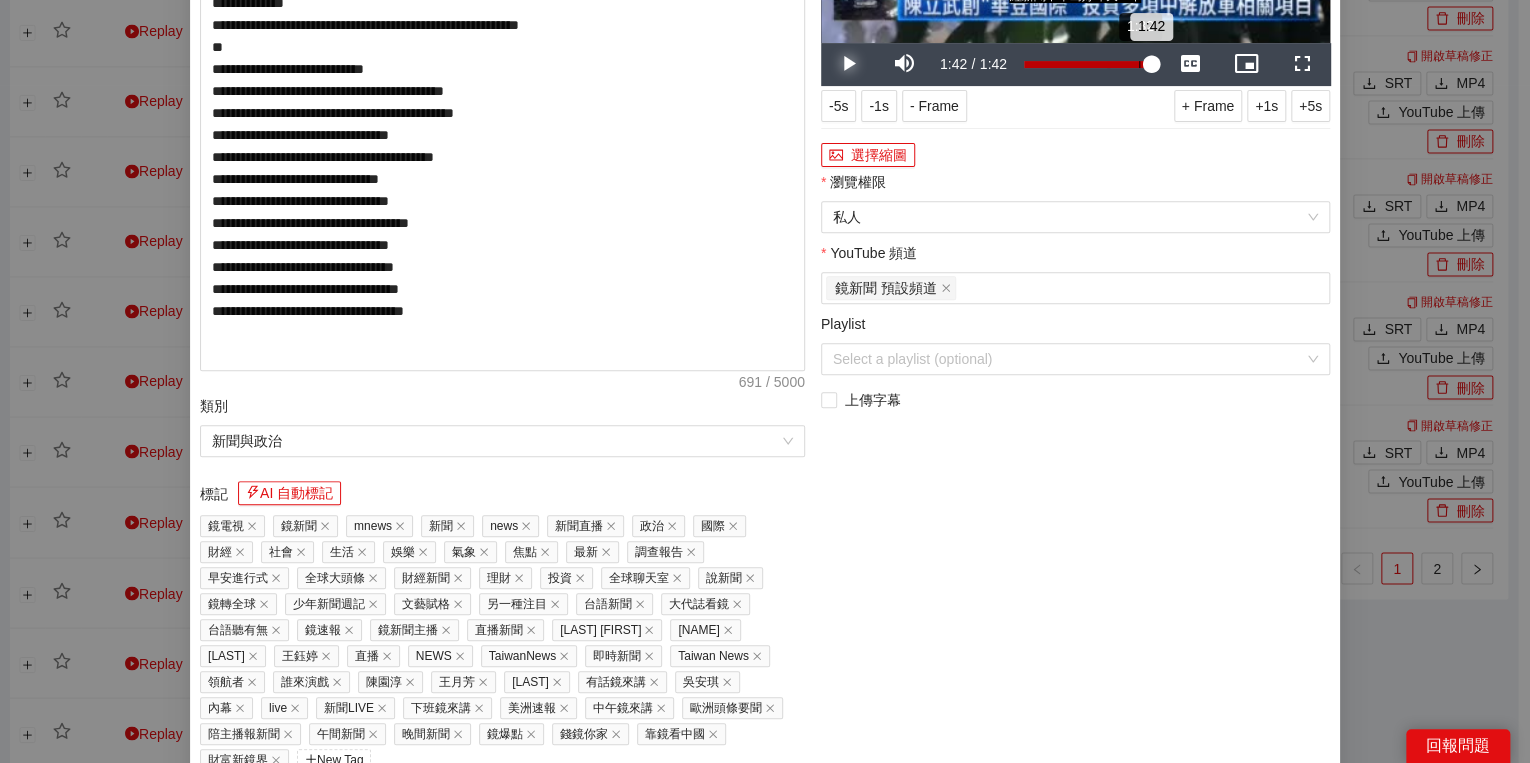 click on "Loaded :  100.00% [TIME] [TIME]" at bounding box center (1088, 64) 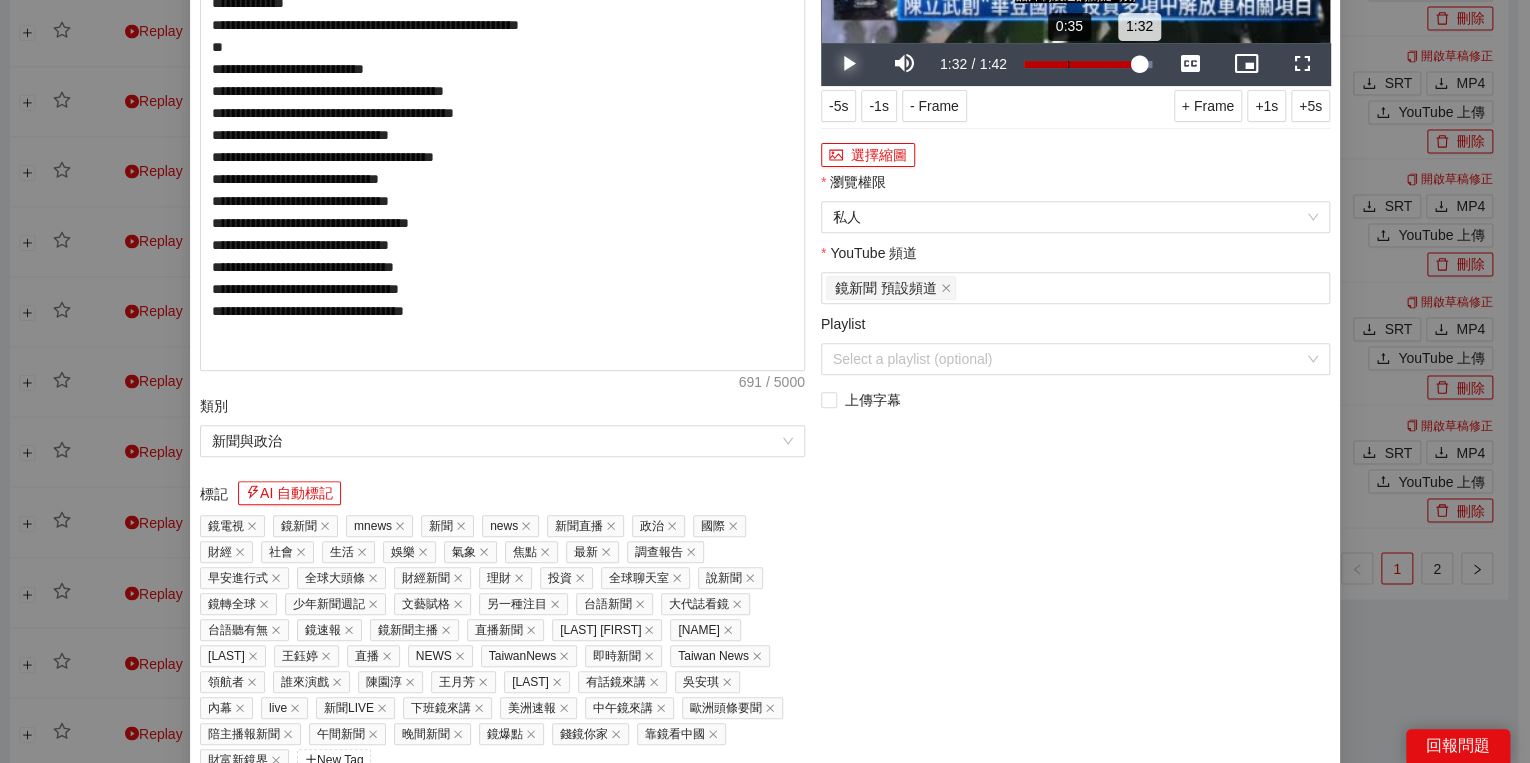 click on "Loaded :  100.00% 0:35 1:32" at bounding box center [1088, 64] 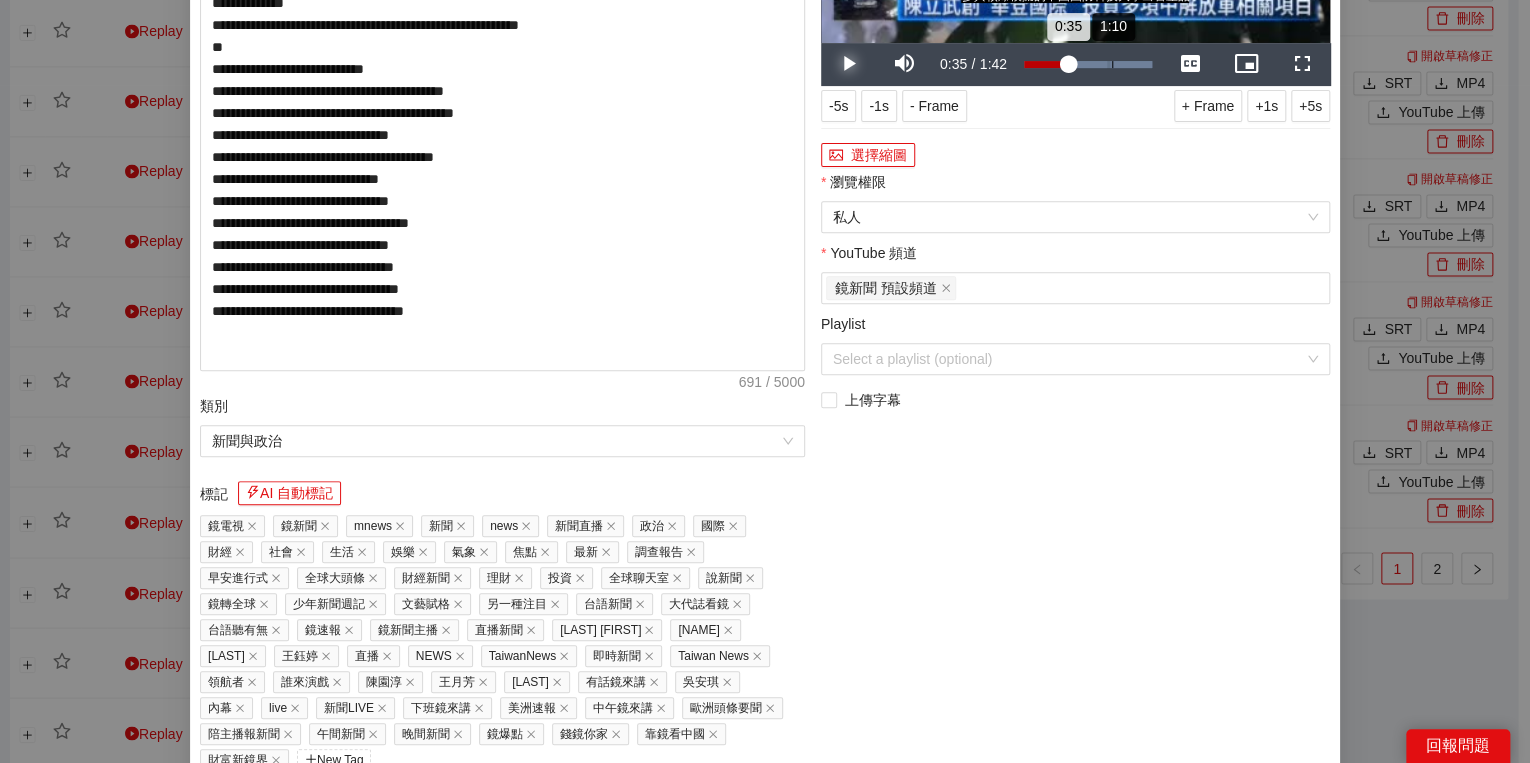 click on "Loaded :  100.00% 1:10 0:35" at bounding box center (1088, 64) 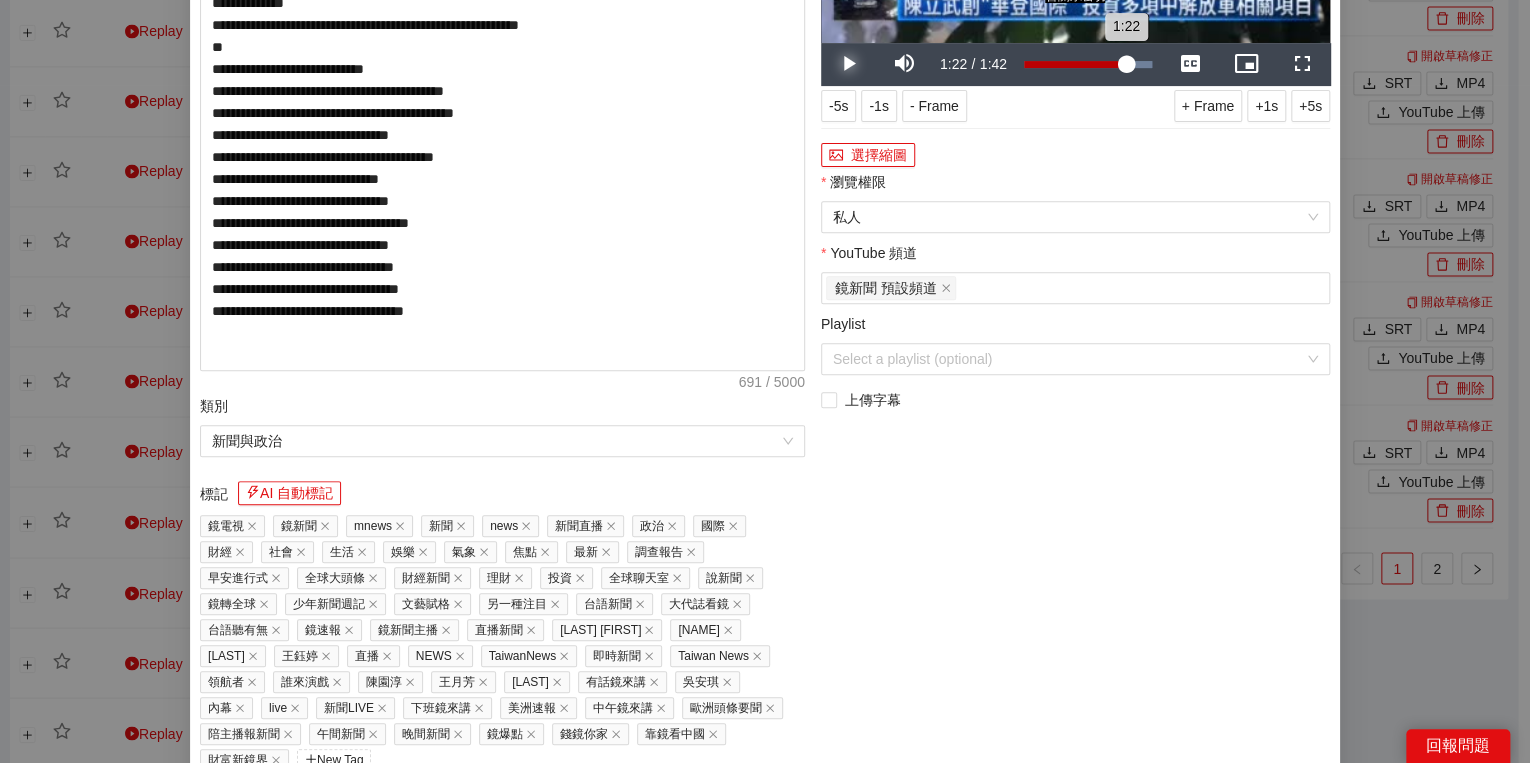 click on "Loaded :  100.00% [TIME] [TIME]" at bounding box center [1088, 64] 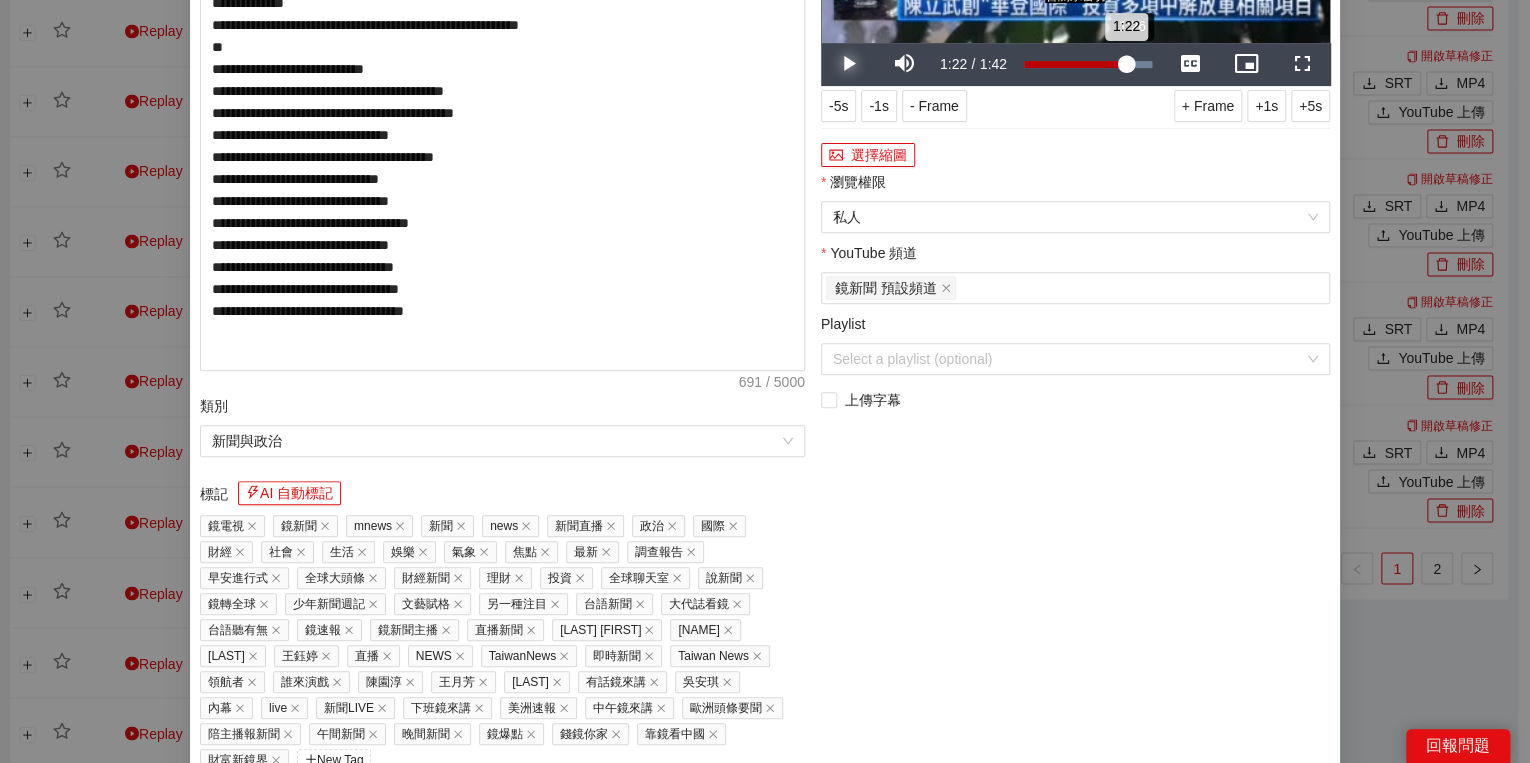 click on "1:22" at bounding box center [1075, 64] 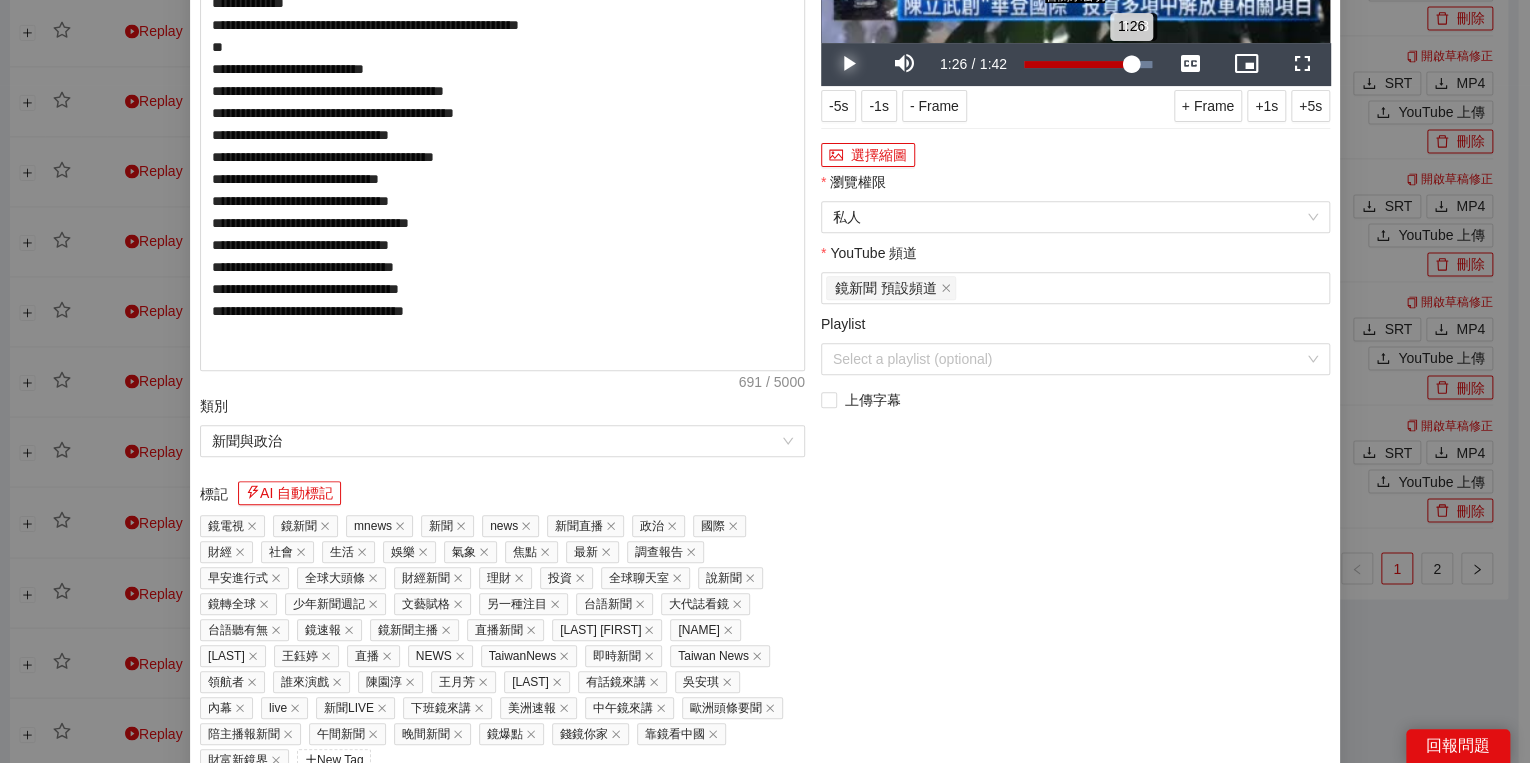 click on "1:26" at bounding box center [1077, 64] 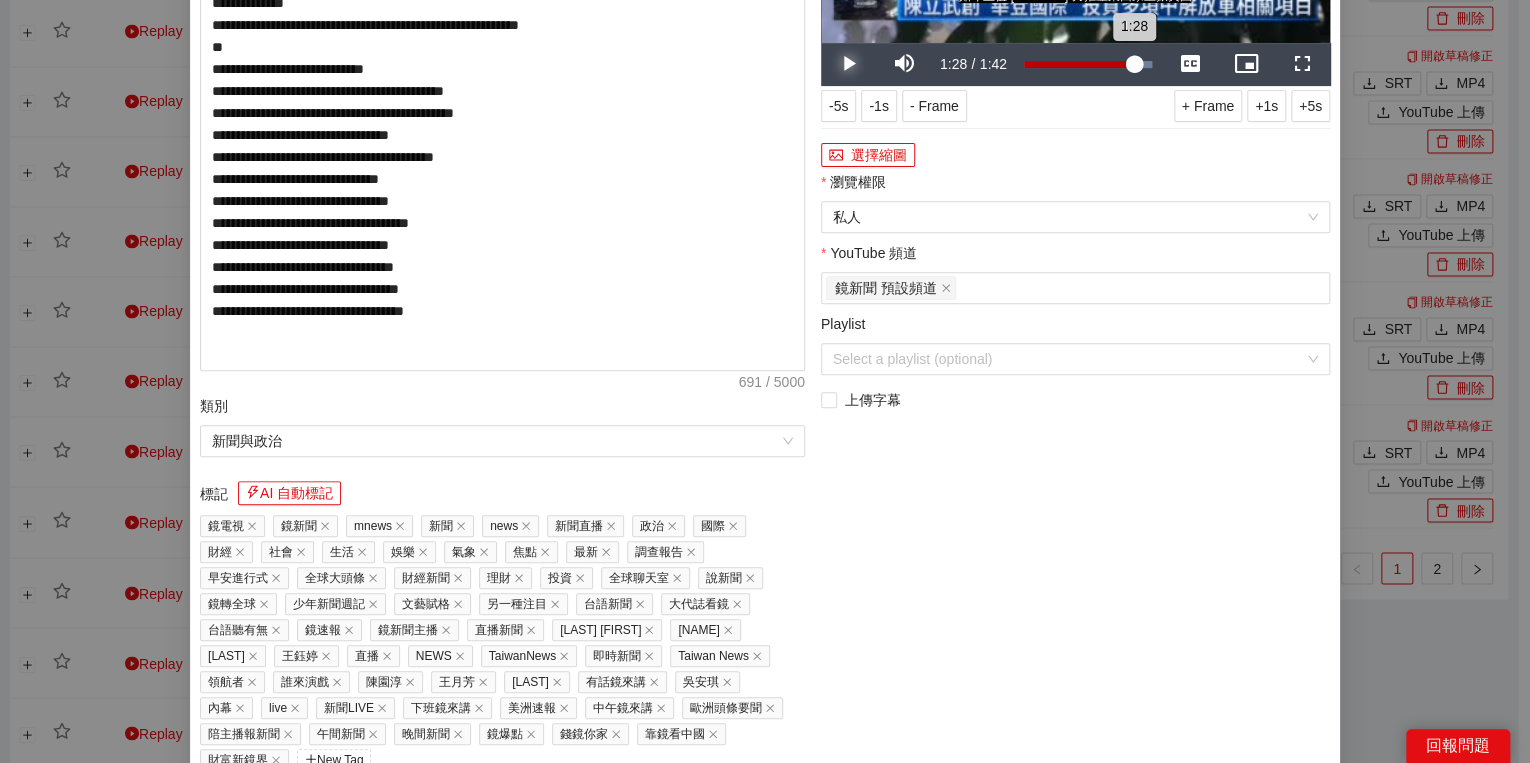 click on "1:28" at bounding box center (1079, 64) 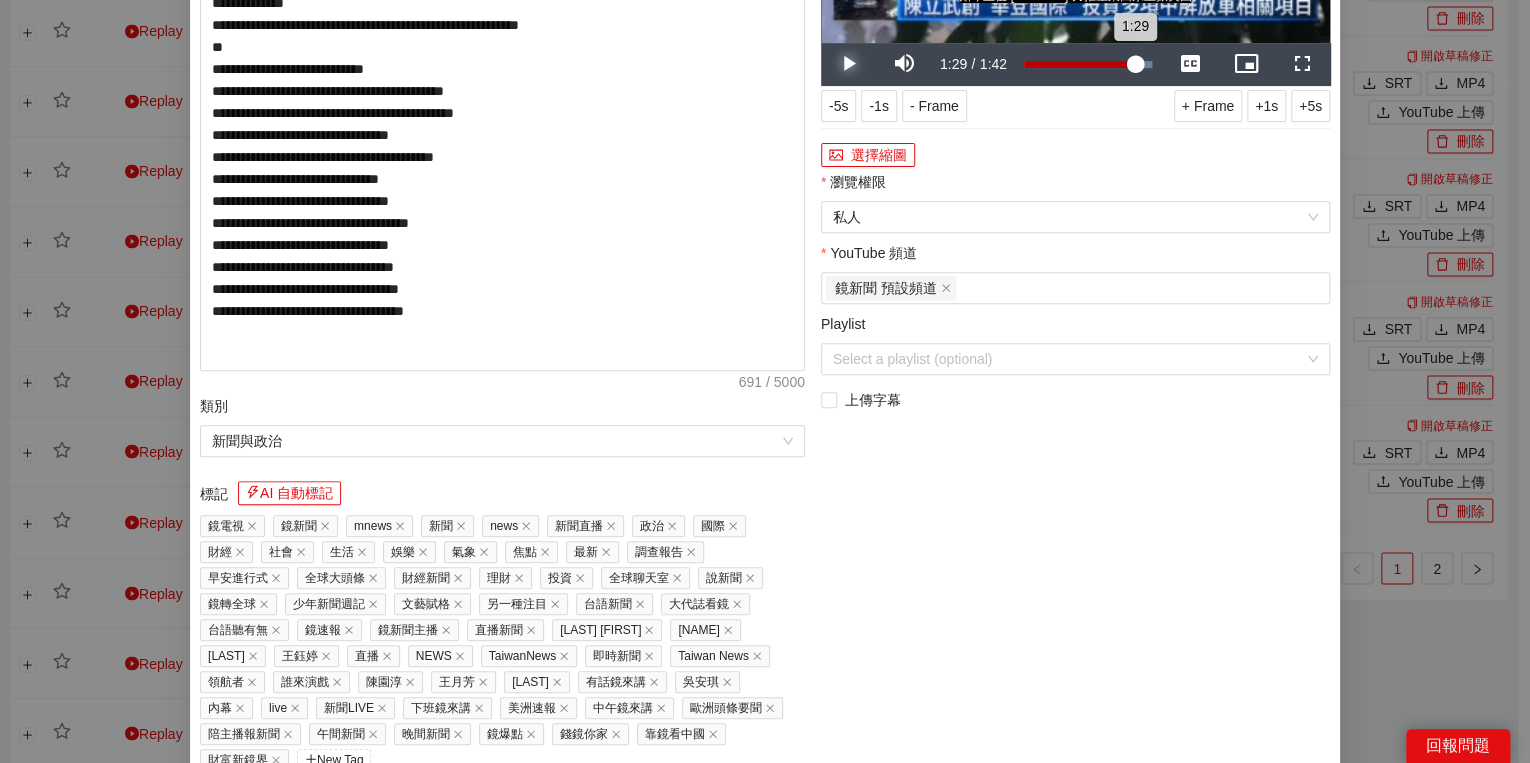 click on "1:29" at bounding box center [1079, 64] 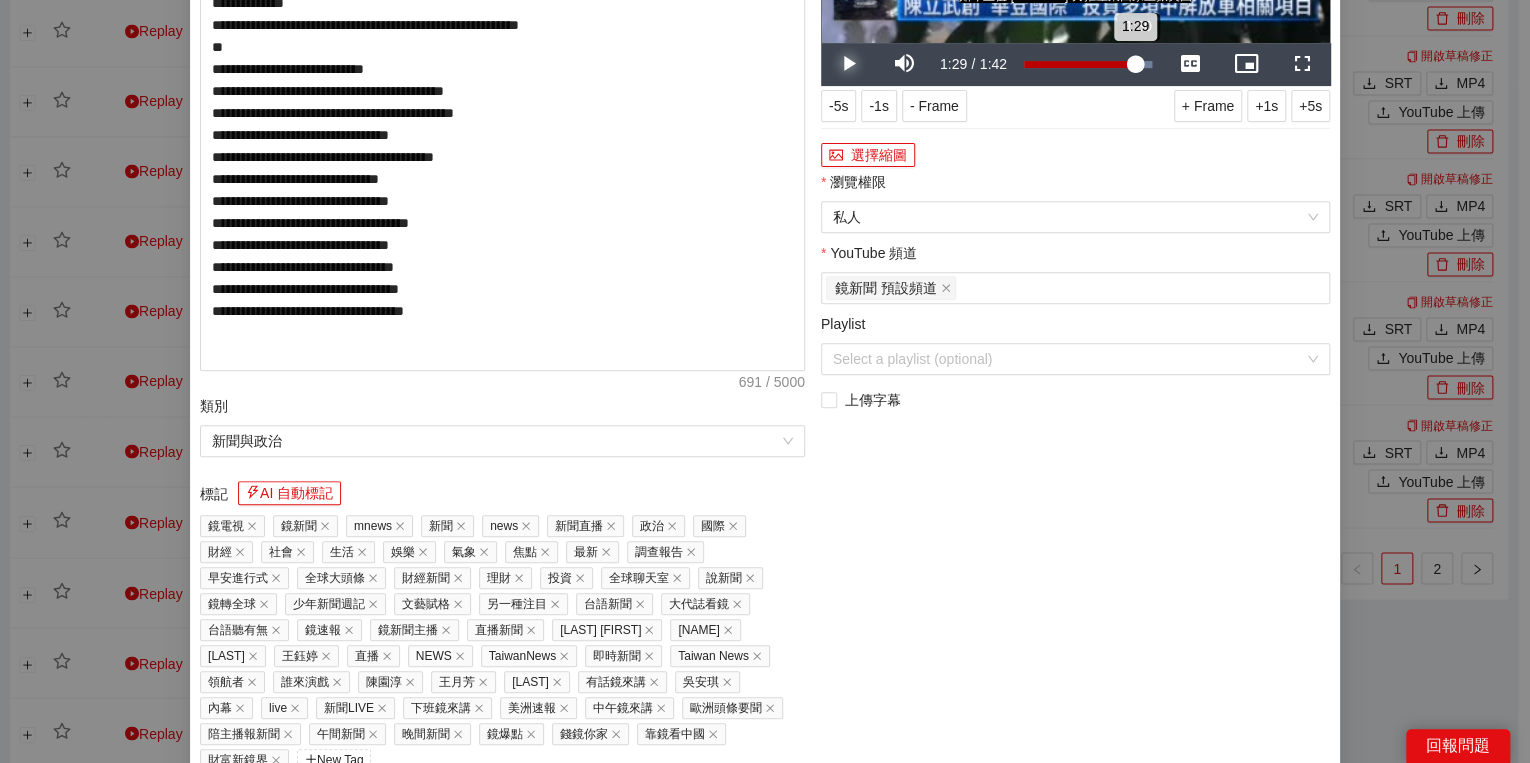 click on "1:29" at bounding box center (1079, 64) 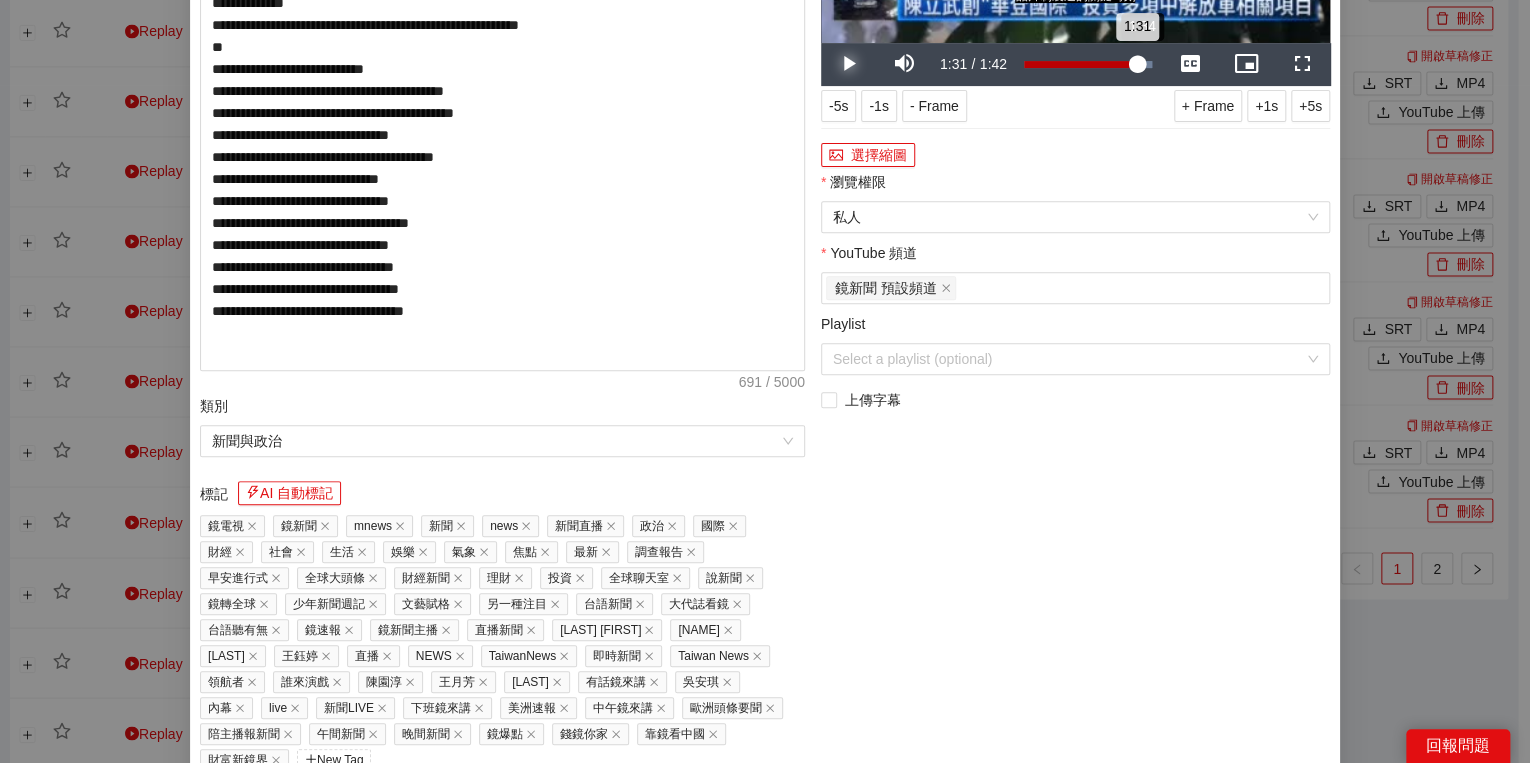 click on "1:31" at bounding box center [1080, 64] 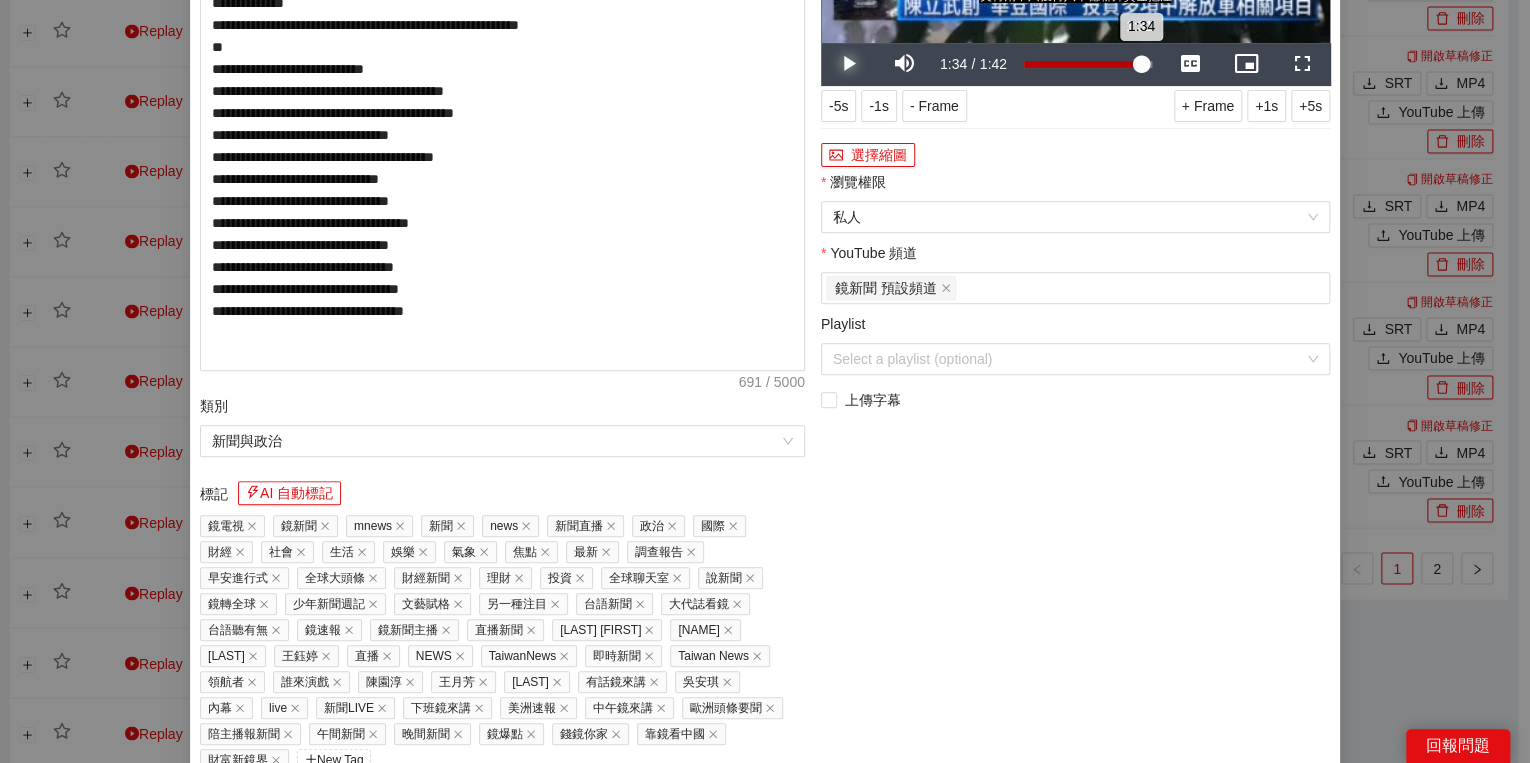 click on "1:34" at bounding box center [1082, 64] 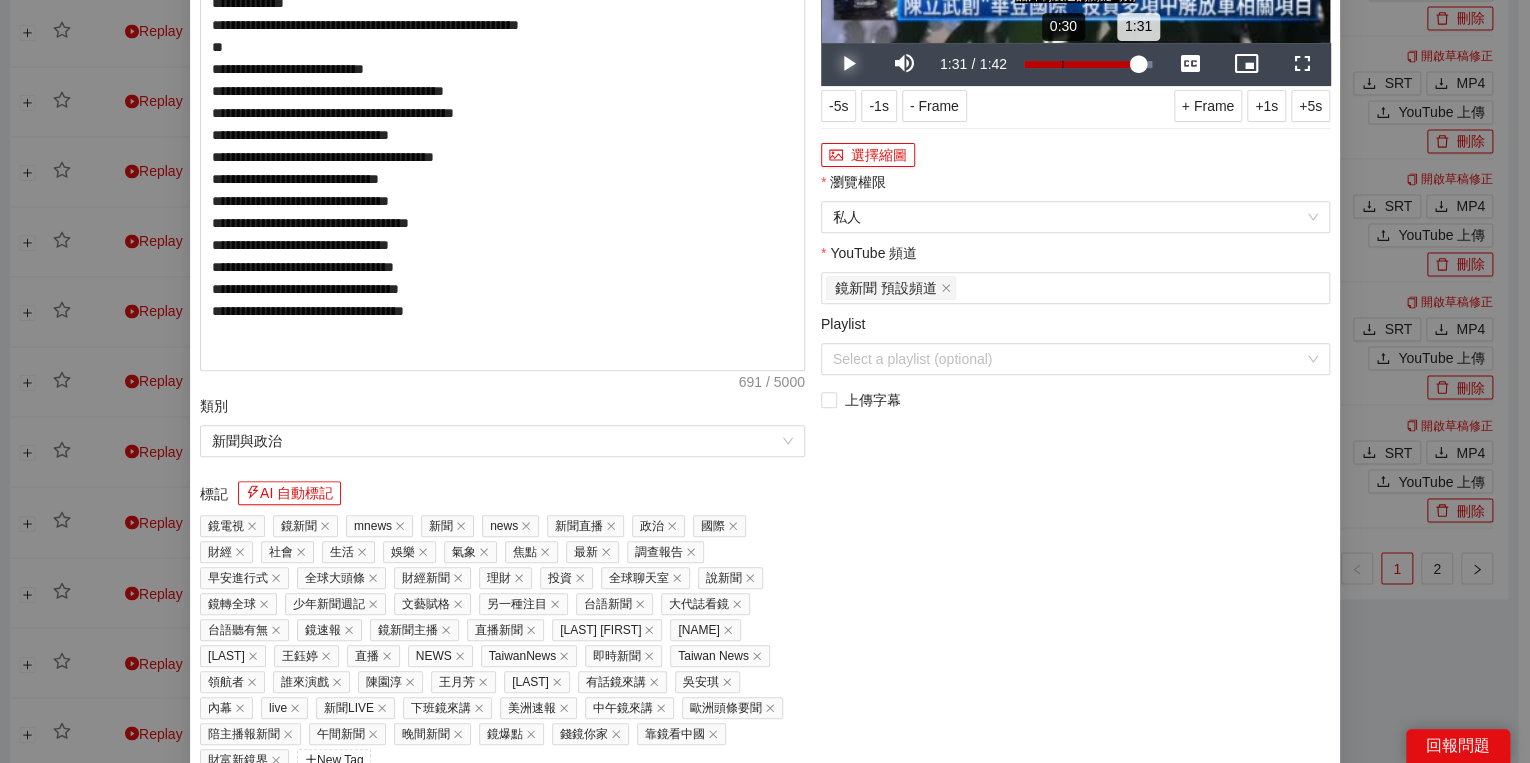 click on "0:30" at bounding box center (1062, 64) 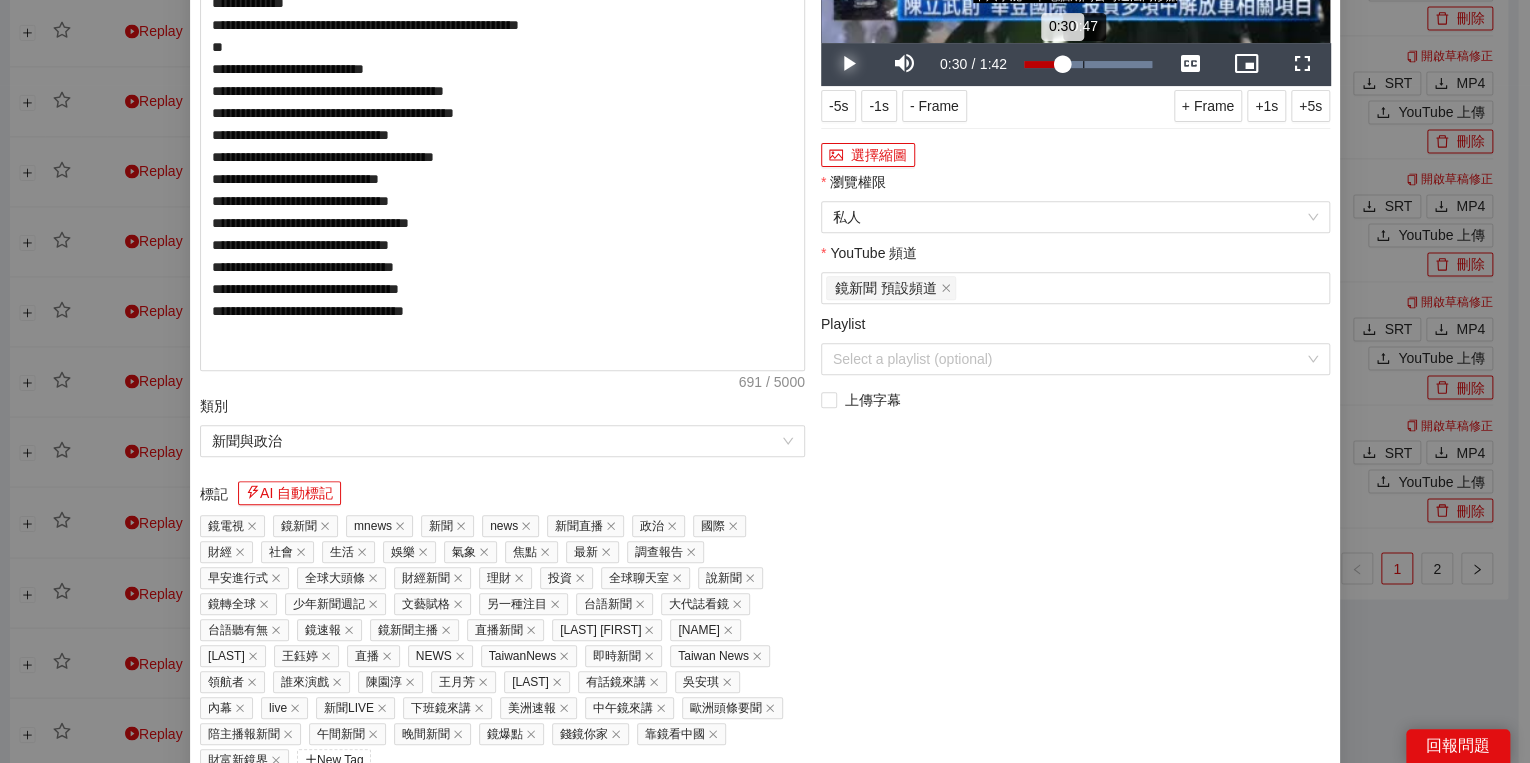 click on "Loaded :  100.00% 0:47 0:30" at bounding box center (1088, 64) 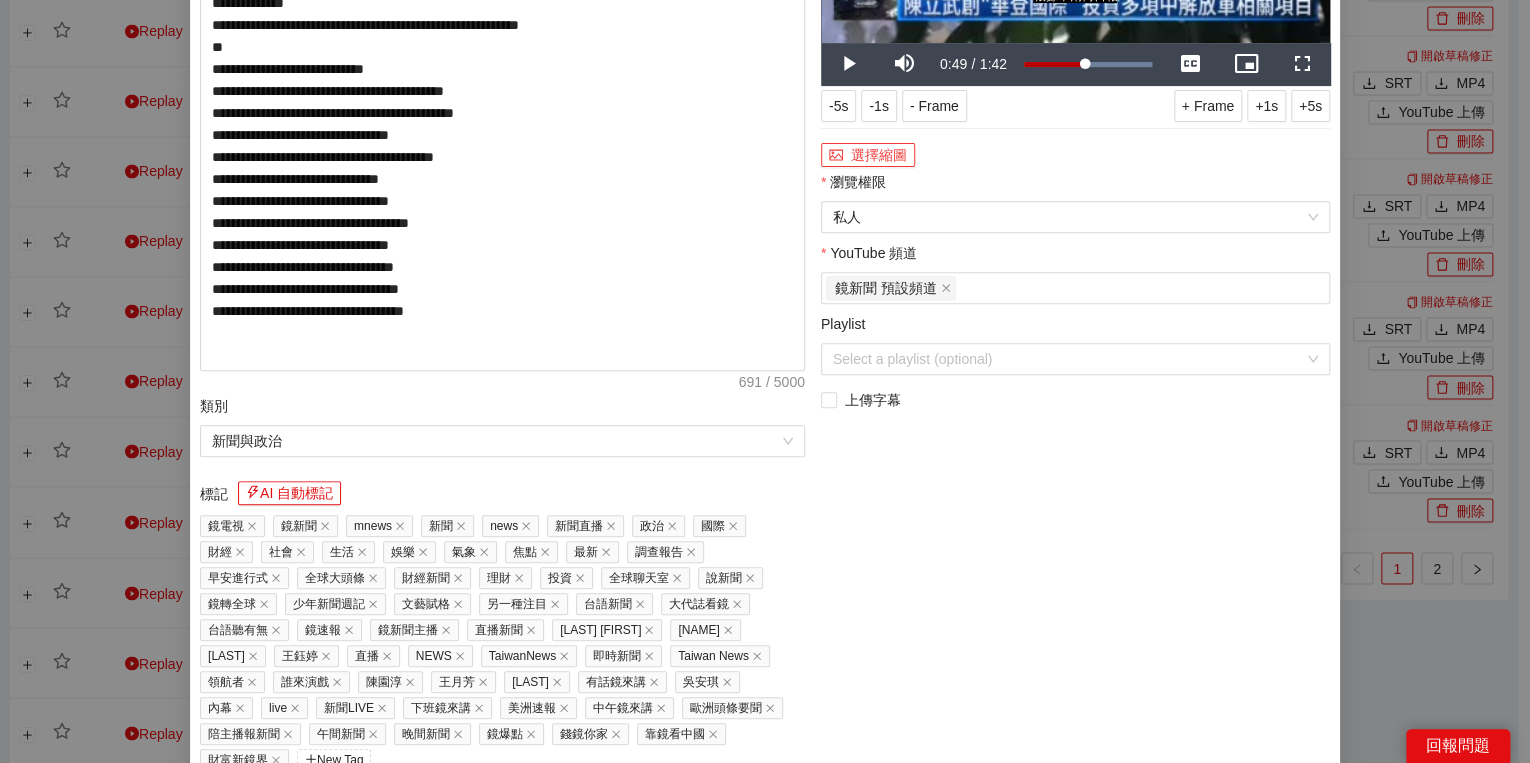 click on "選擇縮圖" at bounding box center [868, 155] 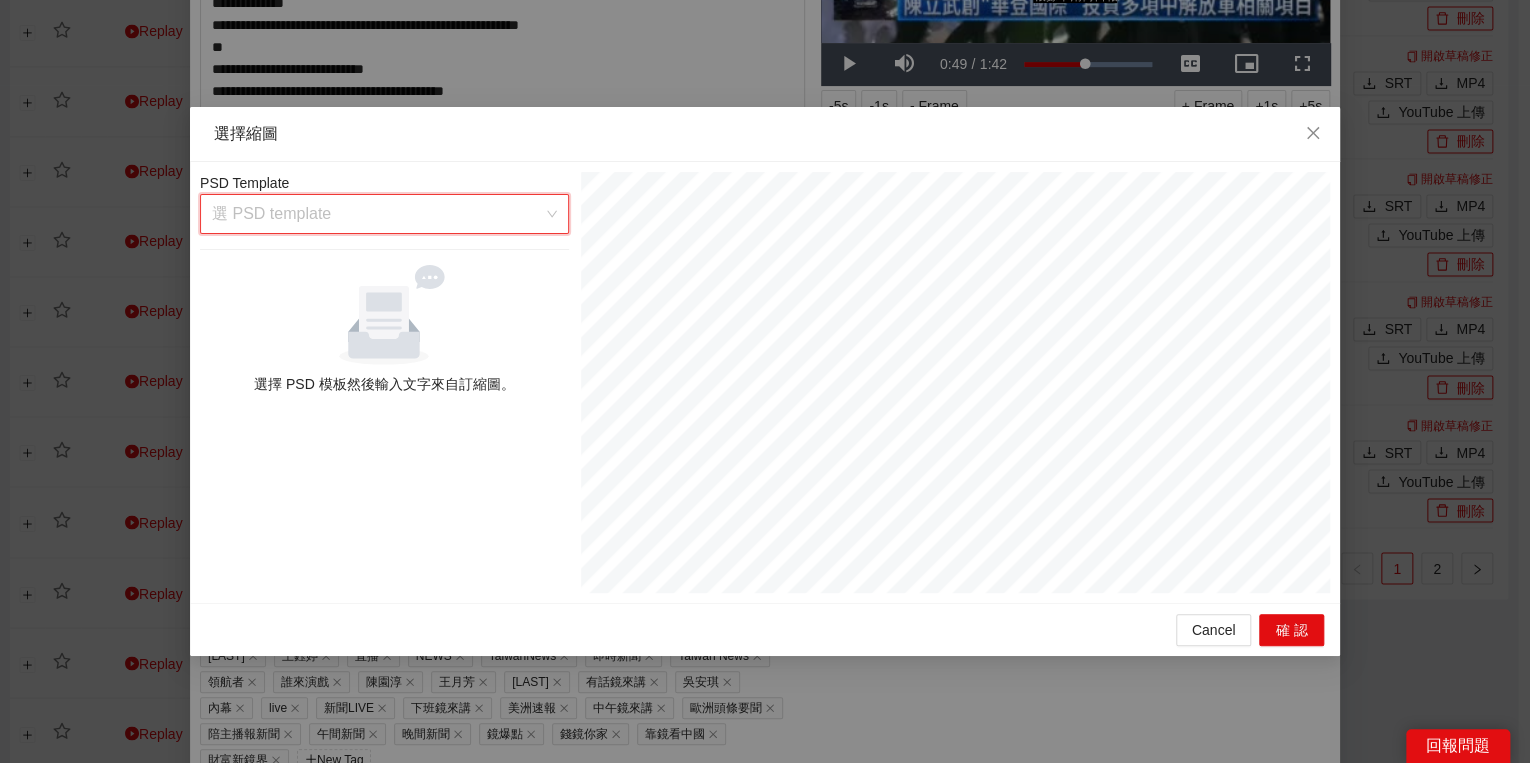 click at bounding box center [377, 214] 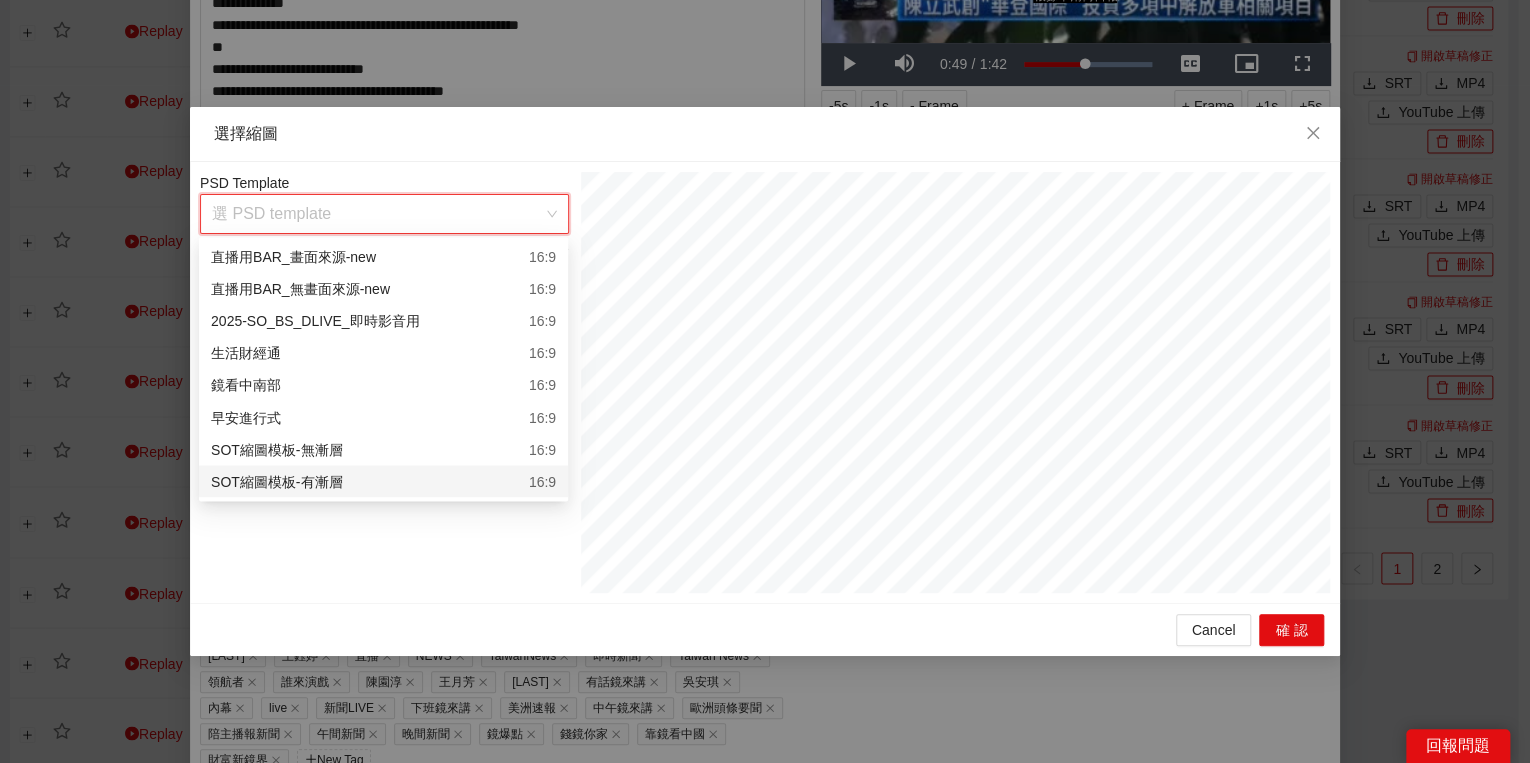 click on "SOT縮圖模板-有漸層 16:9" at bounding box center (383, 481) 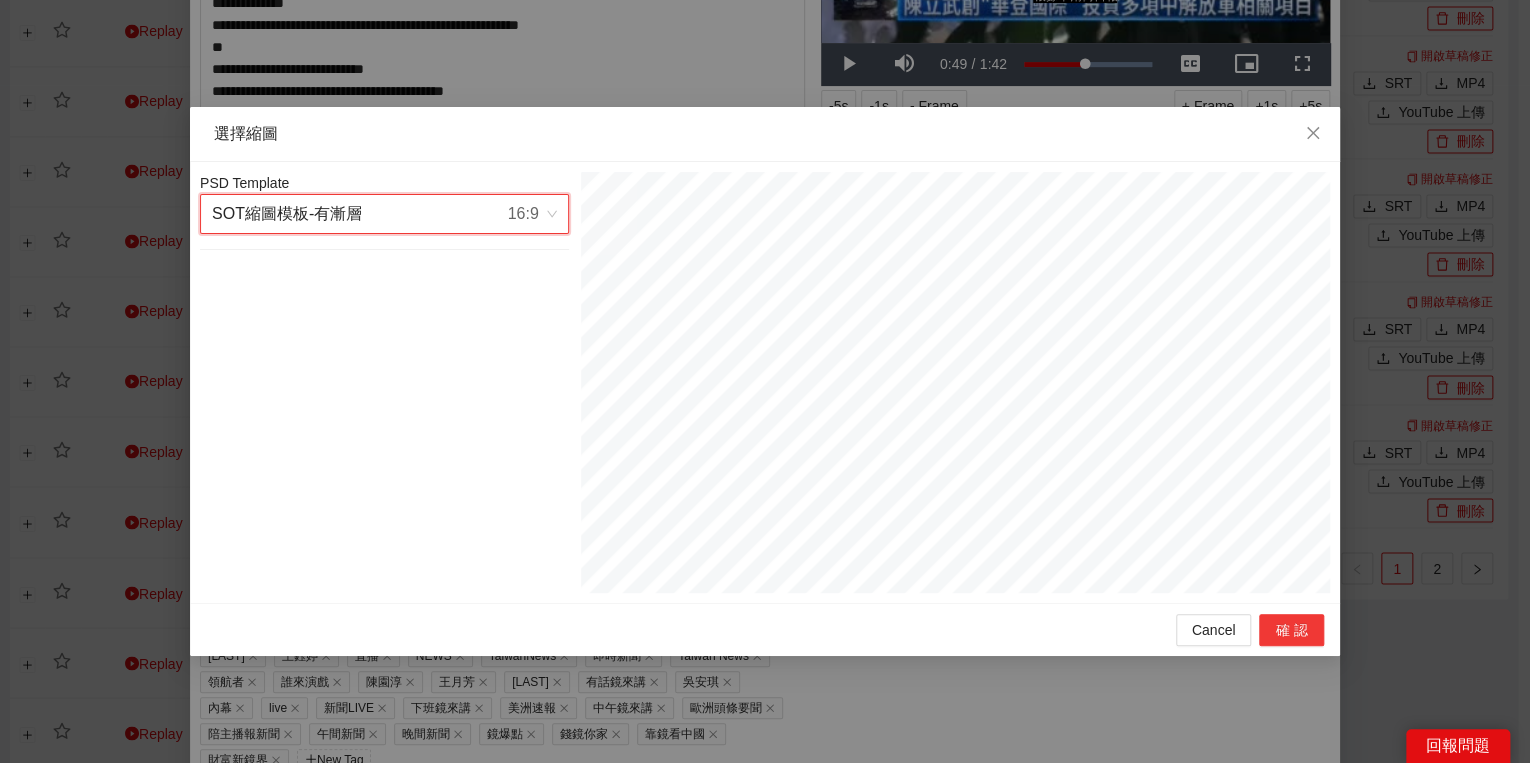 click on "確認" at bounding box center [1291, 630] 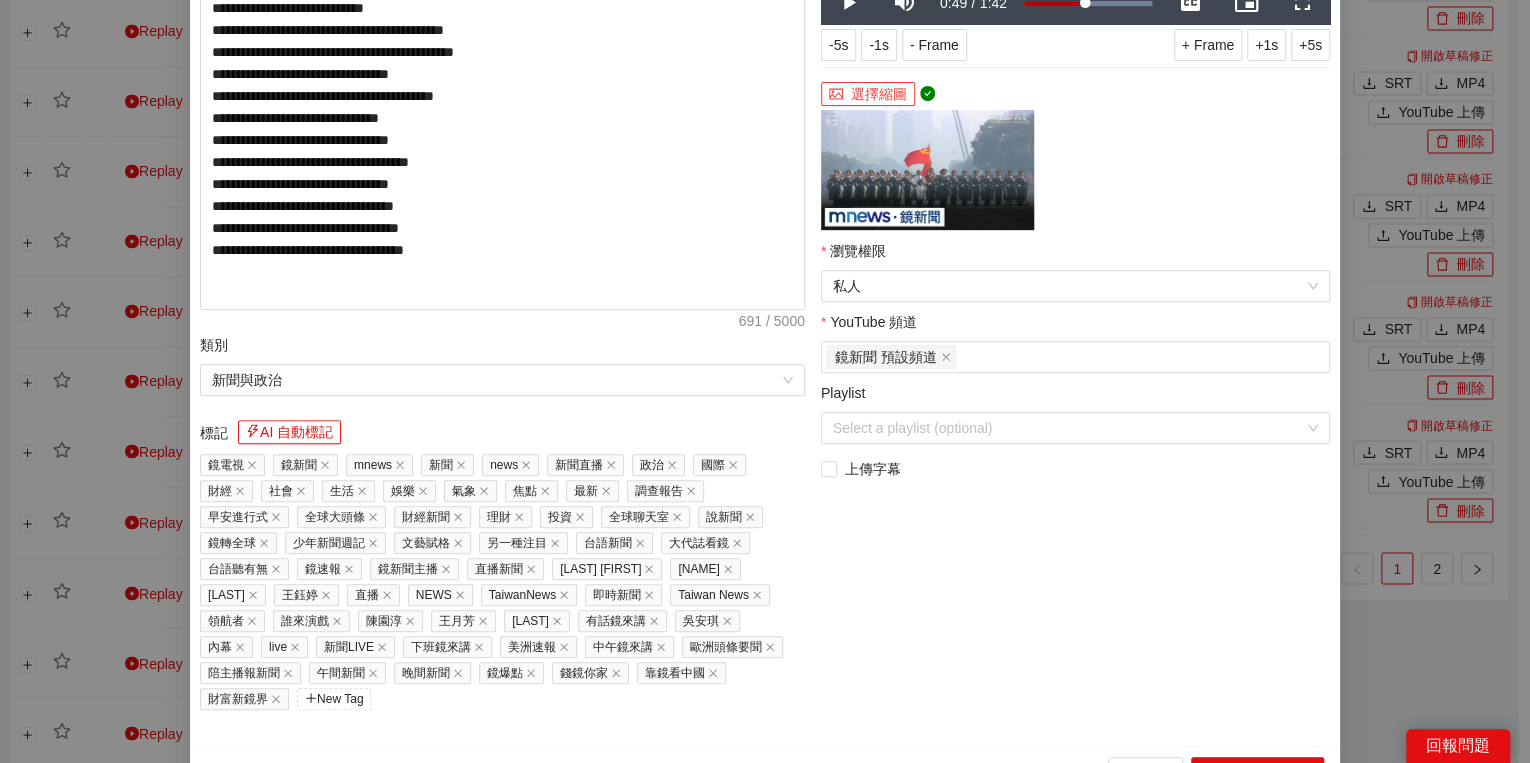 scroll, scrollTop: 374, scrollLeft: 0, axis: vertical 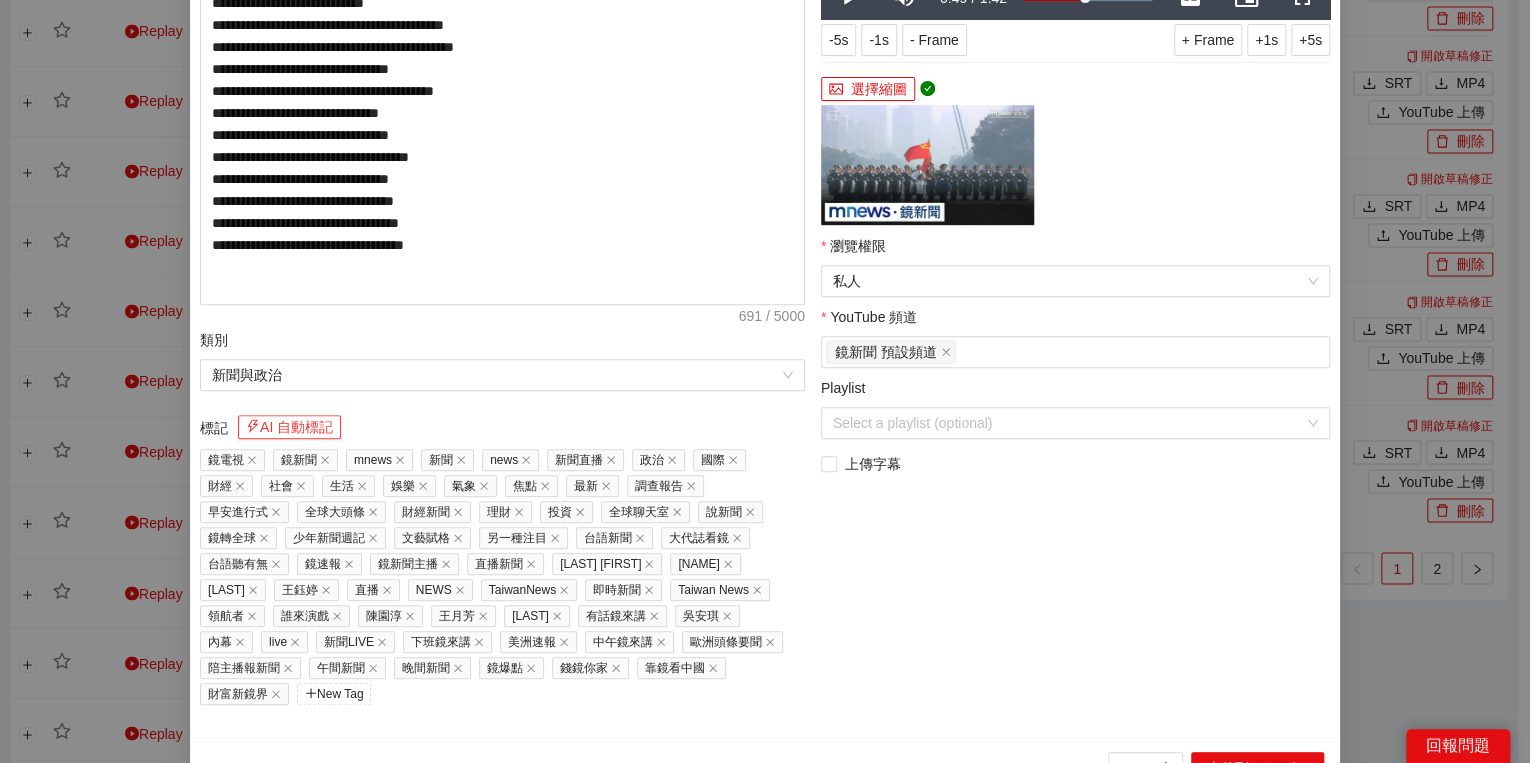 click on "AI 自動標記" at bounding box center (289, 427) 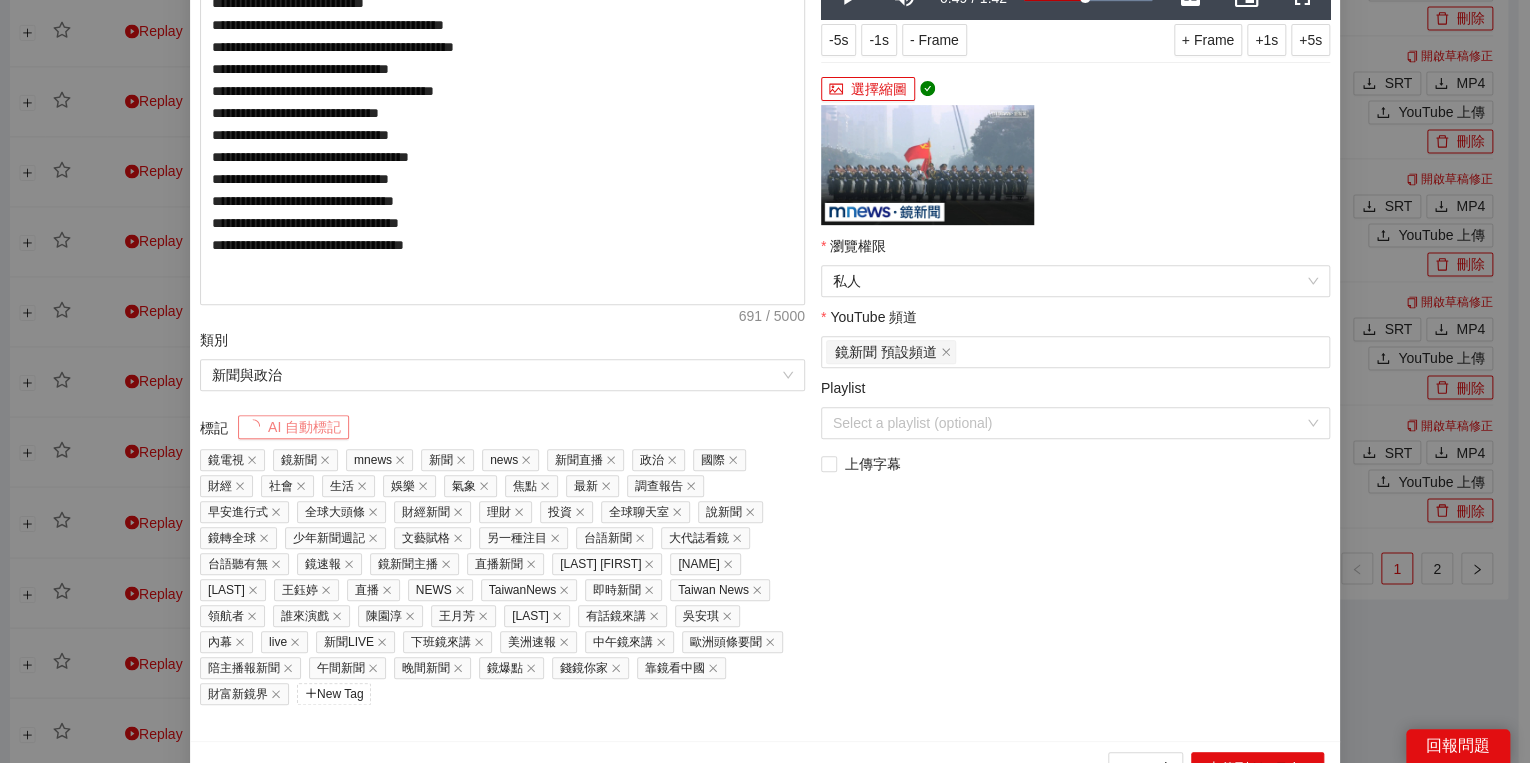 click on "AI 自動標記" at bounding box center (293, 427) 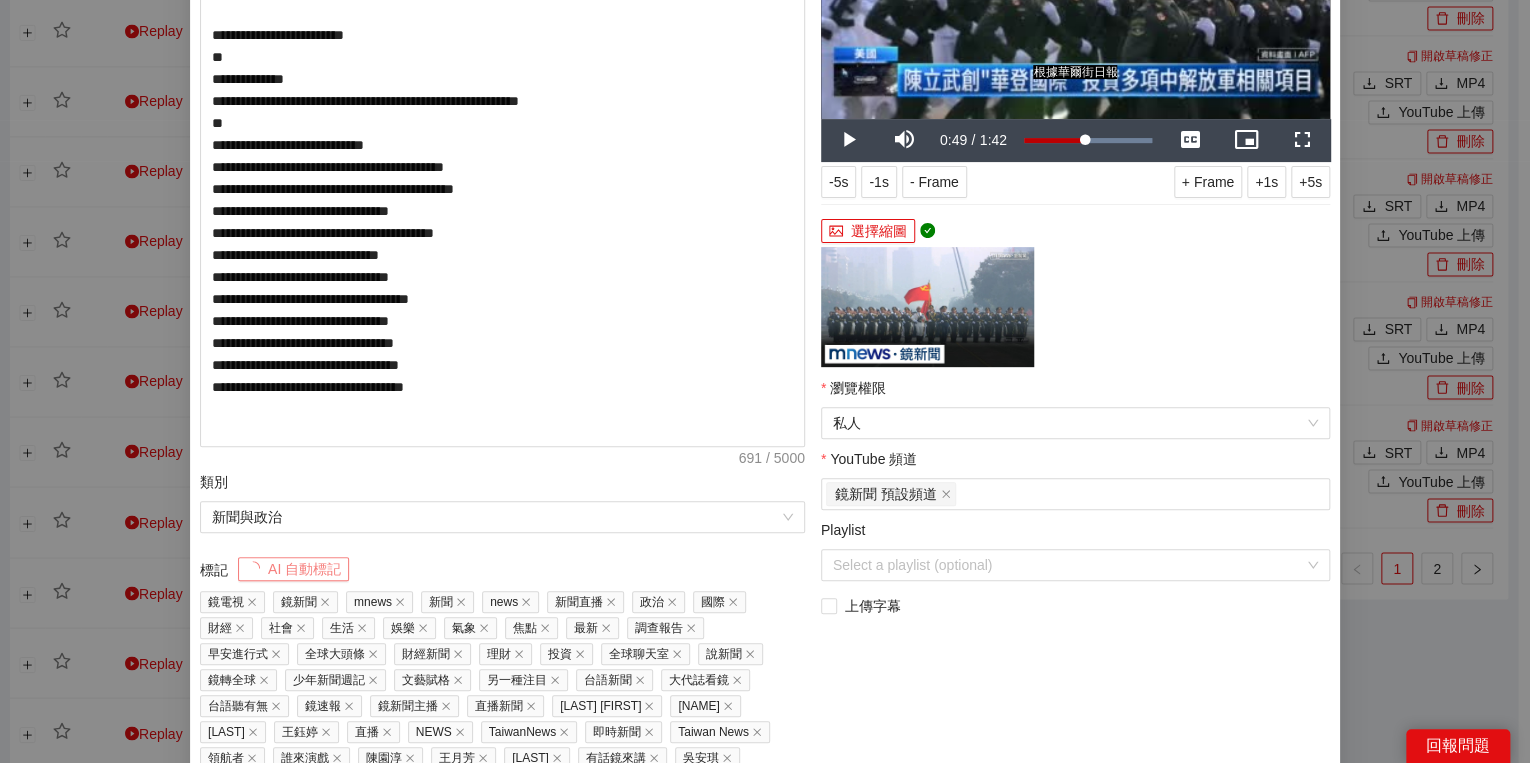 scroll, scrollTop: 0, scrollLeft: 0, axis: both 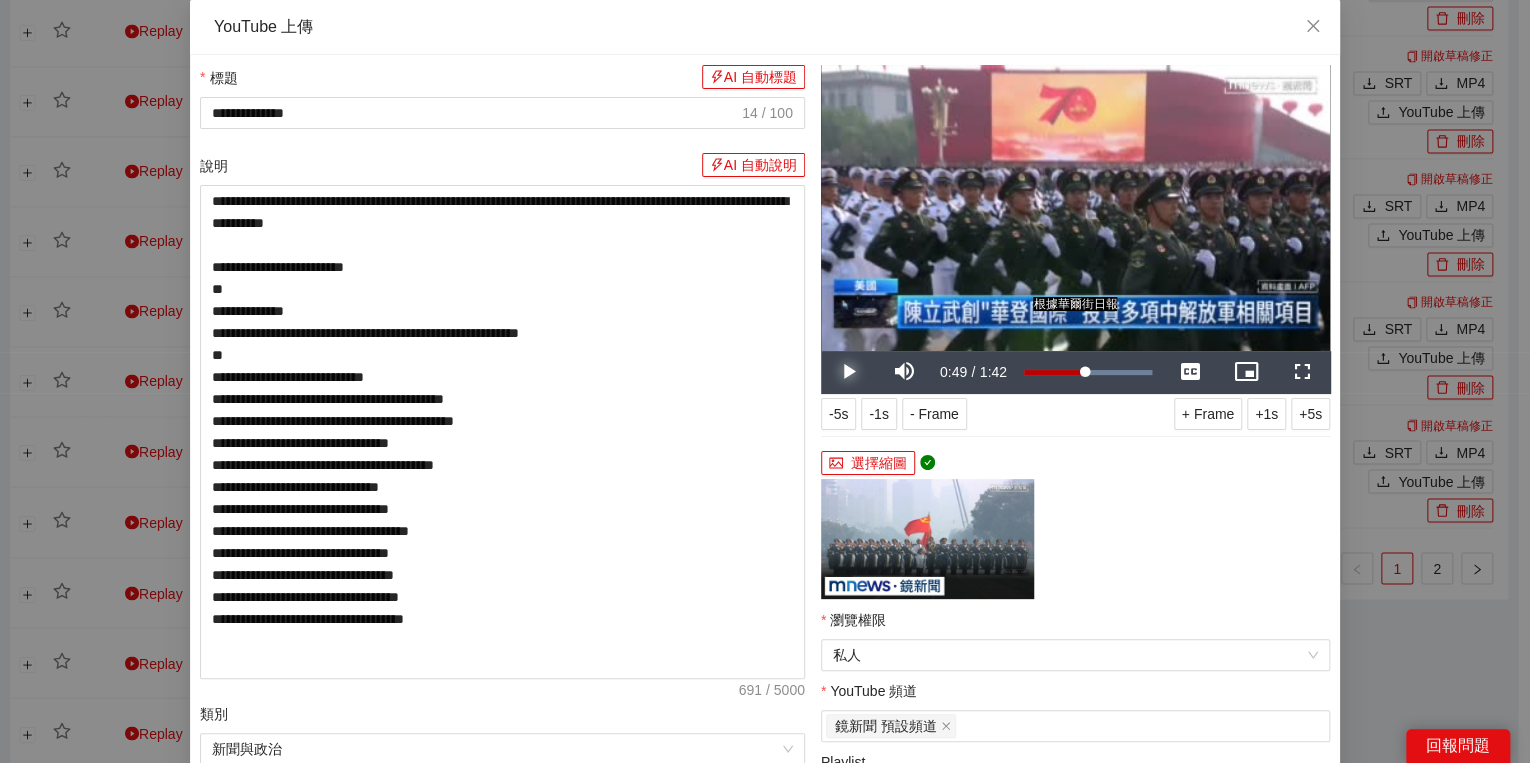 click at bounding box center (849, 372) 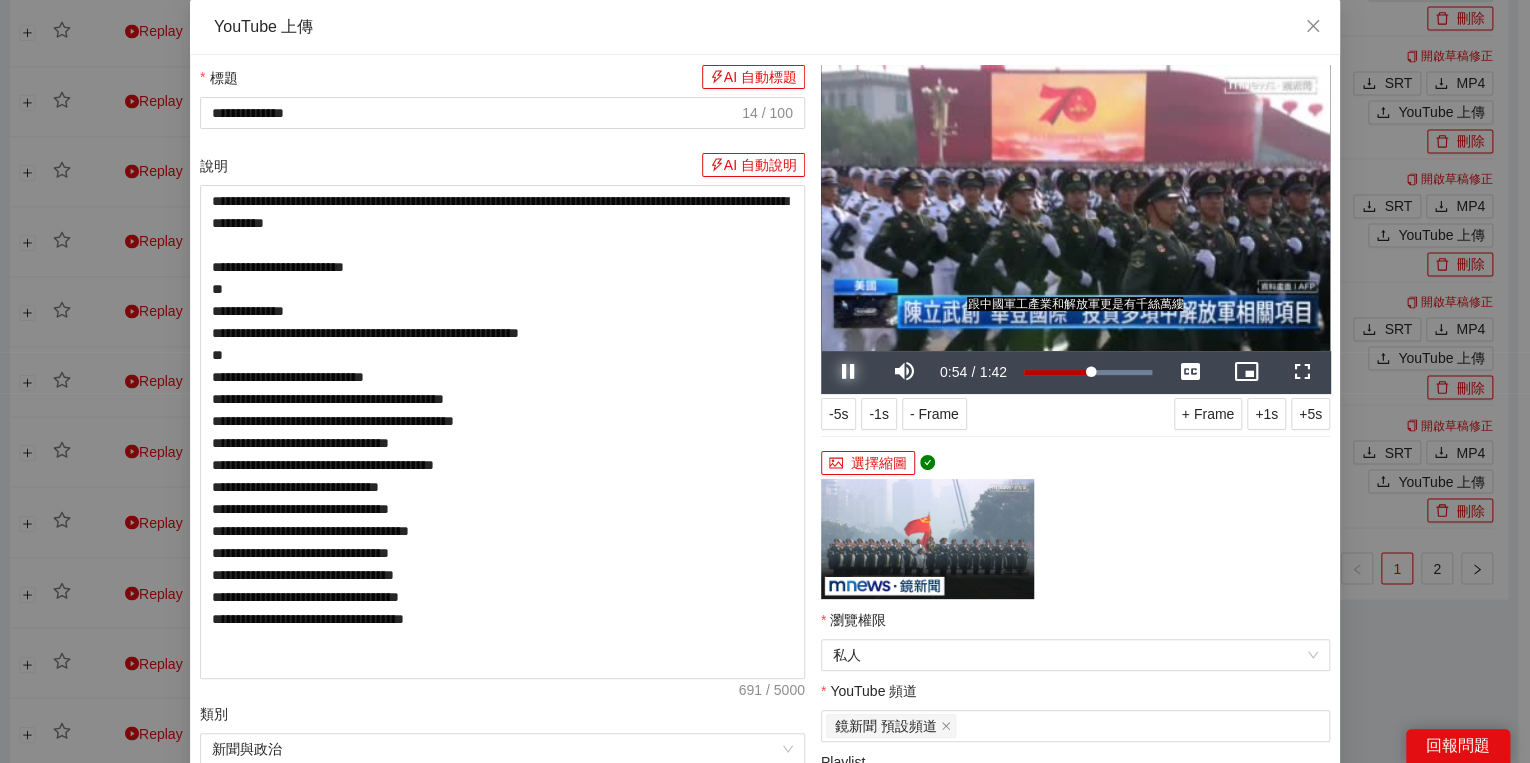 click at bounding box center [849, 372] 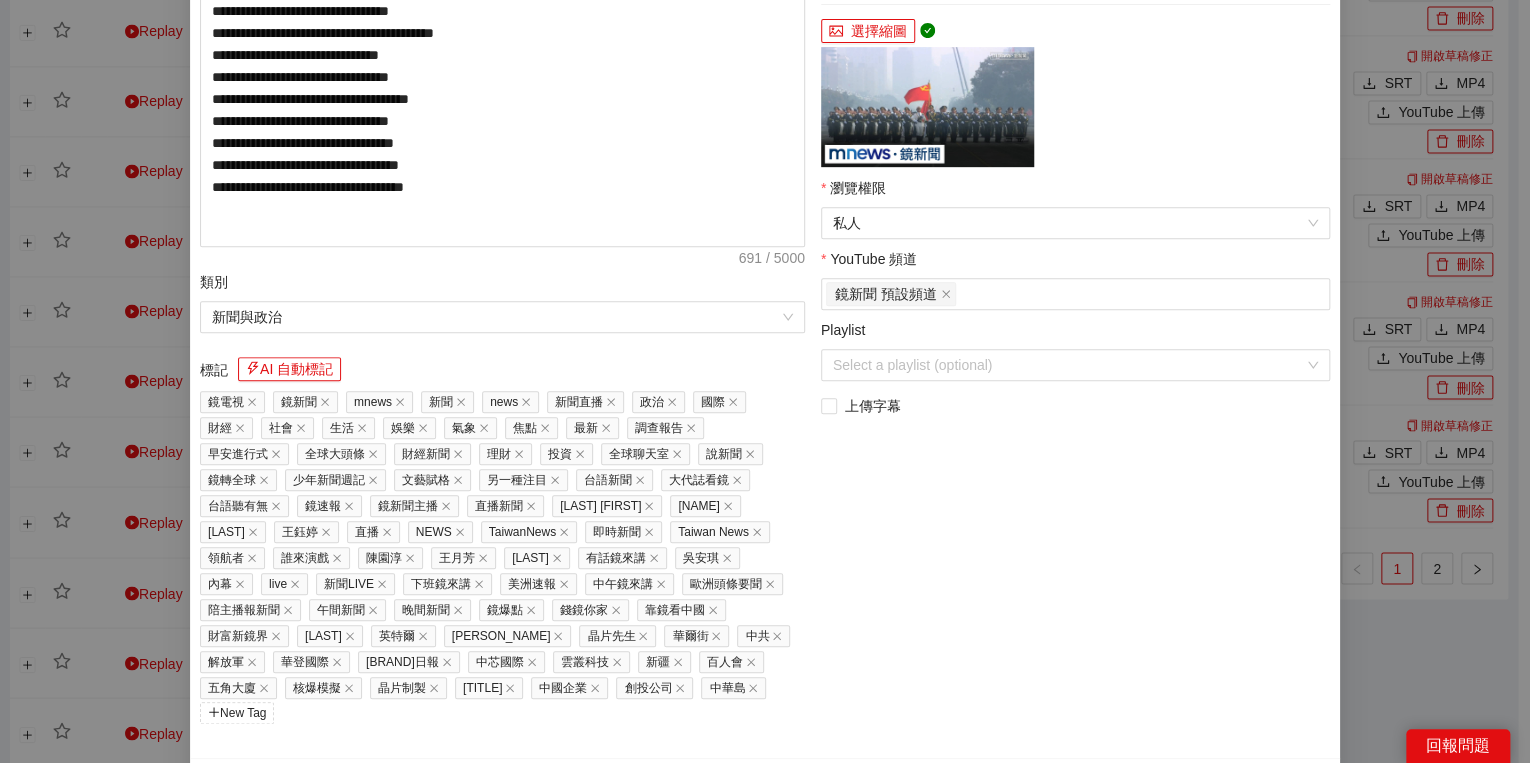 scroll, scrollTop: 451, scrollLeft: 0, axis: vertical 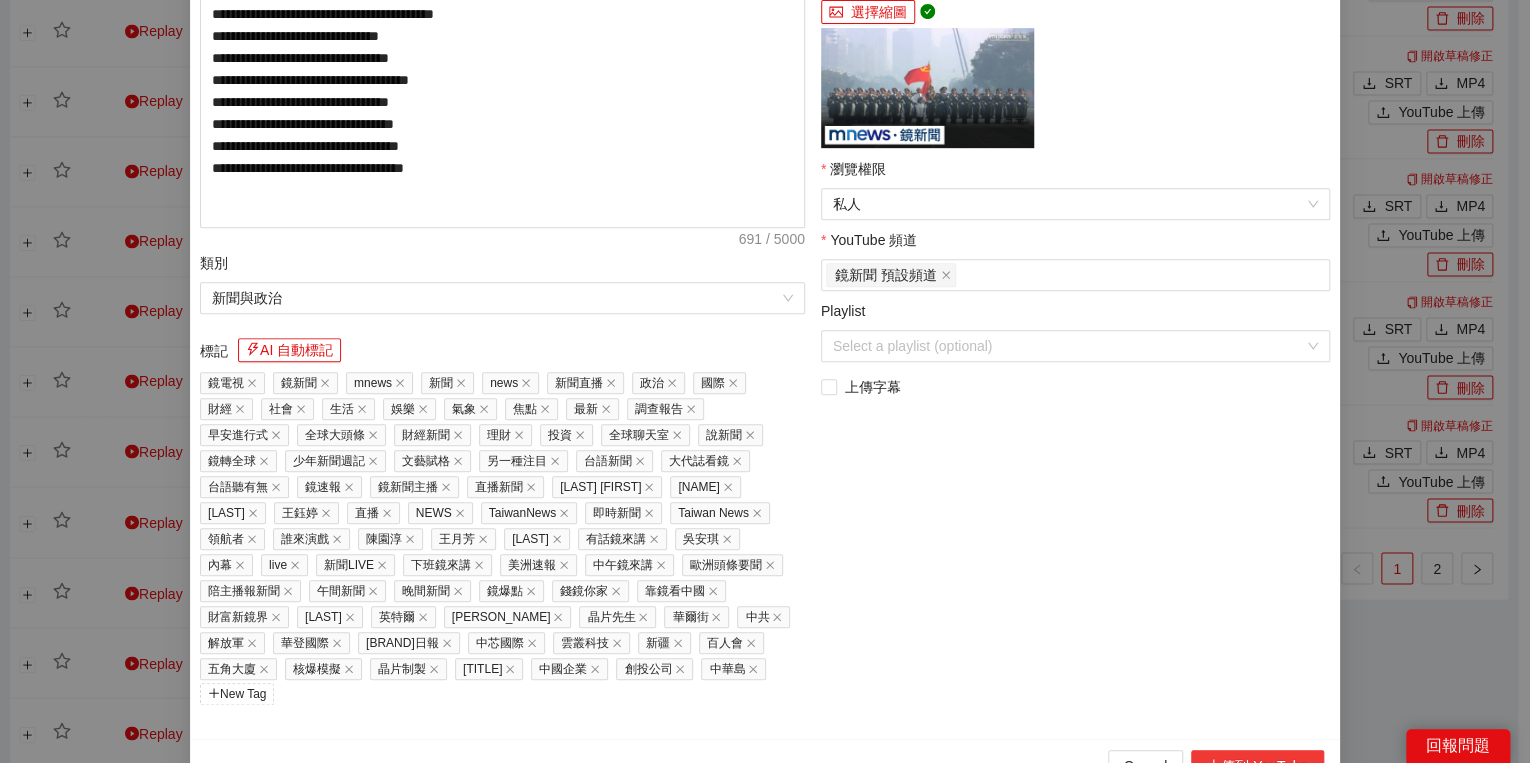 click on "上傳到 YouTube" at bounding box center (1257, 766) 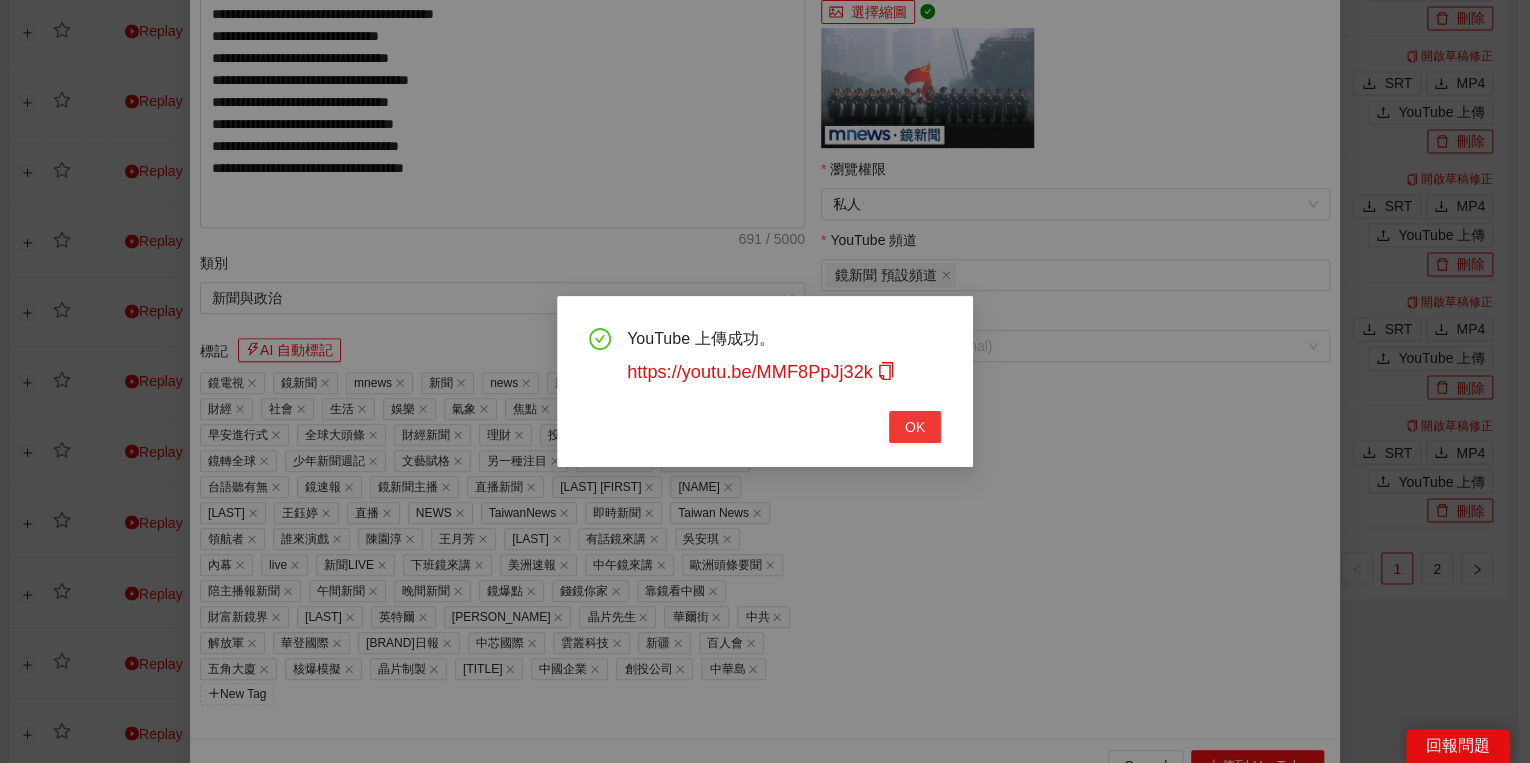 click on "OK" at bounding box center [915, 427] 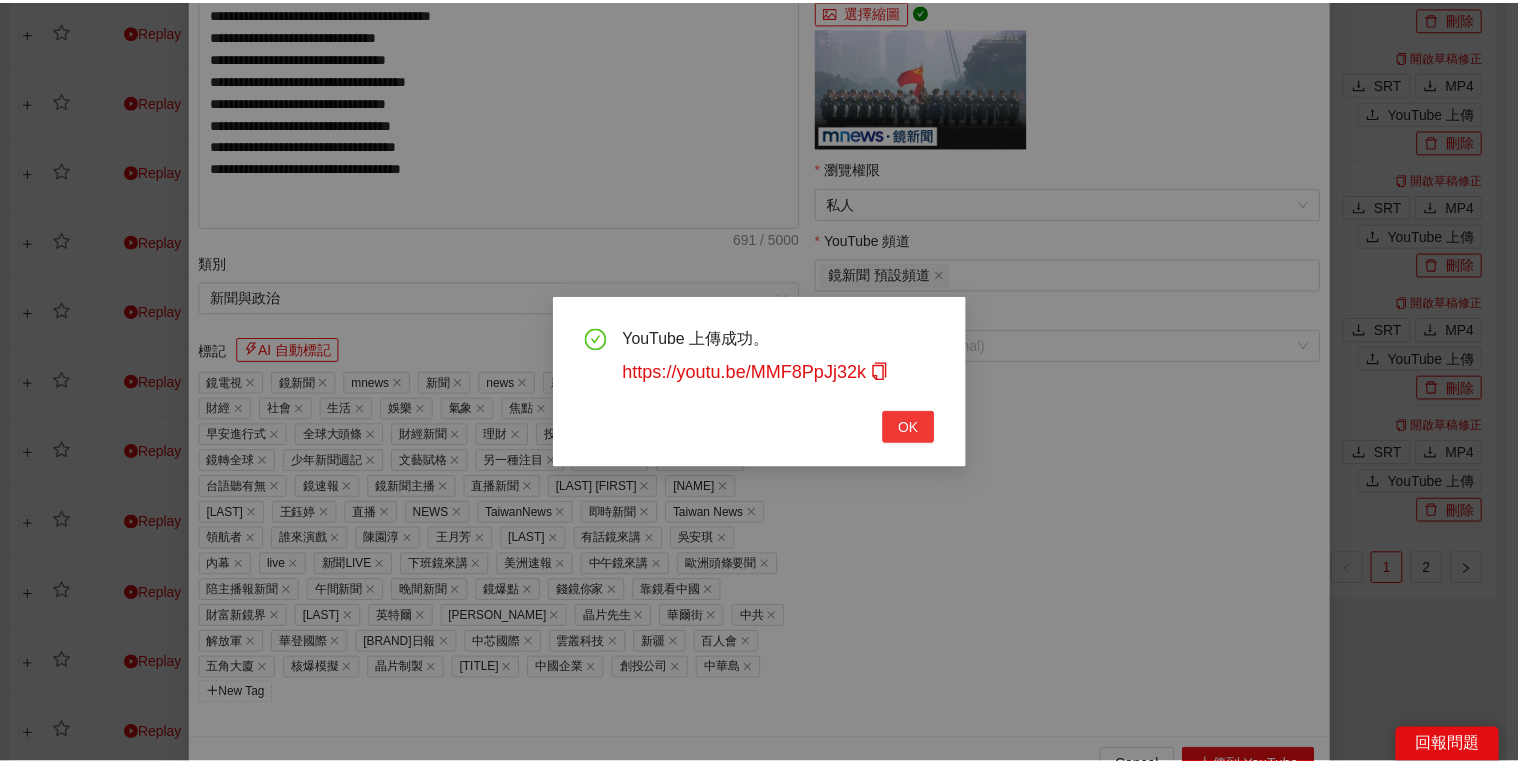 scroll, scrollTop: 308, scrollLeft: 0, axis: vertical 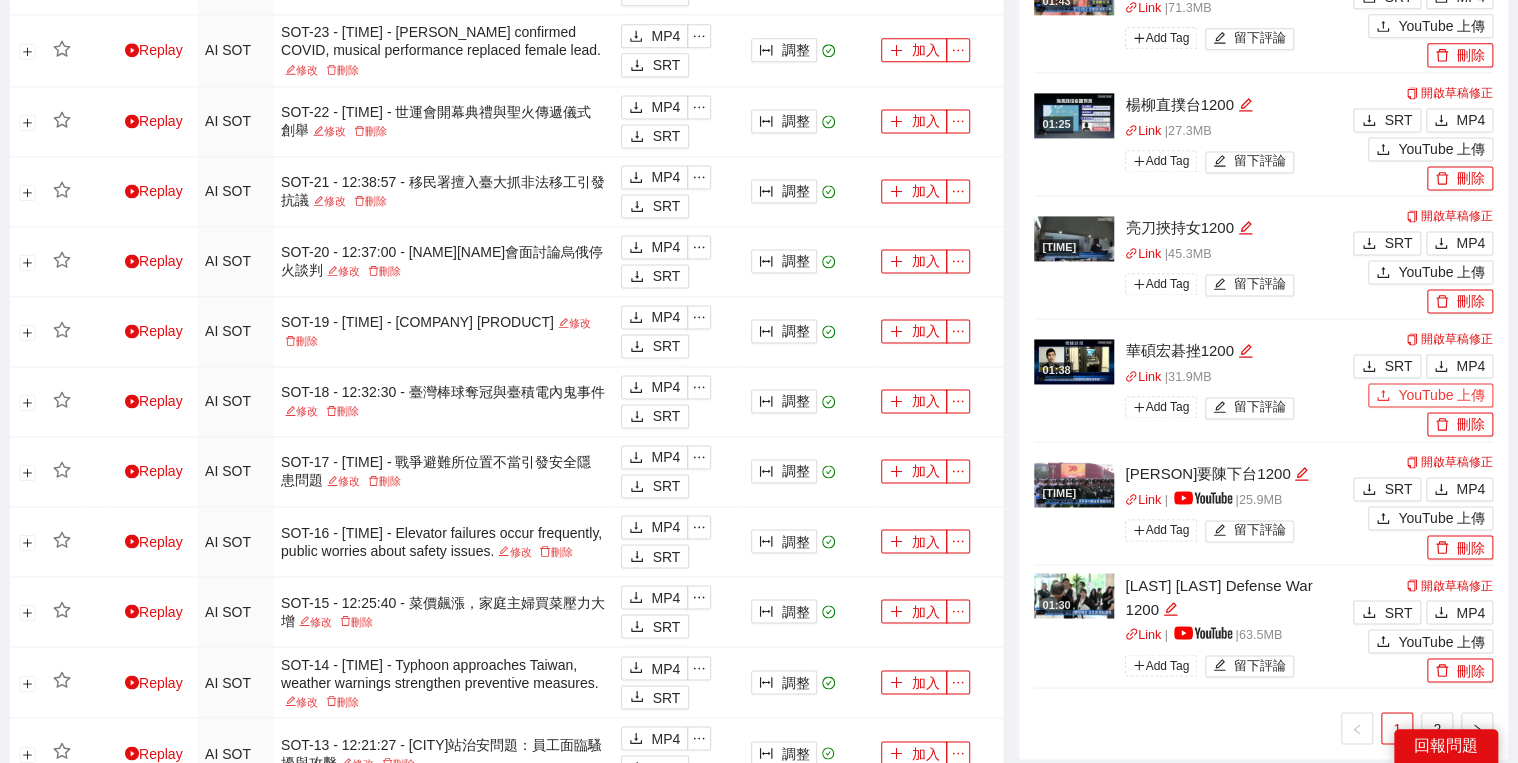 click on "YouTube 上傳" at bounding box center [1430, 395] 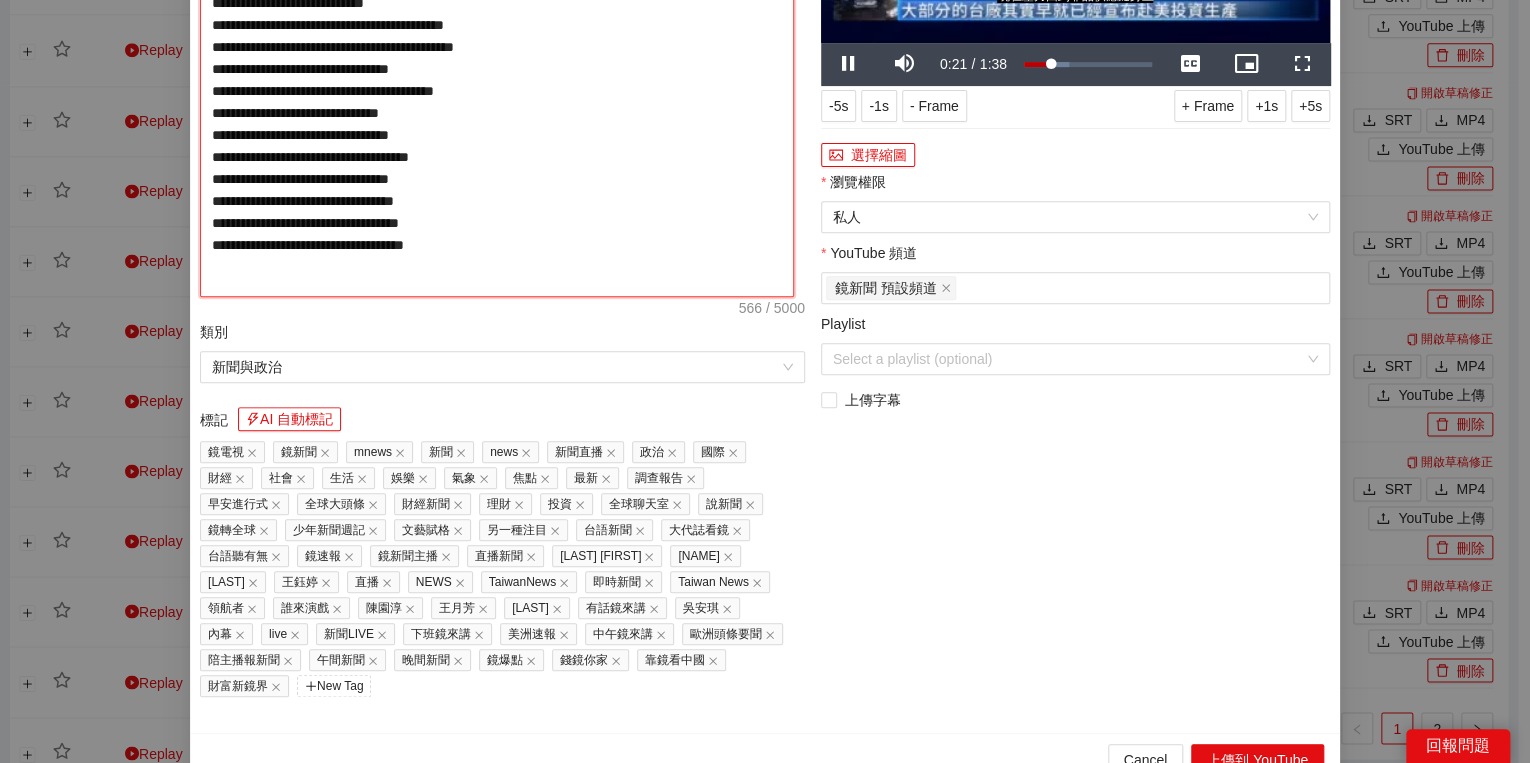 click on "**********" at bounding box center [497, 87] 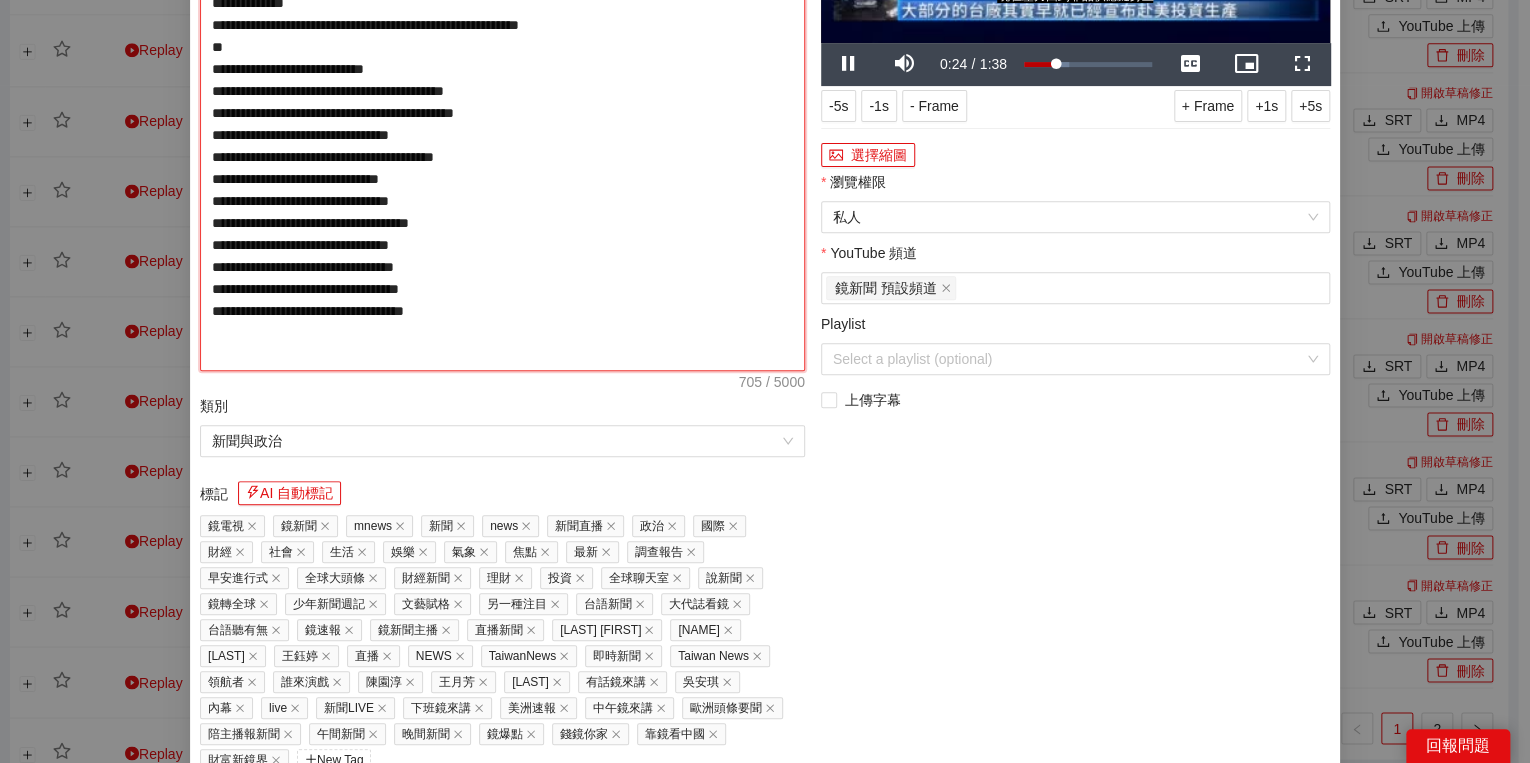 click on "**********" at bounding box center (502, 124) 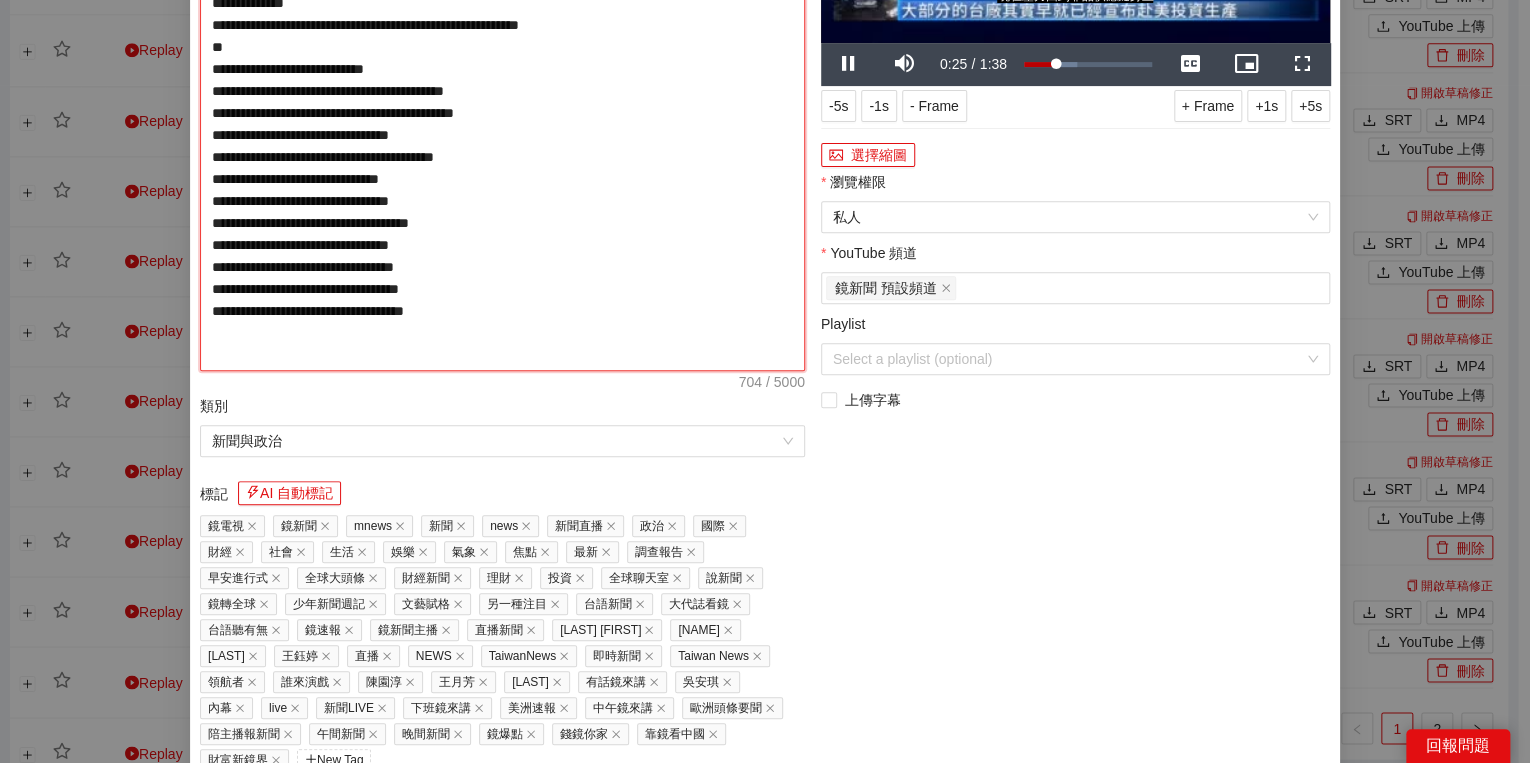 type on "**********" 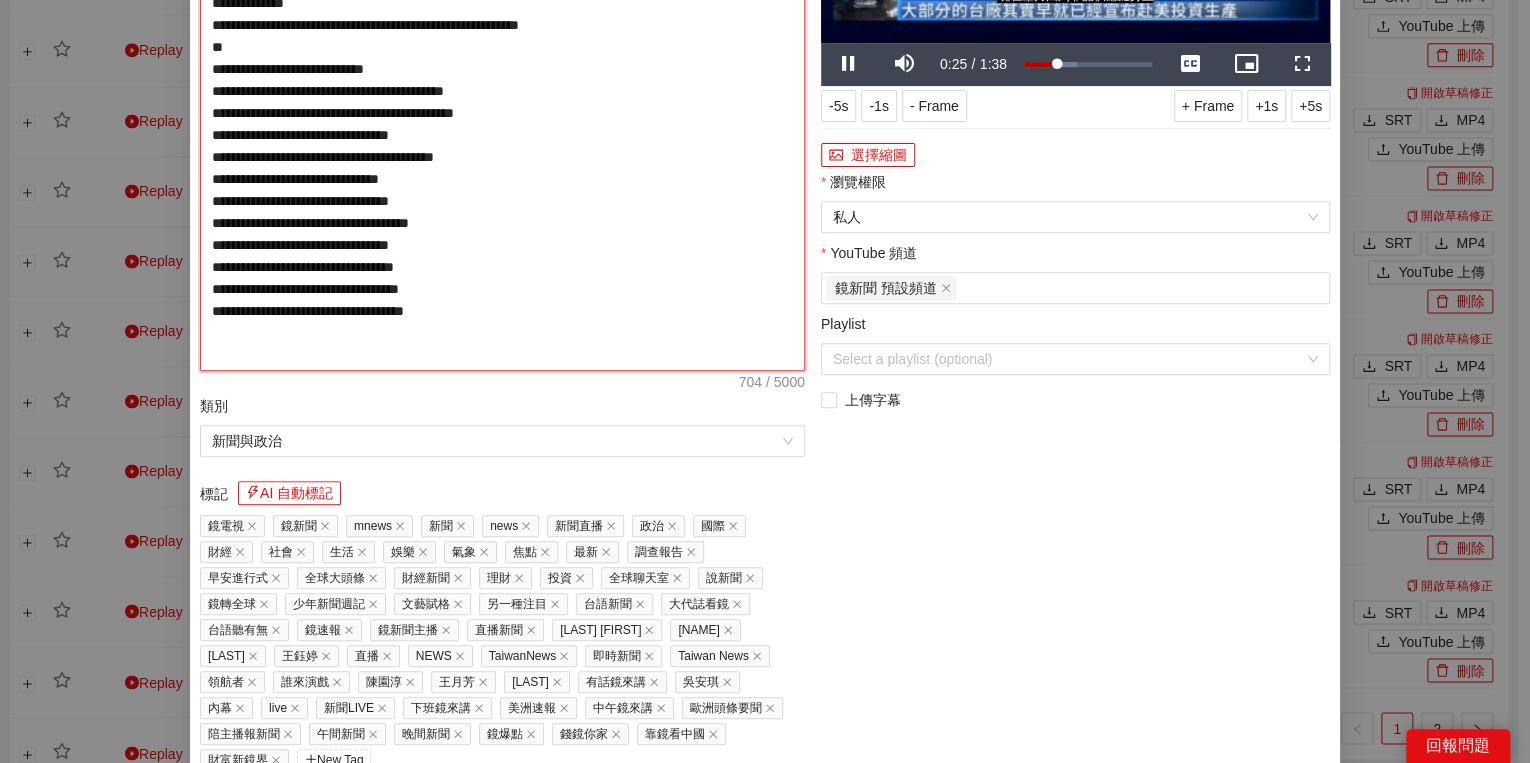 click on "**********" at bounding box center (502, 124) 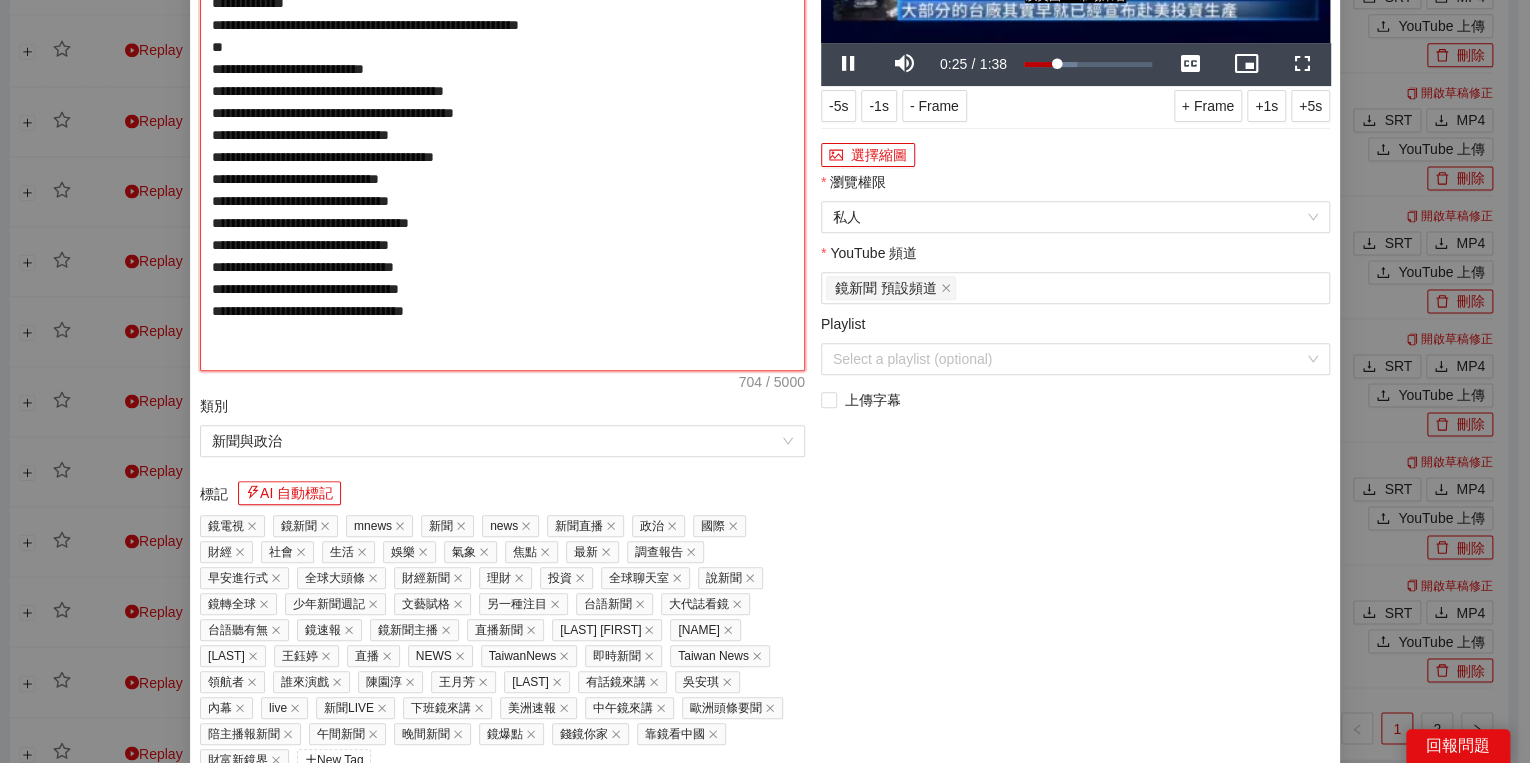 type on "**********" 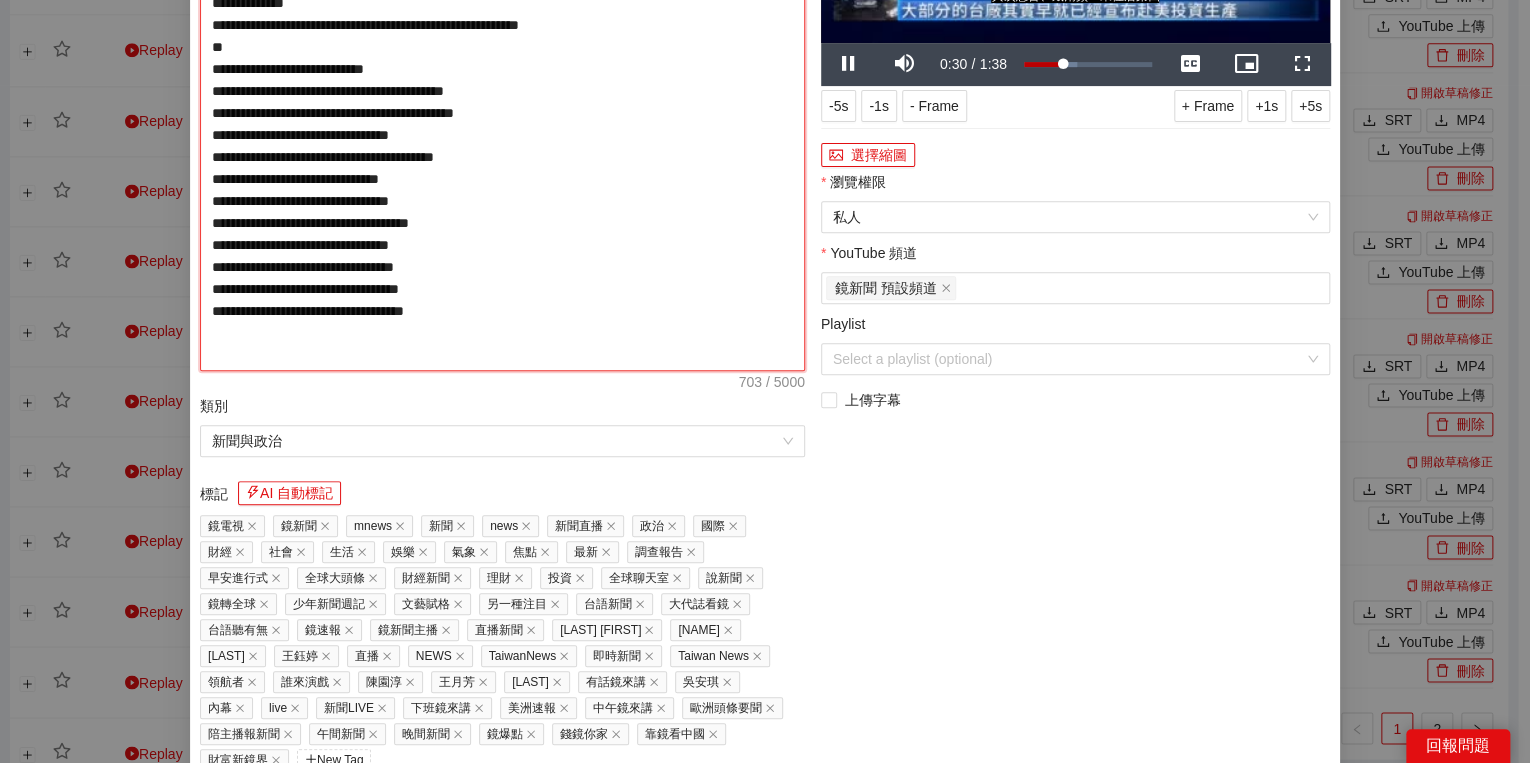 type on "**********" 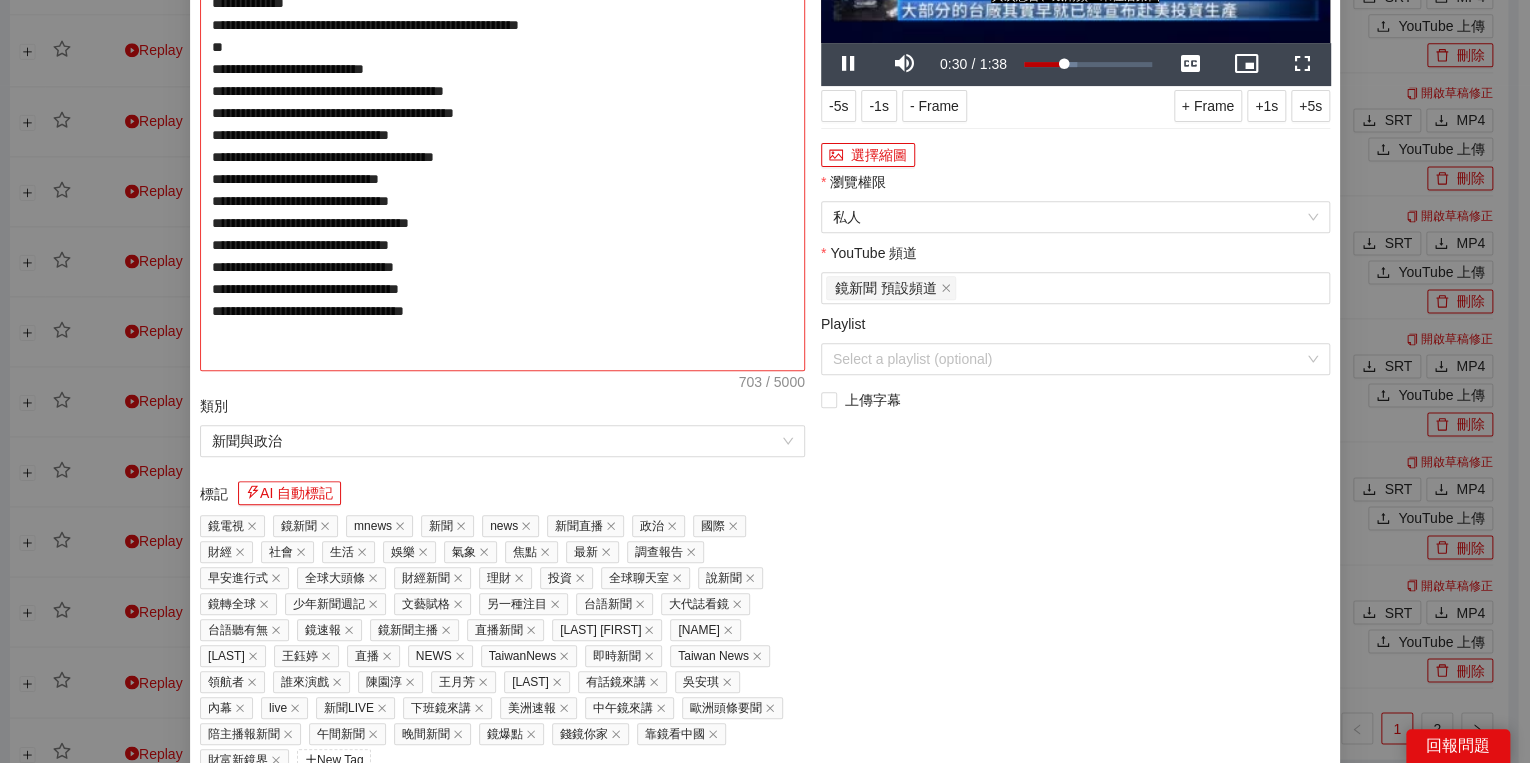 type on "**********" 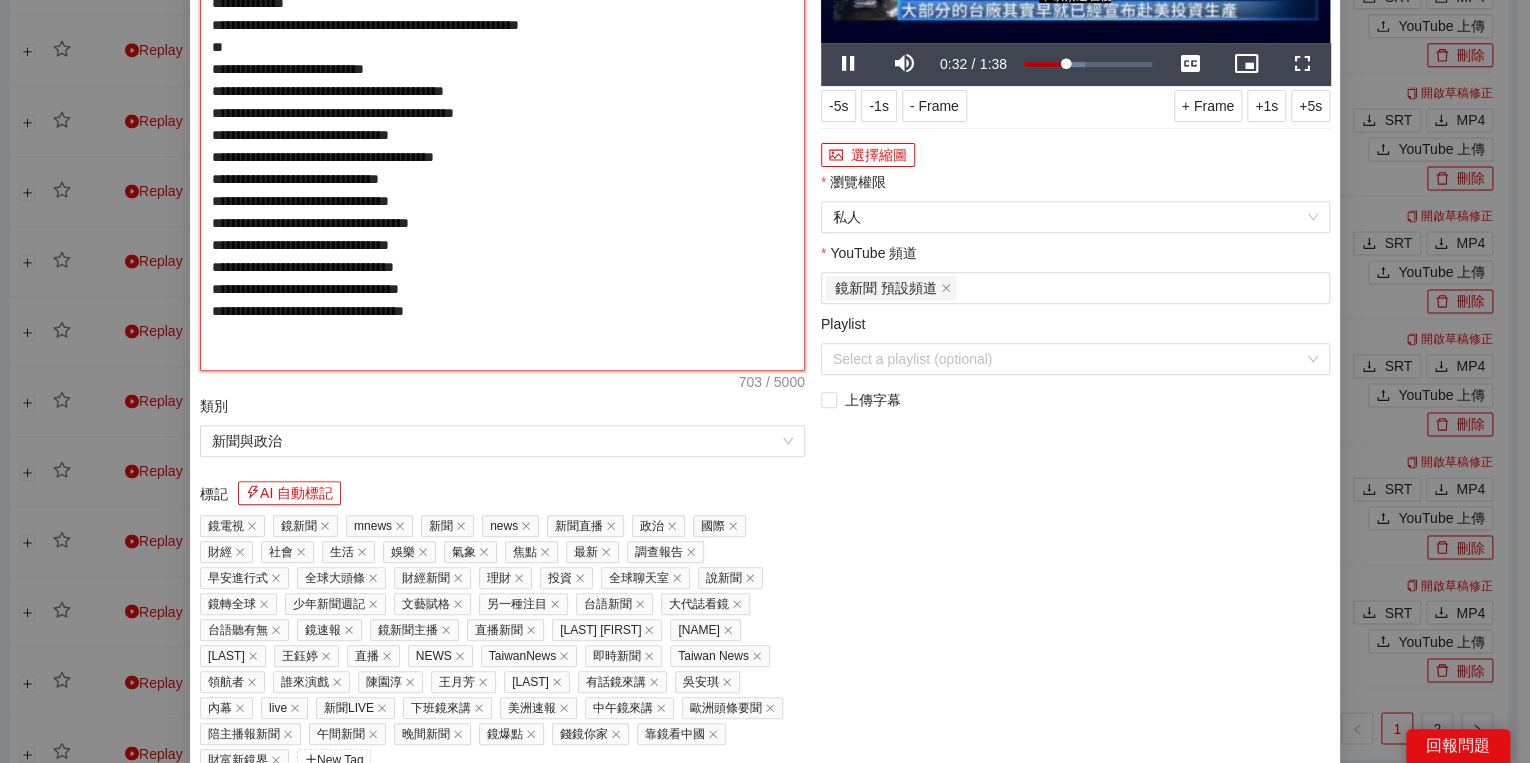 type on "**********" 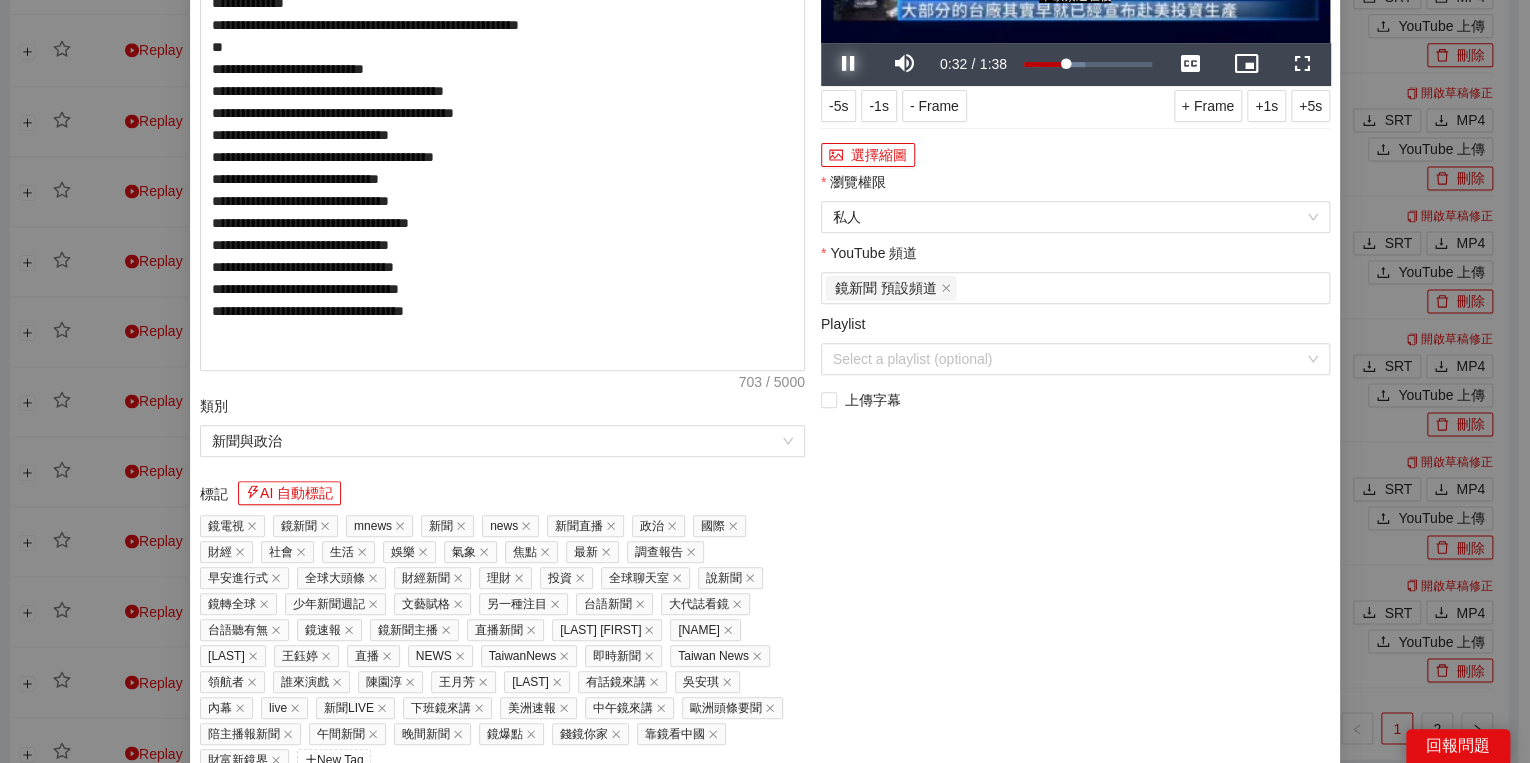 click at bounding box center [849, 64] 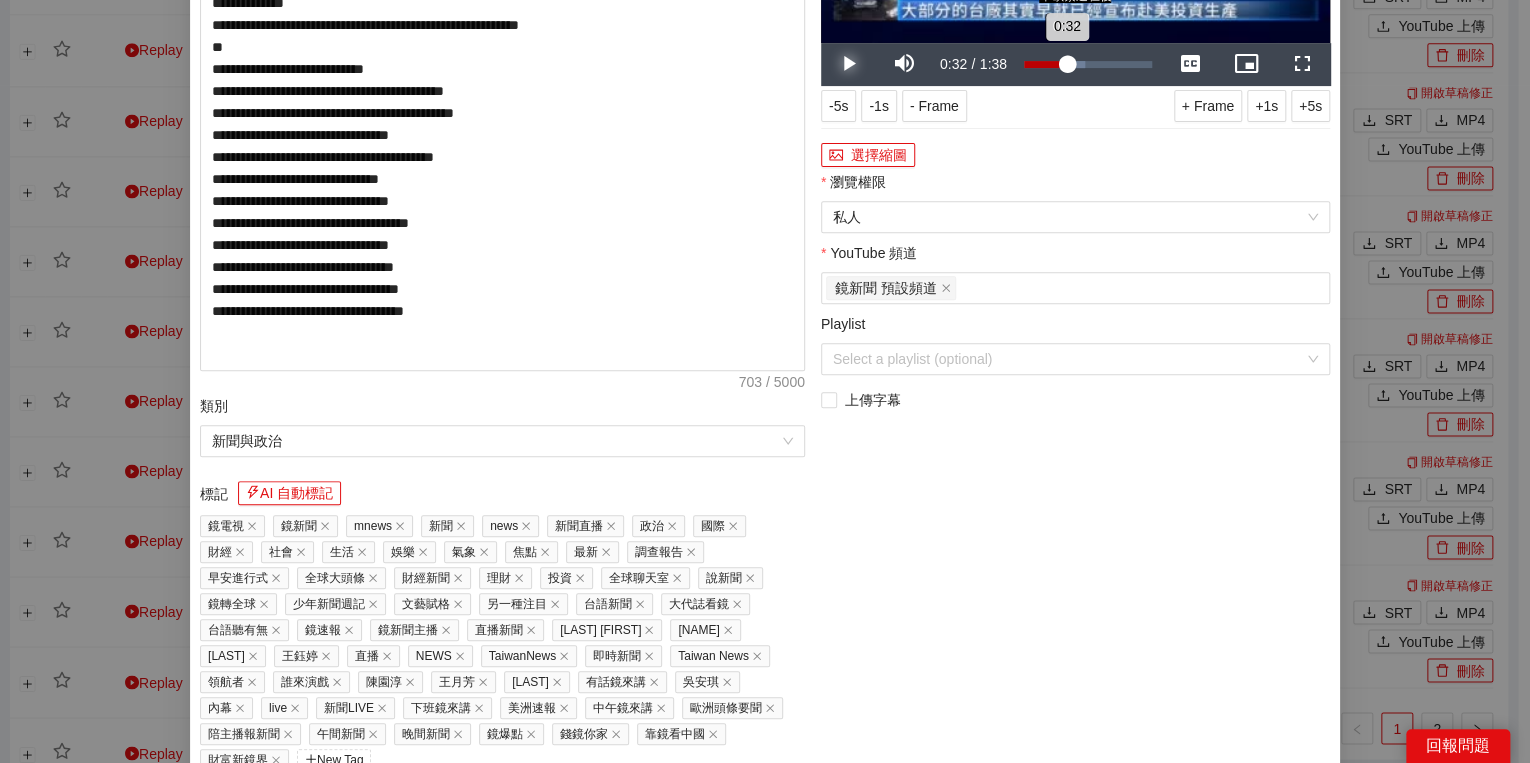 click on "Loaded :  47.92% 0:31 0:32" at bounding box center [1088, 64] 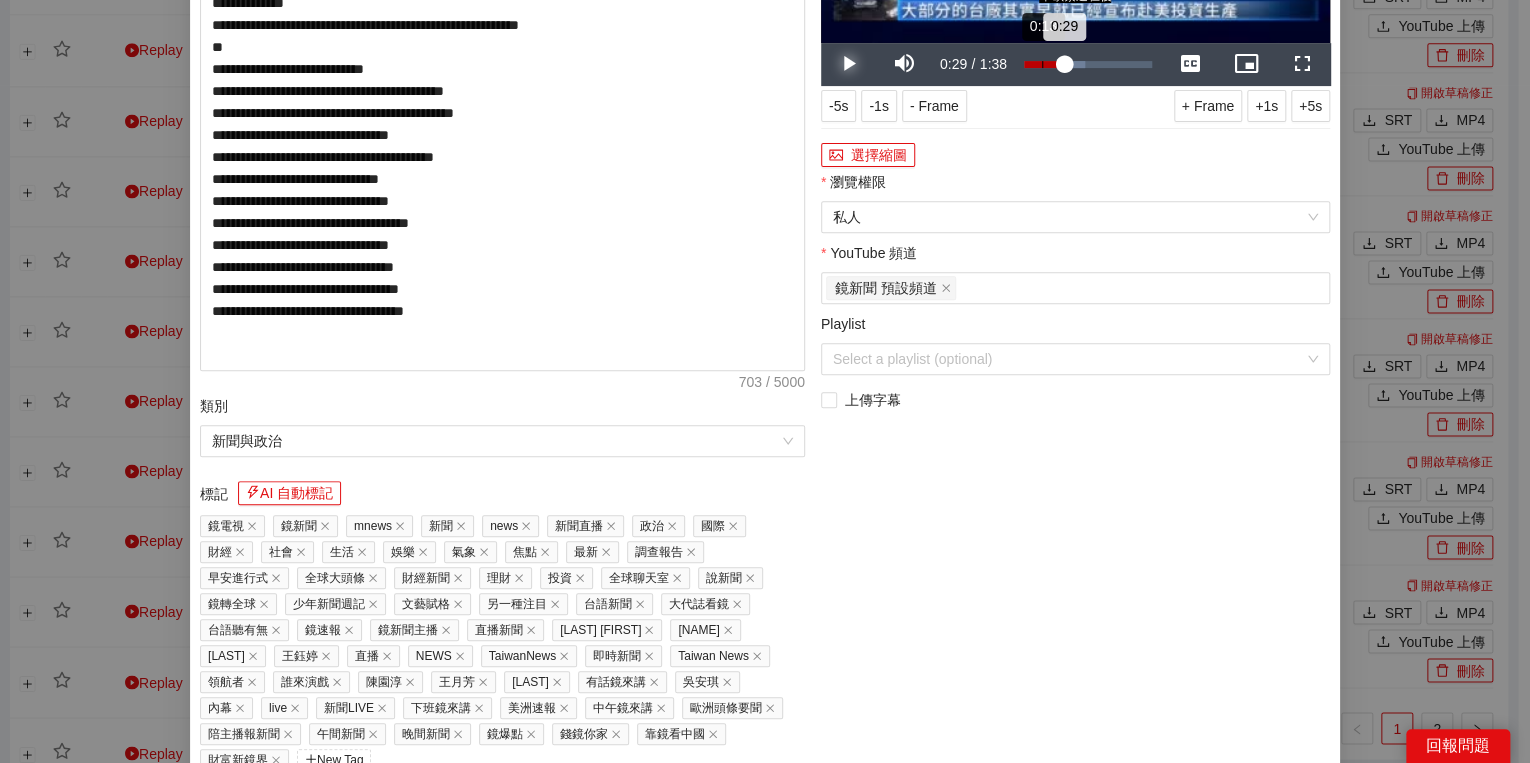 click on "Loaded :  47.92% 0:13 0:29" at bounding box center [1088, 64] 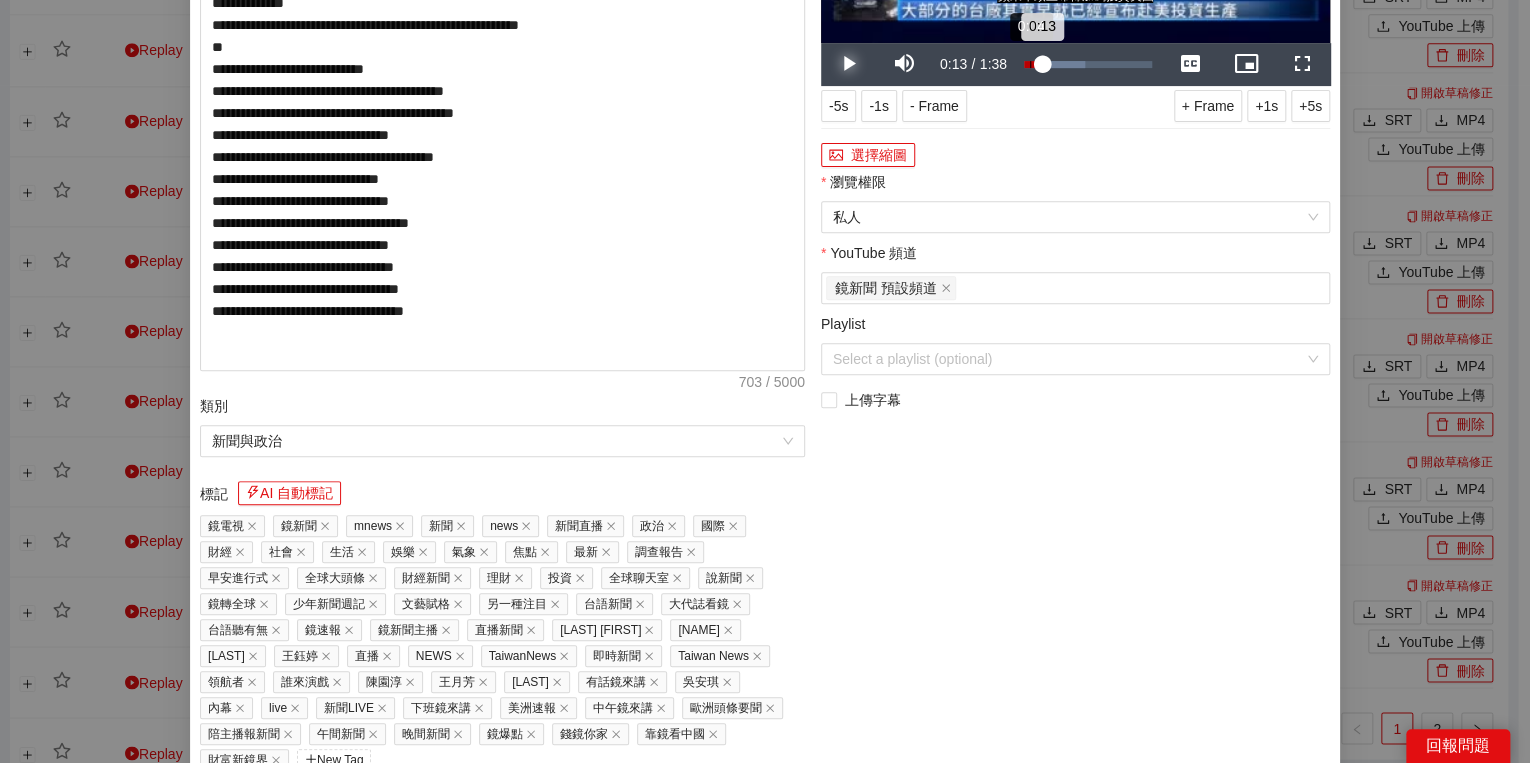 click on "0:13" at bounding box center [1033, 64] 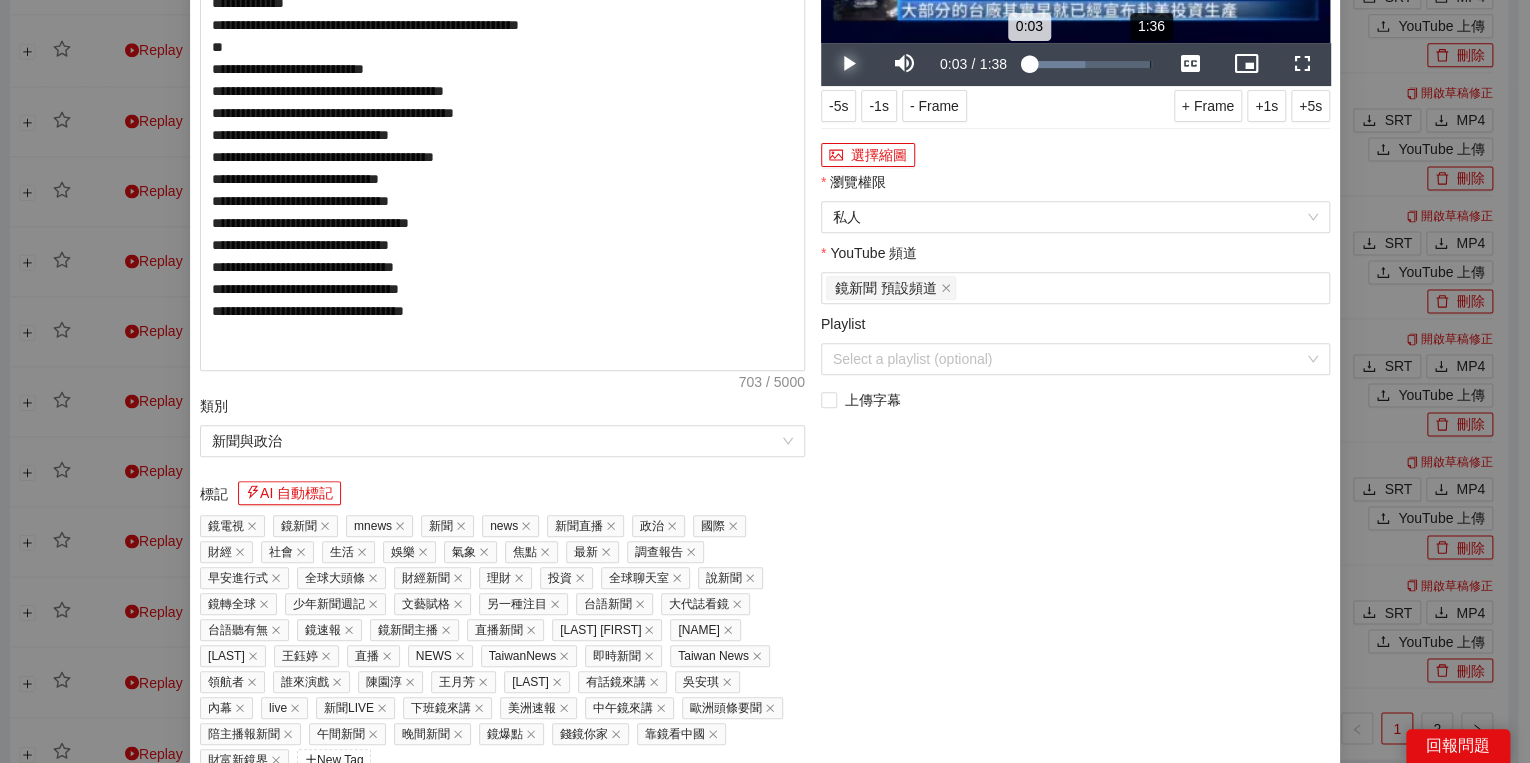 click on "Loaded :  47.92% 1:36 0:03" at bounding box center (1088, 64) 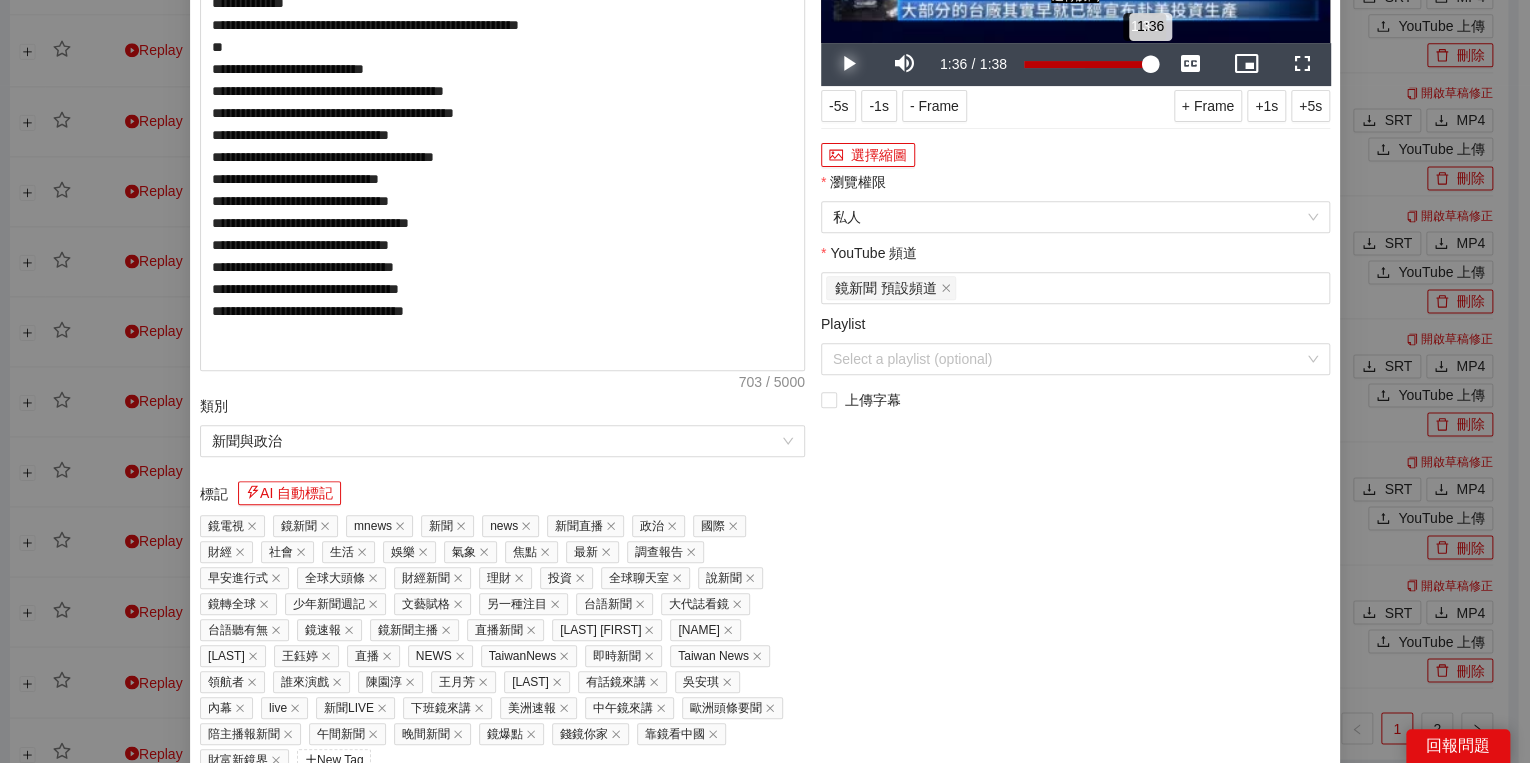 click on "1:36" at bounding box center [1087, 64] 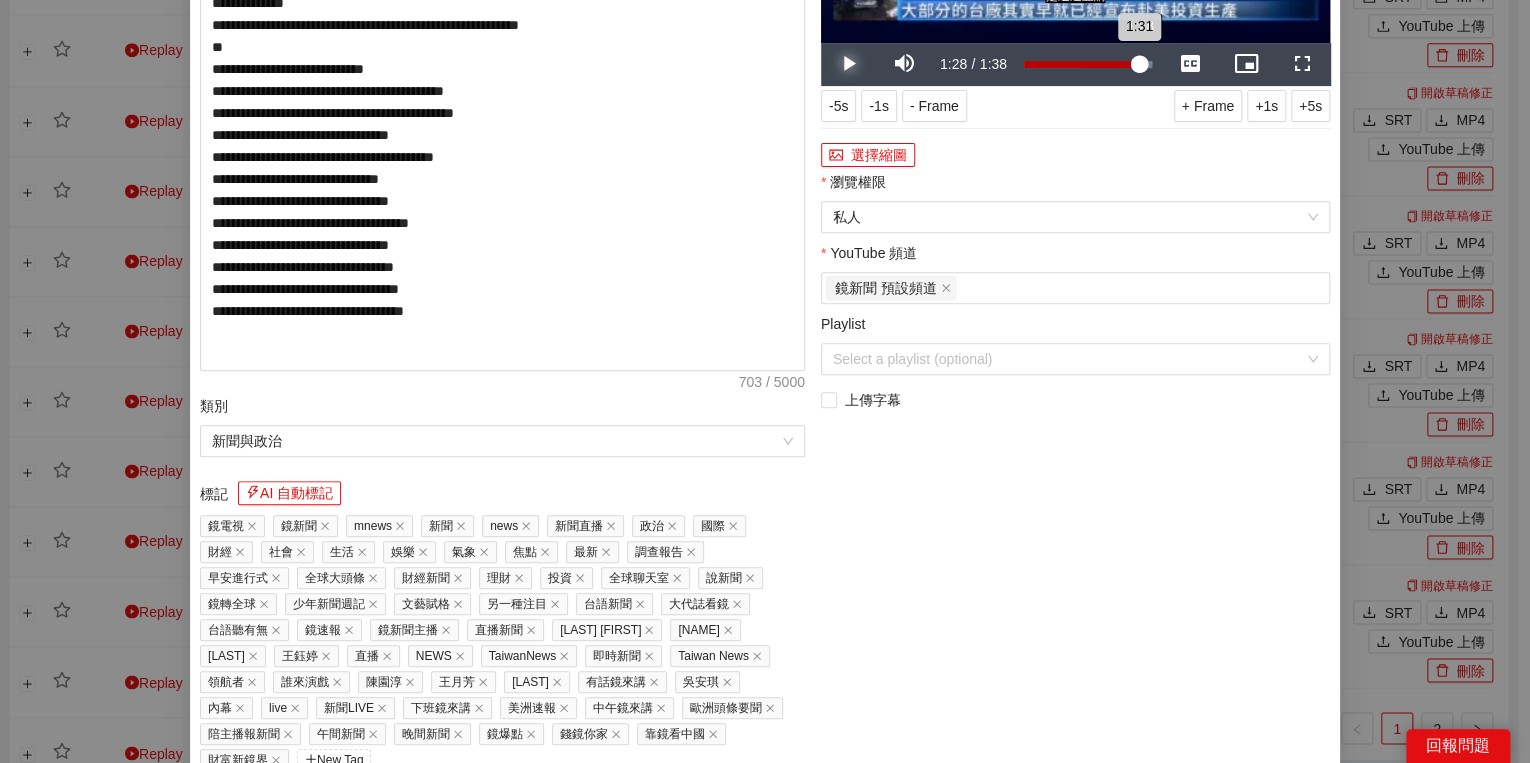 click on "1:31" at bounding box center [1081, 64] 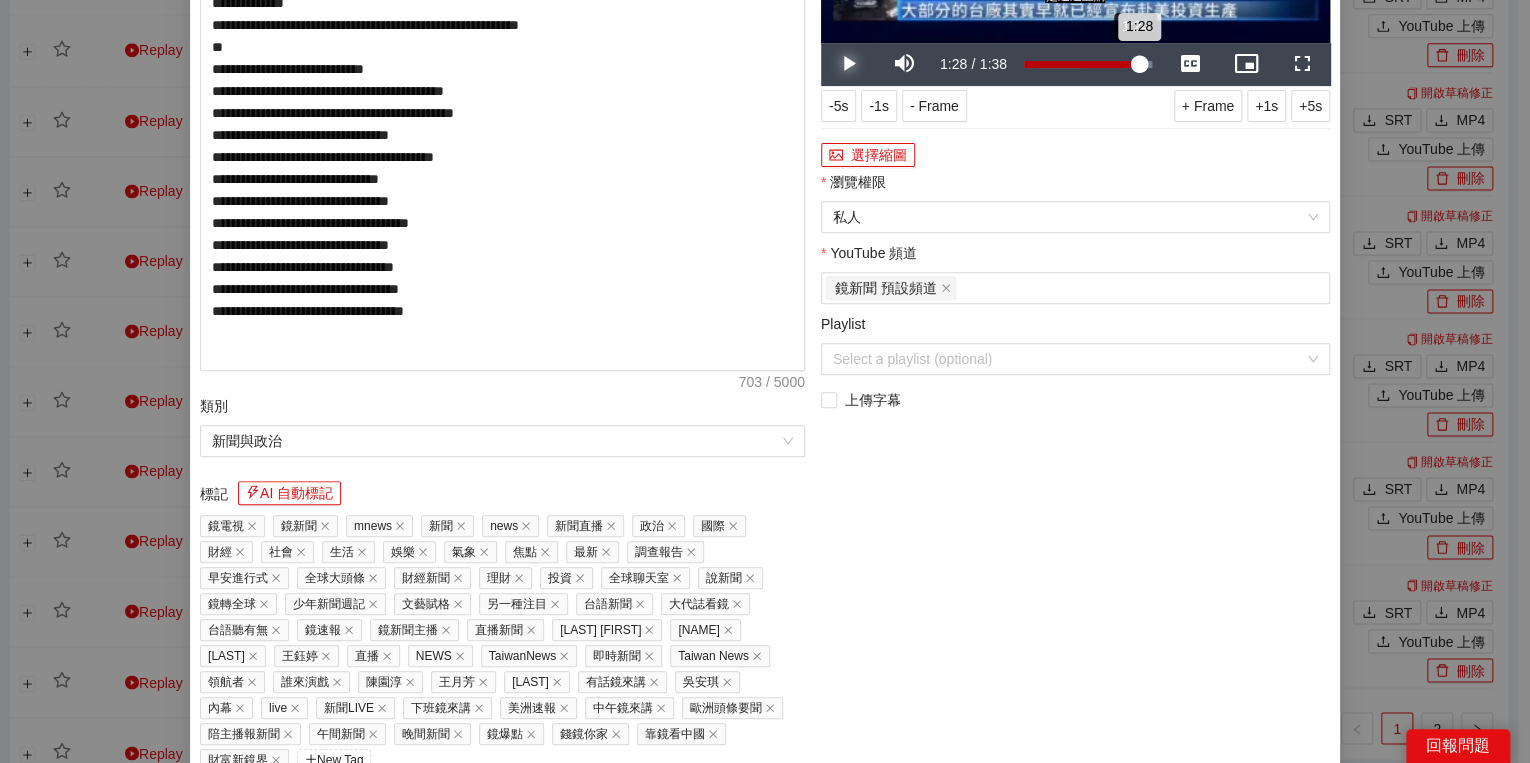 click on "1:28" at bounding box center (1081, 64) 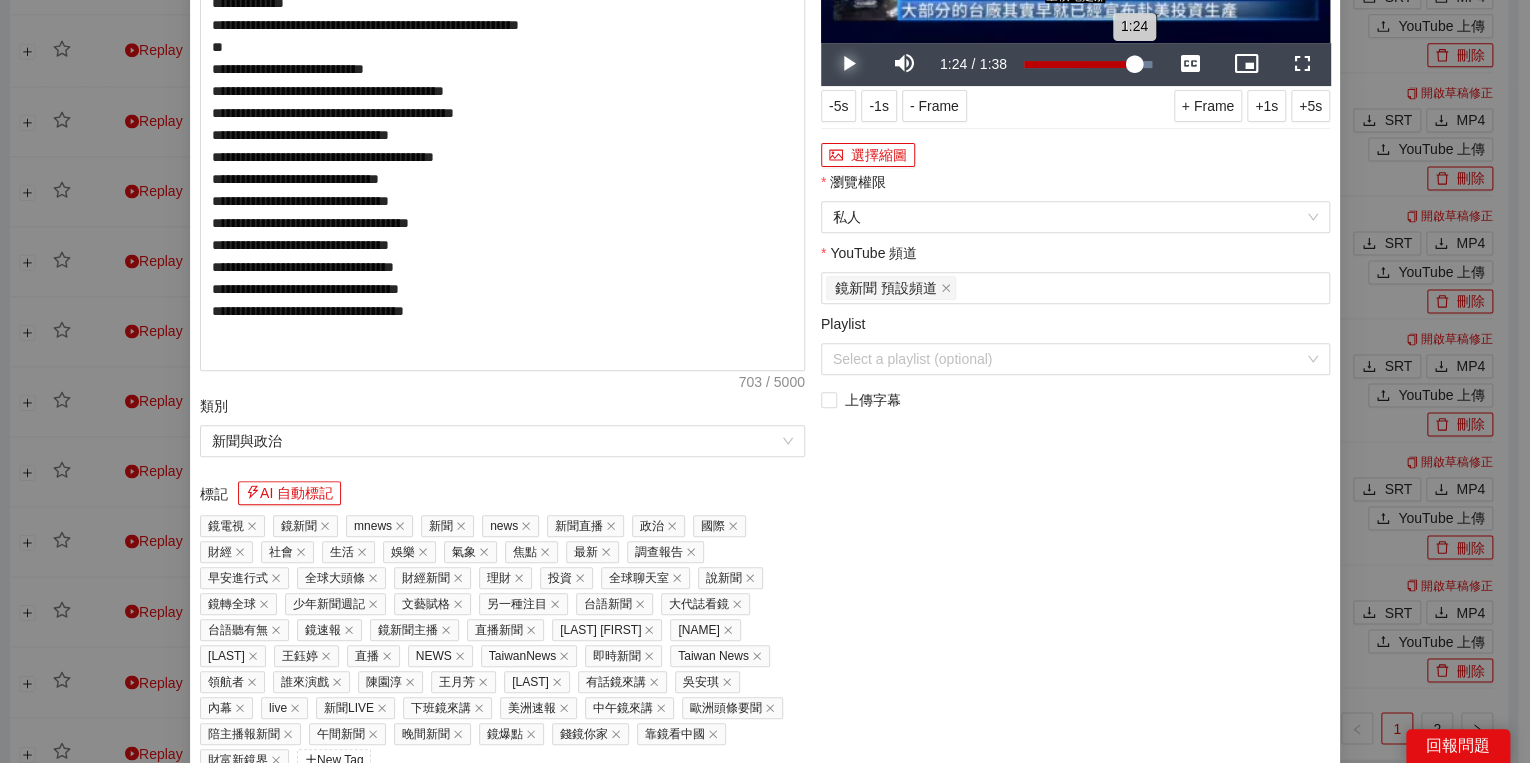 click on "1:24" at bounding box center [1079, 64] 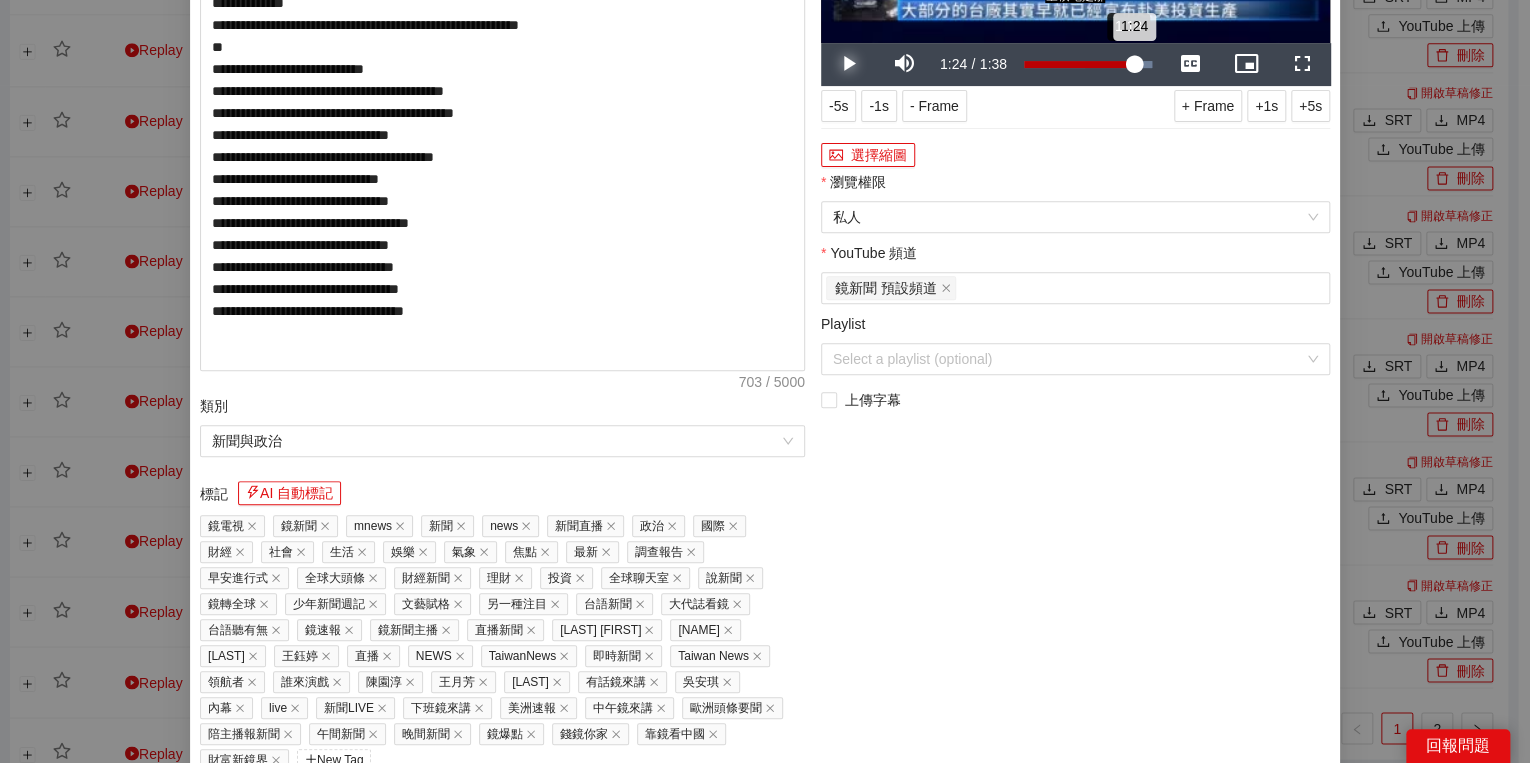 click on "1:24" at bounding box center (1079, 64) 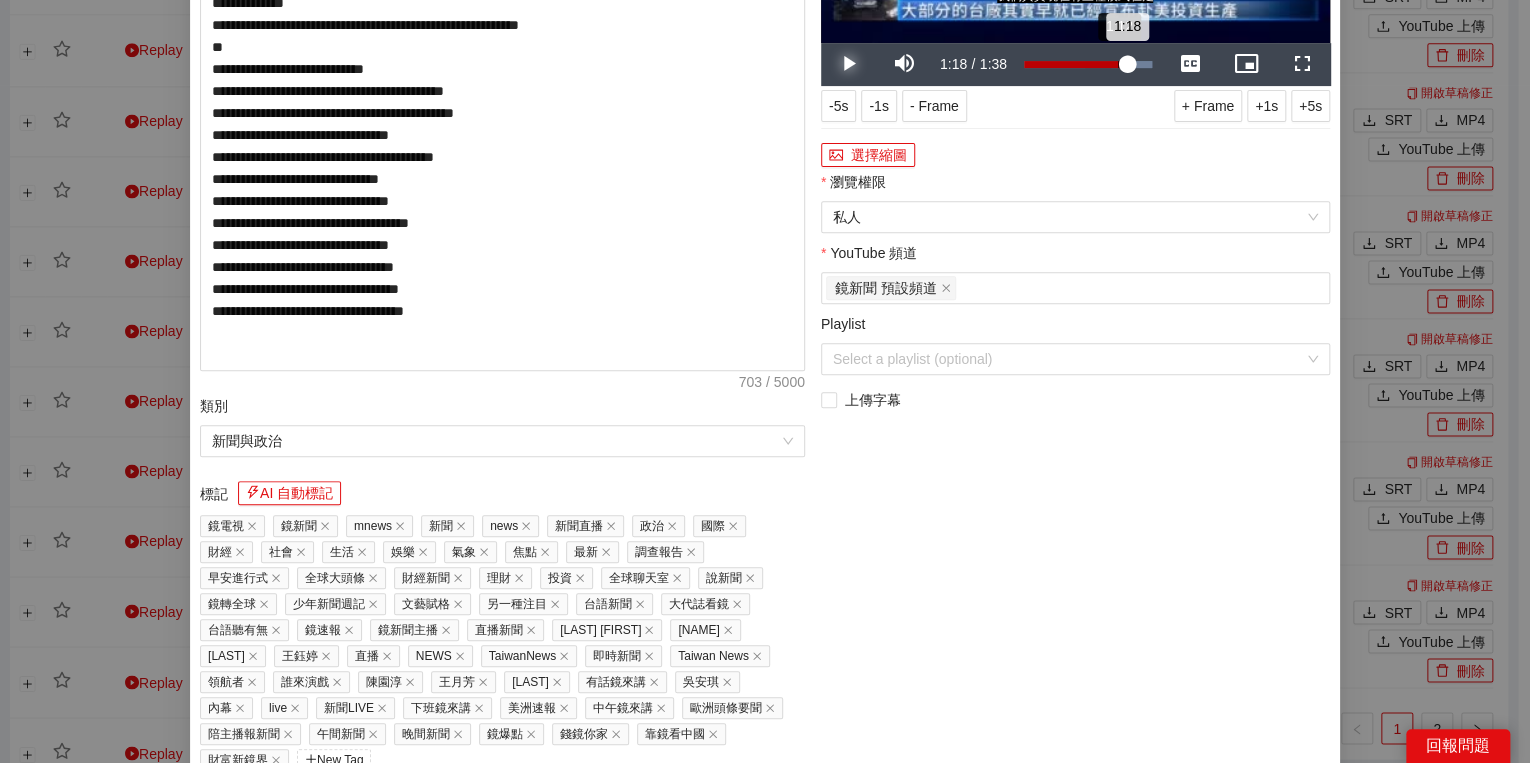 click on "1:18" at bounding box center [1075, 64] 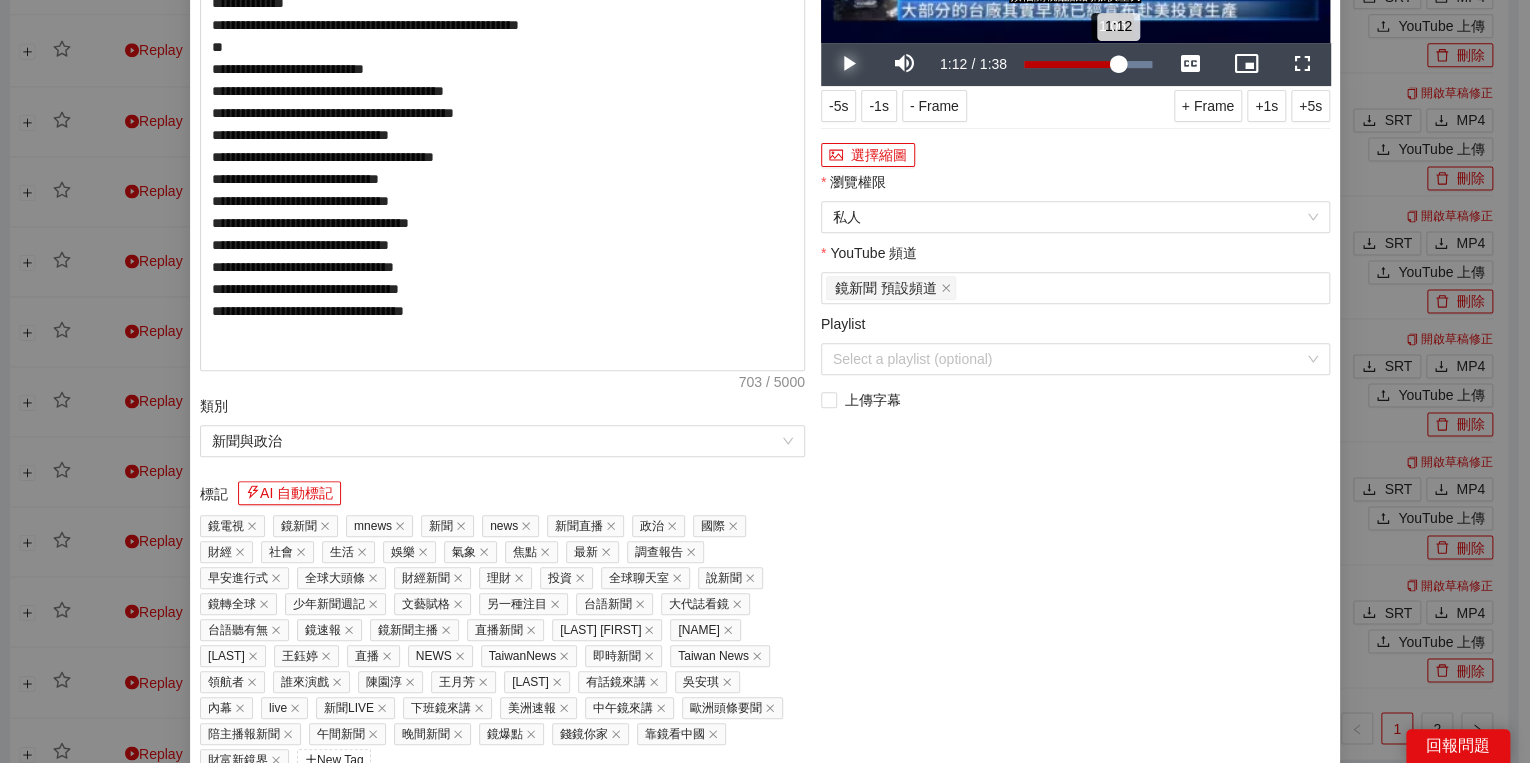 click on "1:12" at bounding box center (1071, 64) 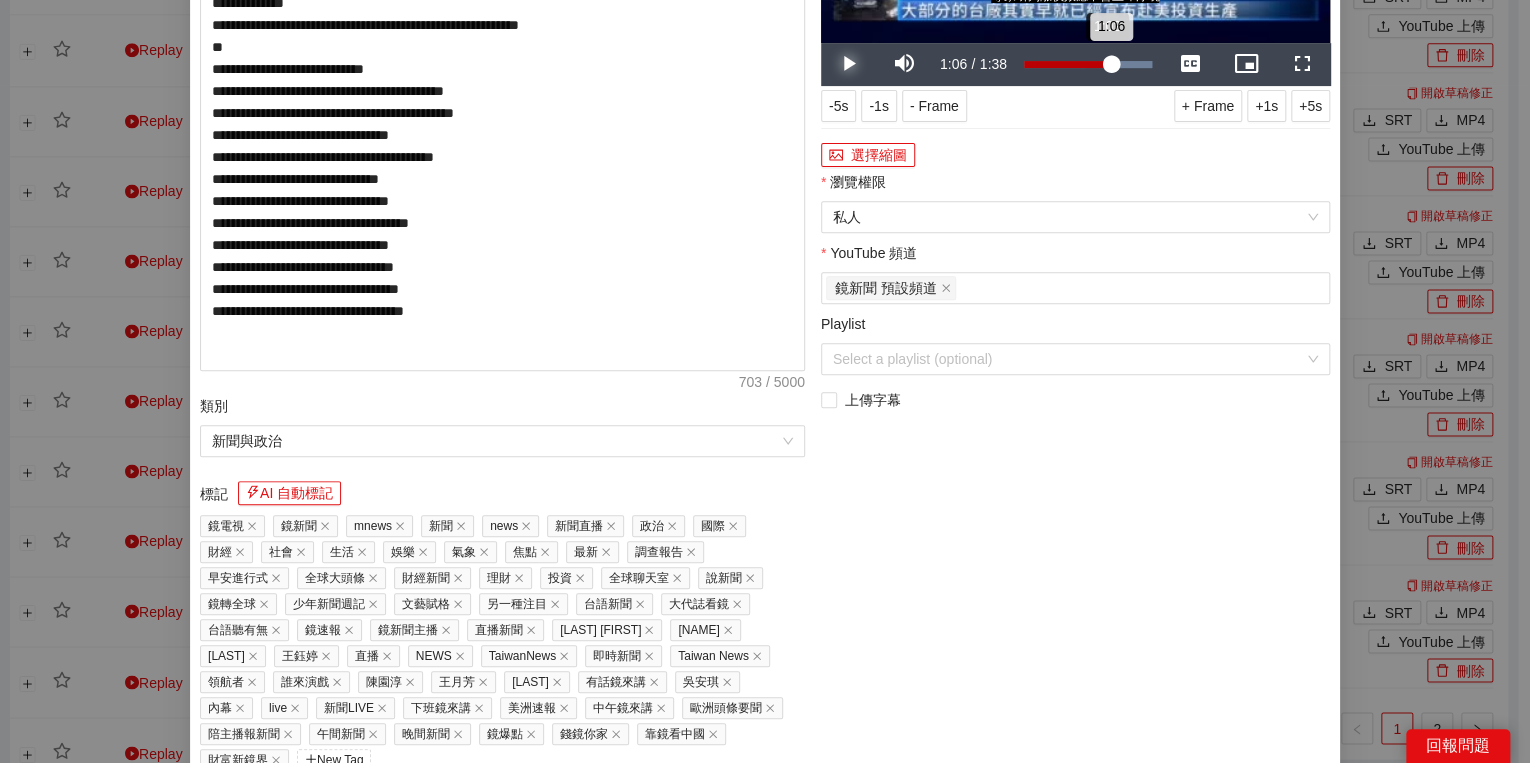 click on "1:06" at bounding box center [1067, 64] 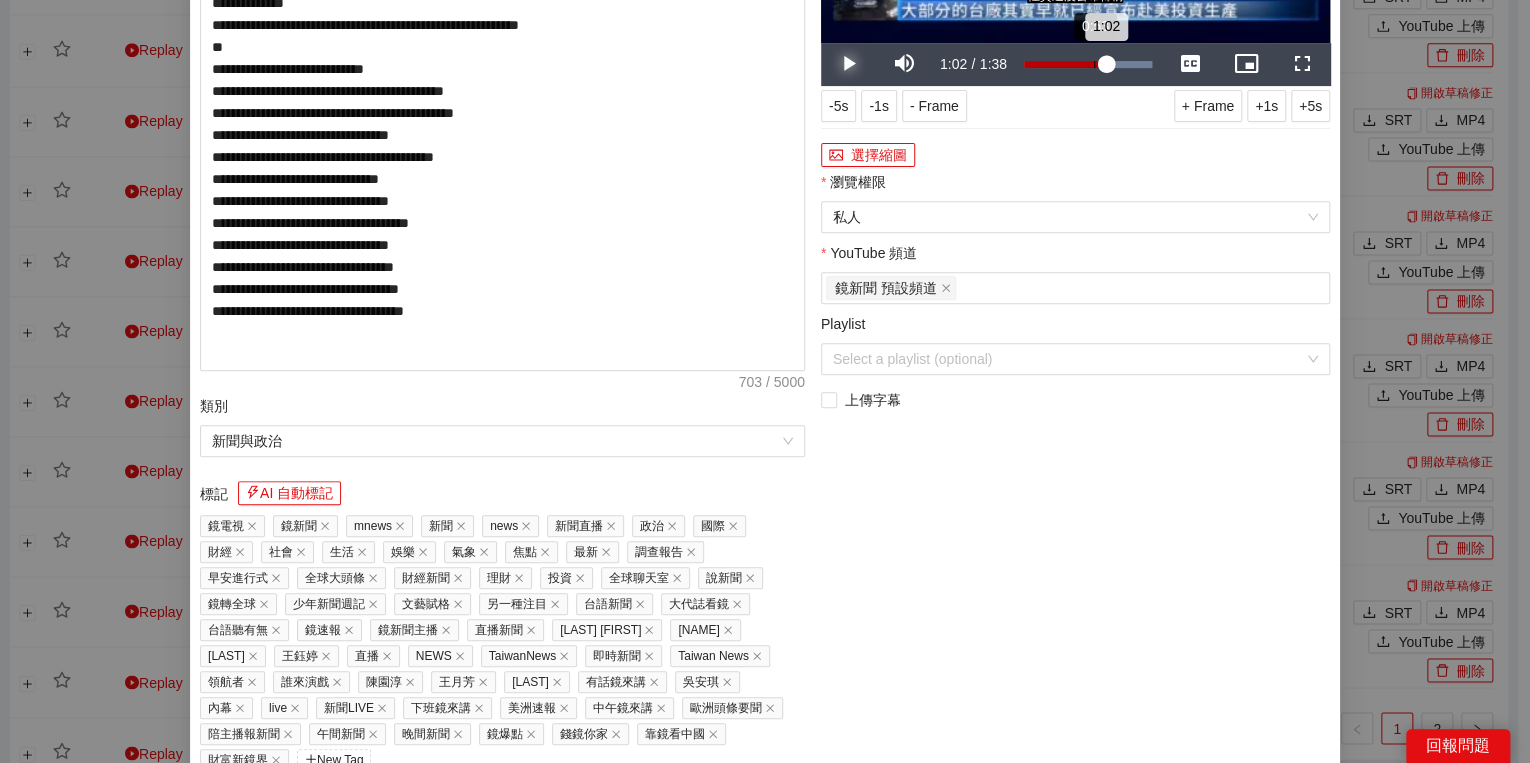 click on "Loaded :  100.00% 0:53 1:02" at bounding box center (1088, 64) 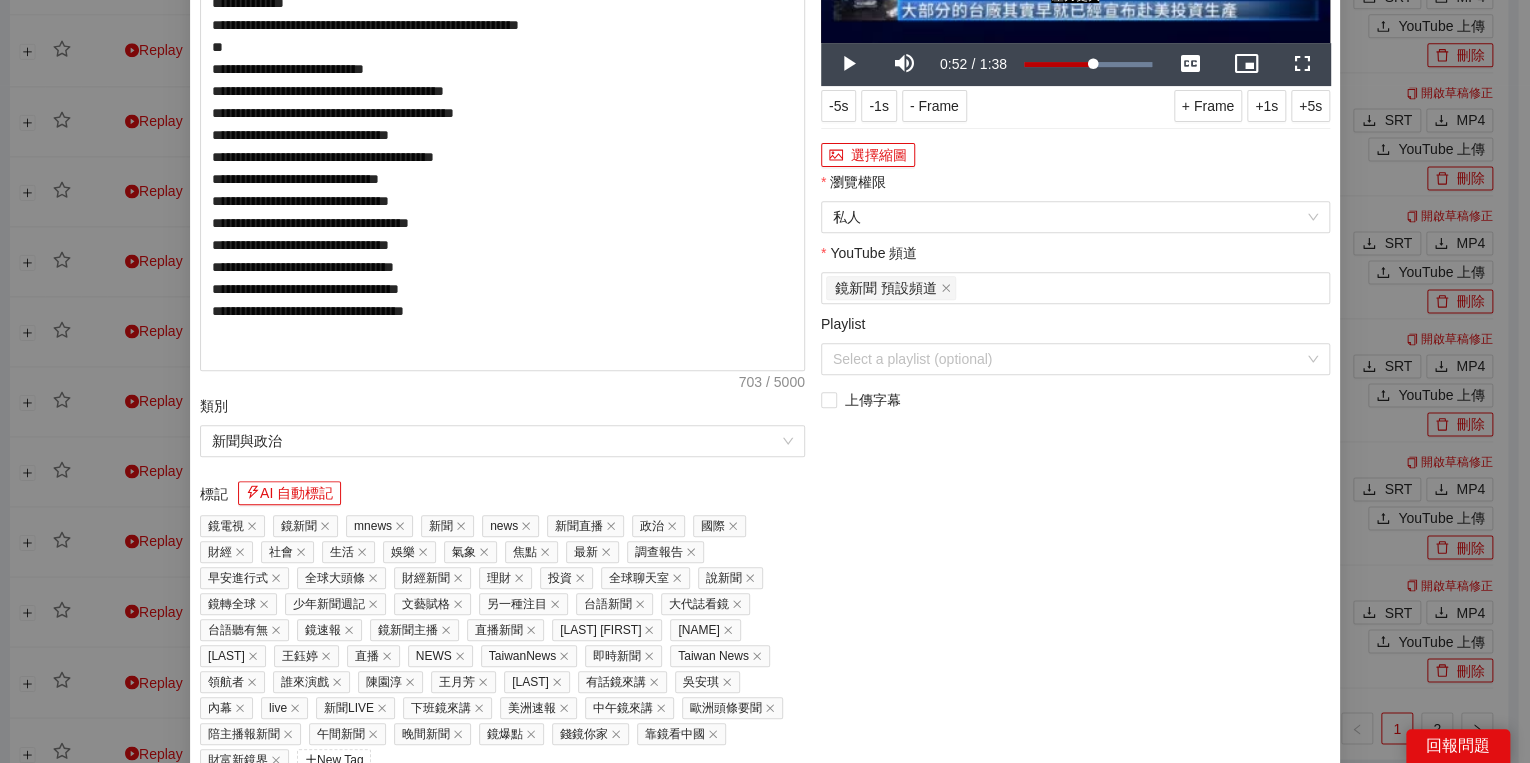 click on "Duration  [TIME]" at bounding box center (995, 64) 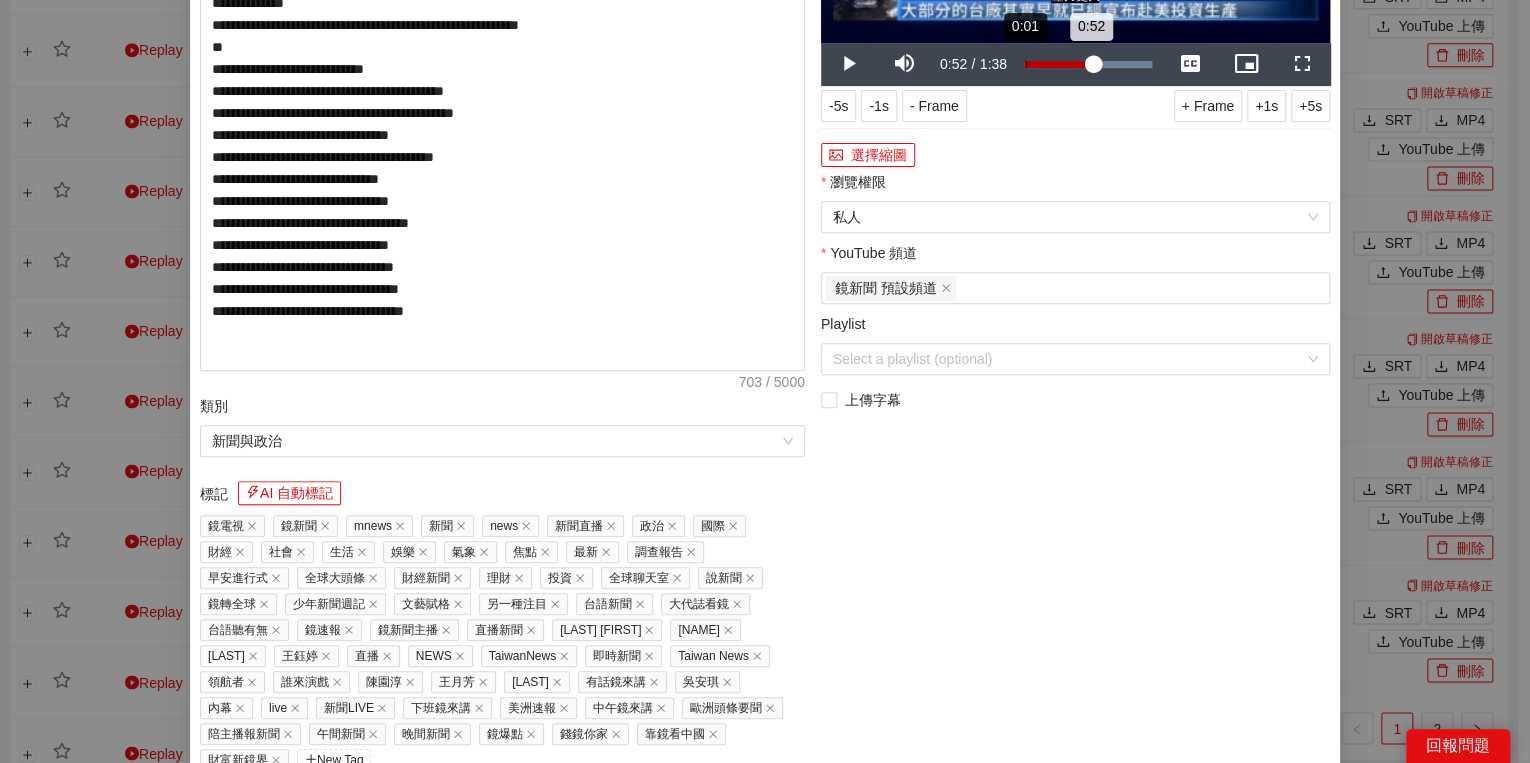 click on "Loaded :  100.00% 0:01 0:52" at bounding box center [1088, 64] 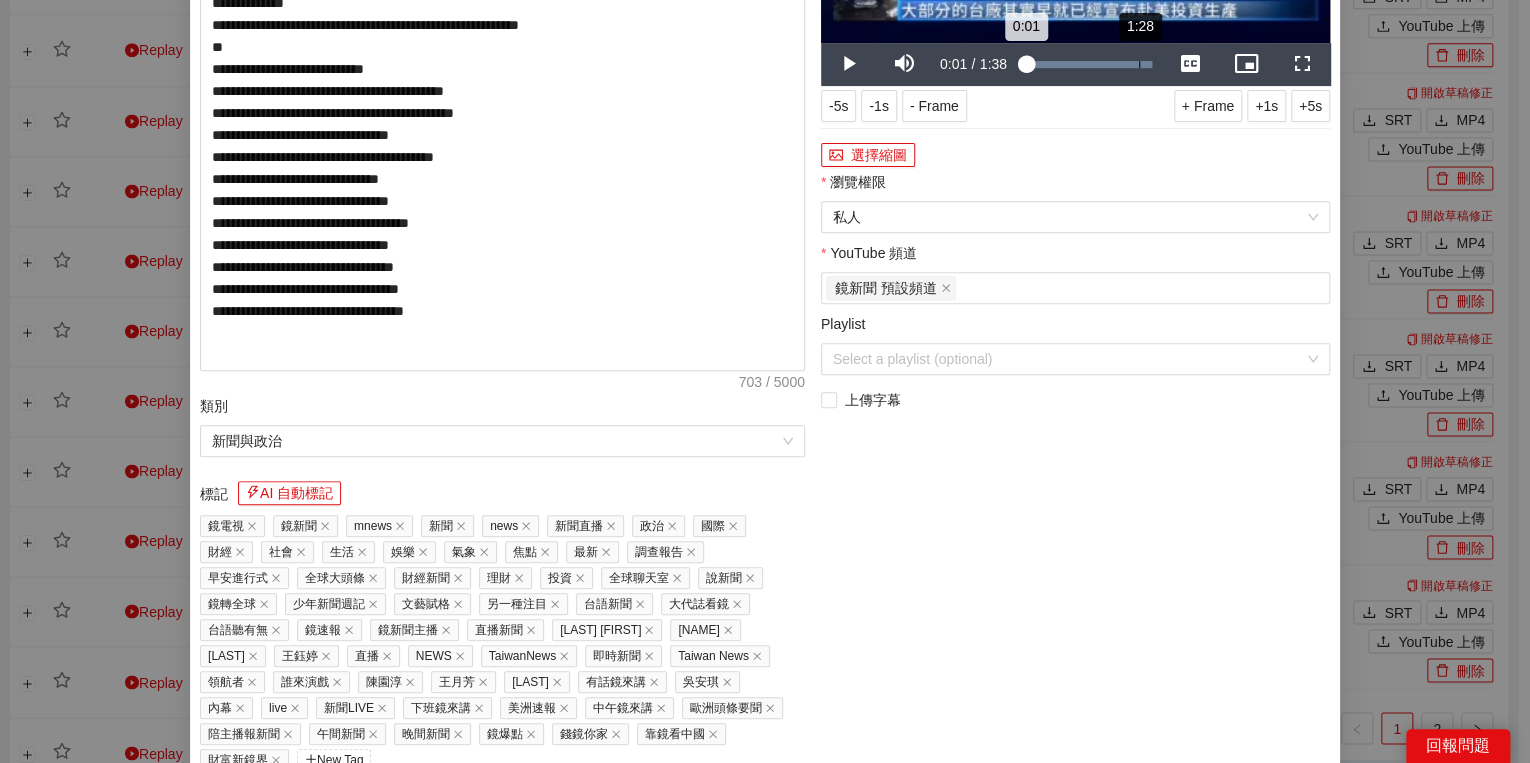 click on "1:28" at bounding box center (1139, 64) 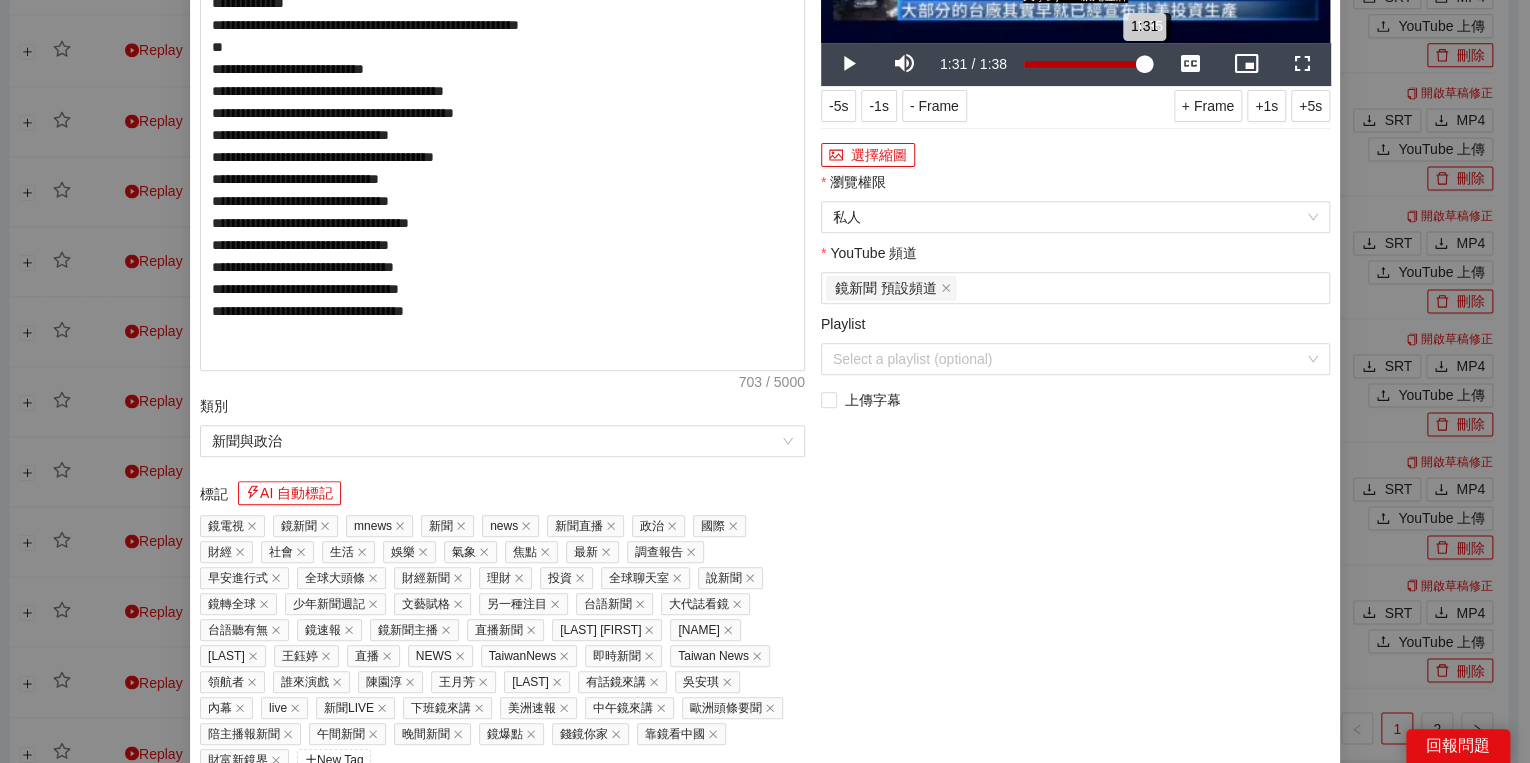 click on "1:31" at bounding box center [1084, 64] 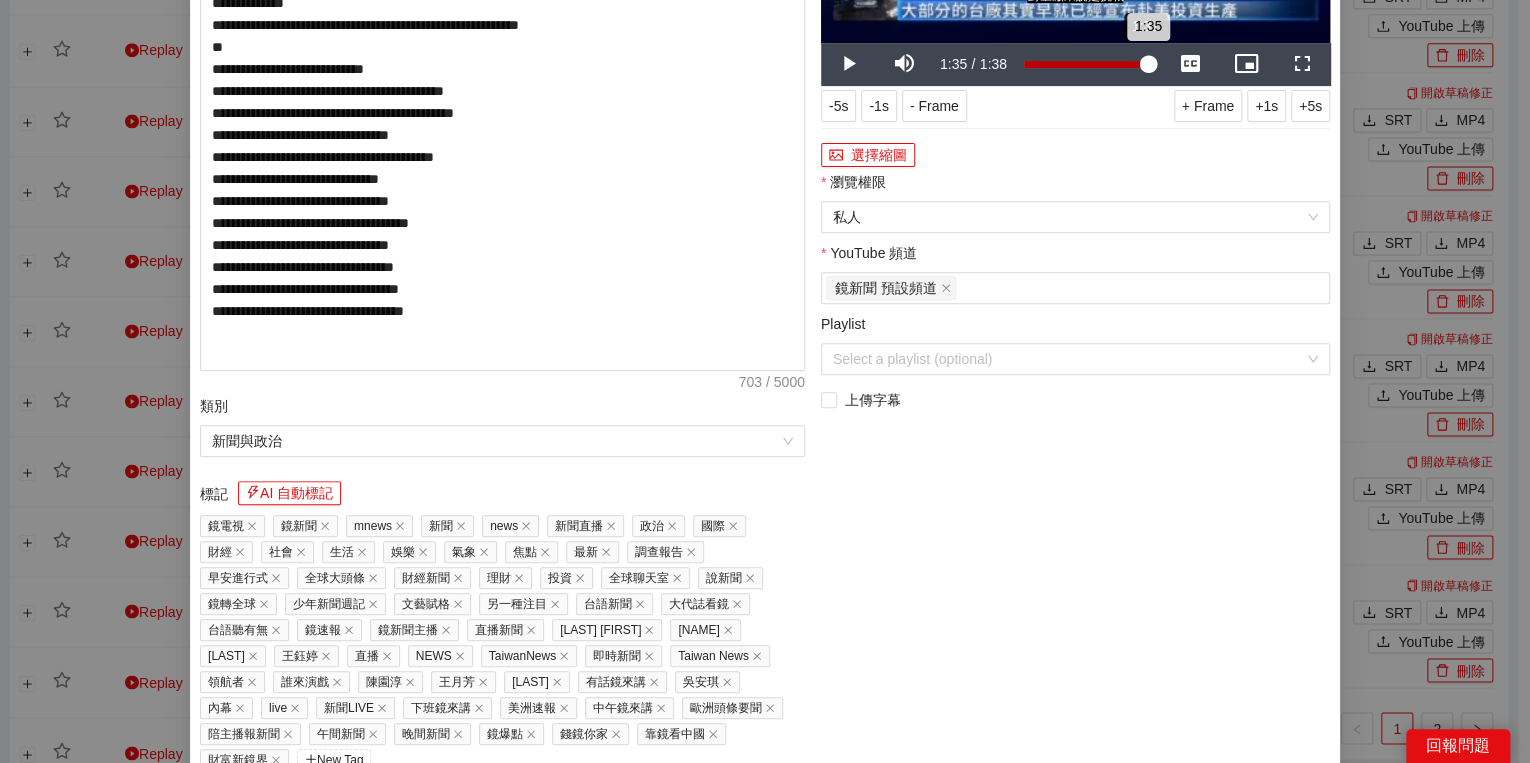 click on "1:35" at bounding box center (1086, 64) 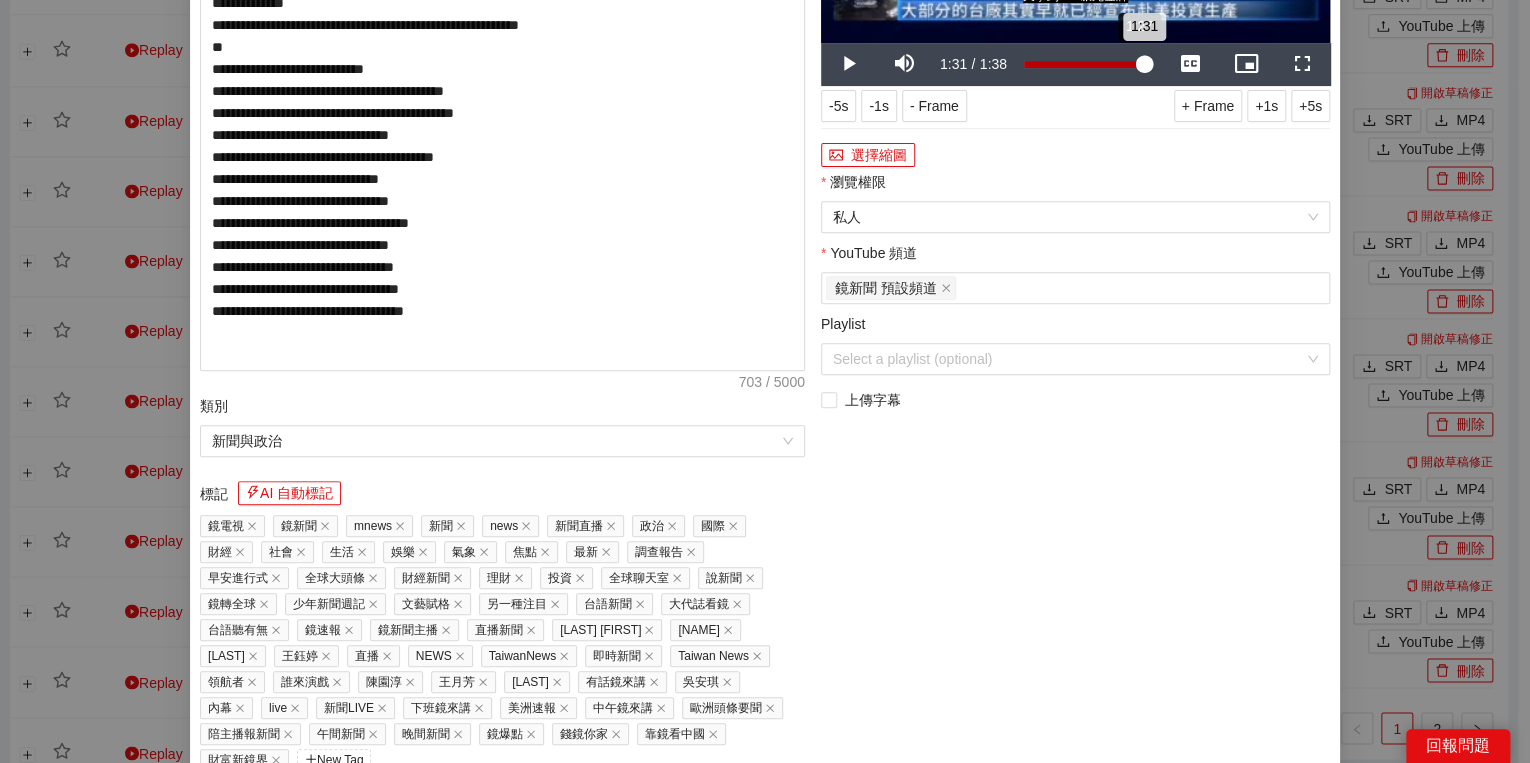 click on "1:31" at bounding box center (1084, 64) 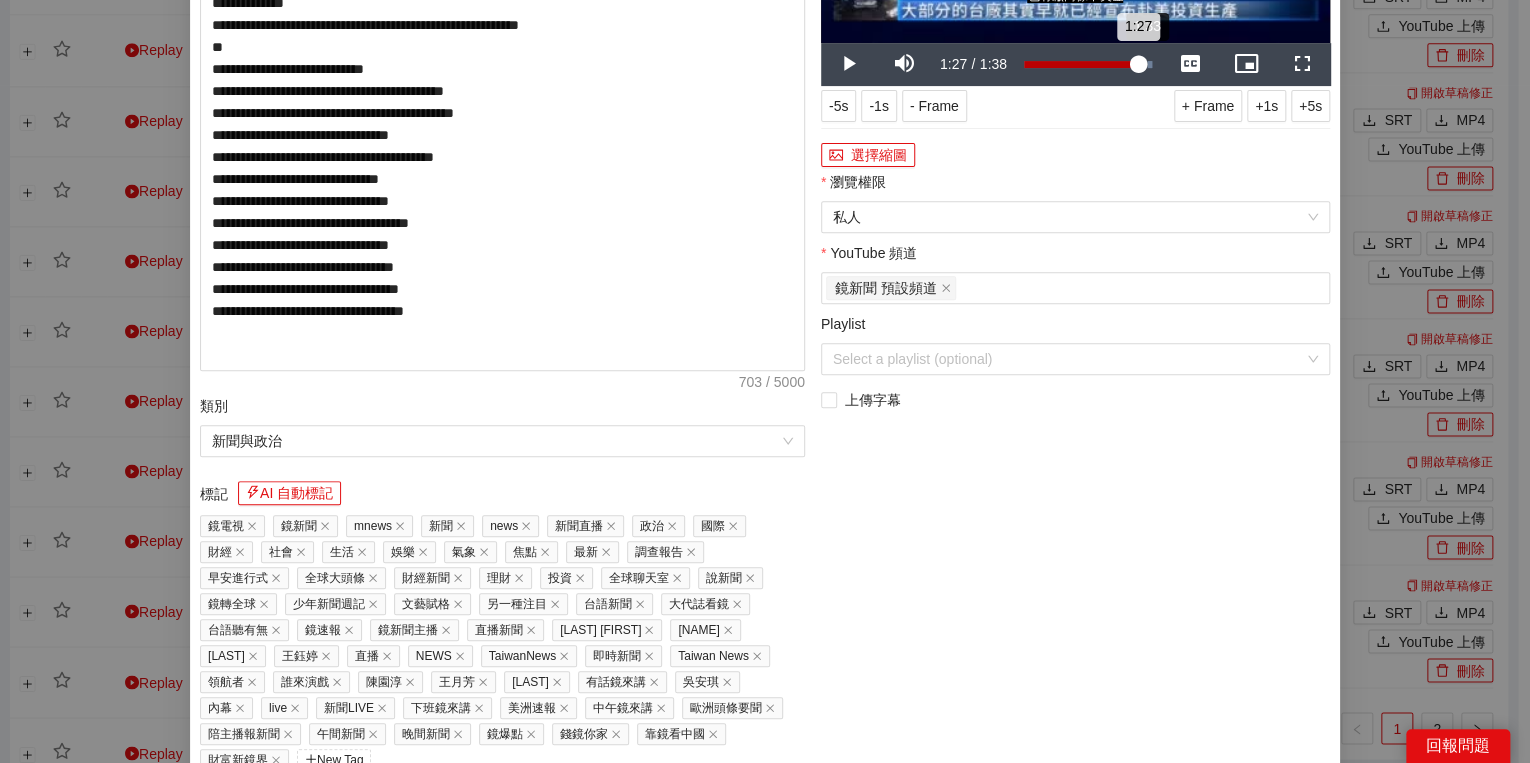 click on "1:27" at bounding box center [1081, 64] 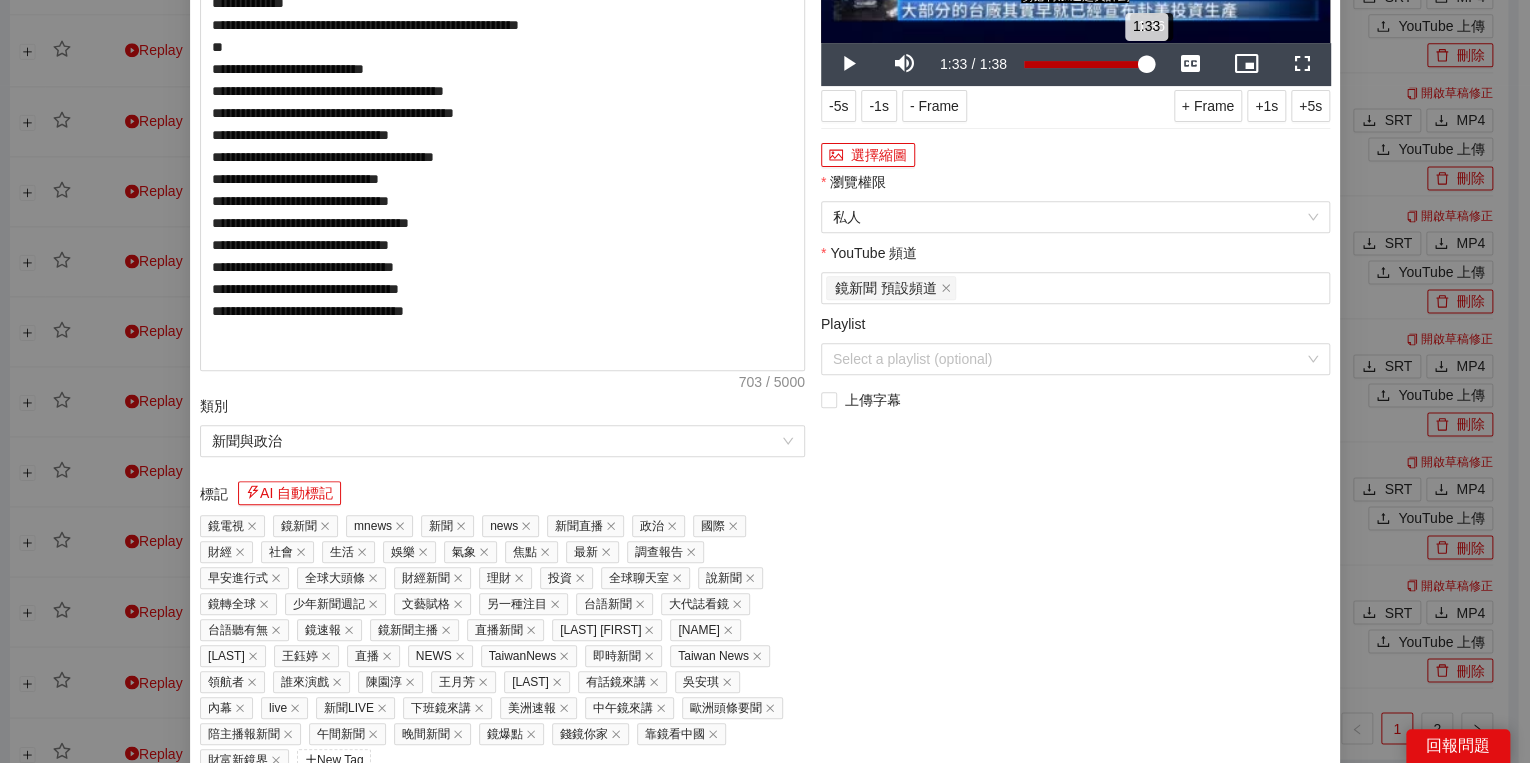 click on "1:33" at bounding box center (1085, 64) 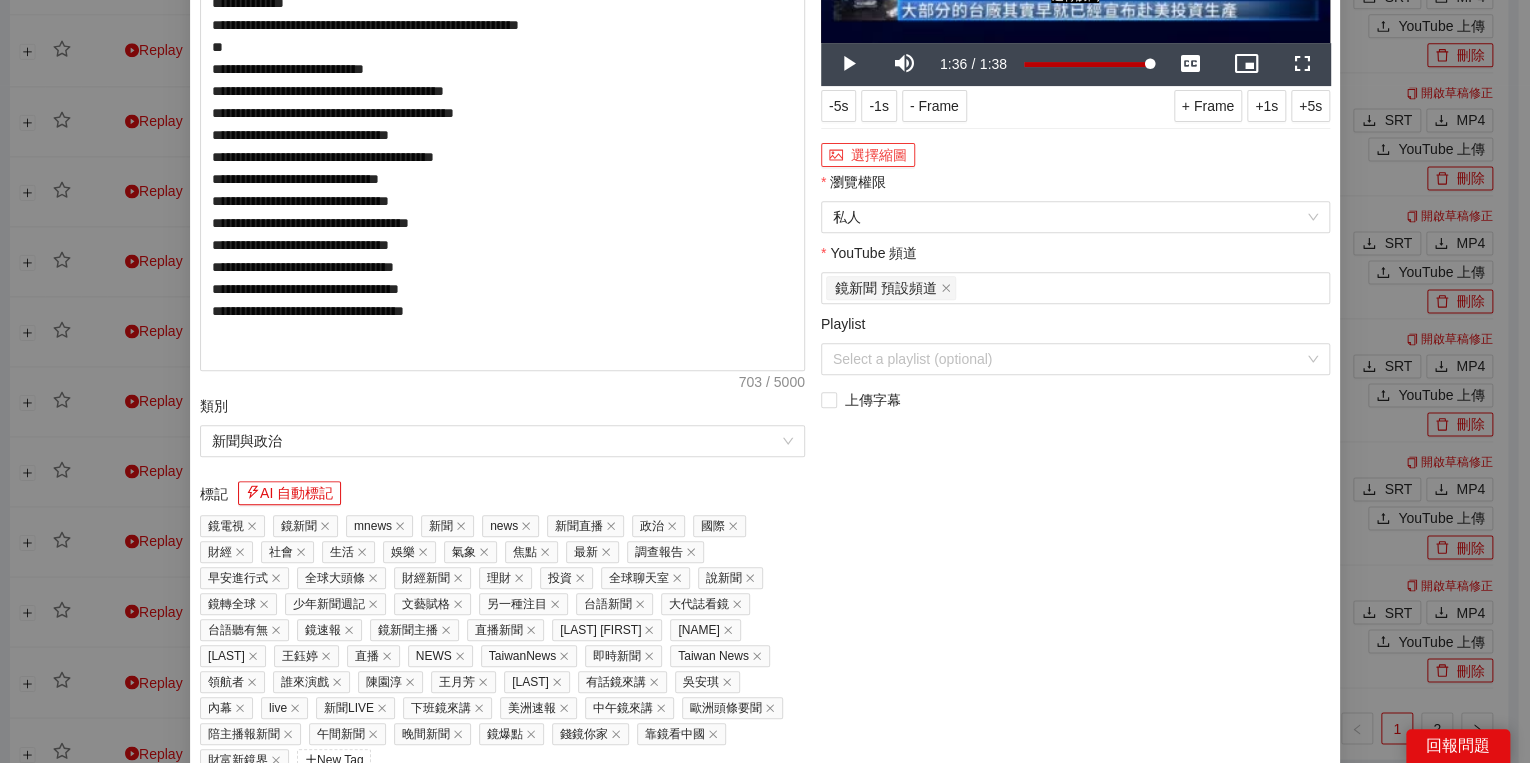 click on "選擇縮圖" at bounding box center [868, 155] 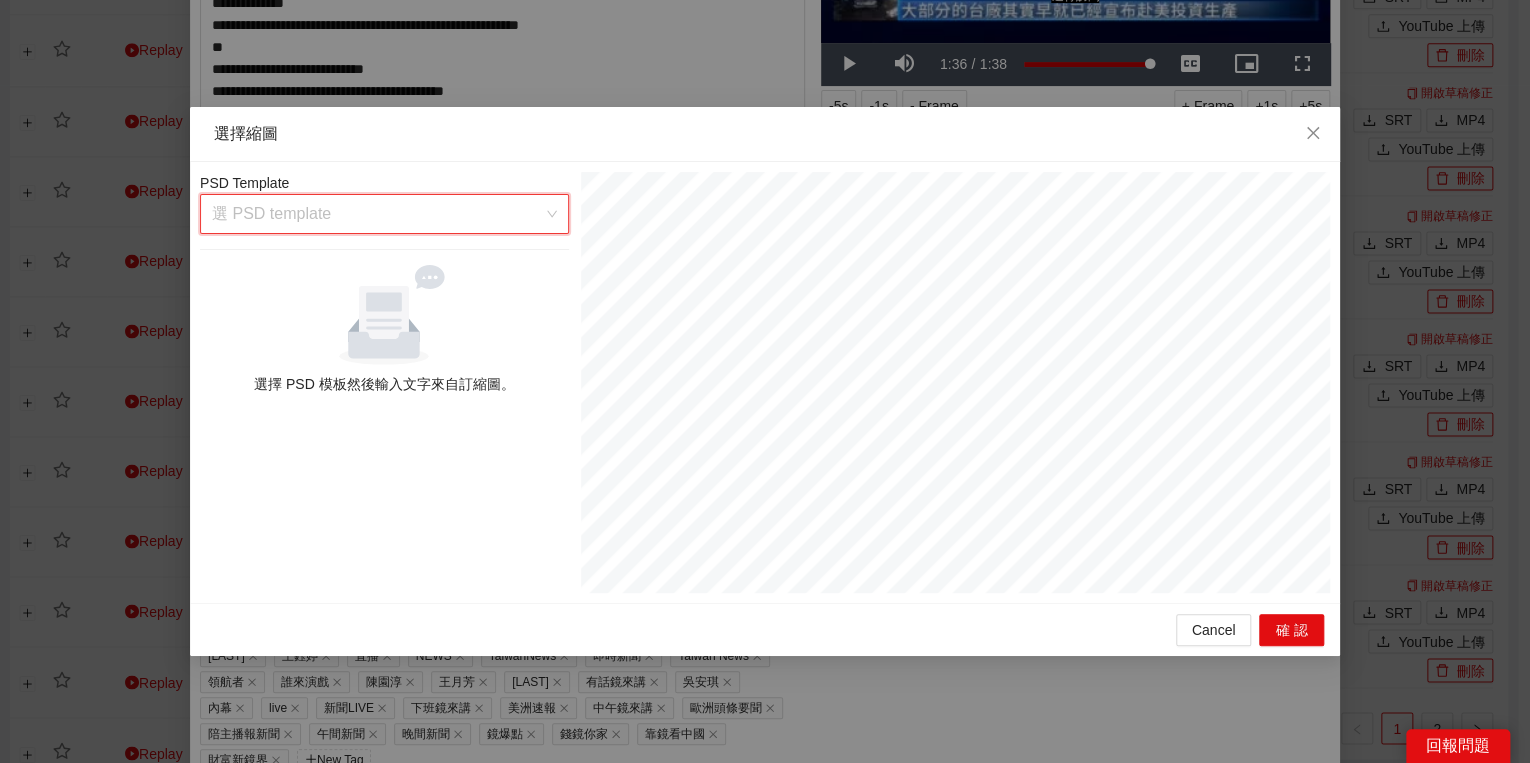 click at bounding box center (377, 214) 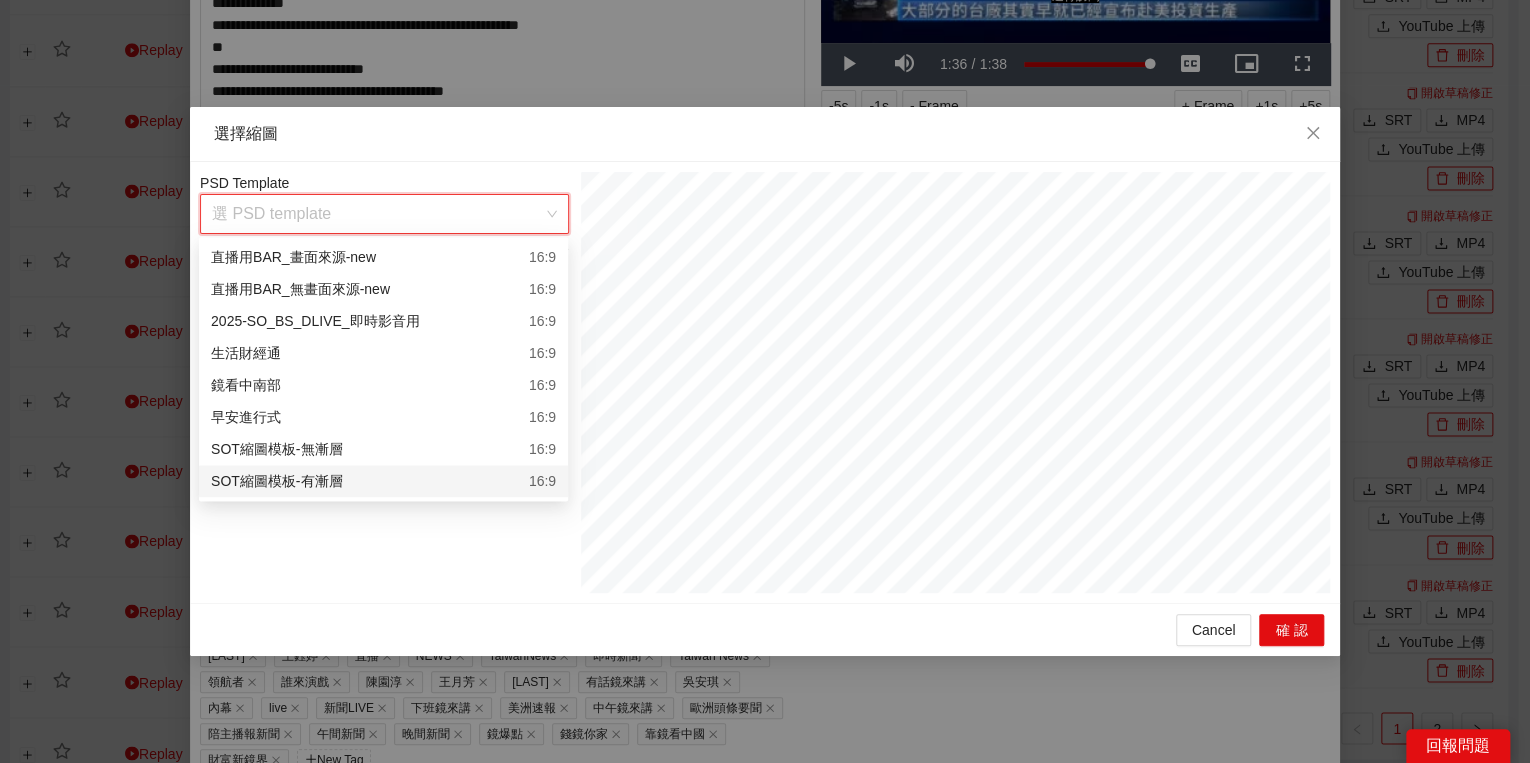 click on "SOT縮圖模板-有漸層 16:9" at bounding box center [383, 481] 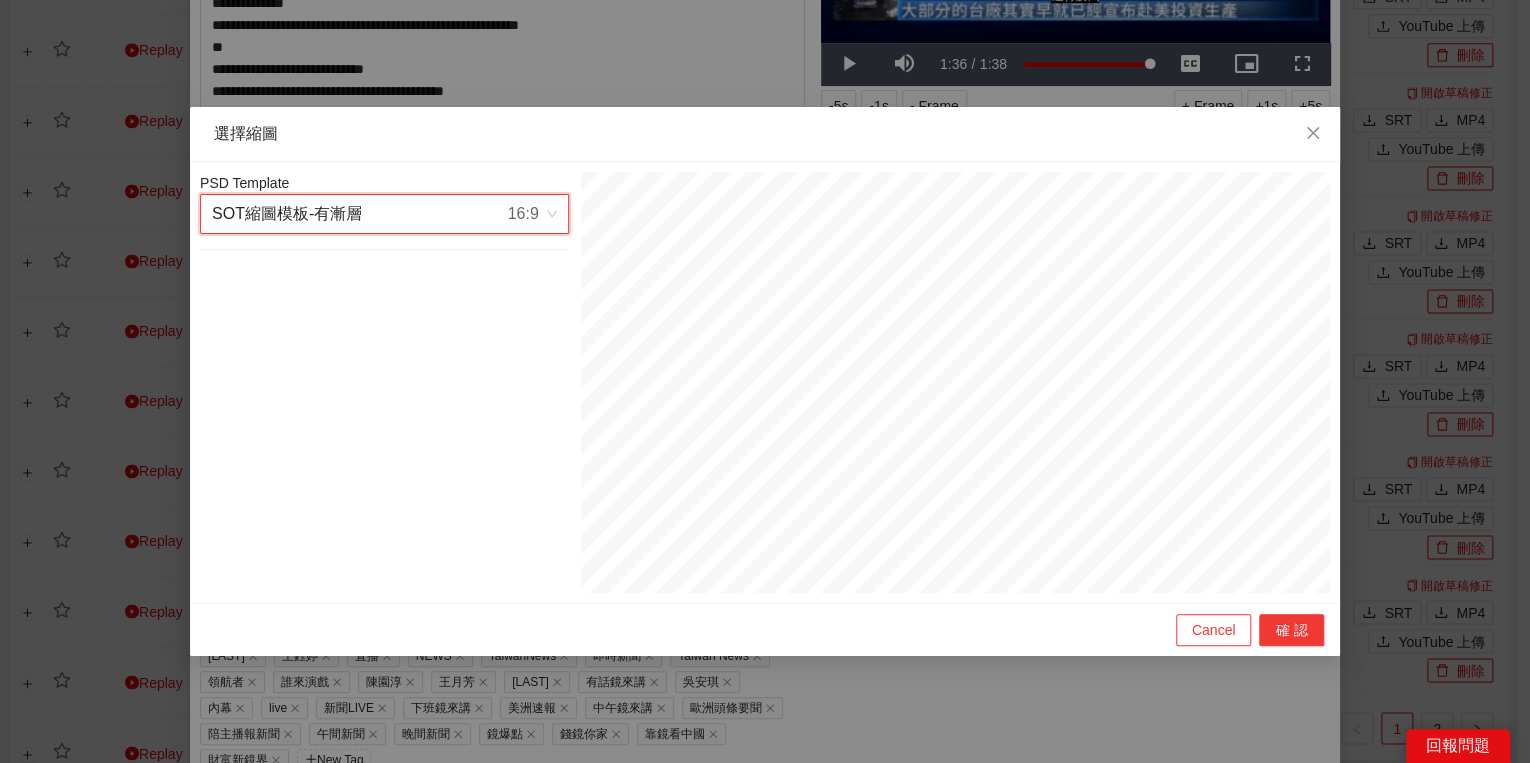 drag, startPoint x: 1296, startPoint y: 625, endPoint x: 1176, endPoint y: 608, distance: 121.19818 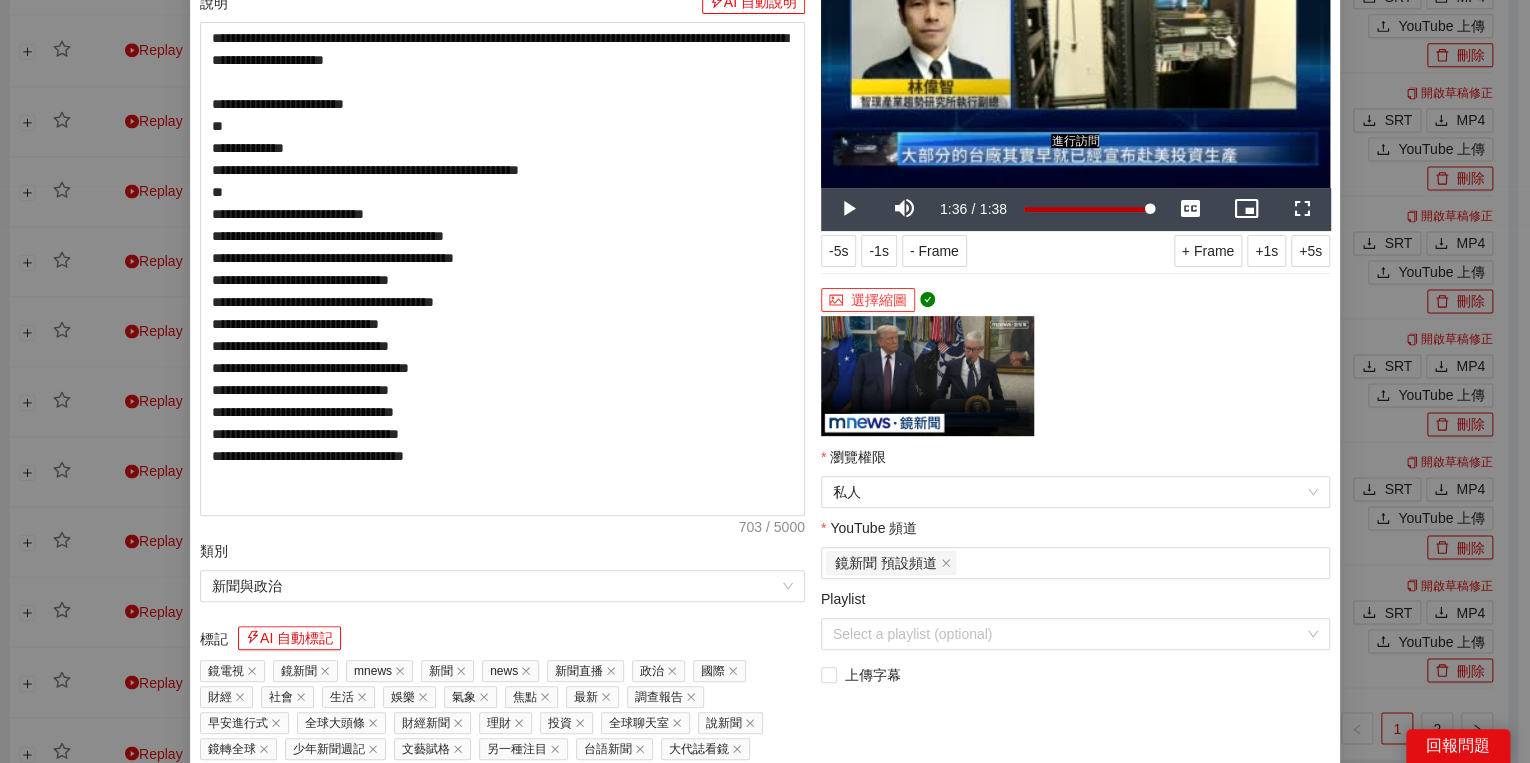 scroll, scrollTop: 374, scrollLeft: 0, axis: vertical 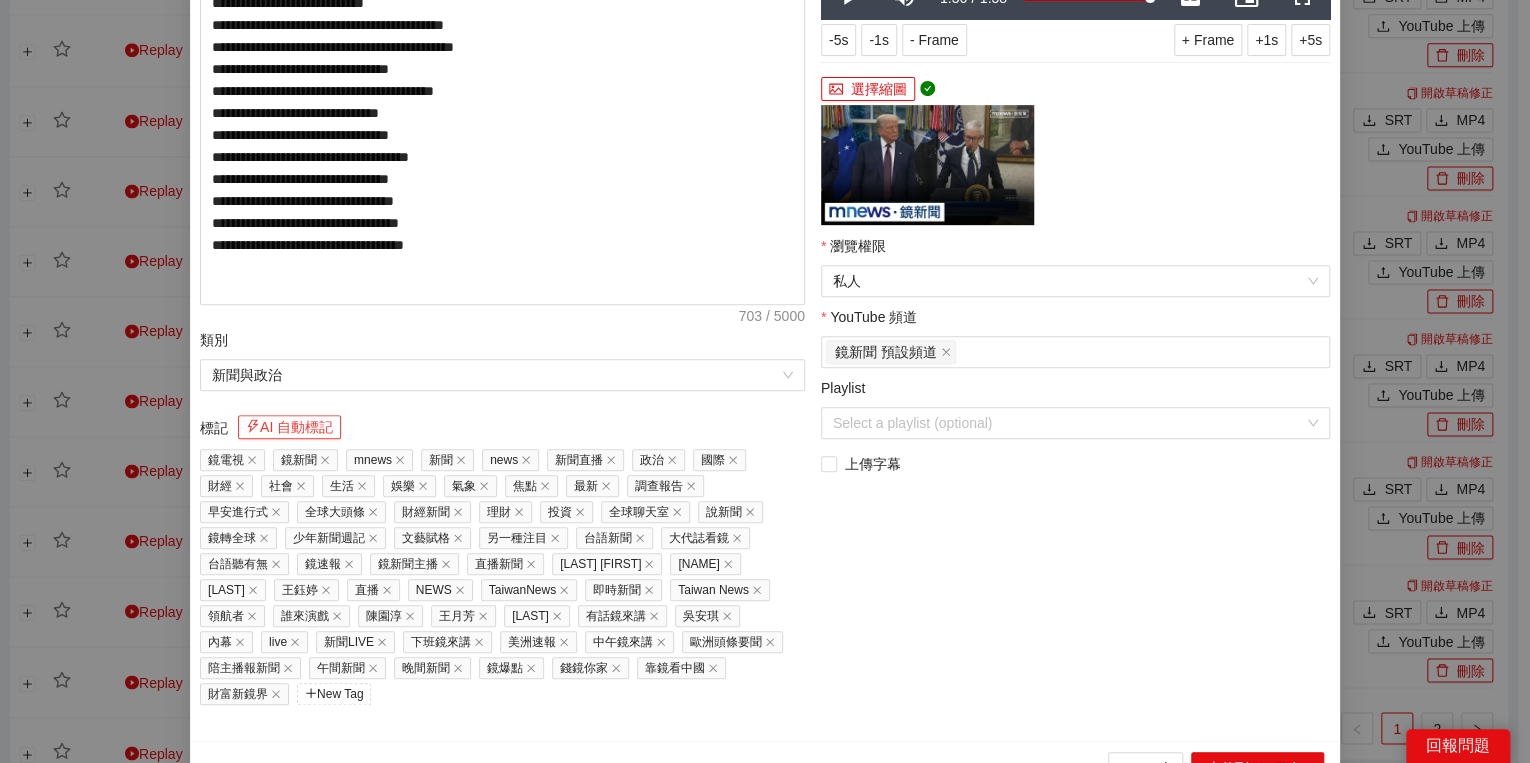 click on "AI 自動標記" at bounding box center [289, 427] 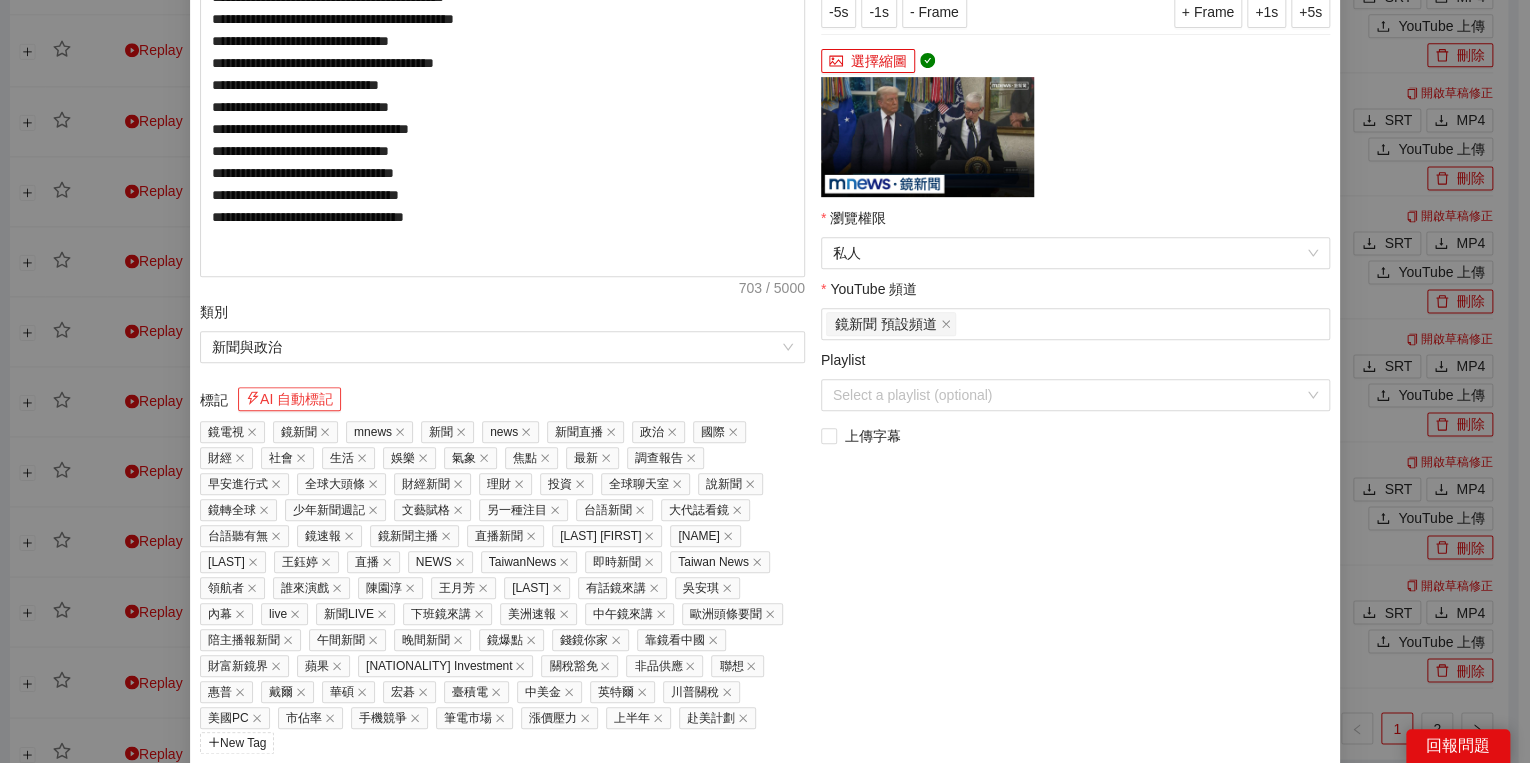scroll, scrollTop: 451, scrollLeft: 0, axis: vertical 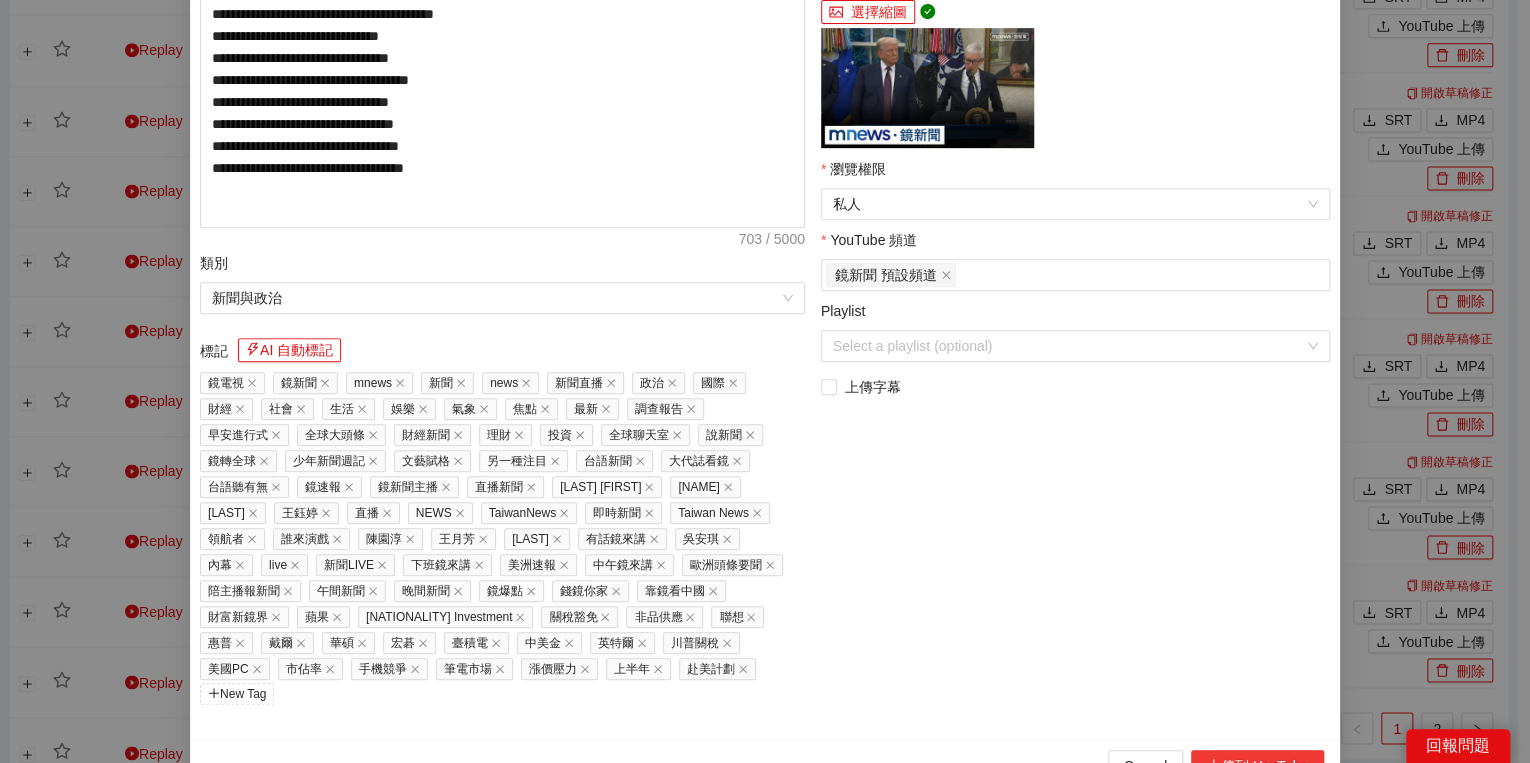 click on "上傳到 YouTube" at bounding box center (1257, 766) 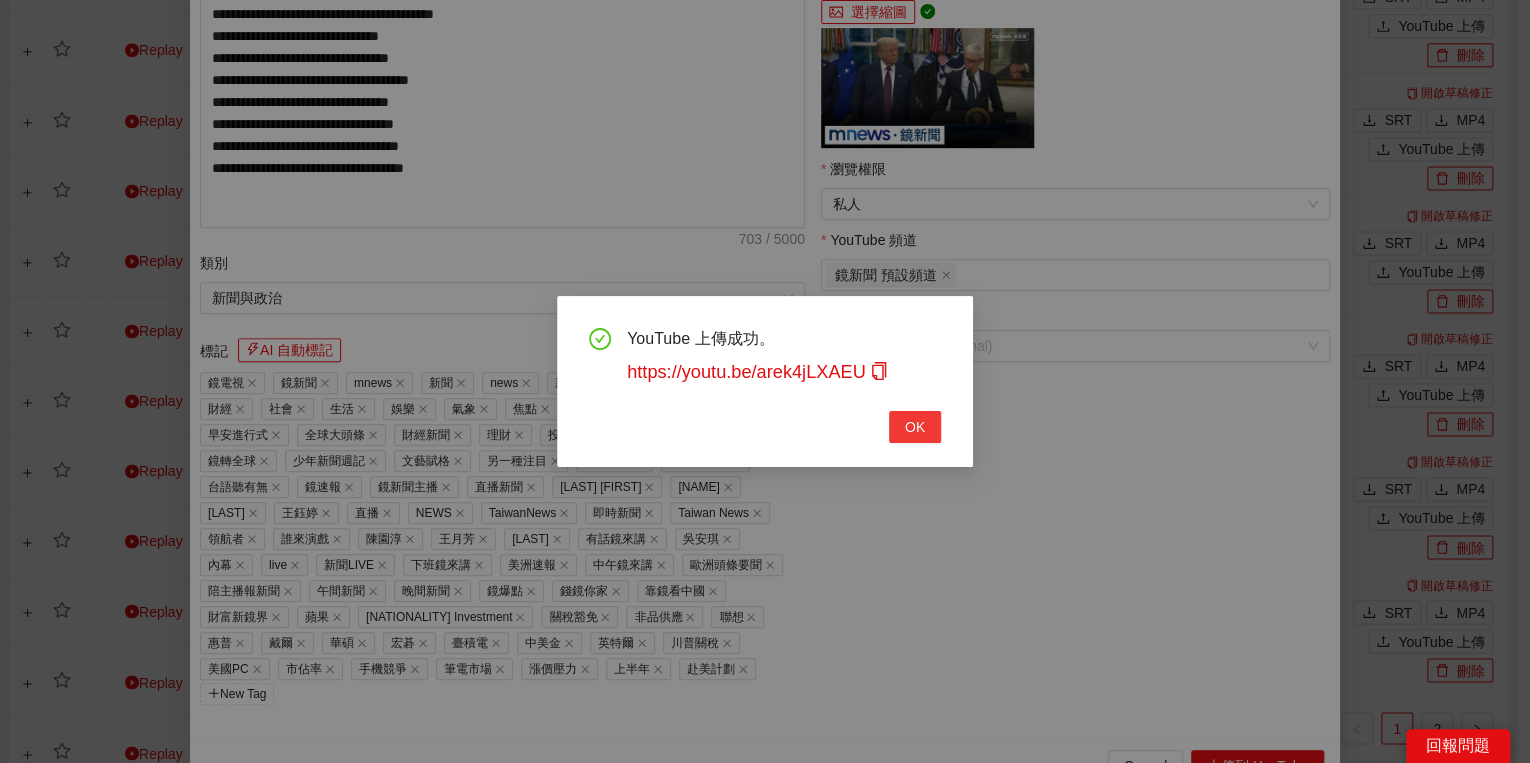 click on "OK" at bounding box center (915, 427) 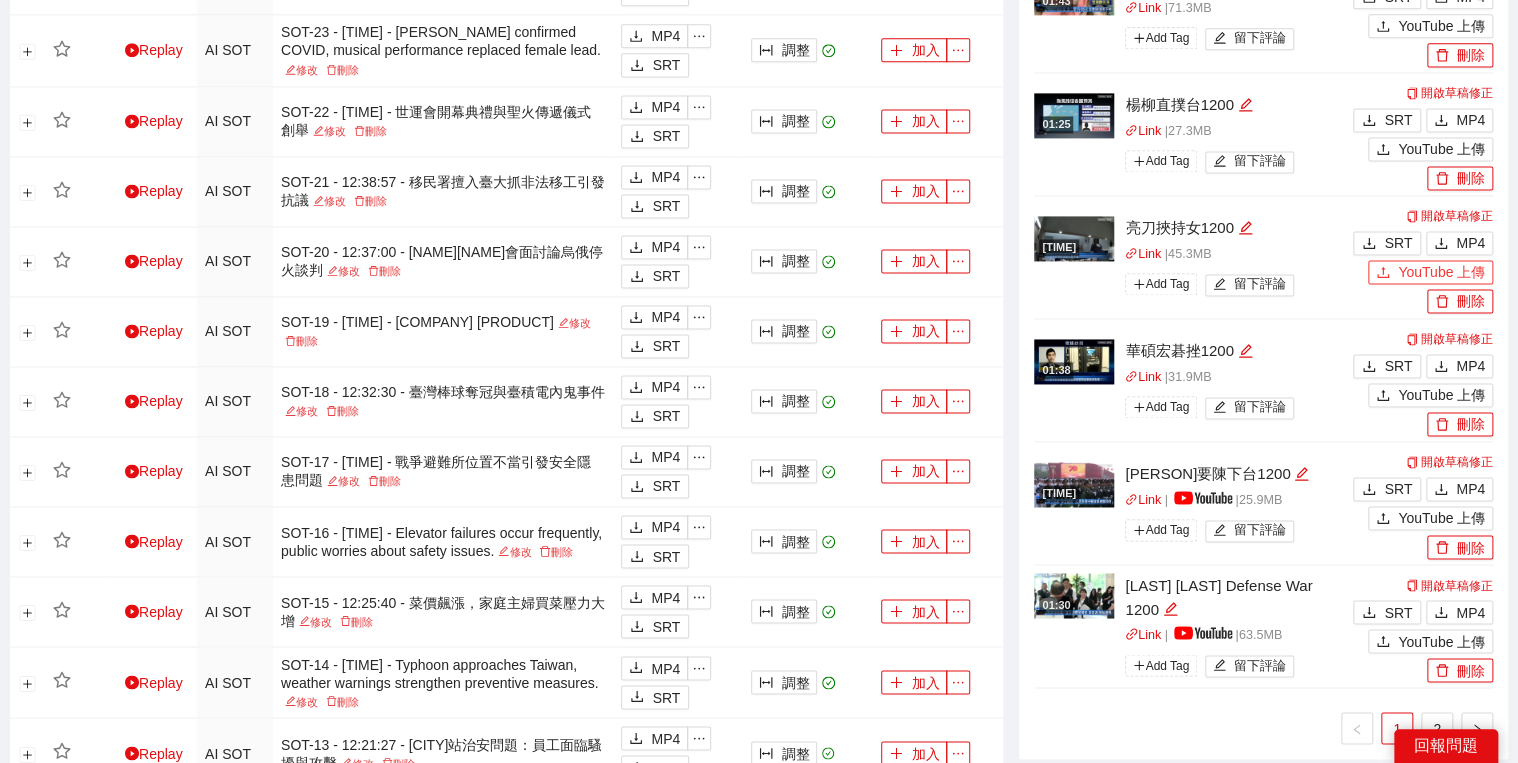 click on "YouTube 上傳" at bounding box center (1430, 272) 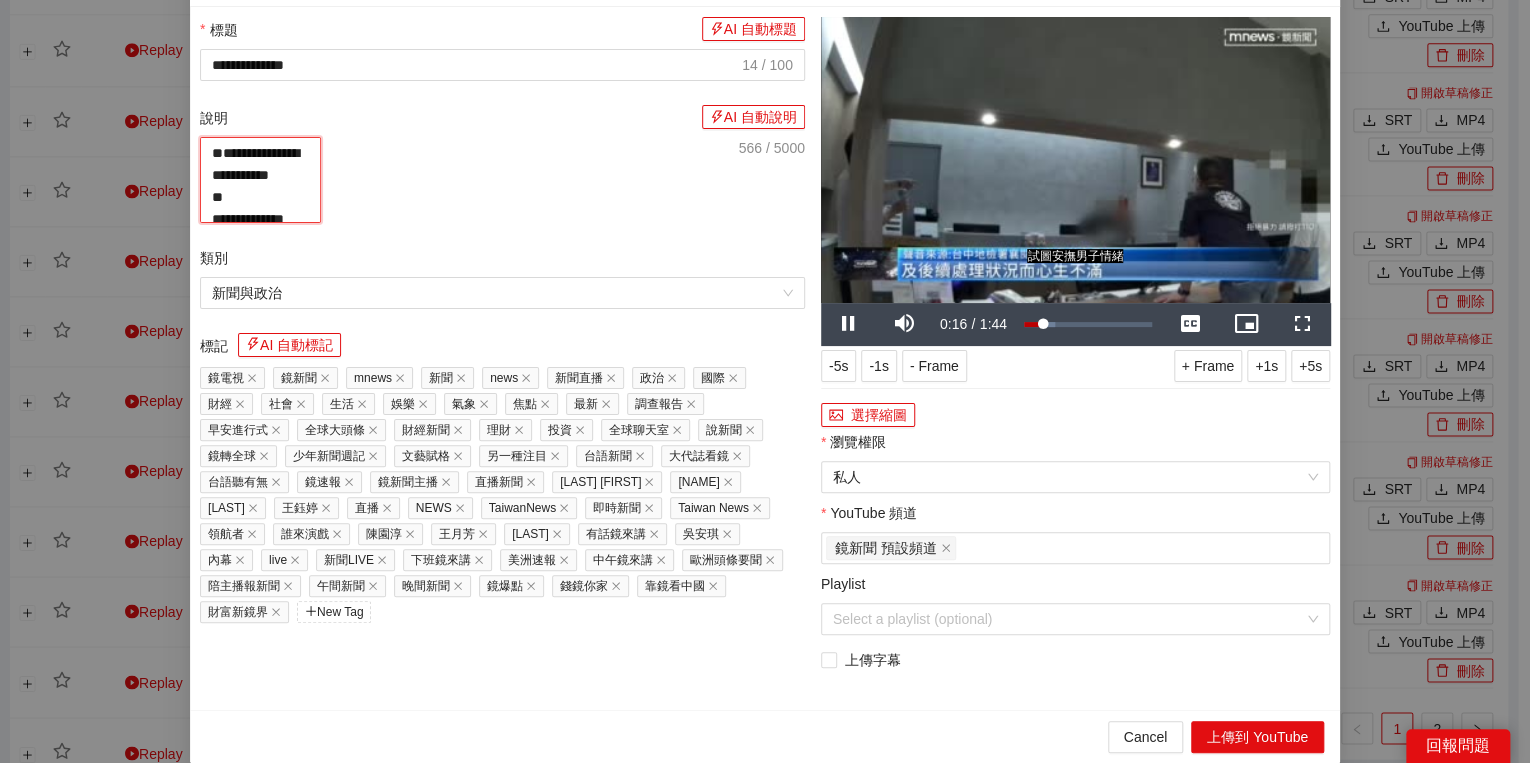 click on "**********" at bounding box center (260, 180) 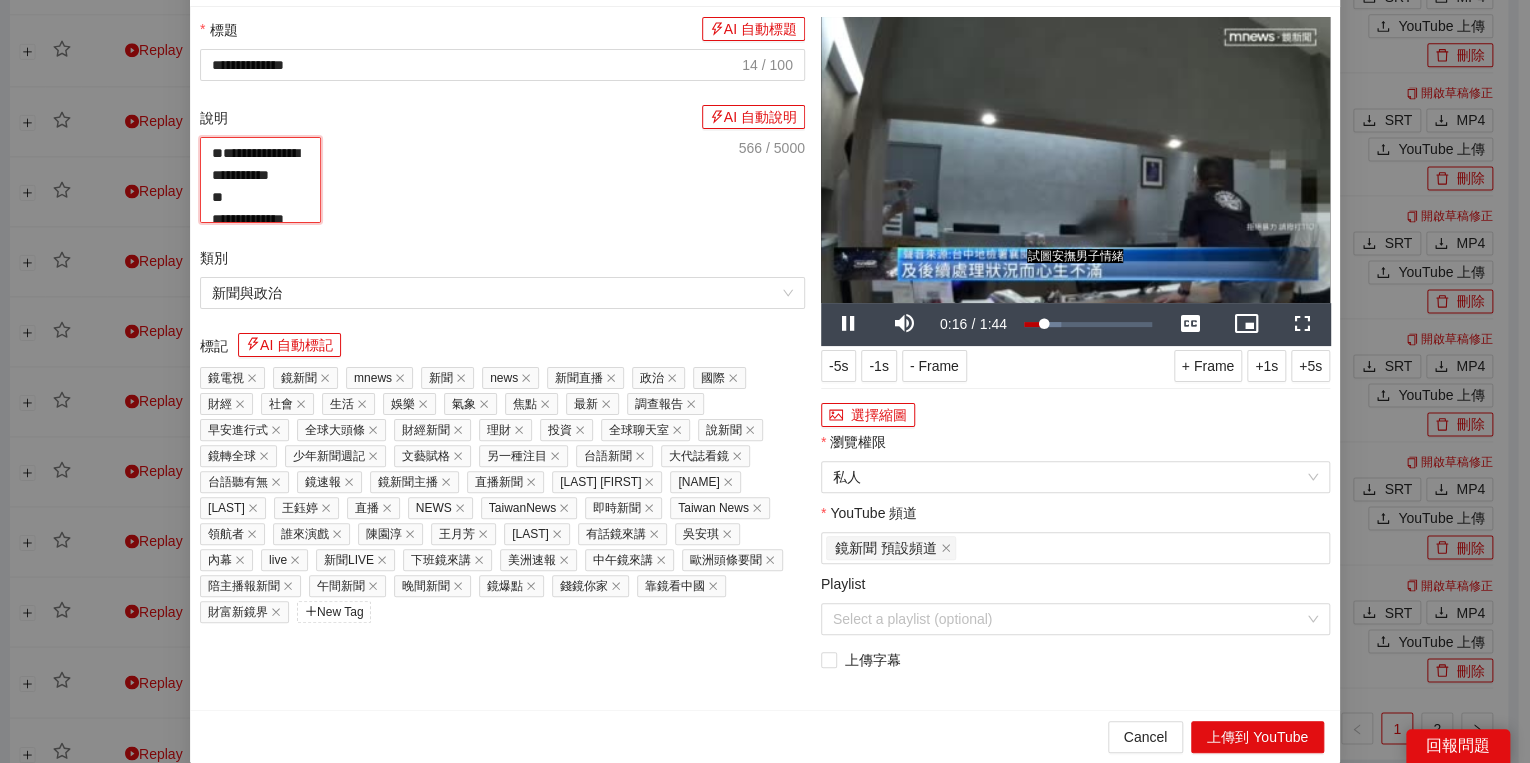 paste on "**********" 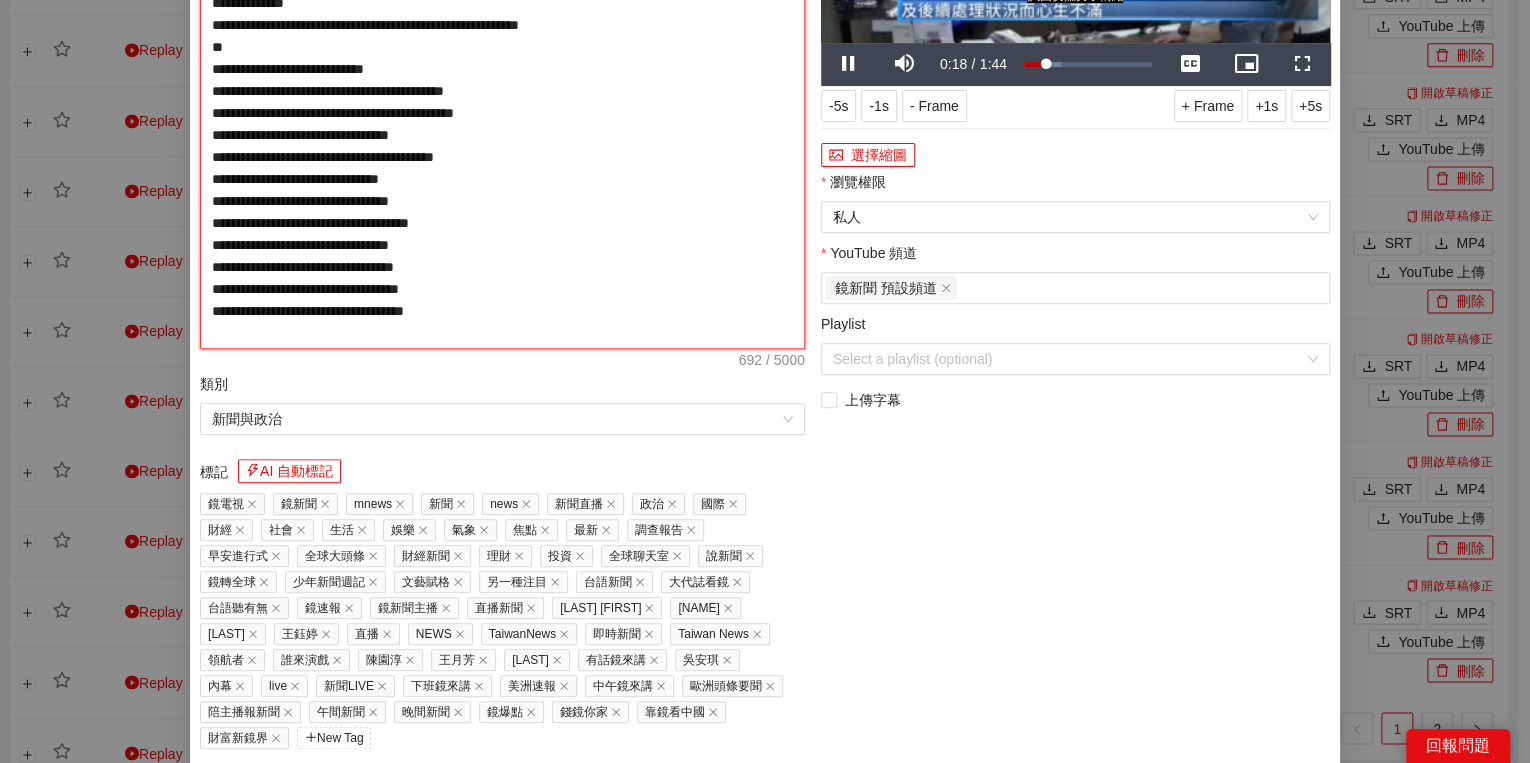 type on "**********" 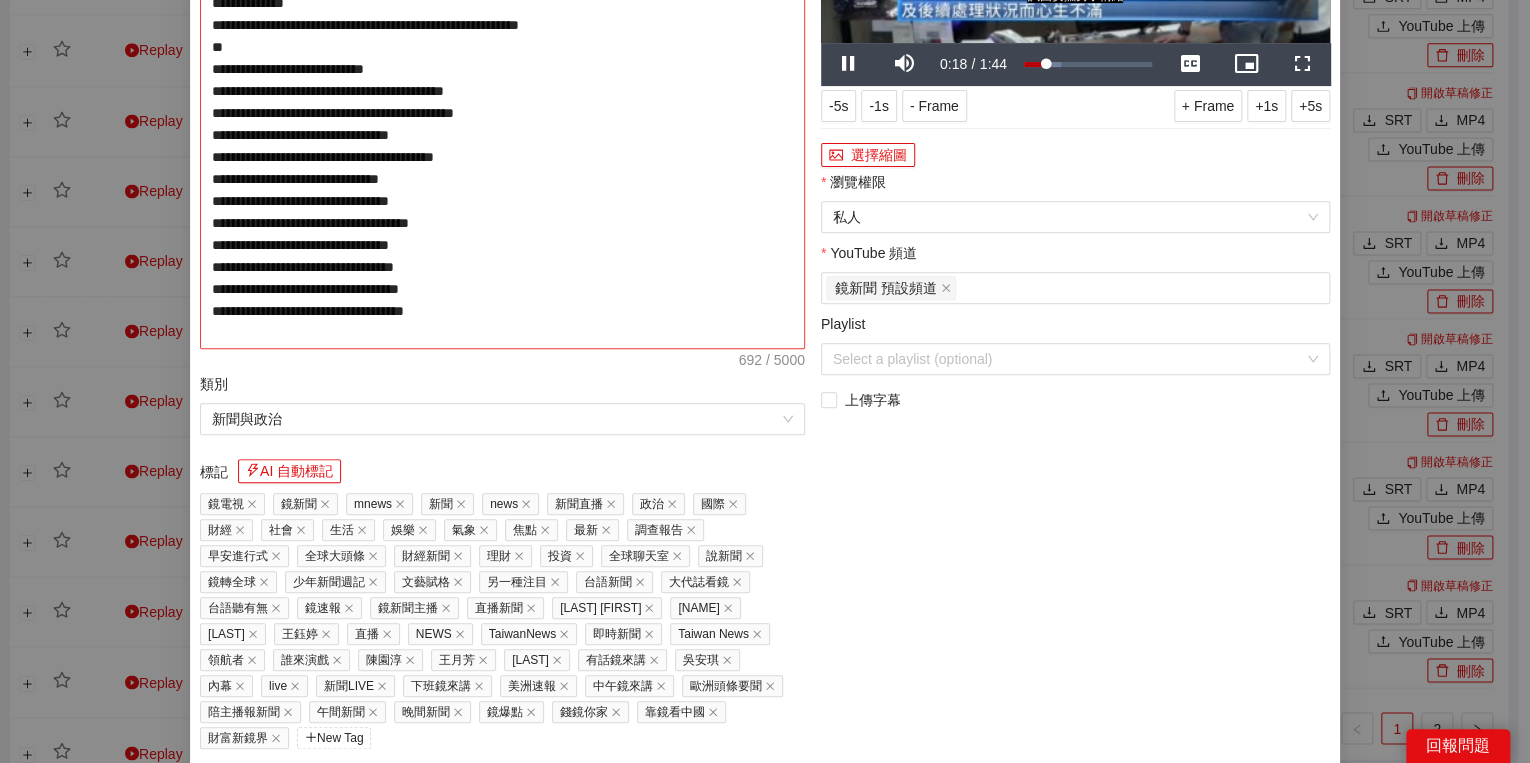 type on "**********" 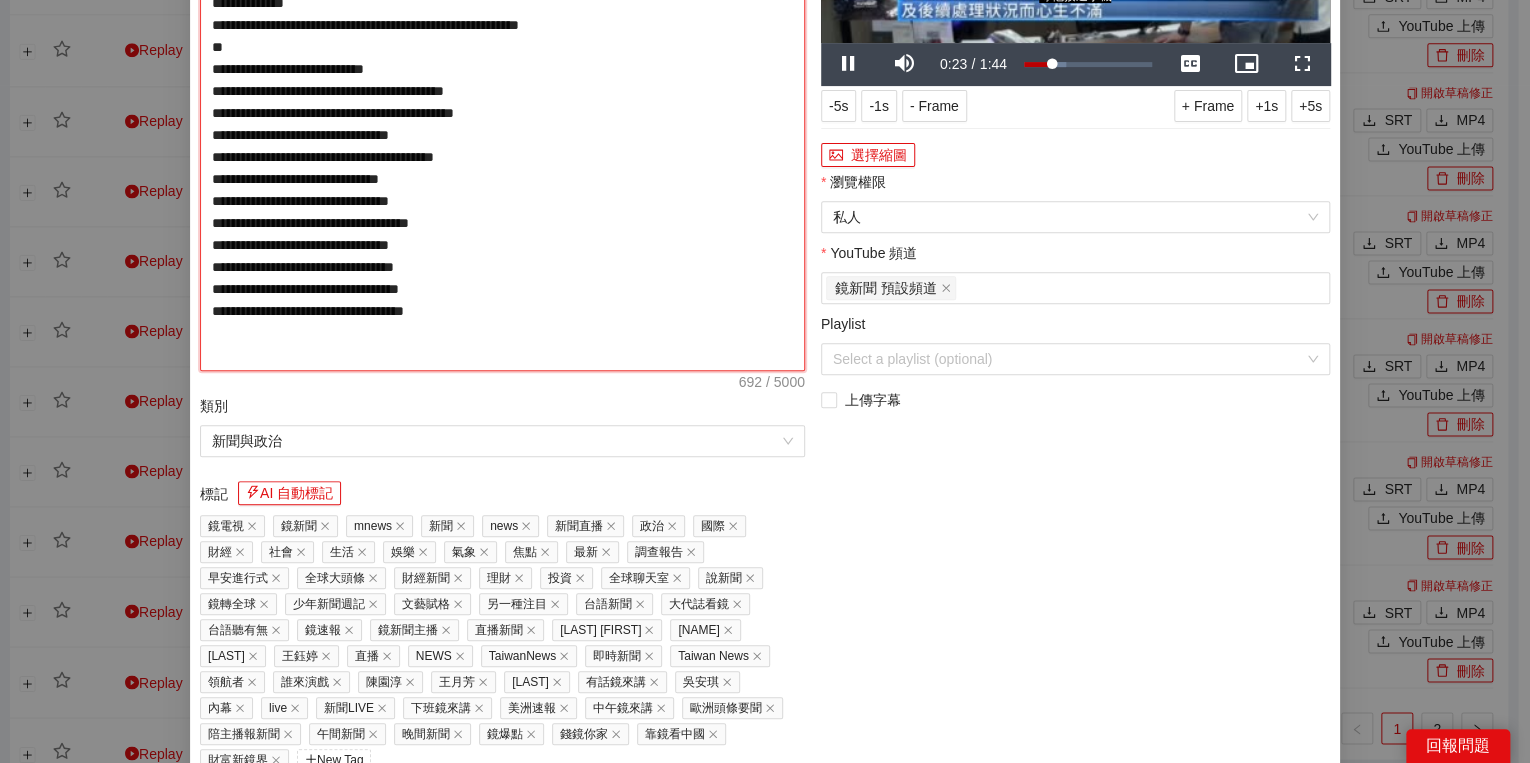 click on "**********" at bounding box center (502, 124) 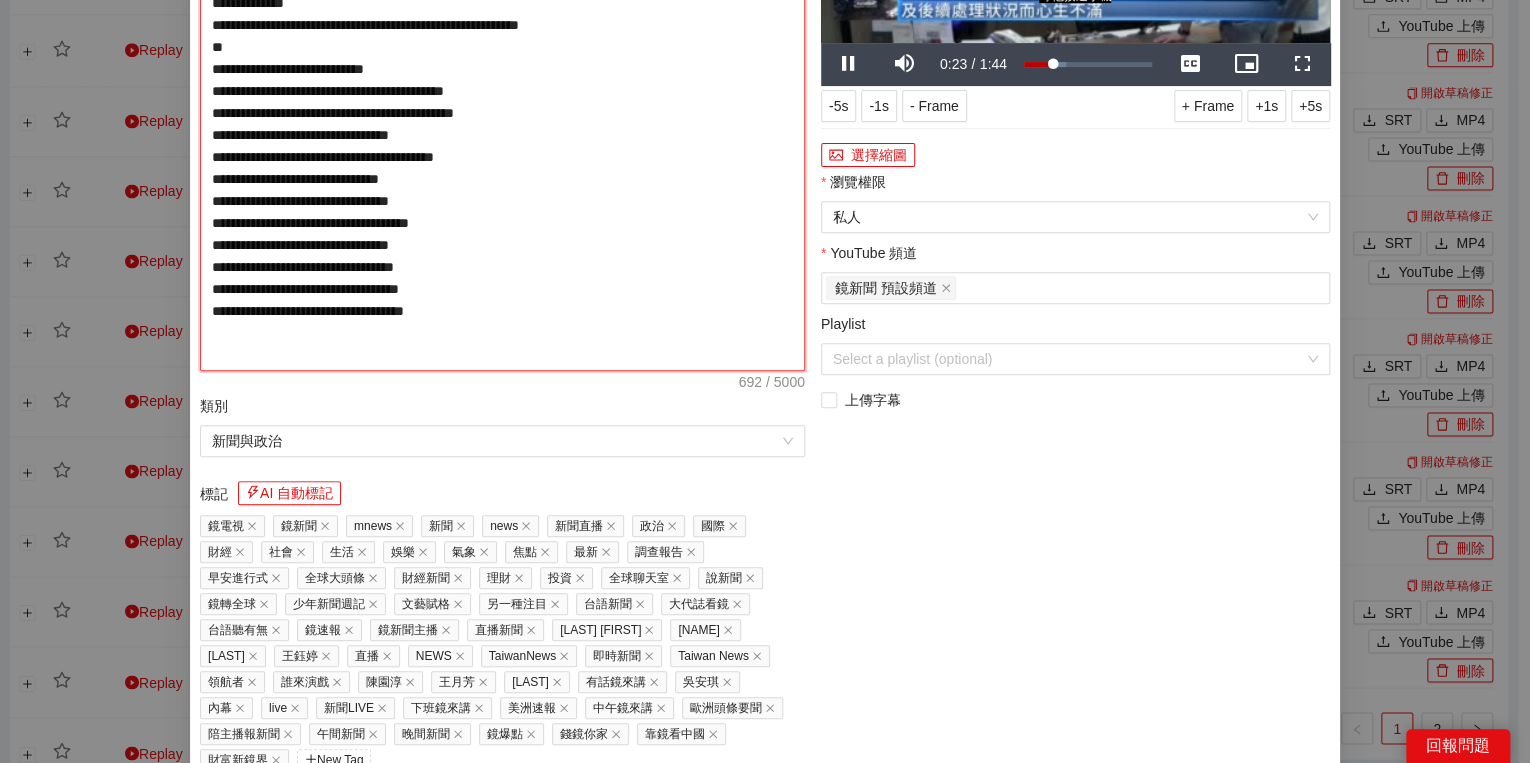 type on "**********" 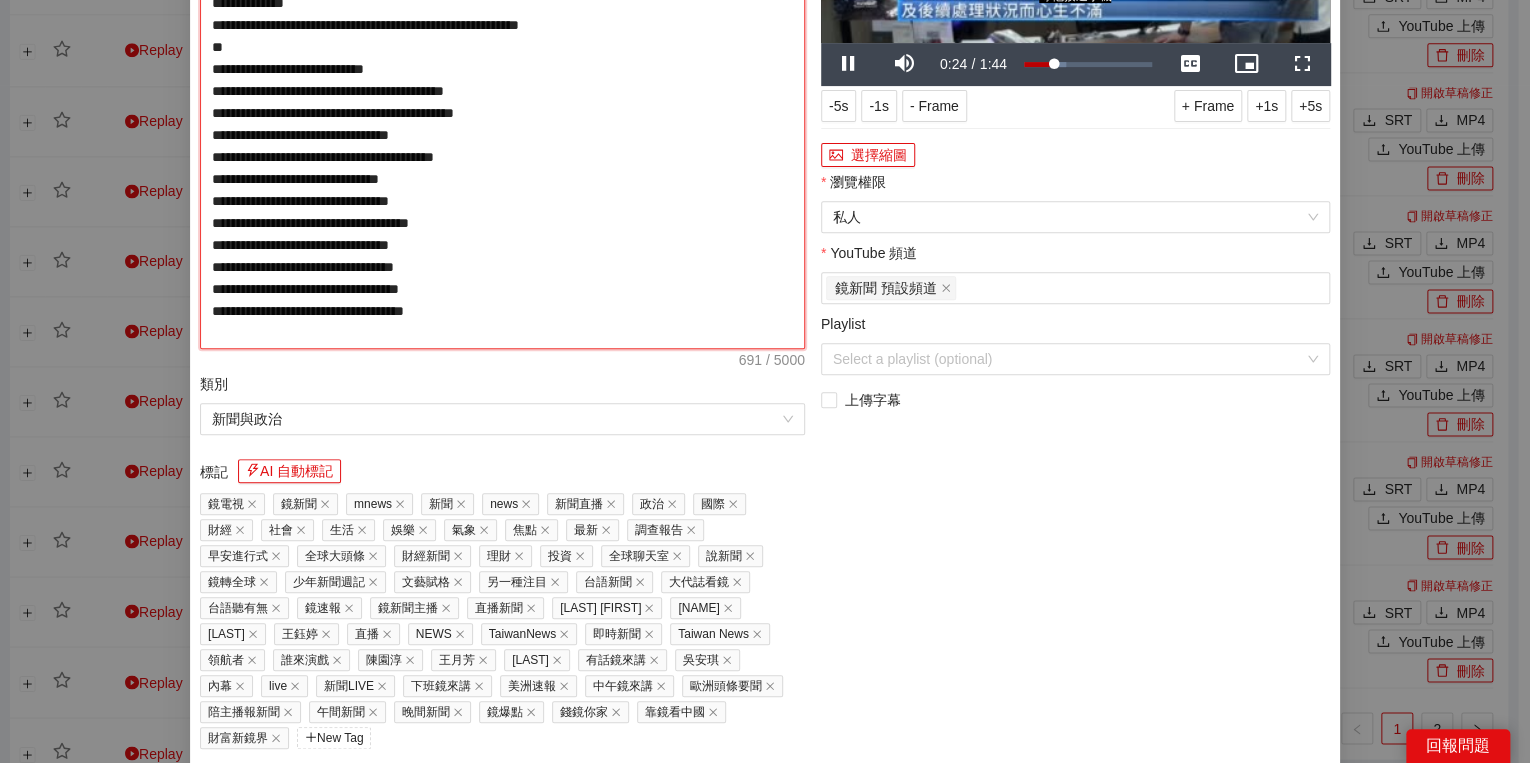click on "**********" at bounding box center [502, 113] 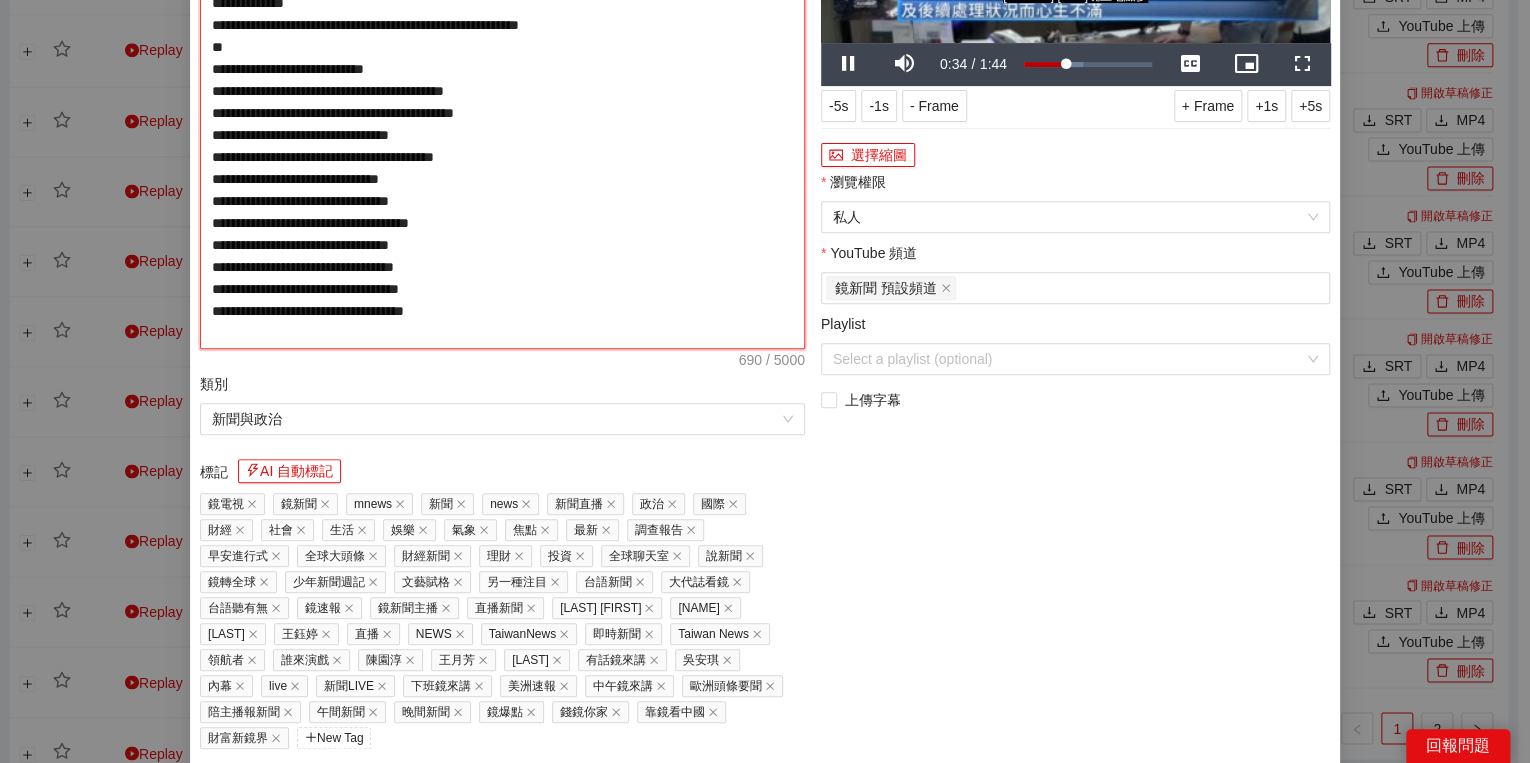 type on "**********" 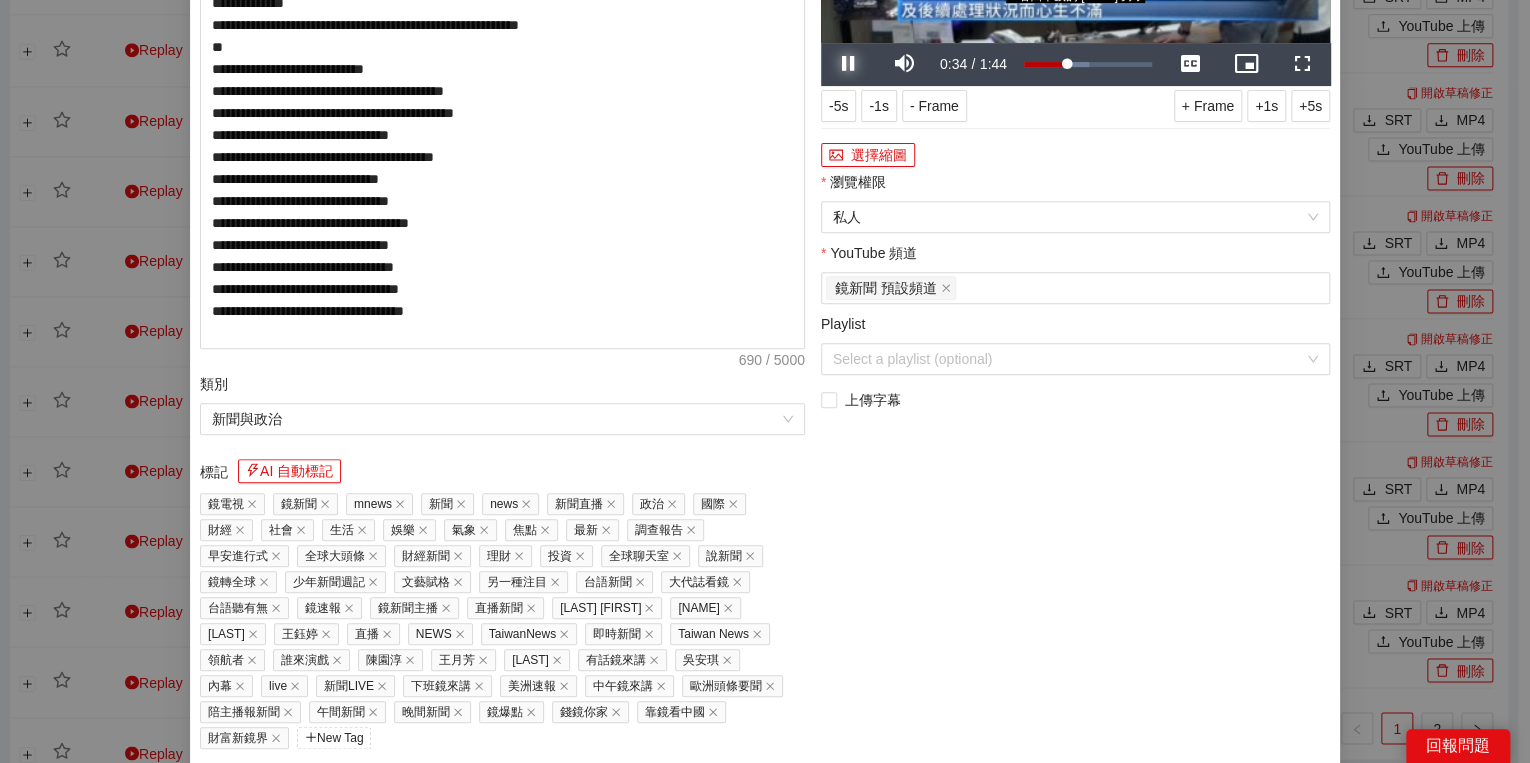 click at bounding box center [849, 64] 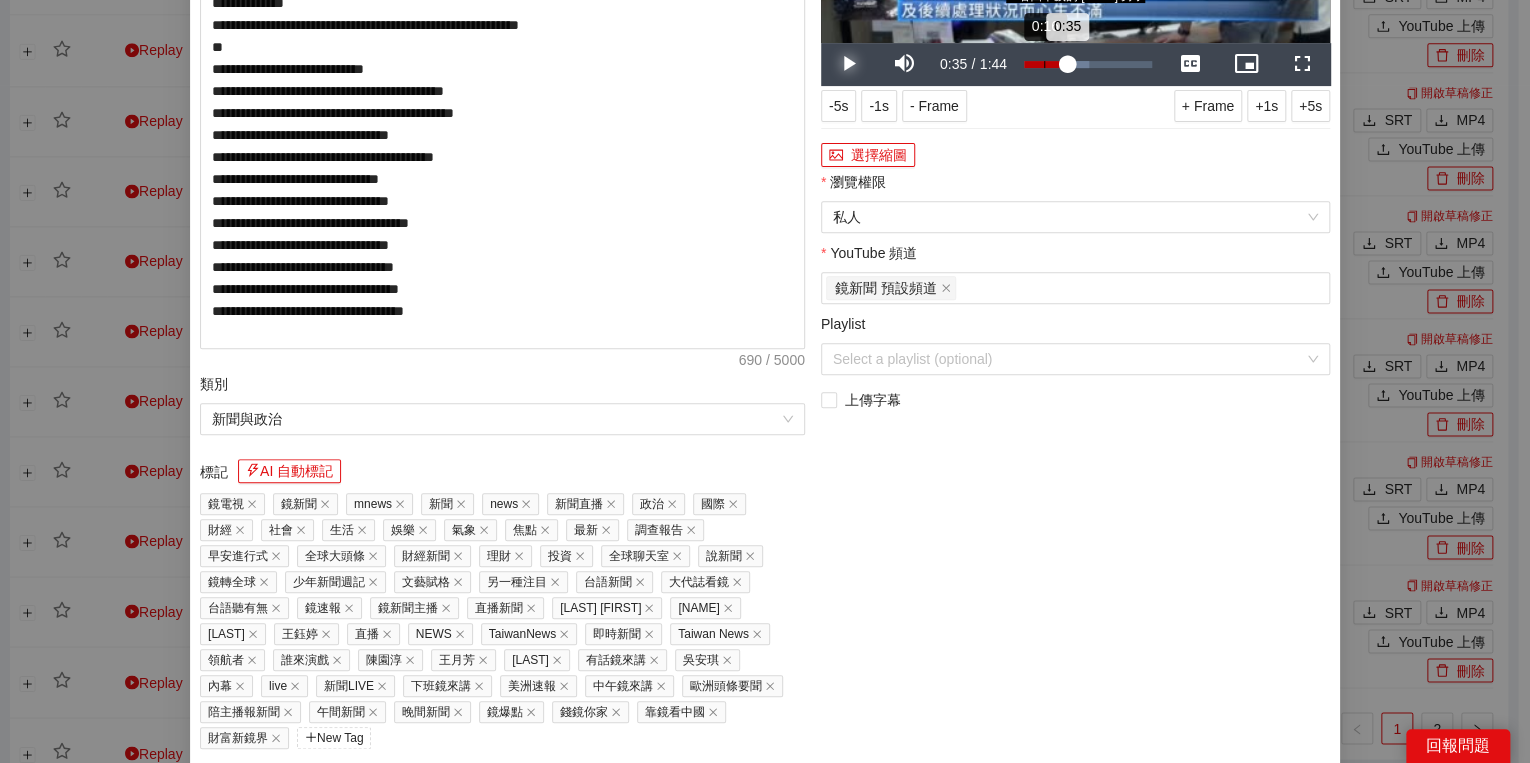 click on "Loaded :  50.70% 0:16 0:35" at bounding box center [1088, 64] 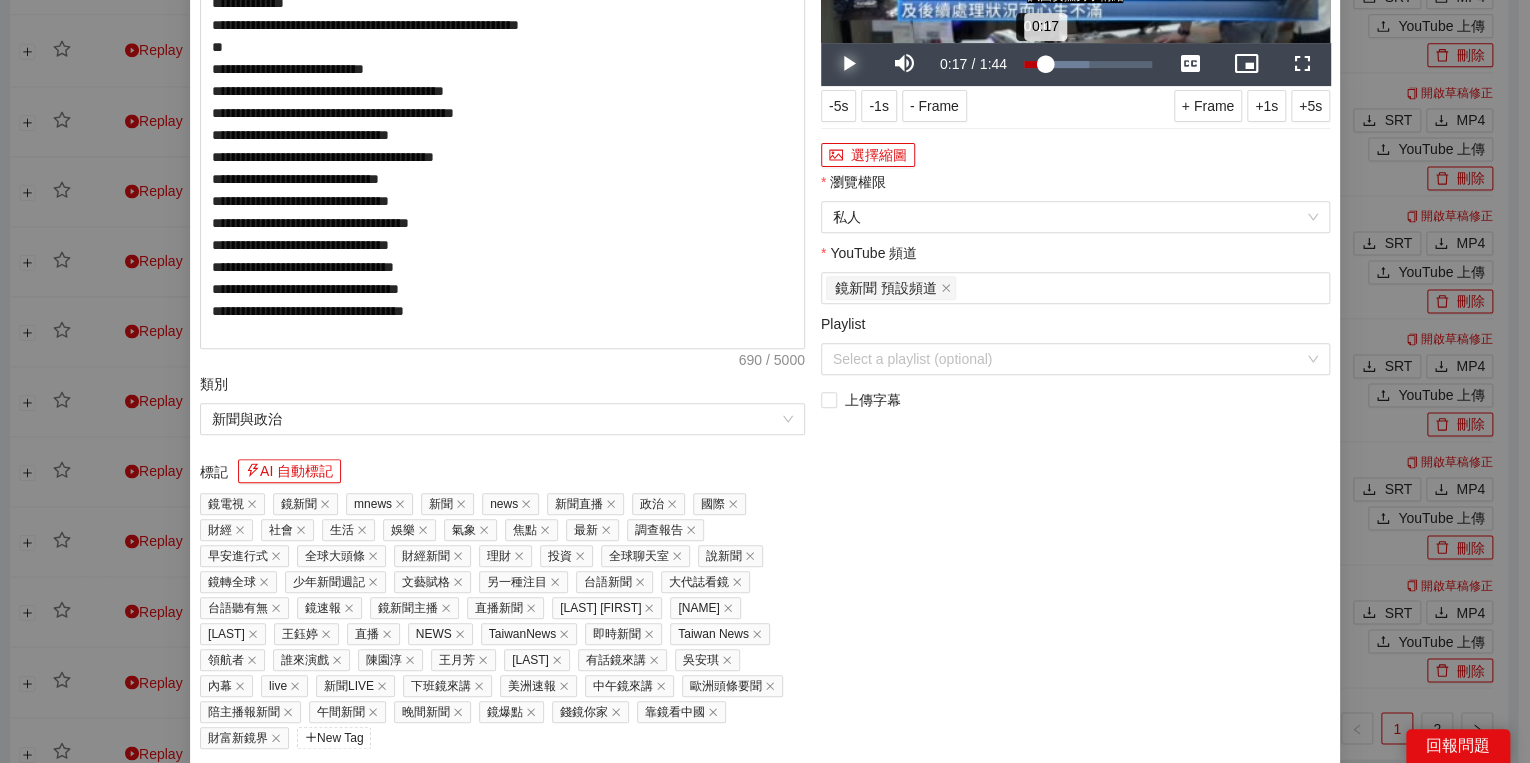 click on "0:17" at bounding box center (1034, 64) 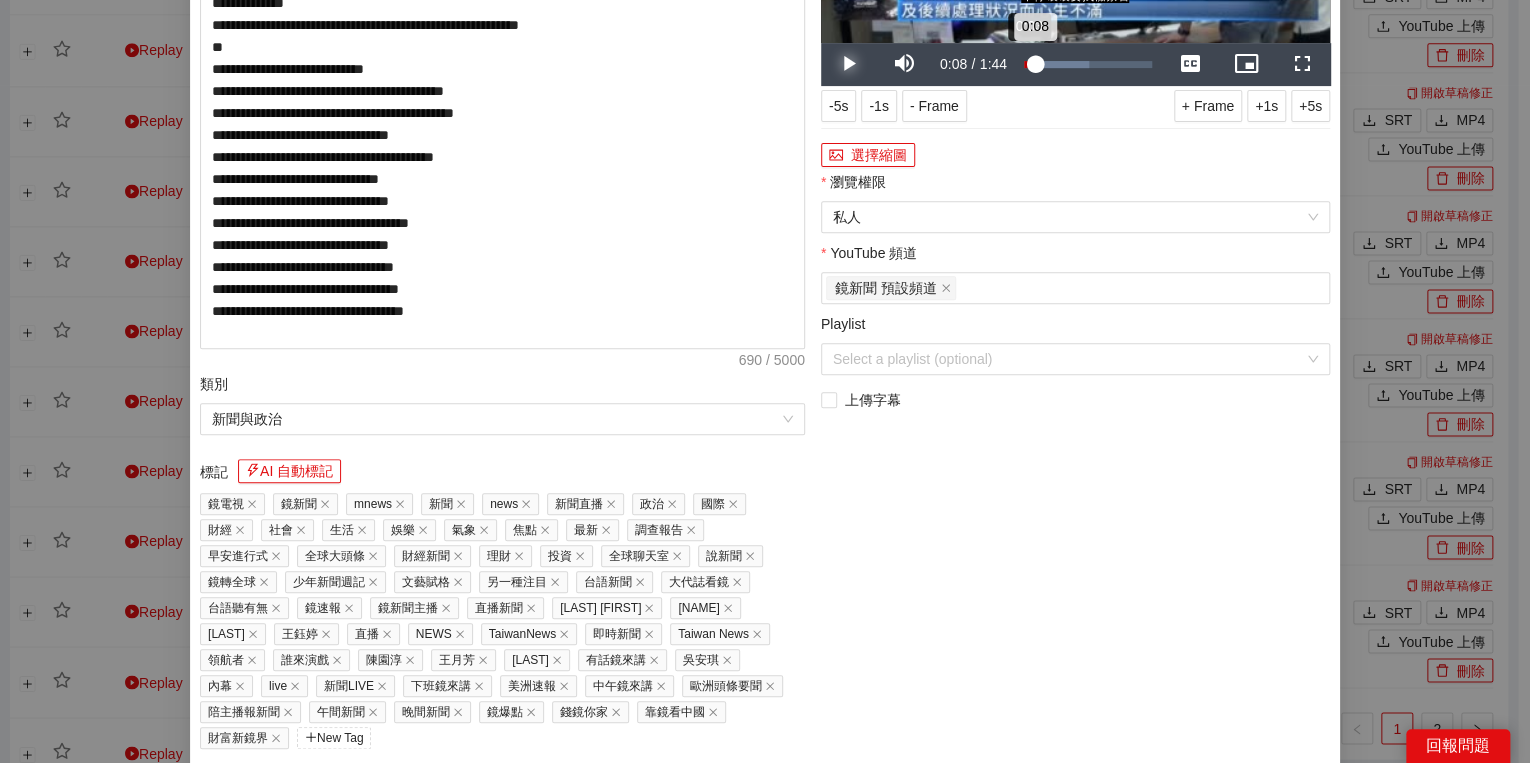 click on "0:08" at bounding box center [1029, 64] 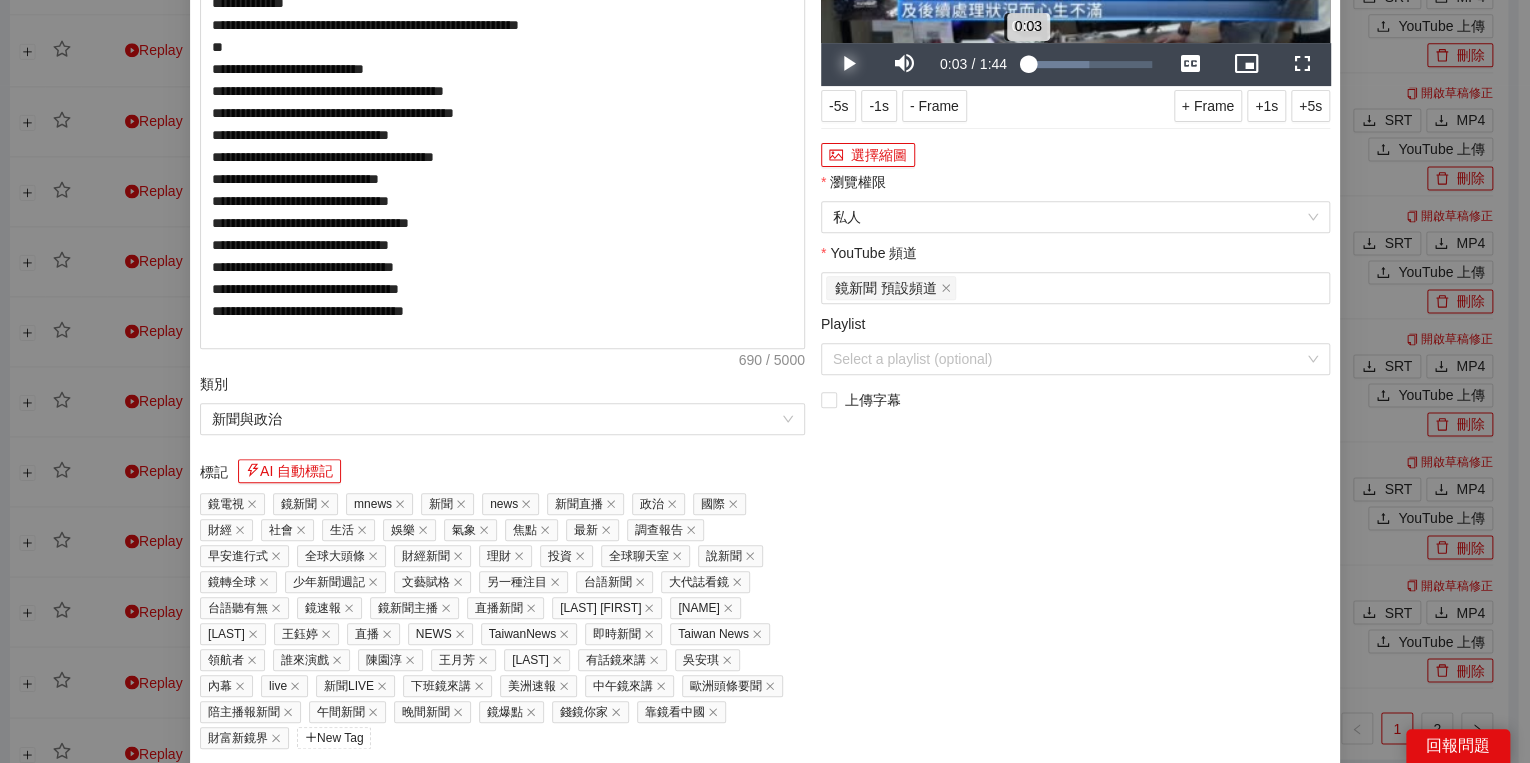 click on "0:03" at bounding box center [1026, 64] 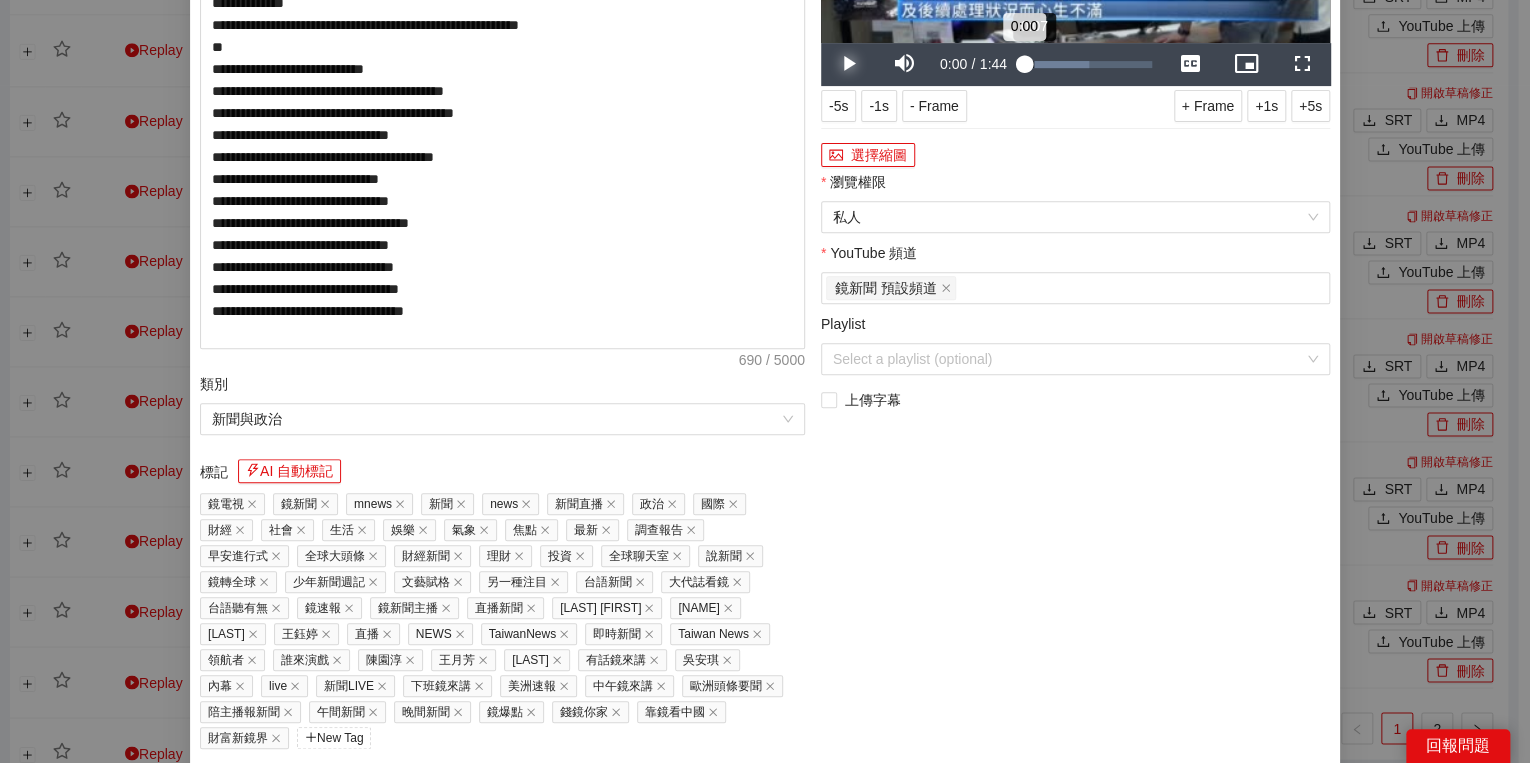 click on "0:00" at bounding box center [1024, 64] 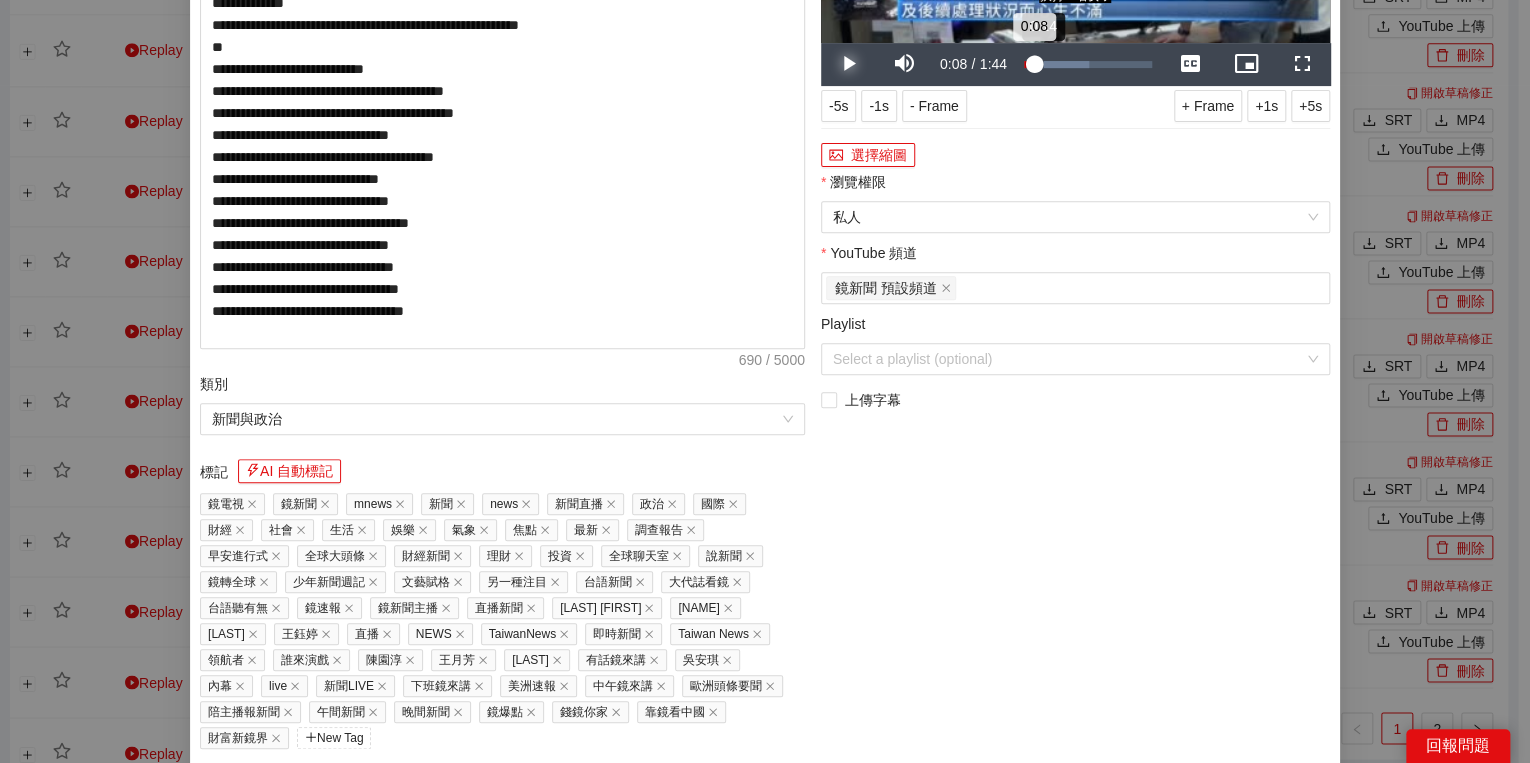 click on "0:08" at bounding box center [1029, 64] 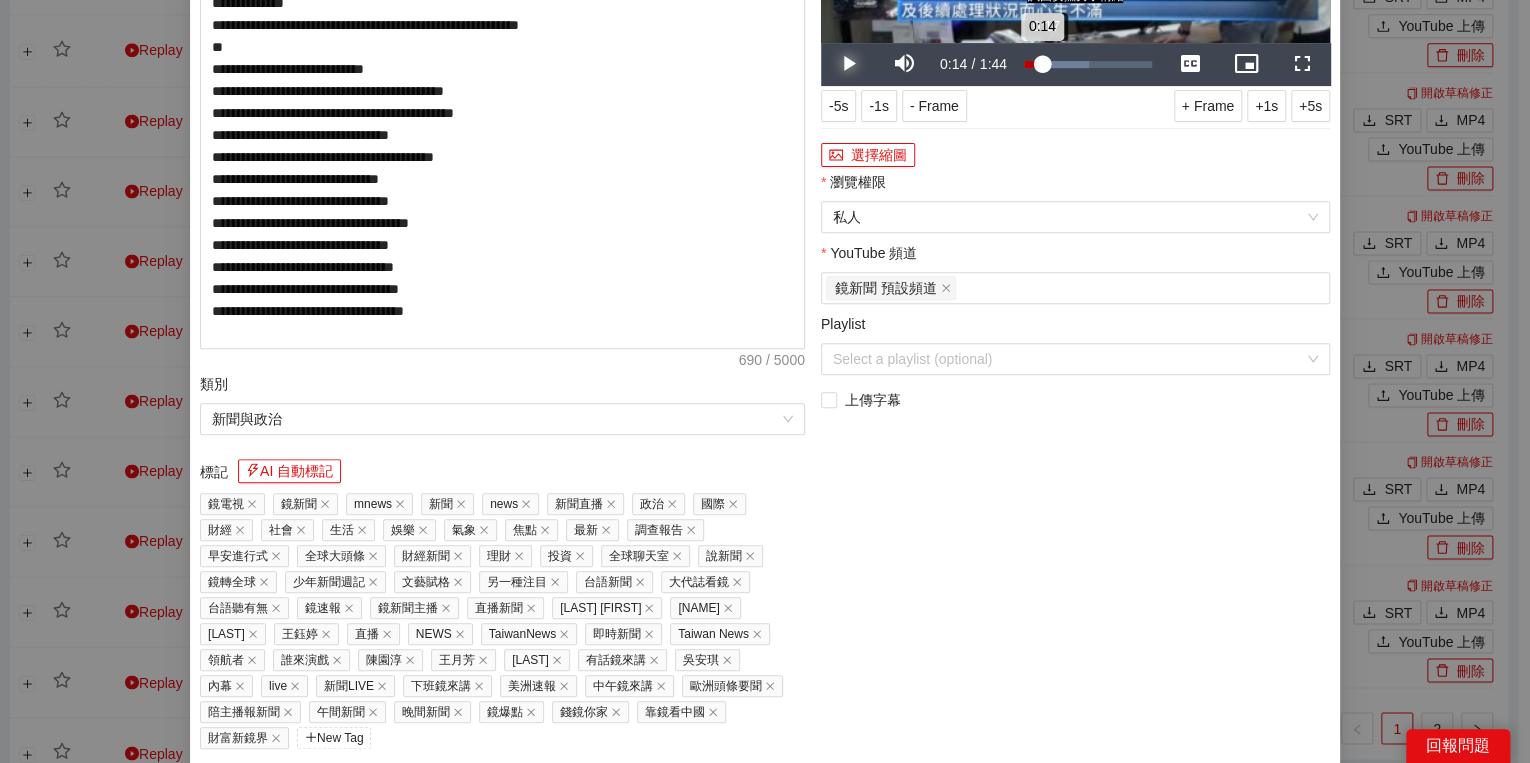 click on "0:14" at bounding box center [1033, 64] 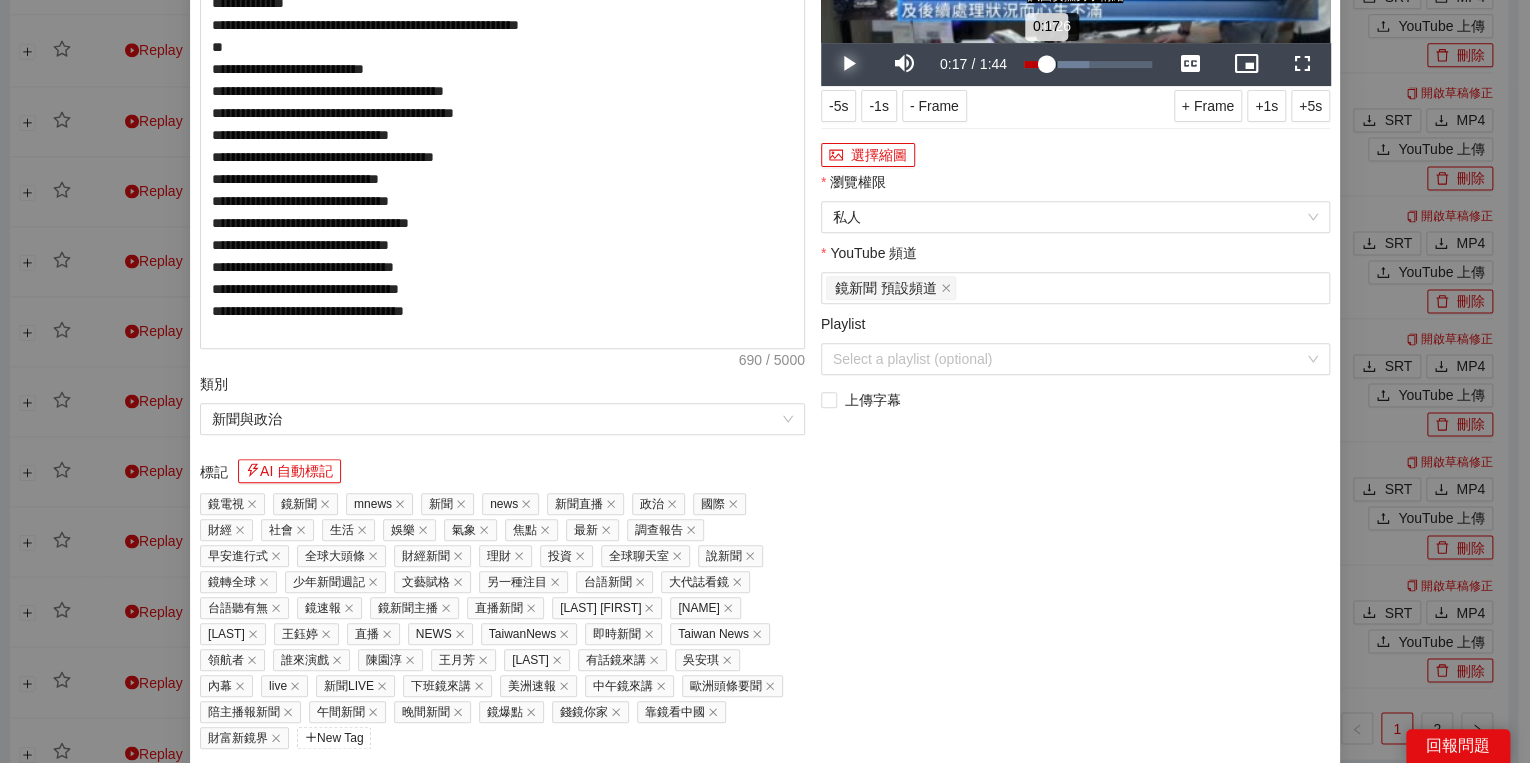 click on "Loaded :  50.70% 0:26 0:17" at bounding box center (1088, 64) 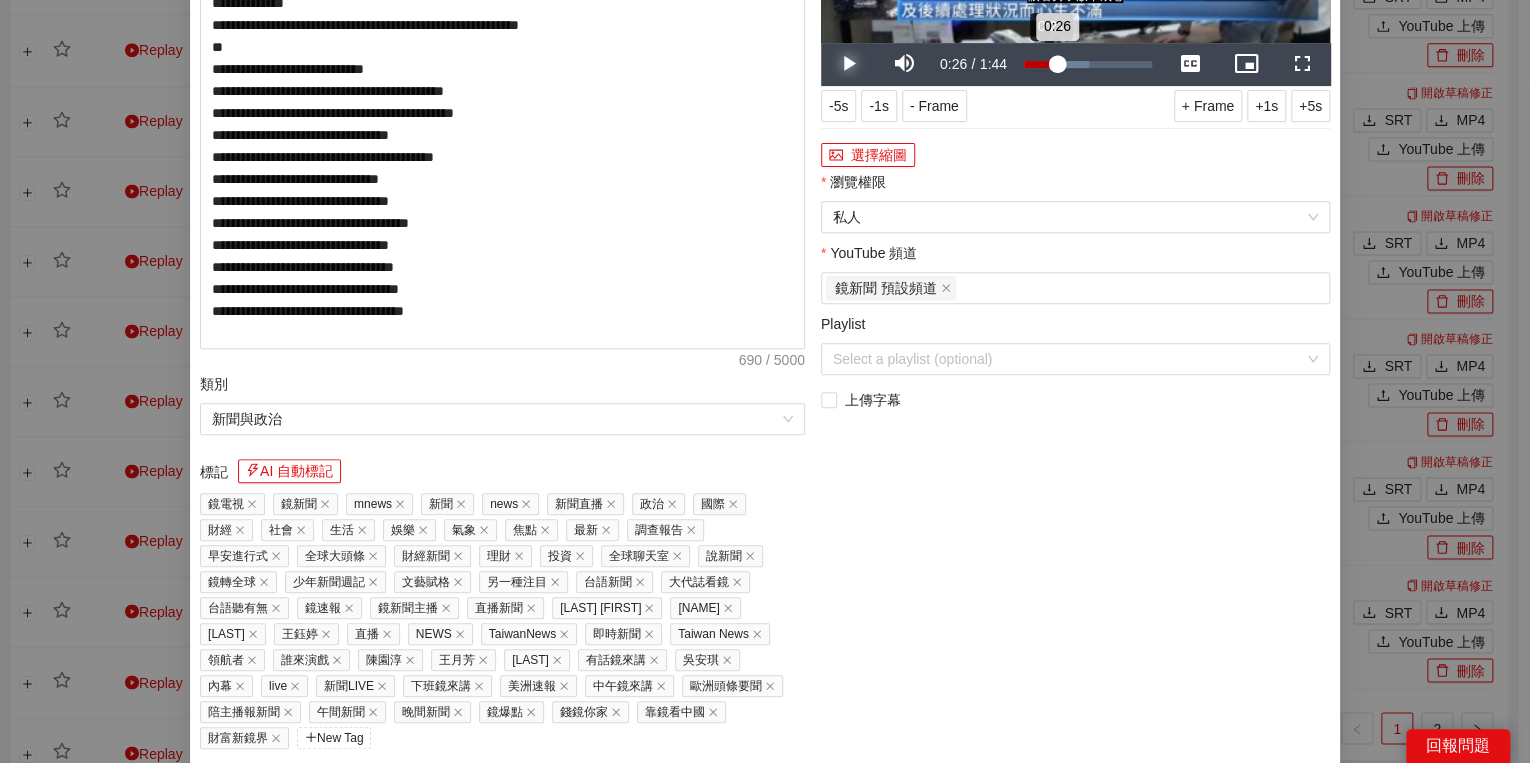 click on "Loaded :  50.70% 0:21 0:26" at bounding box center (1088, 64) 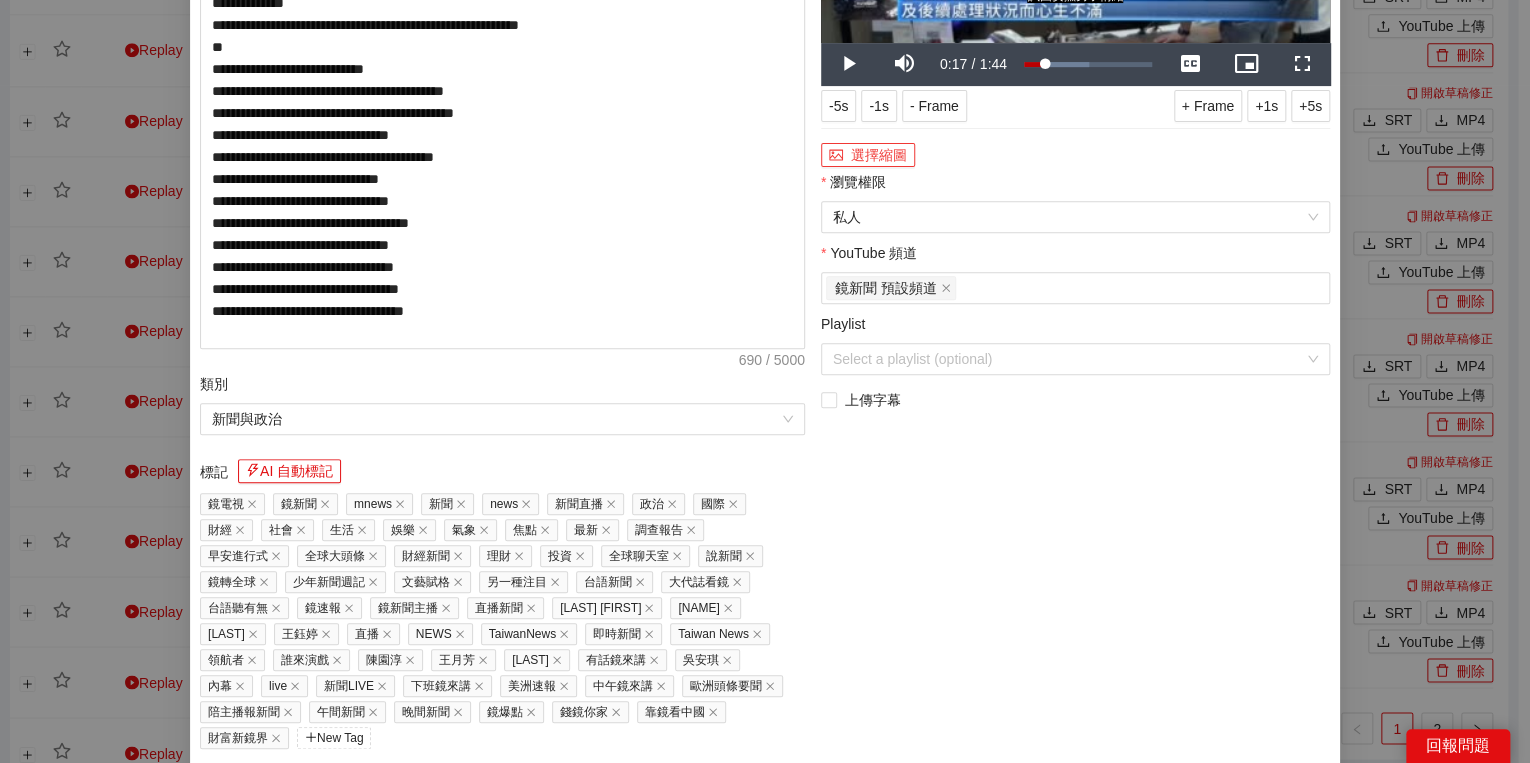 click on "選擇縮圖" at bounding box center (868, 155) 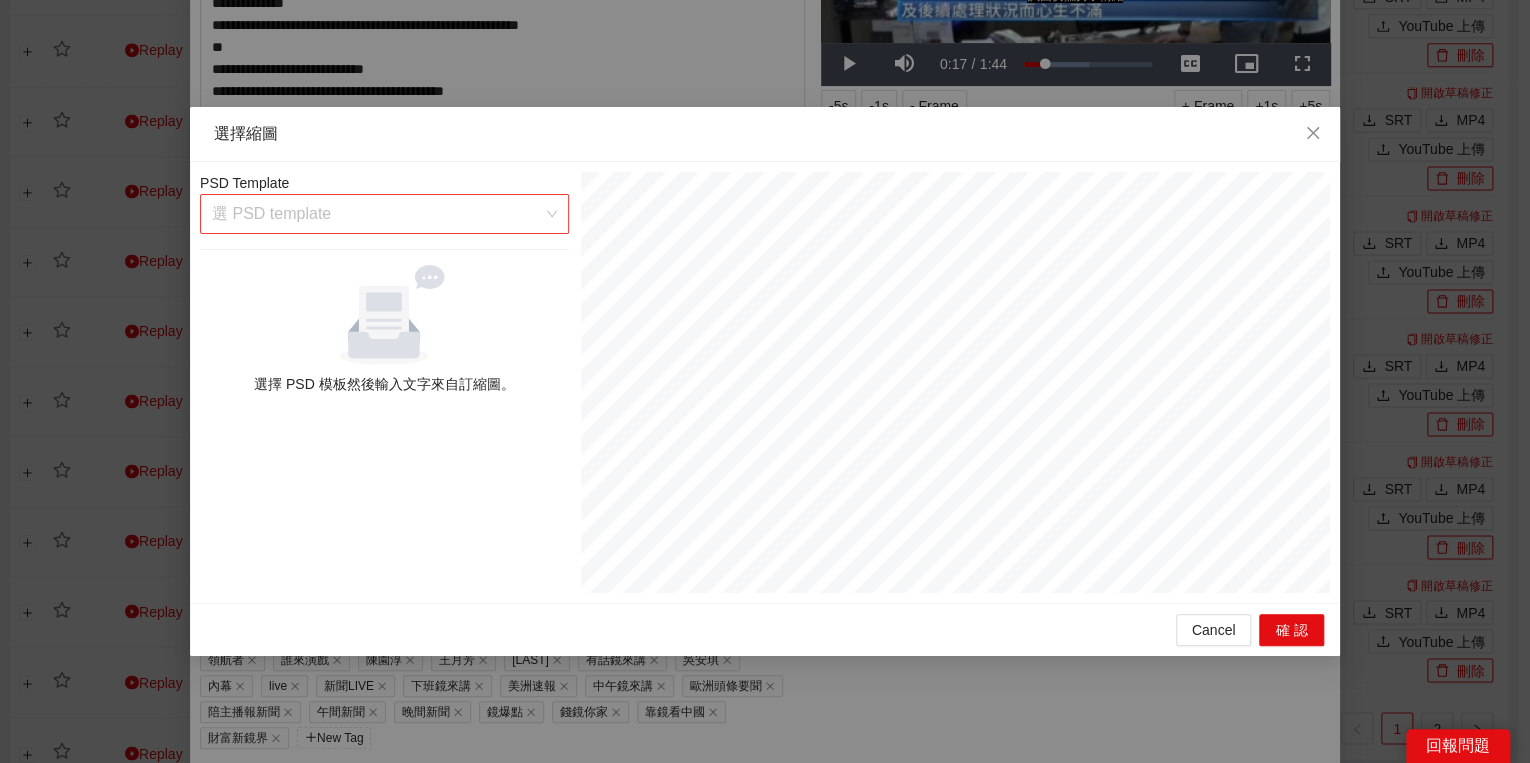 click at bounding box center (377, 214) 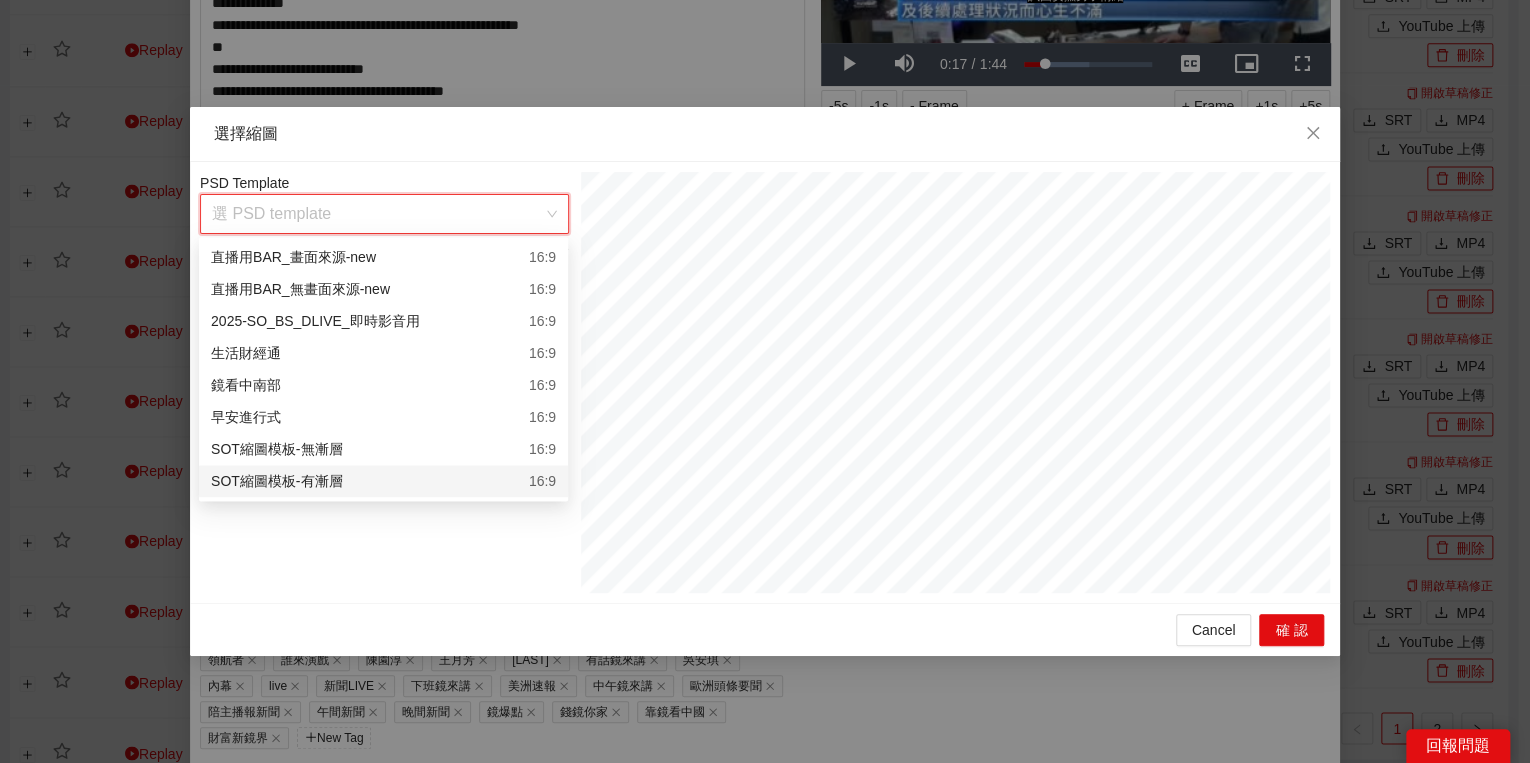 click on "SOT縮圖模板-有漸層 16:9" at bounding box center [383, 481] 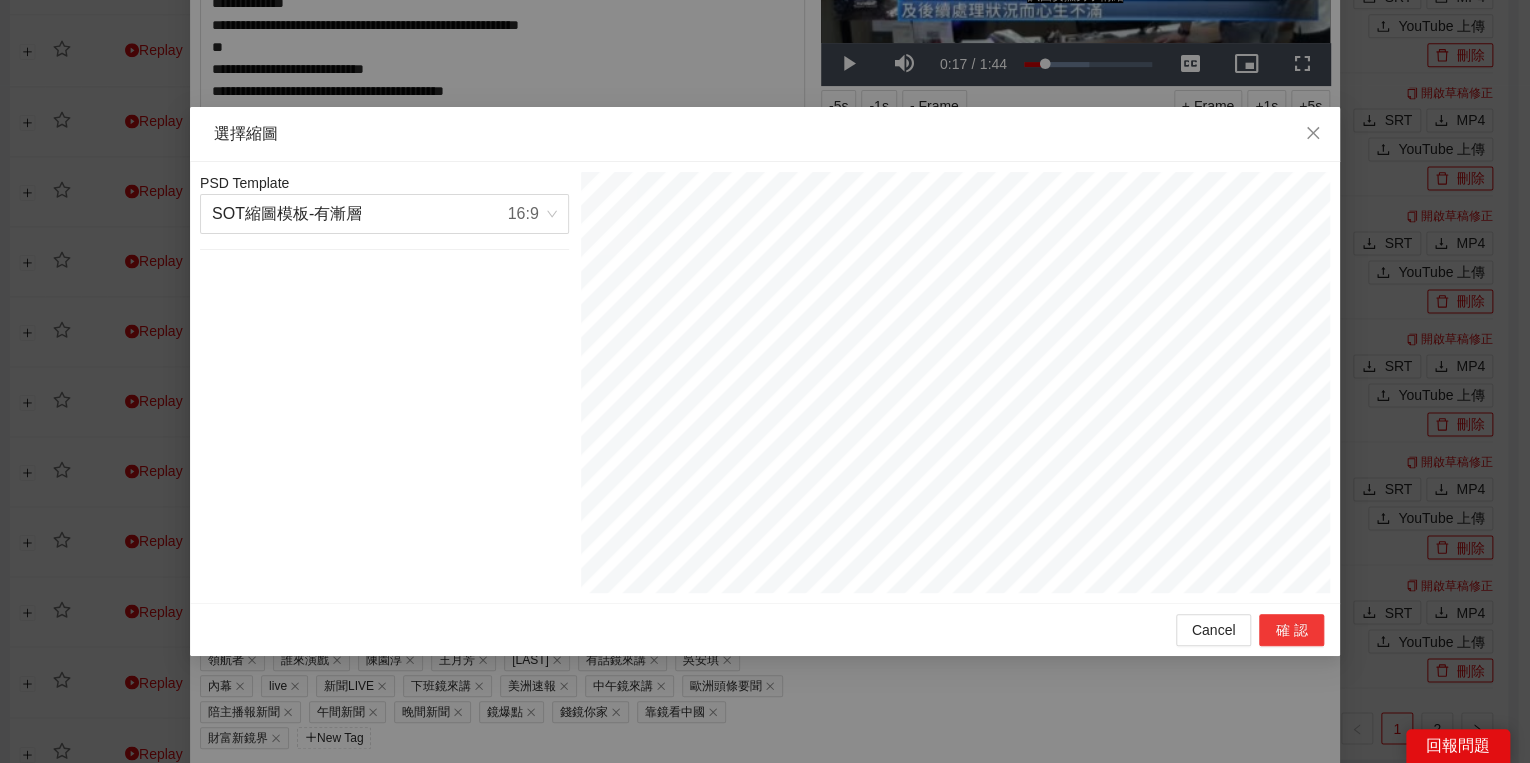 click on "確認" at bounding box center [1291, 630] 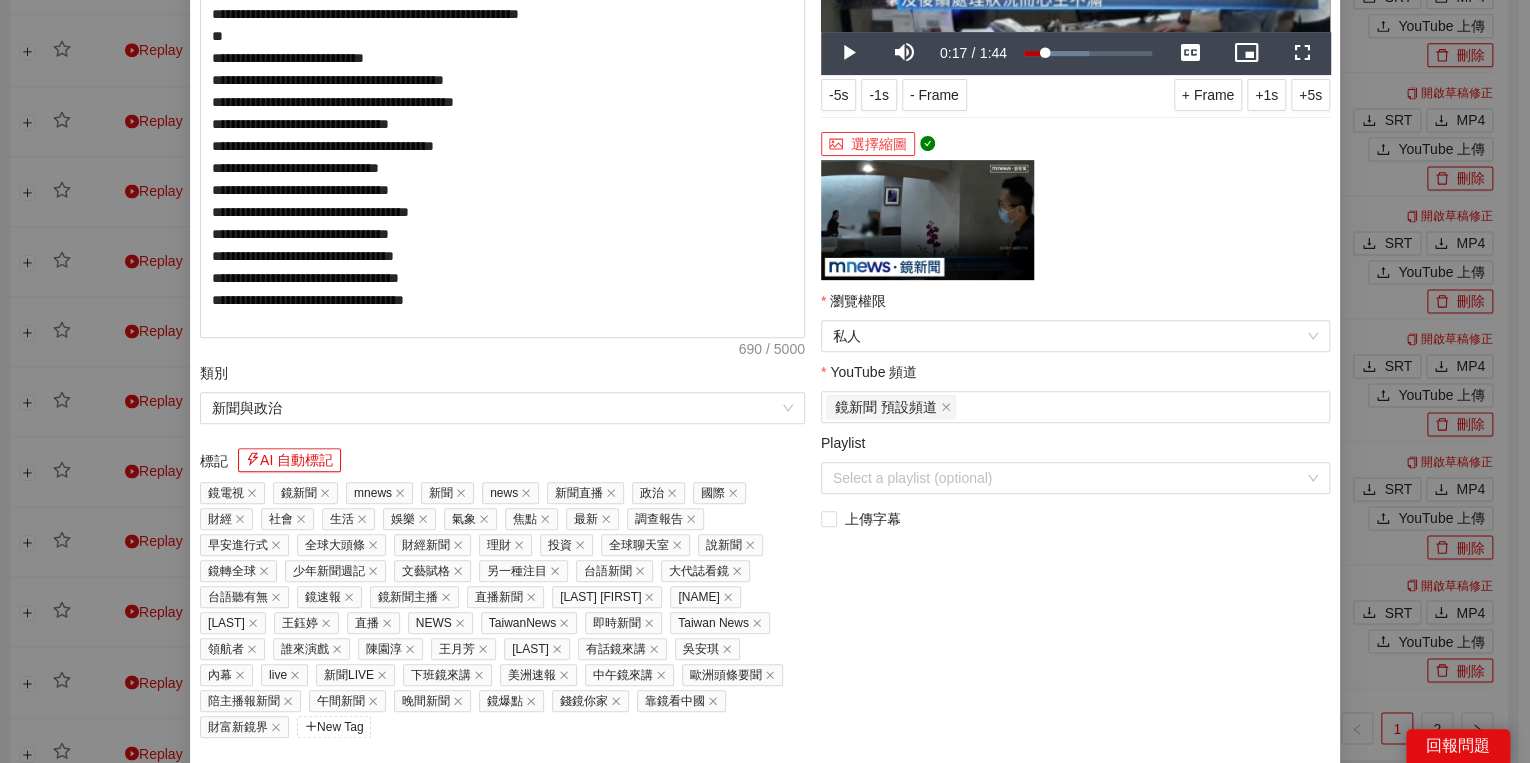 scroll, scrollTop: 320, scrollLeft: 0, axis: vertical 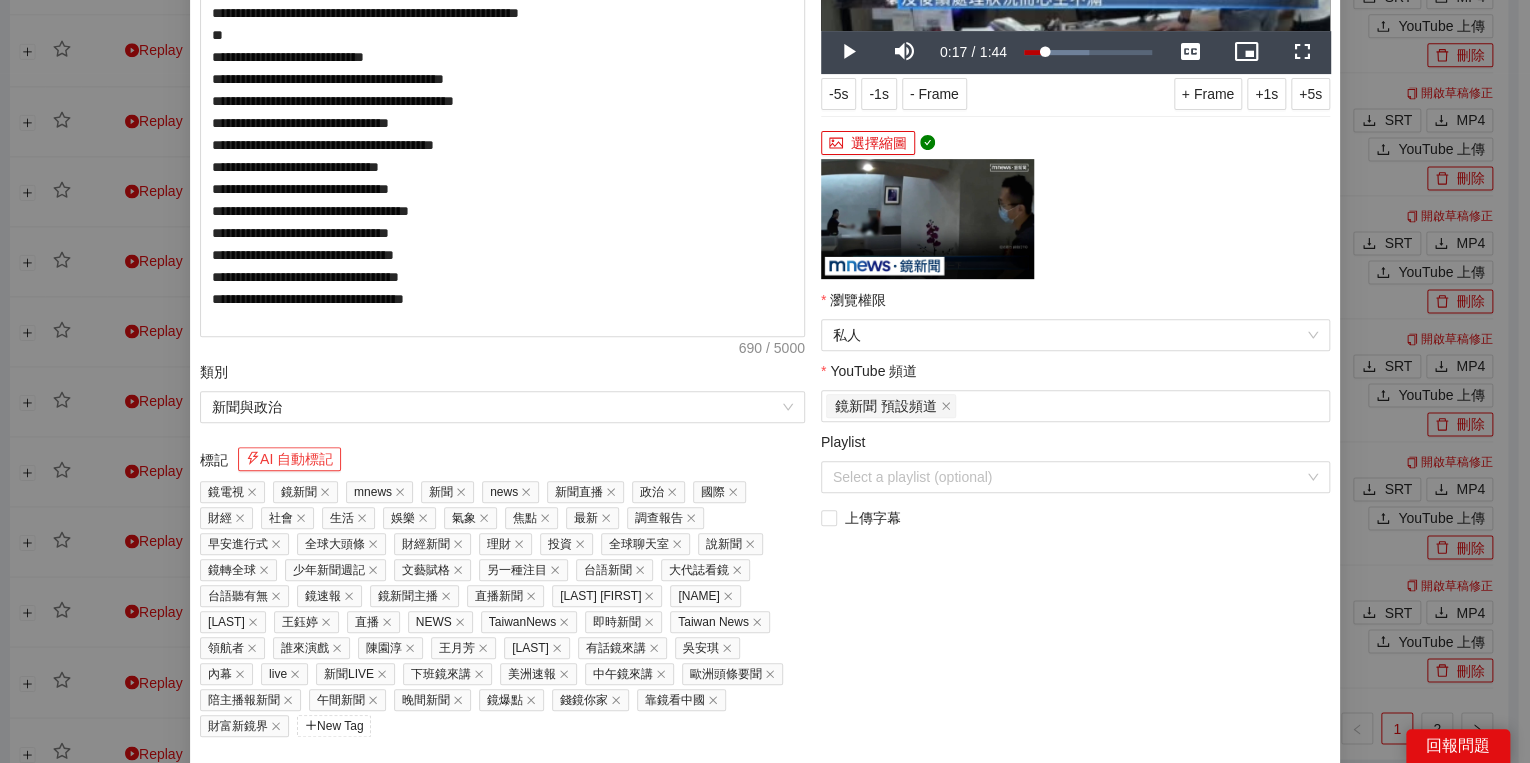 click on "AI 自動標記" at bounding box center [289, 459] 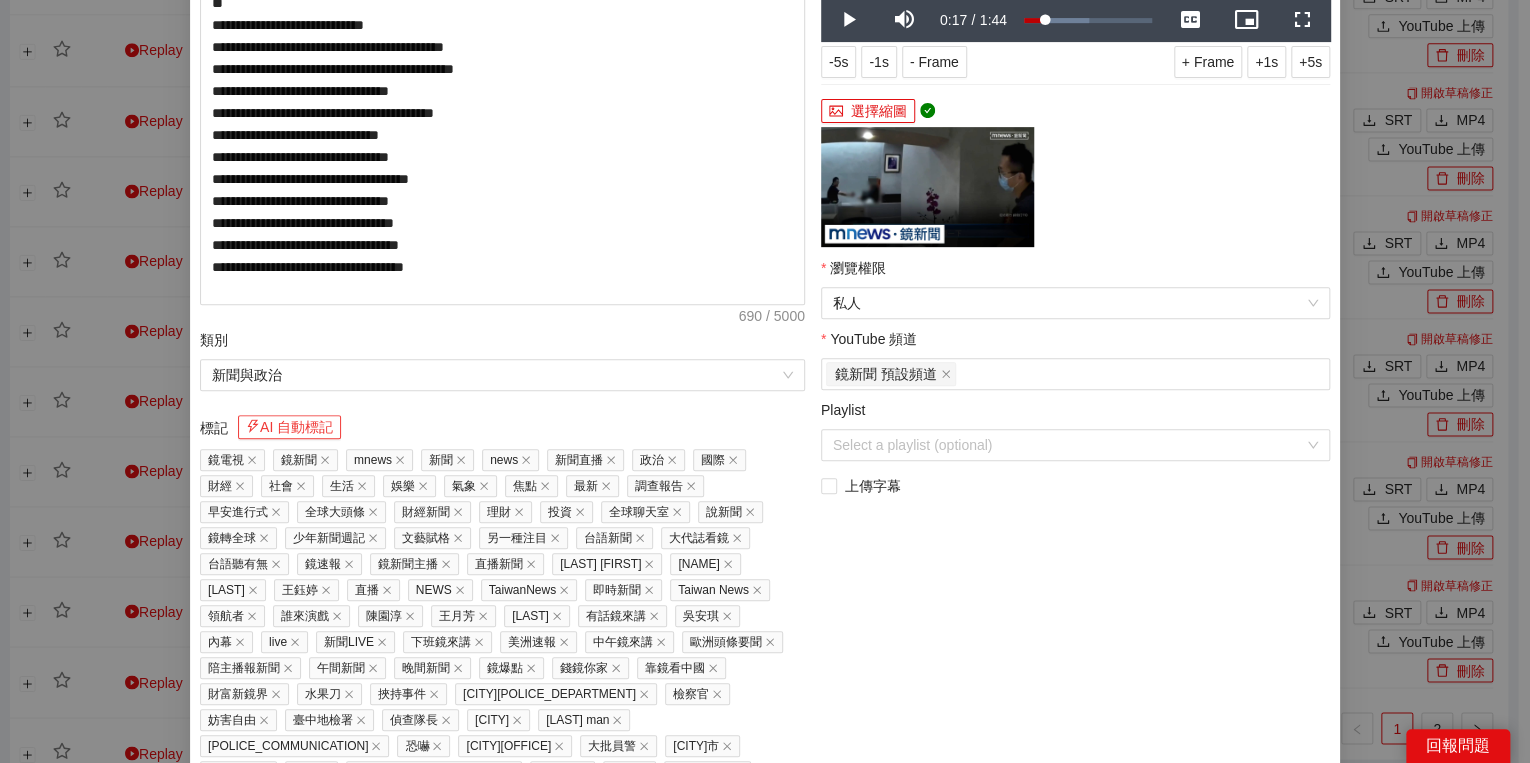 scroll, scrollTop: 429, scrollLeft: 0, axis: vertical 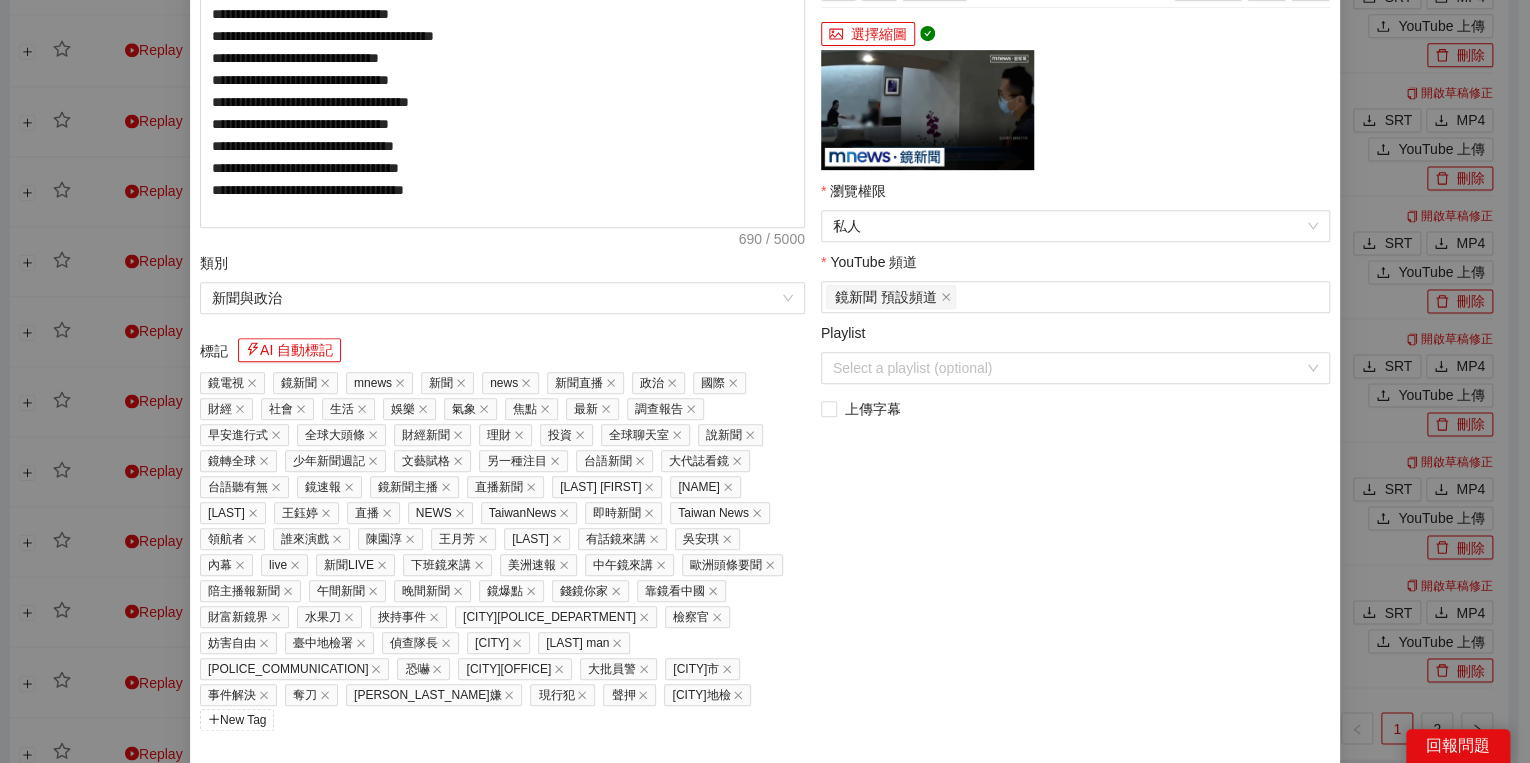 click on "上傳到 YouTube" at bounding box center [1257, 792] 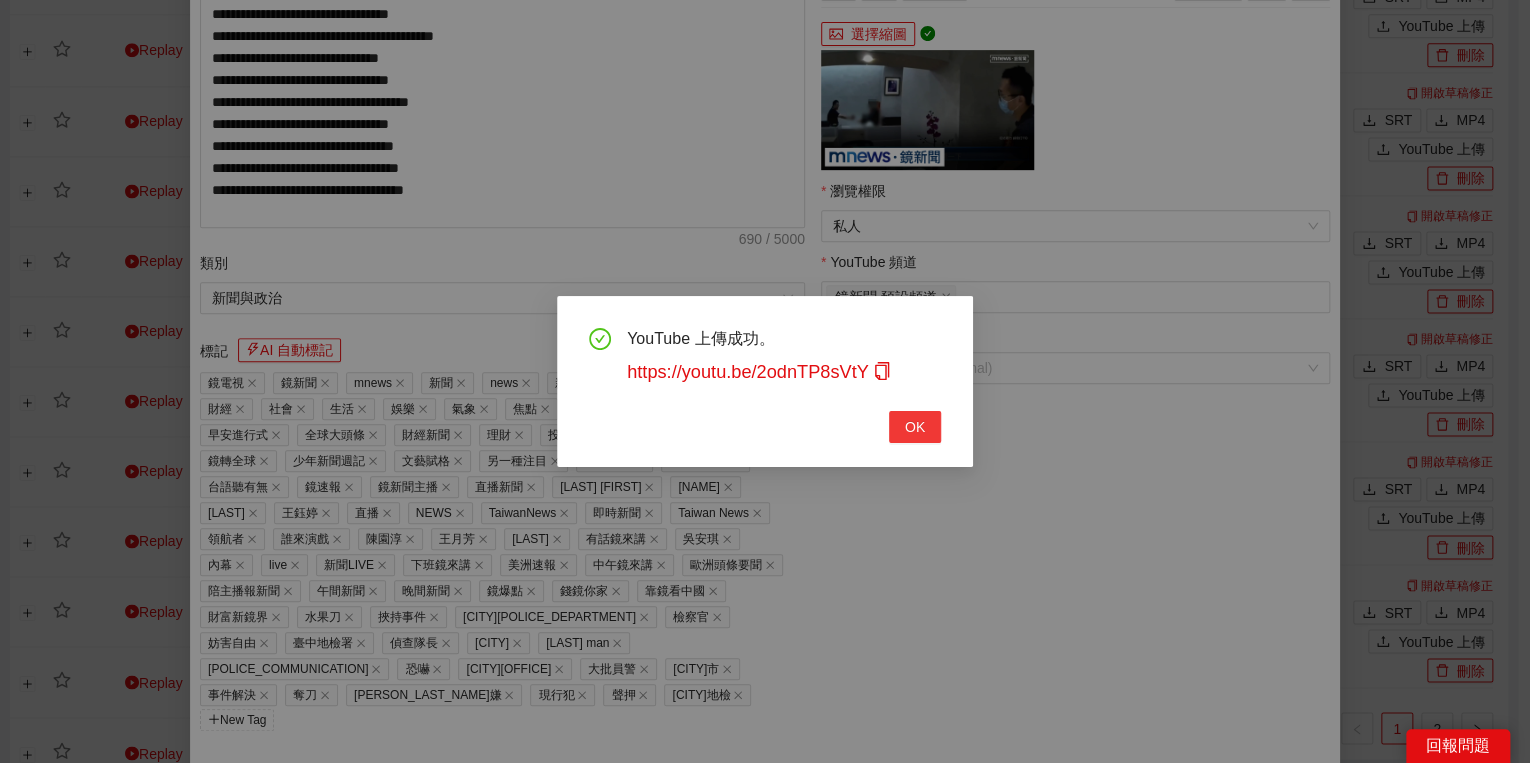click on "OK" at bounding box center (915, 427) 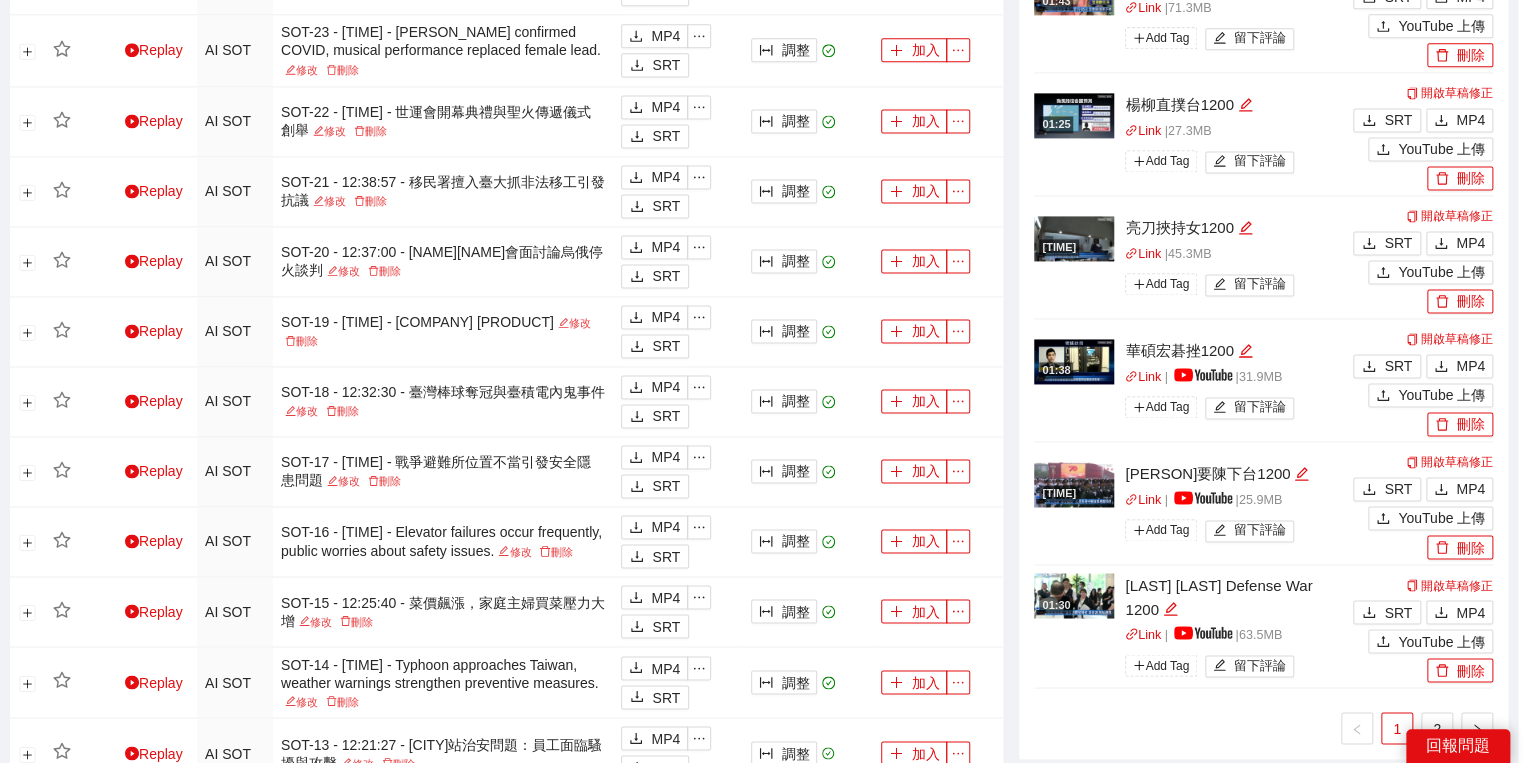 scroll, scrollTop: 308, scrollLeft: 0, axis: vertical 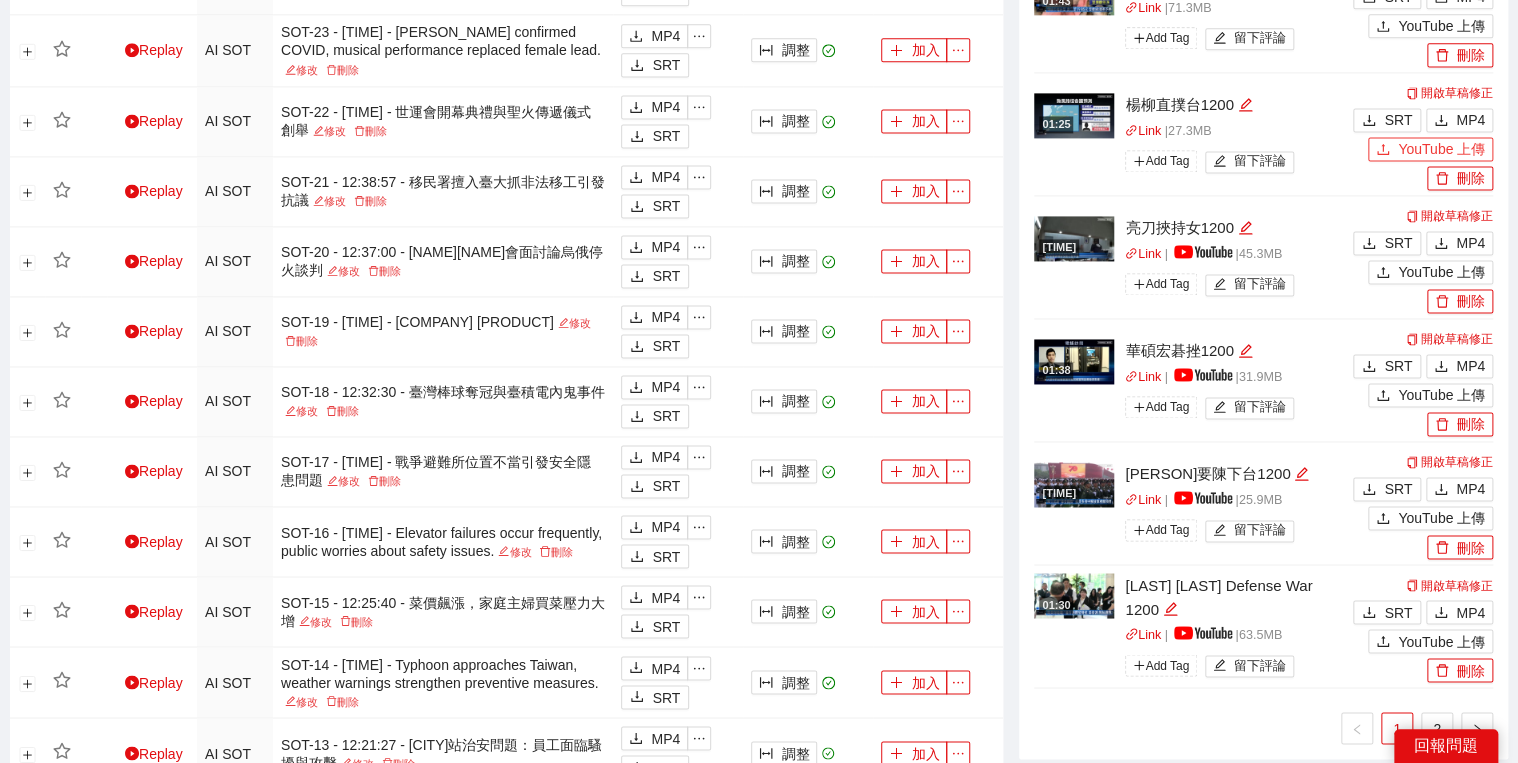 click on "YouTube 上傳" at bounding box center (1441, 149) 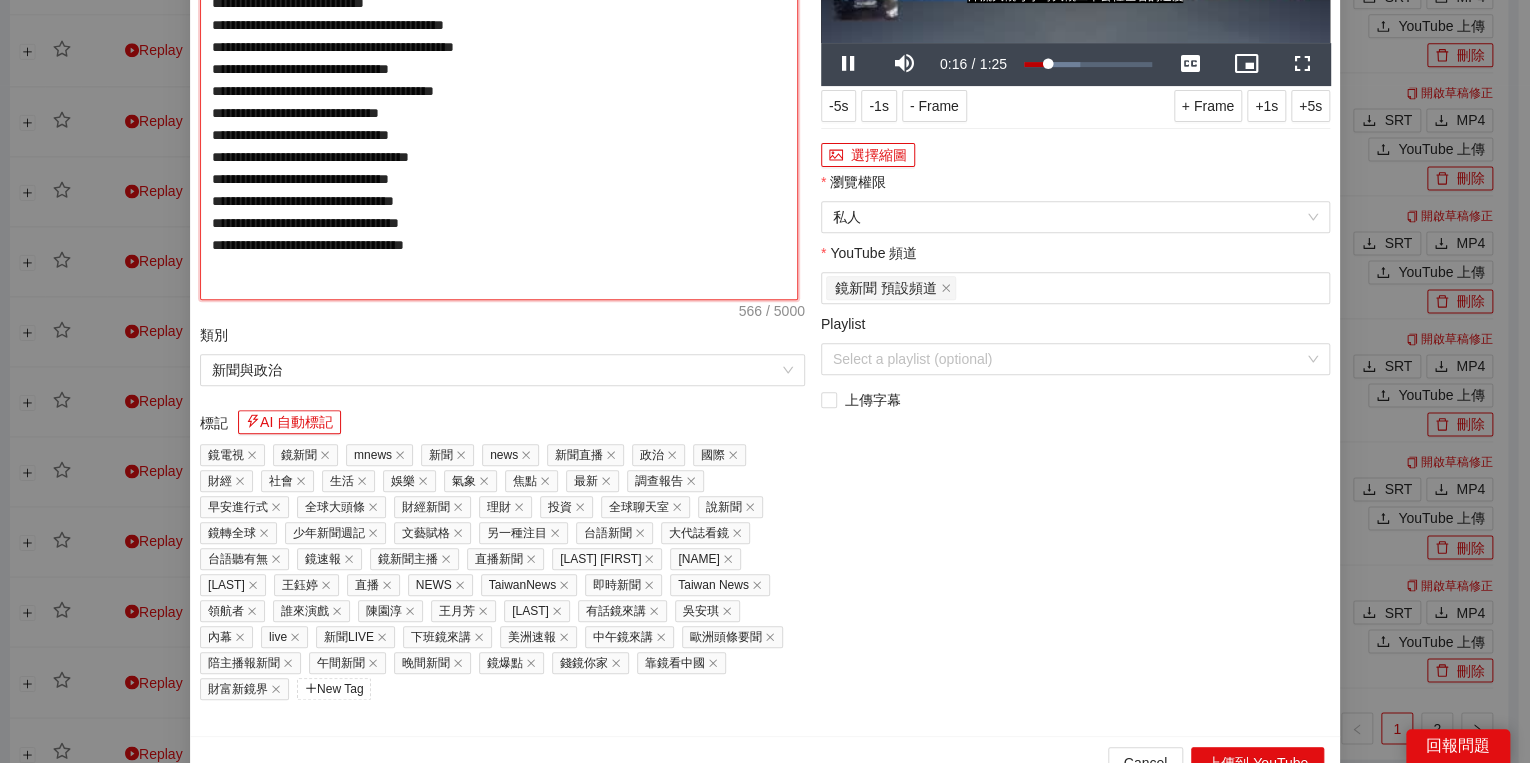 click on "**********" at bounding box center [499, 88] 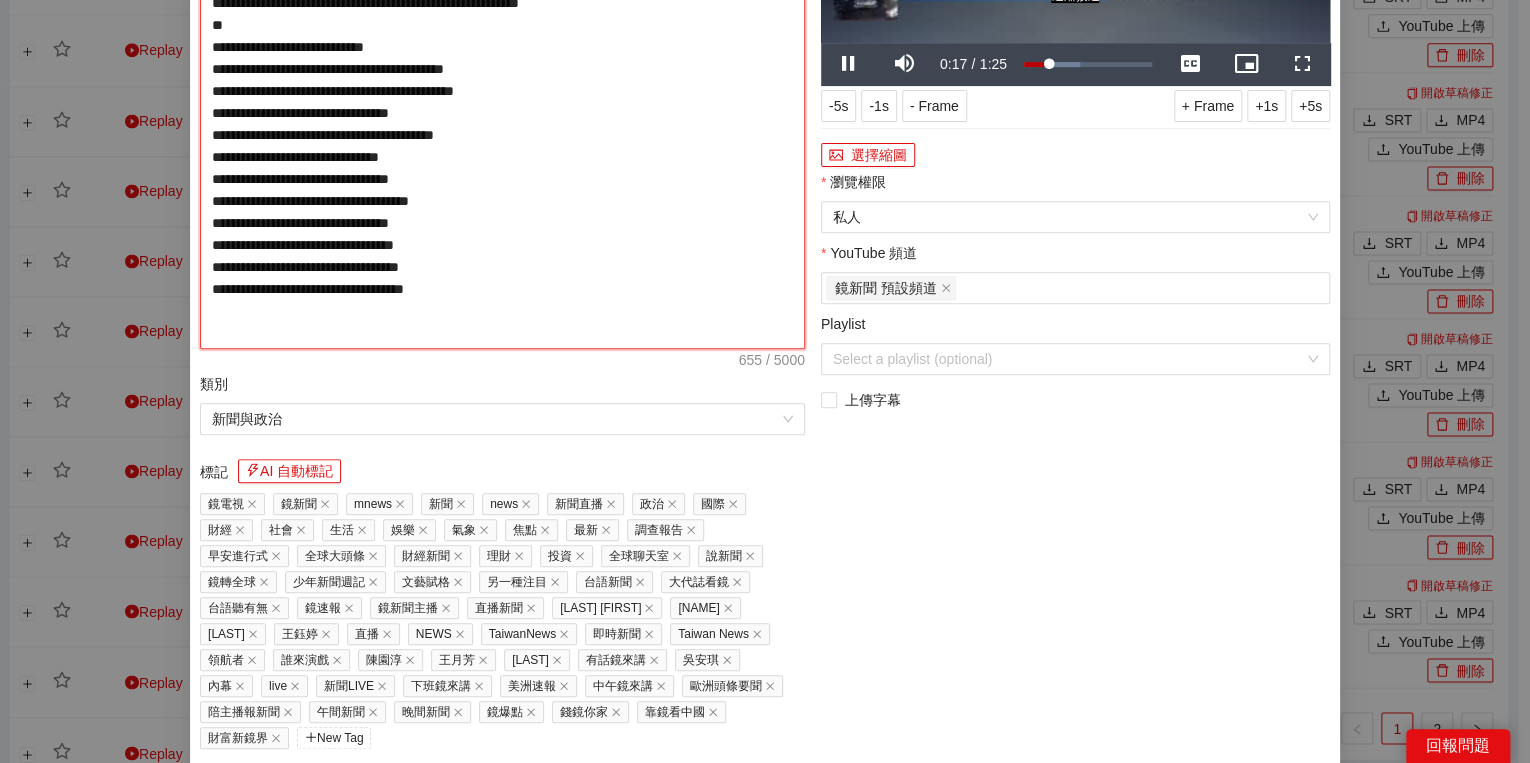 click on "**********" at bounding box center [502, 113] 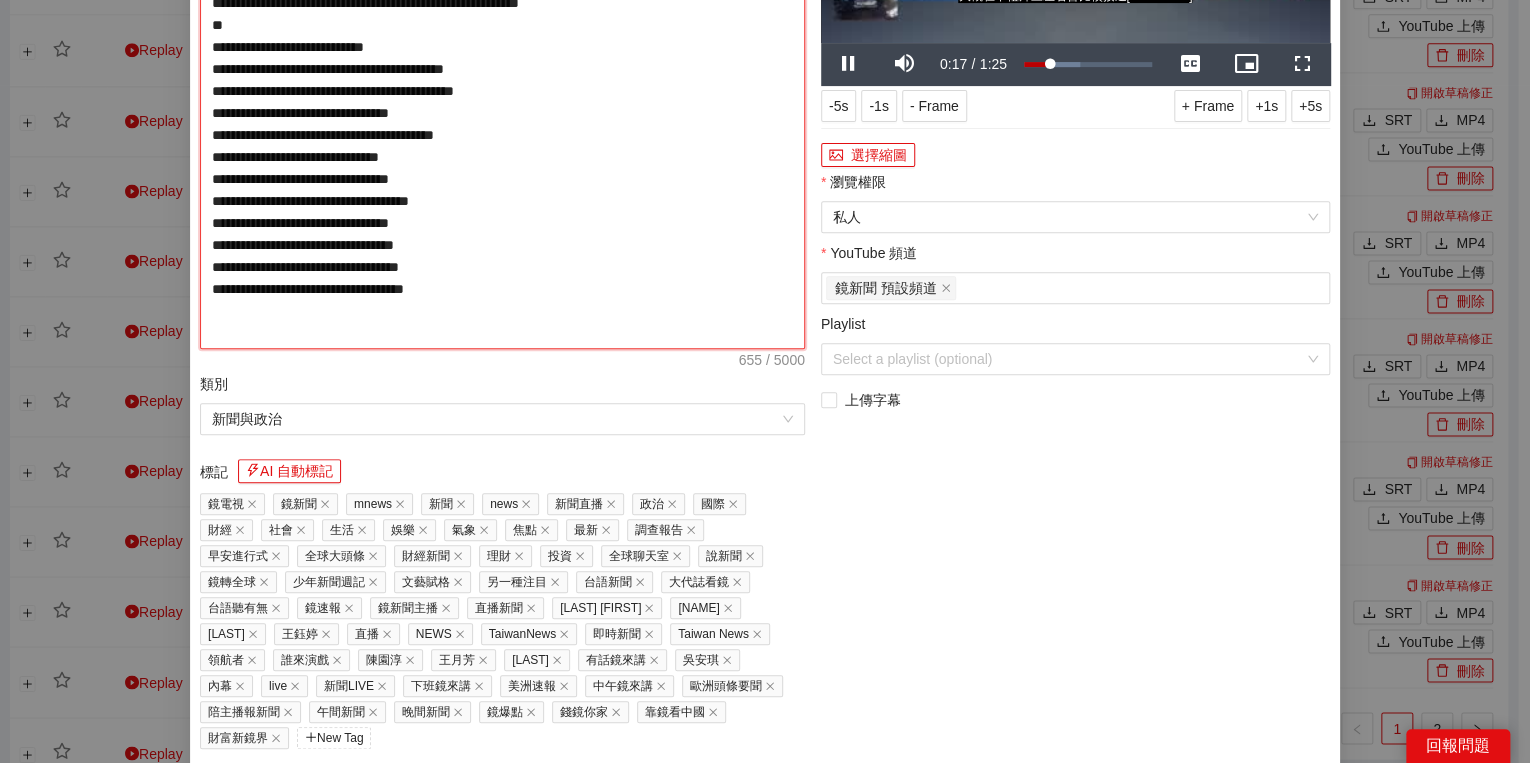 type on "**********" 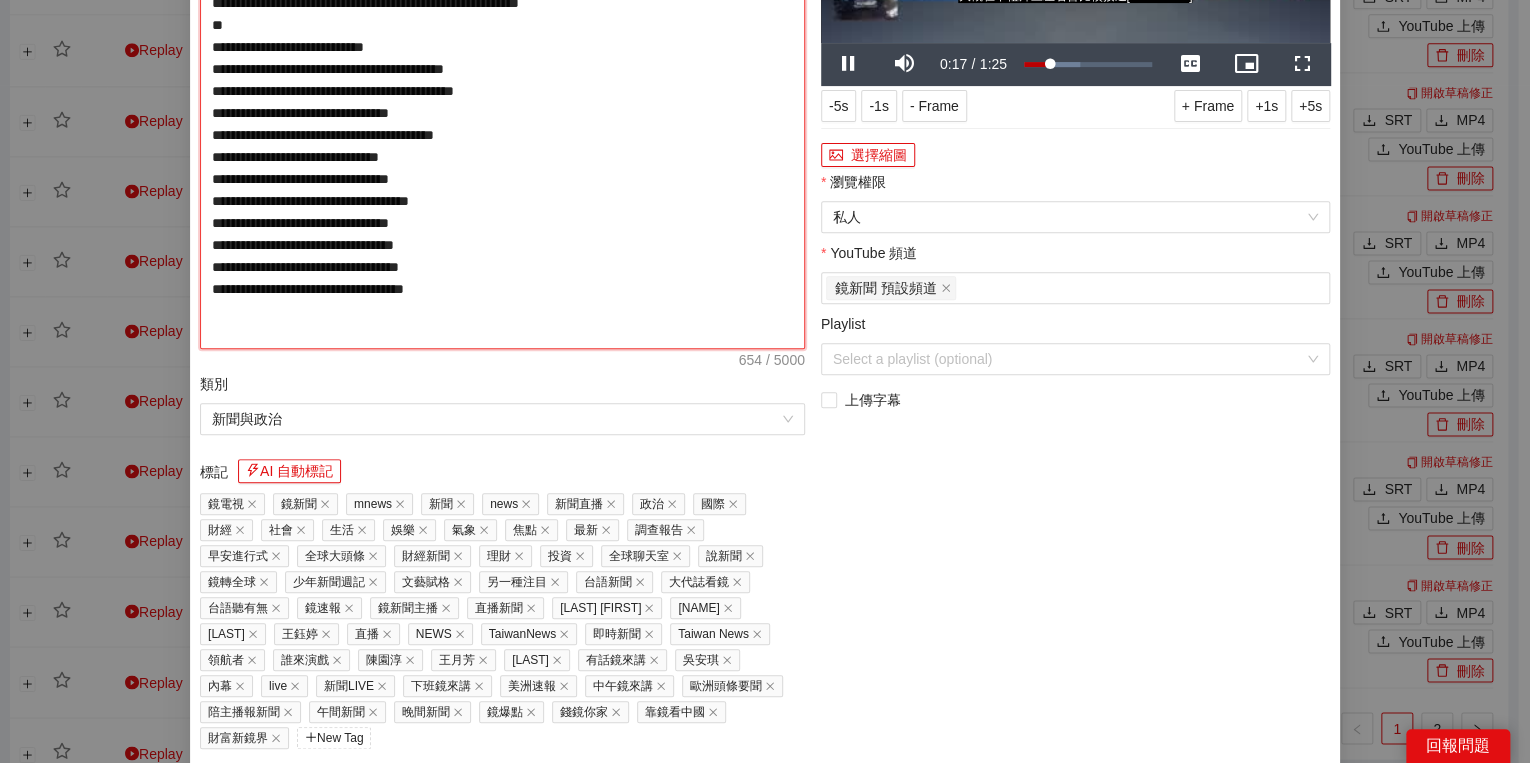 click on "**********" at bounding box center (502, 113) 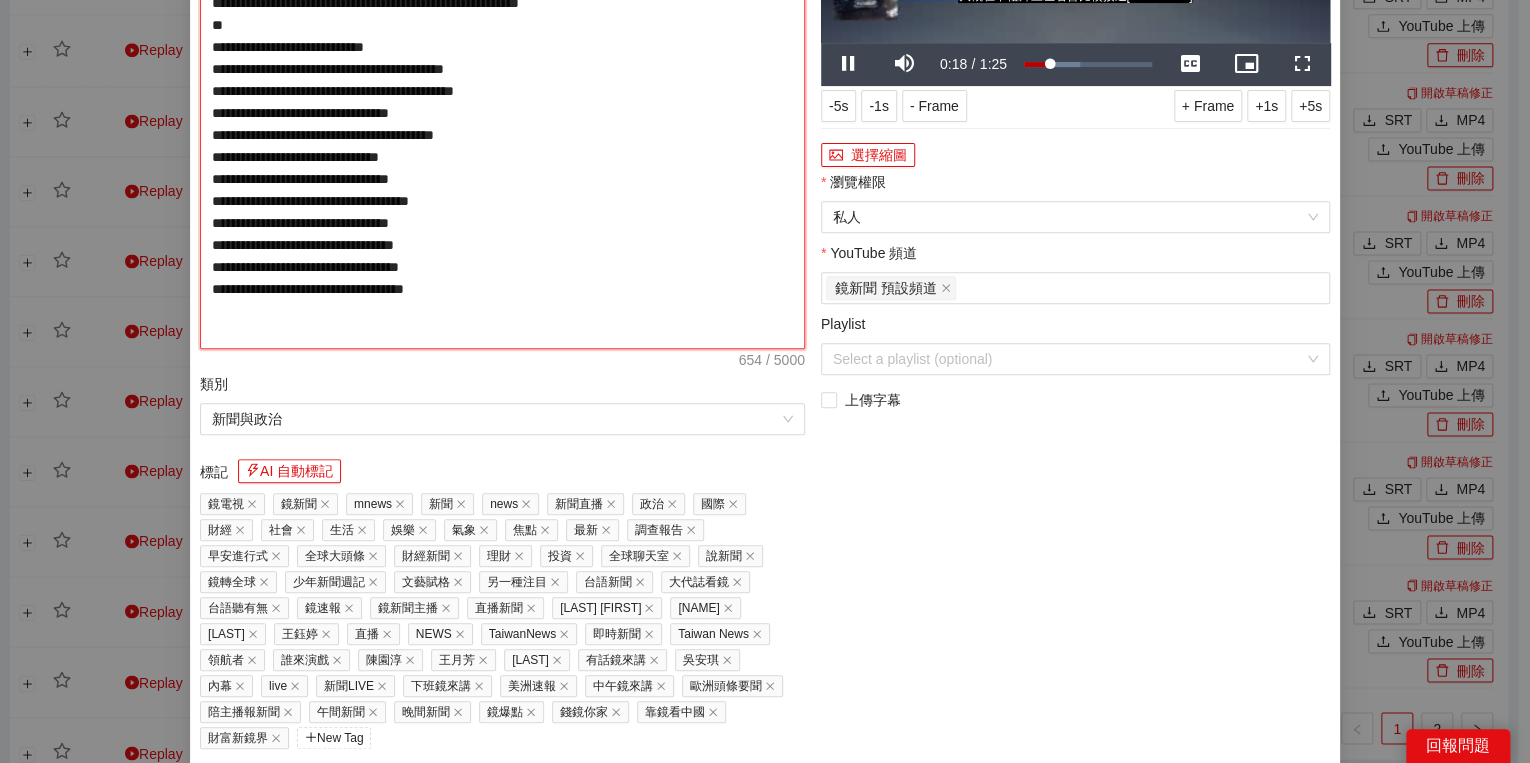type on "**********" 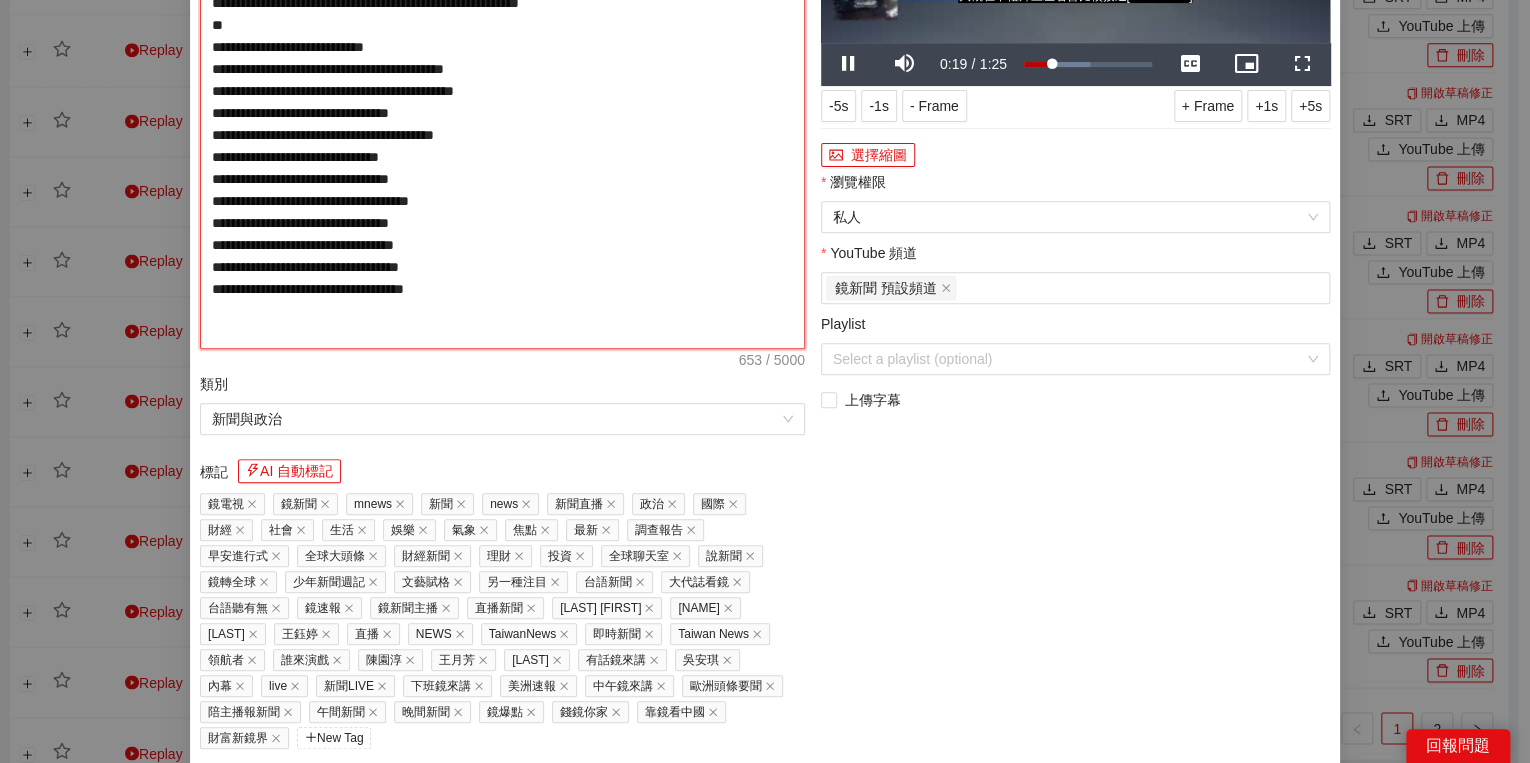 type on "**********" 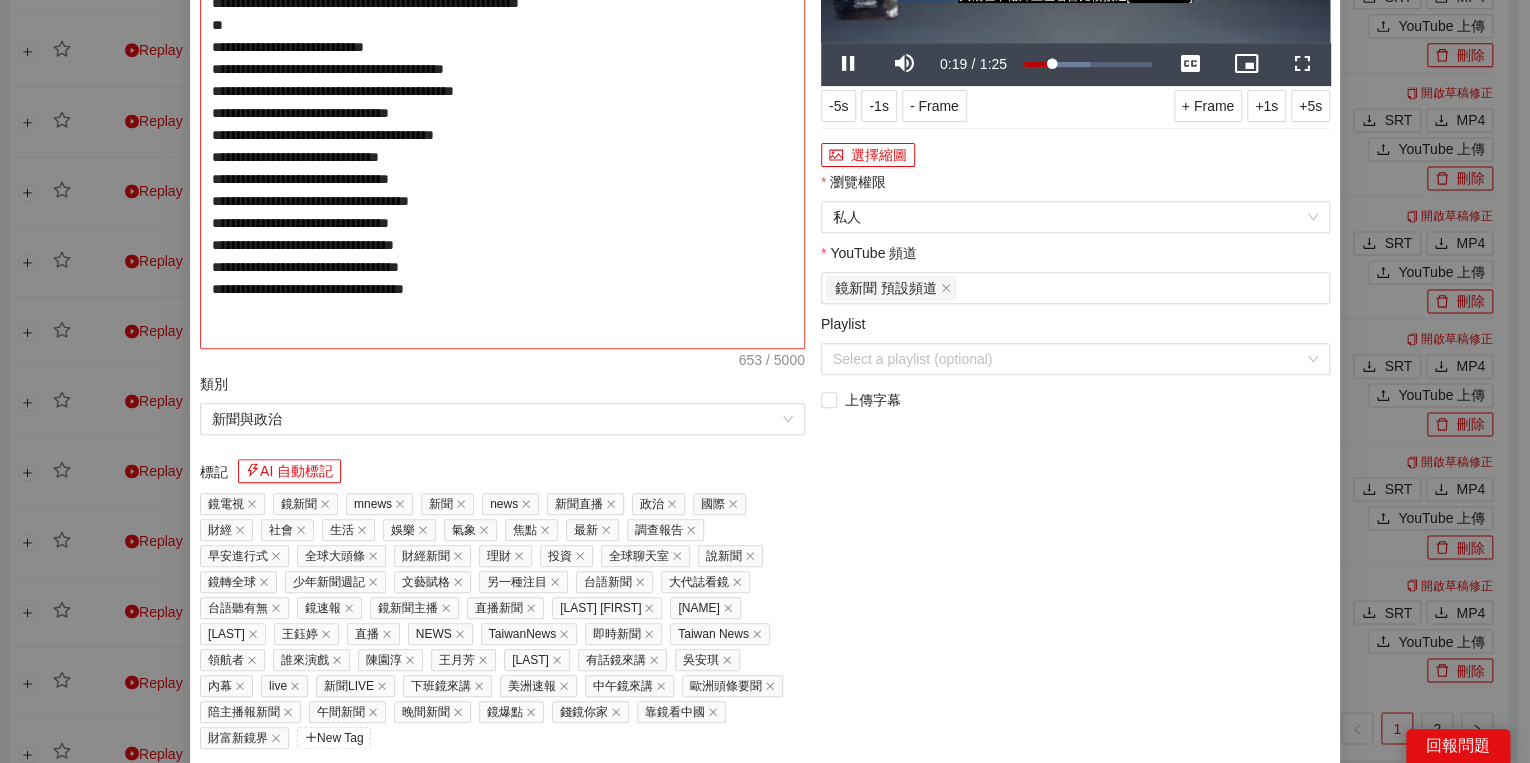 type on "**********" 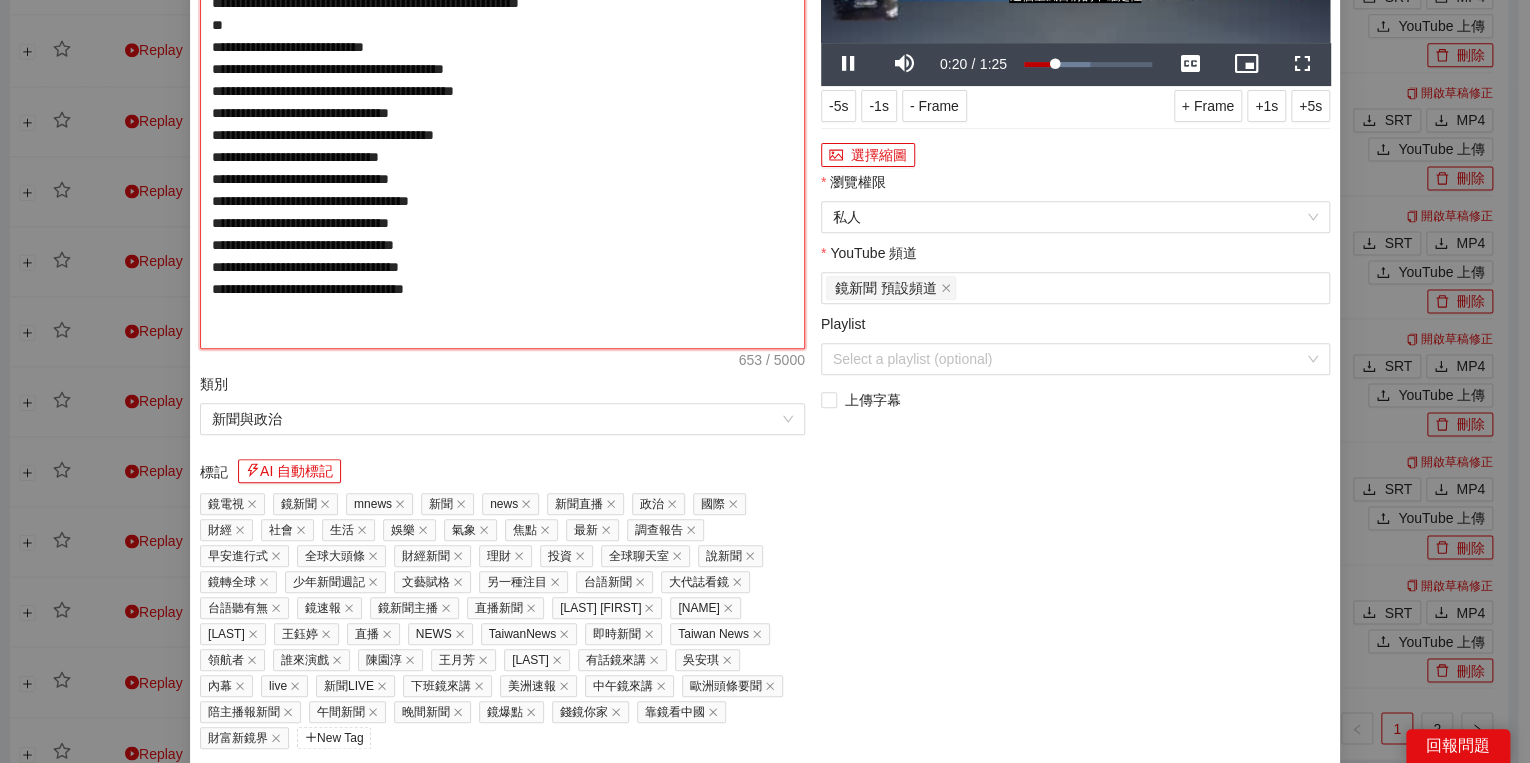 click on "**********" at bounding box center (502, 113) 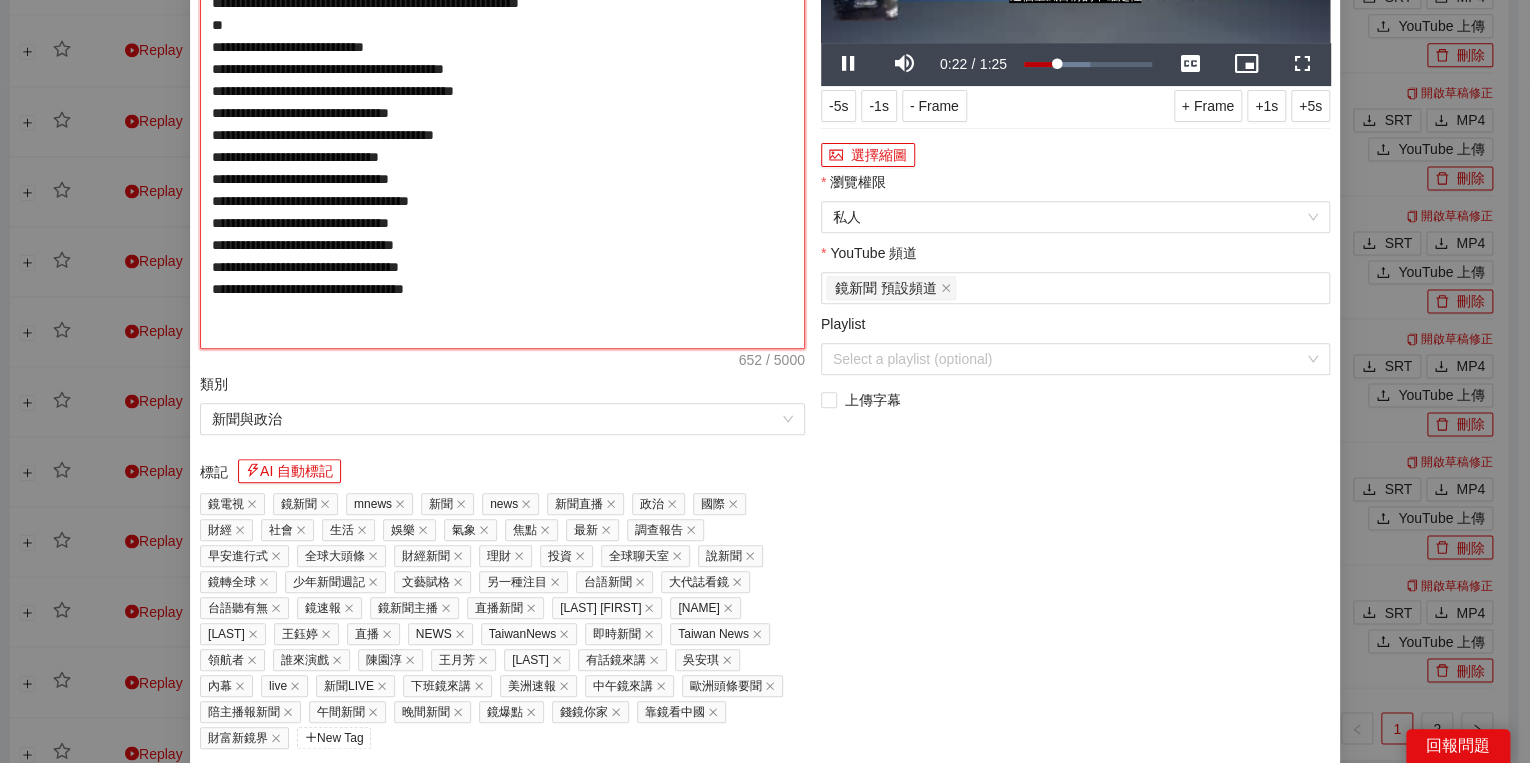 type on "**********" 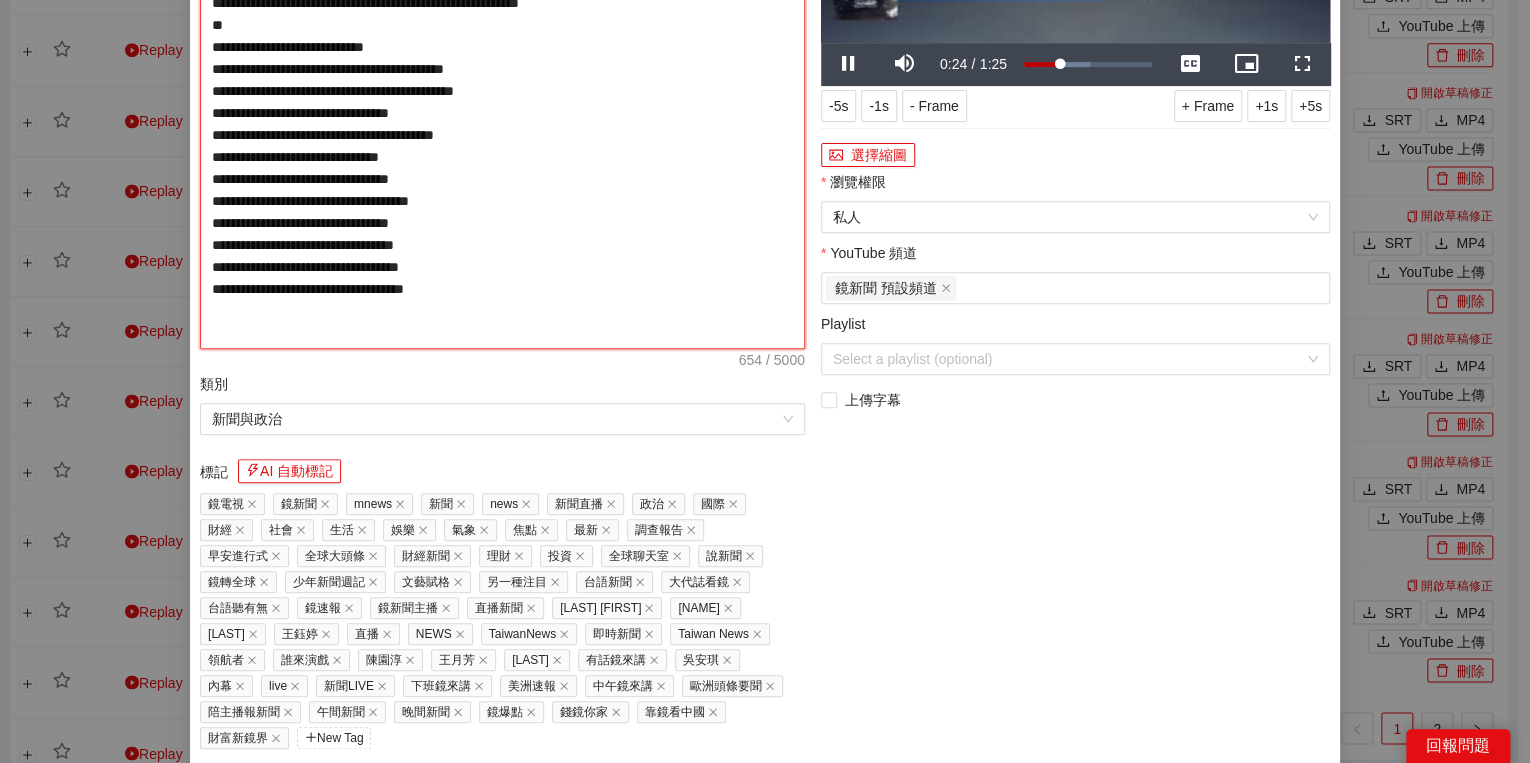 type on "**********" 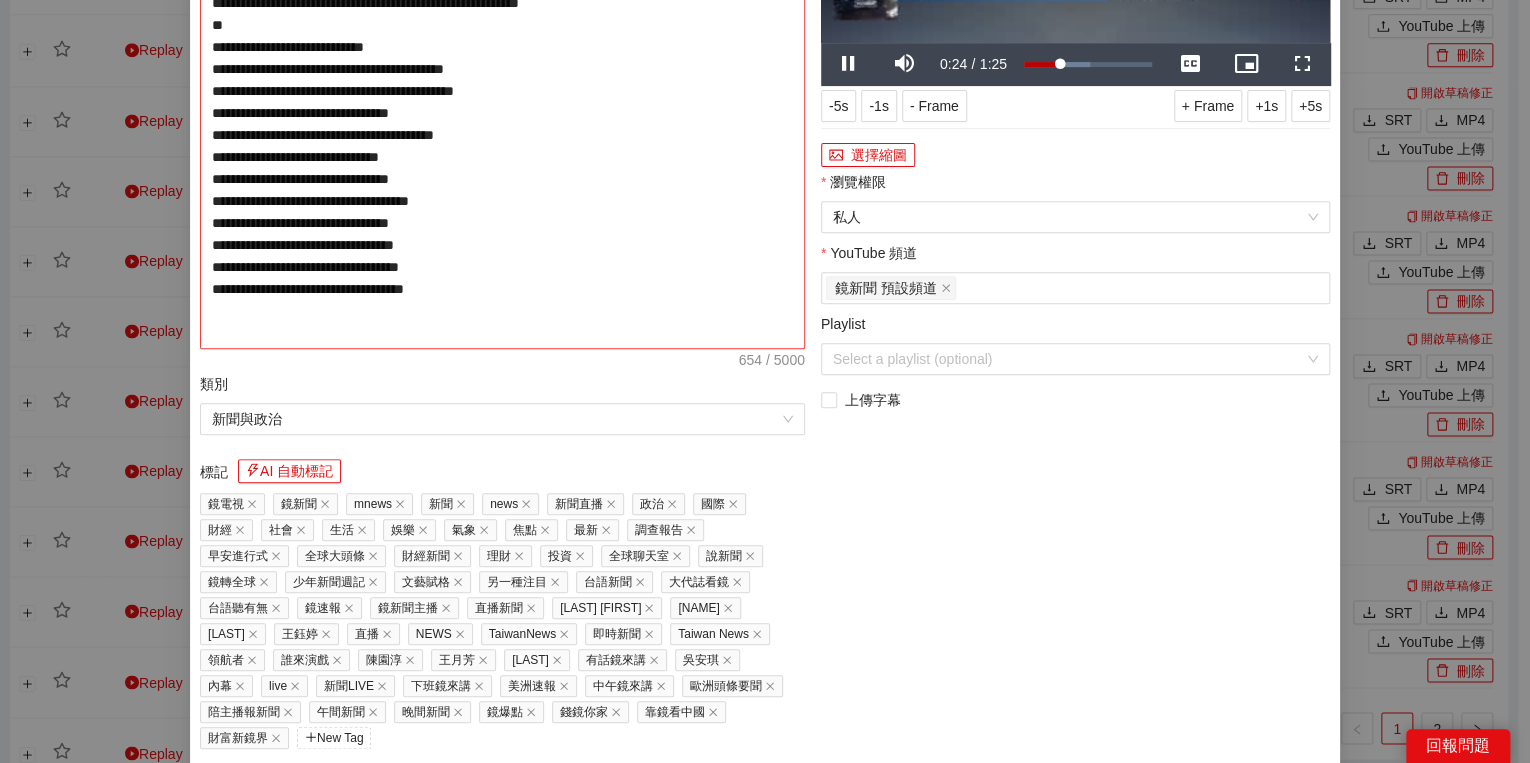 type on "**********" 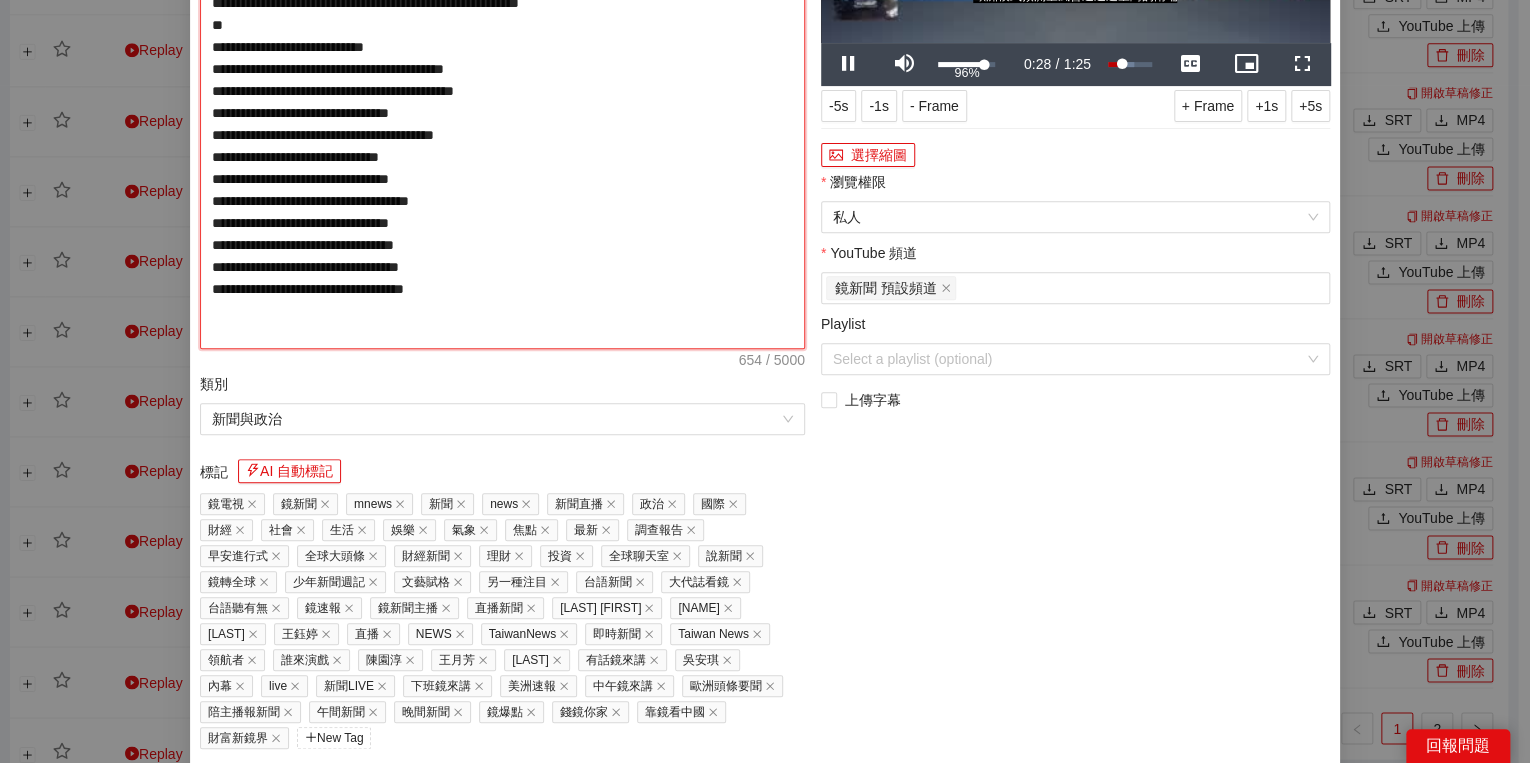 type on "**********" 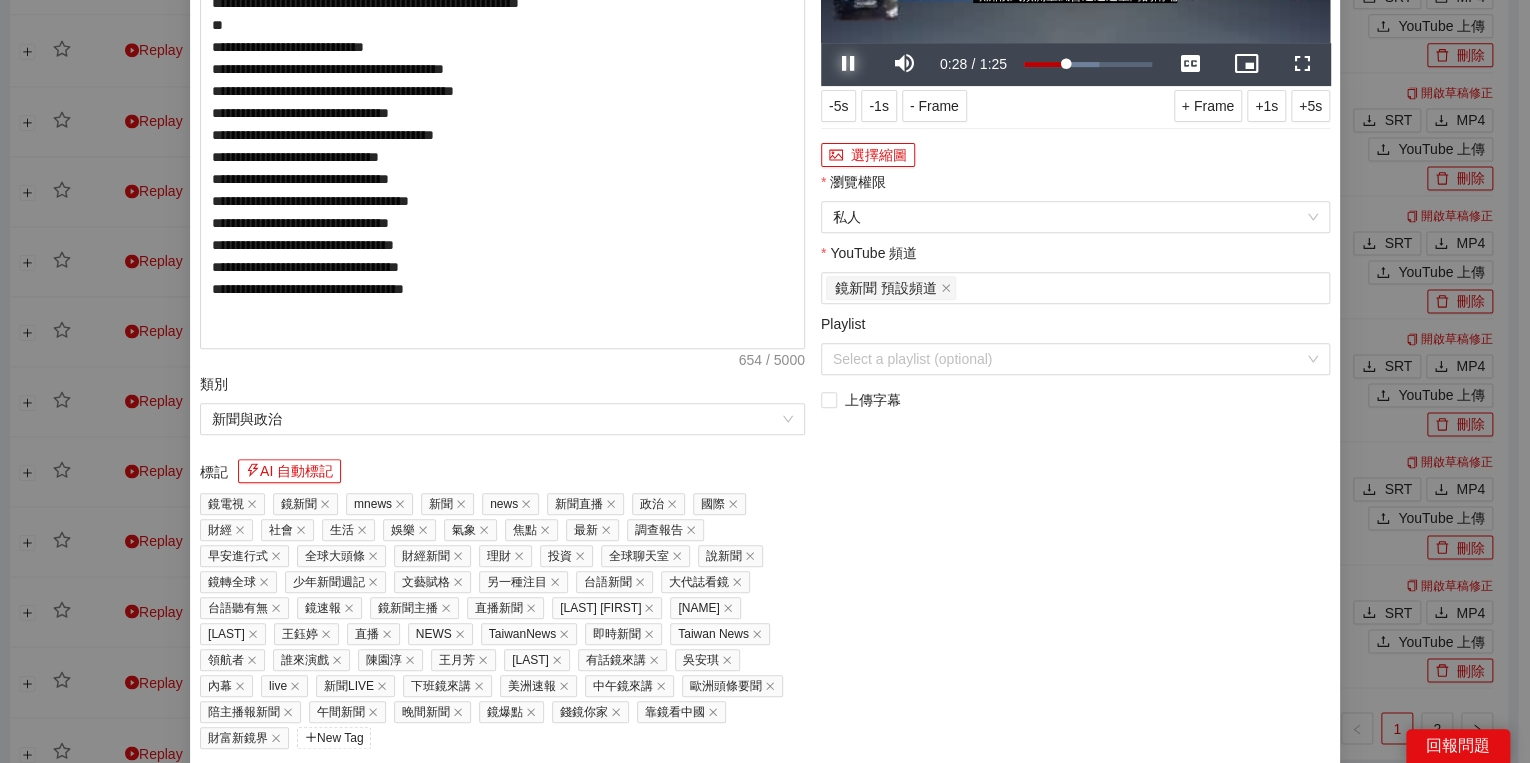 click at bounding box center [849, 64] 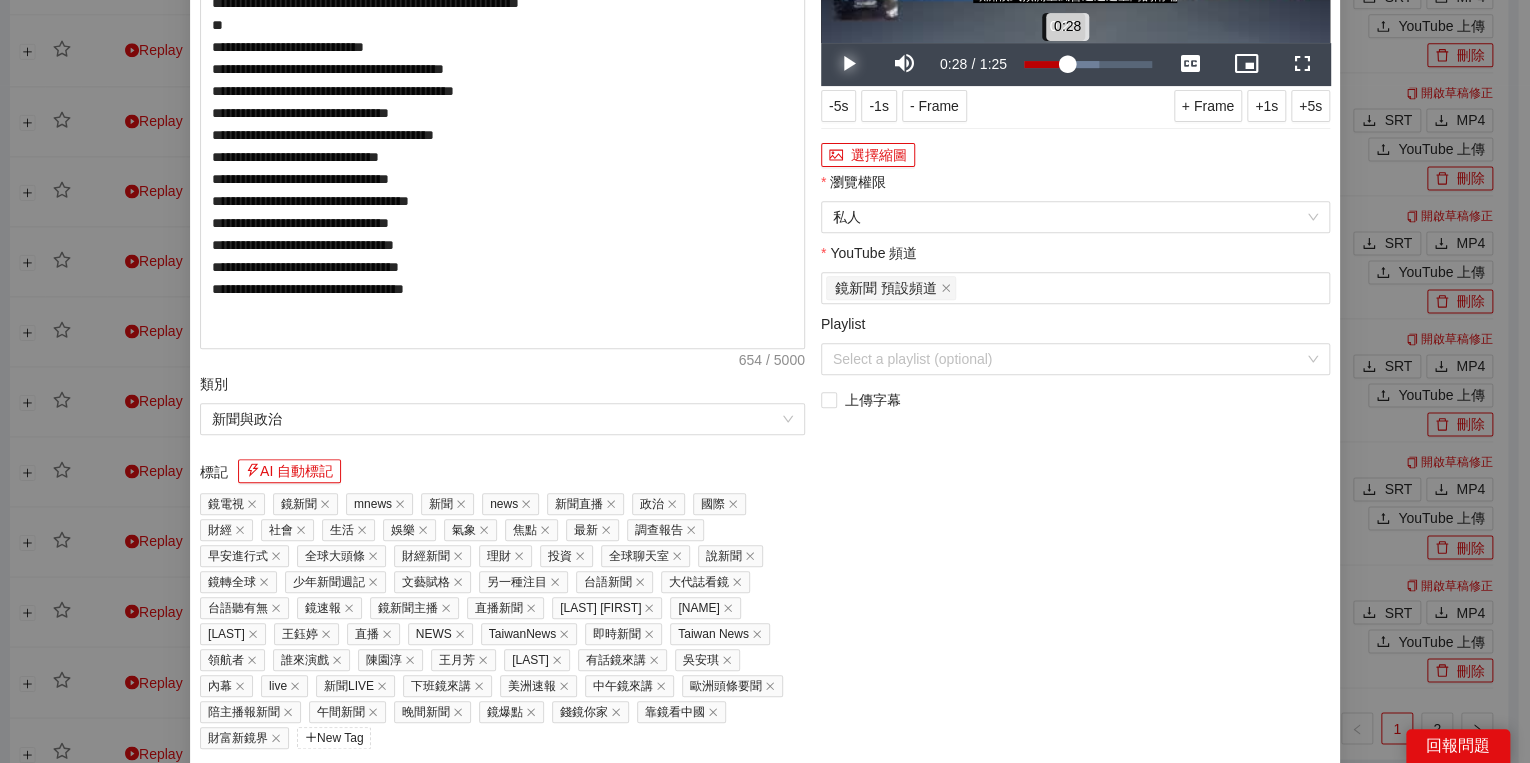click on "Loaded :  58.78% 0:25 0:28" at bounding box center [1088, 64] 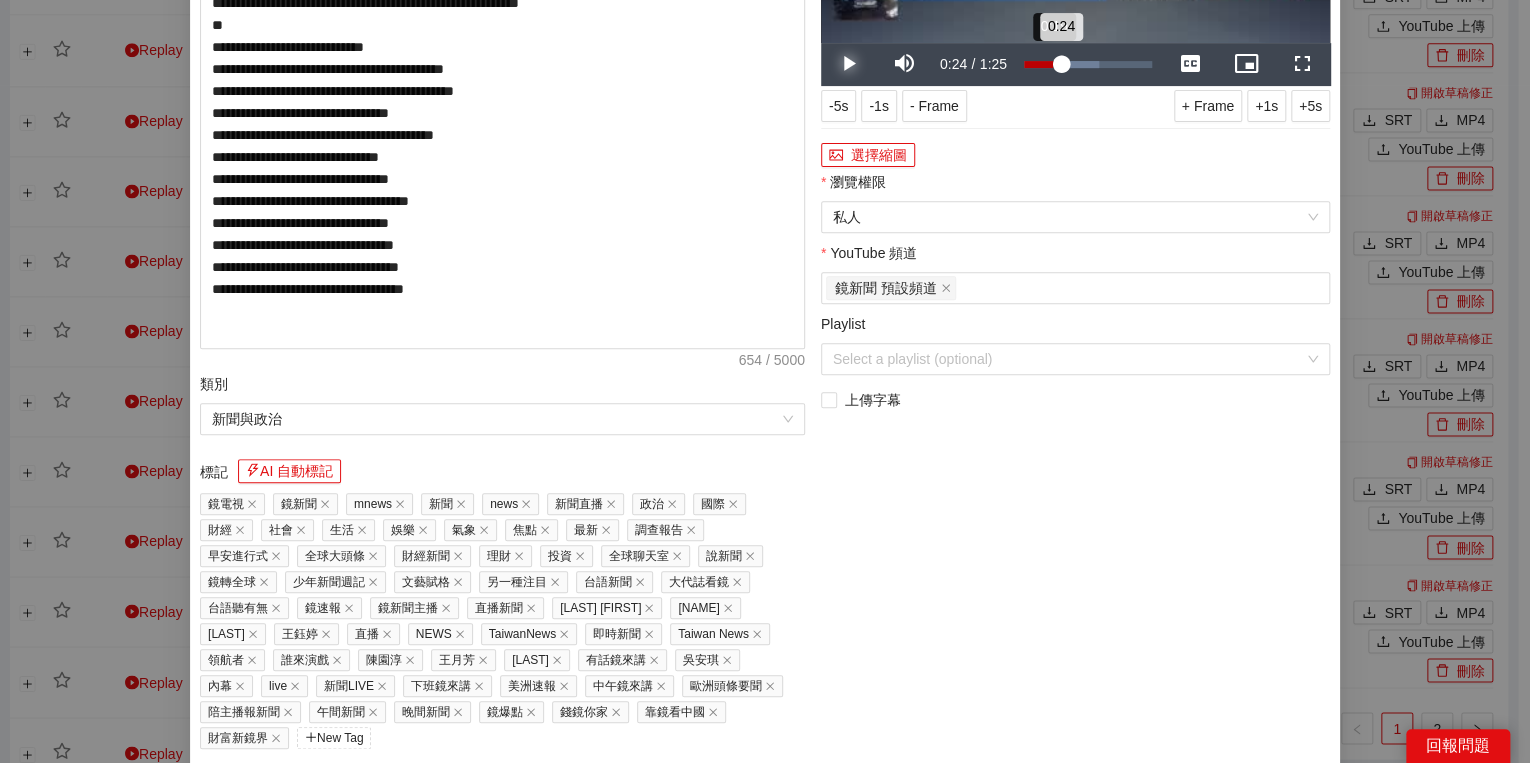 click on "Loaded :  [PERCENT] [TIME] [TIME]" at bounding box center (1088, 64) 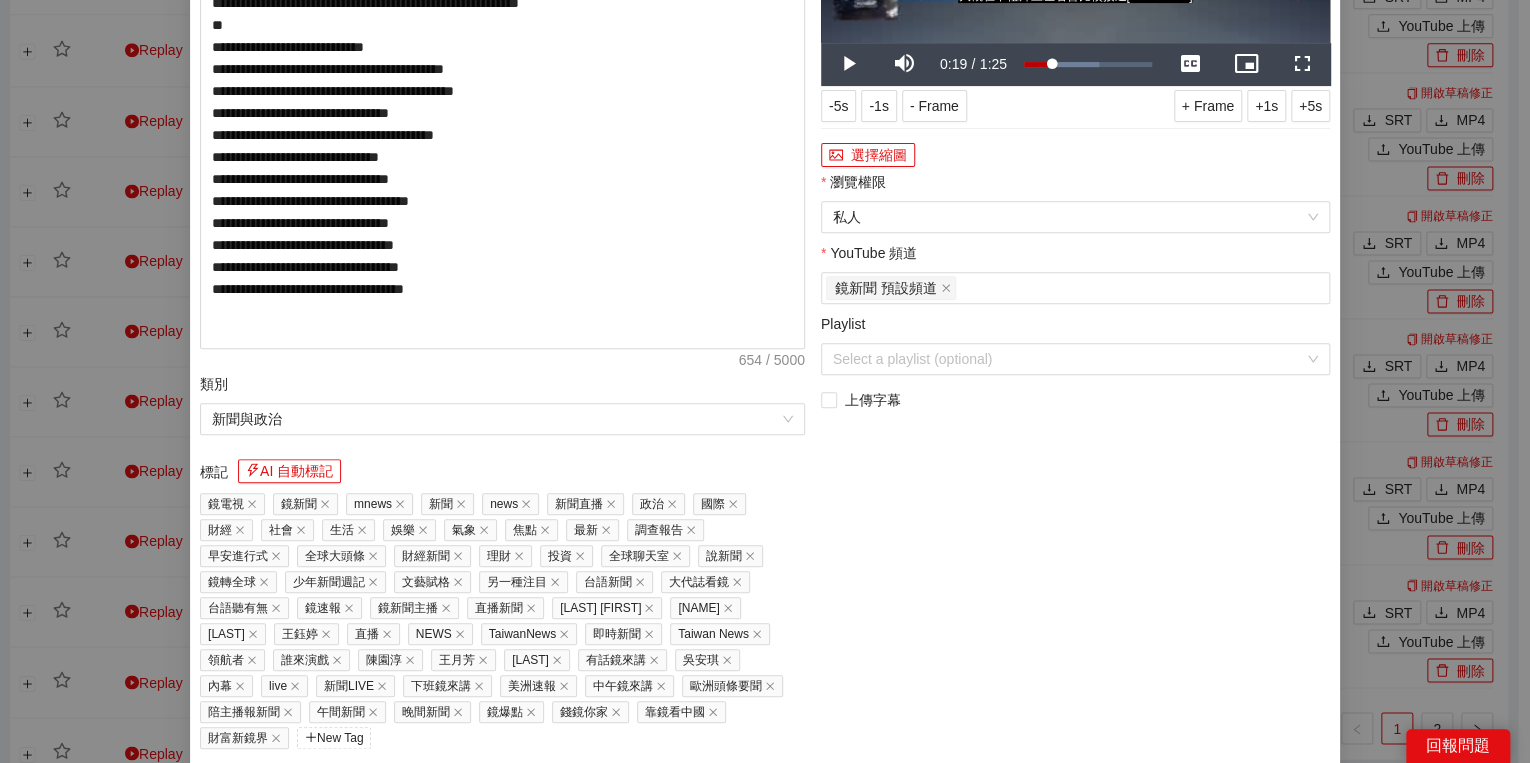 click on "YouTube 上傳" at bounding box center [765, -281] 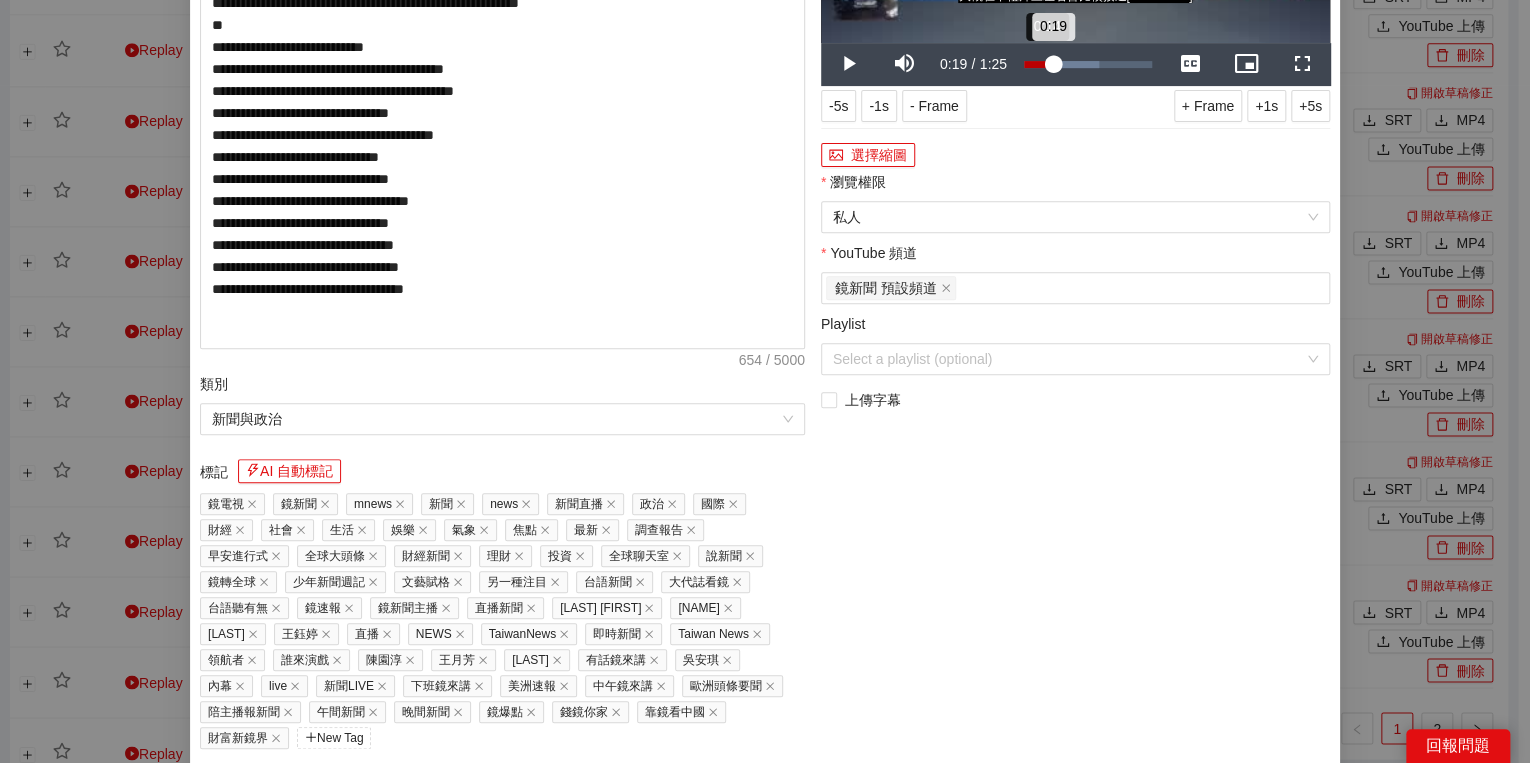 click on "0:19" at bounding box center (1038, 64) 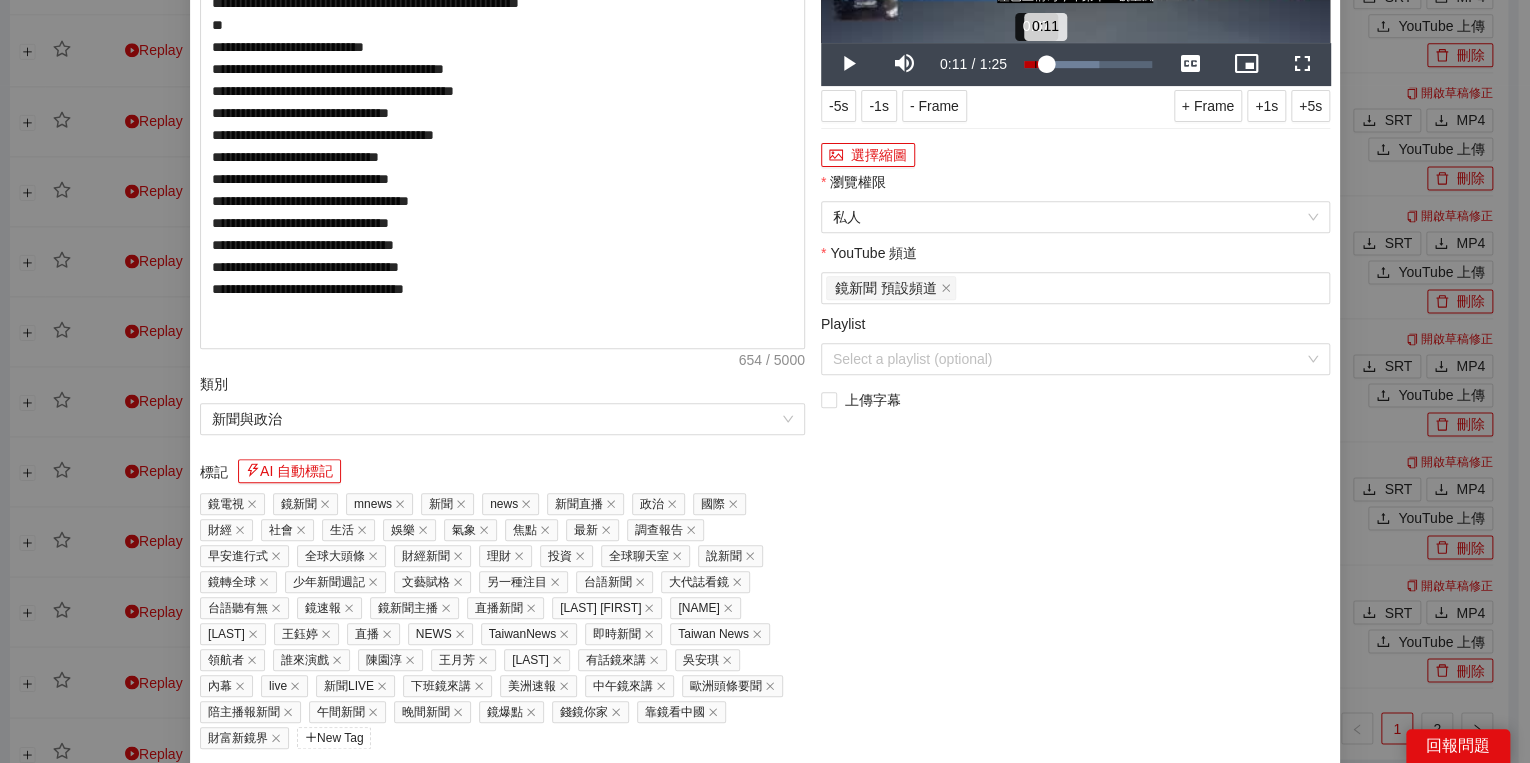 click on "Loaded :  [PERCENT] [TIME] [TIME]" at bounding box center (1088, 64) 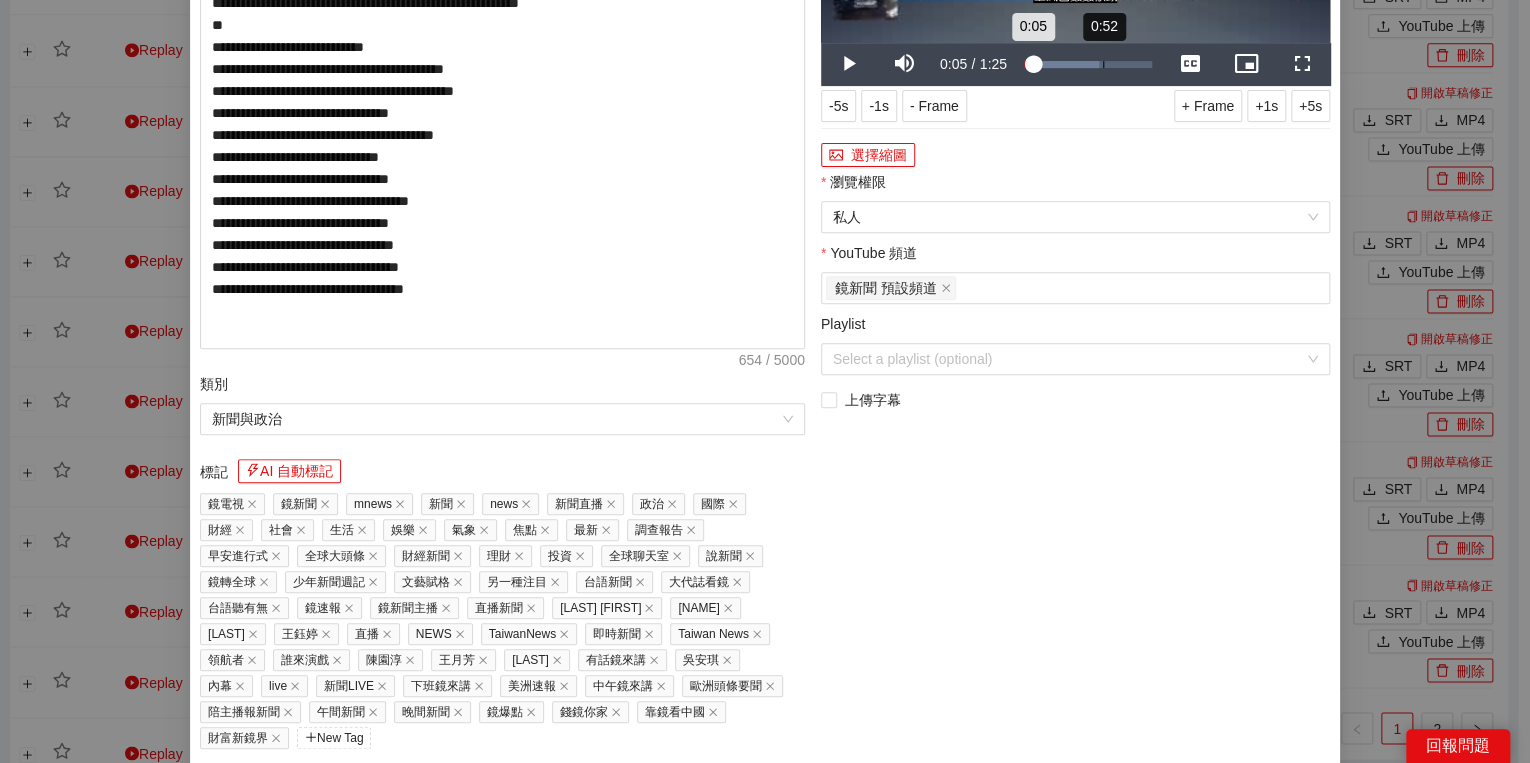 click on "Loaded :  58.78% 0:52 0:05" at bounding box center (1088, 64) 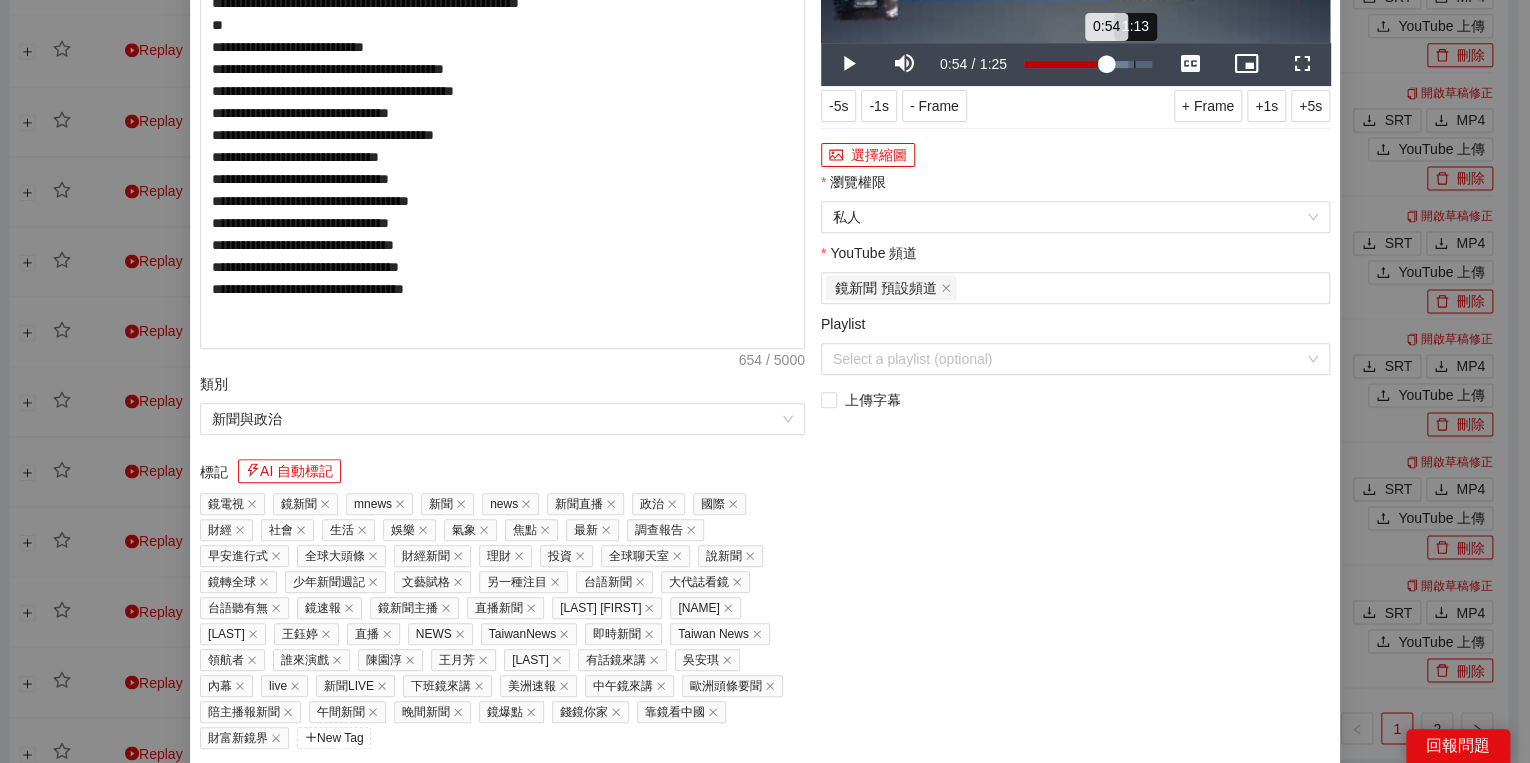 click on "Loaded : 81.29% [TIME] [TIME]" at bounding box center [1088, 64] 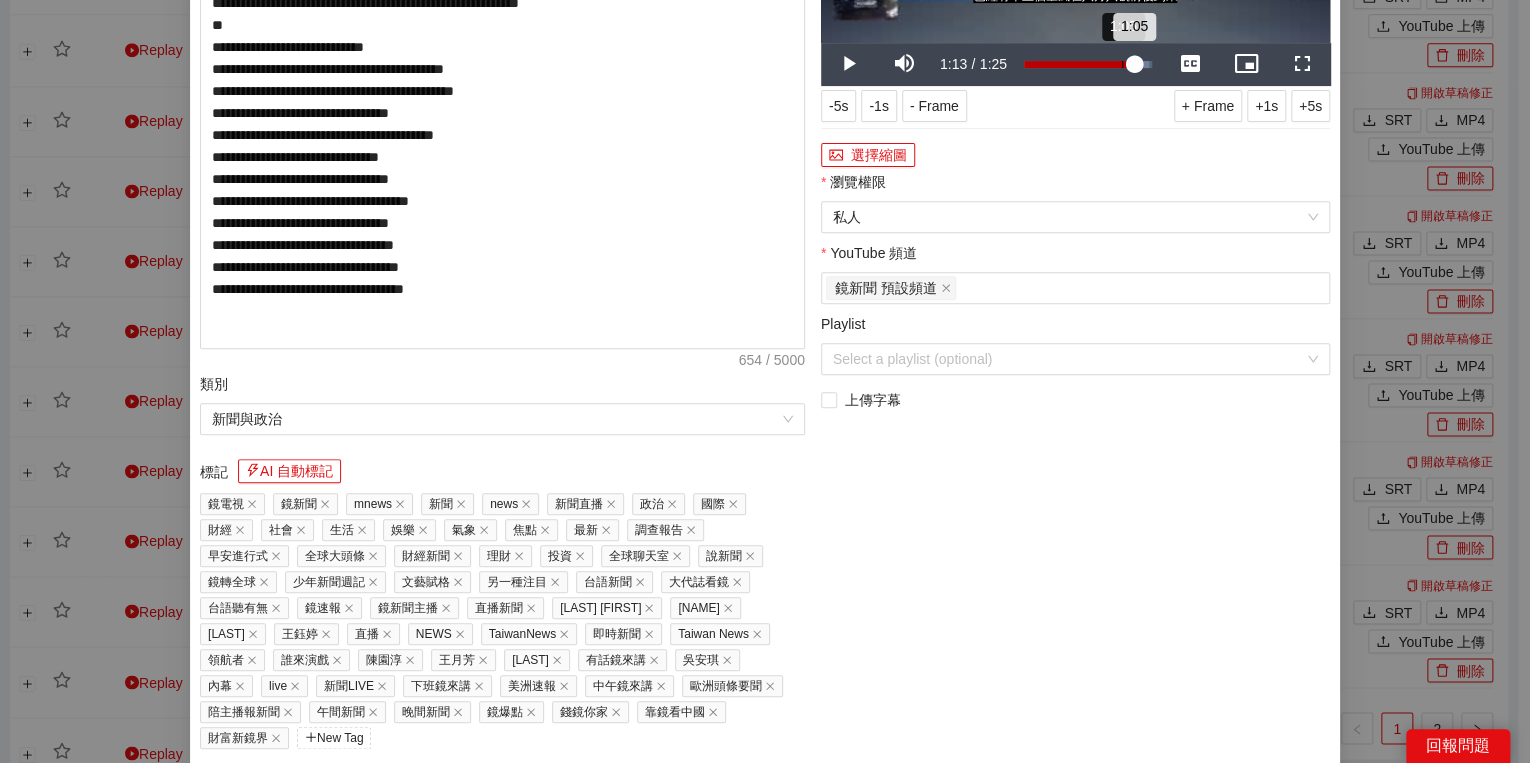 click on "Loaded :  97.74% [TIME] [TIME]" at bounding box center [1088, 64] 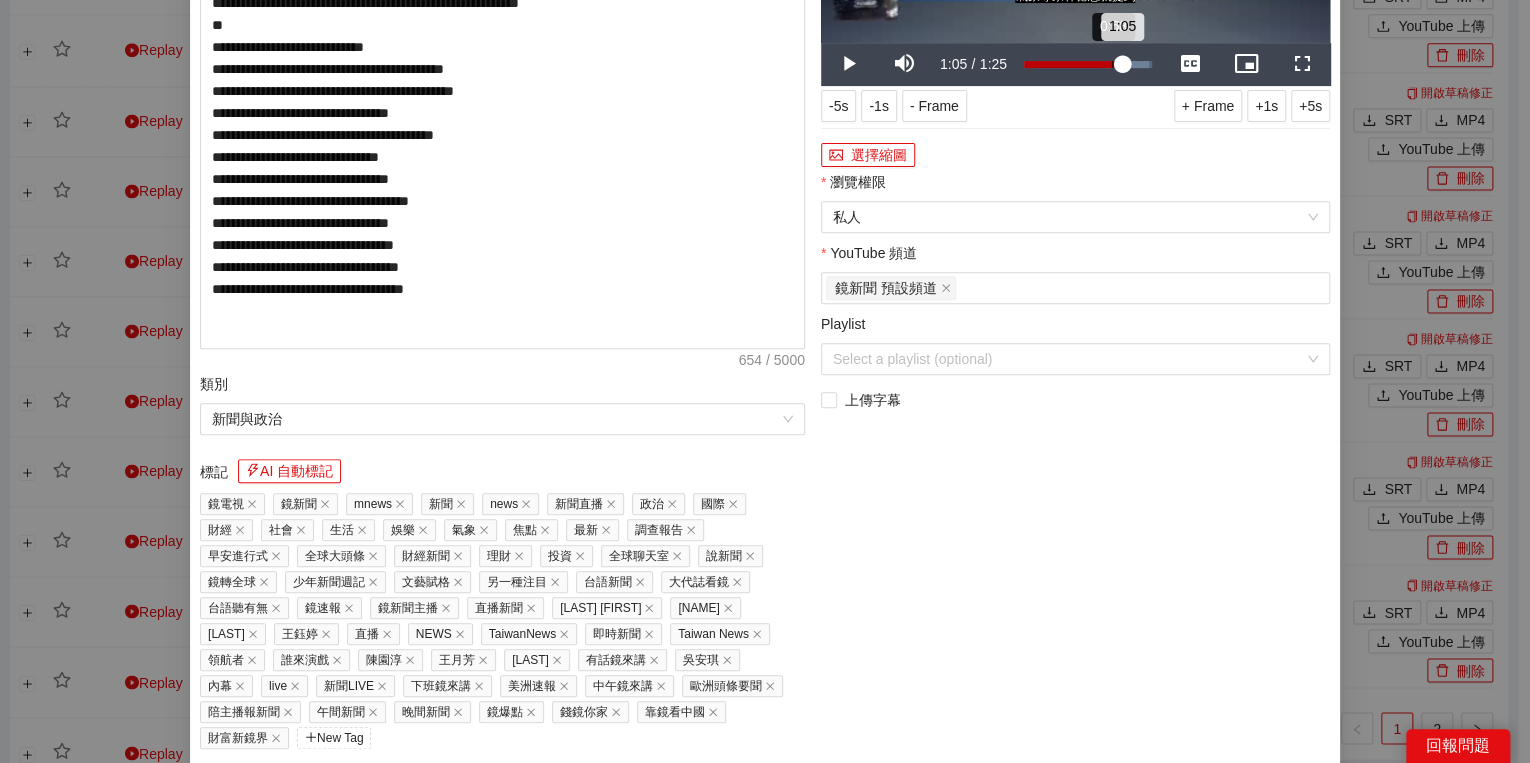 click on "Loaded :  97.74% 0:58 1:05" at bounding box center (1088, 64) 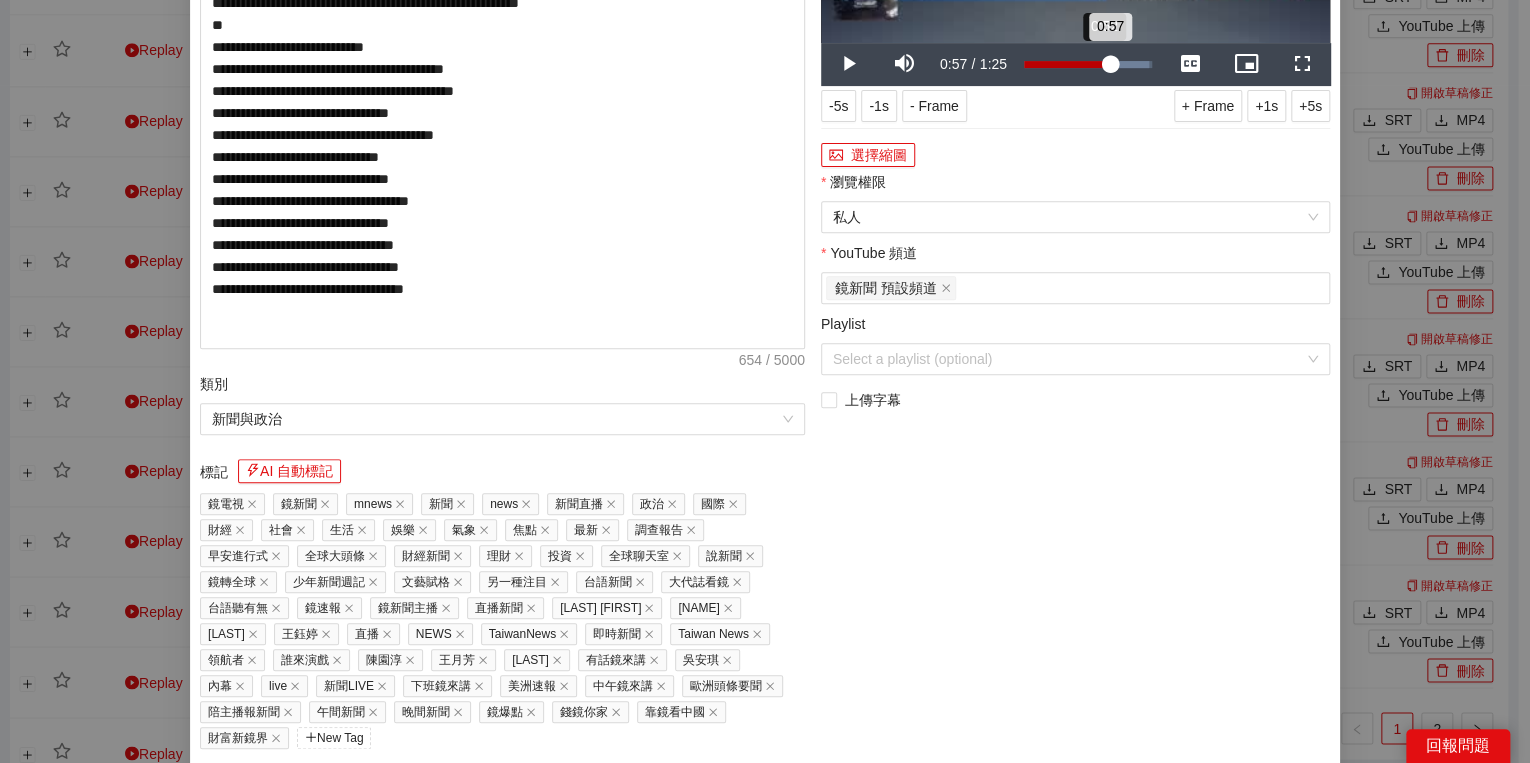click on "Loaded :  97.74% 0:52 0:57" at bounding box center (1088, 64) 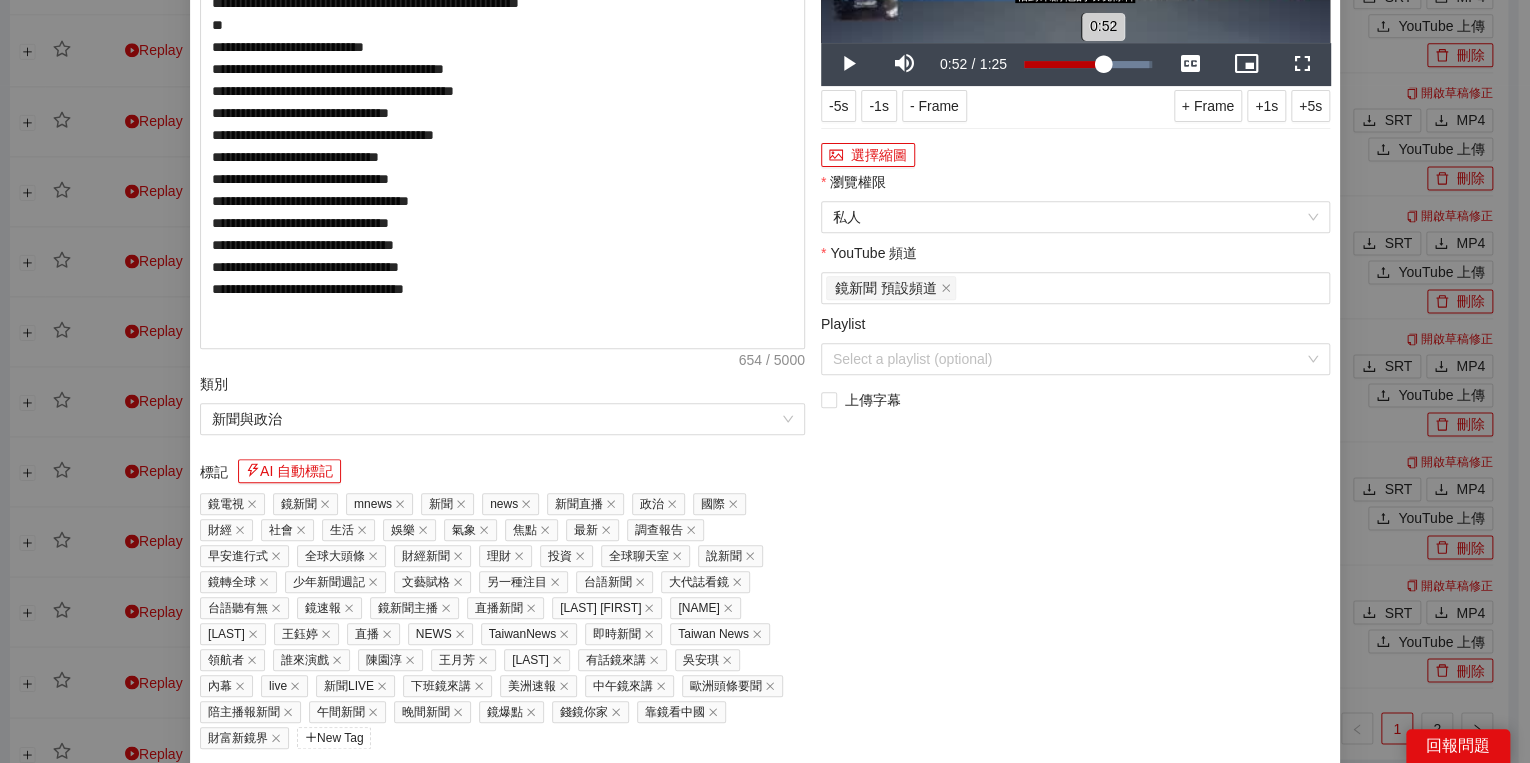 click on "Loaded :  97.74% [TIME] [TIME]" at bounding box center (1088, 64) 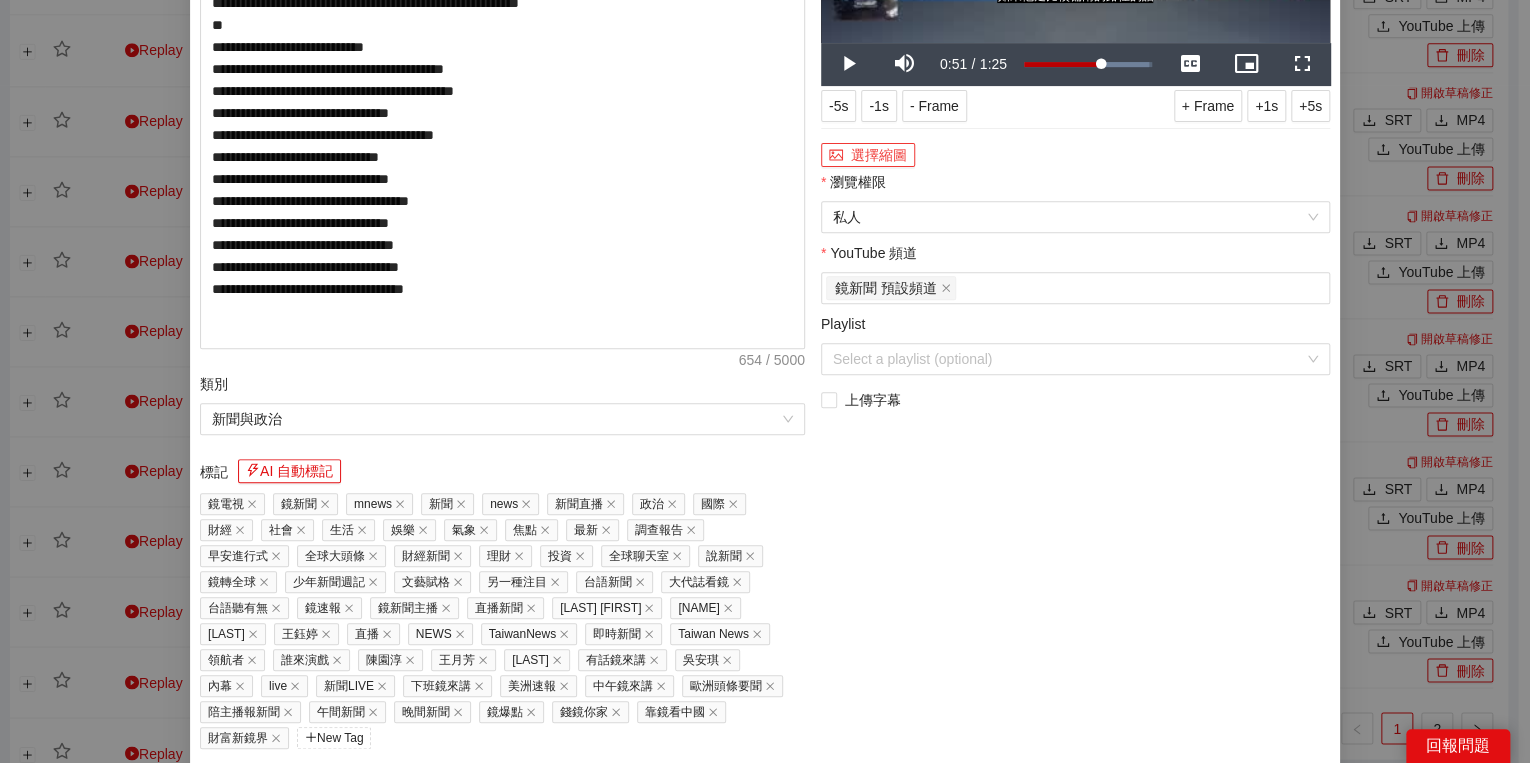click on "選擇縮圖" at bounding box center [868, 155] 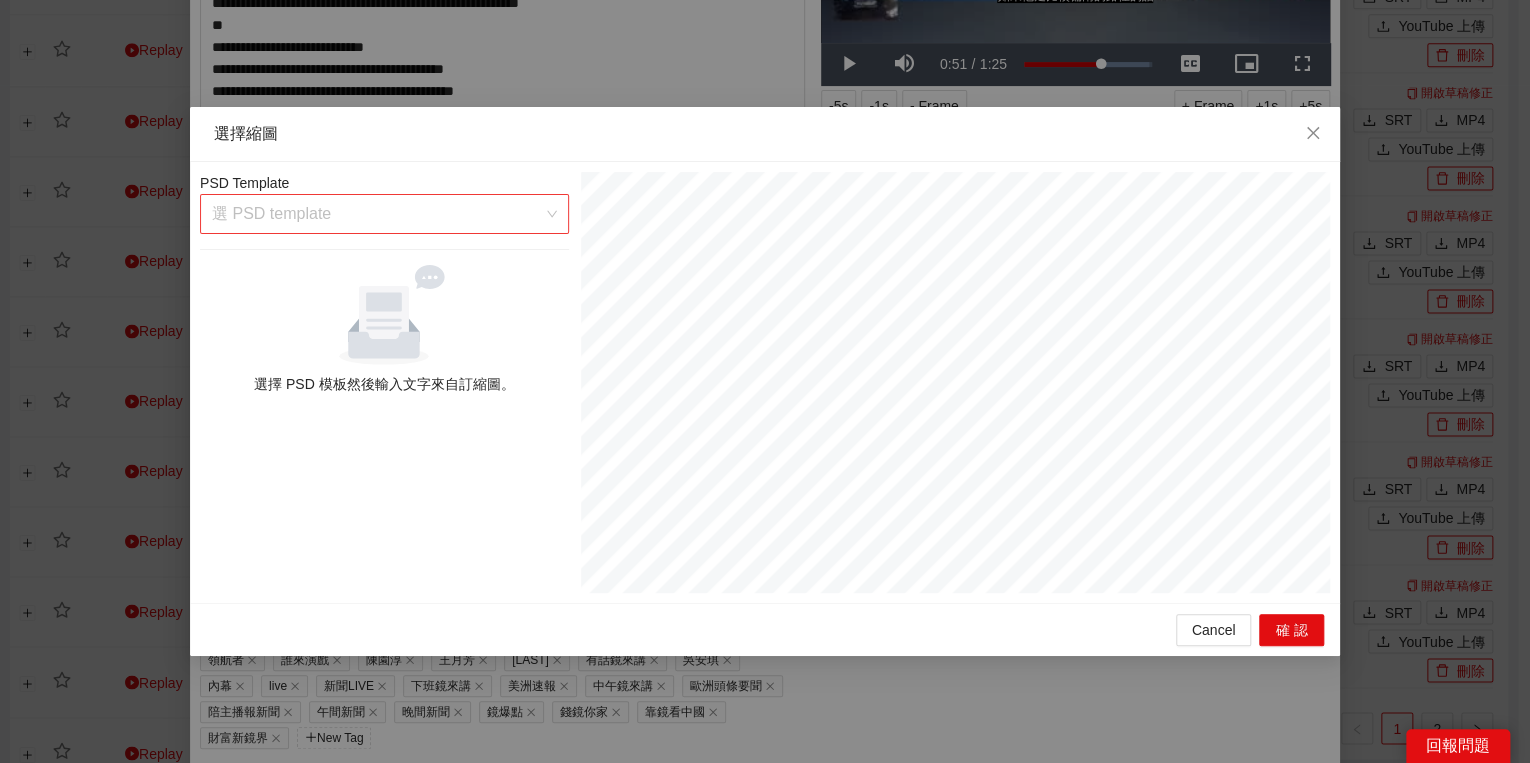 click at bounding box center [377, 214] 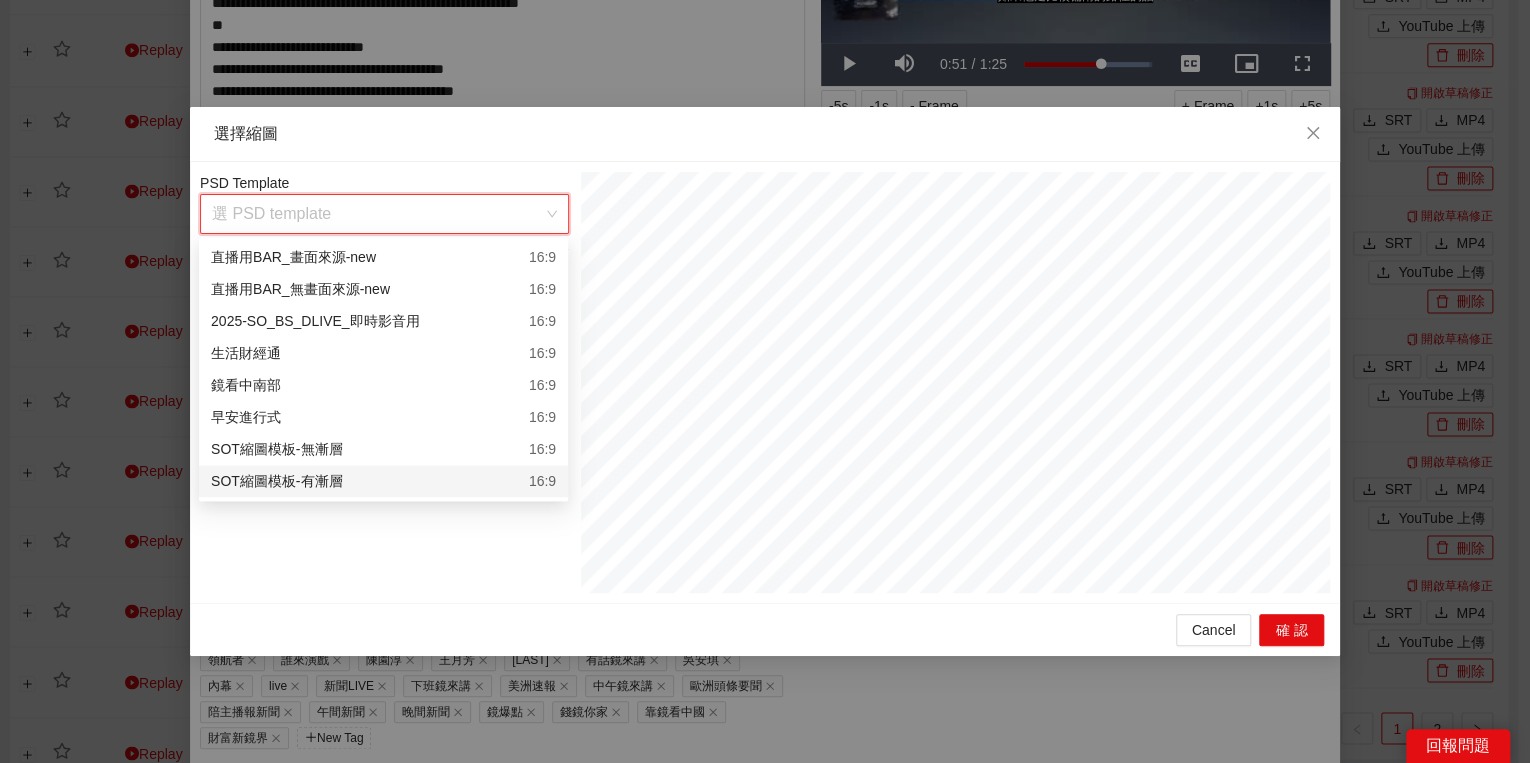 click on "SOT縮圖模板-有漸層 16:9" at bounding box center [383, 481] 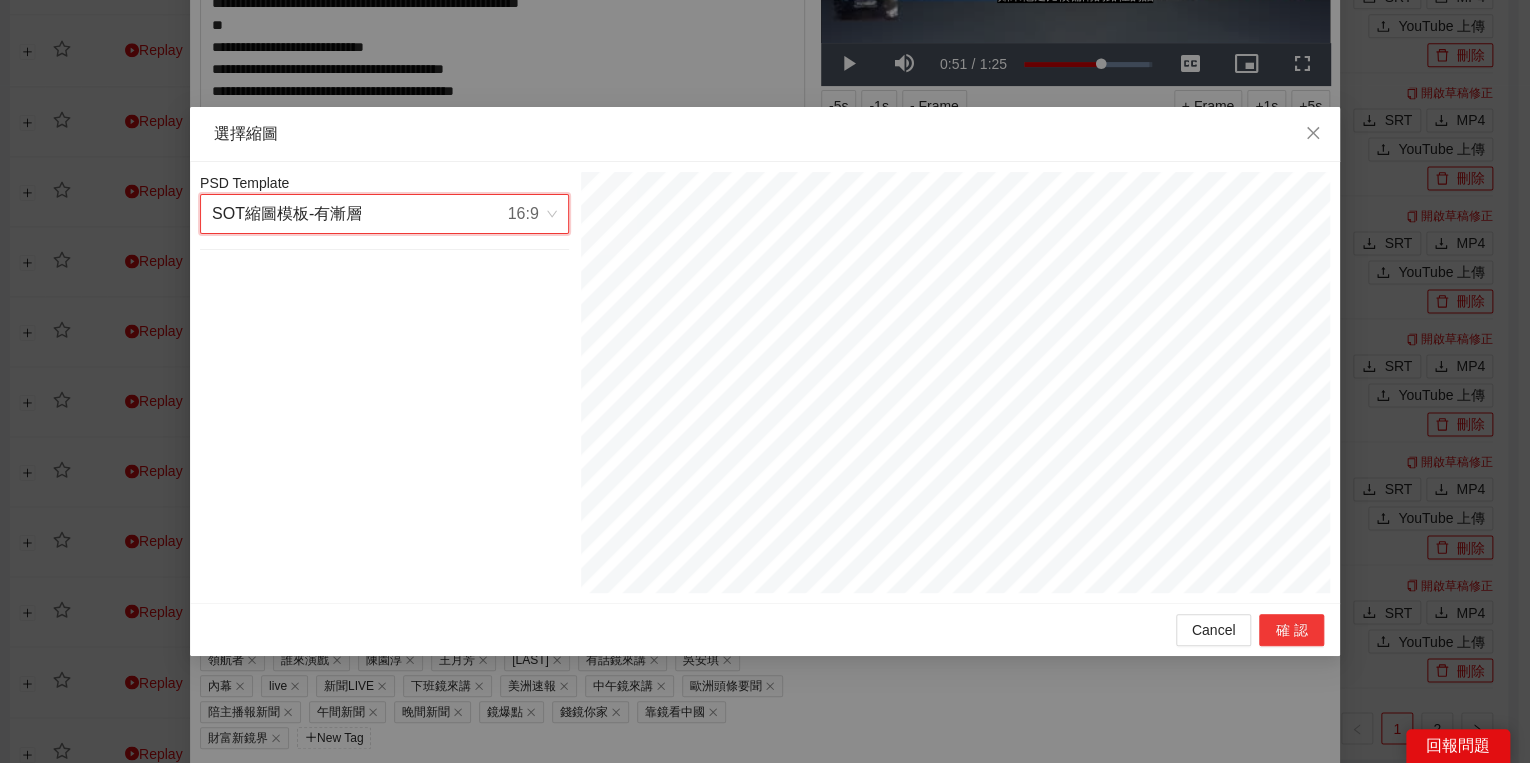 click on "確認" at bounding box center [1291, 630] 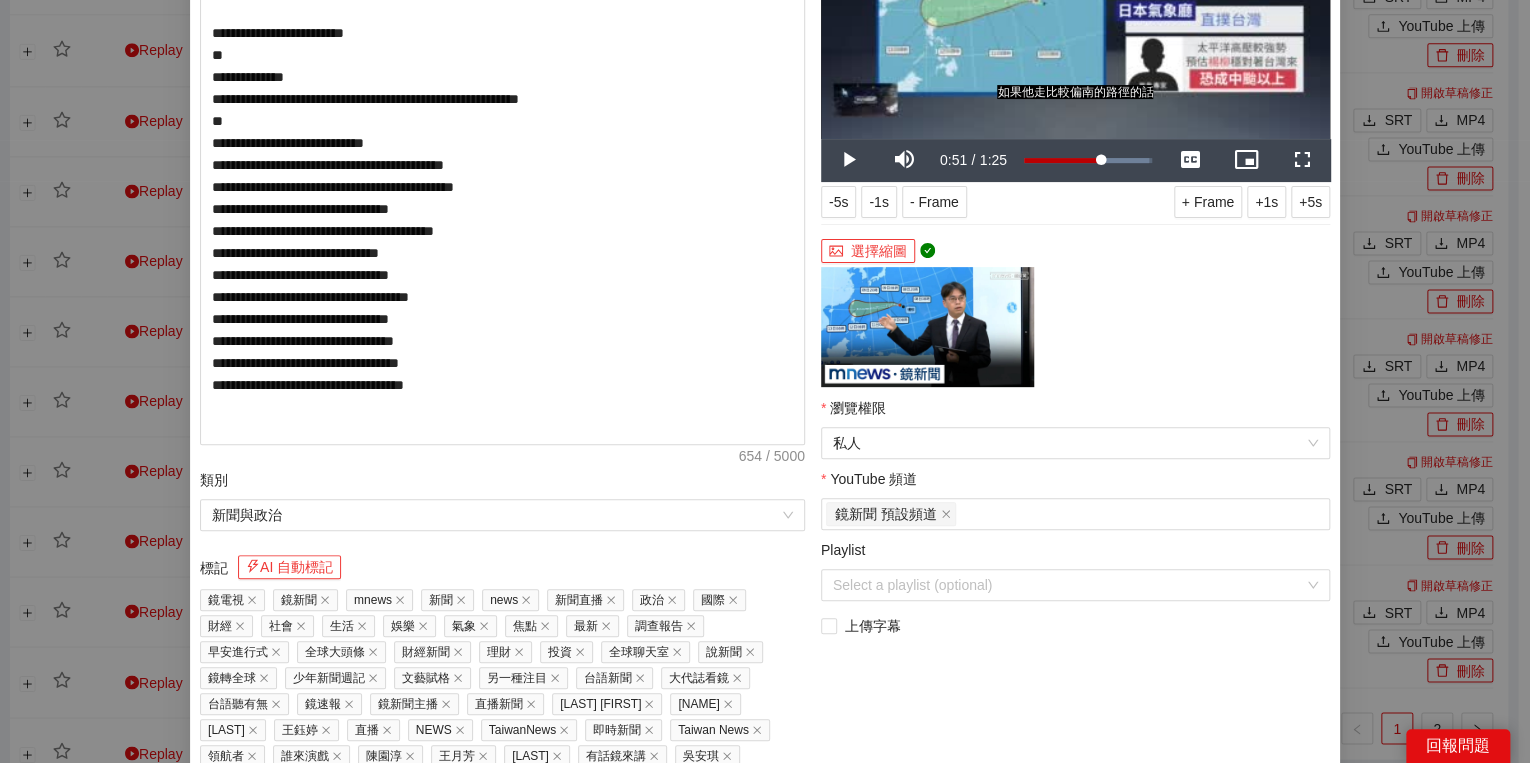 scroll, scrollTop: 320, scrollLeft: 0, axis: vertical 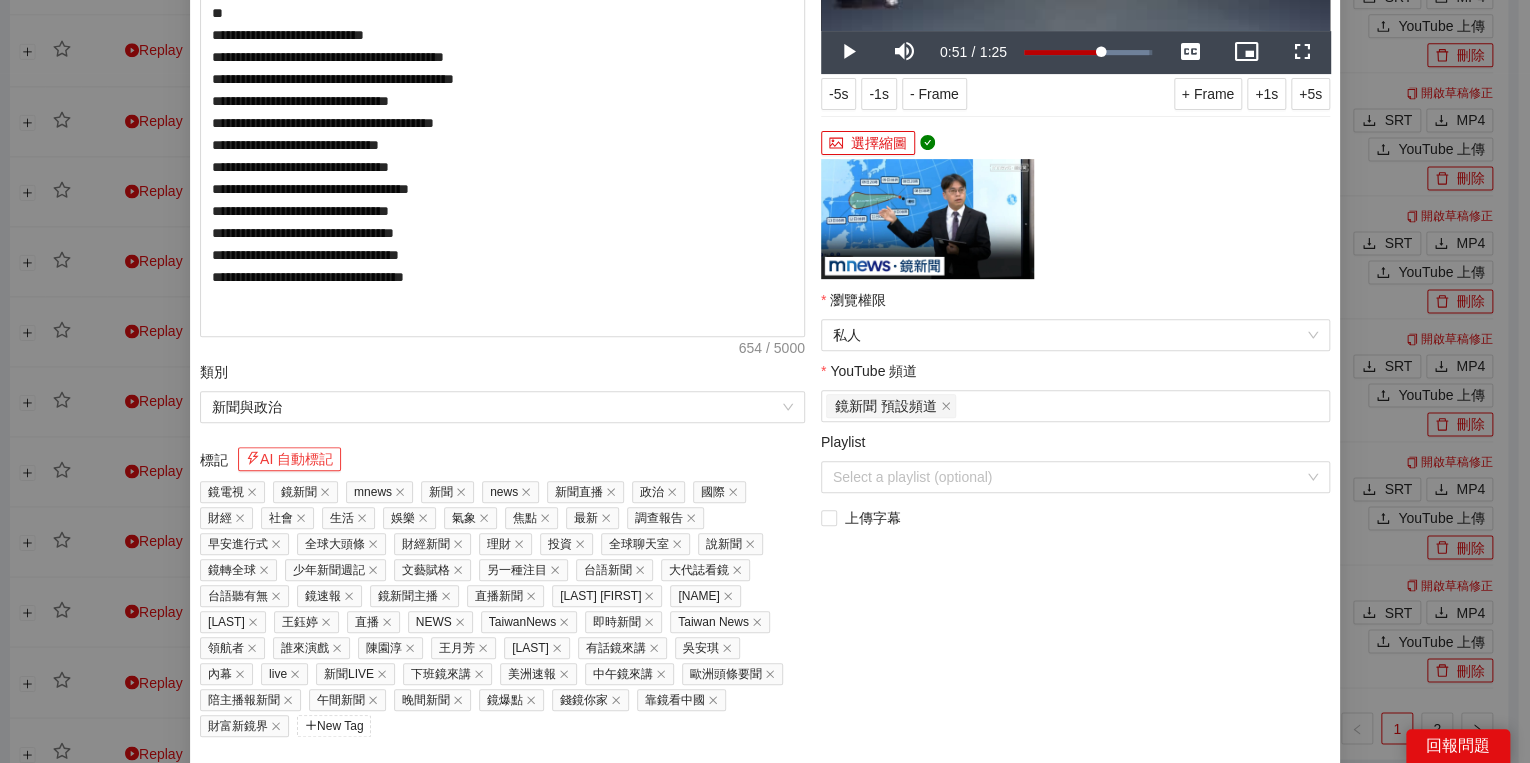 click on "AI 自動標記" at bounding box center [289, 459] 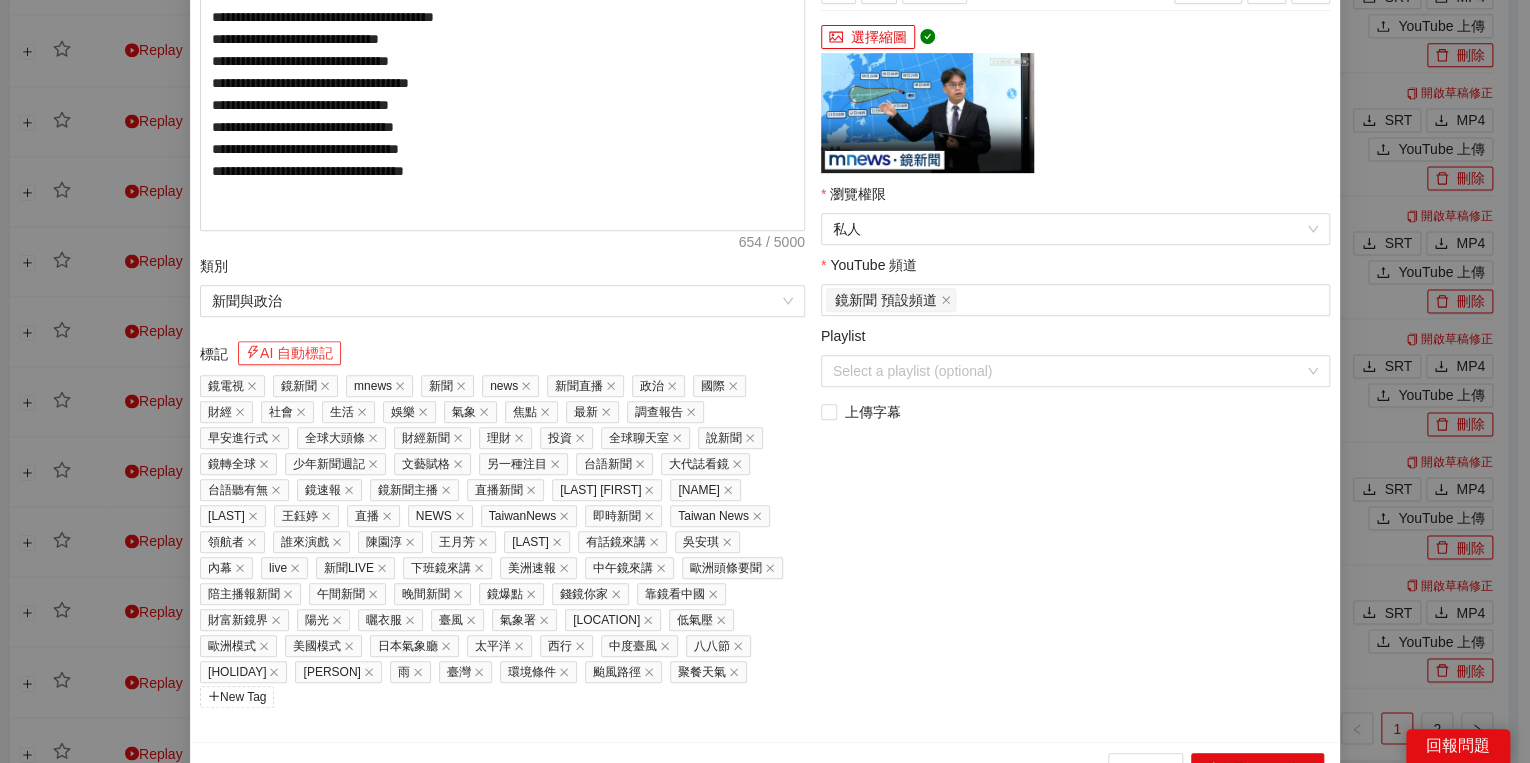 scroll, scrollTop: 429, scrollLeft: 0, axis: vertical 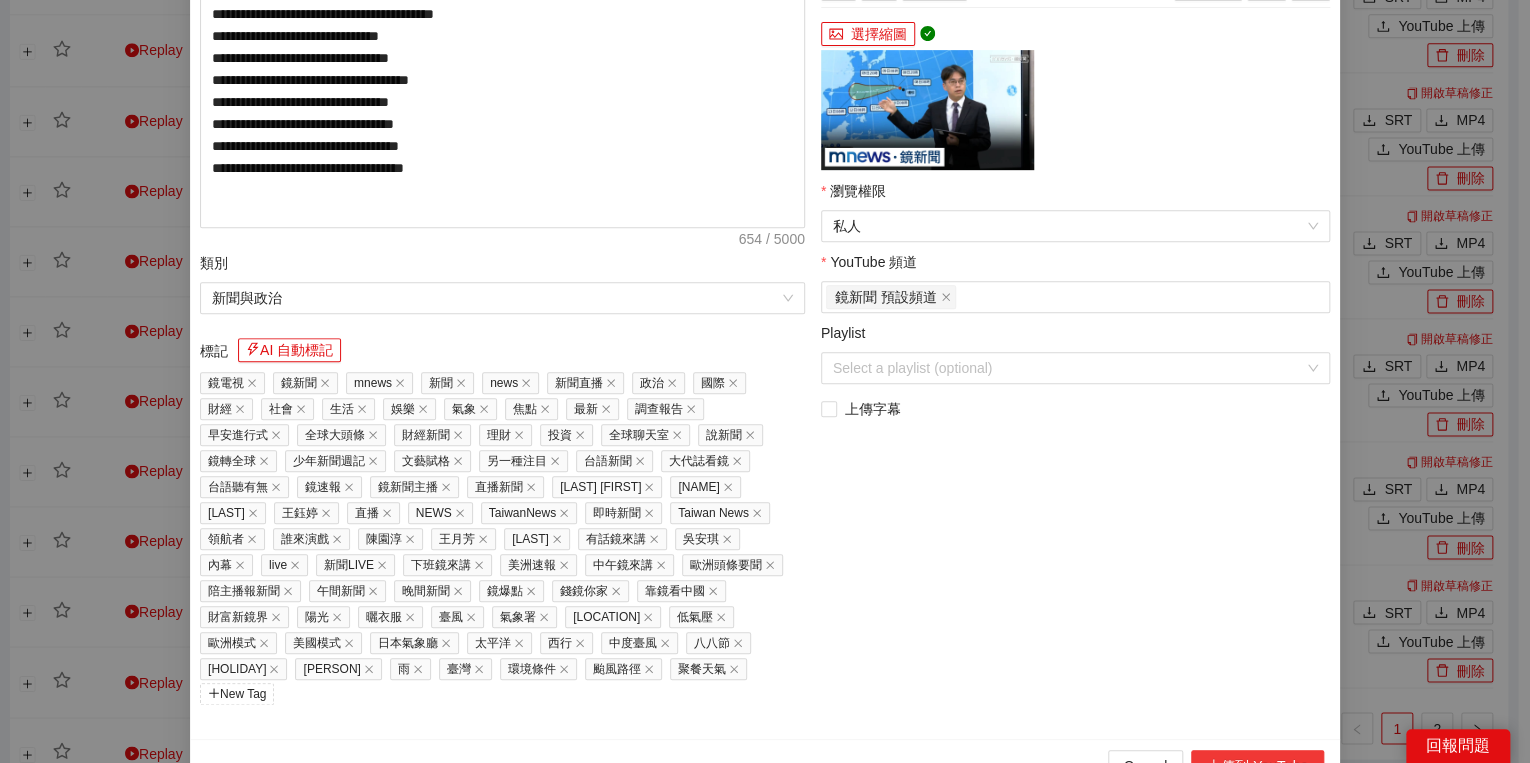 click on "上傳到 YouTube" at bounding box center [1257, 766] 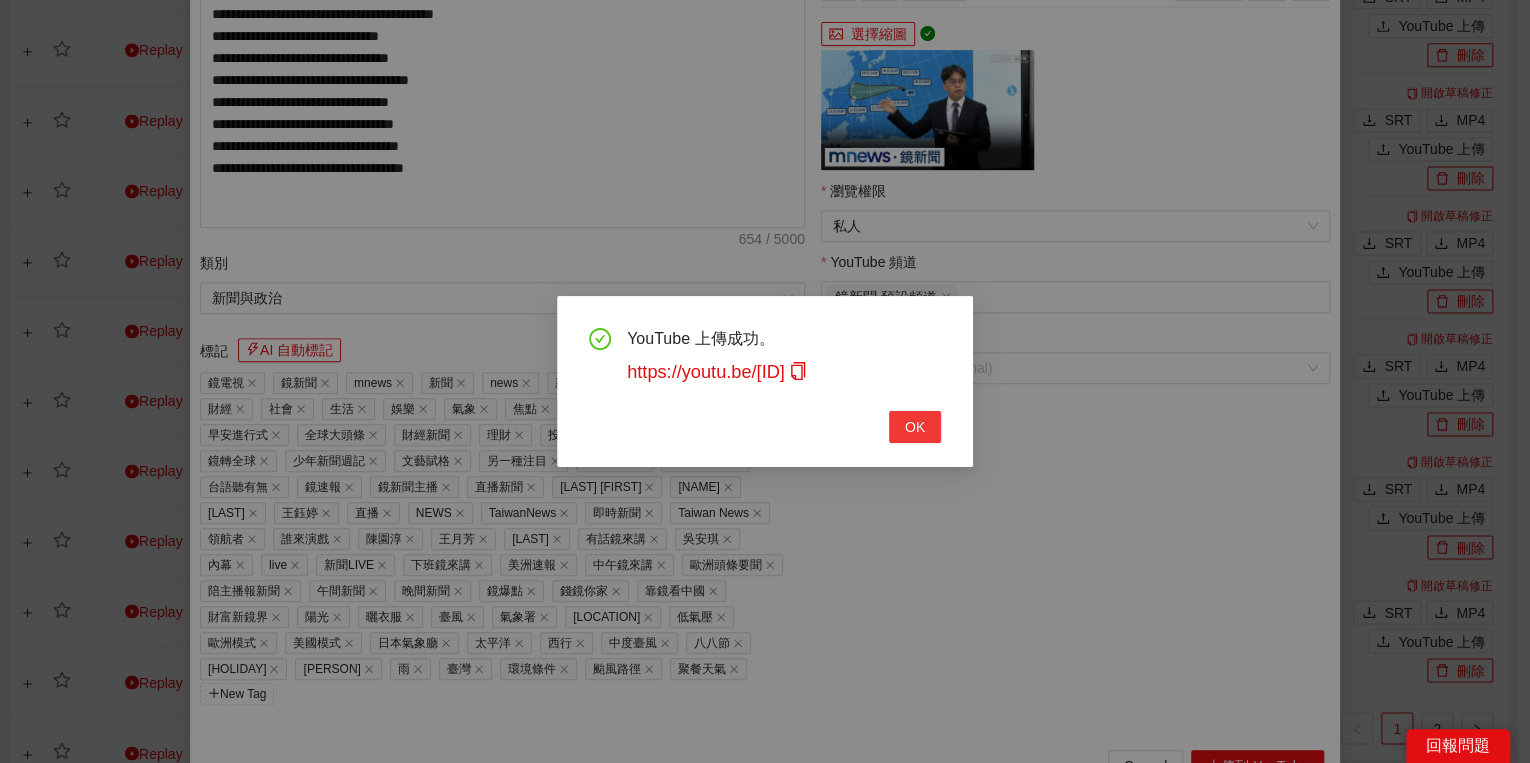 click on "OK" at bounding box center (915, 427) 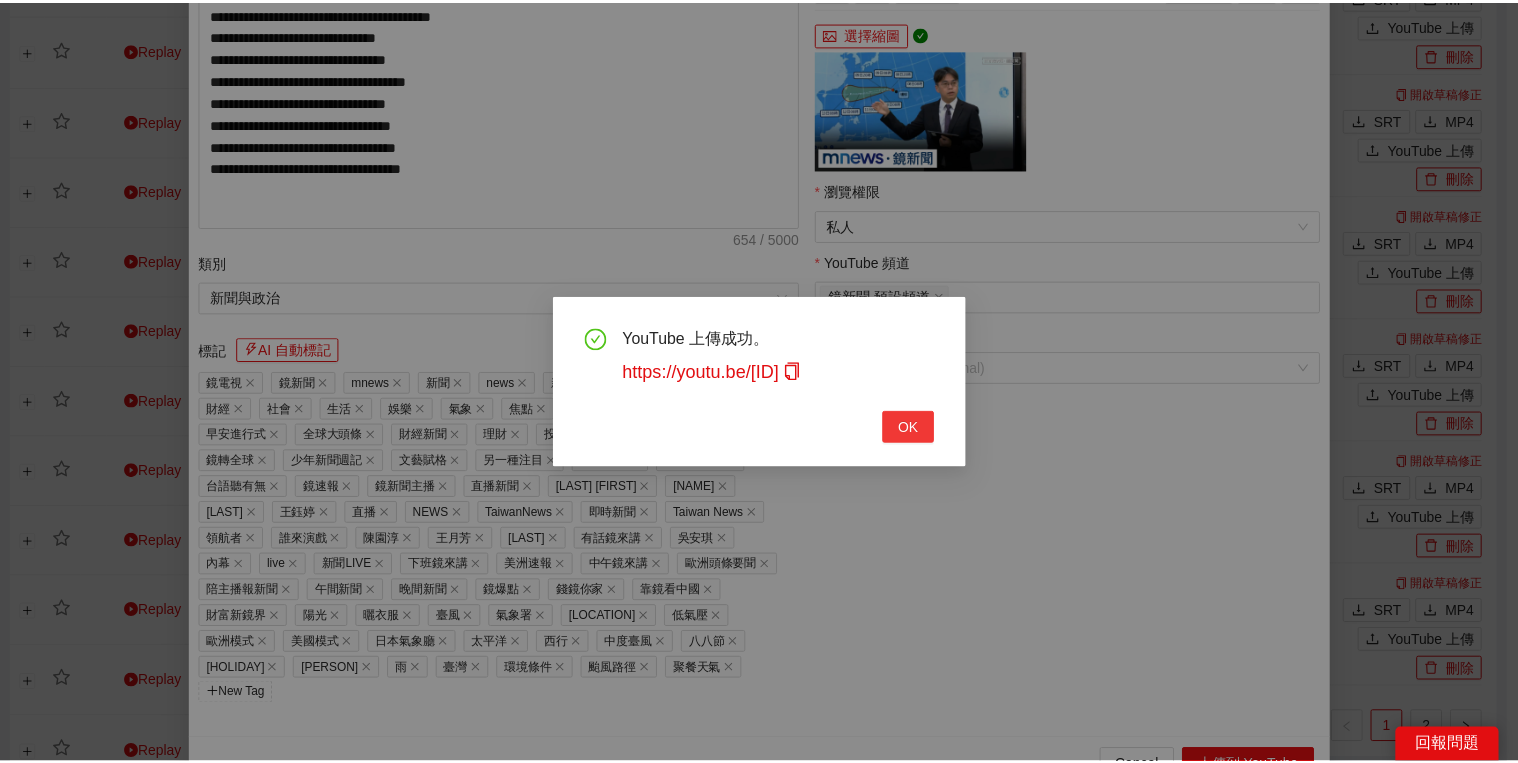 scroll, scrollTop: 308, scrollLeft: 0, axis: vertical 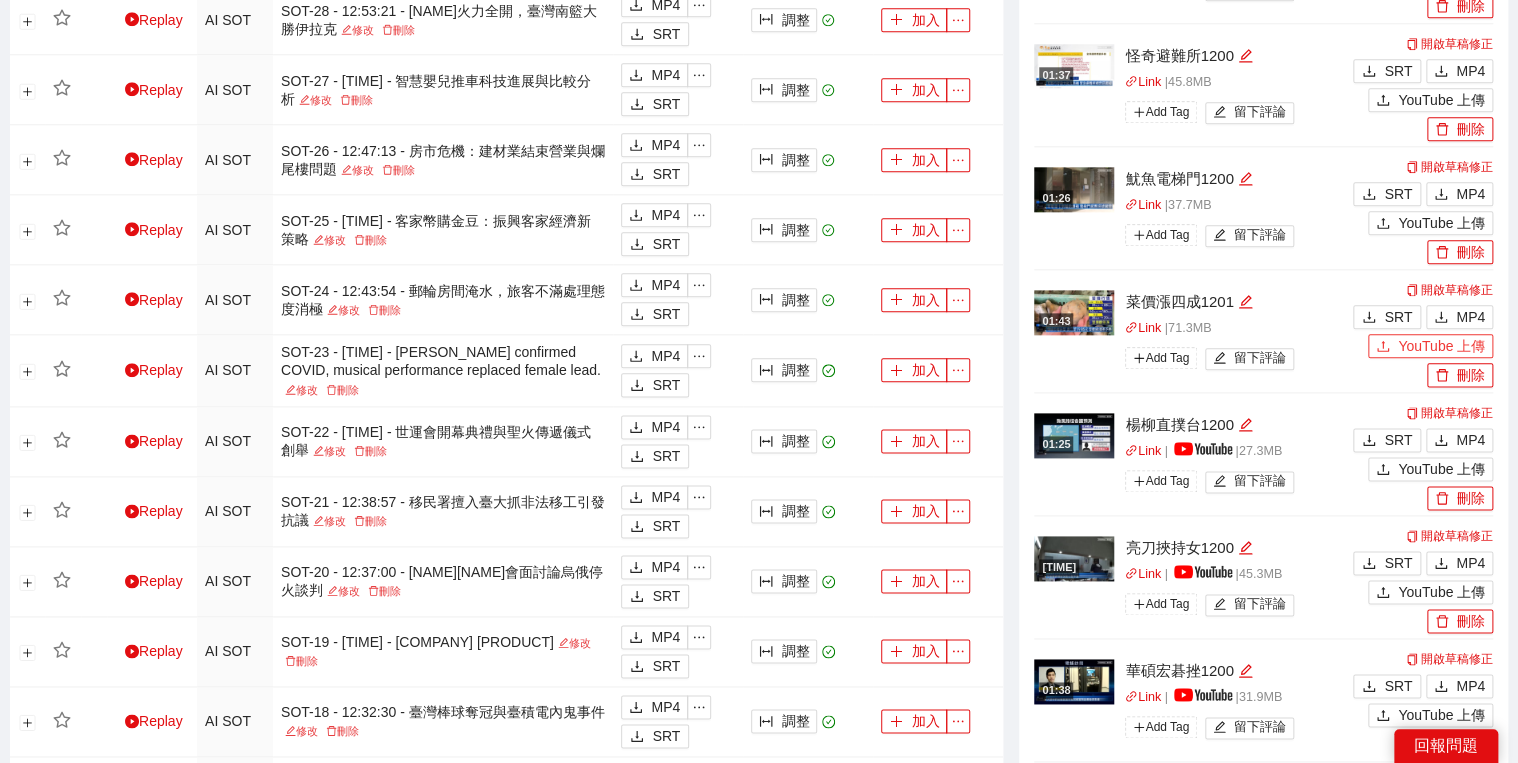 drag, startPoint x: 1387, startPoint y: 345, endPoint x: 1320, endPoint y: 446, distance: 121.20231 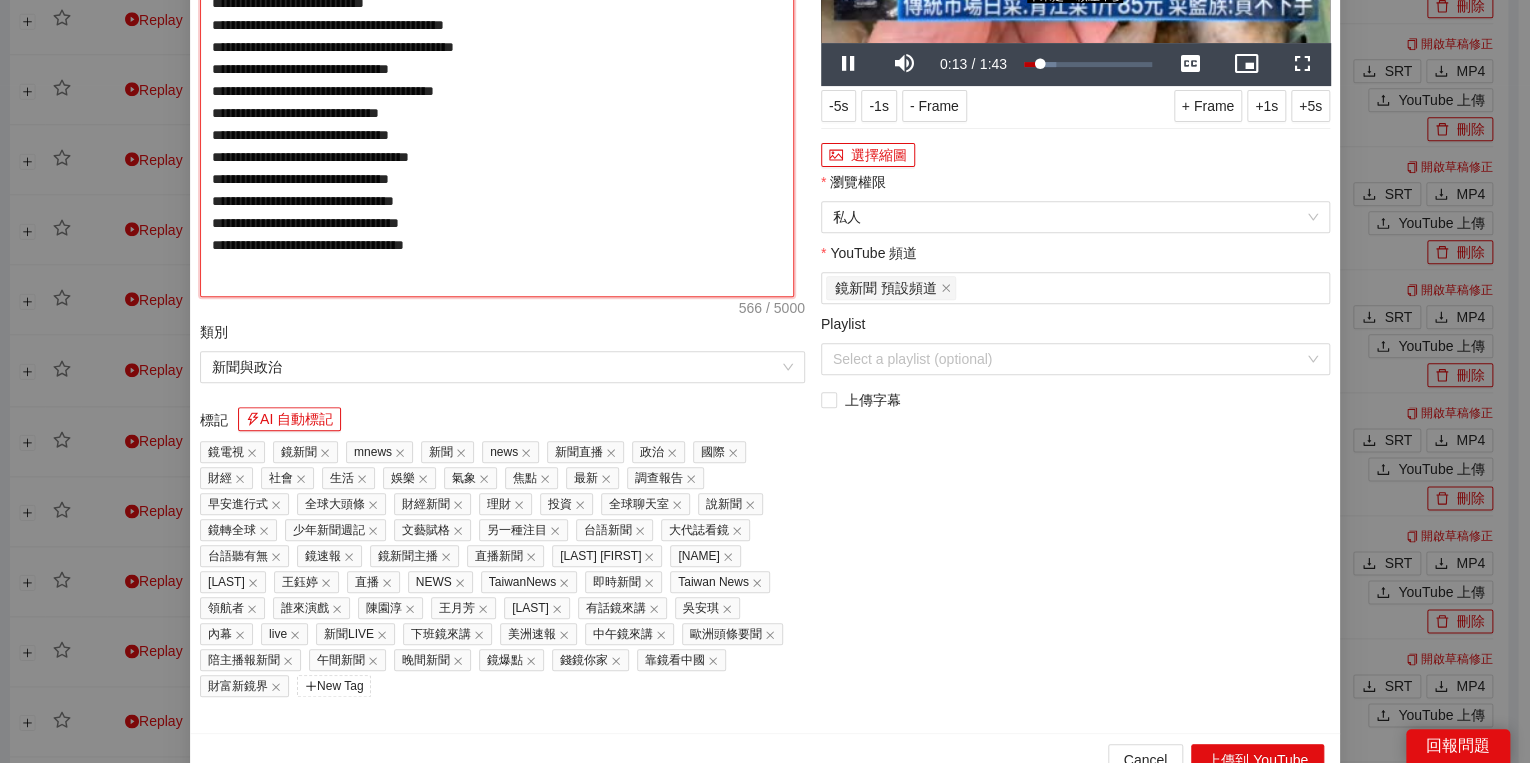 click on "**********" at bounding box center (497, 87) 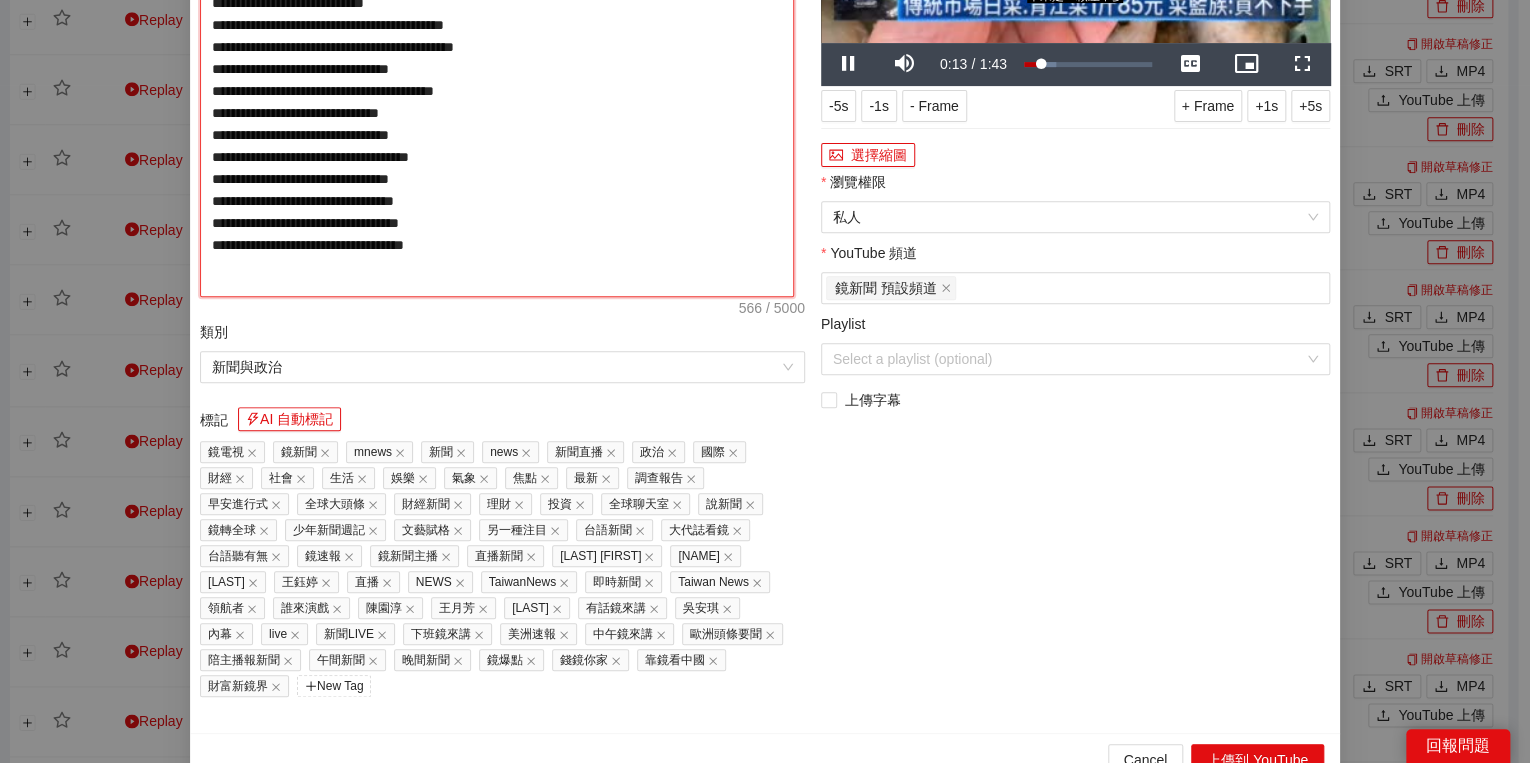 paste on "**********" 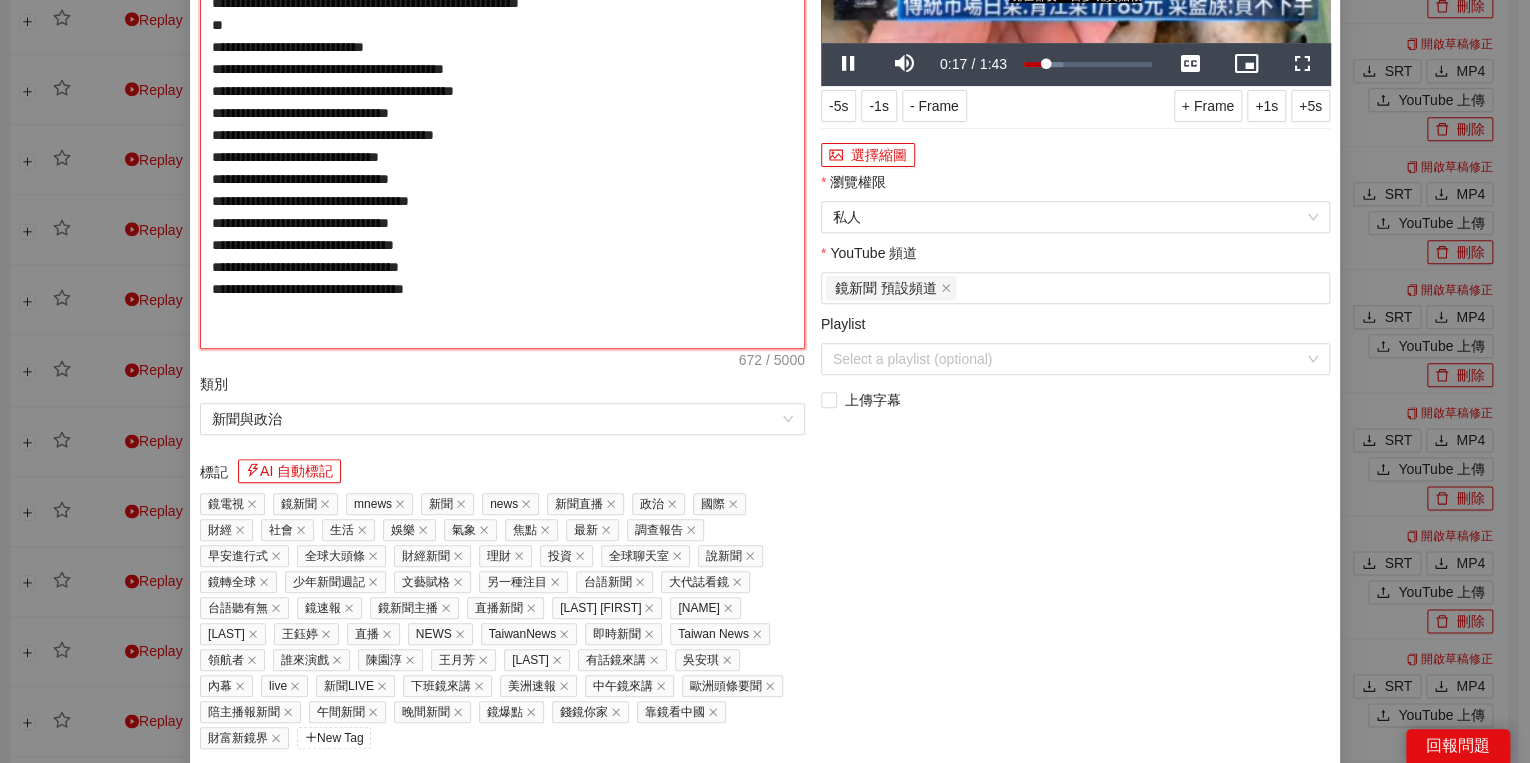 type on "**********" 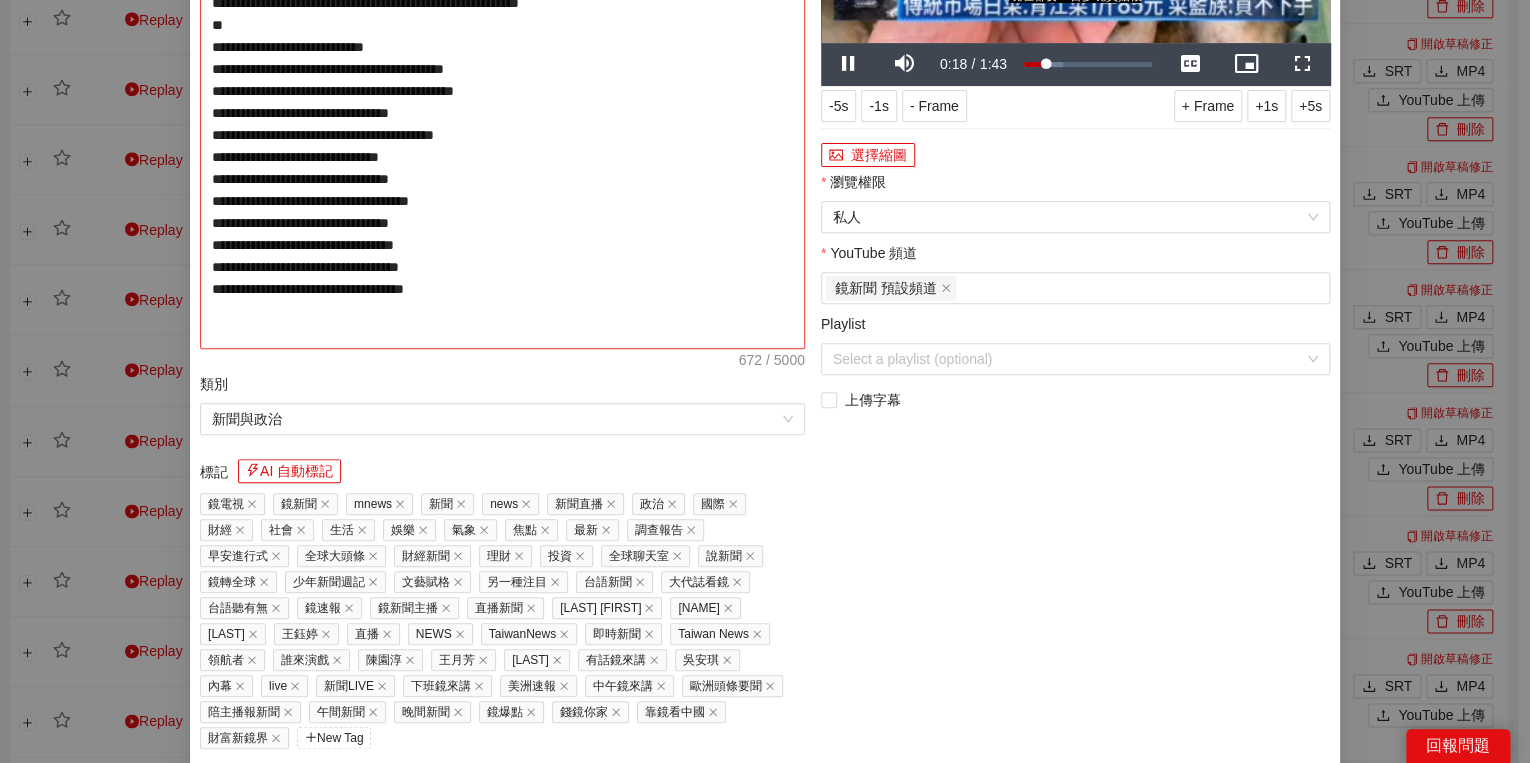 type on "**********" 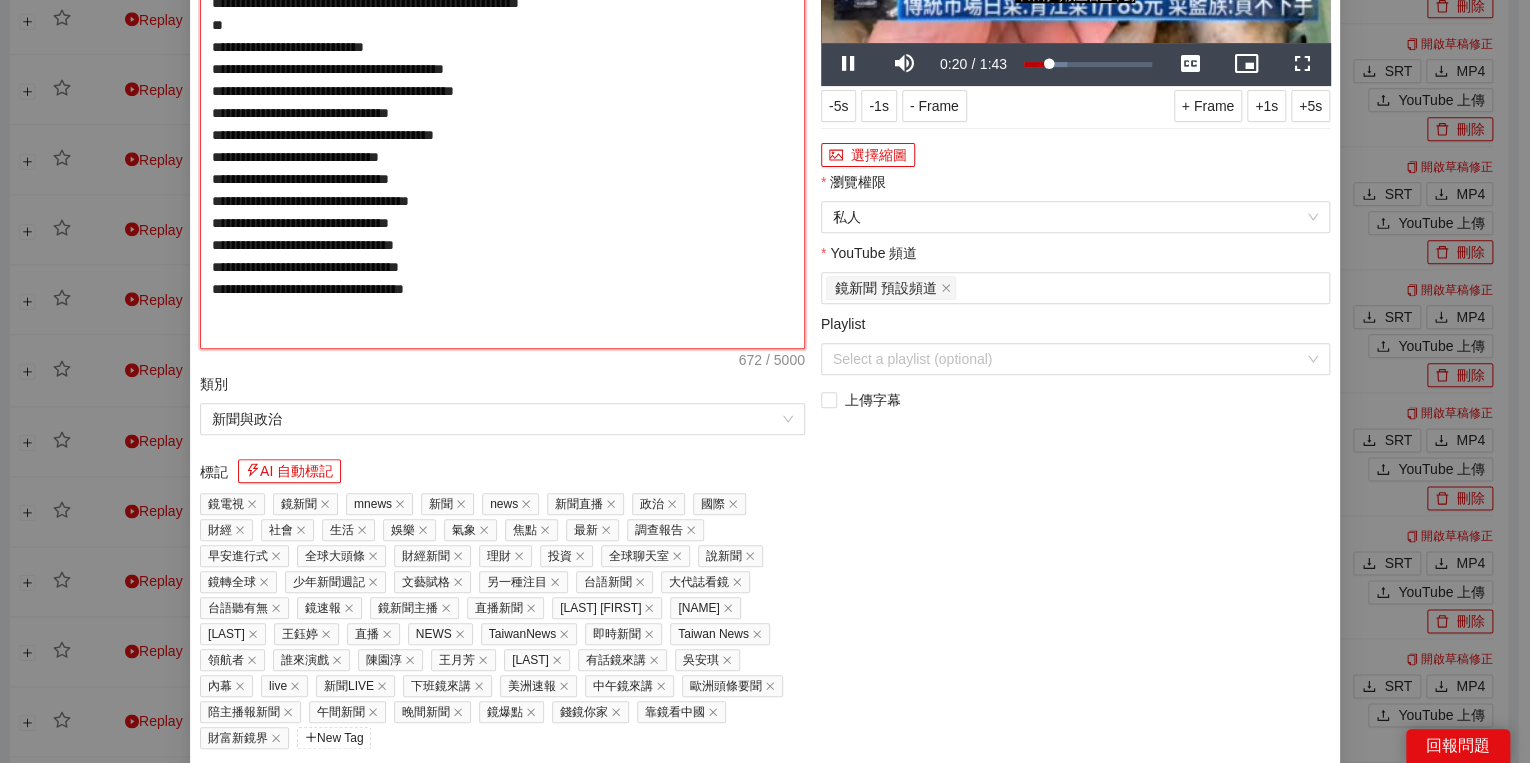 click on "**********" at bounding box center (502, 113) 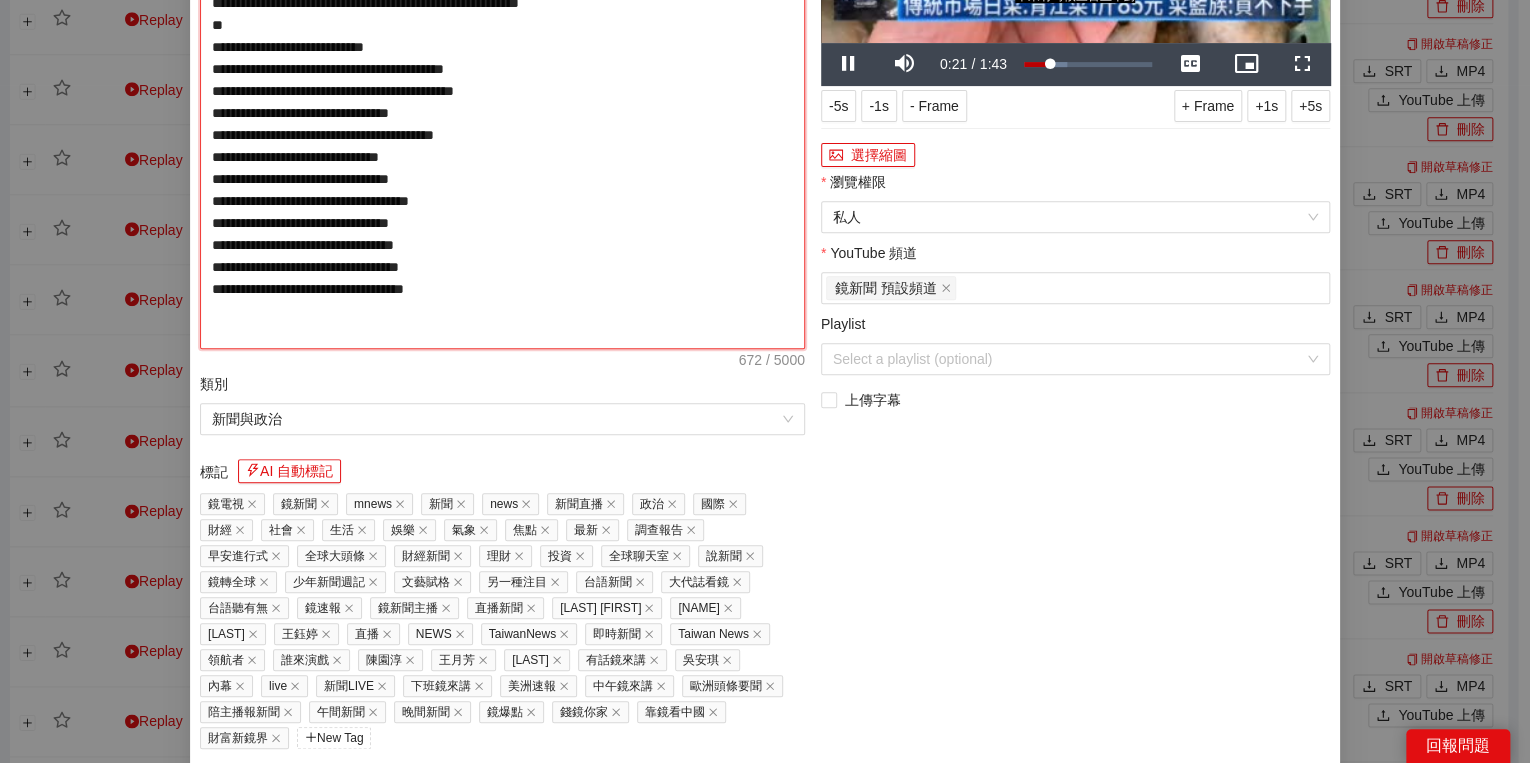 type on "**********" 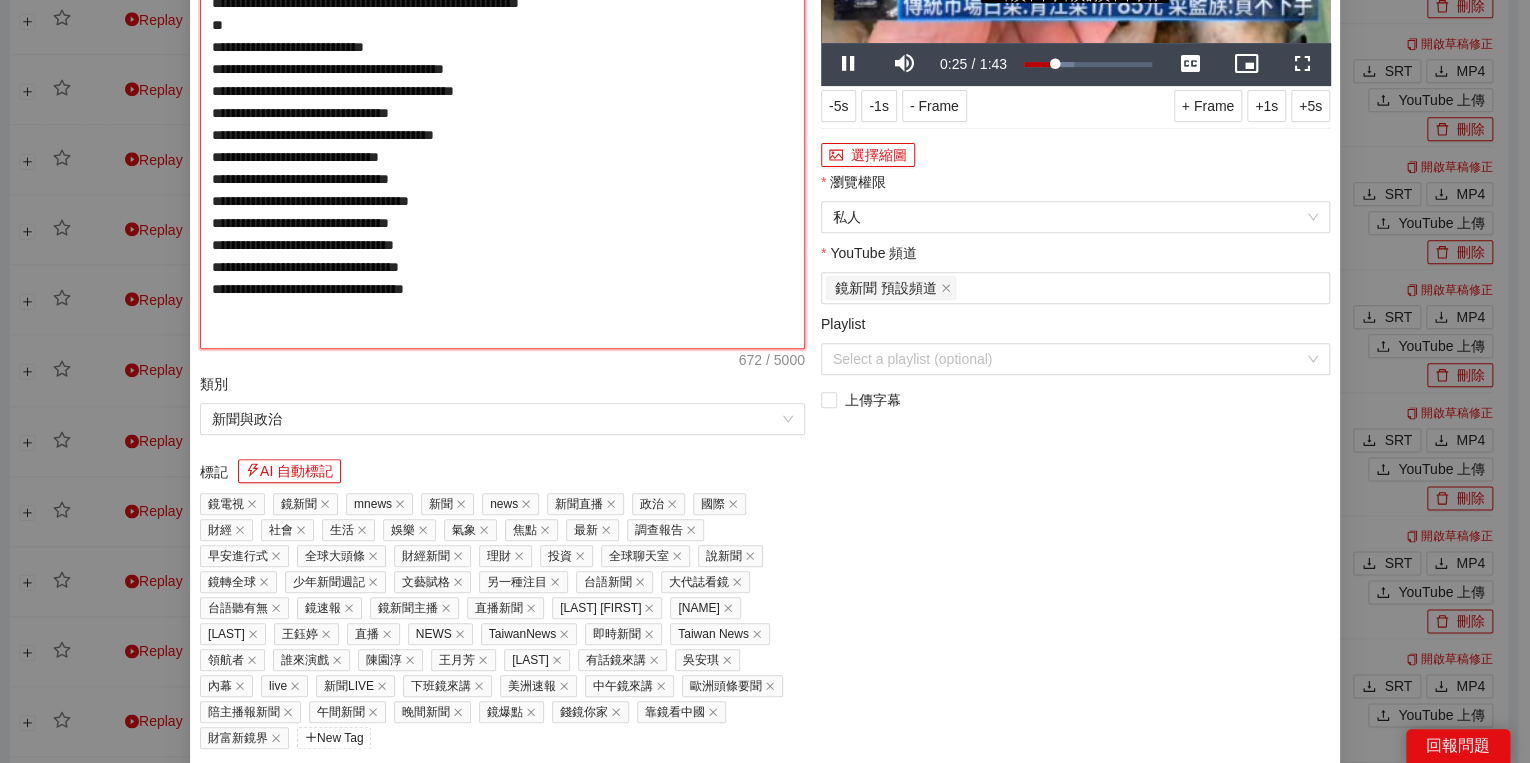 type on "**********" 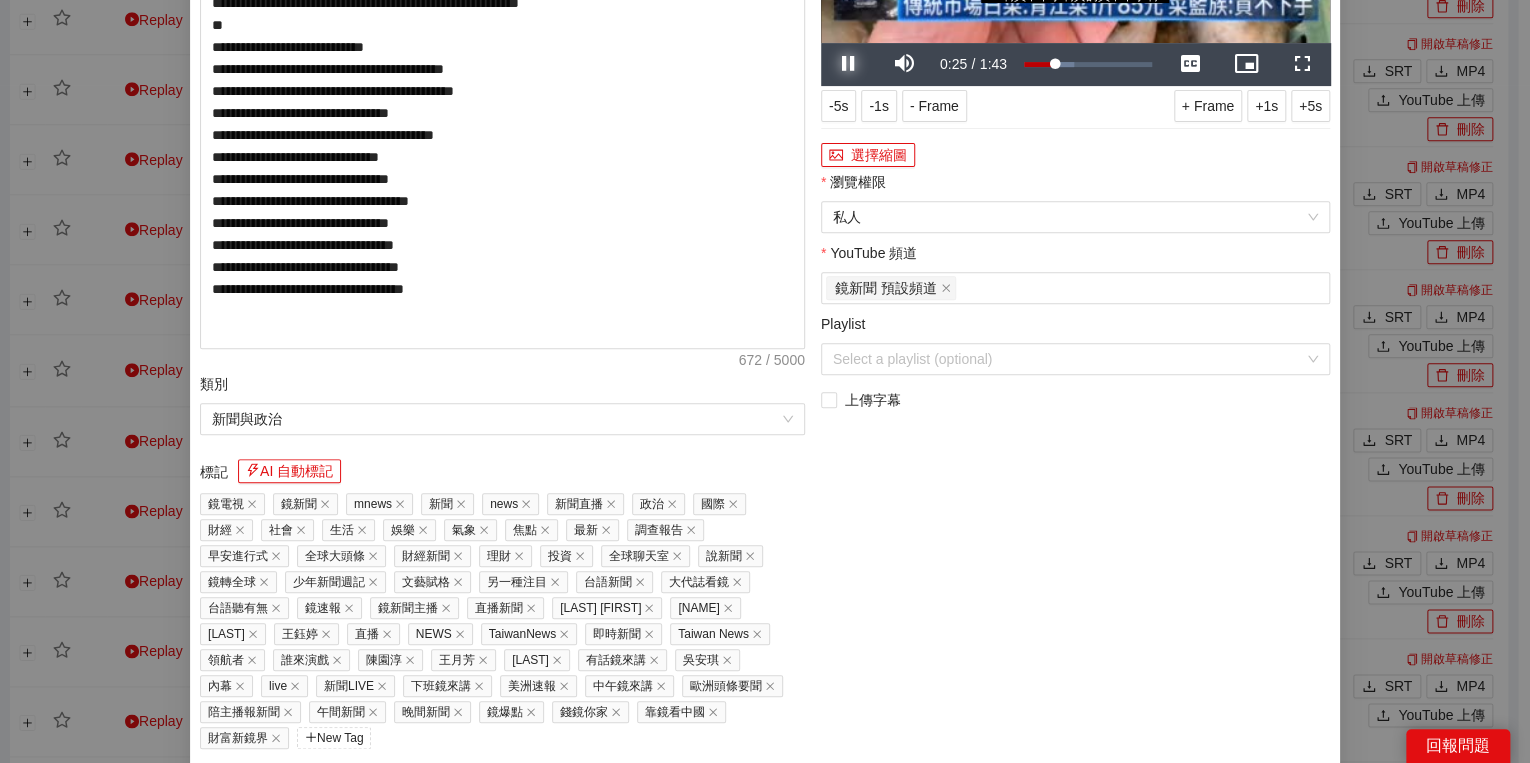 click at bounding box center [849, 64] 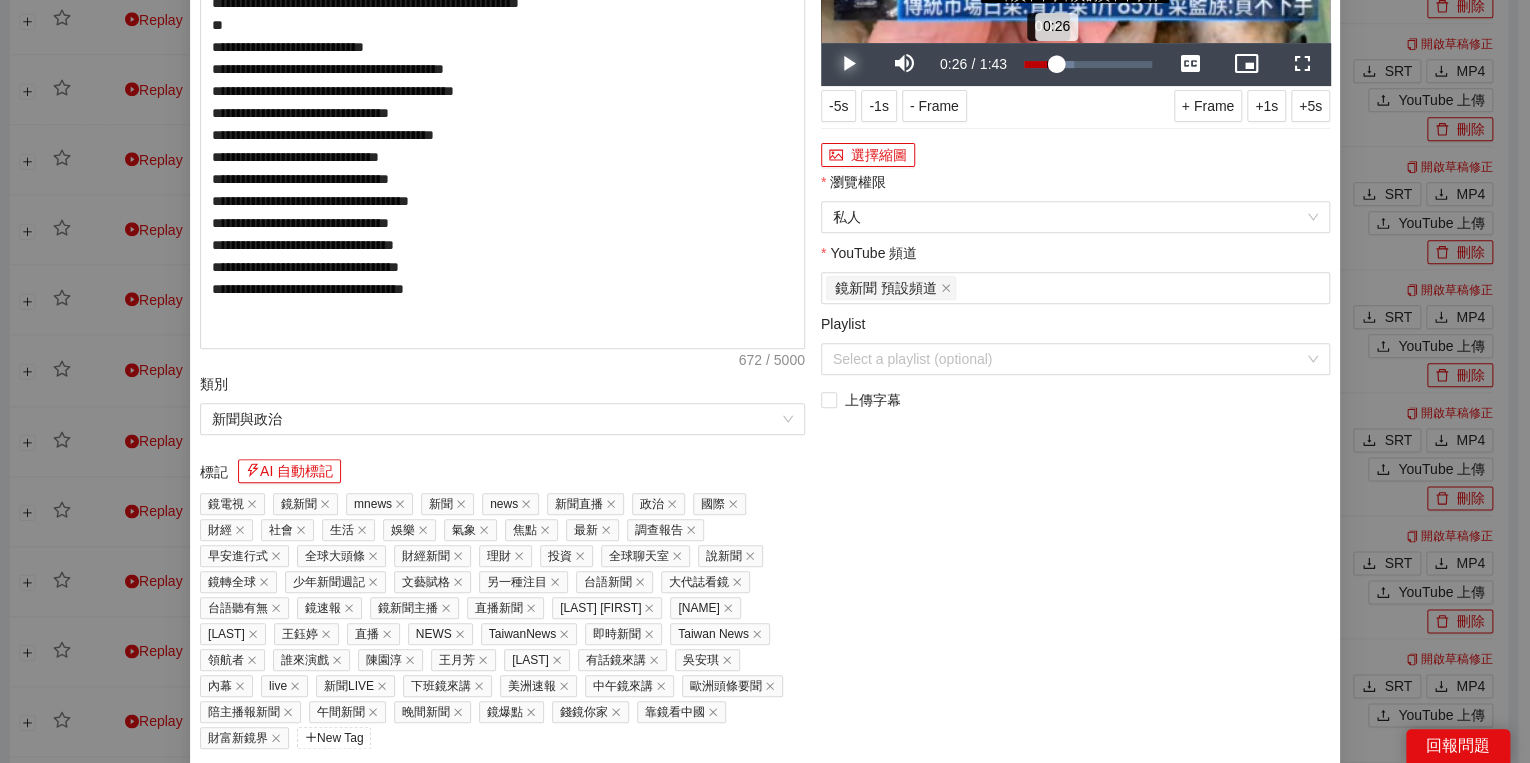 click on "0:26" at bounding box center [1040, 64] 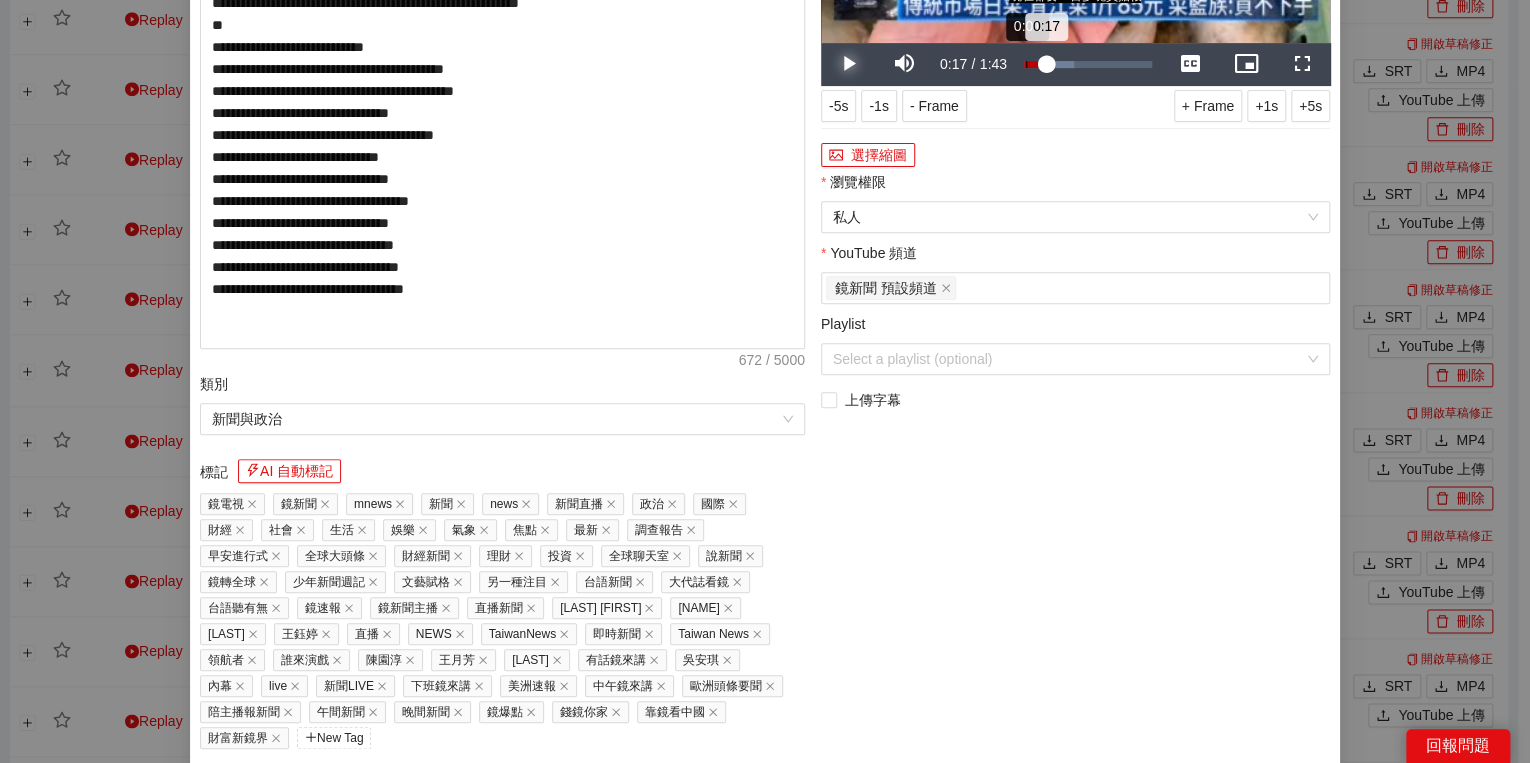 click on "Loaded :  39.34% [TIME] [TIME]" at bounding box center [1088, 64] 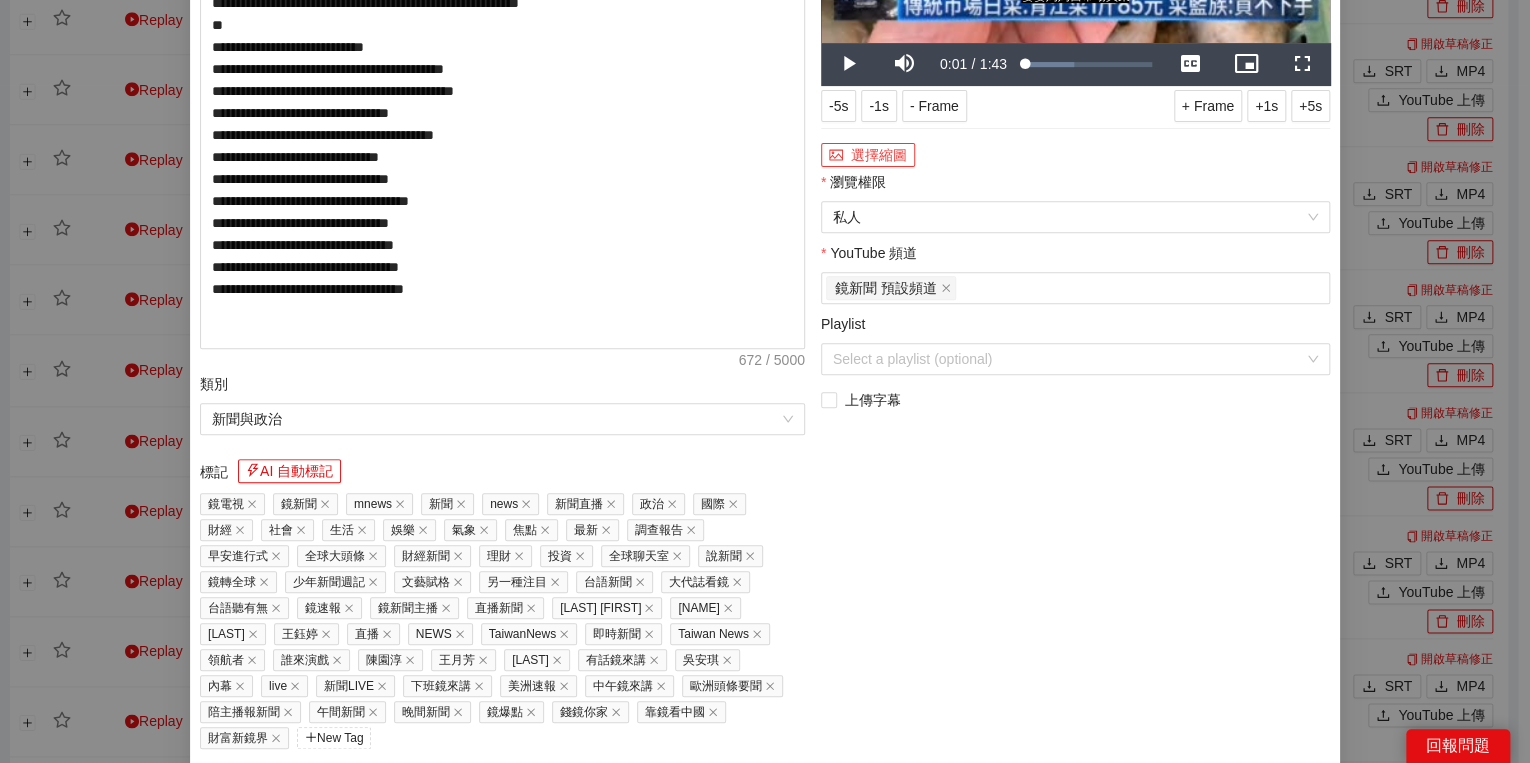 click on "選擇縮圖" at bounding box center (868, 155) 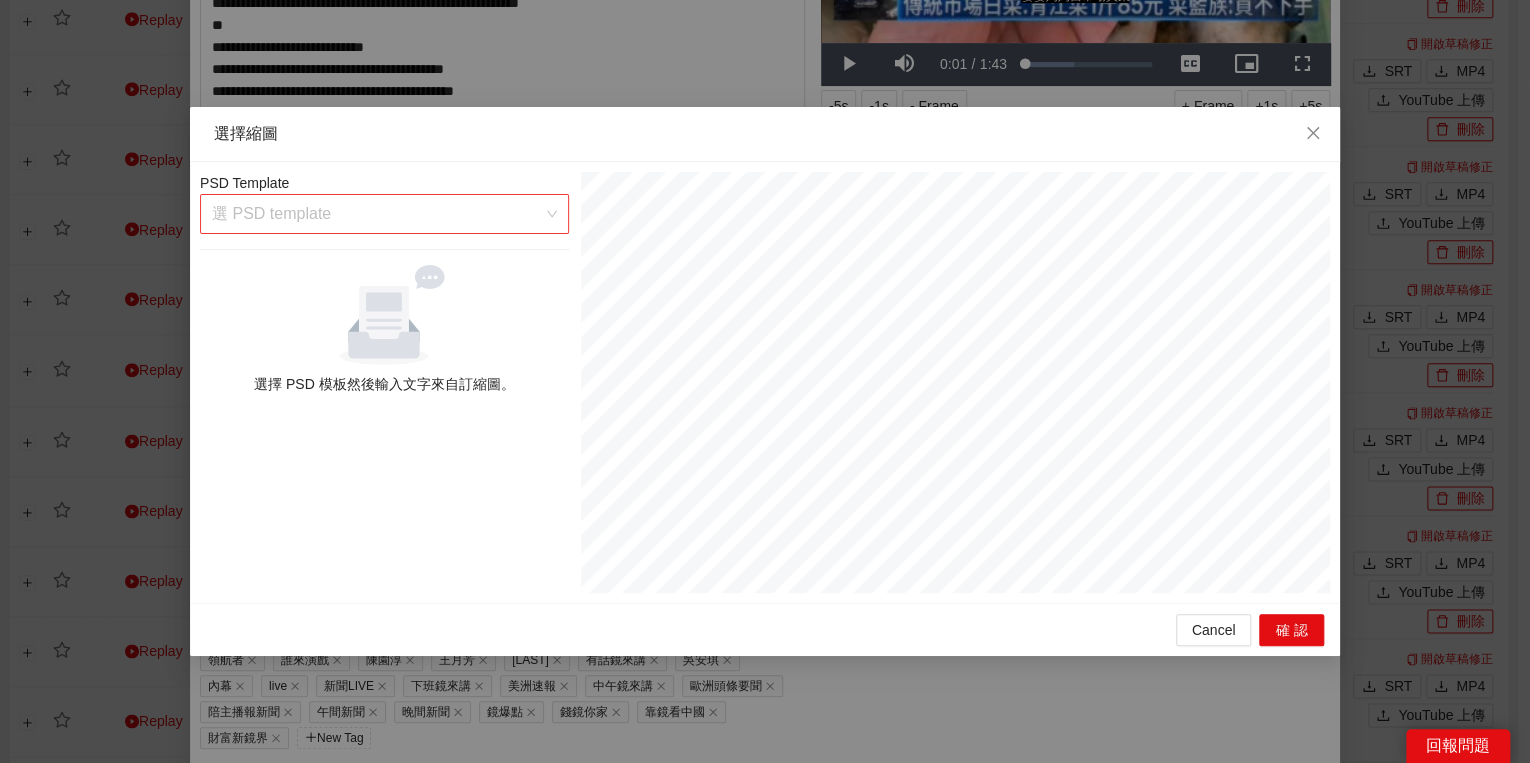 drag, startPoint x: 452, startPoint y: 197, endPoint x: 456, endPoint y: 207, distance: 10.770329 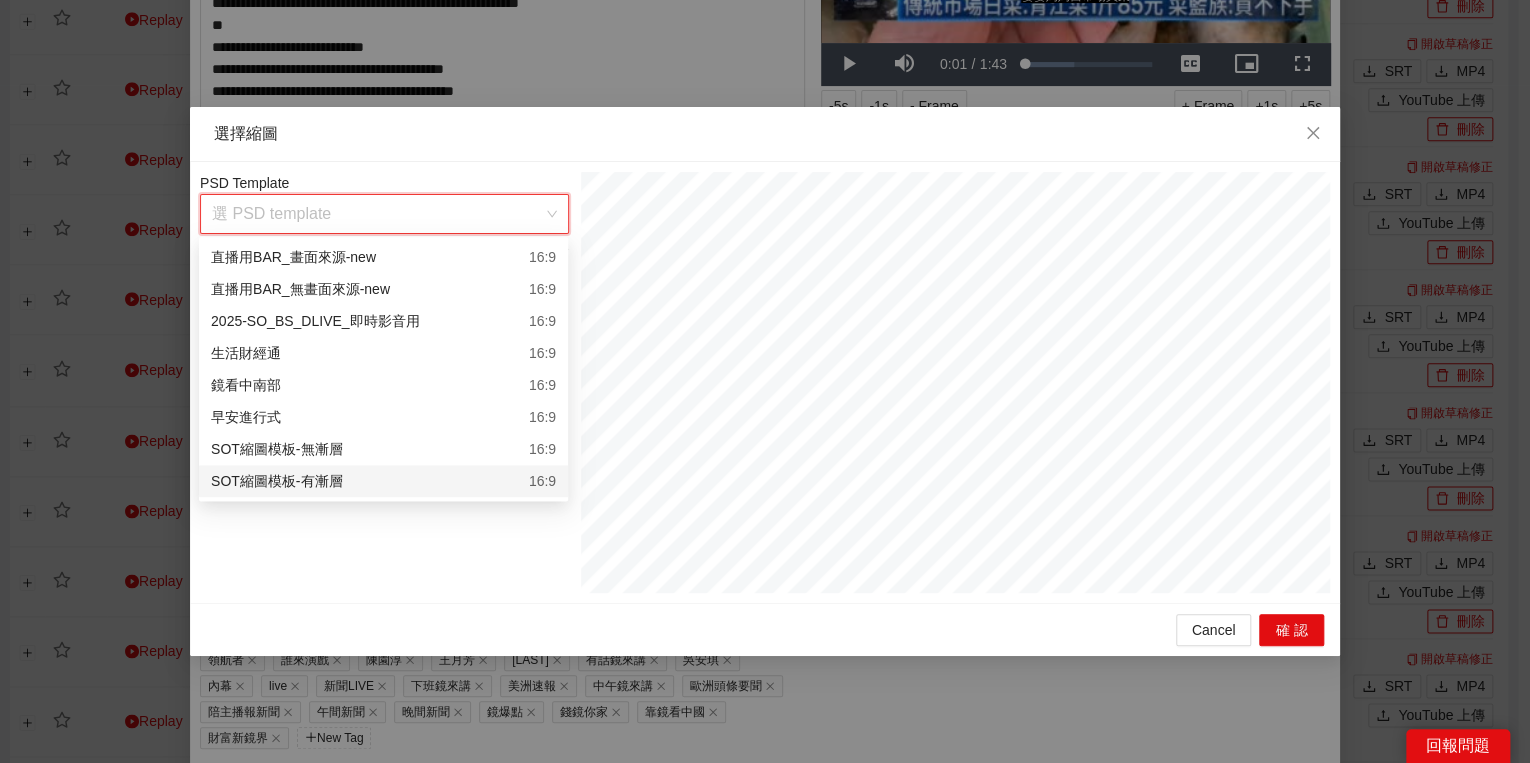 click on "SOT縮圖模板-有漸層 16:9" at bounding box center (383, 481) 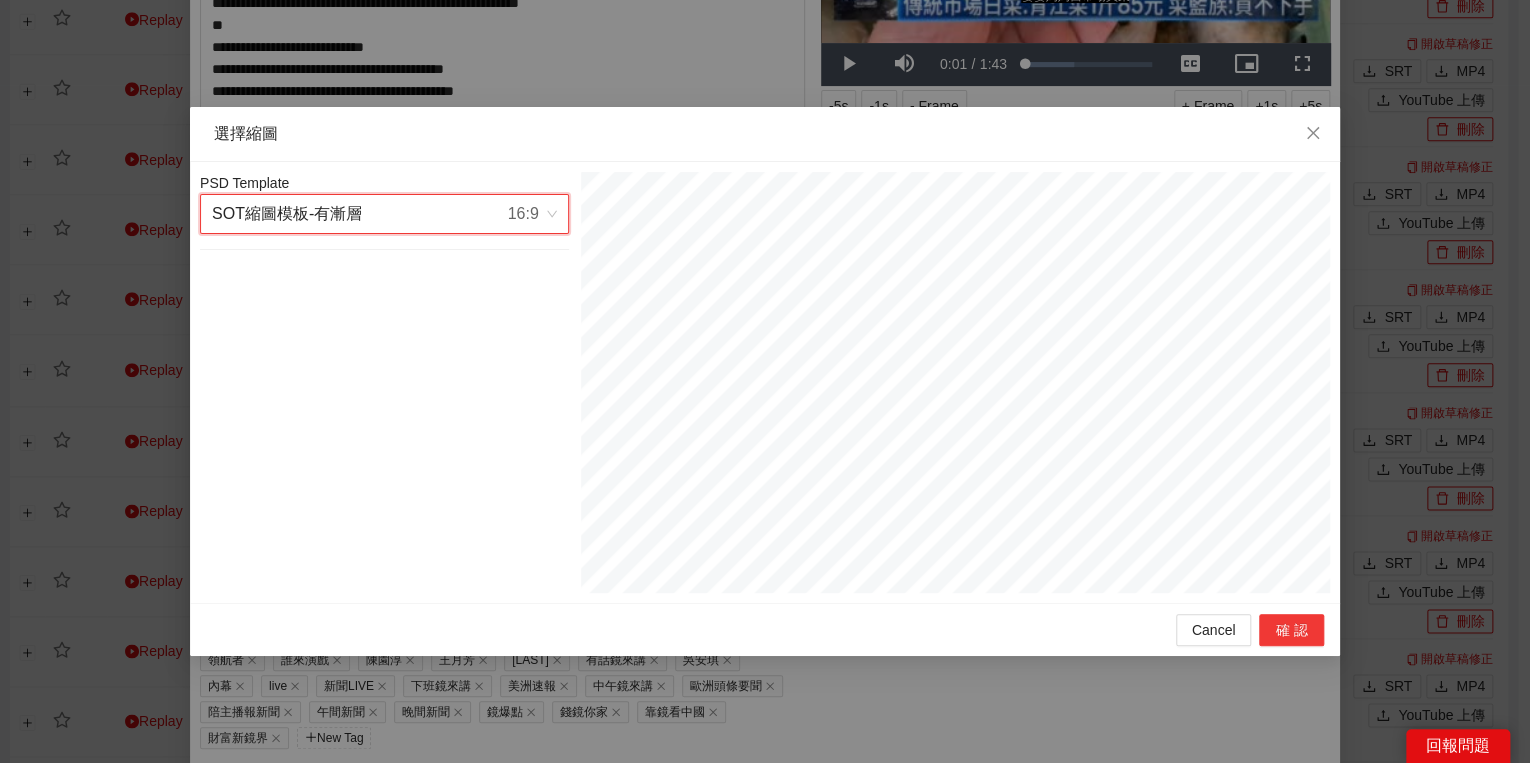 click on "確認" at bounding box center [1291, 630] 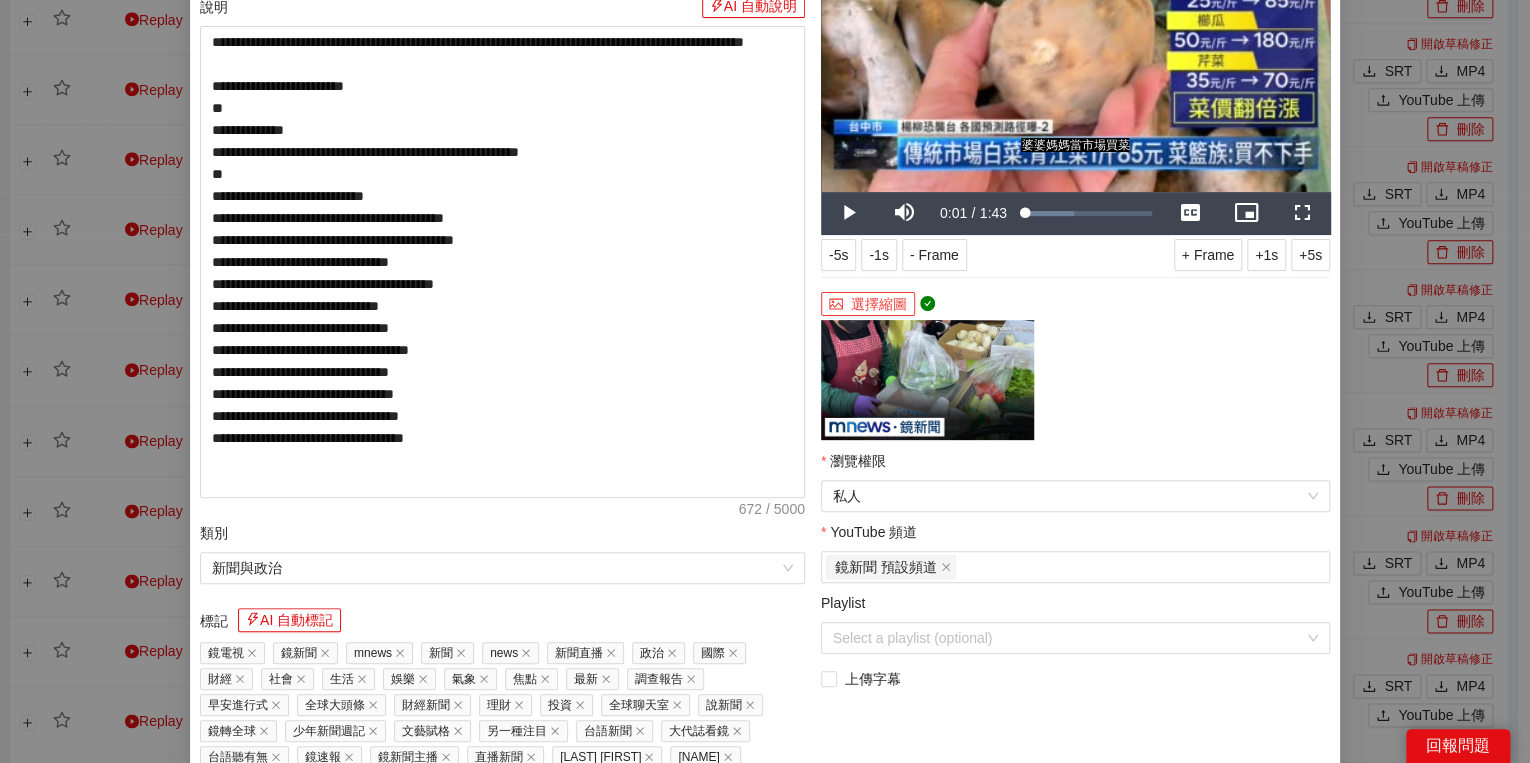 scroll, scrollTop: 320, scrollLeft: 0, axis: vertical 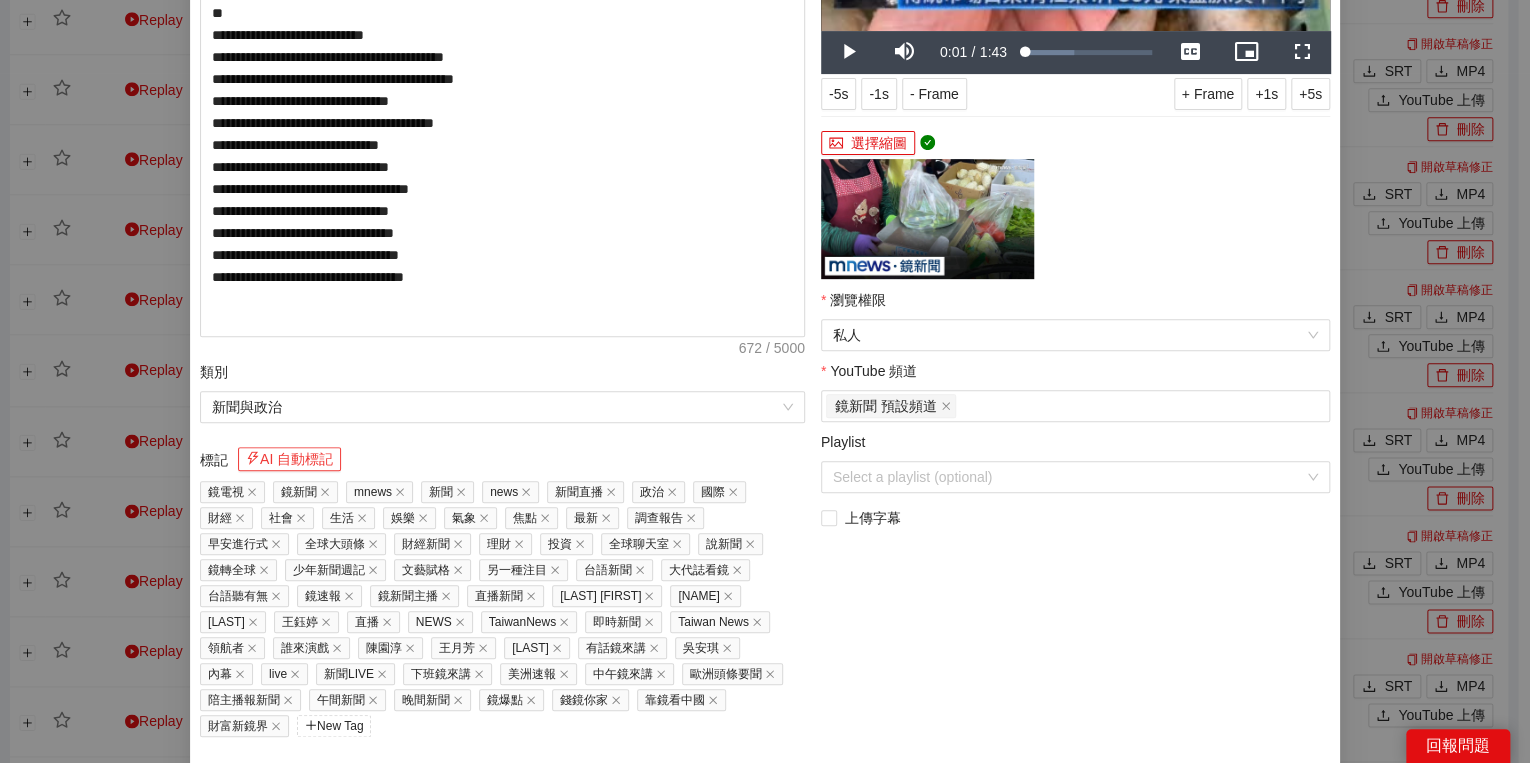 click on "AI 自動標記" at bounding box center (289, 459) 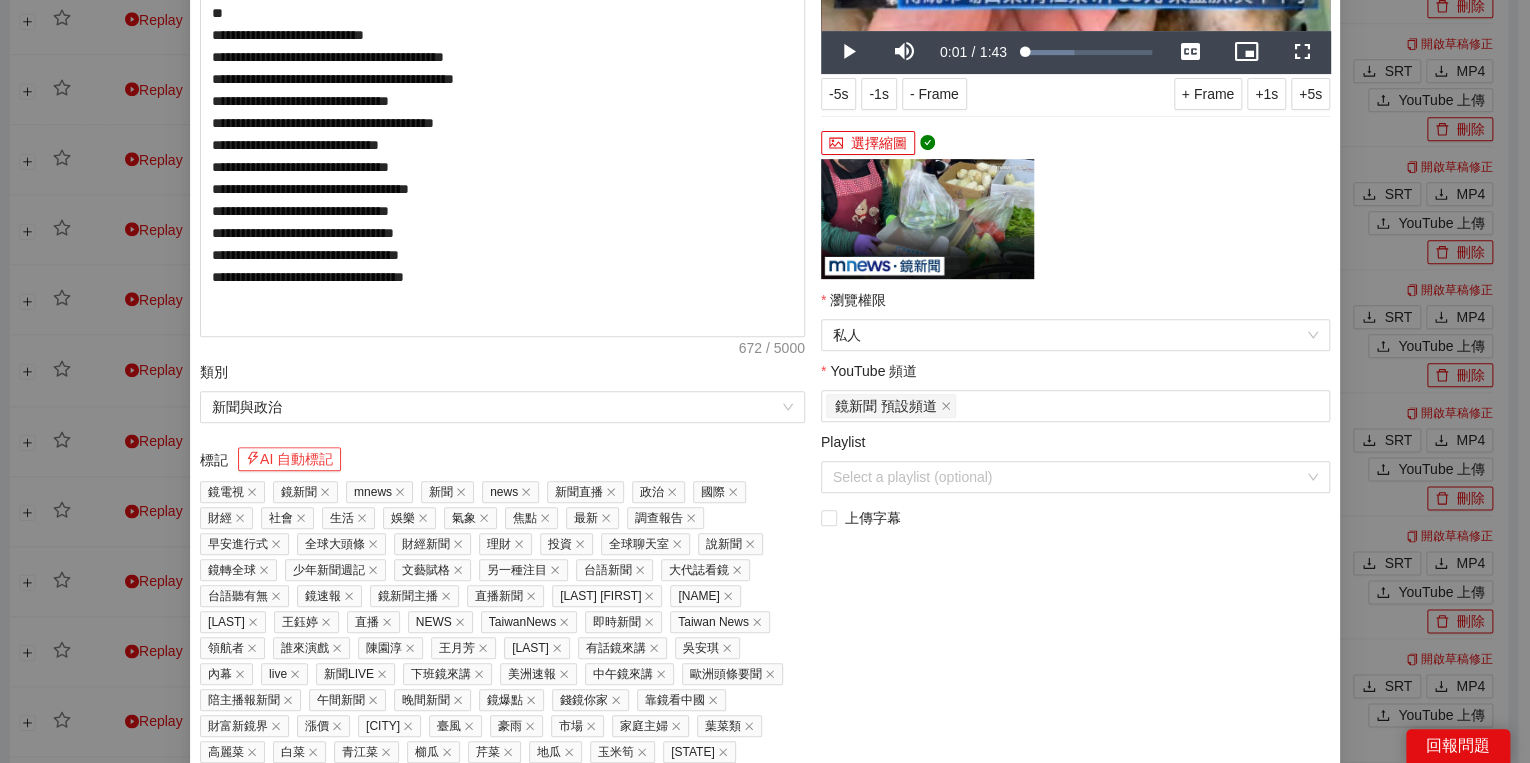 scroll, scrollTop: 429, scrollLeft: 0, axis: vertical 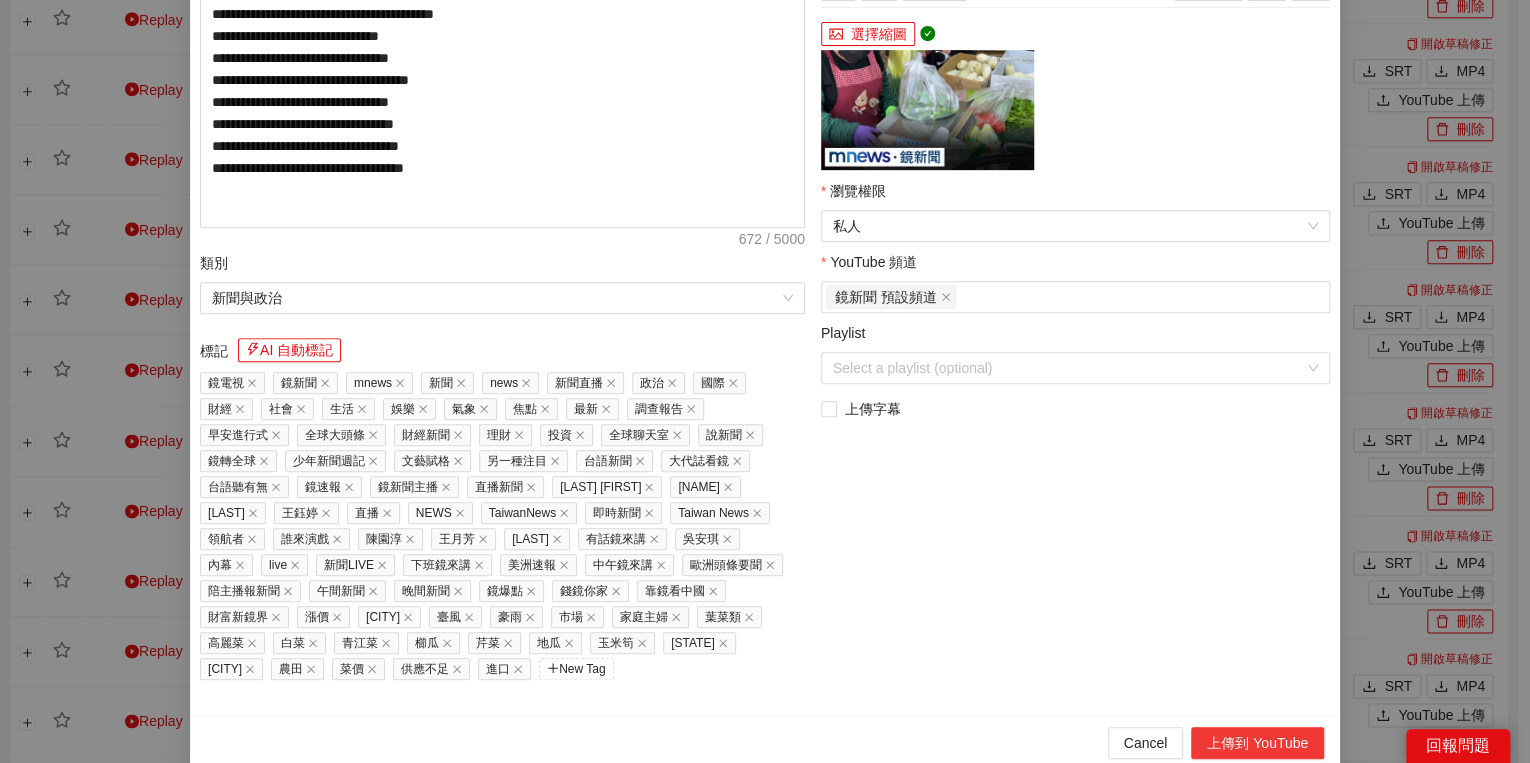 click on "上傳到 YouTube" at bounding box center [1257, 743] 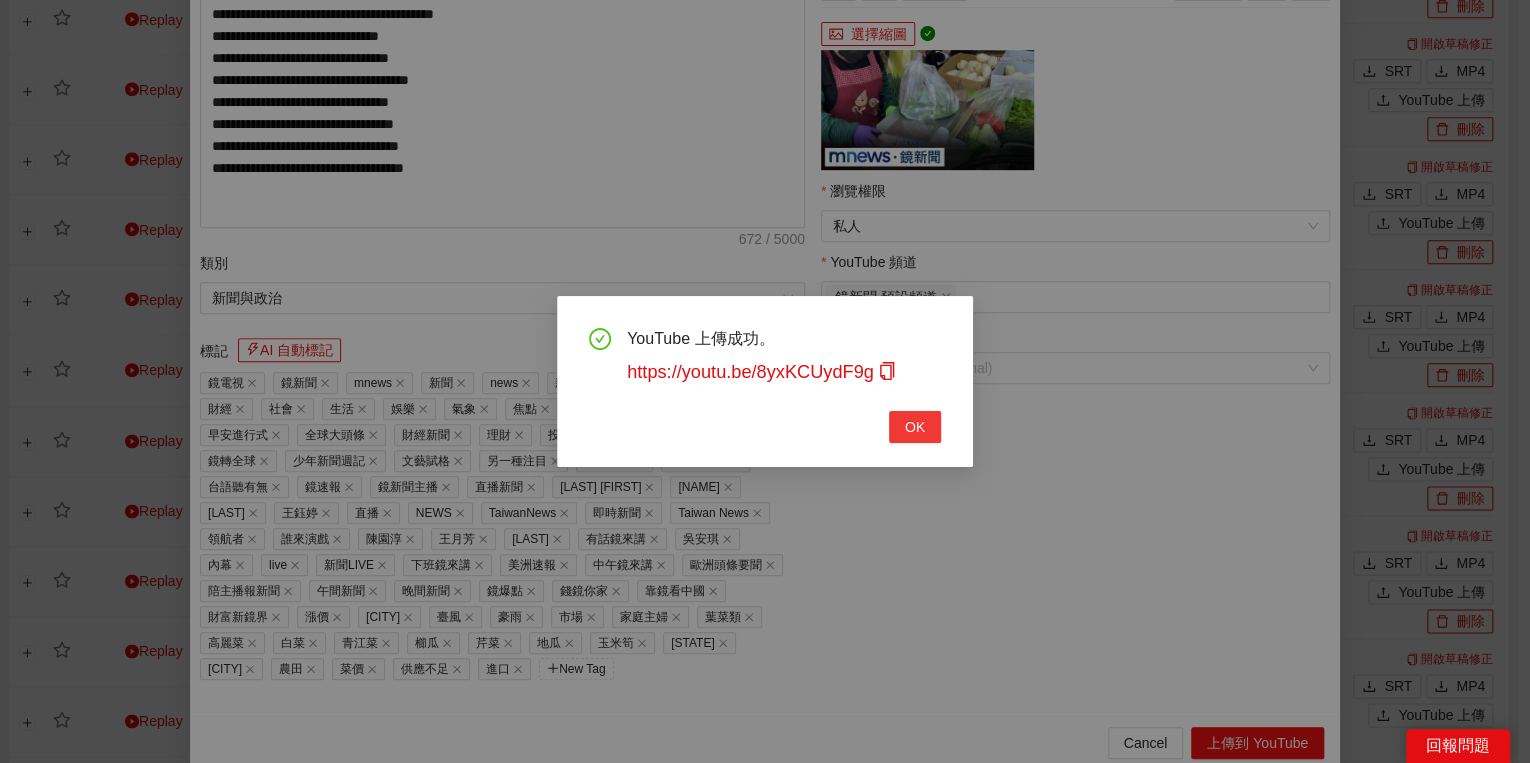 click on "OK" at bounding box center (915, 427) 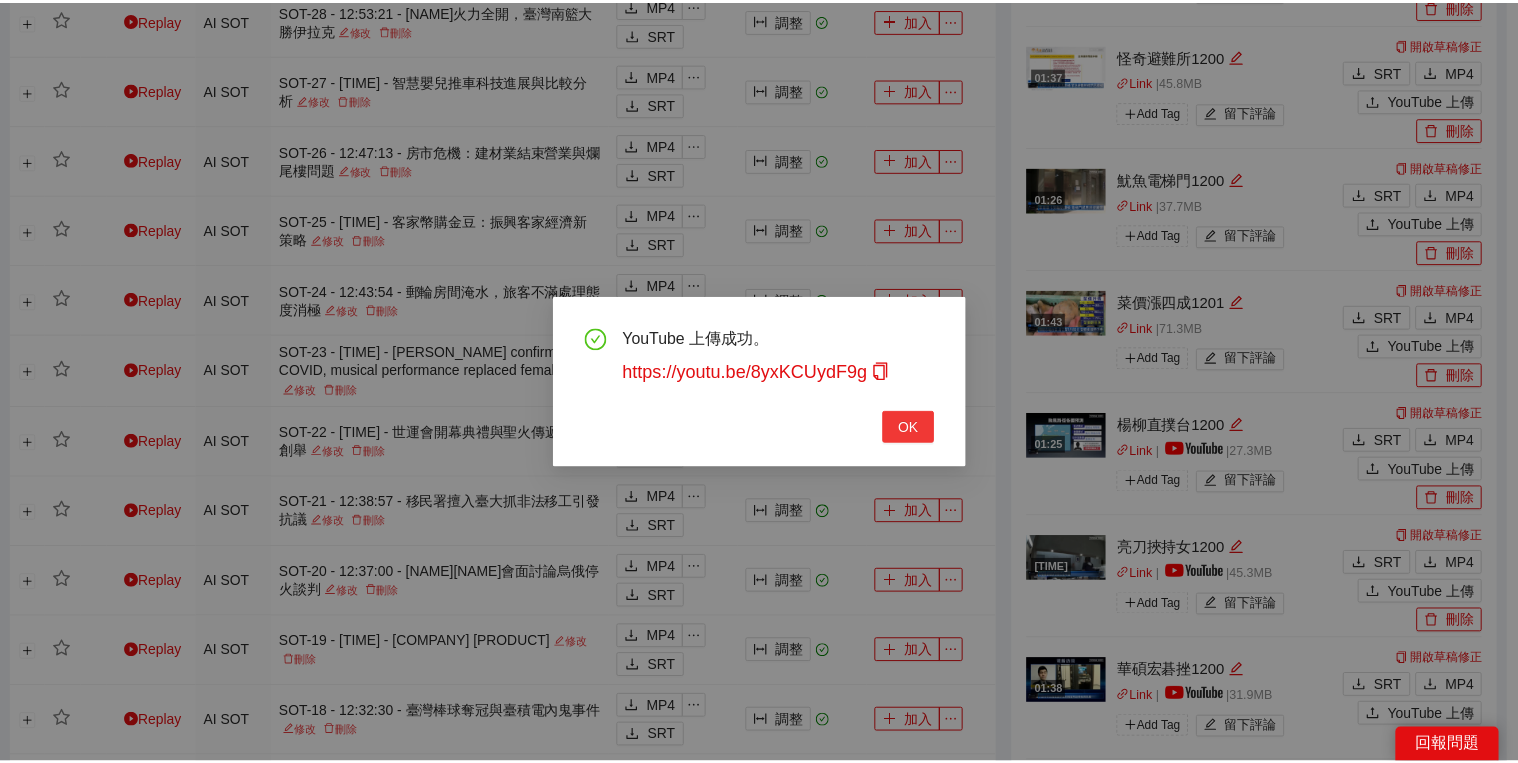 scroll, scrollTop: 308, scrollLeft: 0, axis: vertical 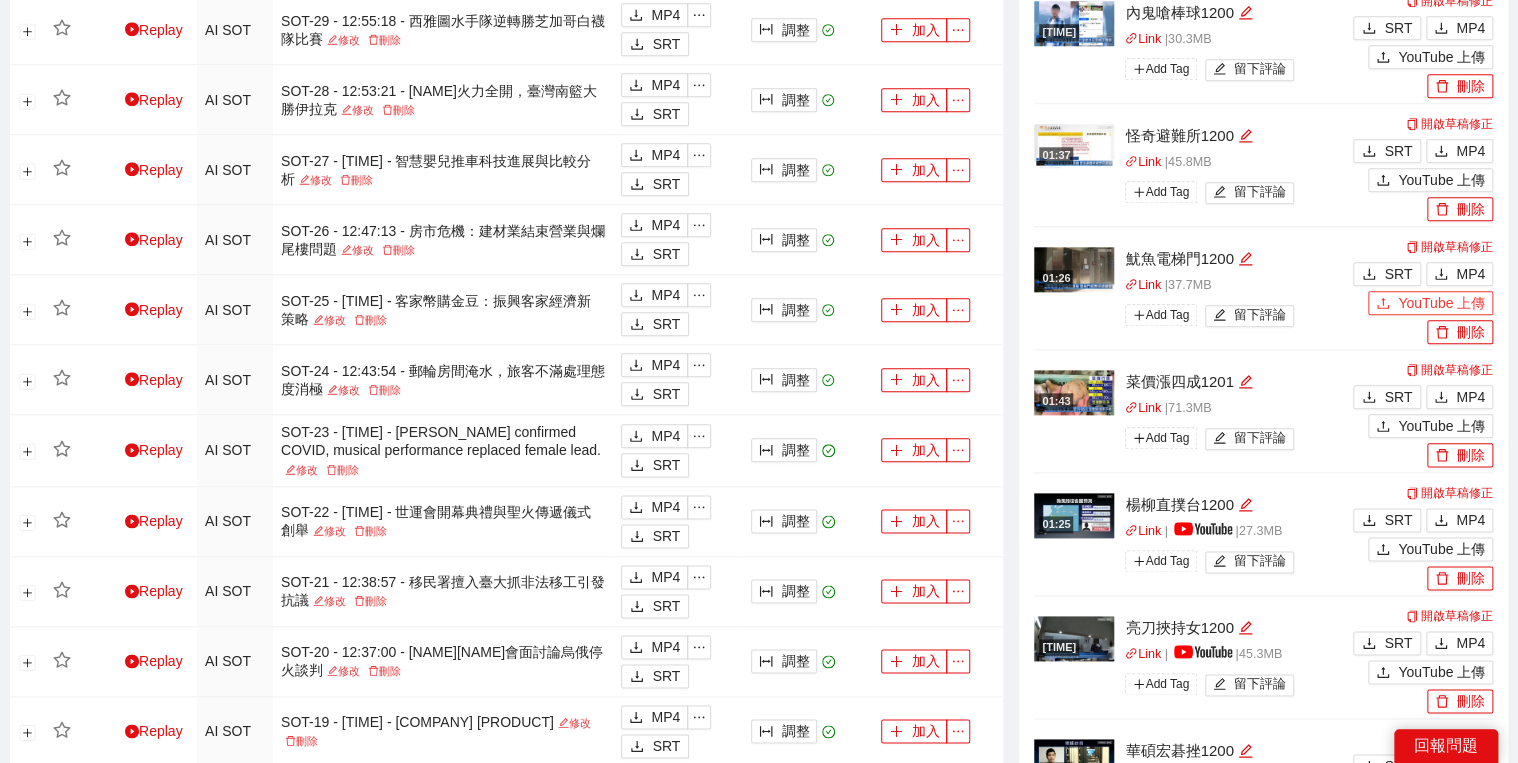 click on "YouTube 上傳" at bounding box center (1441, 303) 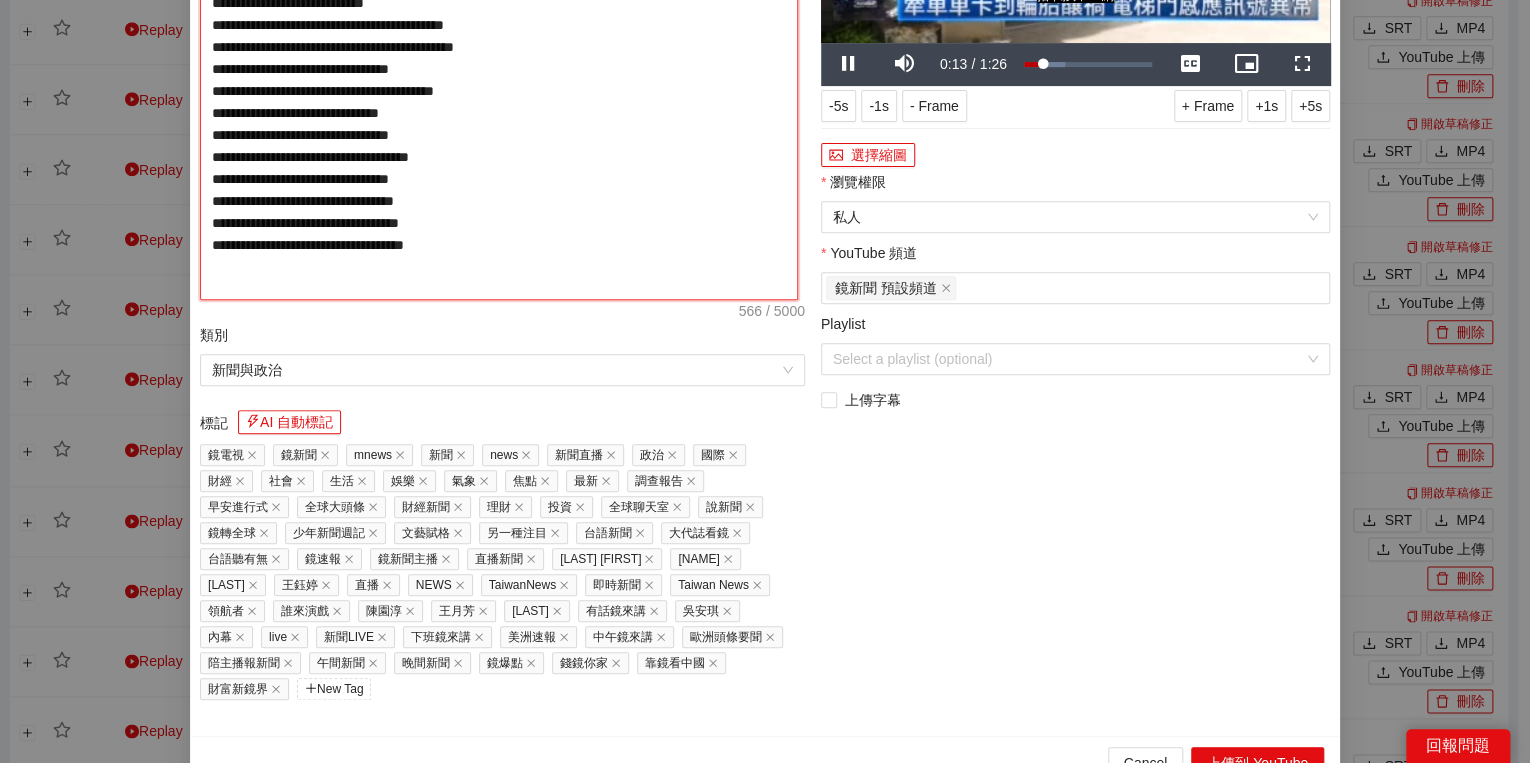 click on "**********" at bounding box center (499, 88) 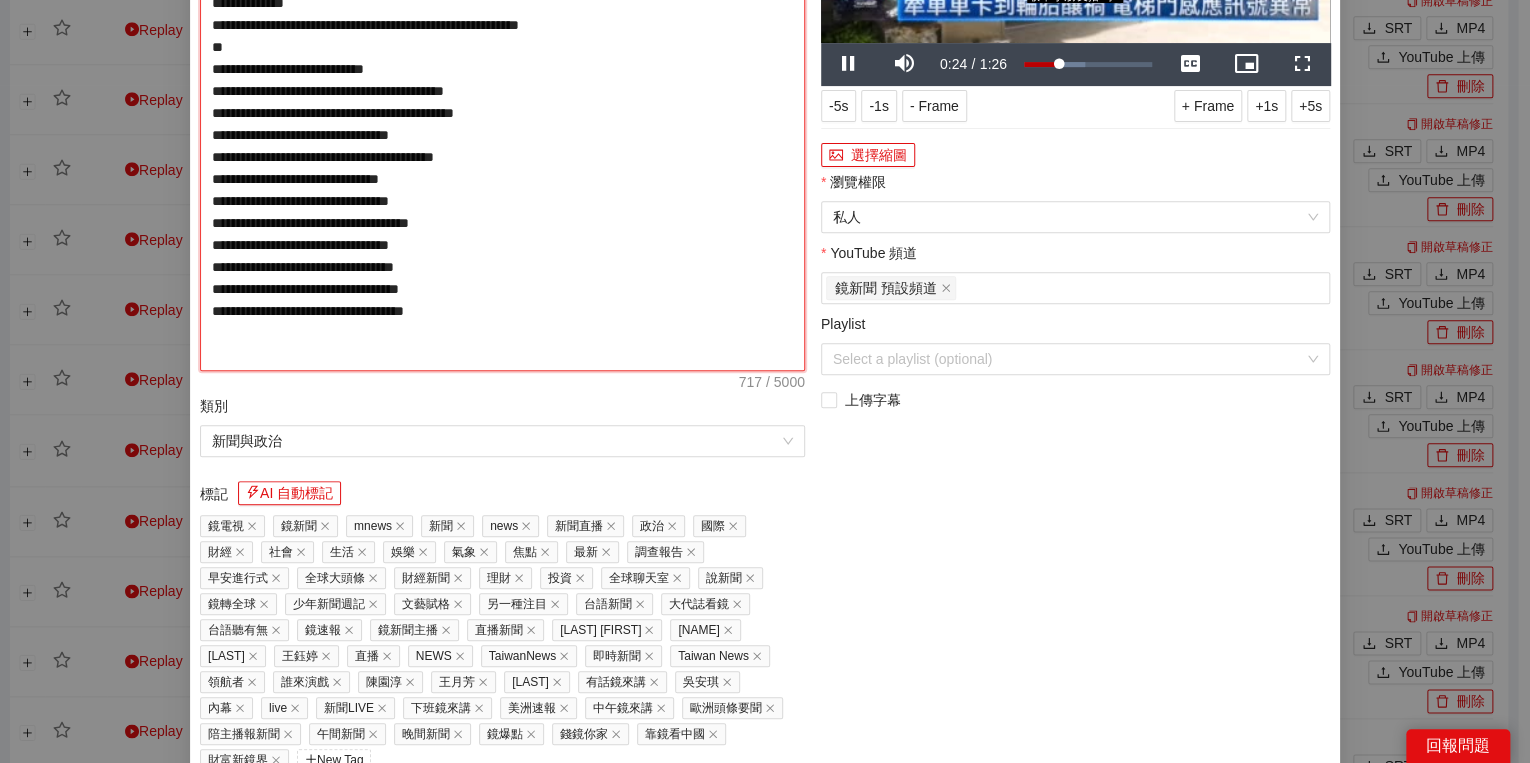 type on "**********" 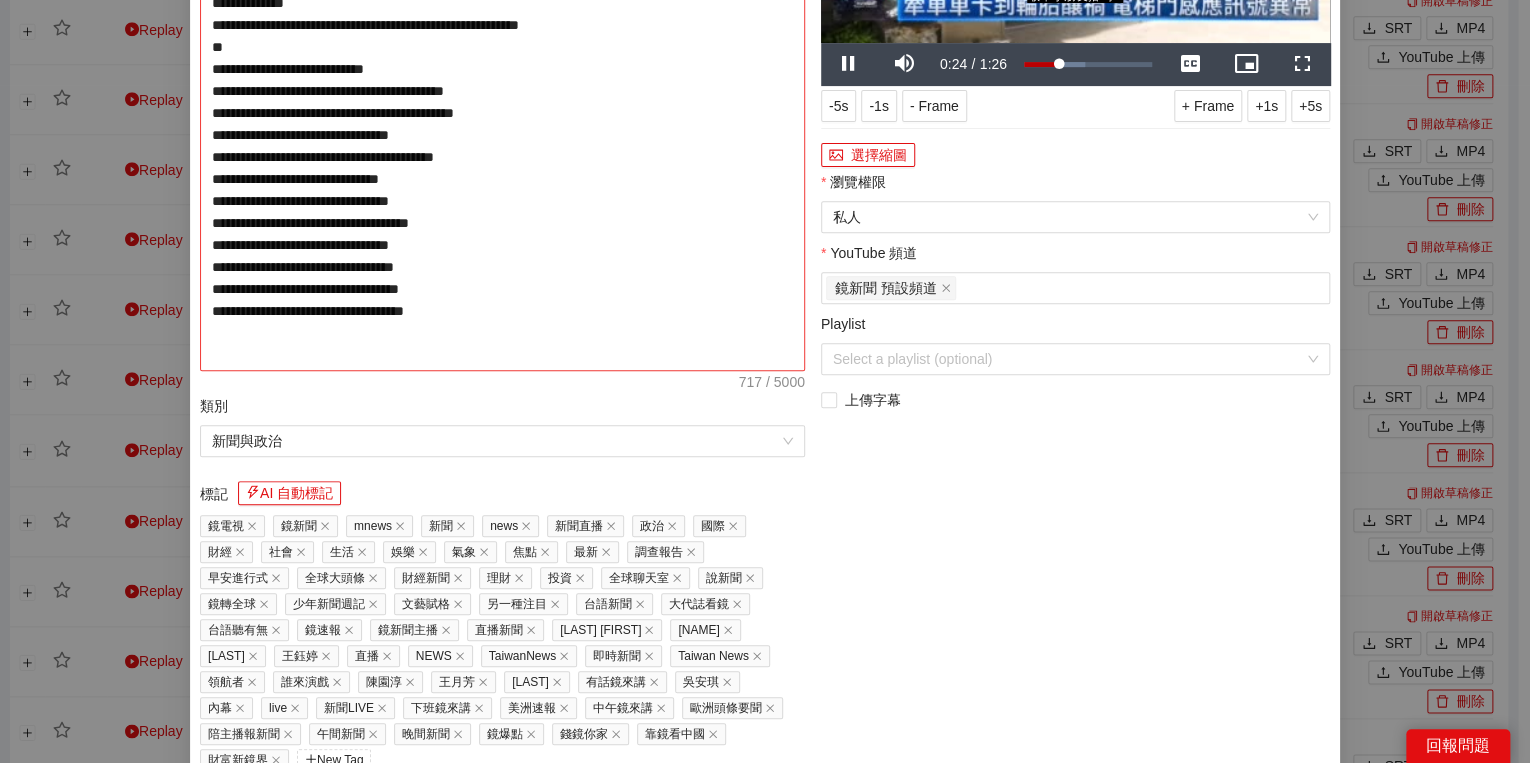 type on "**********" 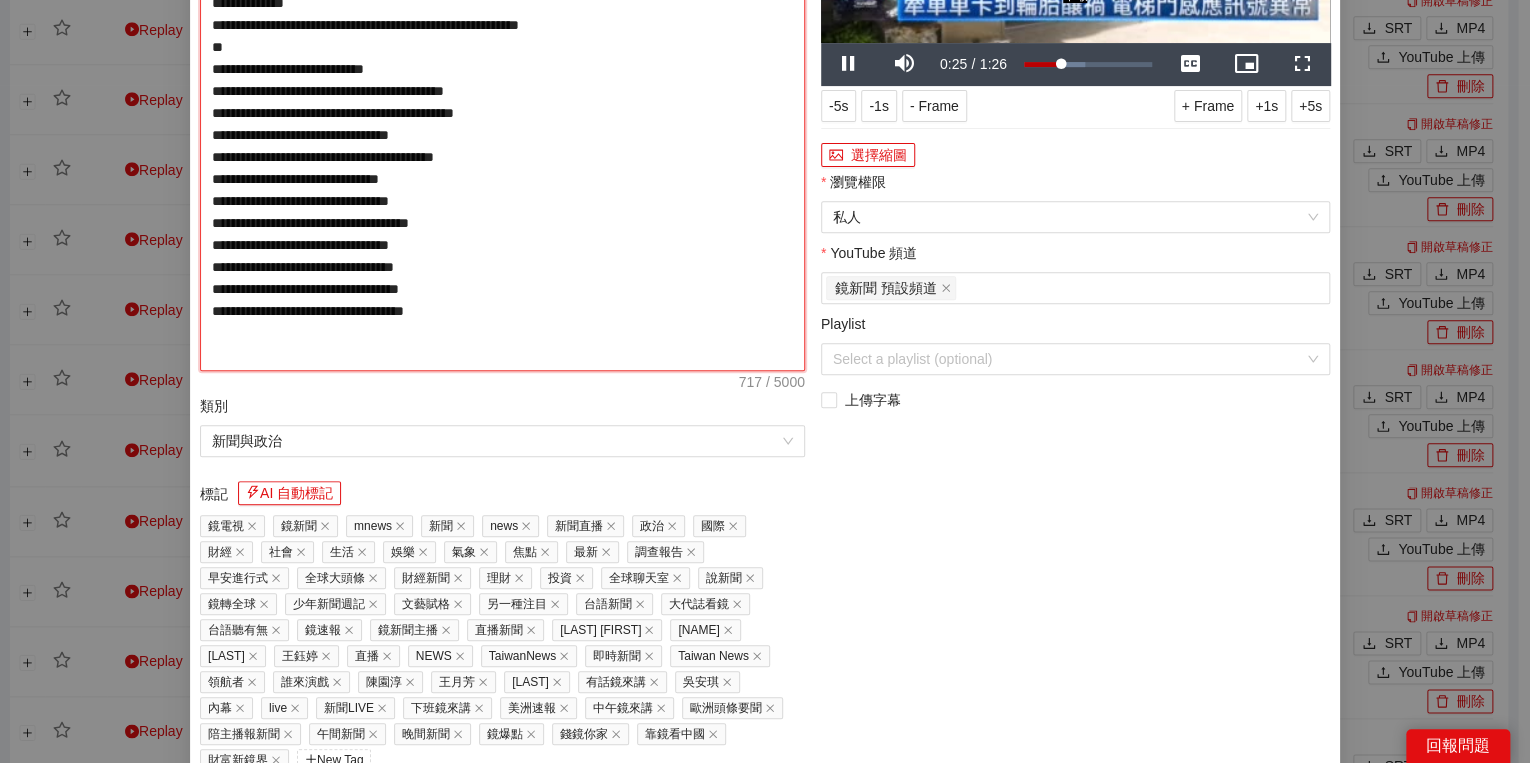click on "**********" at bounding box center (502, 124) 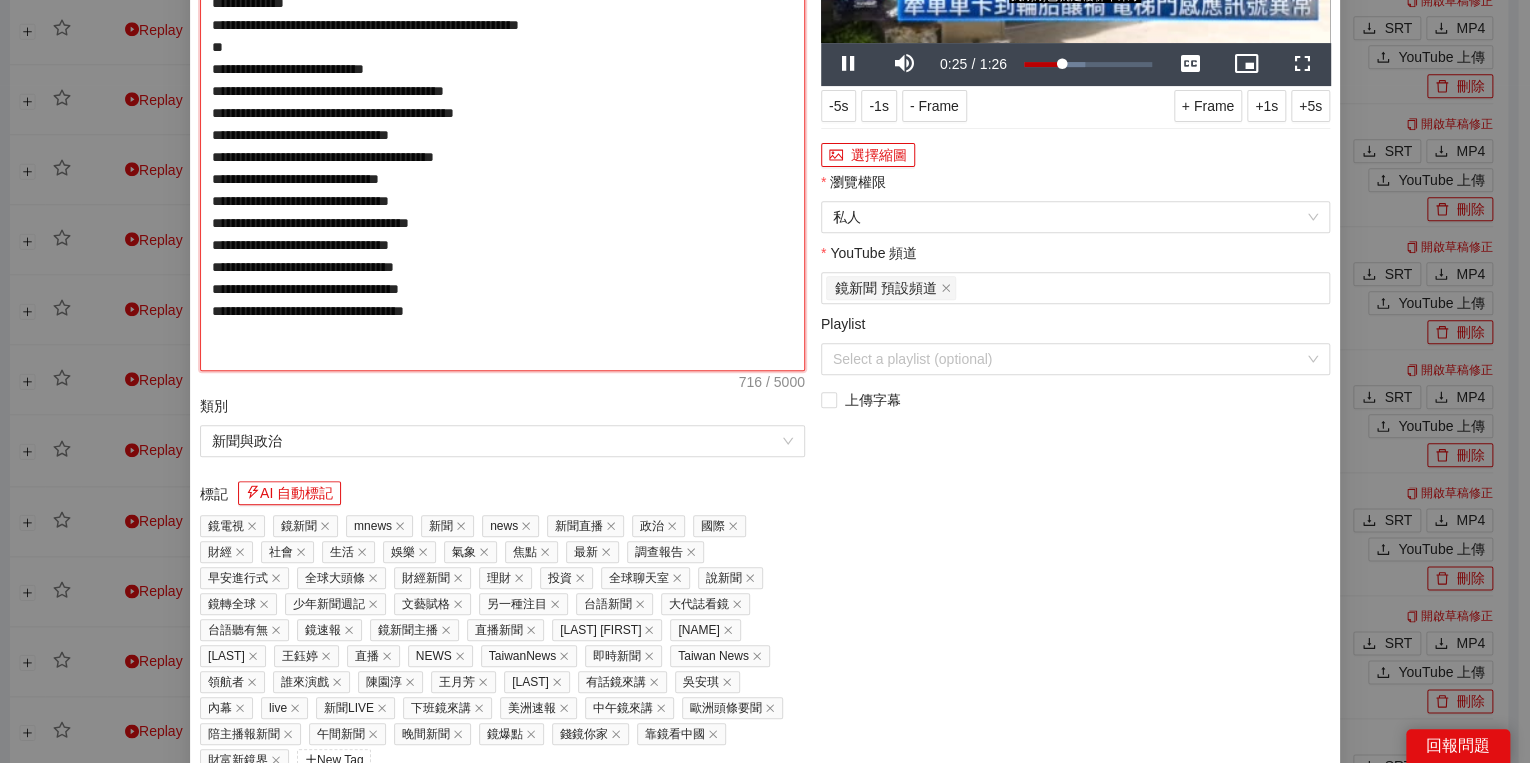 click on "**********" at bounding box center (502, 124) 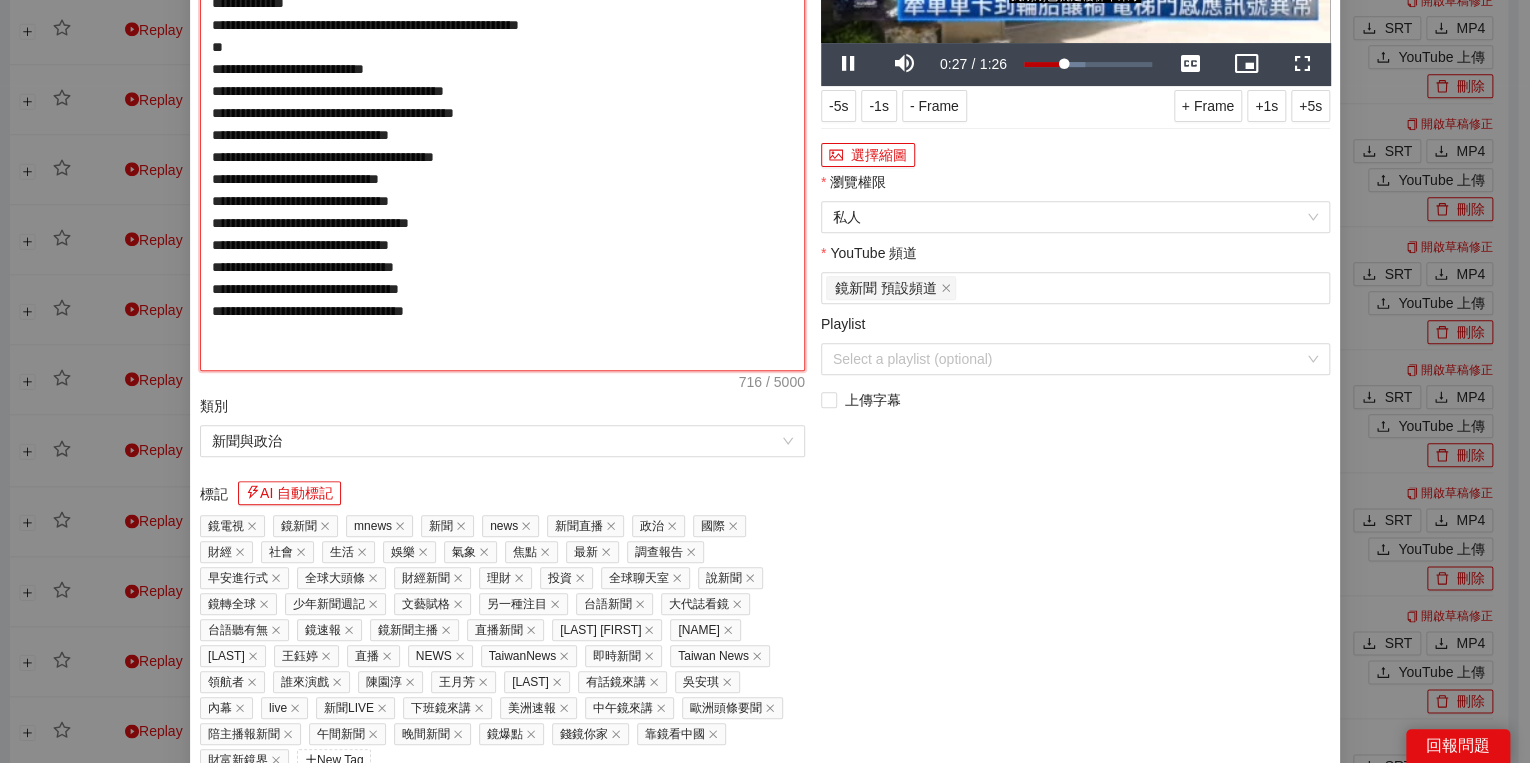 type on "**********" 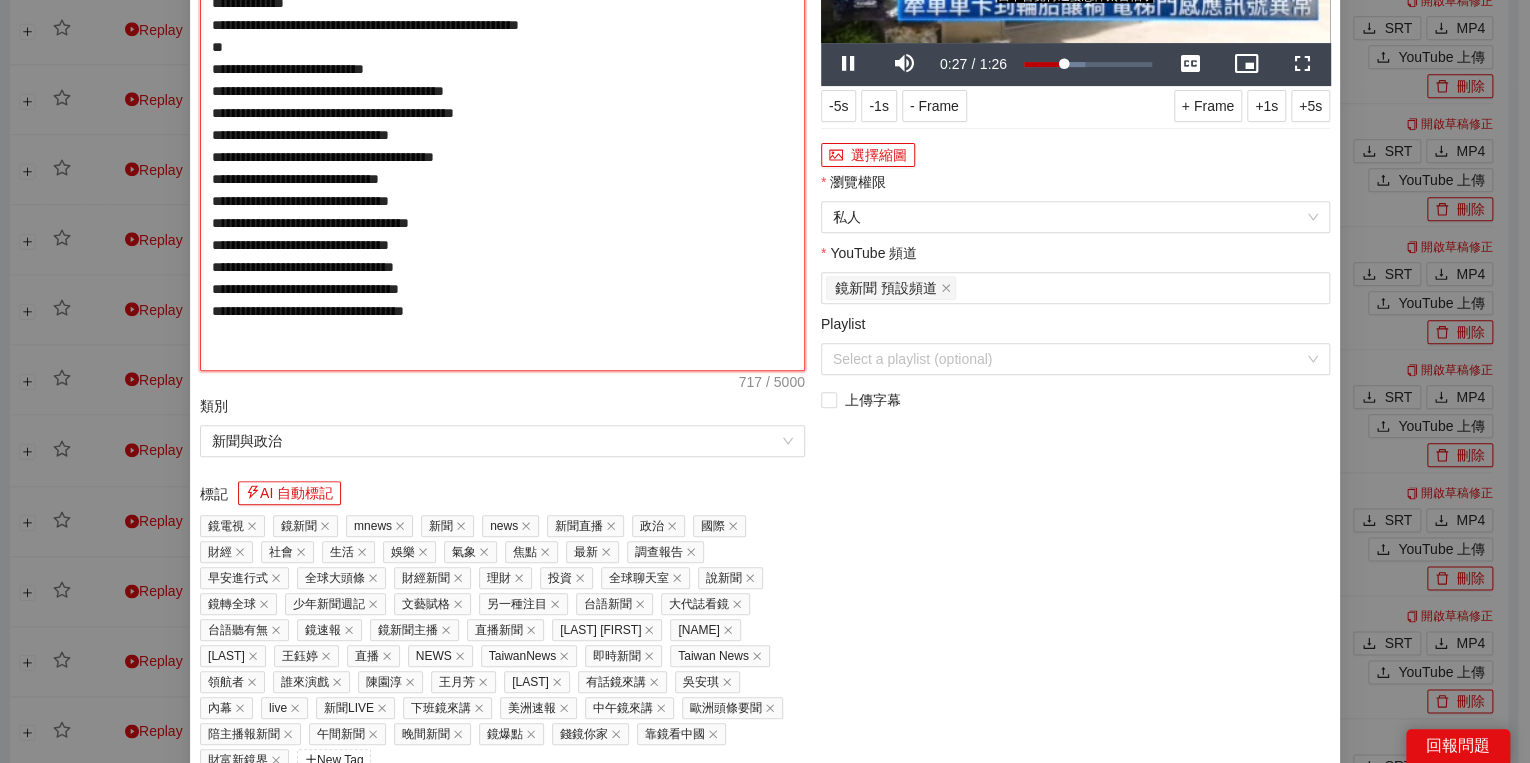type on "**********" 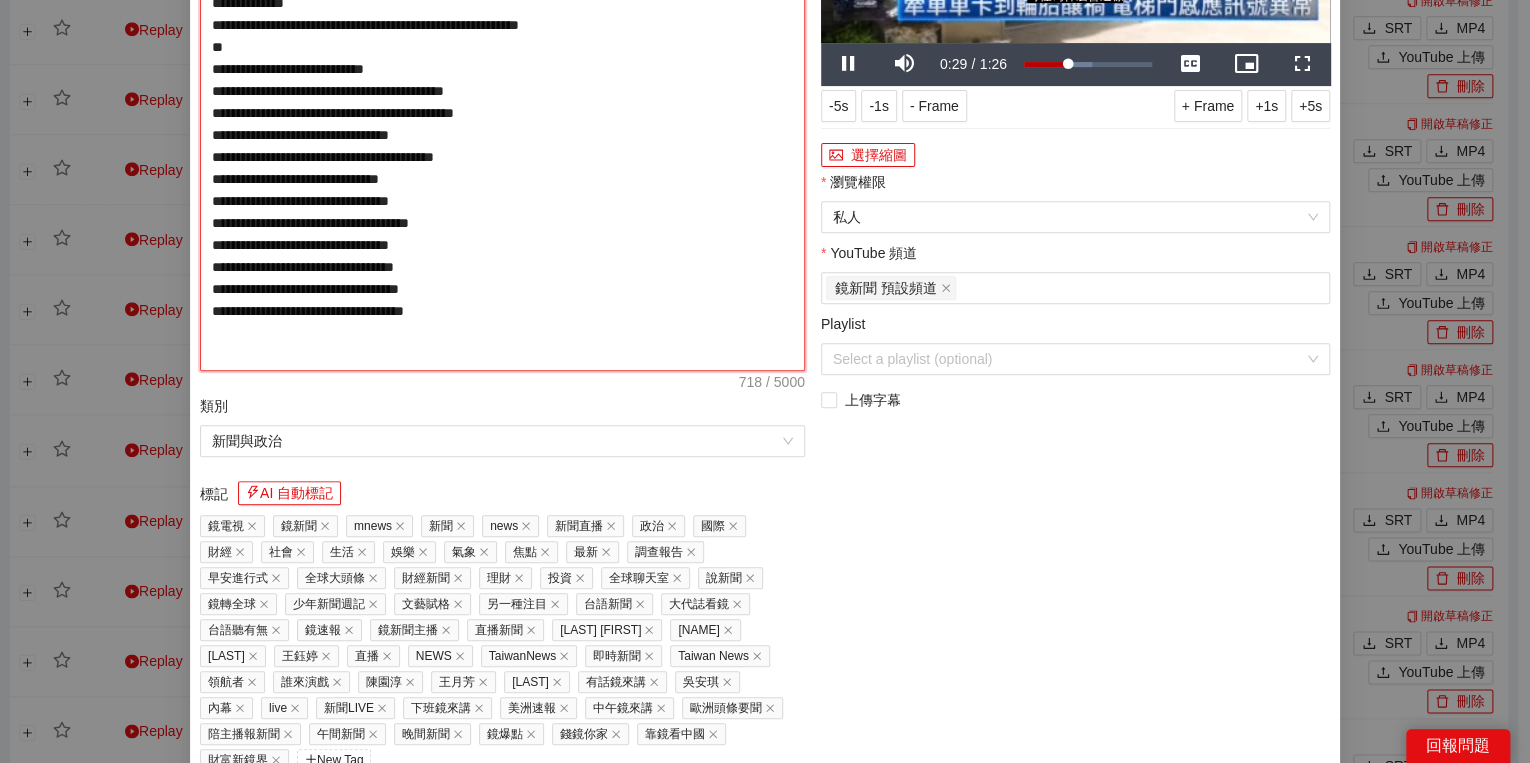 type on "**********" 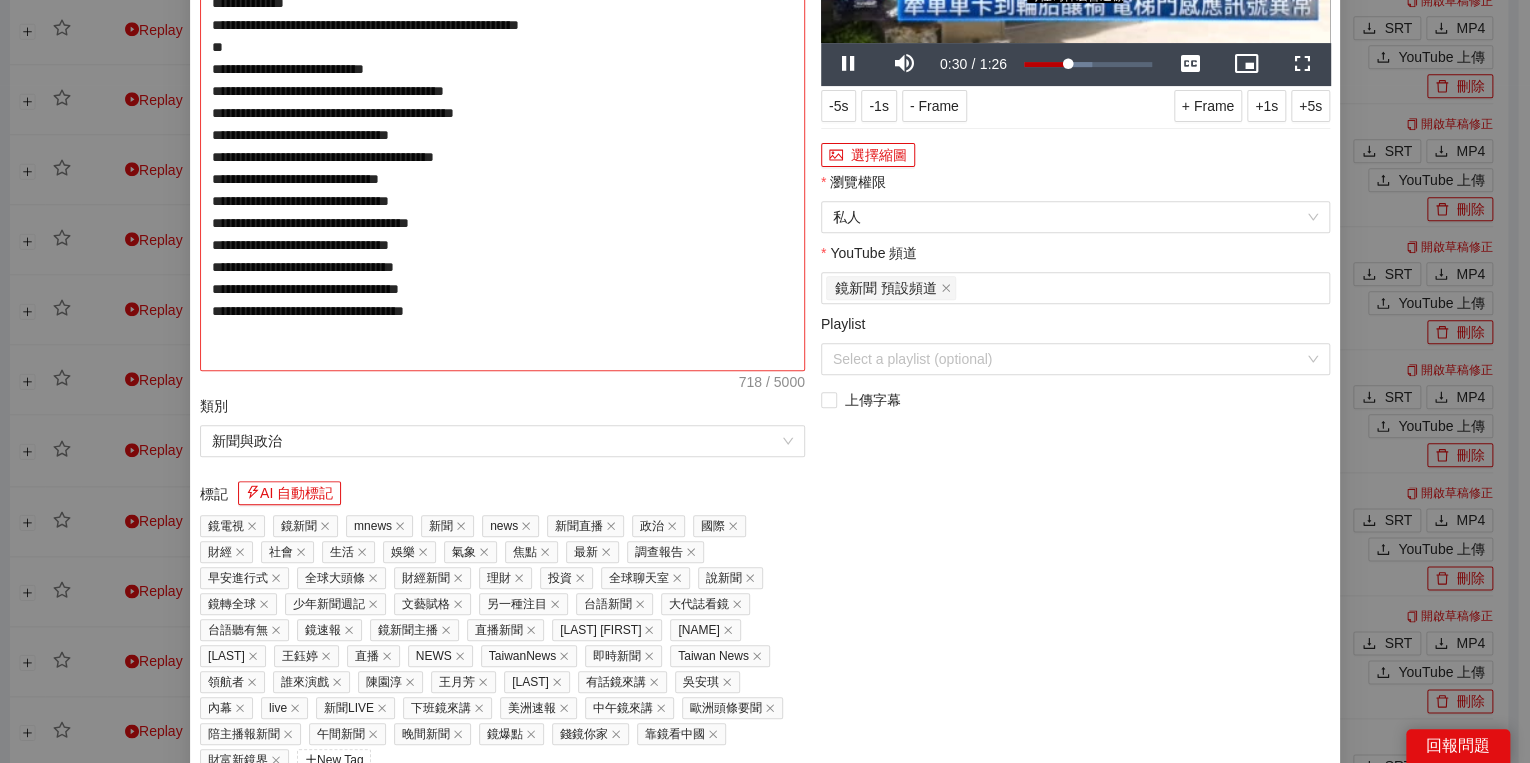 type on "**********" 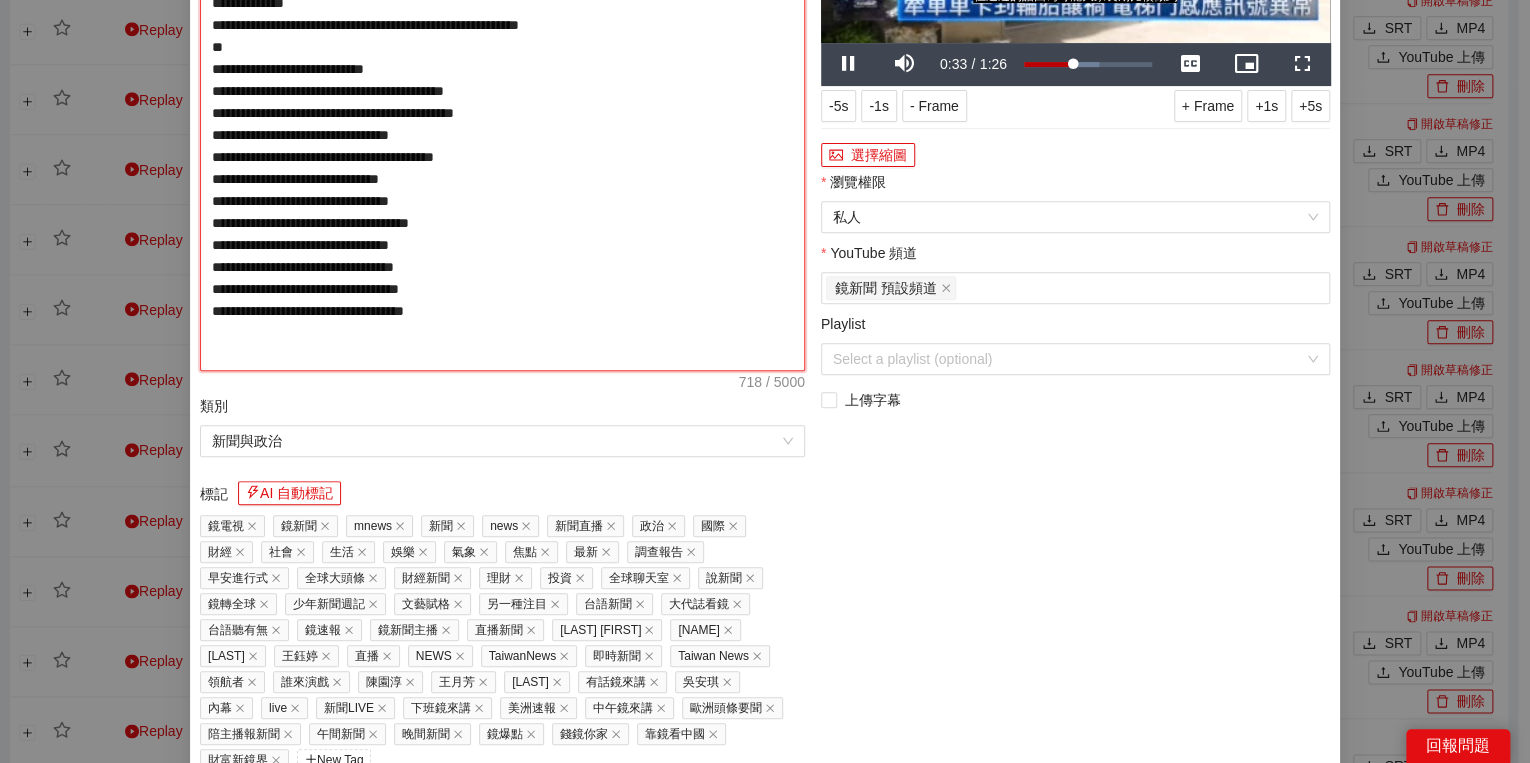 drag, startPoint x: 598, startPoint y: 252, endPoint x: 612, endPoint y: 248, distance: 14.56022 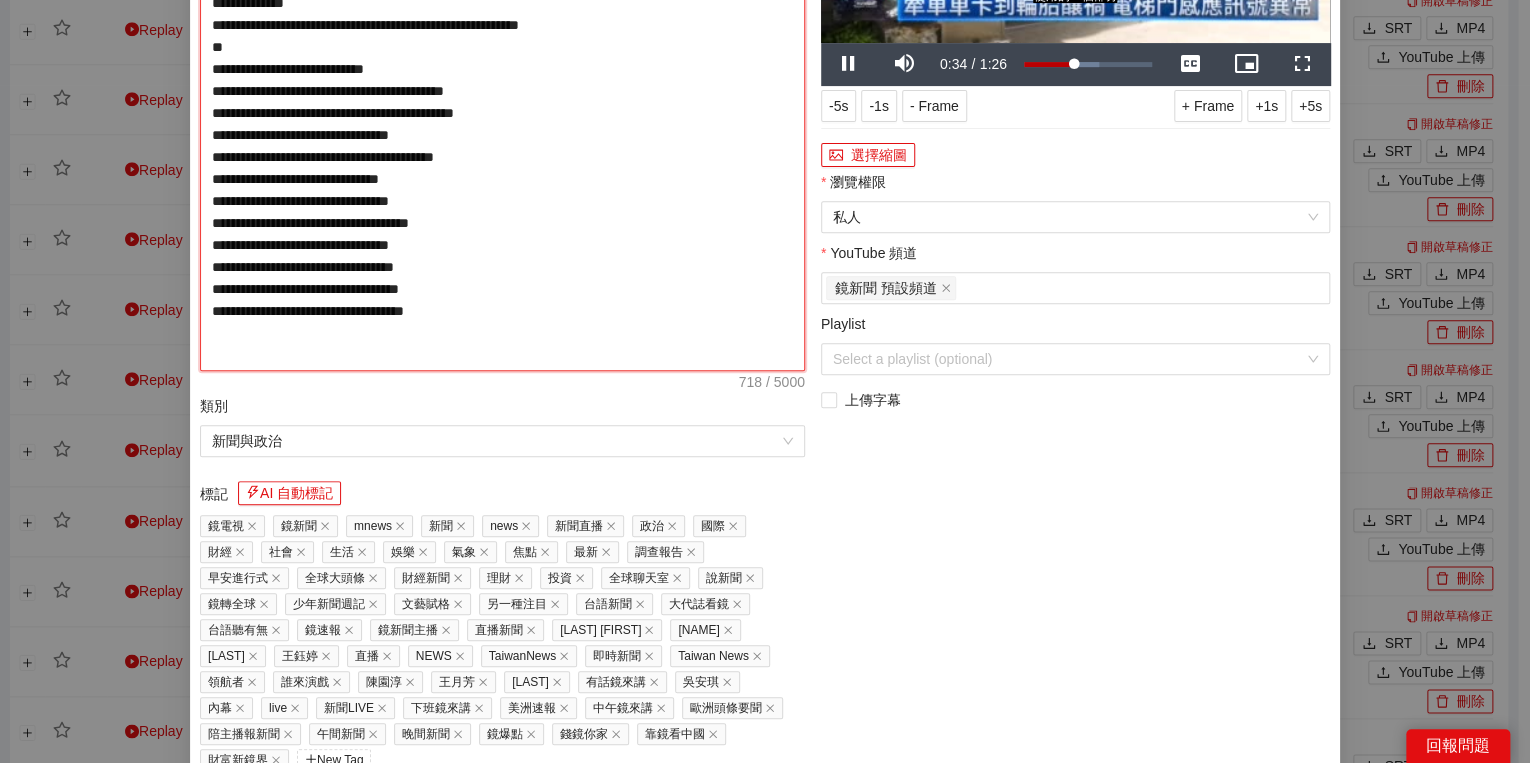 type on "**********" 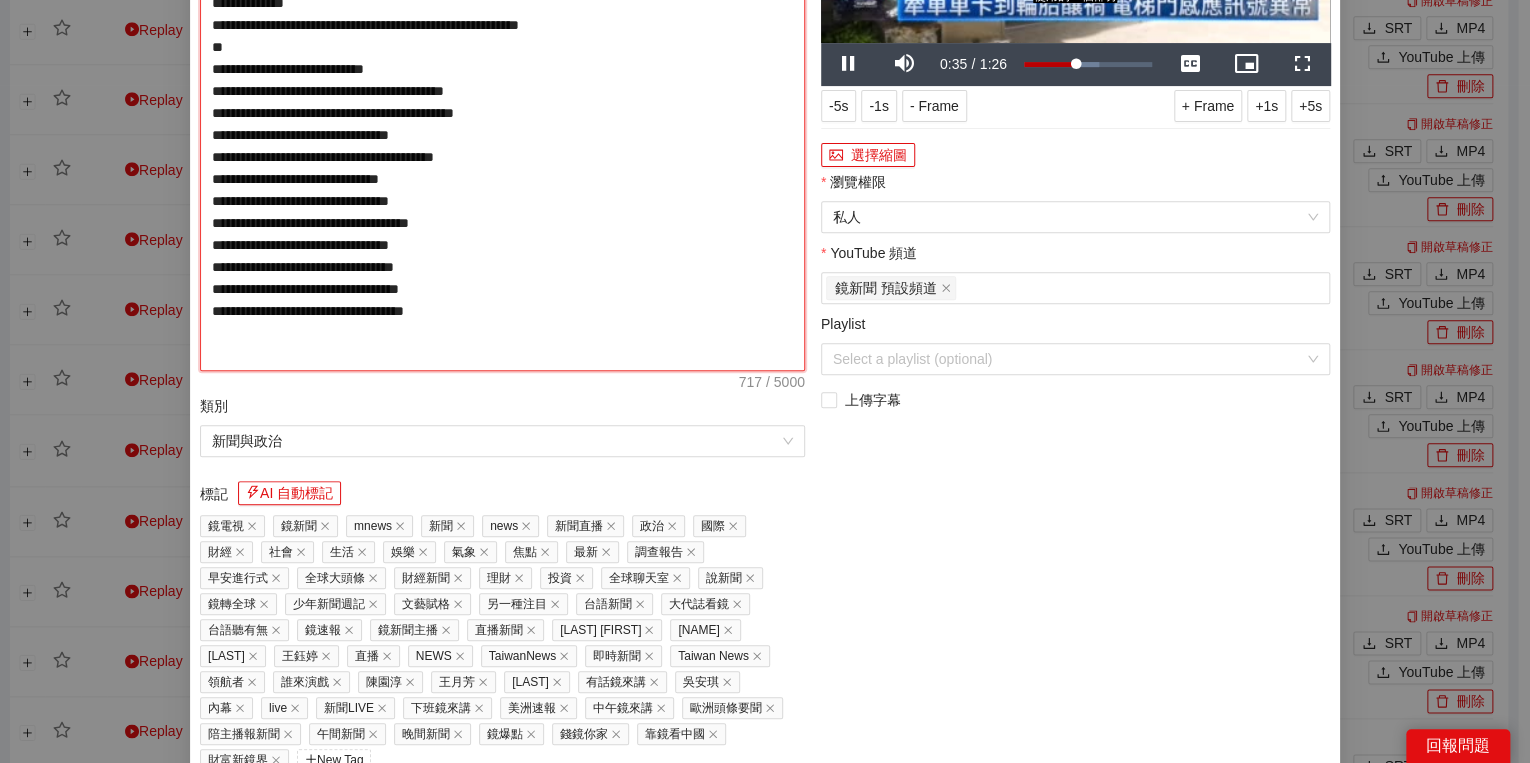 click on "**********" at bounding box center [502, 124] 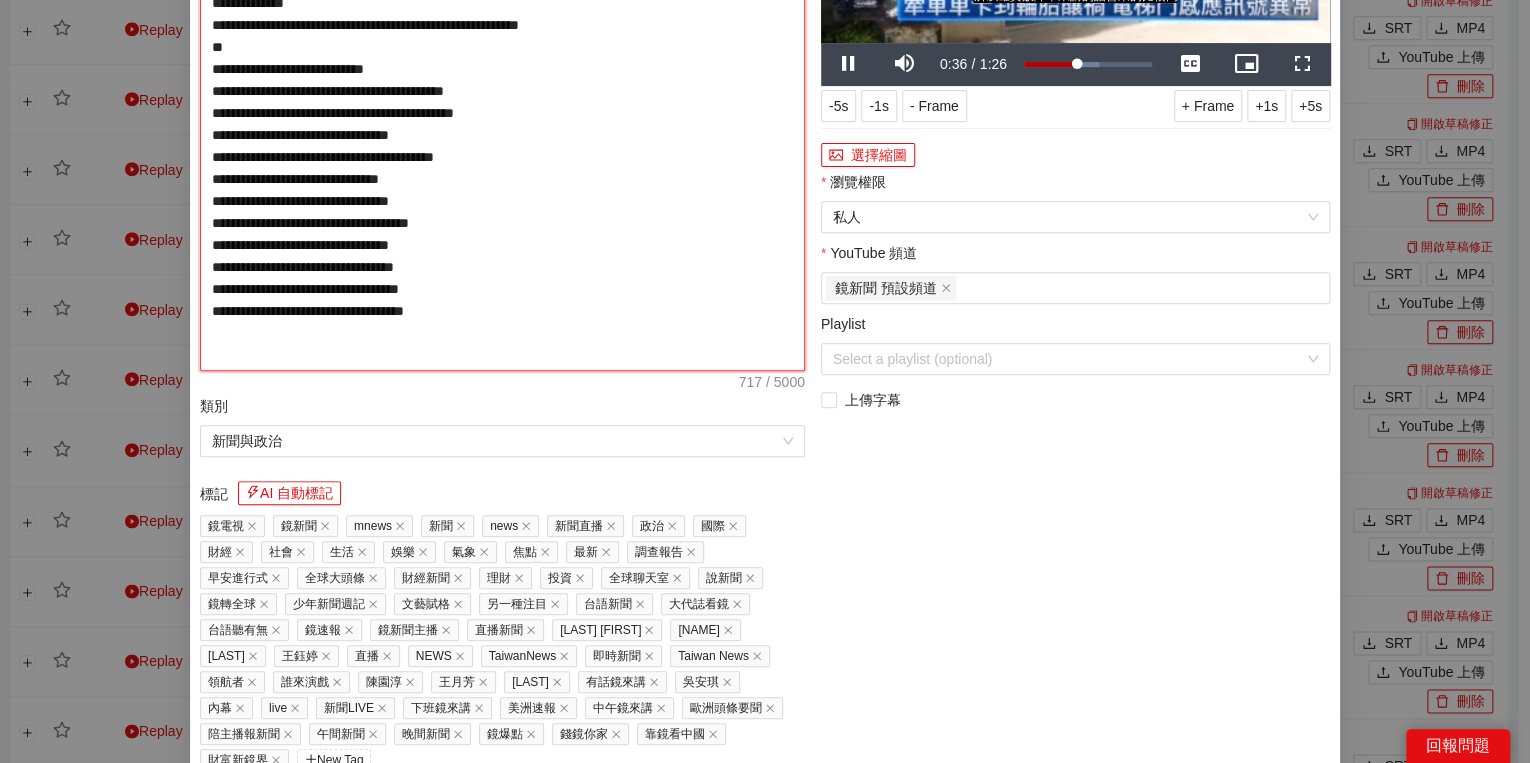 type on "**********" 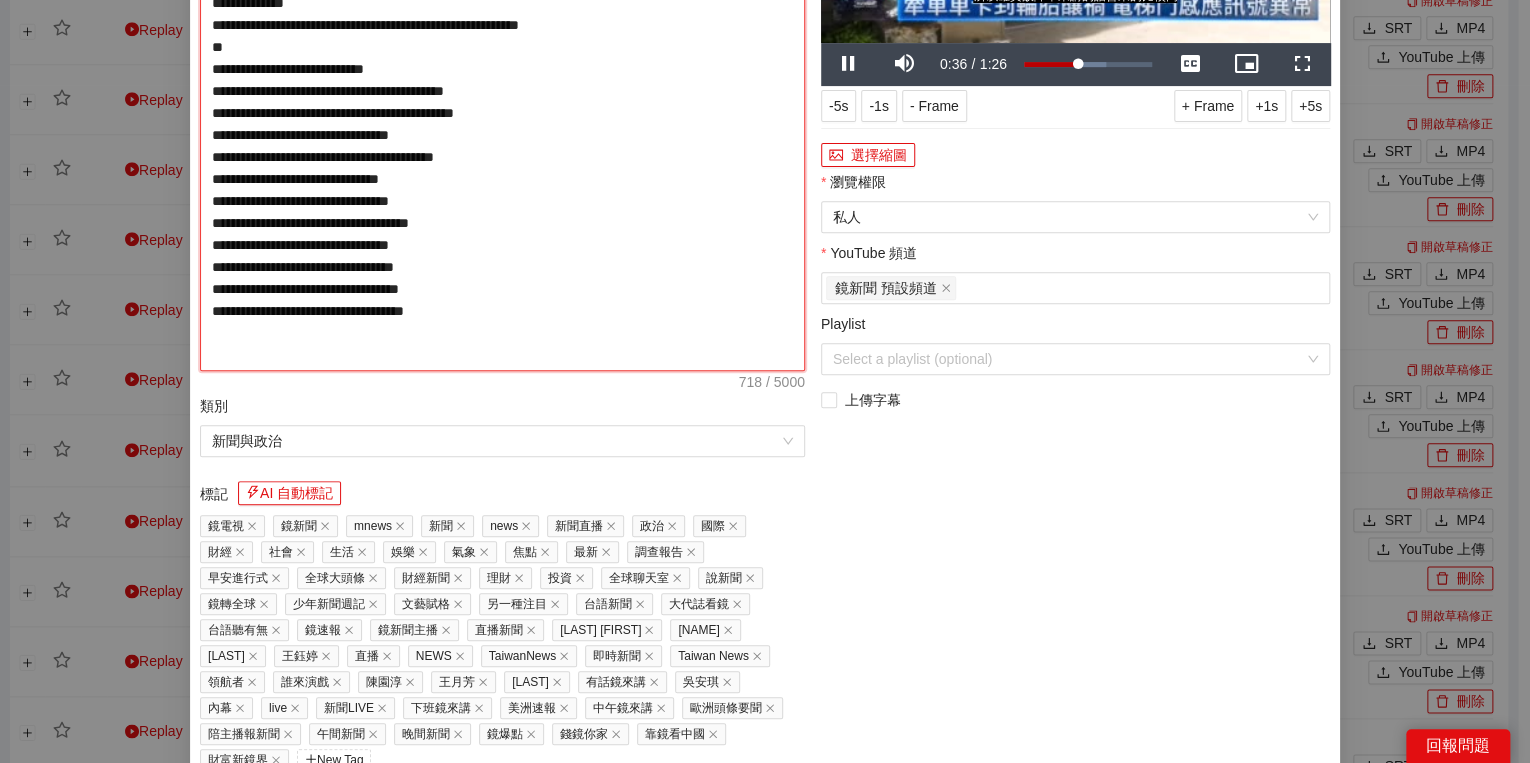 type on "**********" 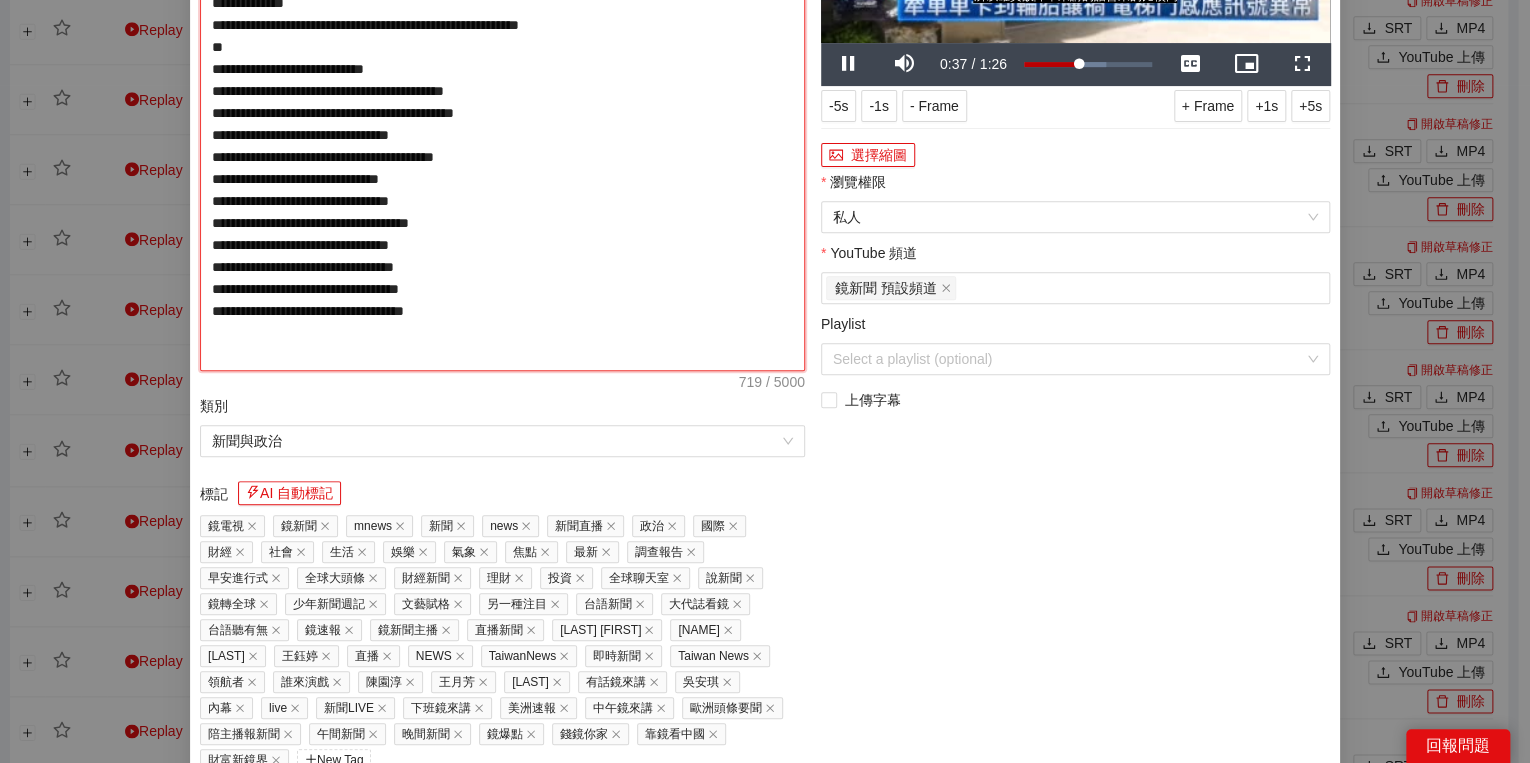 click on "**********" at bounding box center (502, 124) 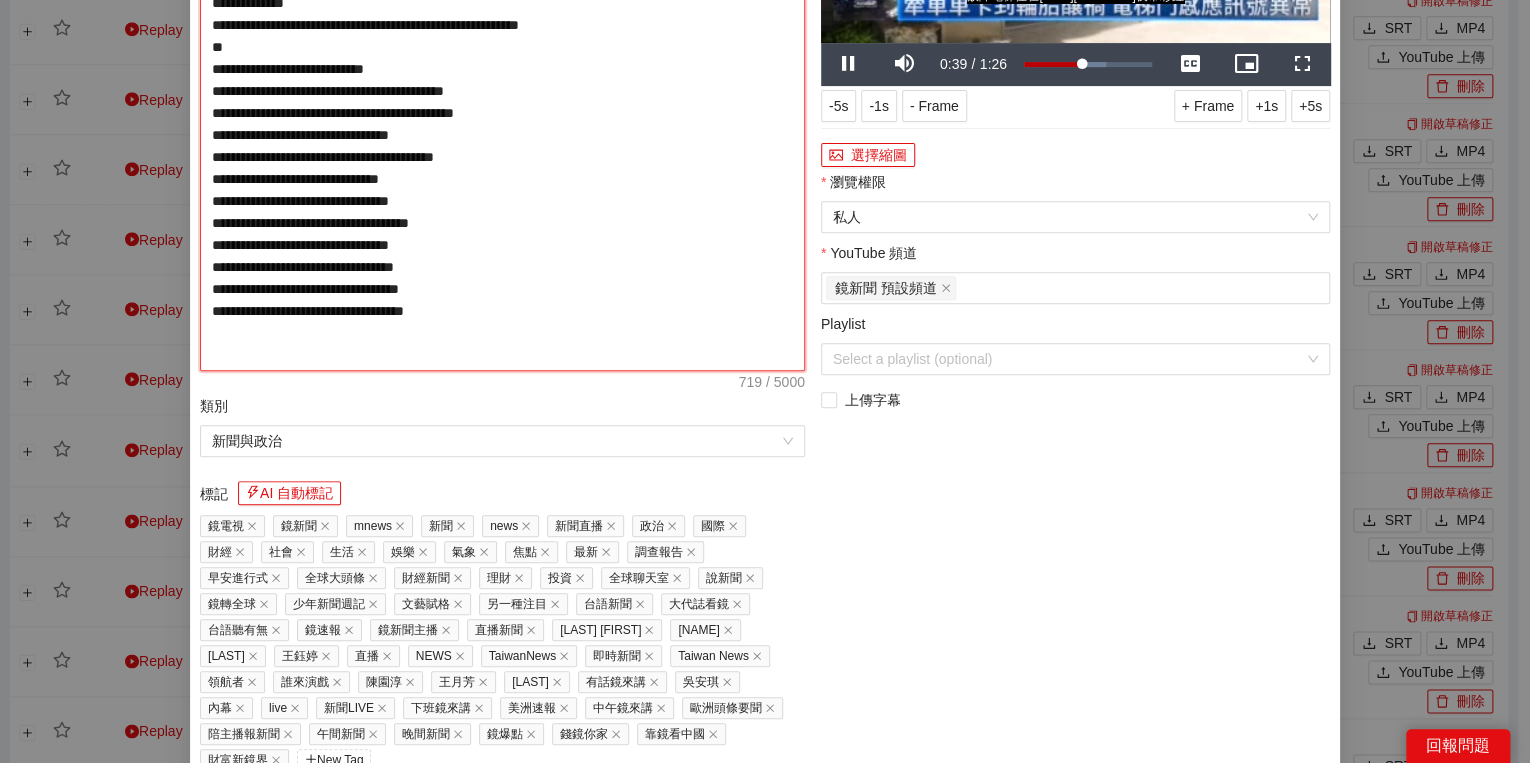 type on "**********" 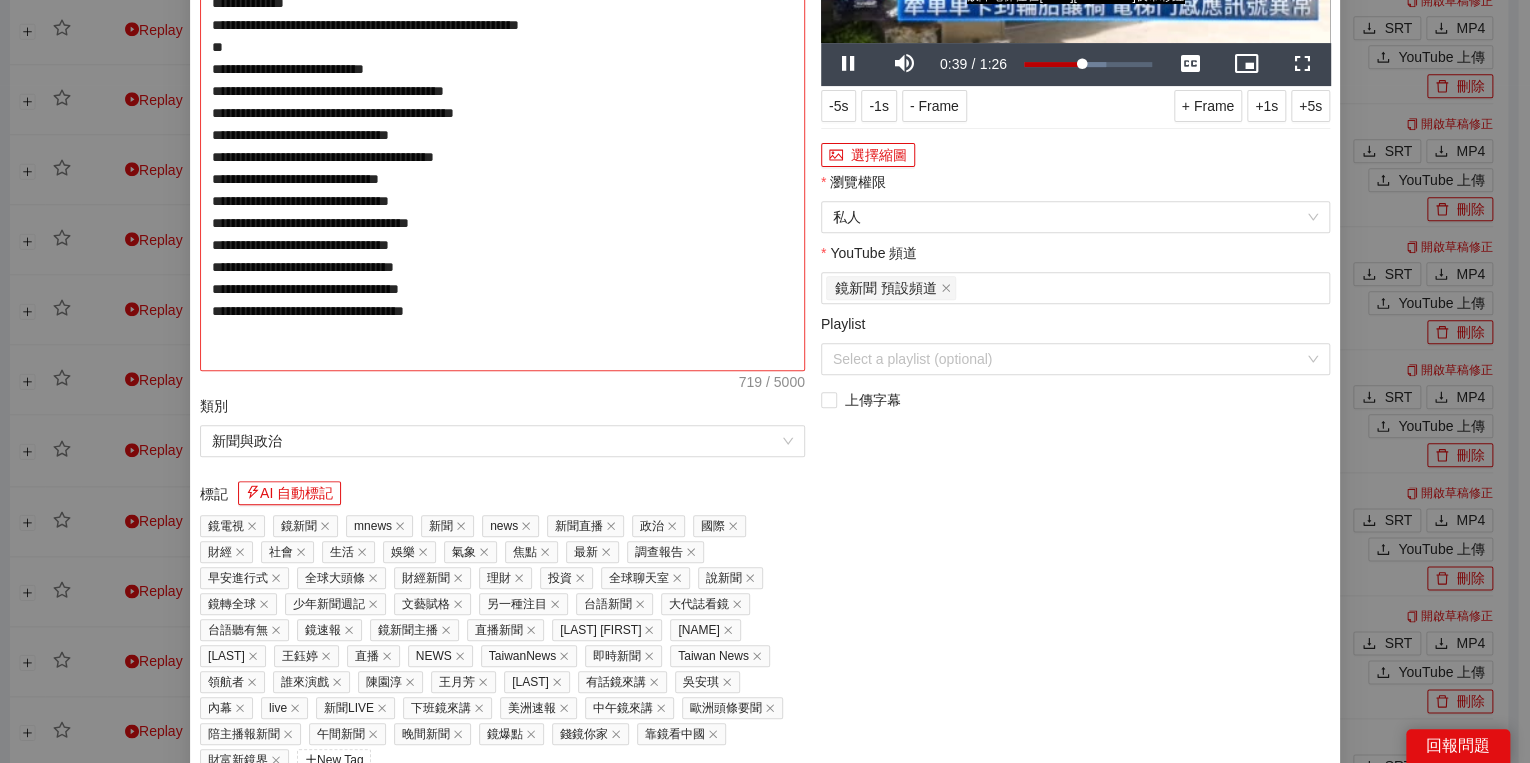 type on "**********" 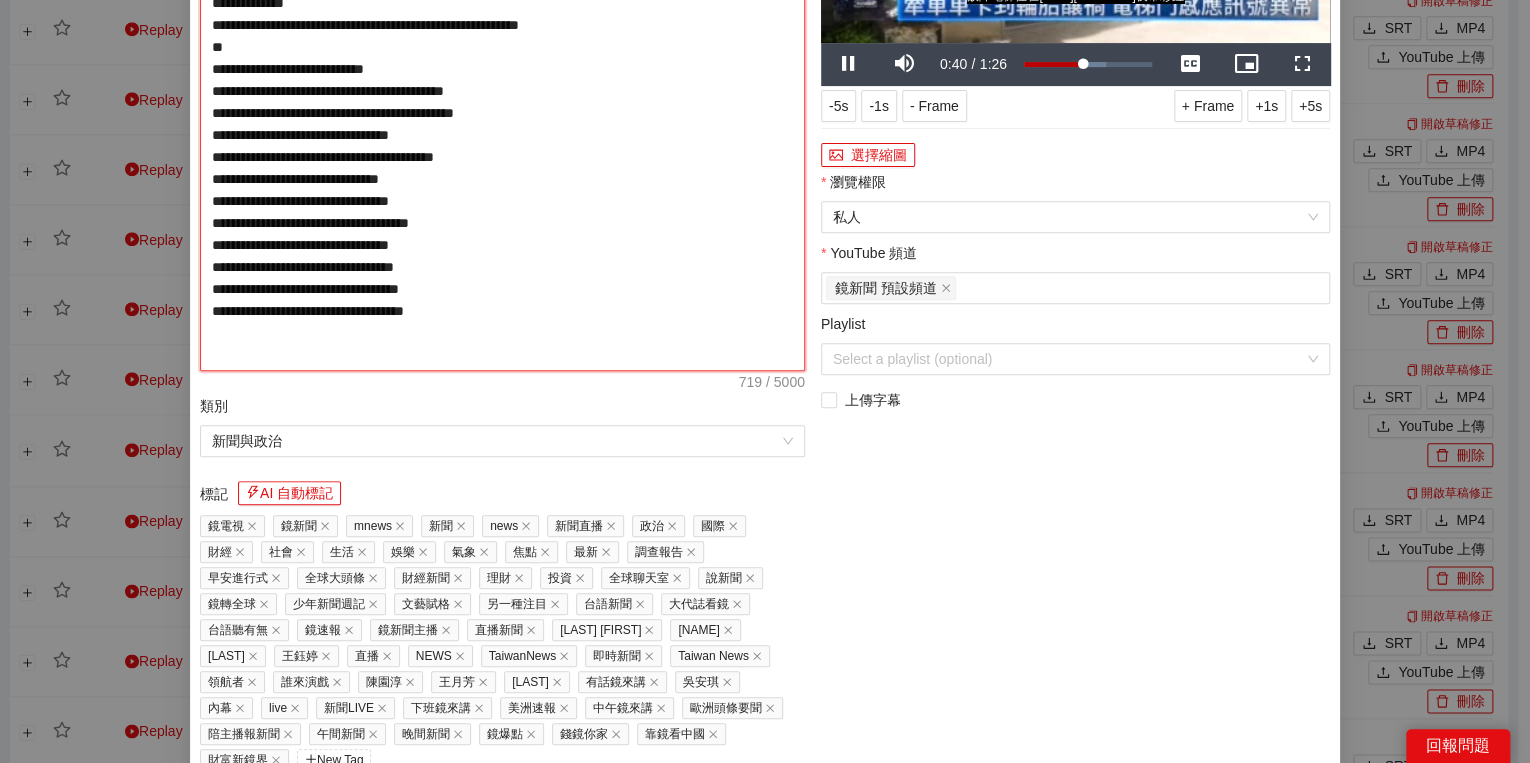 click on "**********" at bounding box center (502, 124) 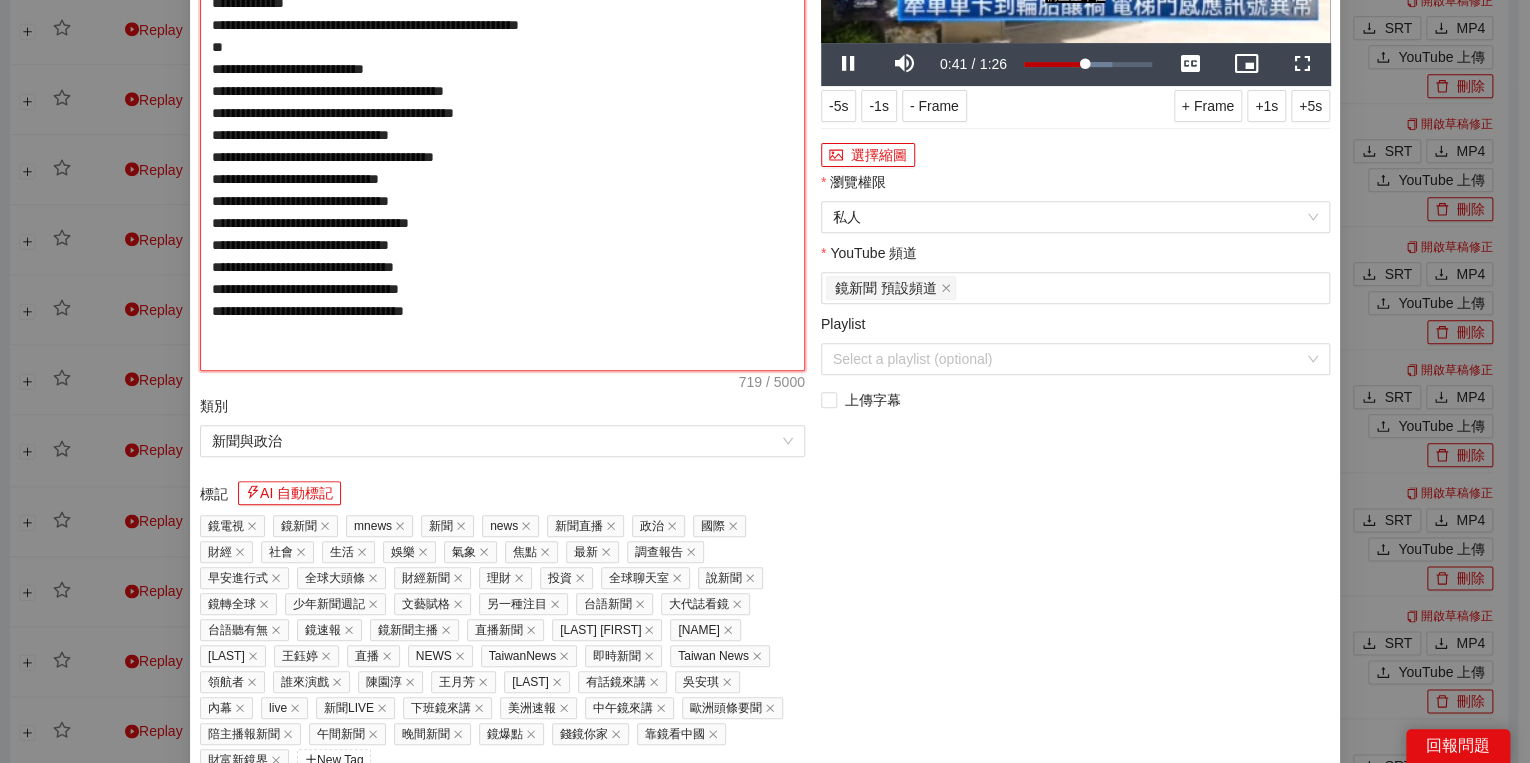 type on "**********" 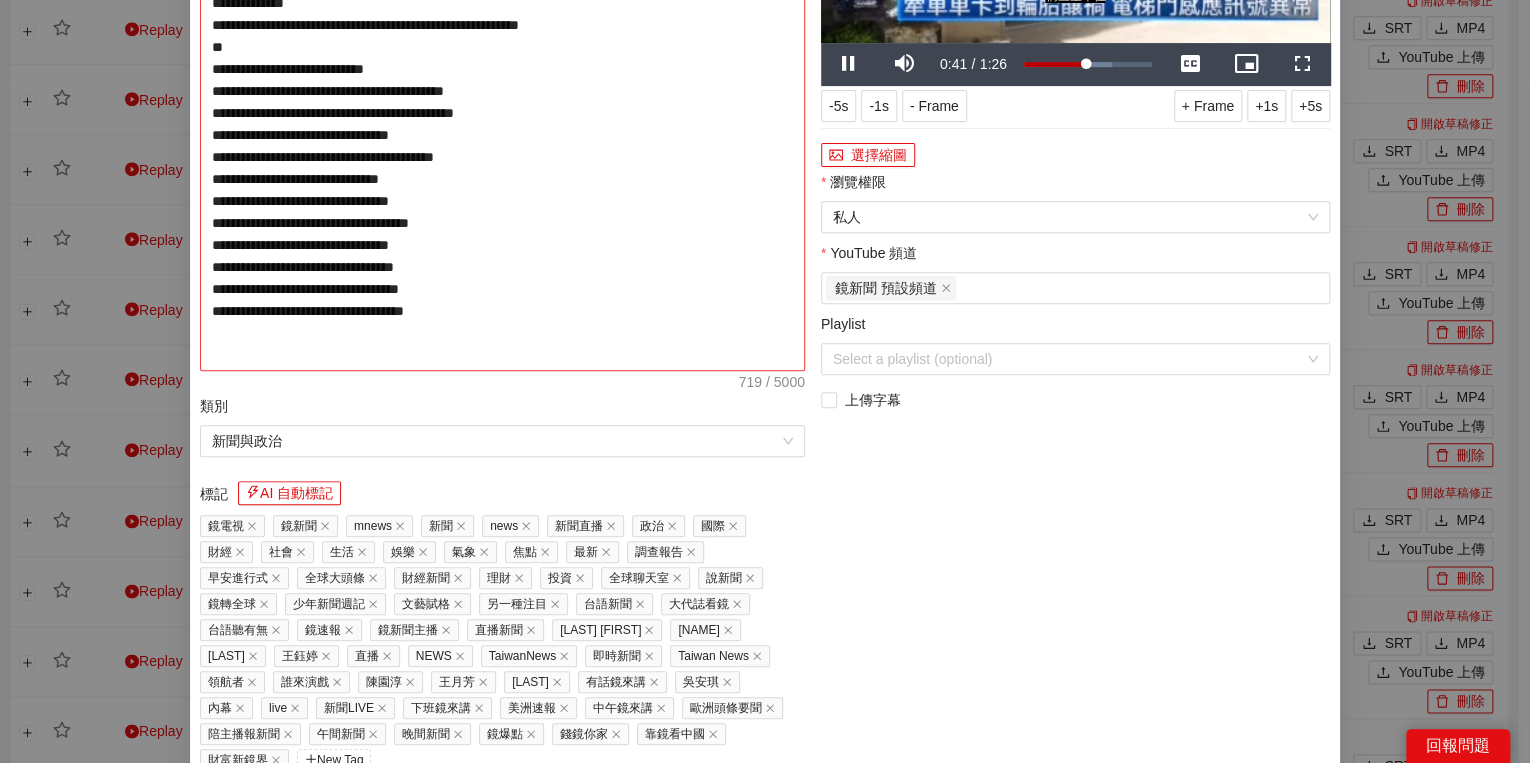 type on "**********" 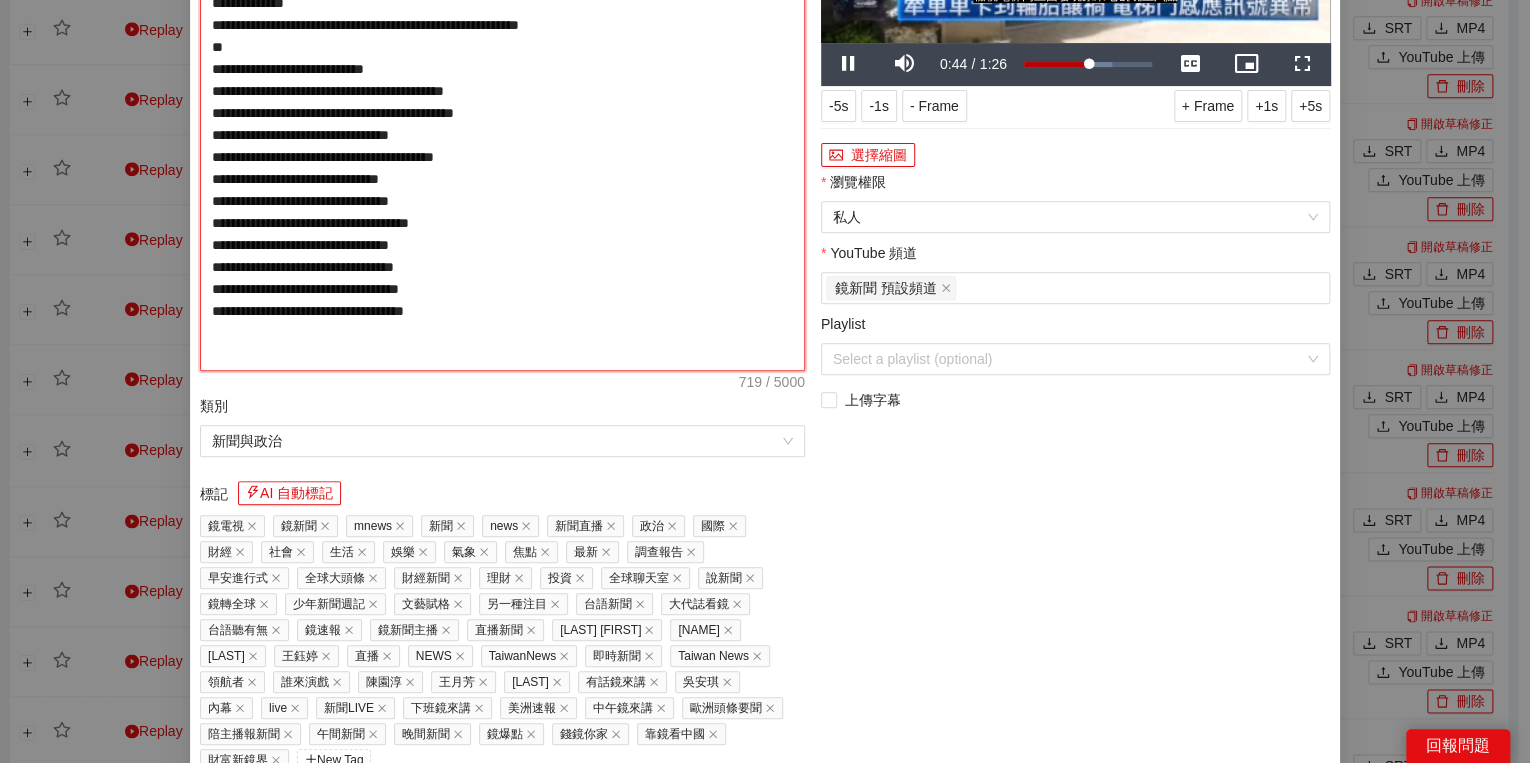 type on "**********" 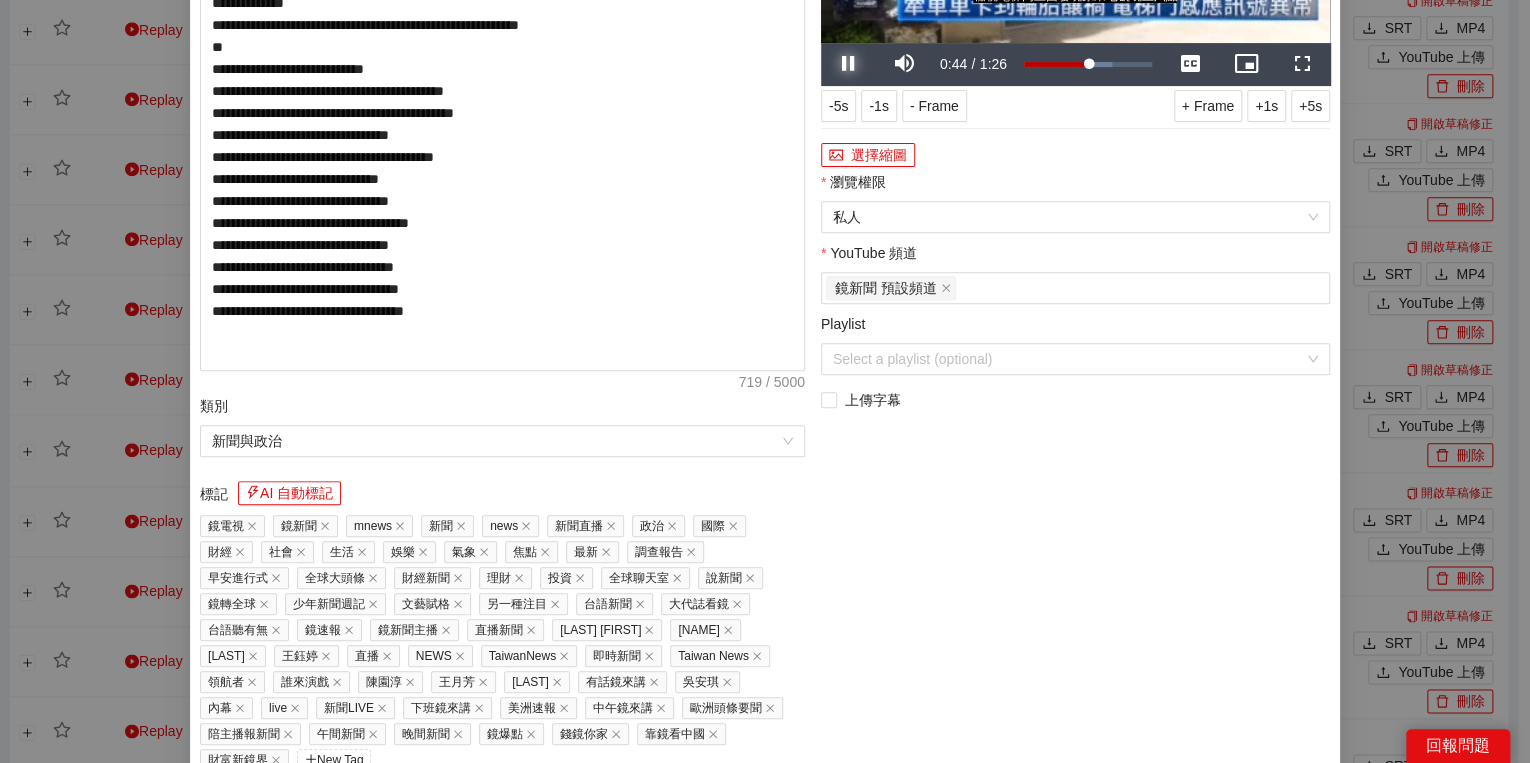 click at bounding box center (849, 64) 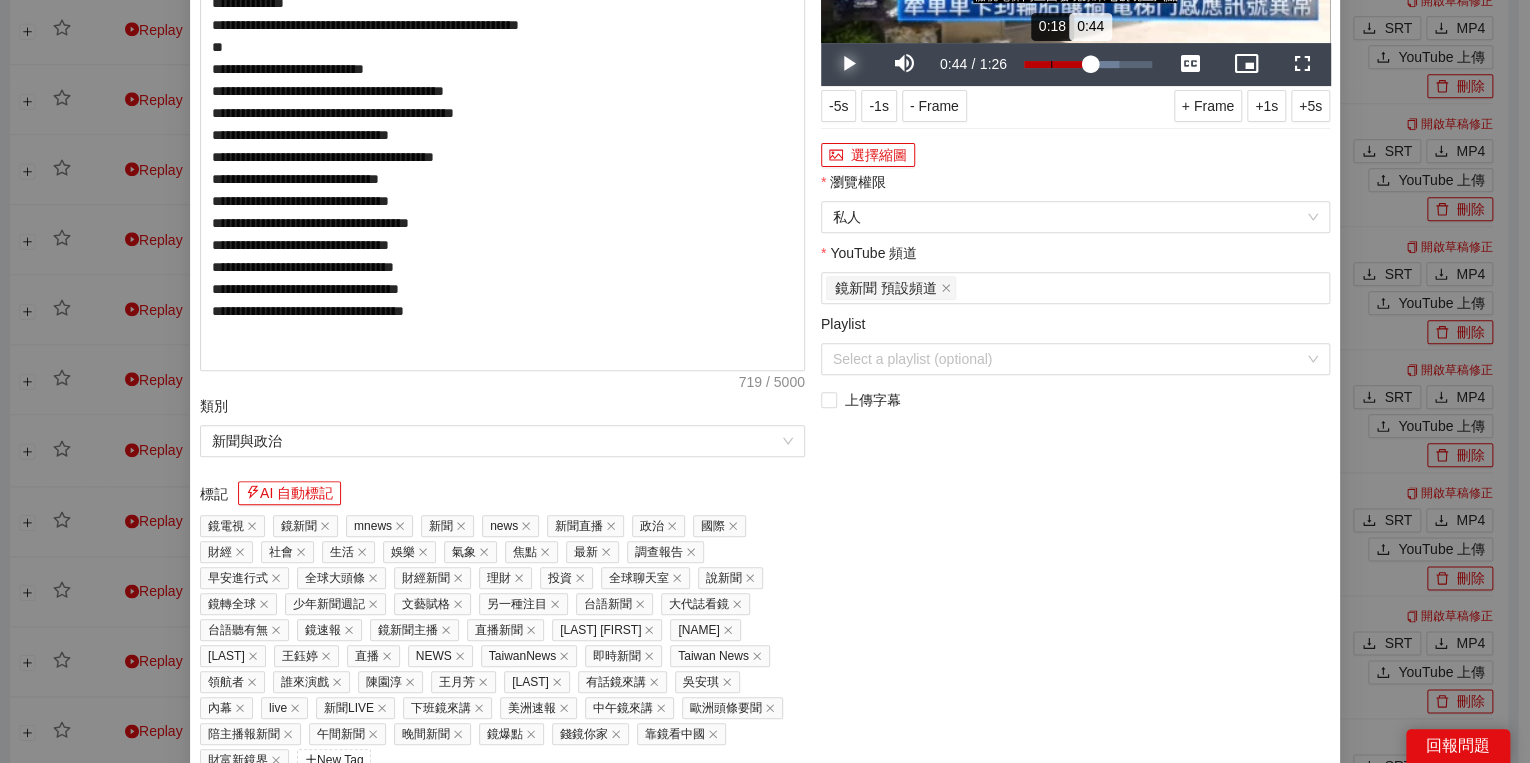 click on "Loaded :  74.36% 0:18 0:44" at bounding box center [1088, 64] 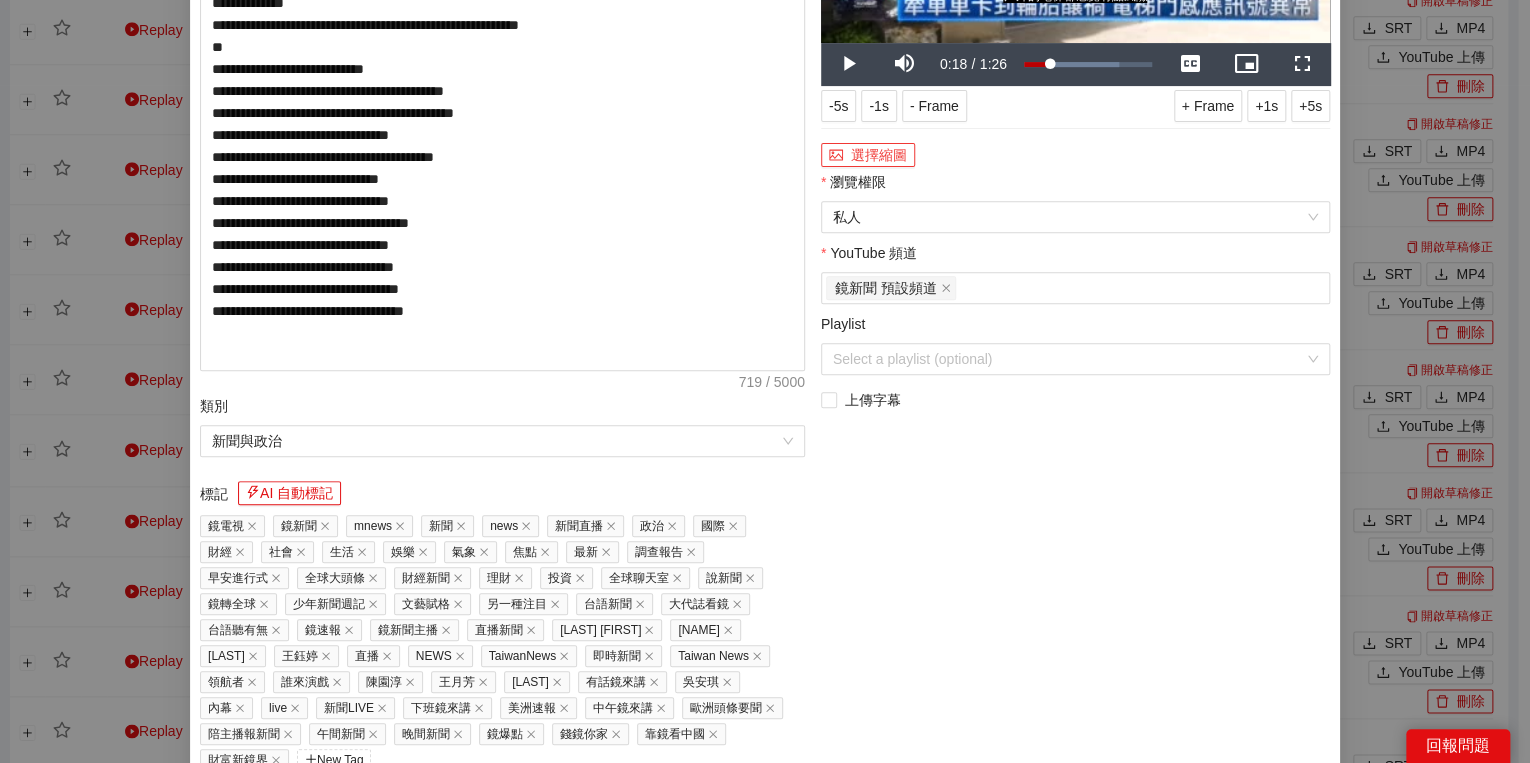 click on "選擇縮圖" at bounding box center [868, 155] 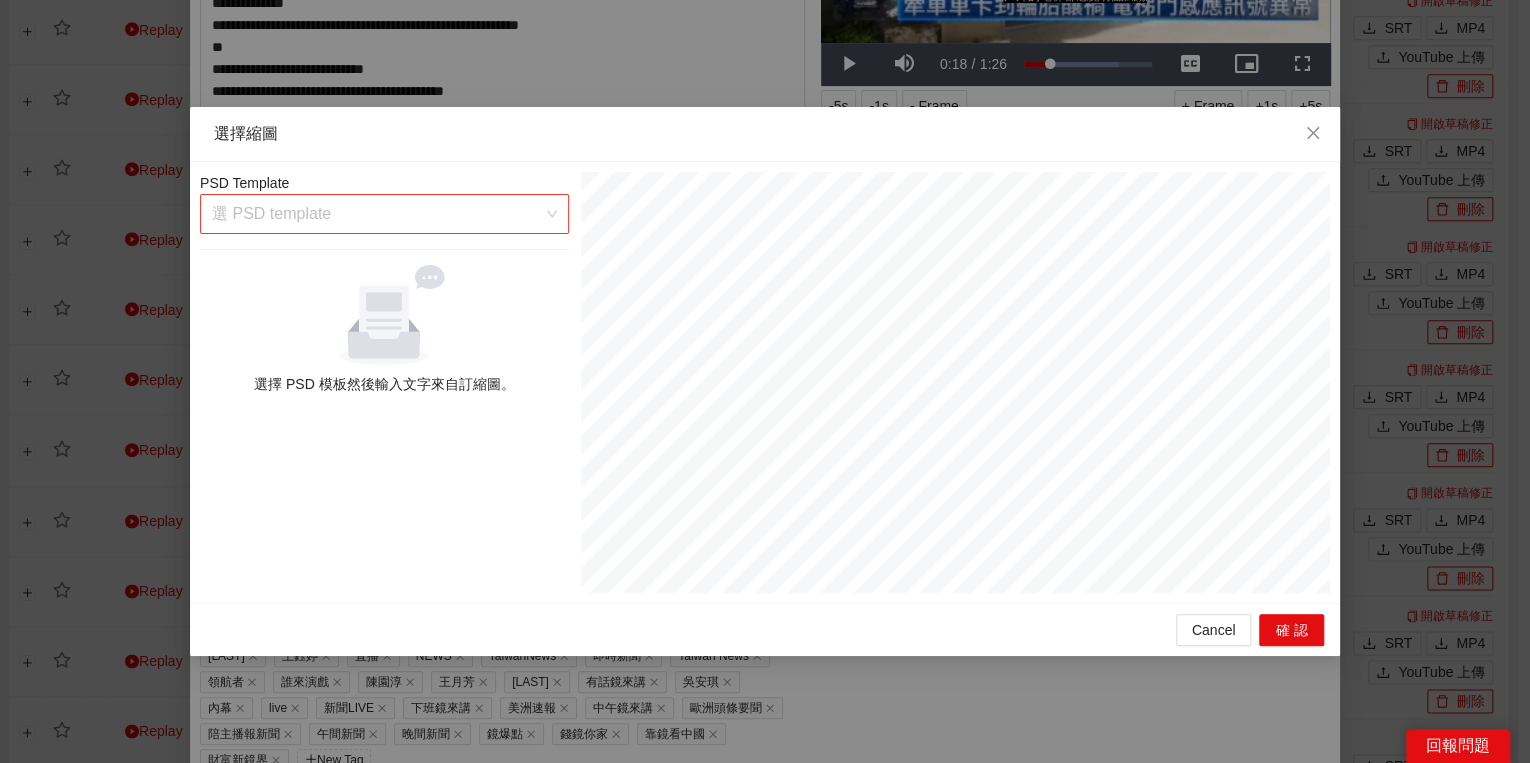 click on "選 PSD template" at bounding box center [384, 214] 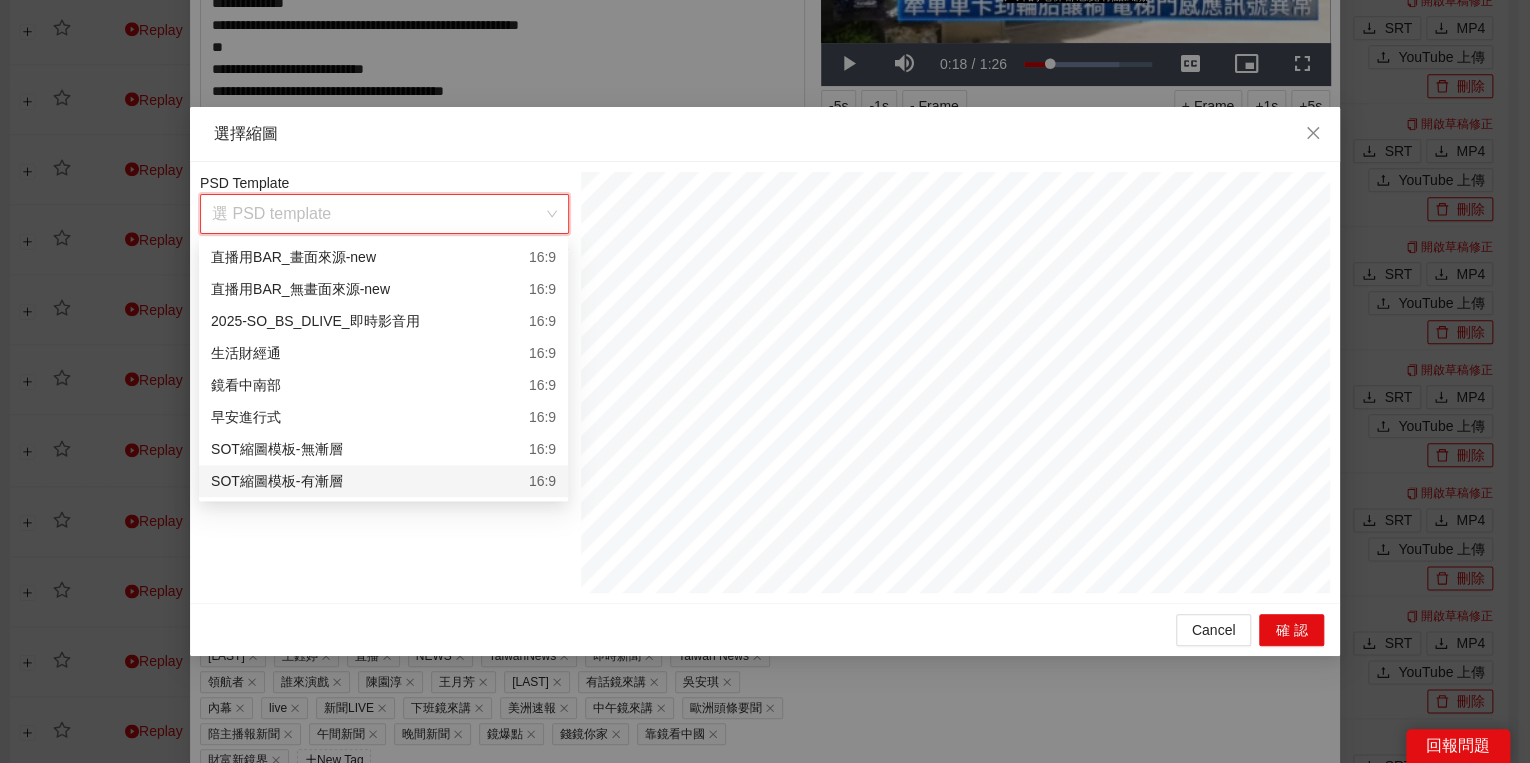 click on "SOT縮圖模板-有漸層 16:9" at bounding box center (383, 481) 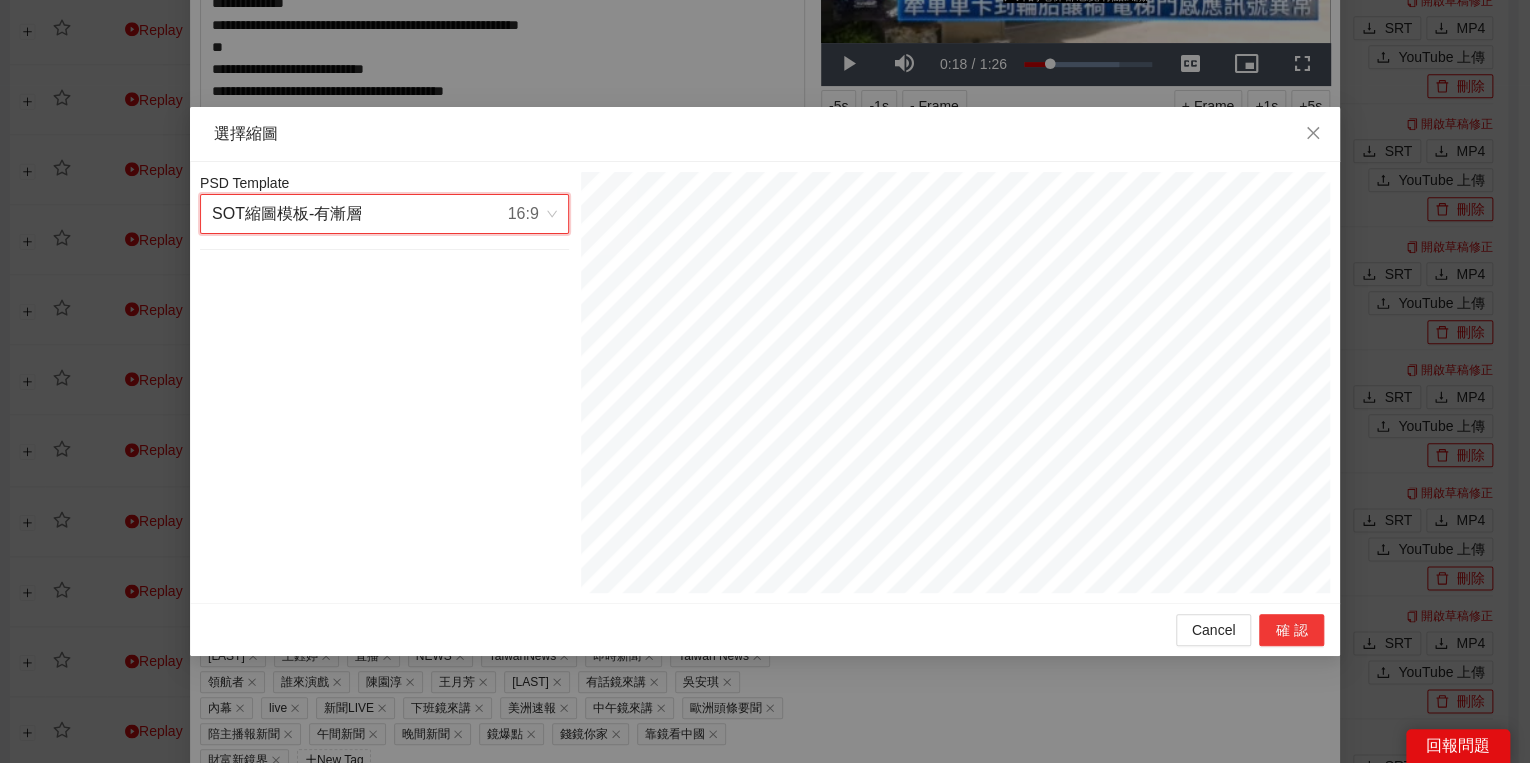 click on "確認" at bounding box center (1291, 630) 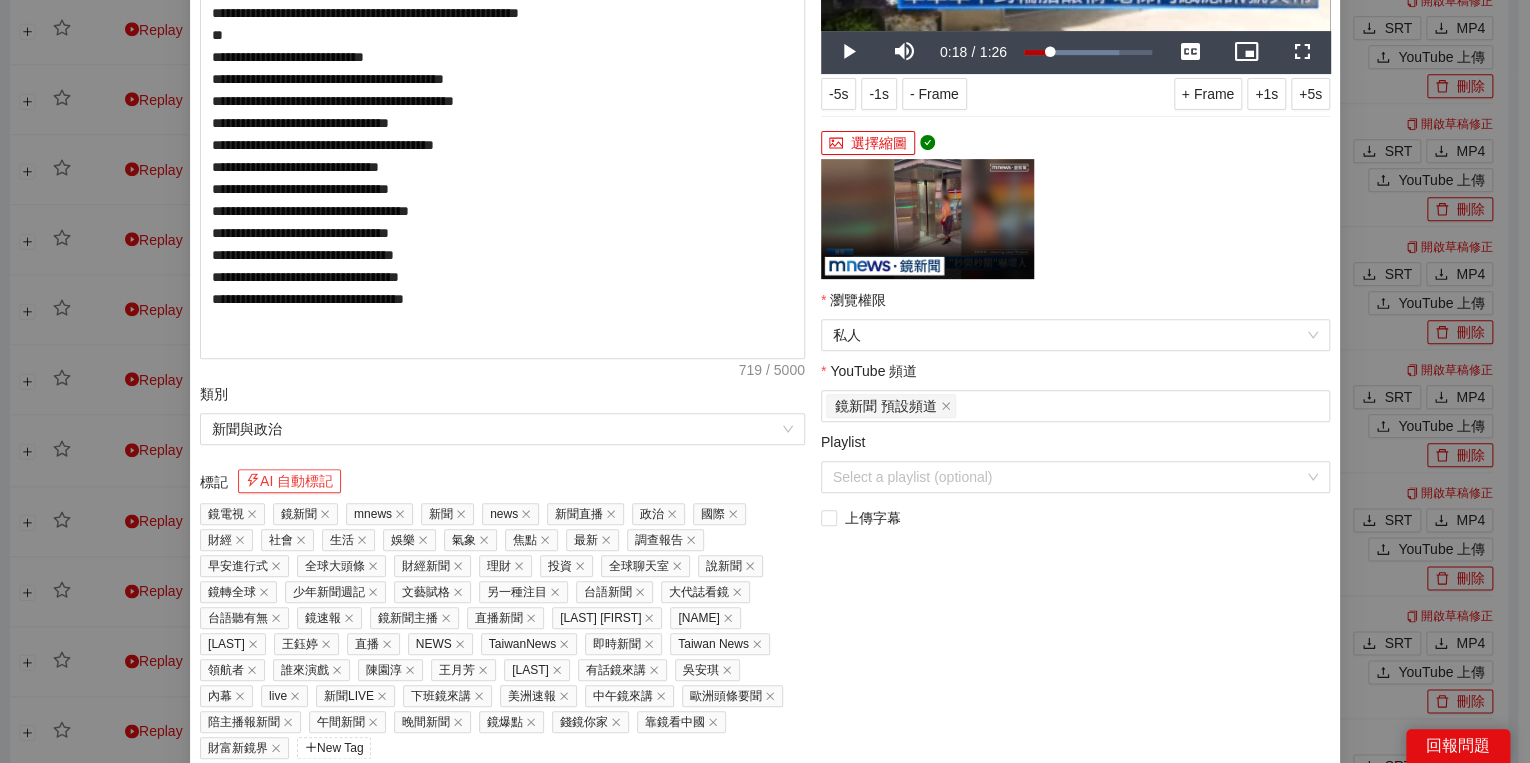 click on "AI 自動標記" at bounding box center (289, 481) 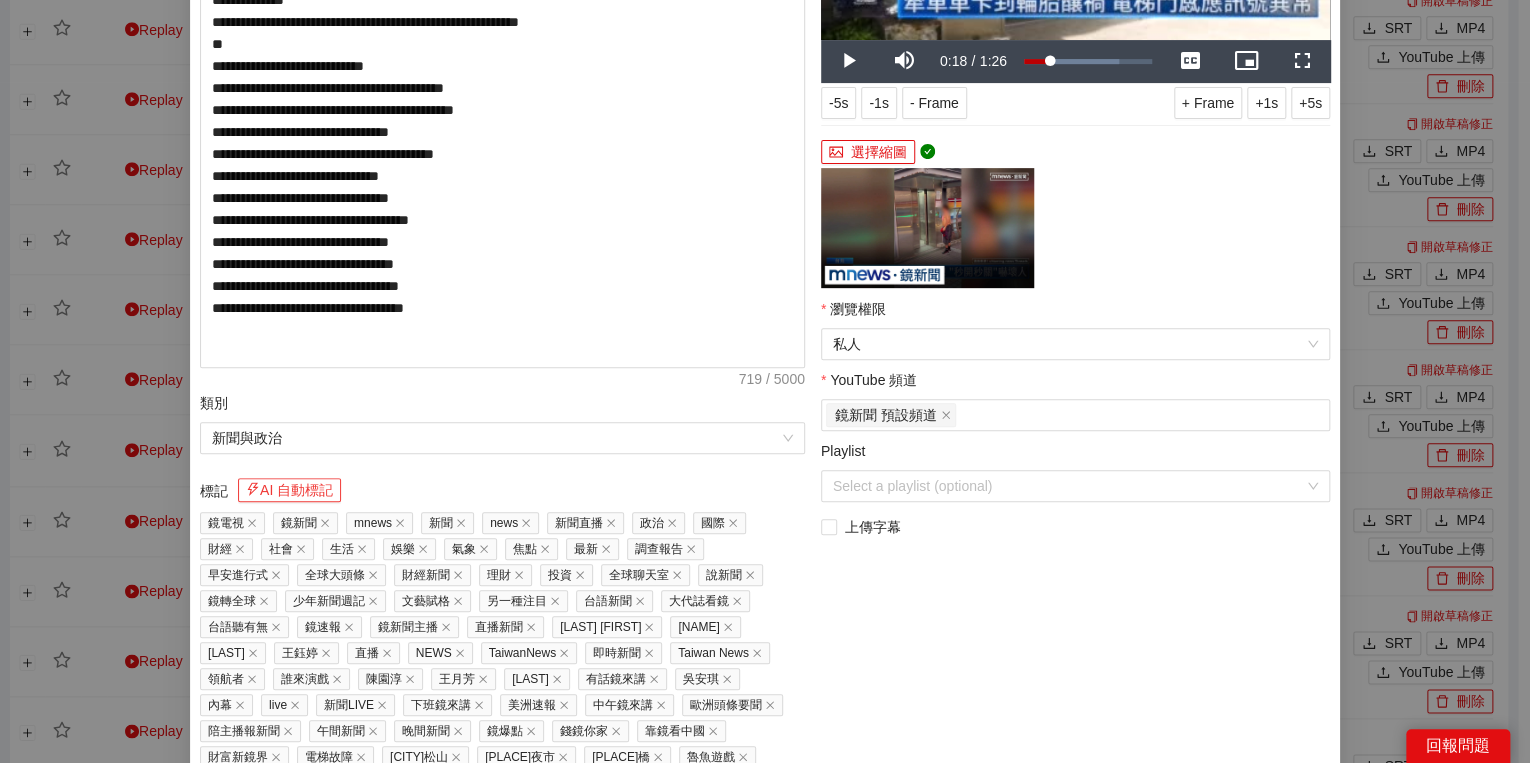 scroll, scrollTop: 451, scrollLeft: 0, axis: vertical 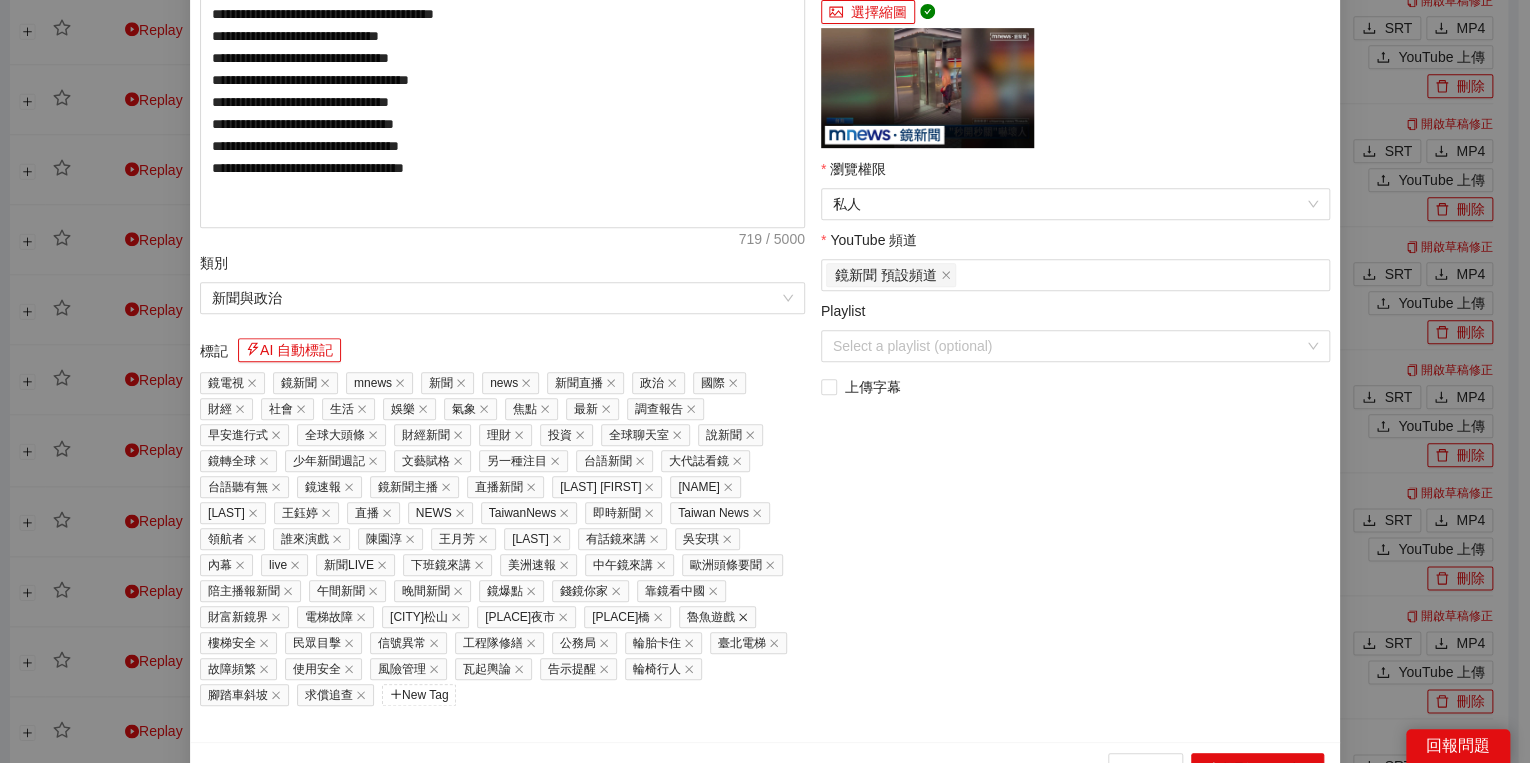 click 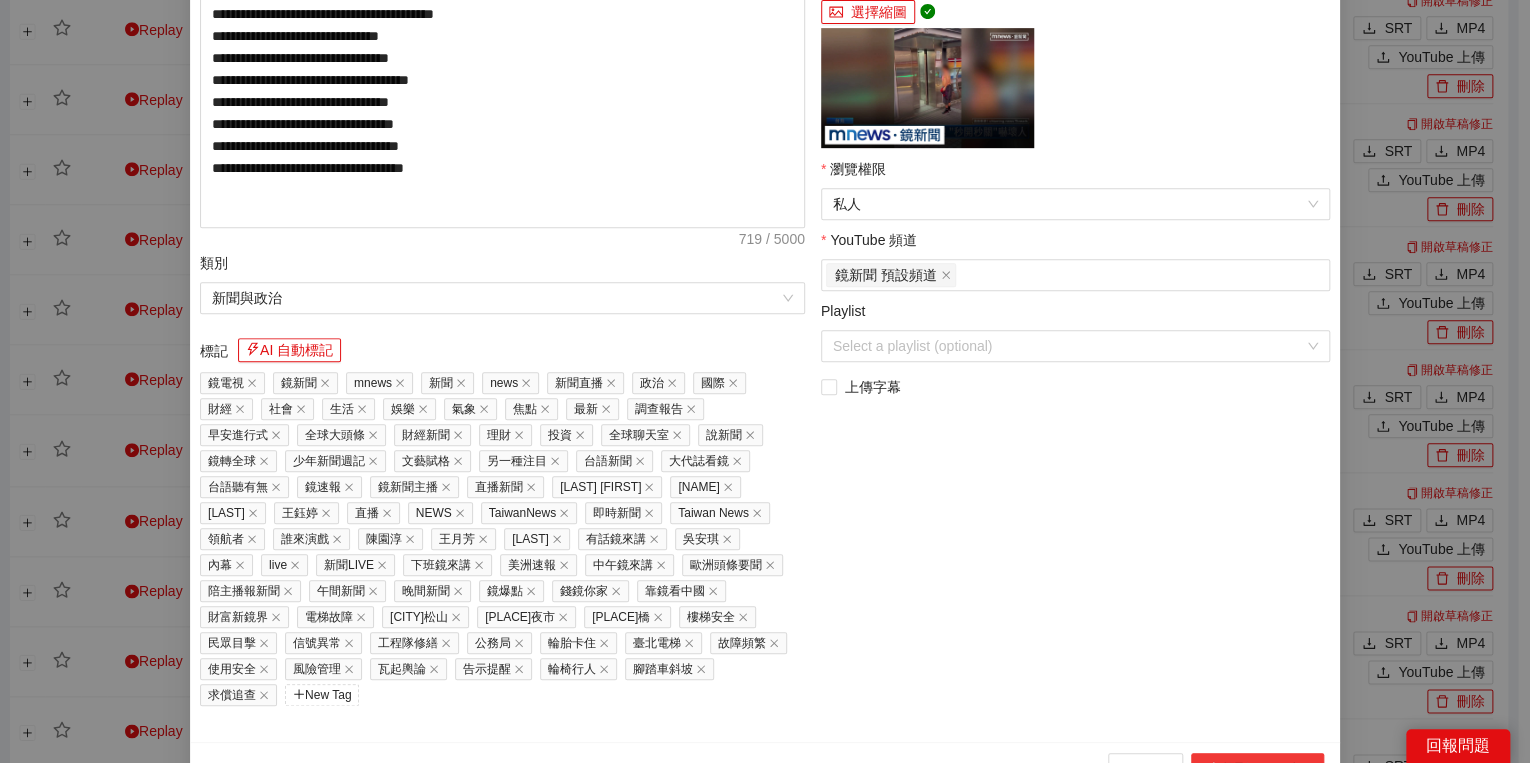 click on "上傳到 YouTube" at bounding box center (1257, 769) 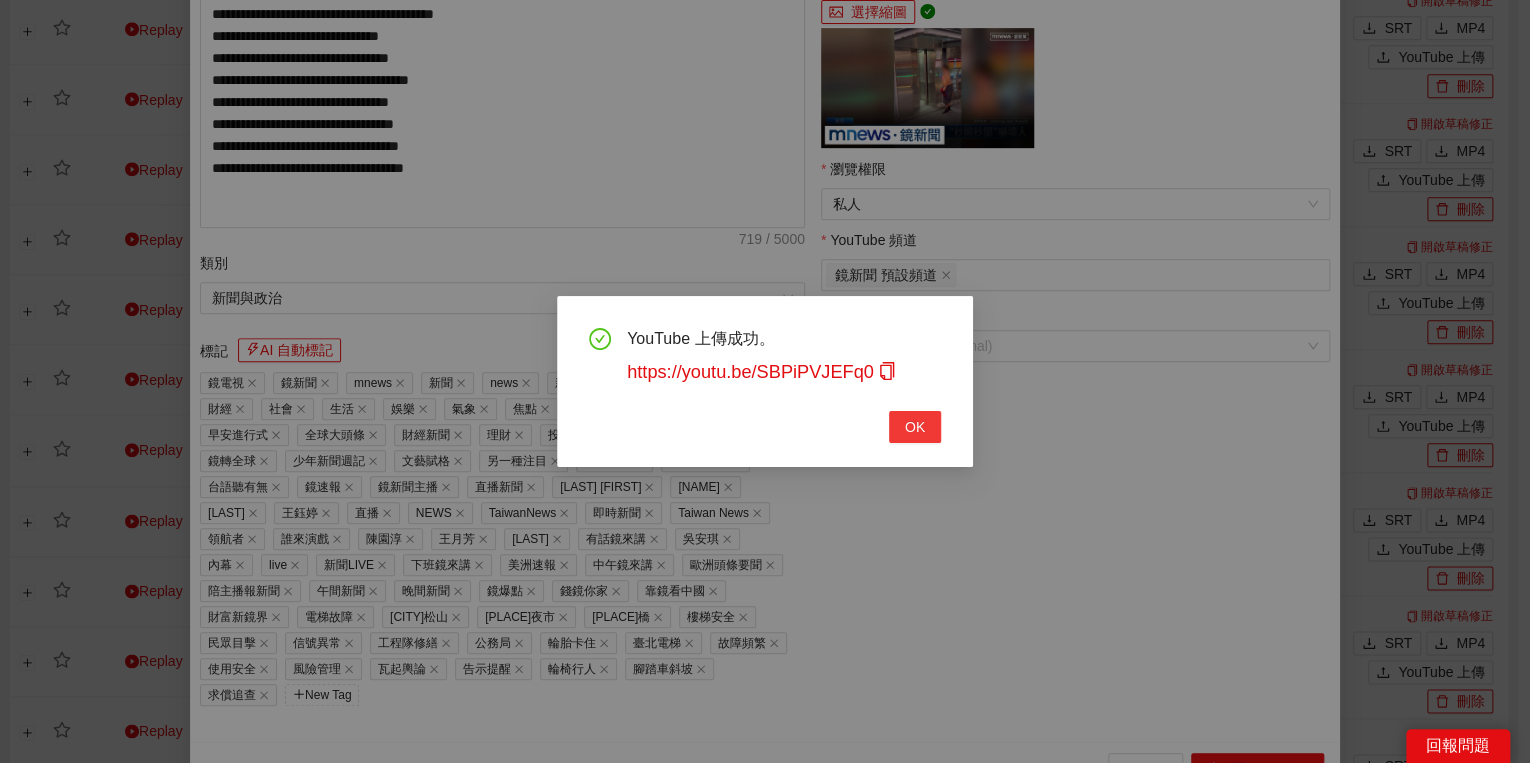 click on "OK" at bounding box center (915, 427) 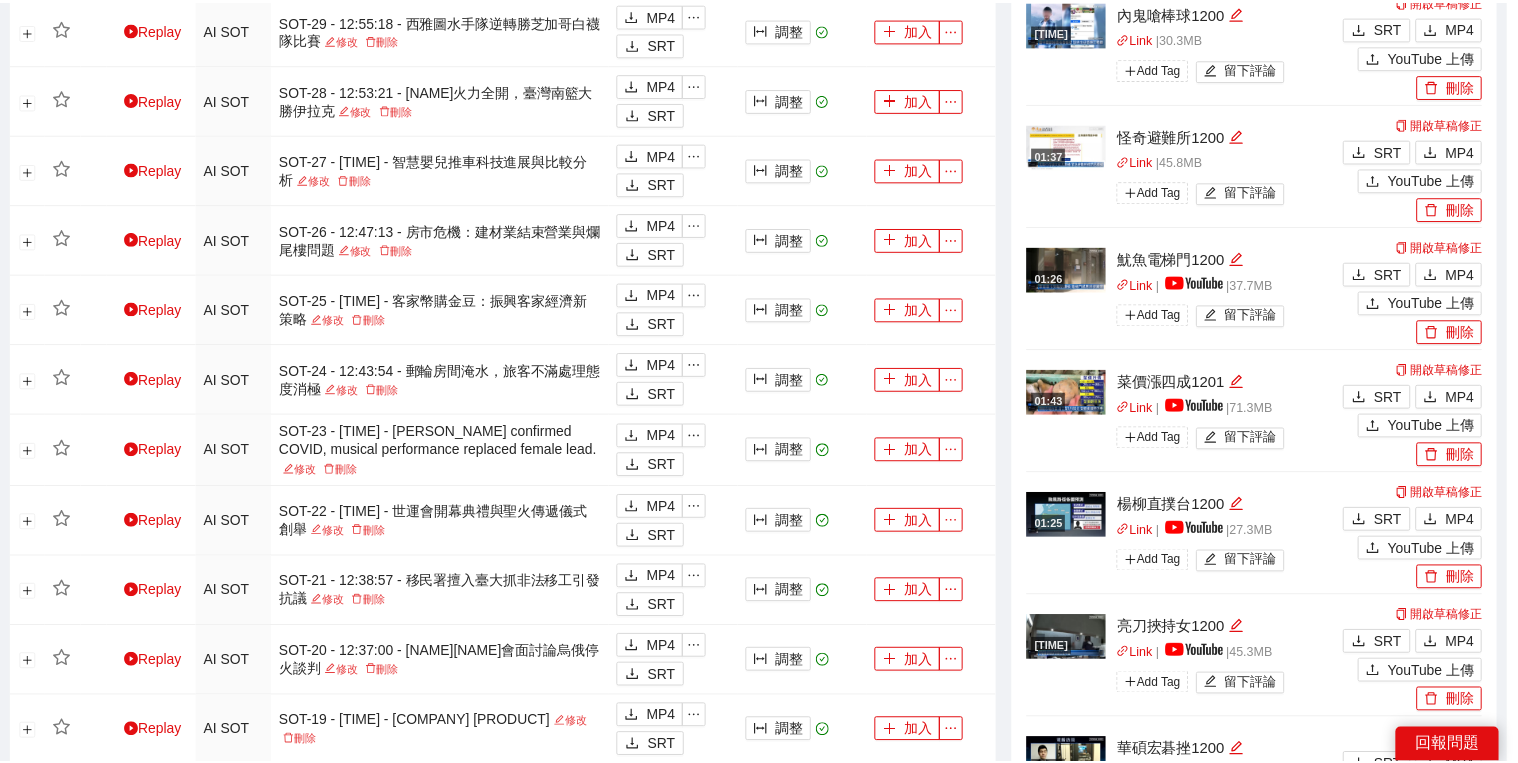 scroll, scrollTop: 308, scrollLeft: 0, axis: vertical 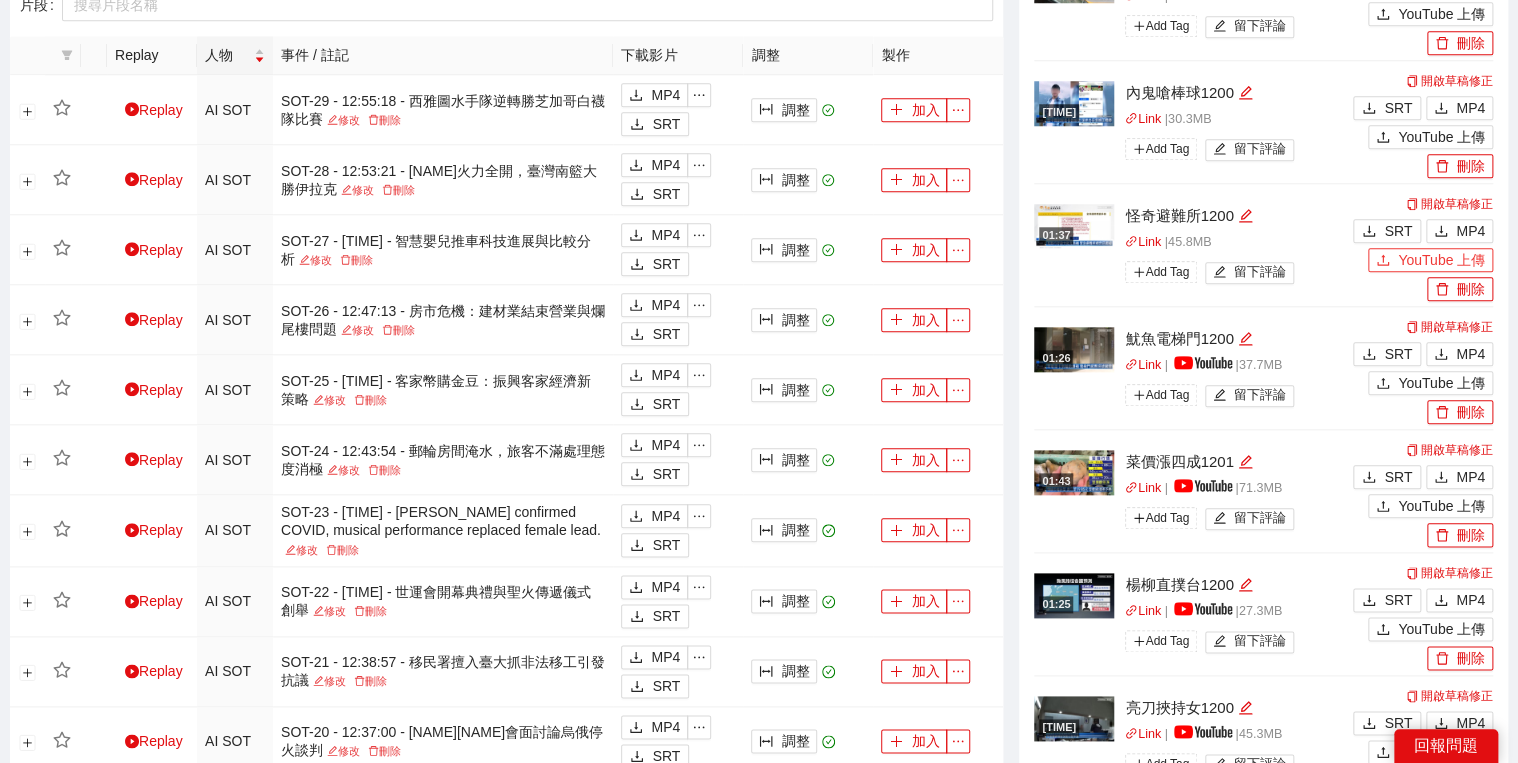 click 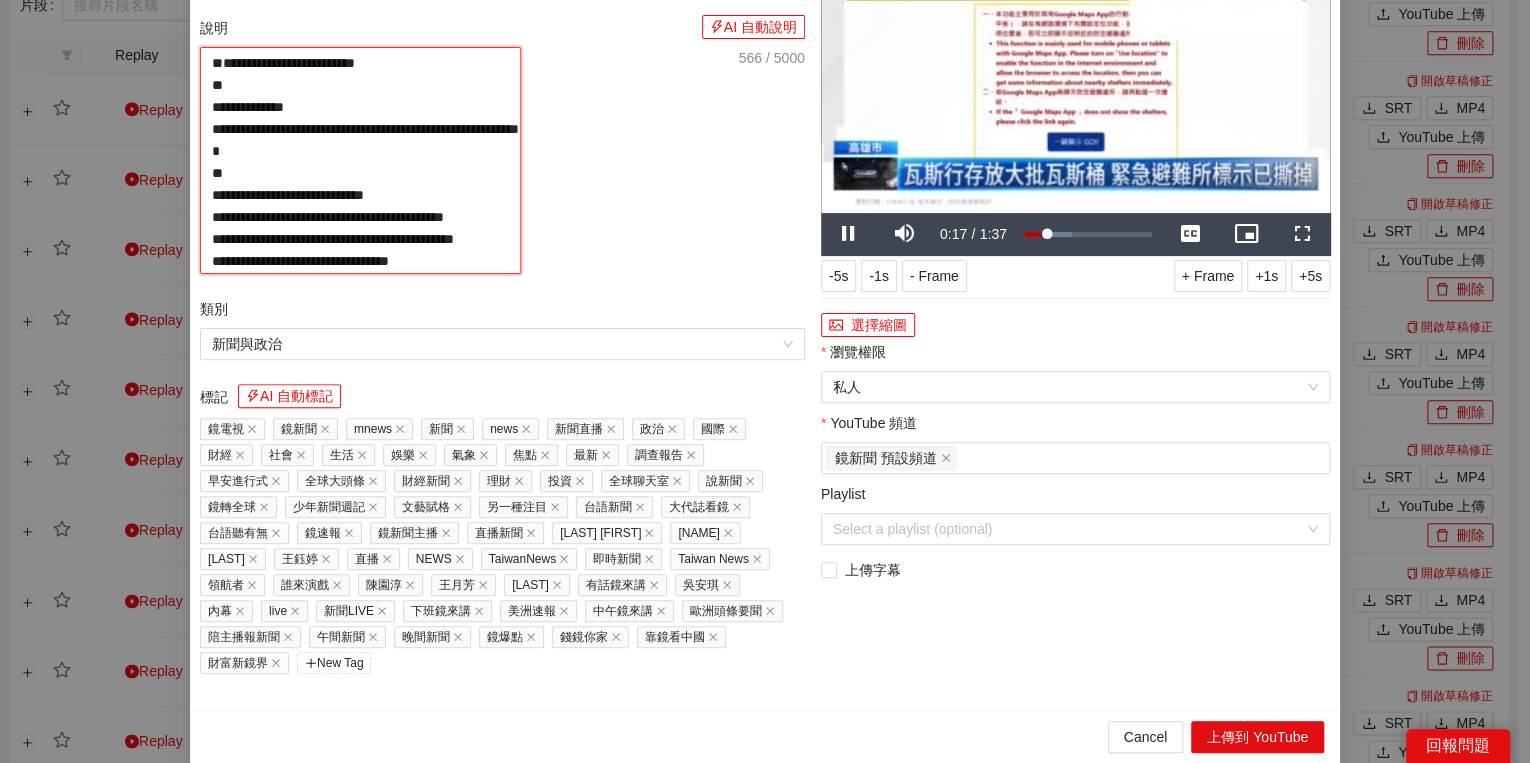 click on "**********" at bounding box center (360, 160) 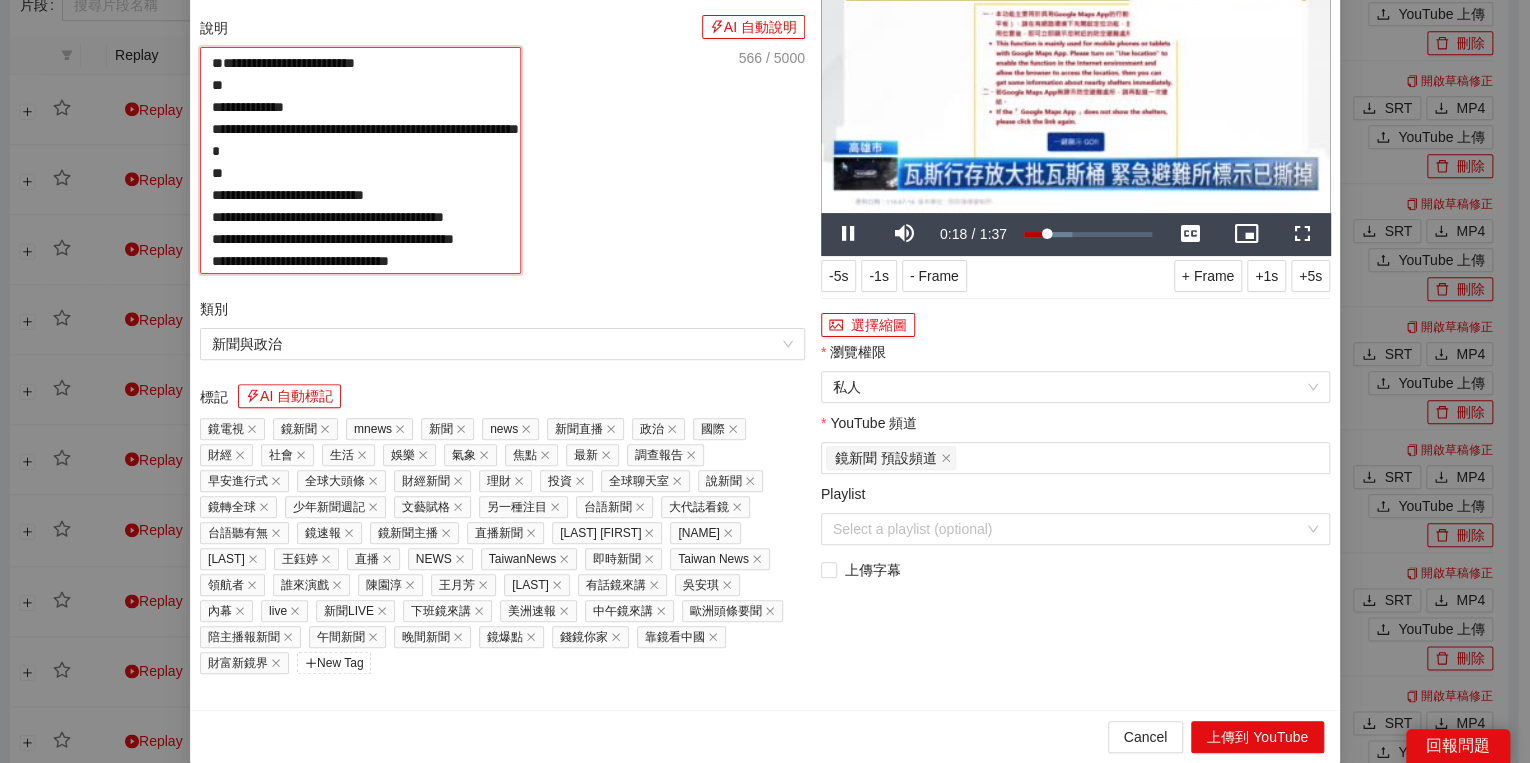 paste on "**********" 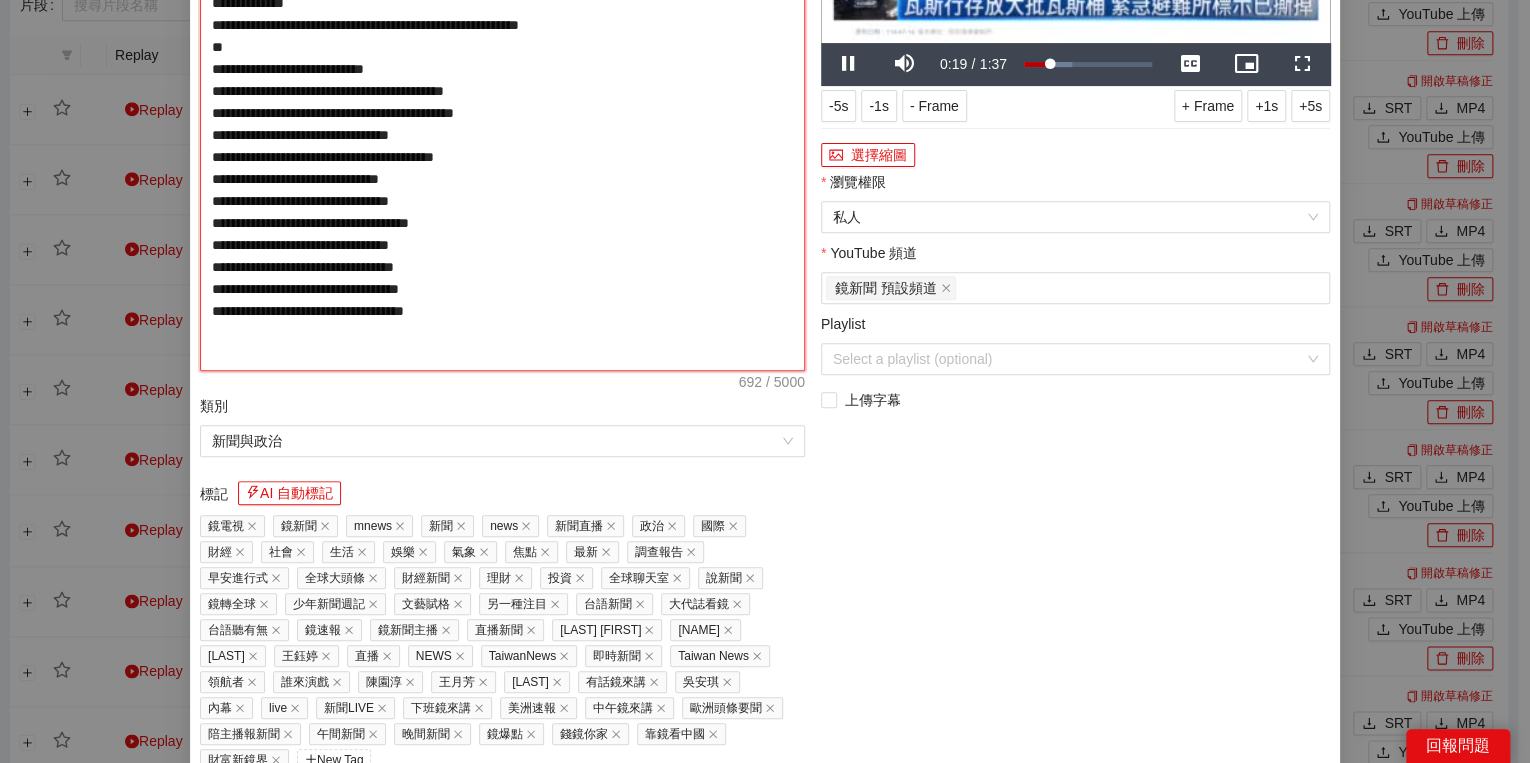 click on "**********" at bounding box center [502, 124] 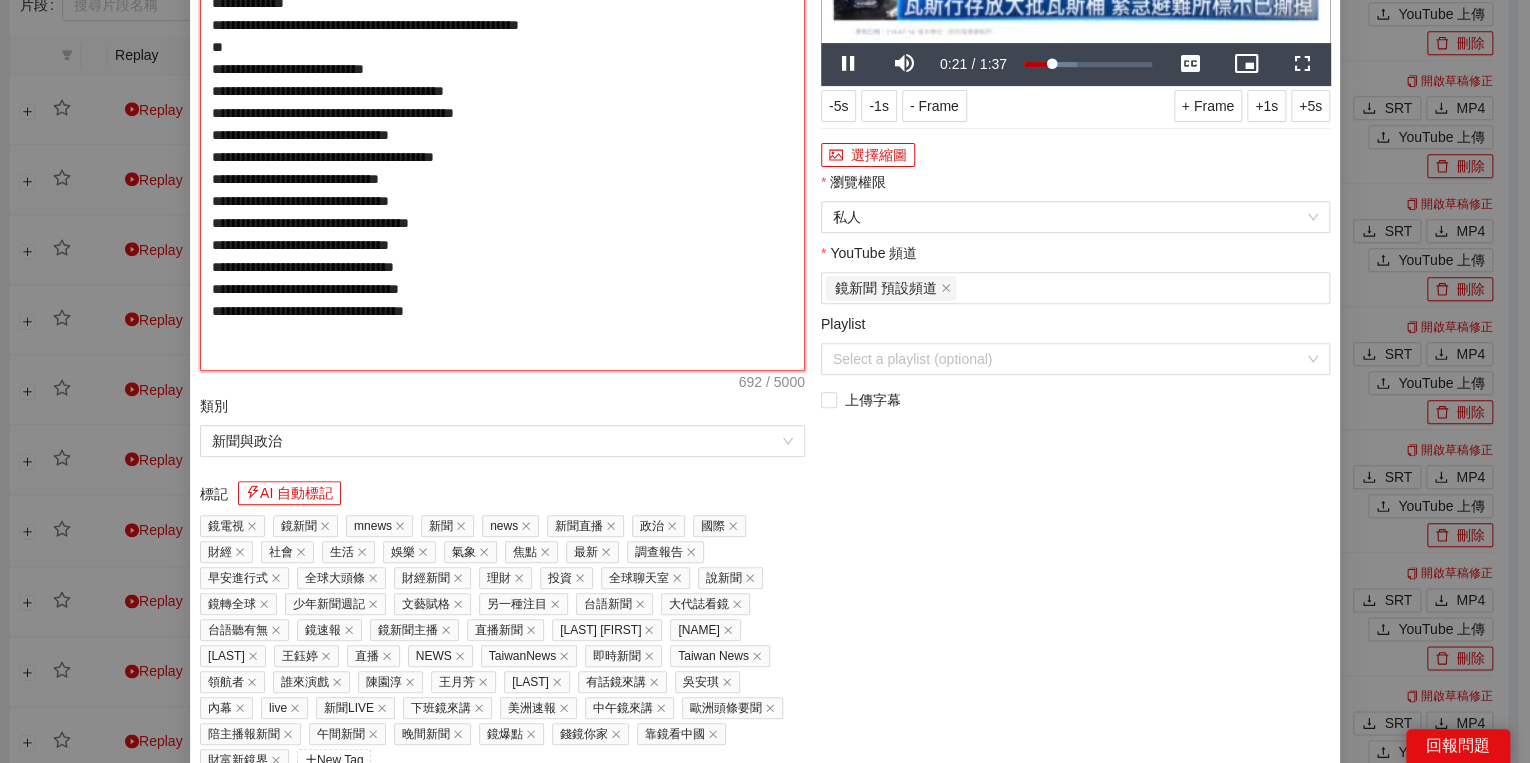 type on "**********" 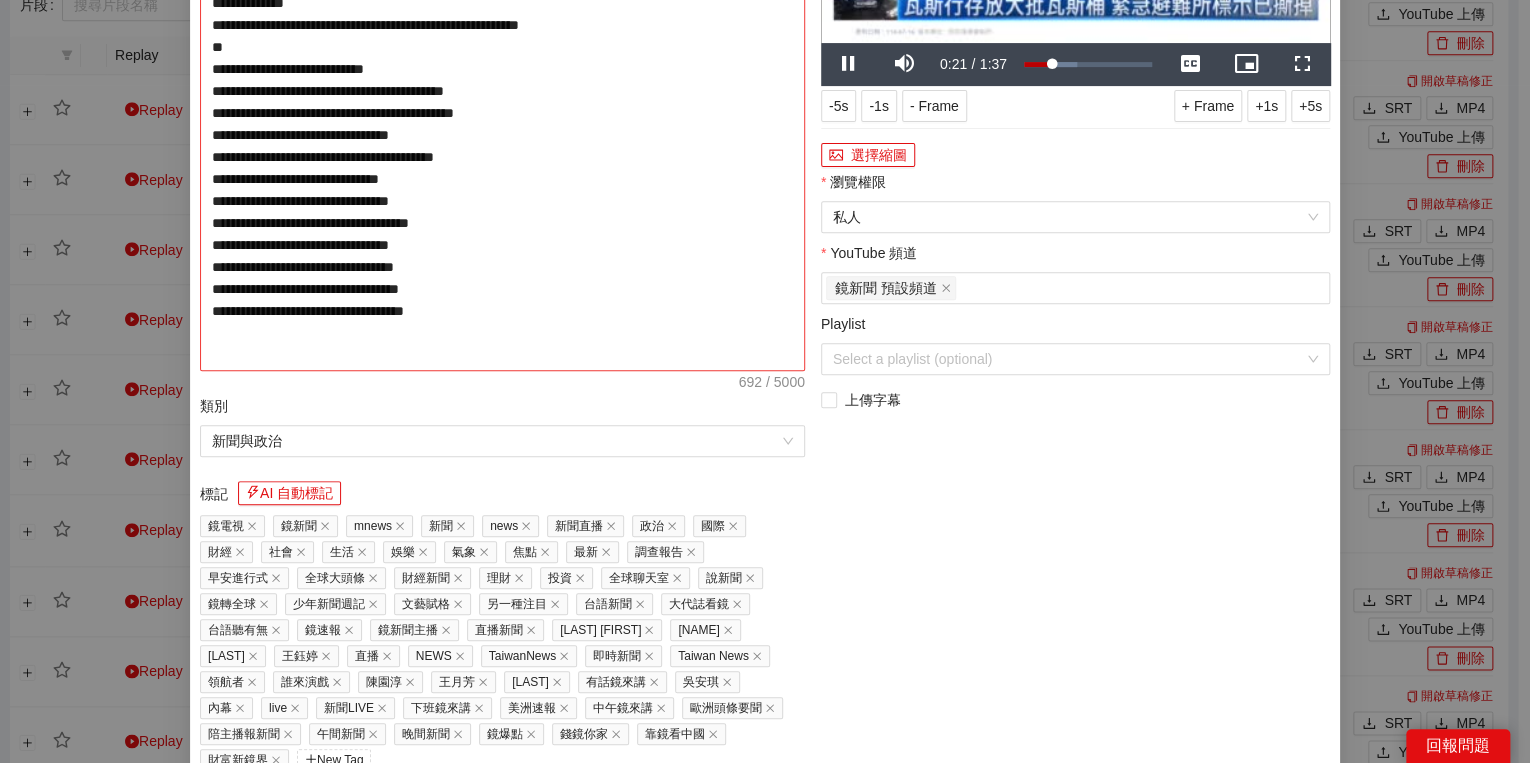 type 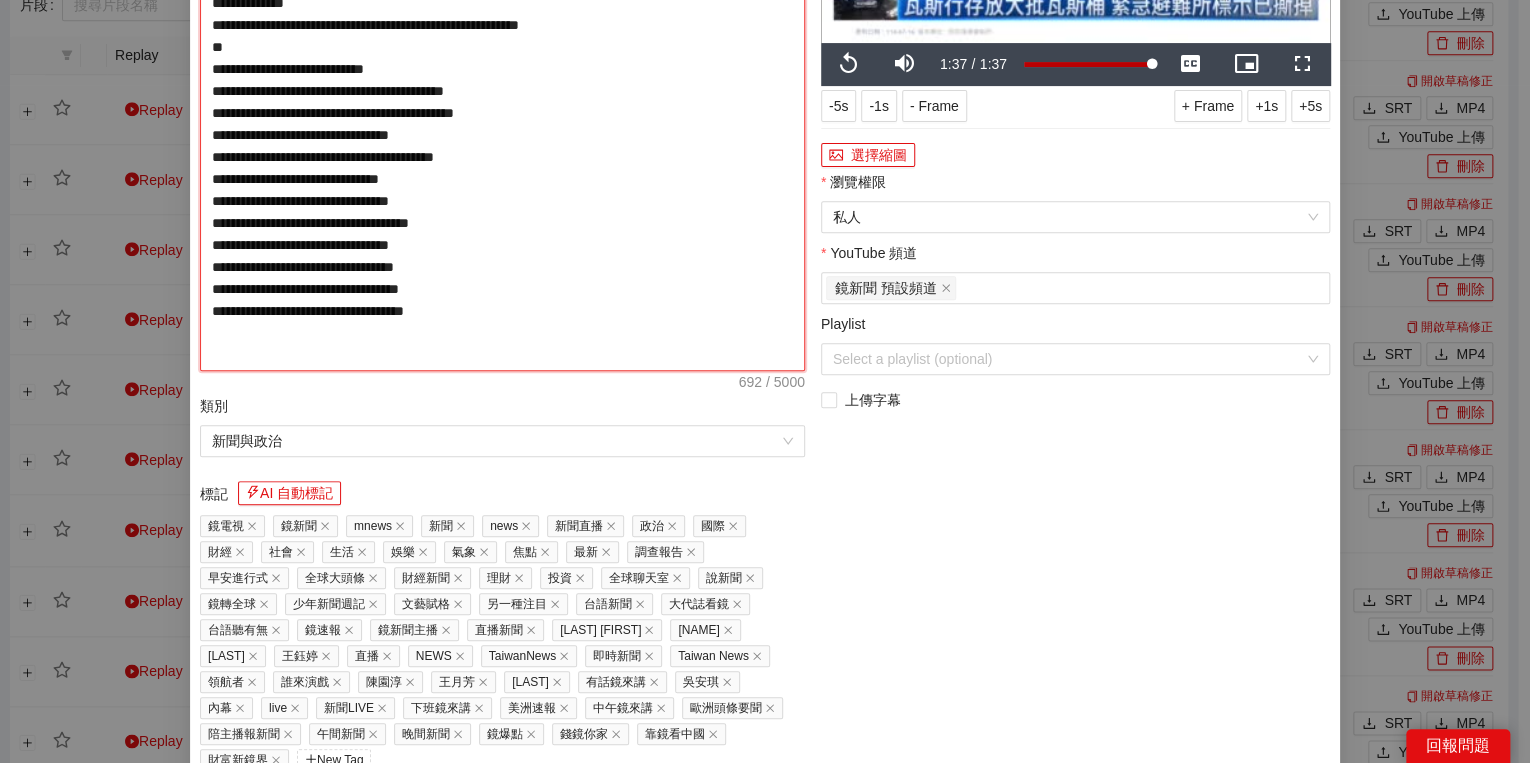 click on "**********" at bounding box center (502, 124) 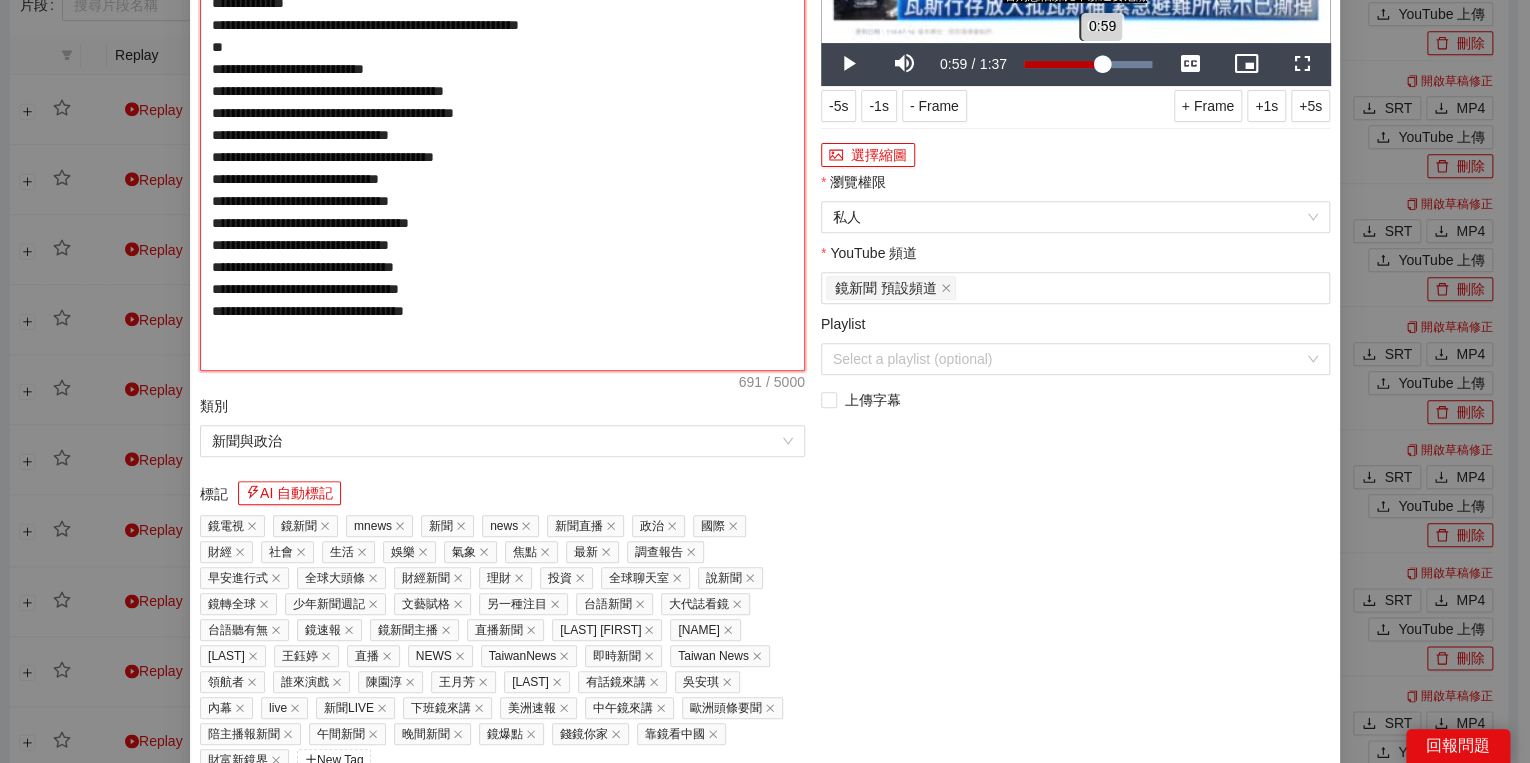 click on "Loaded : 100.00% [TIME] [TIME]" at bounding box center (1088, 64) 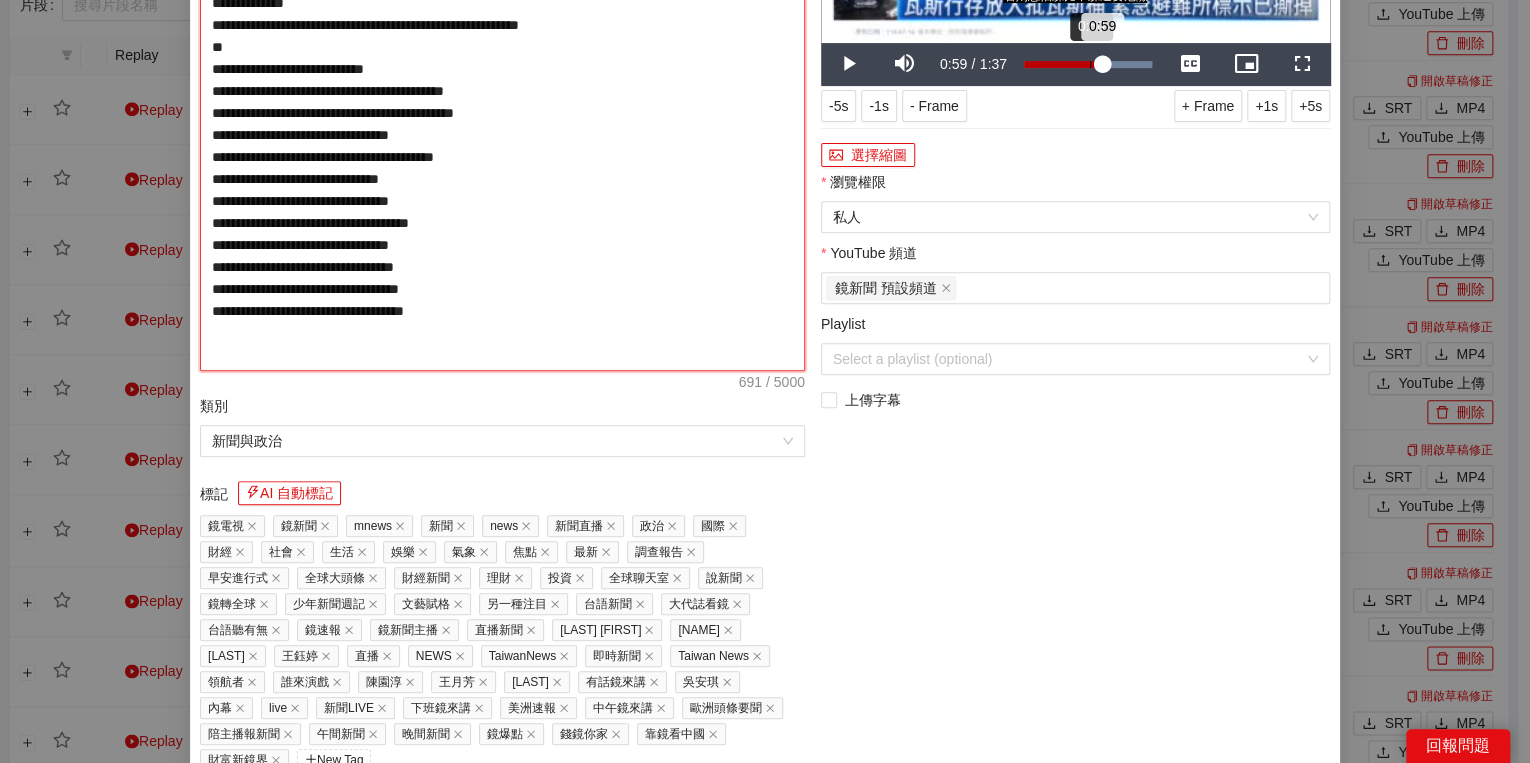 click on "0:50" at bounding box center (1090, 64) 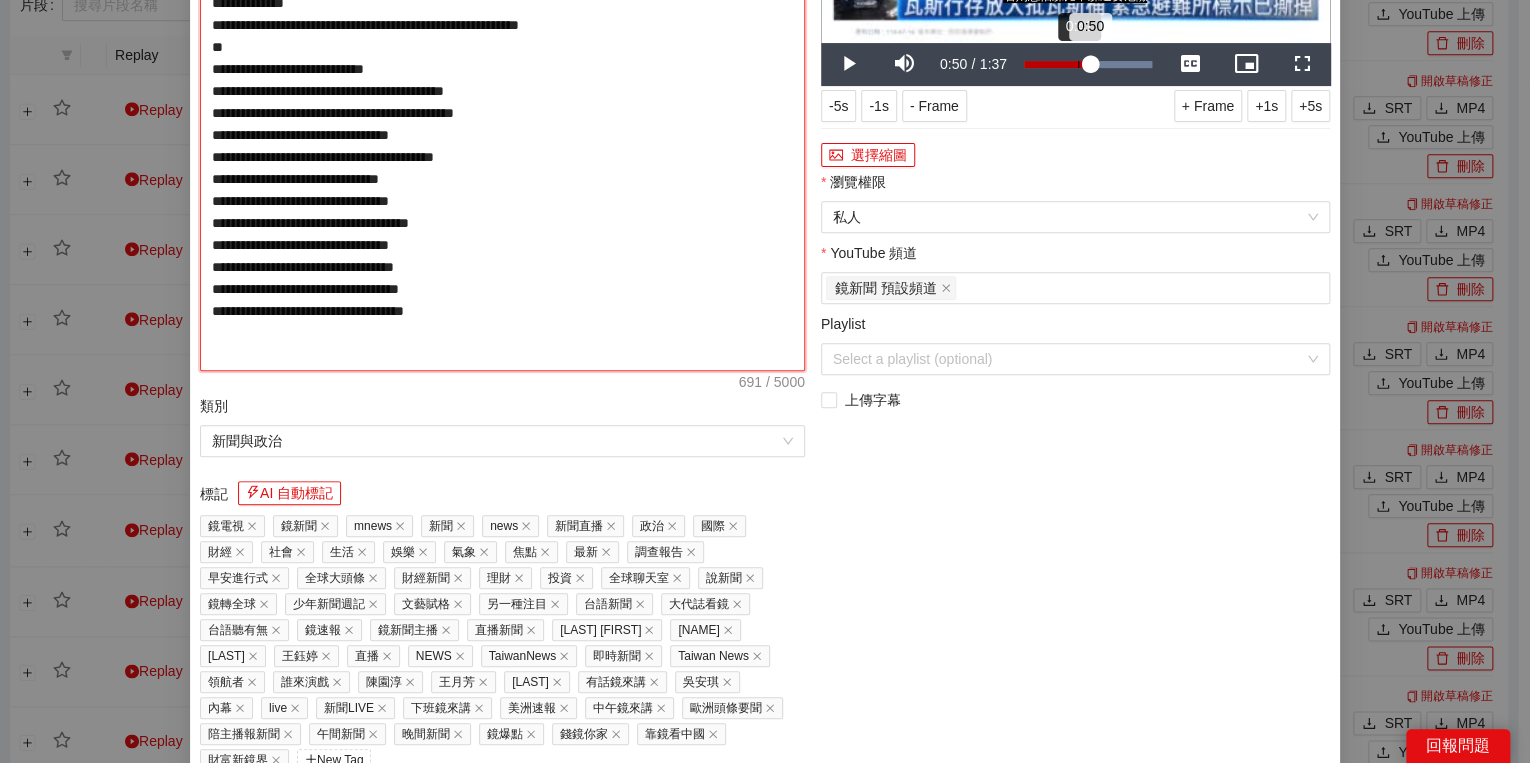 click on "0:41" at bounding box center [1078, 64] 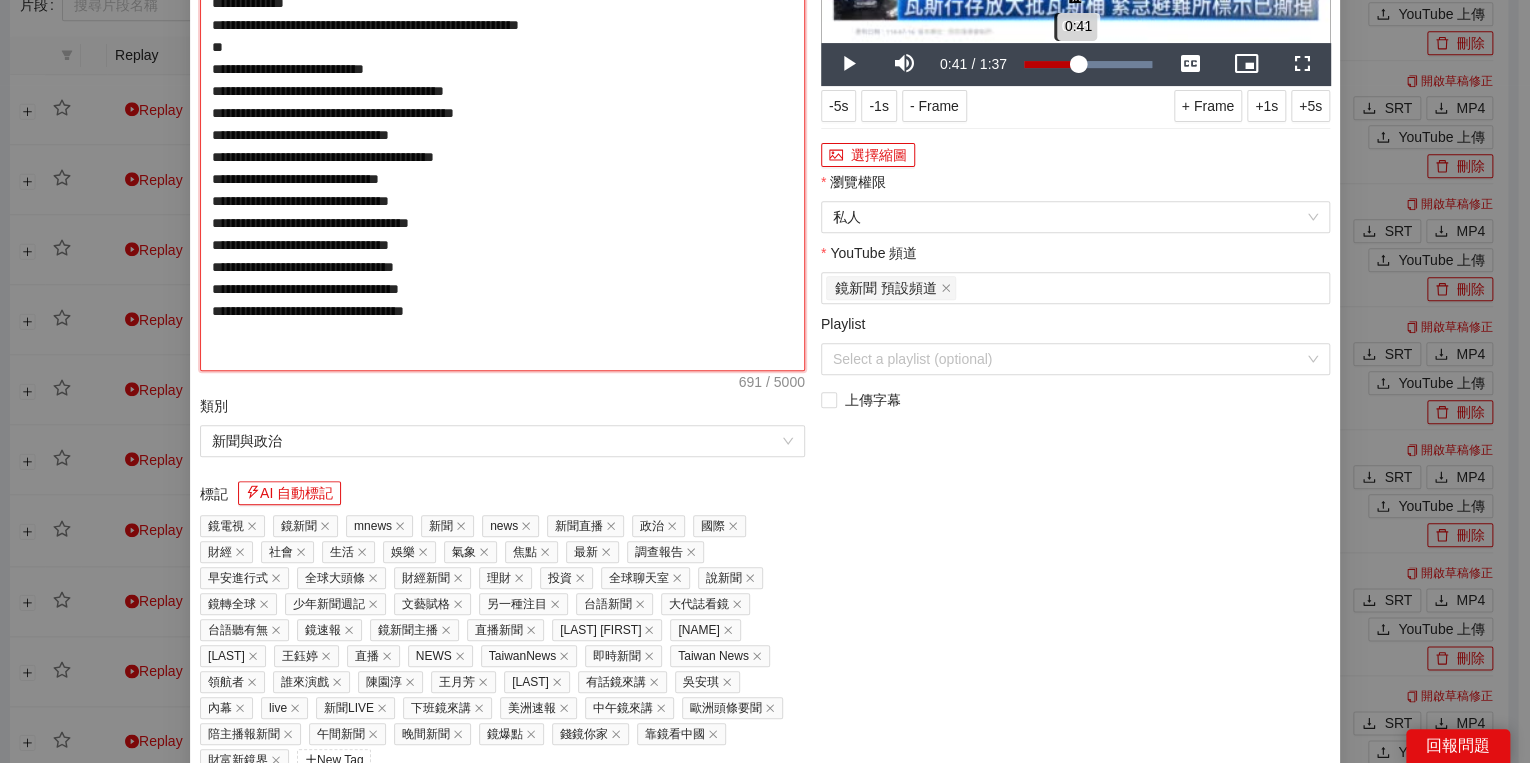 click on "0:41" at bounding box center (1051, 64) 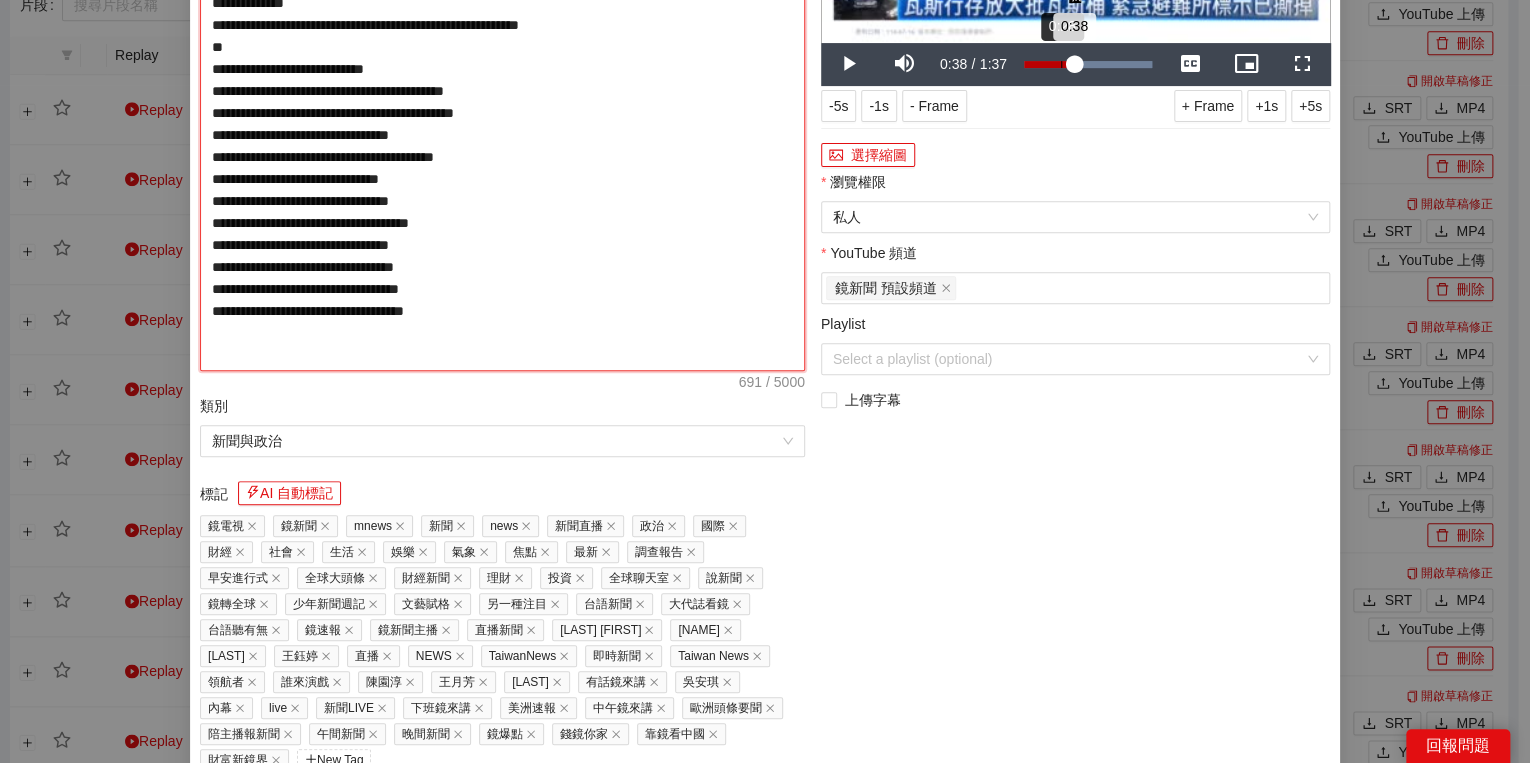 click on "Loaded :  100.00% 0:28 0:38" at bounding box center [1088, 64] 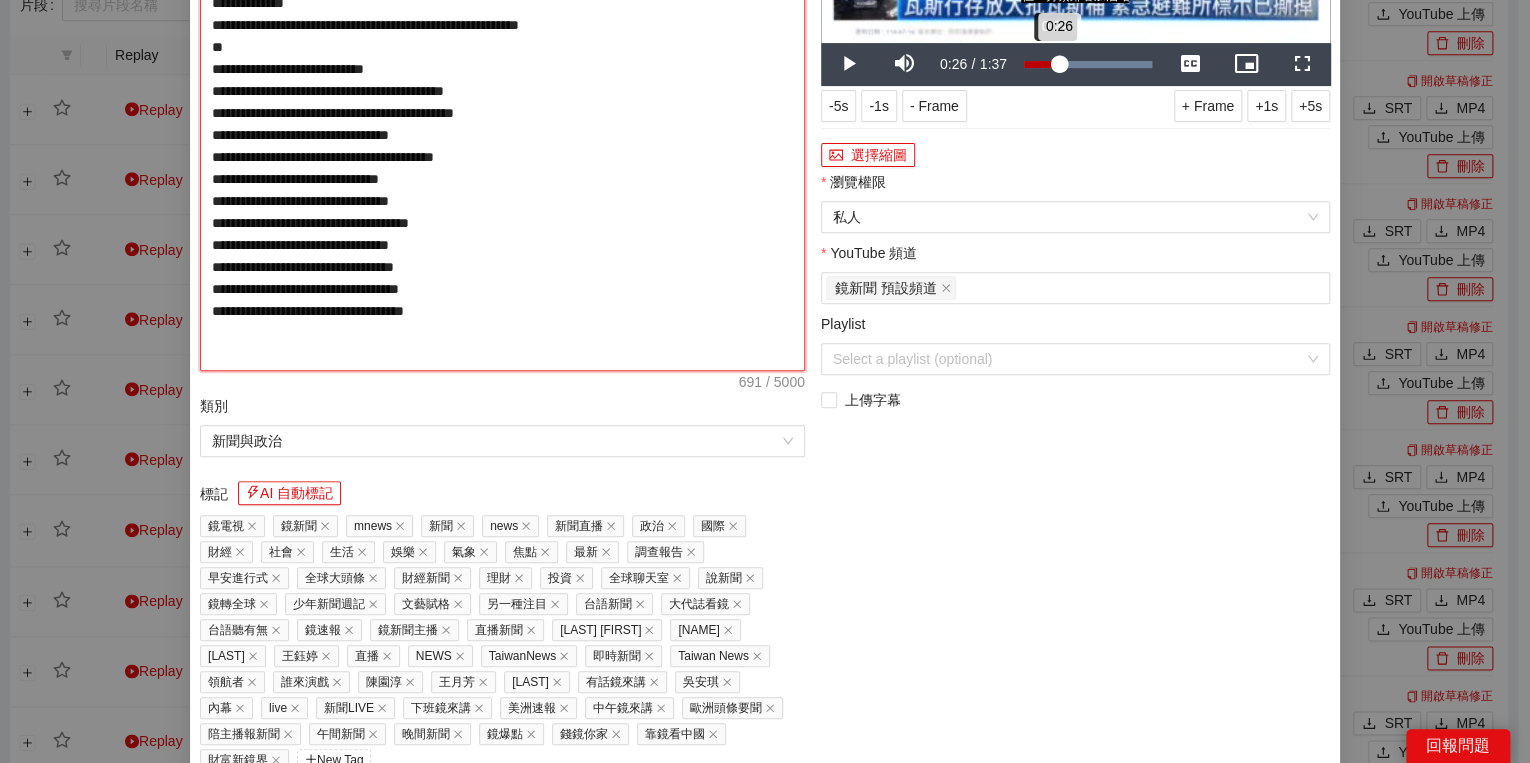 click on "0:26" at bounding box center [1041, 64] 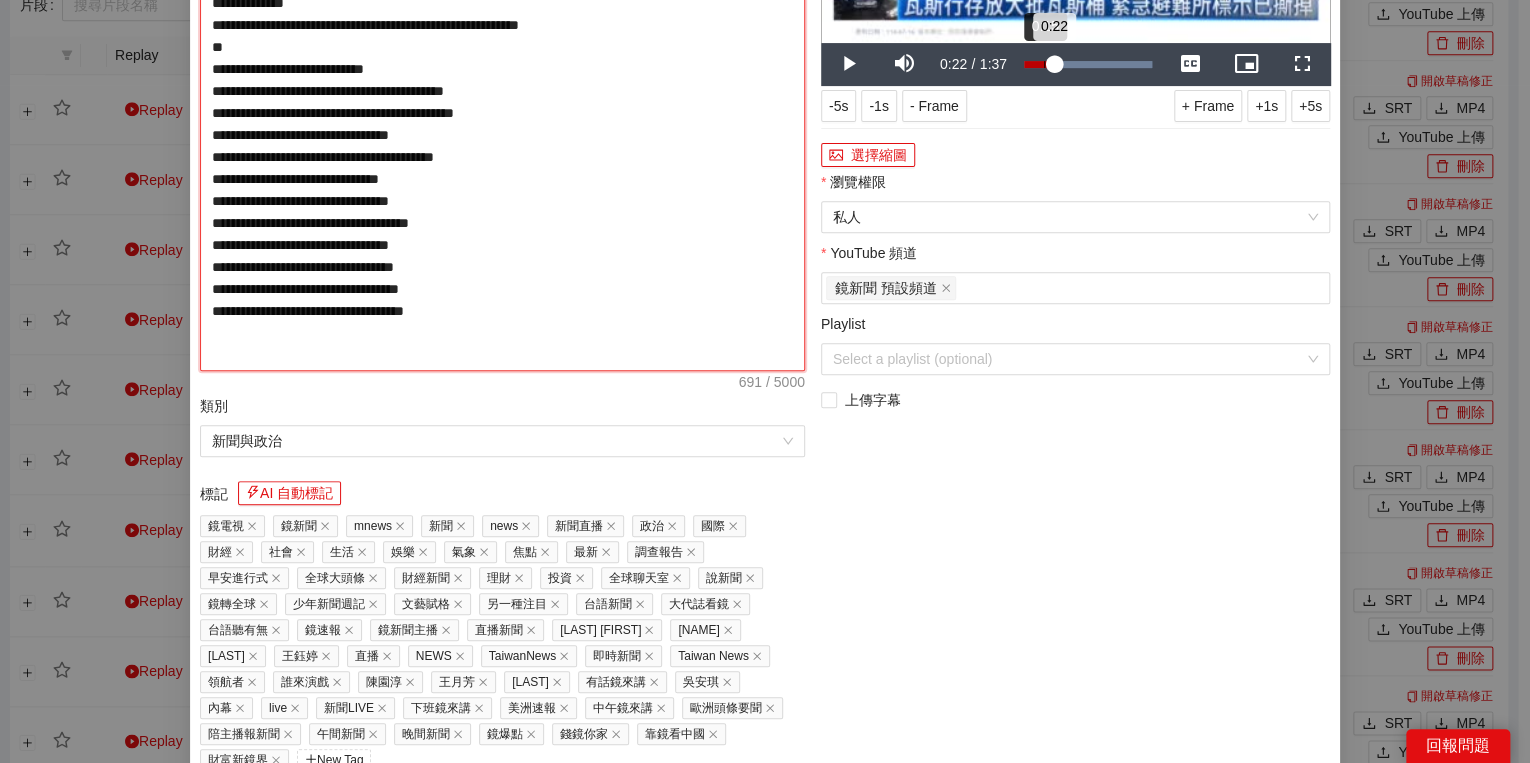 click on "0:22" at bounding box center (1039, 64) 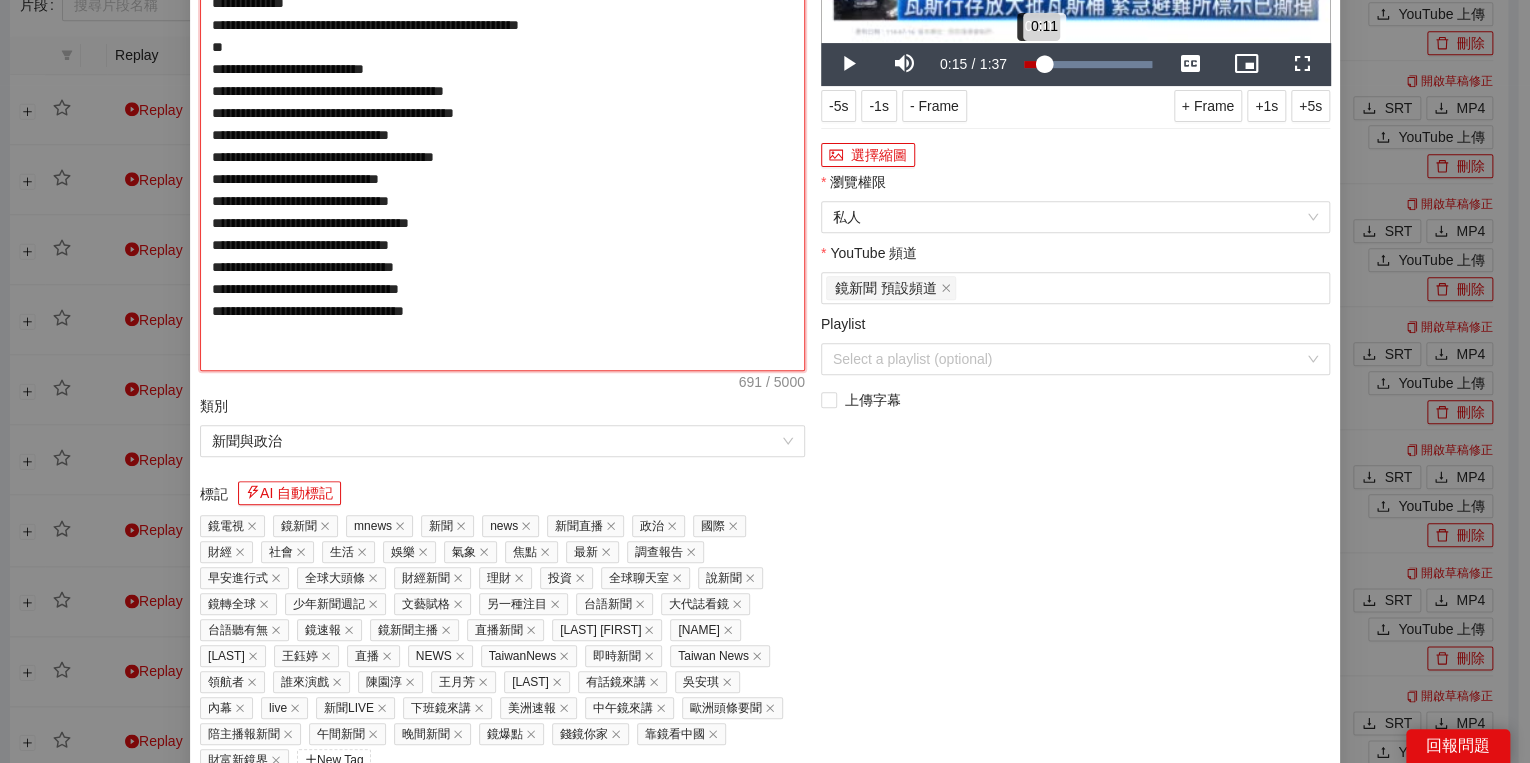 click on "Loaded :  100.00% [TIME] [TIME]" at bounding box center [1088, 64] 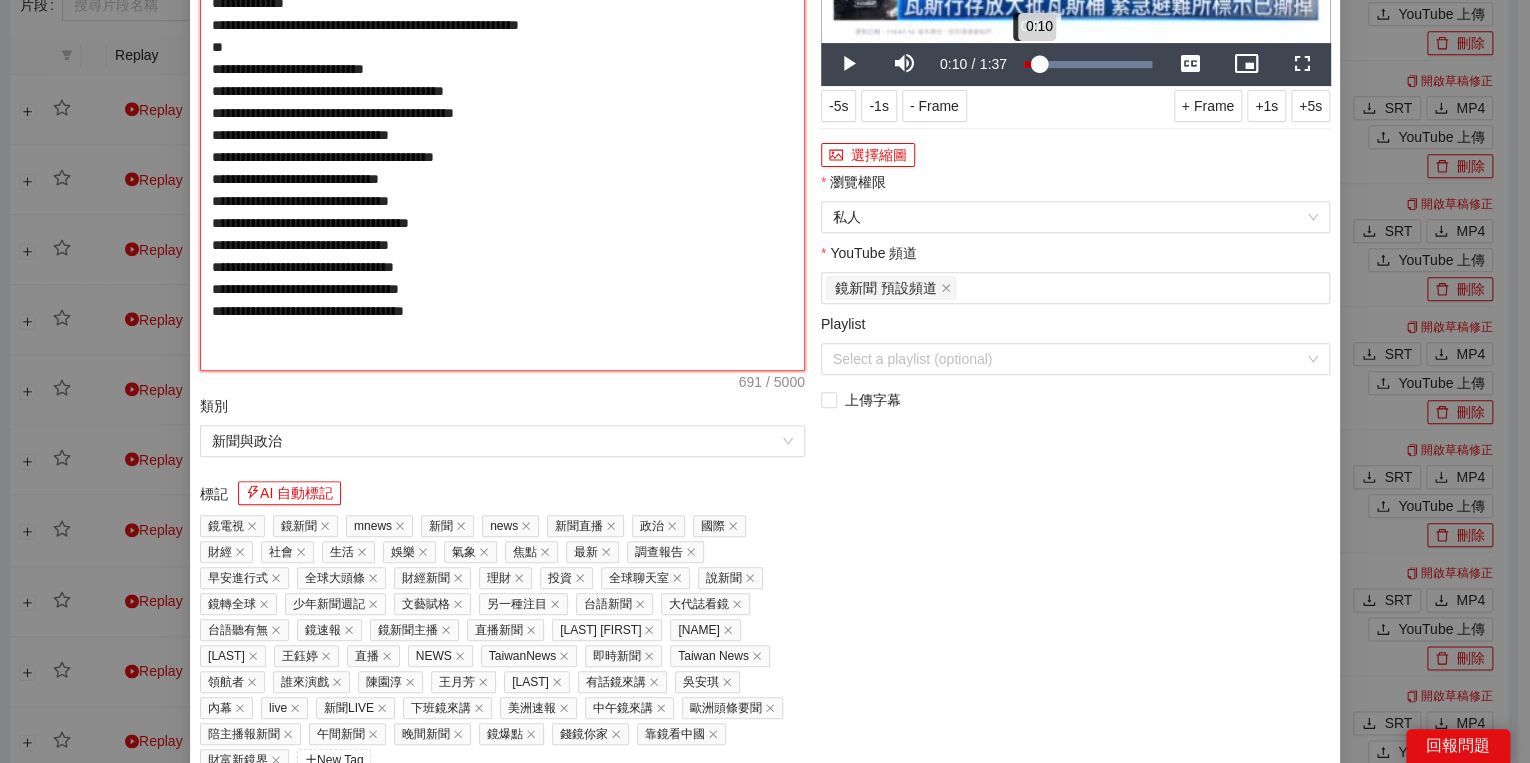 click on "Loaded :  100.00% 0:06 0:10" at bounding box center (1088, 64) 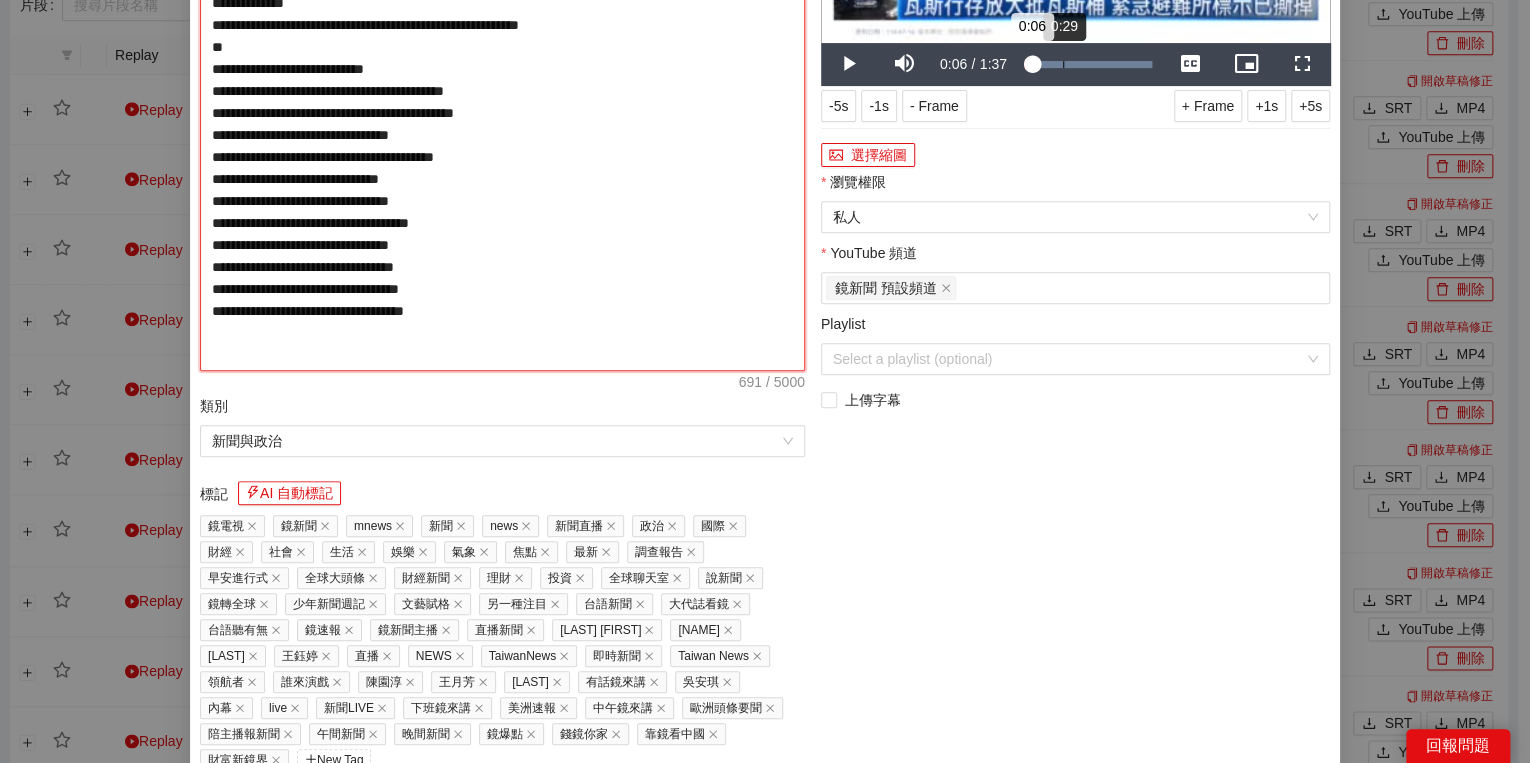 click on "Loaded :  100.00% 0:29 0:06" at bounding box center (1088, 64) 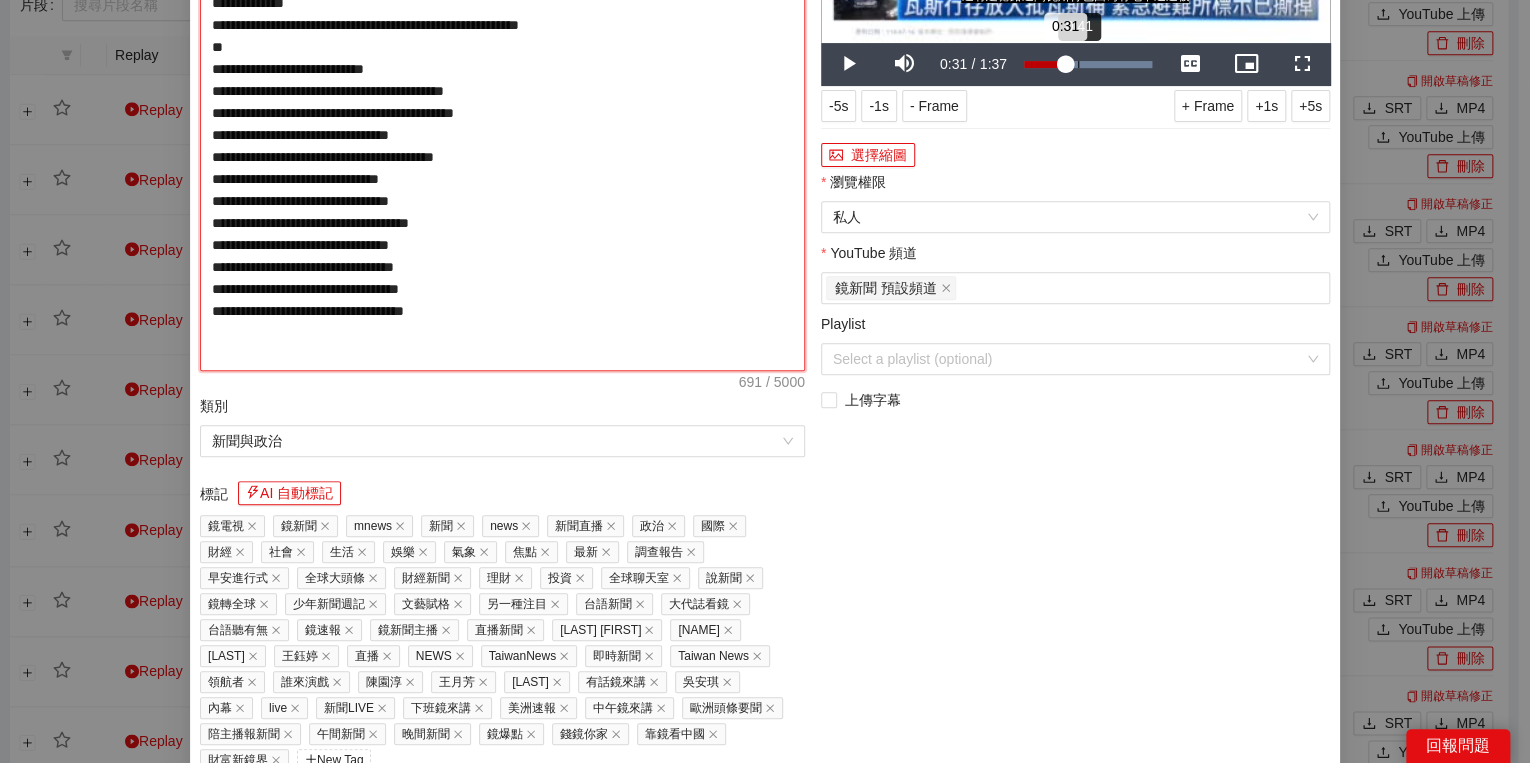 click on "Loaded :  100.00% 0:41 0:31" at bounding box center [1088, 64] 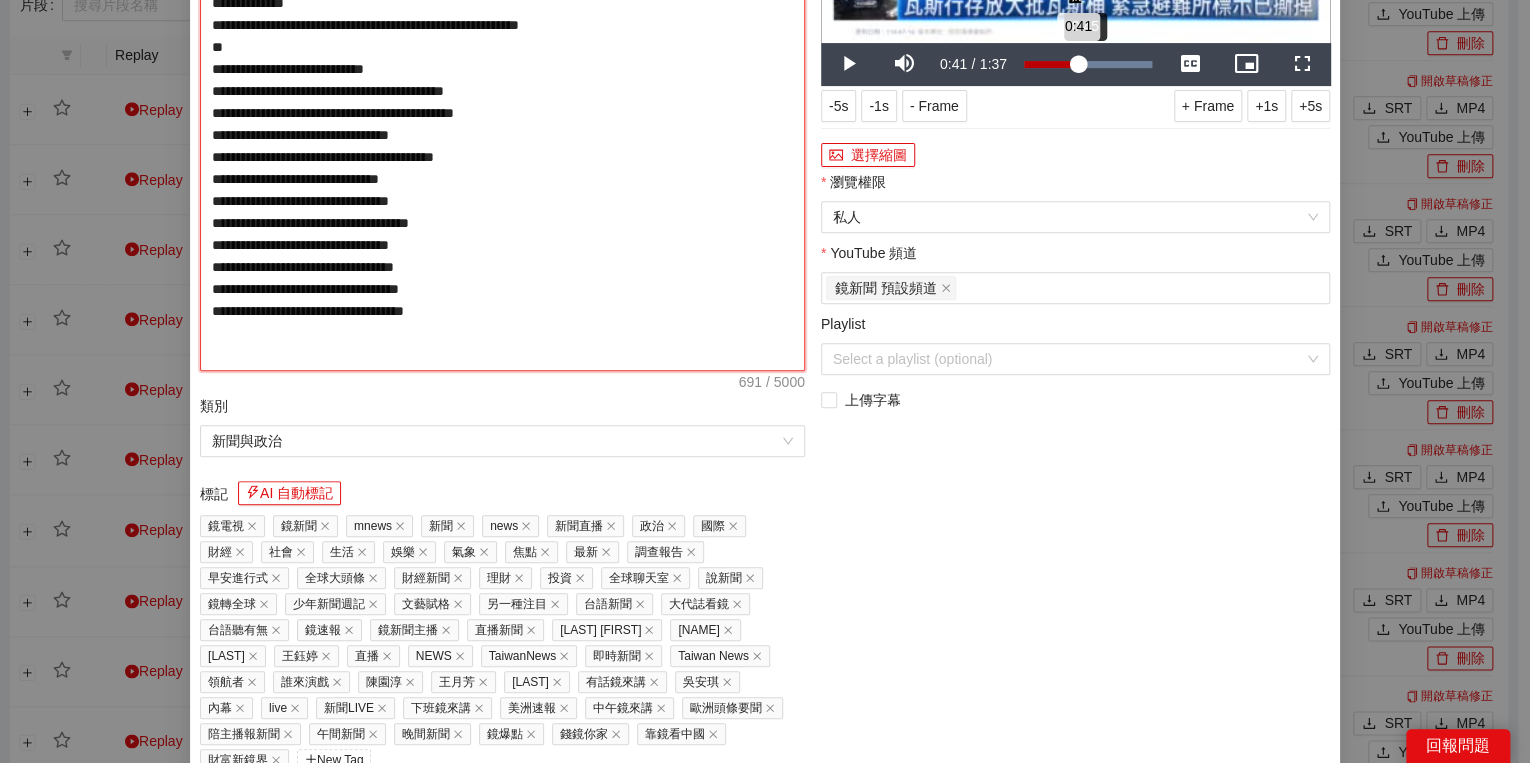 click on "Loaded :  100.00% 0:45 0:41" at bounding box center [1088, 64] 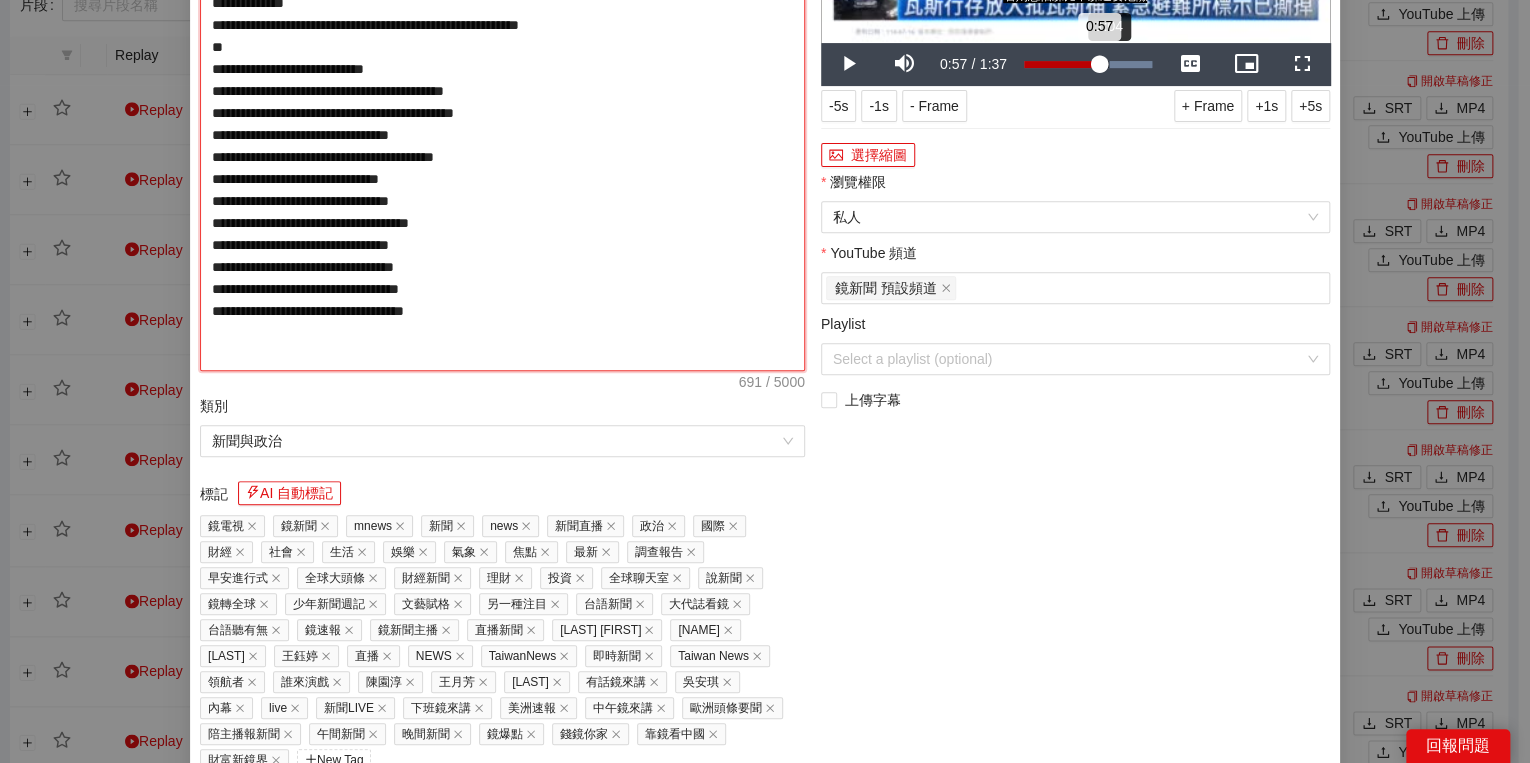 click on "0:57" at bounding box center [1061, 64] 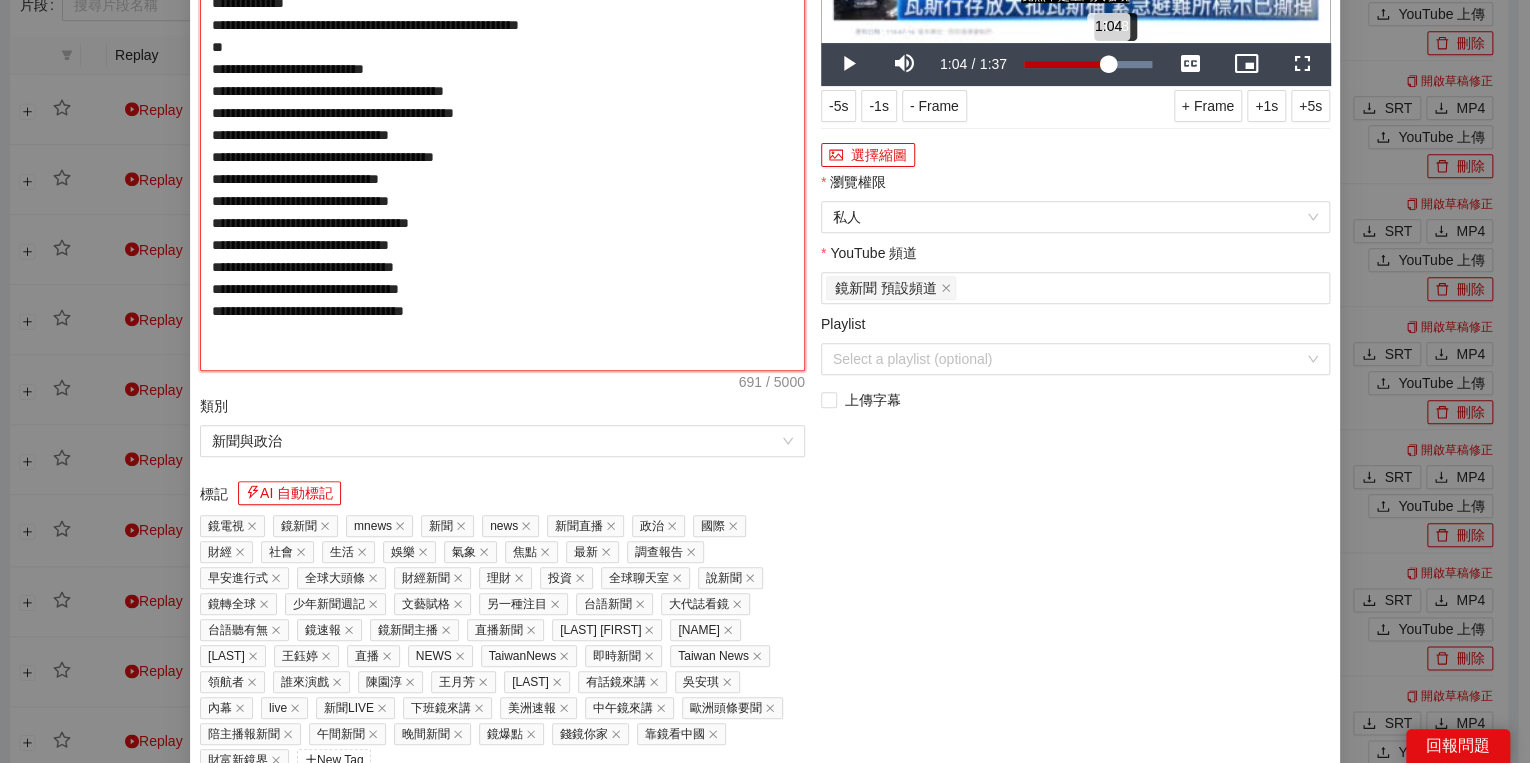 click on "1:04" at bounding box center [1066, 64] 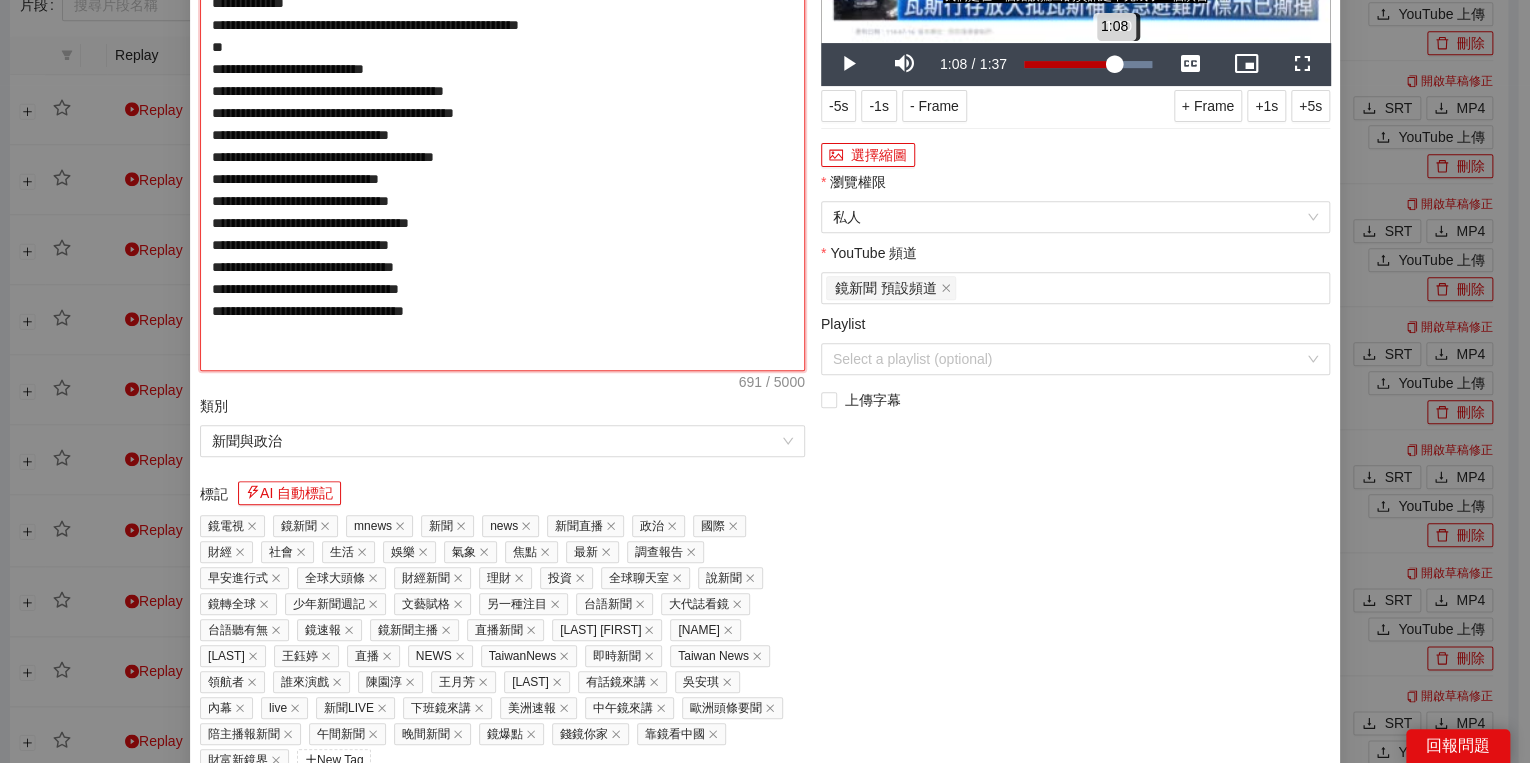 click on "1:08" at bounding box center (1069, 64) 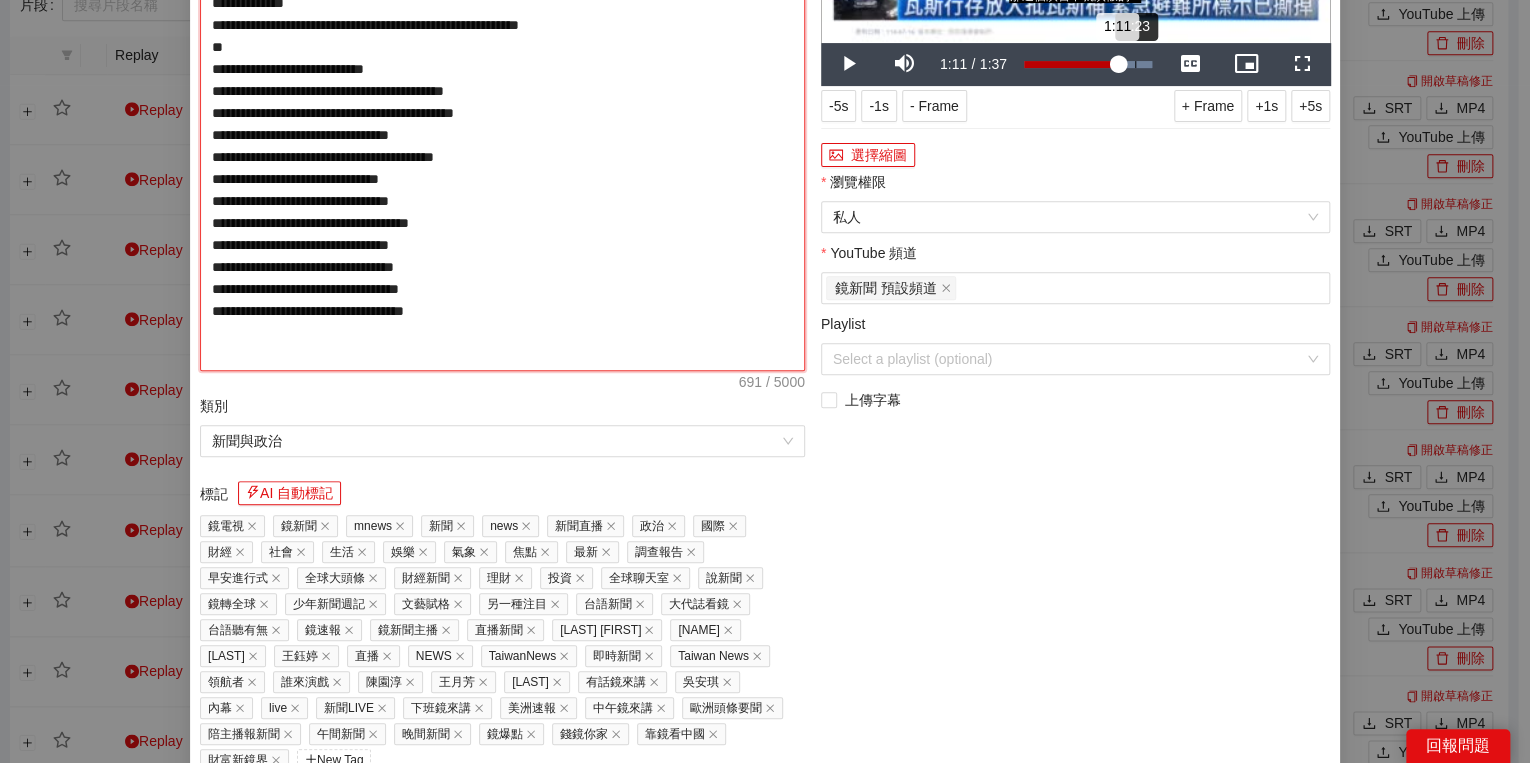 click on "1:23" at bounding box center (1135, 64) 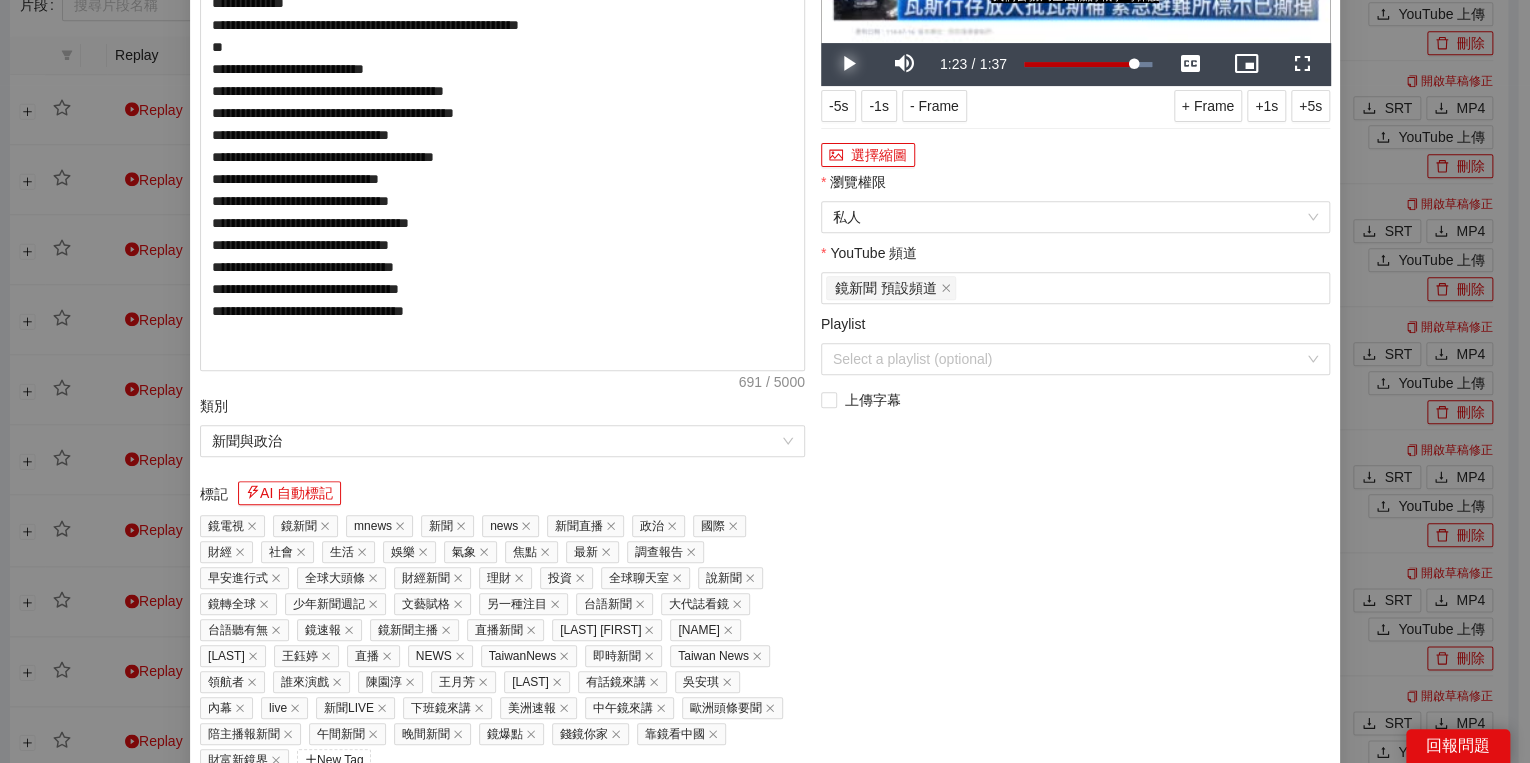 click at bounding box center (849, 64) 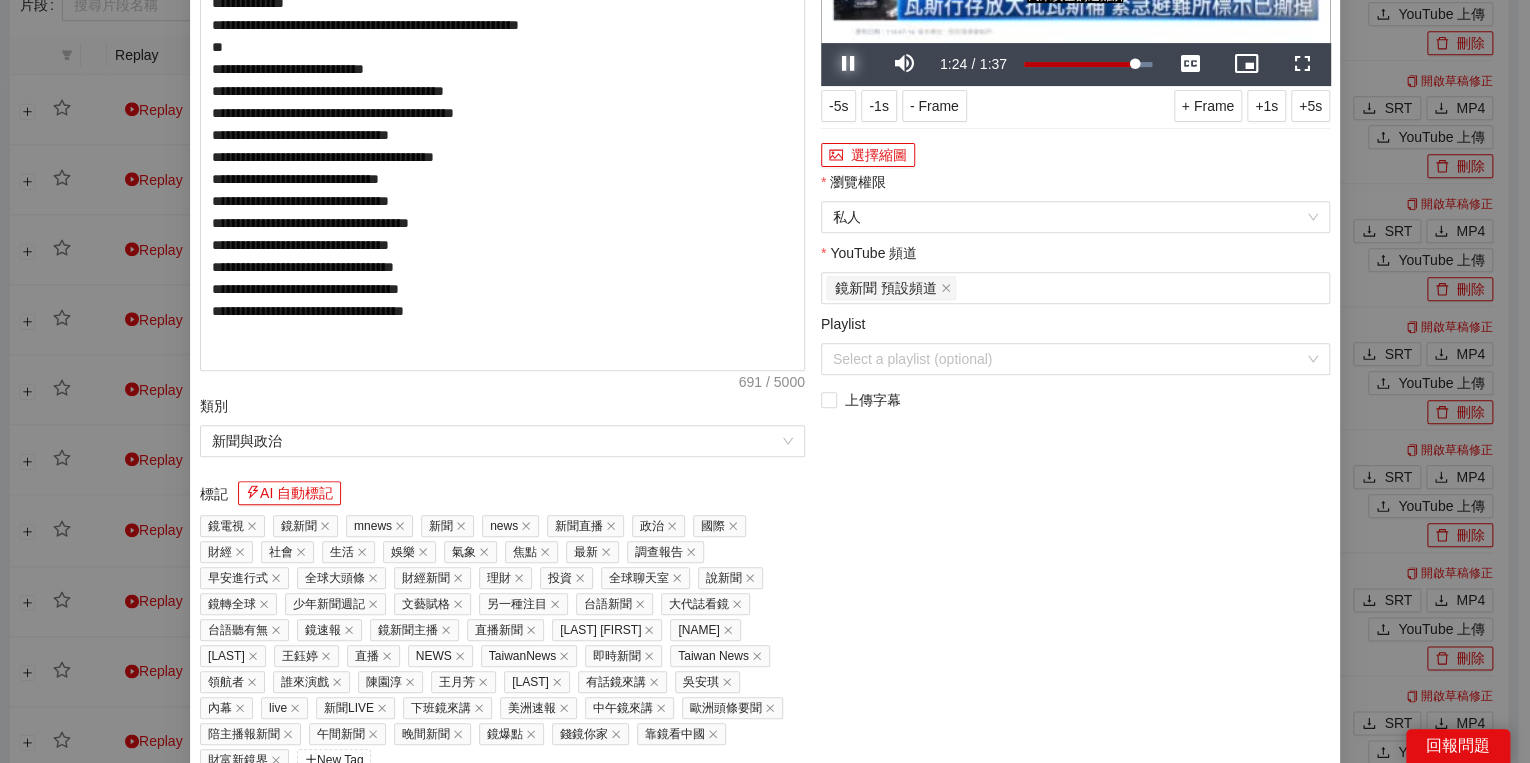 drag, startPoint x: 834, startPoint y: 371, endPoint x: 851, endPoint y: 370, distance: 17.029387 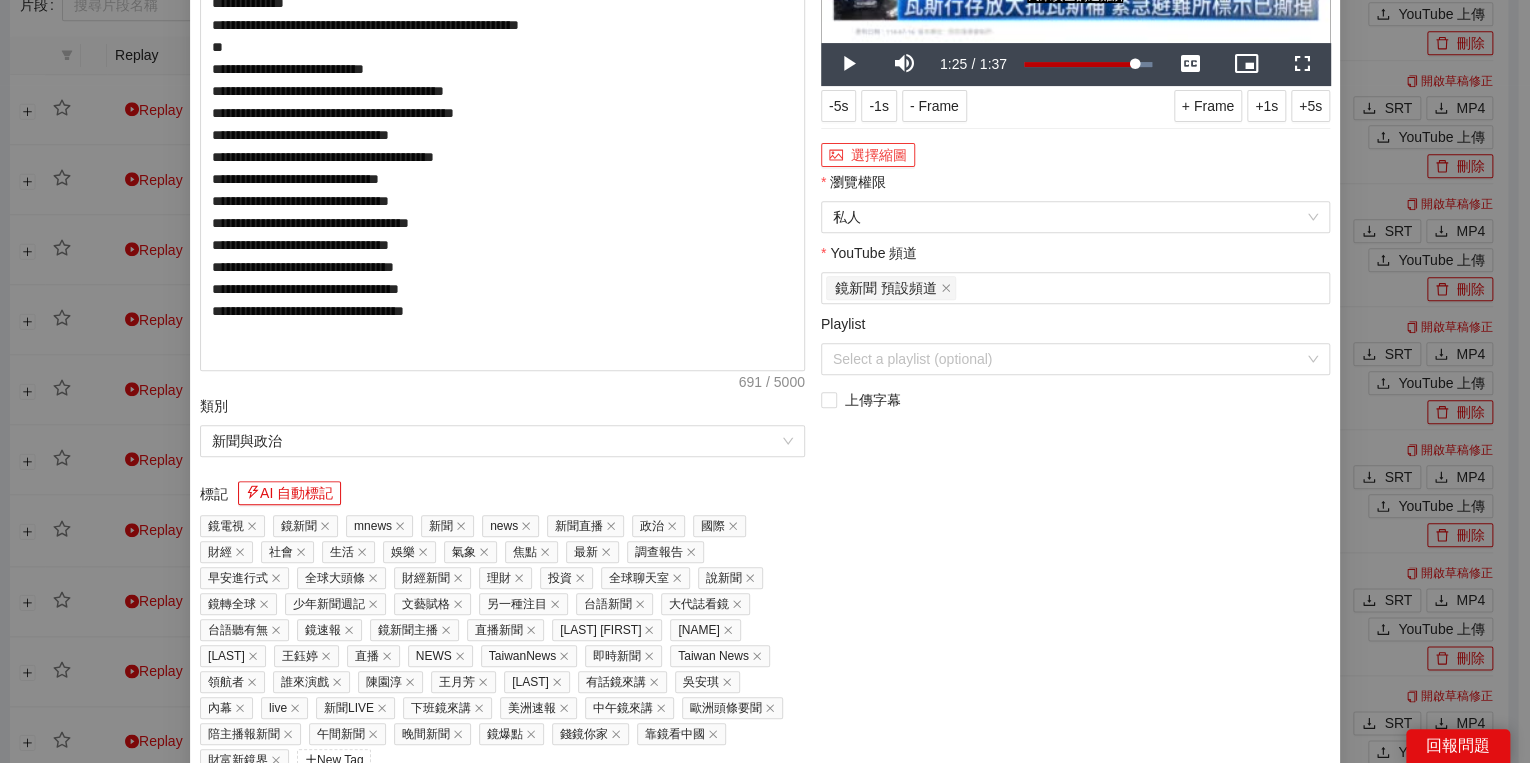 click on "選擇縮圖" at bounding box center (868, 155) 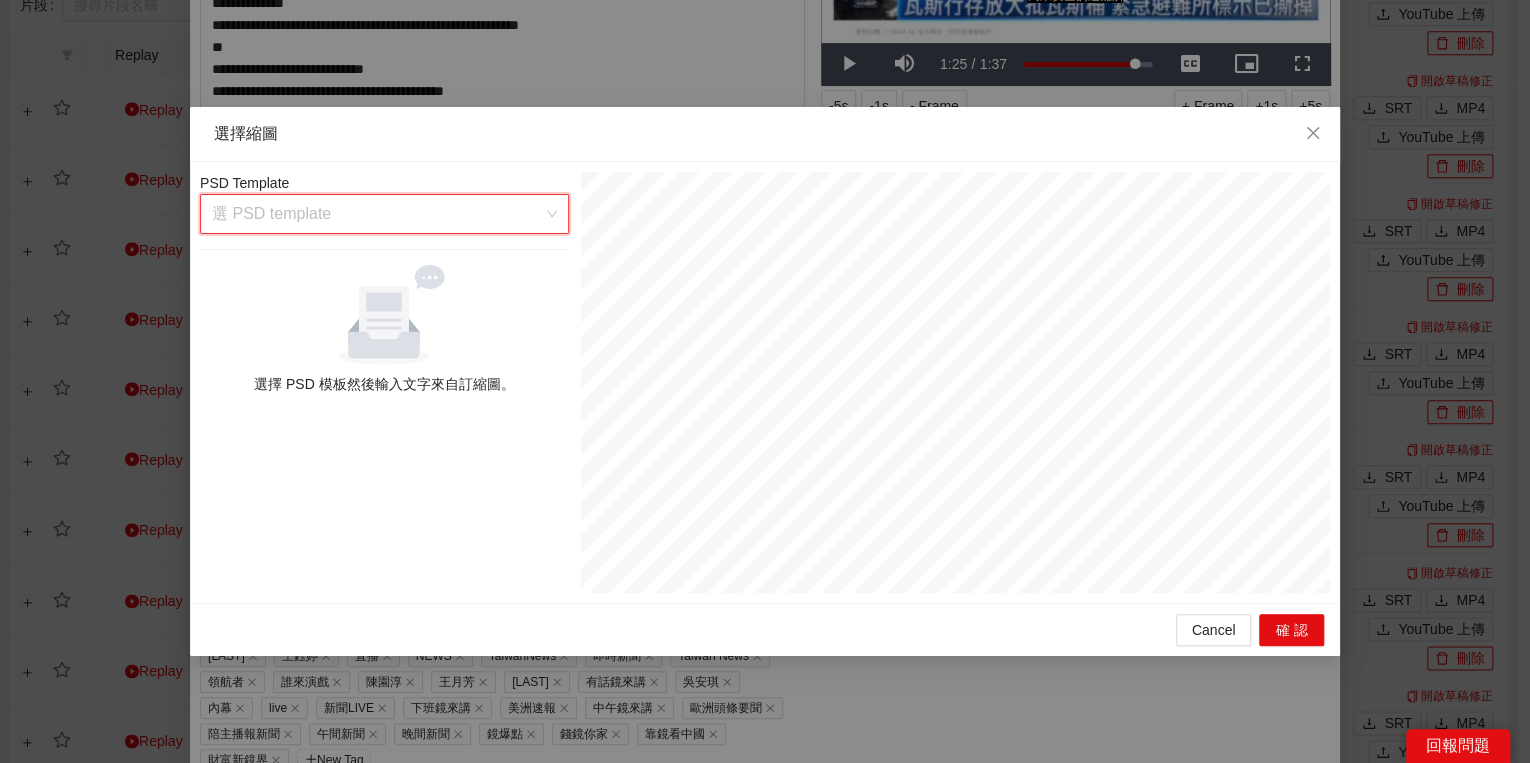 click at bounding box center [377, 214] 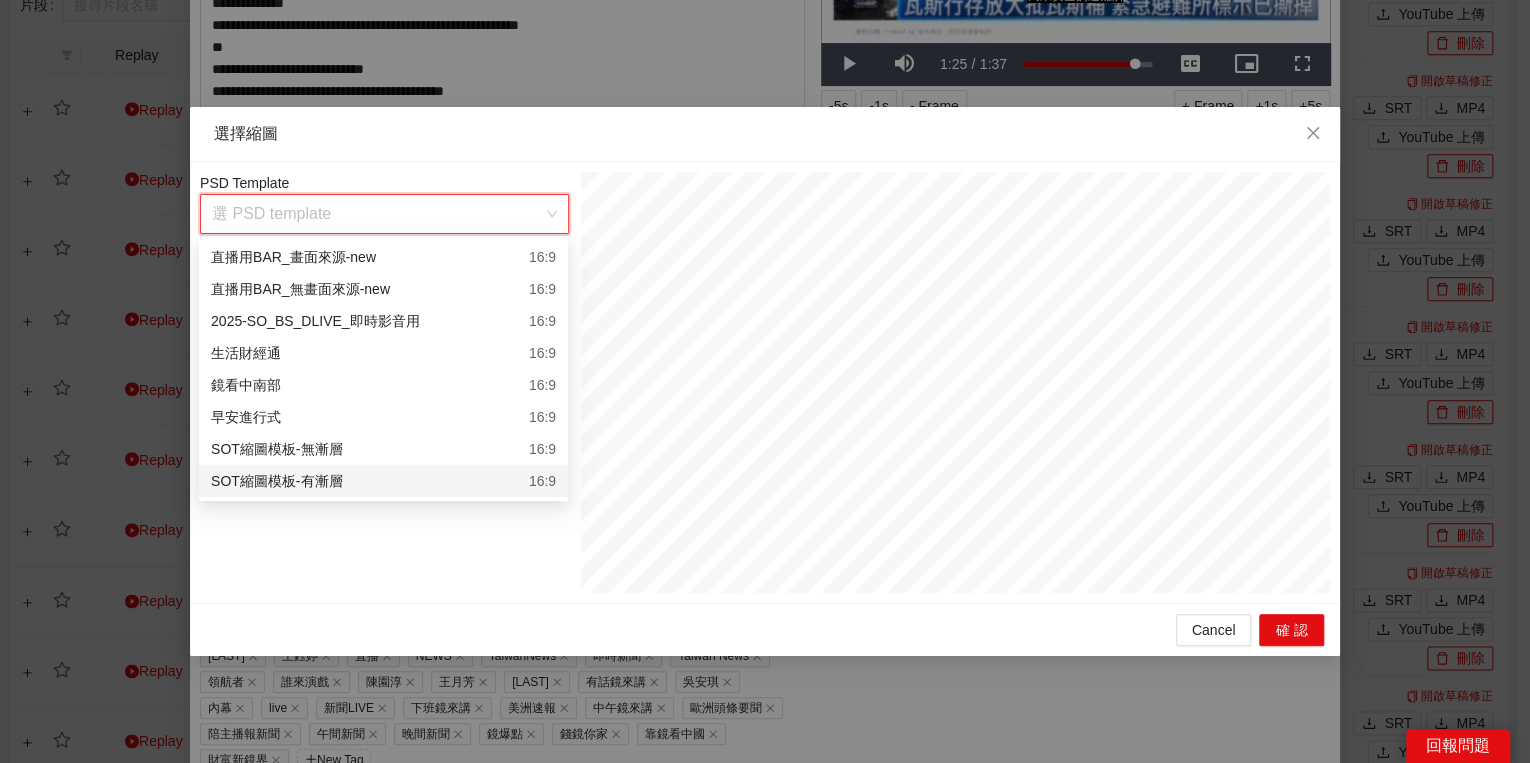 click on "SOT縮圖模板-有漸層 16:9" at bounding box center (383, 481) 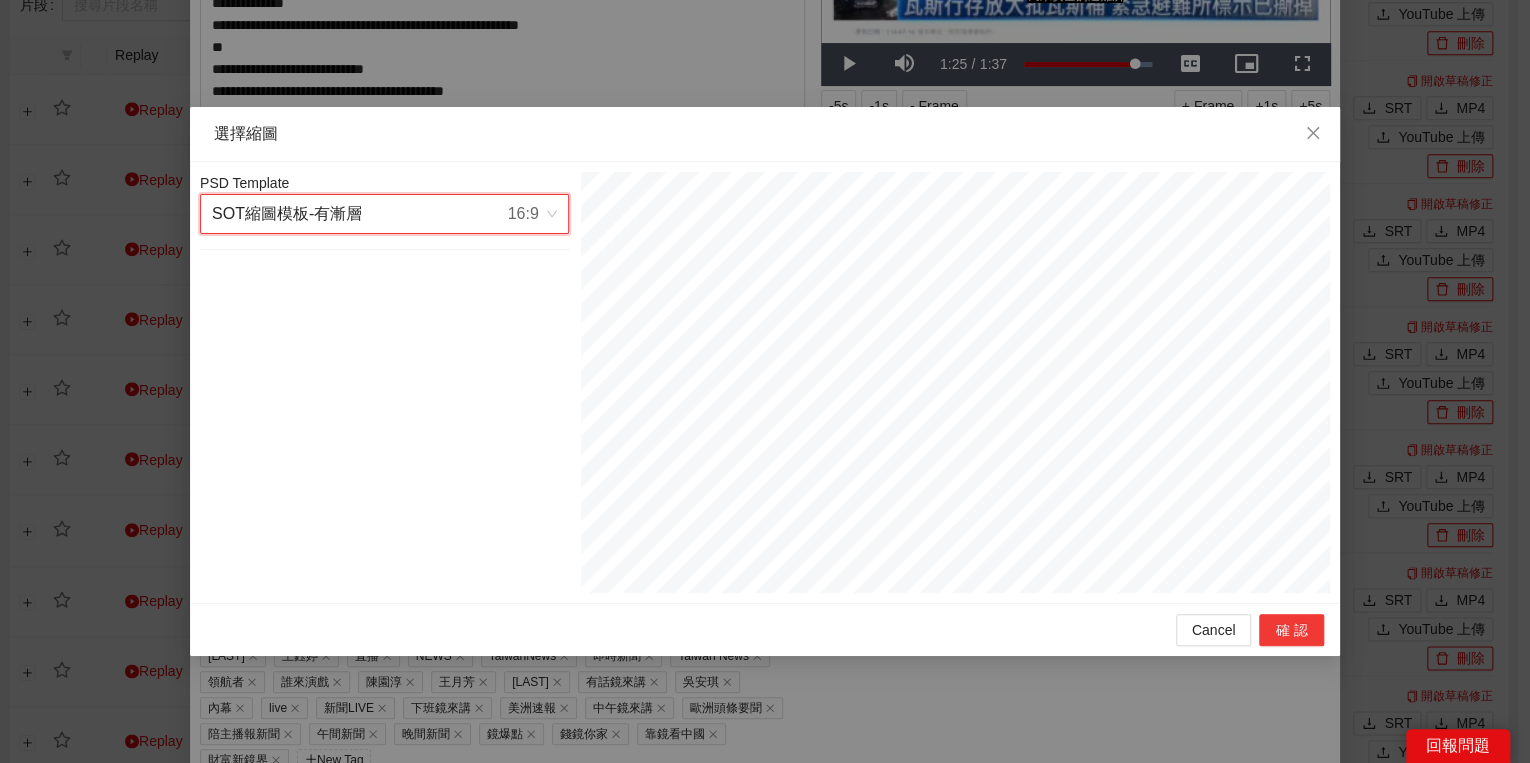 click on "確認" at bounding box center [1291, 630] 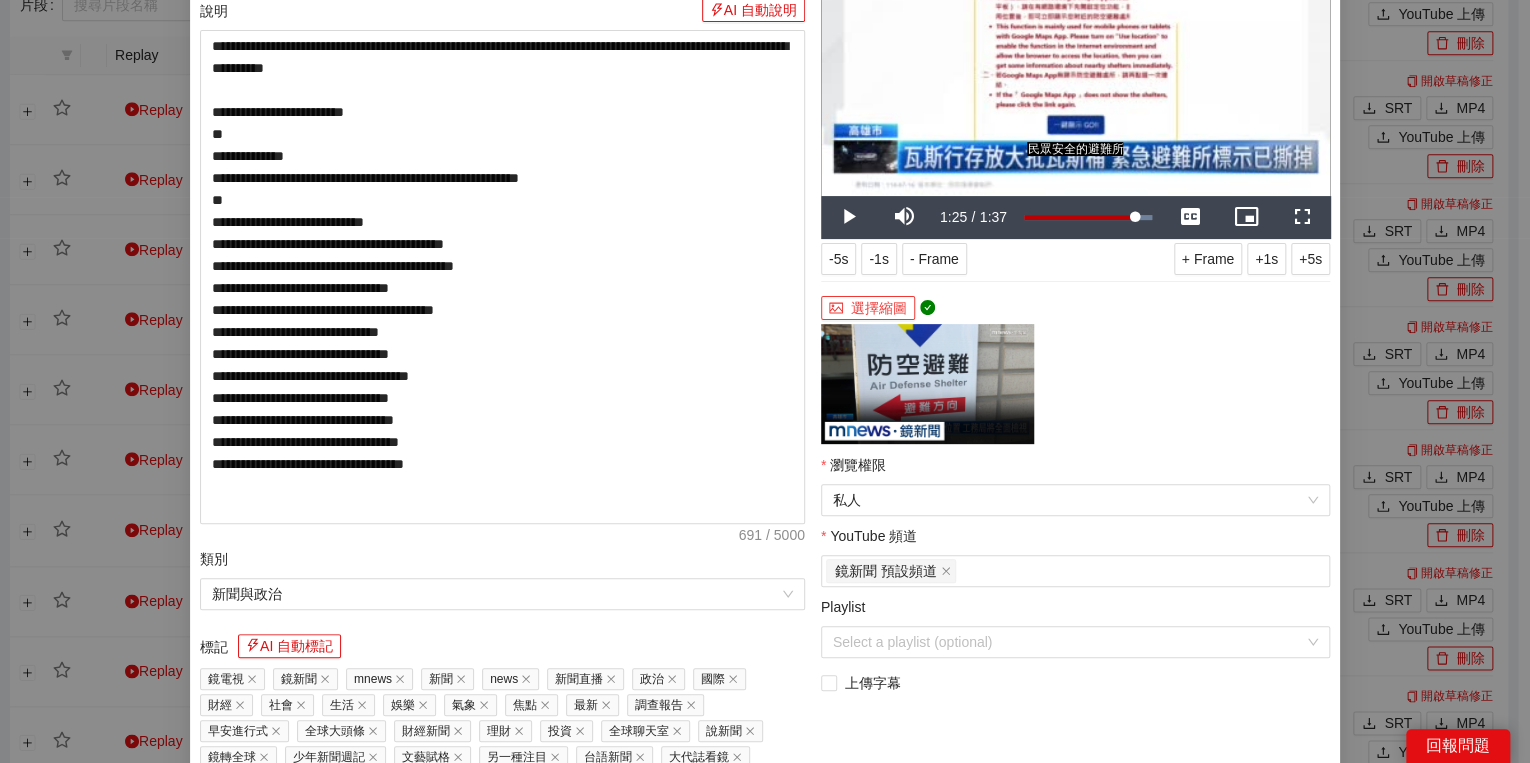 scroll, scrollTop: 374, scrollLeft: 0, axis: vertical 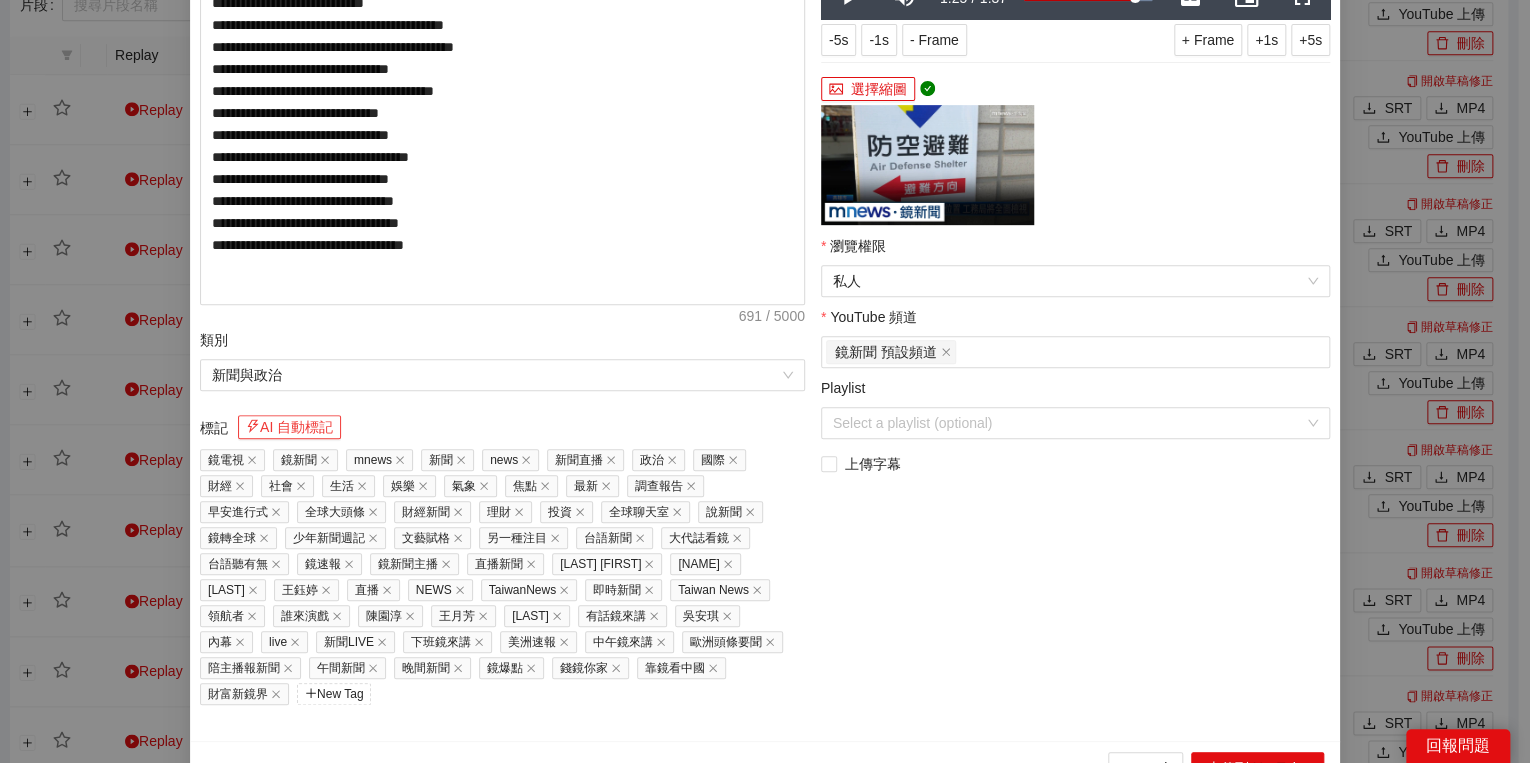 click on "AI 自動標記" at bounding box center (289, 427) 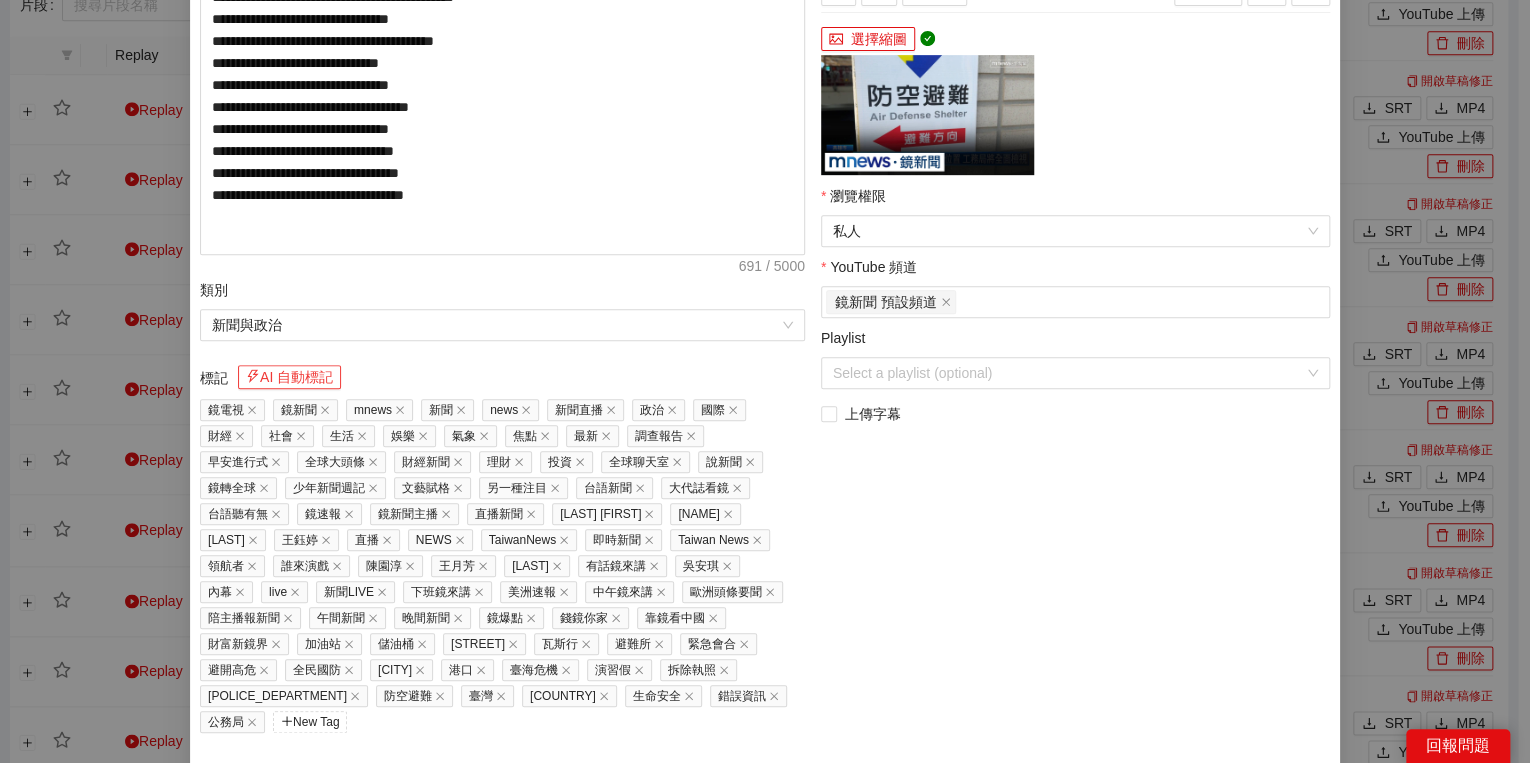 scroll, scrollTop: 451, scrollLeft: 0, axis: vertical 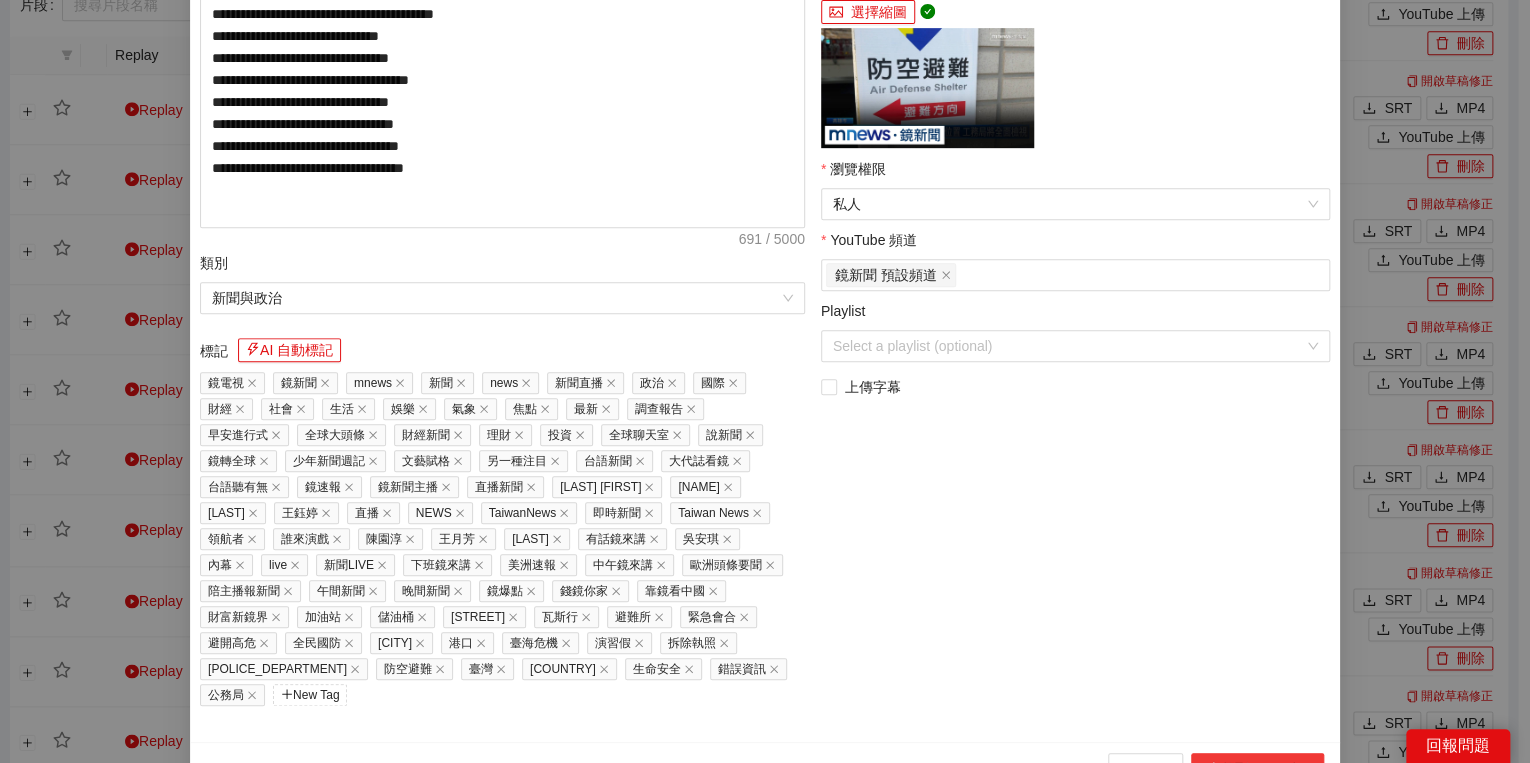 click on "上傳到 YouTube" at bounding box center (1257, 769) 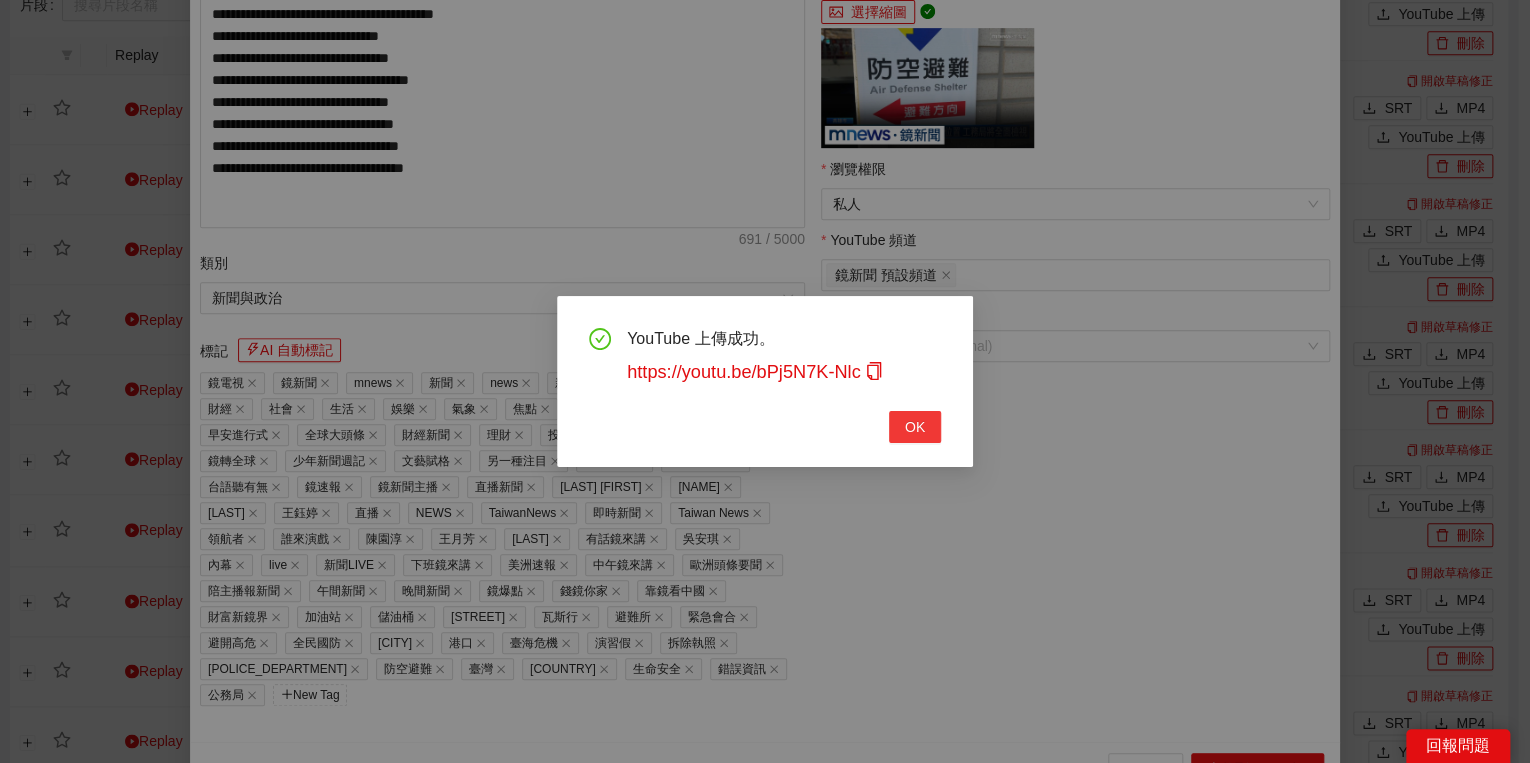 click on "OK" at bounding box center (915, 427) 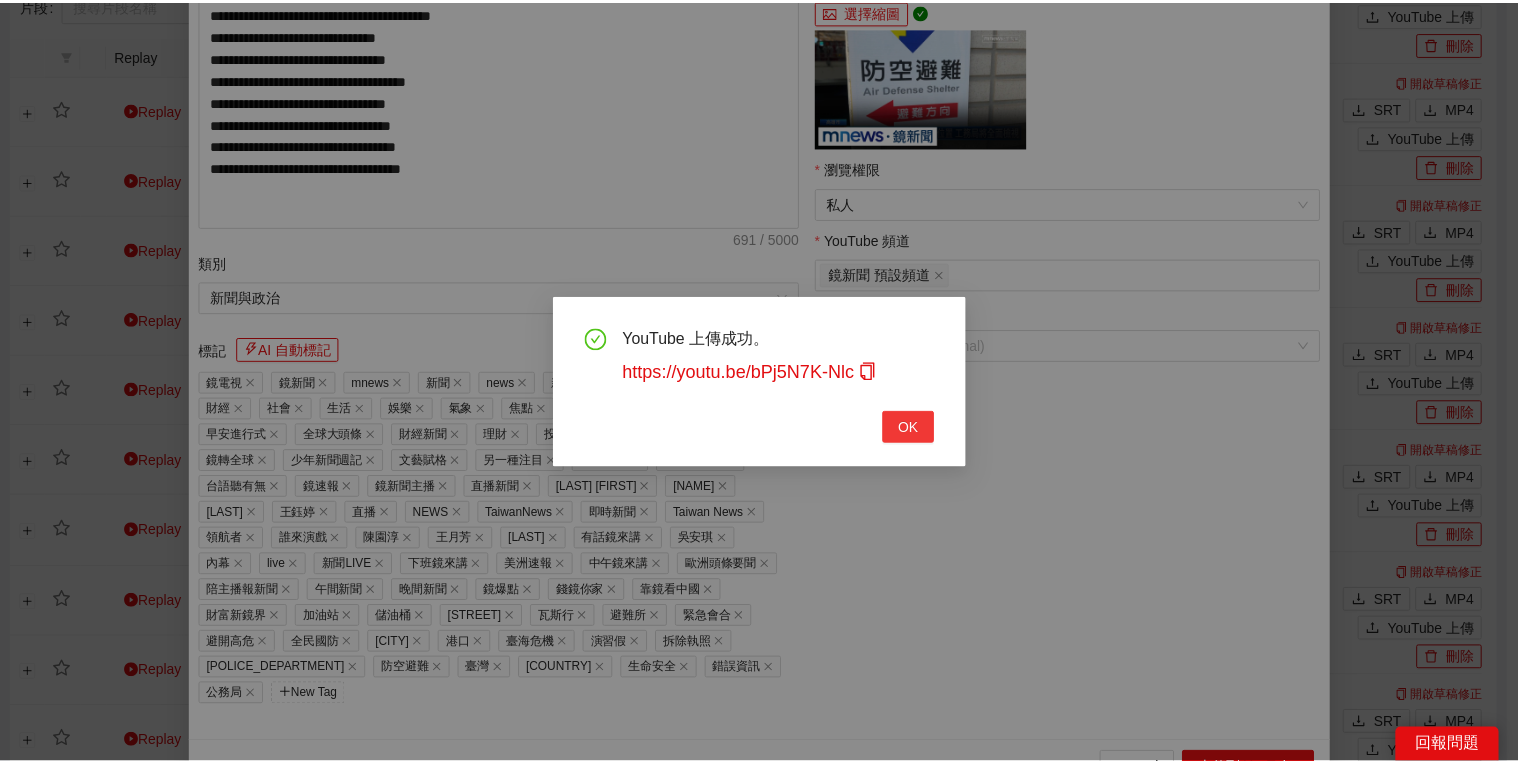 scroll, scrollTop: 308, scrollLeft: 0, axis: vertical 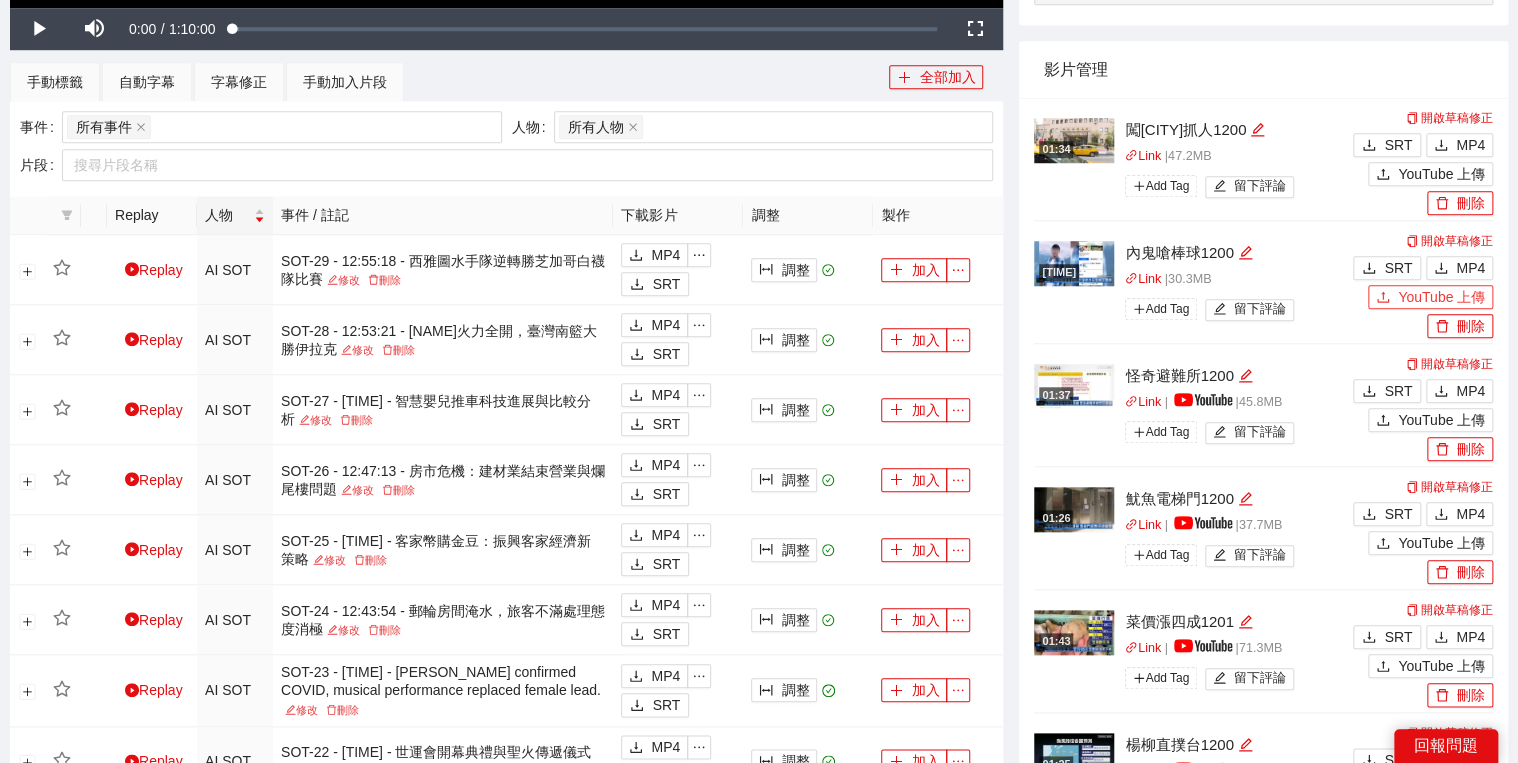 click on "YouTube 上傳" at bounding box center (1441, 297) 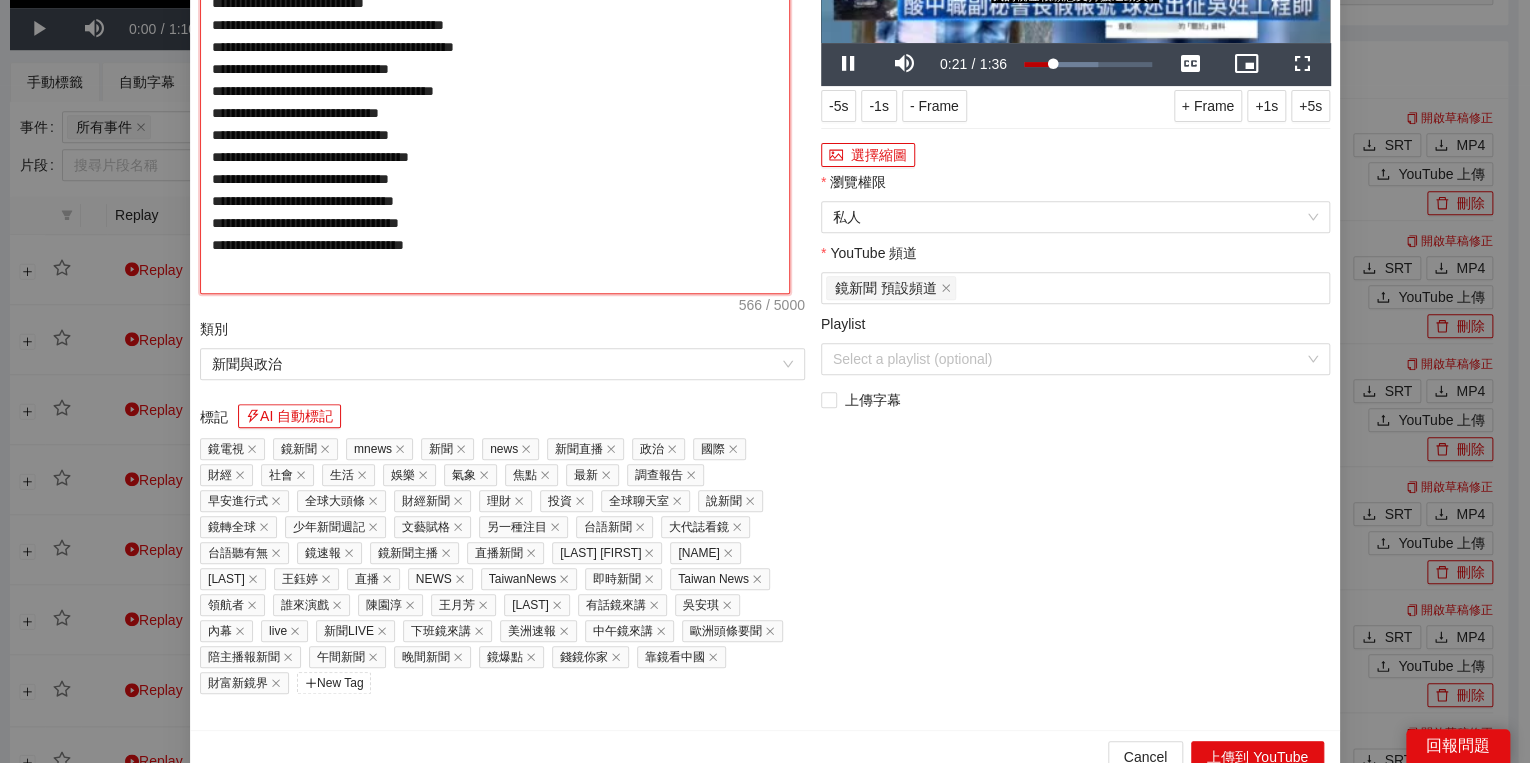 click on "**********" at bounding box center [495, 85] 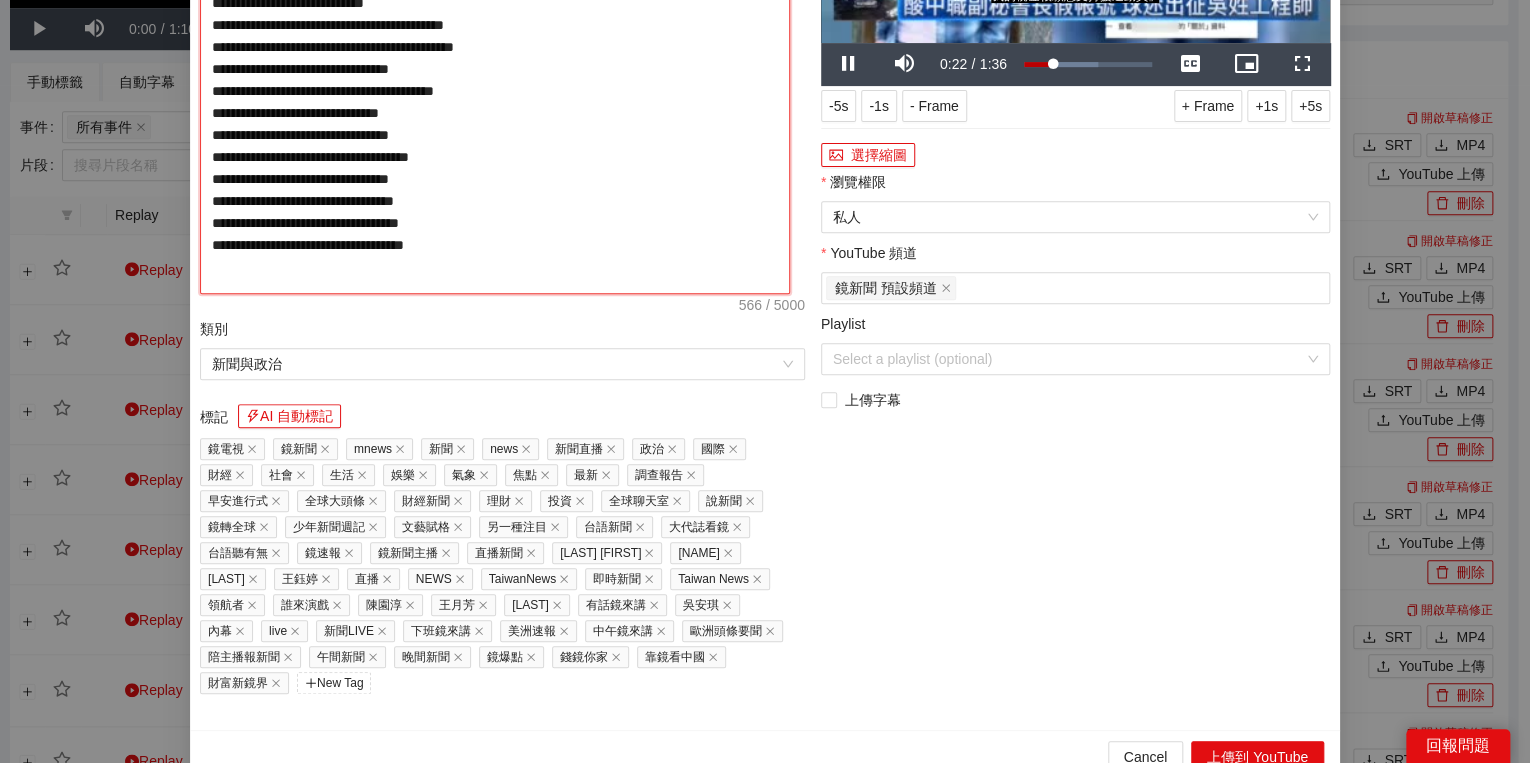 paste on "**********" 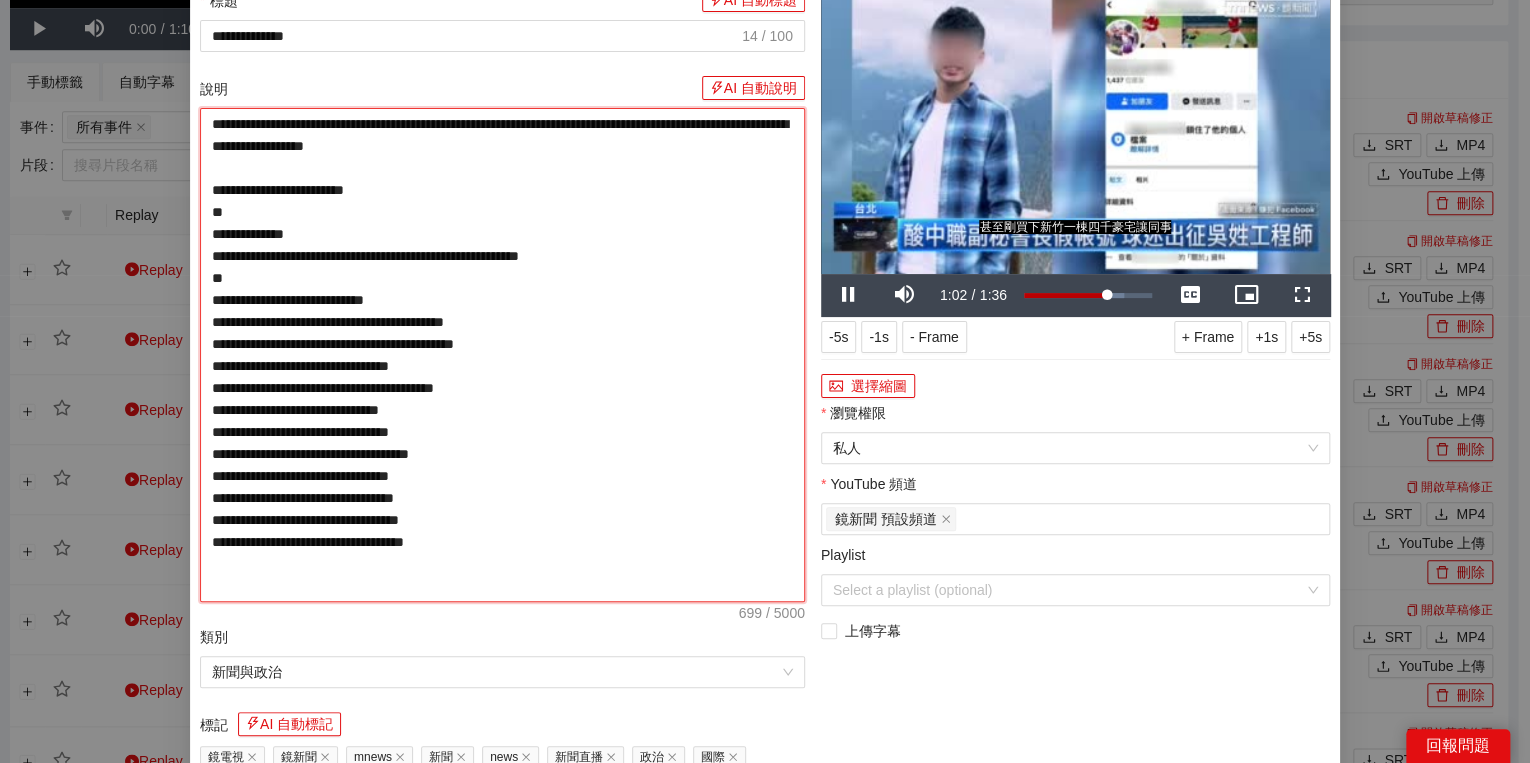 scroll, scrollTop: 240, scrollLeft: 0, axis: vertical 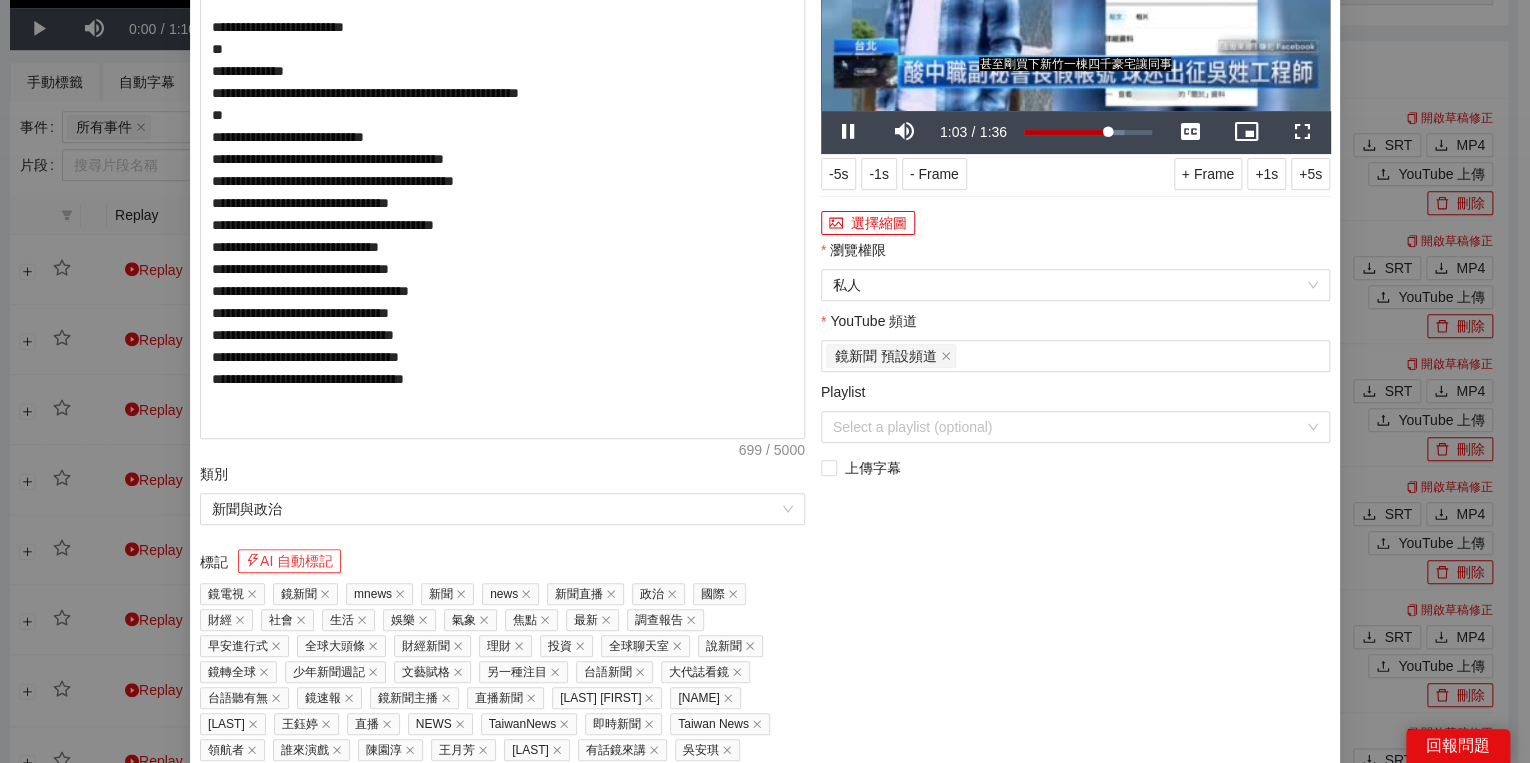 click on "AI 自動標記" at bounding box center (289, 561) 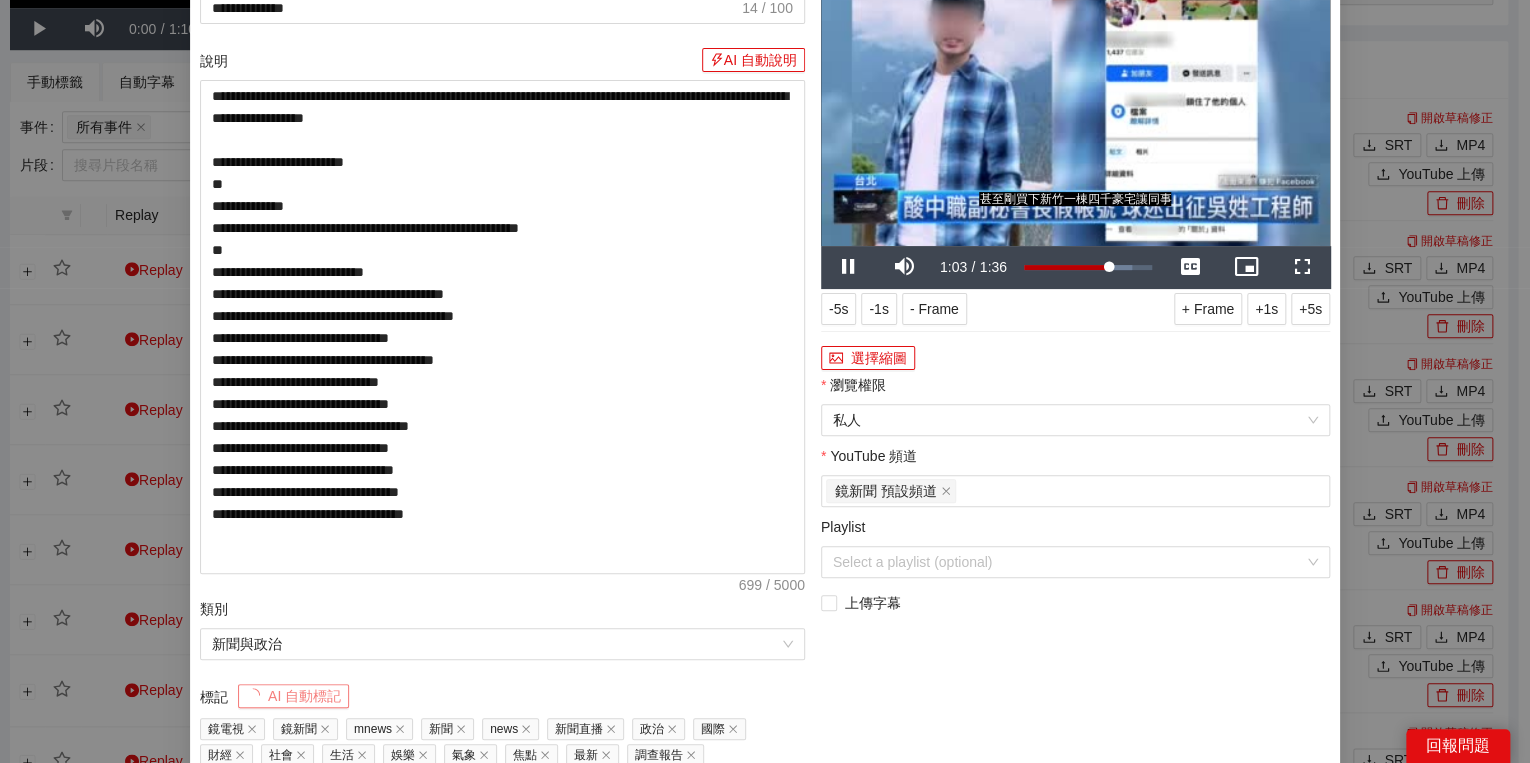 scroll, scrollTop: 0, scrollLeft: 0, axis: both 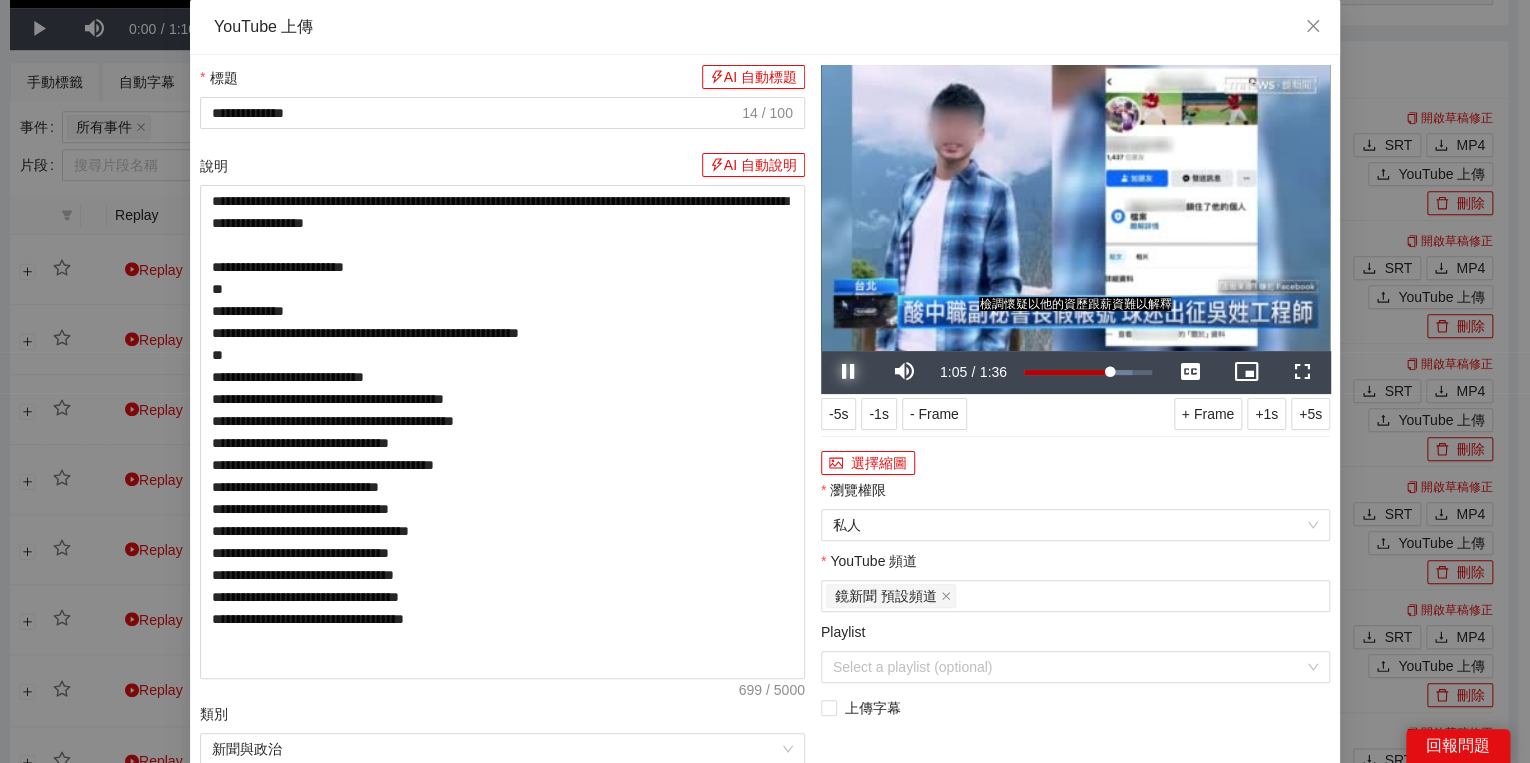 click at bounding box center (849, 372) 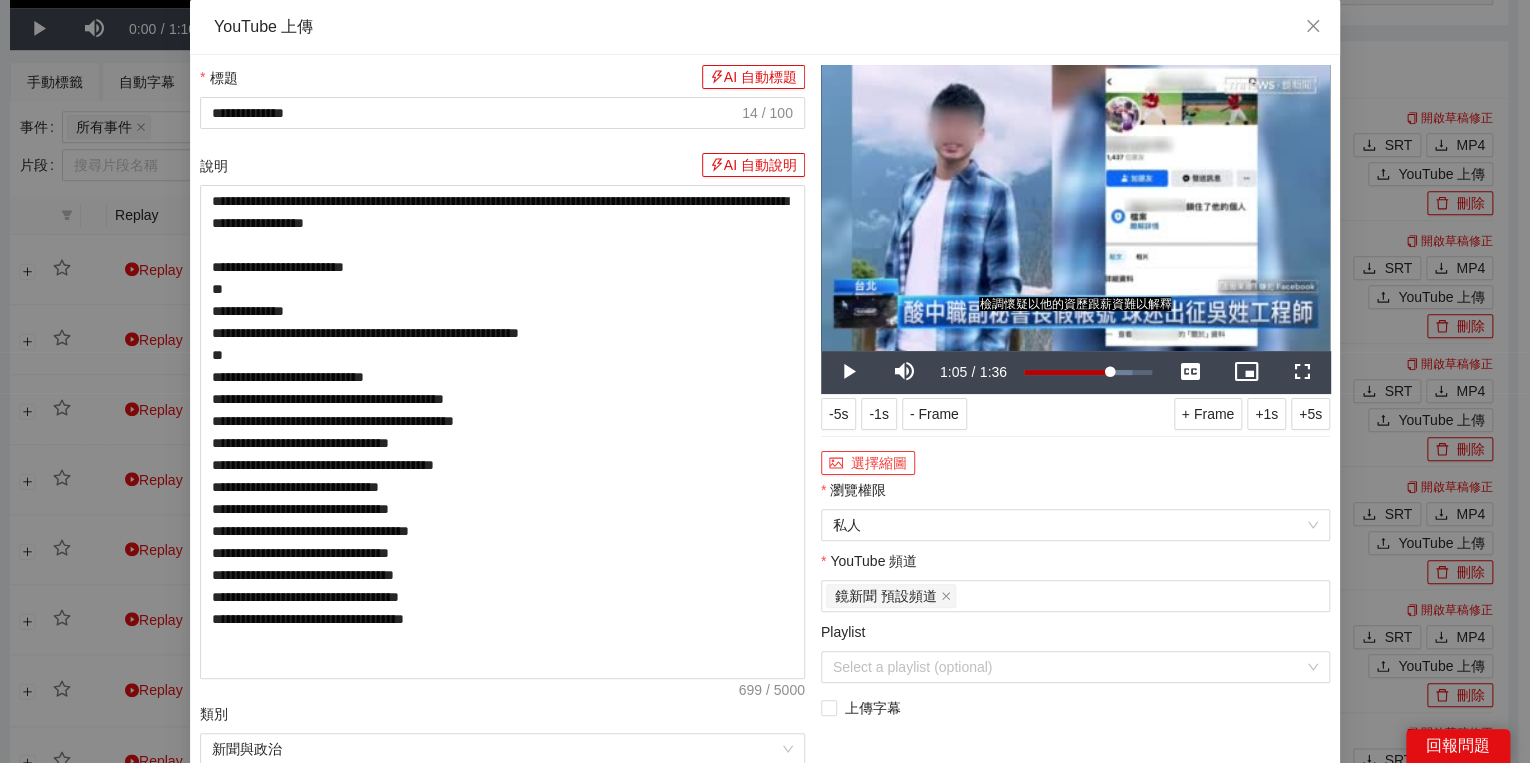 click on "選擇縮圖" at bounding box center (868, 463) 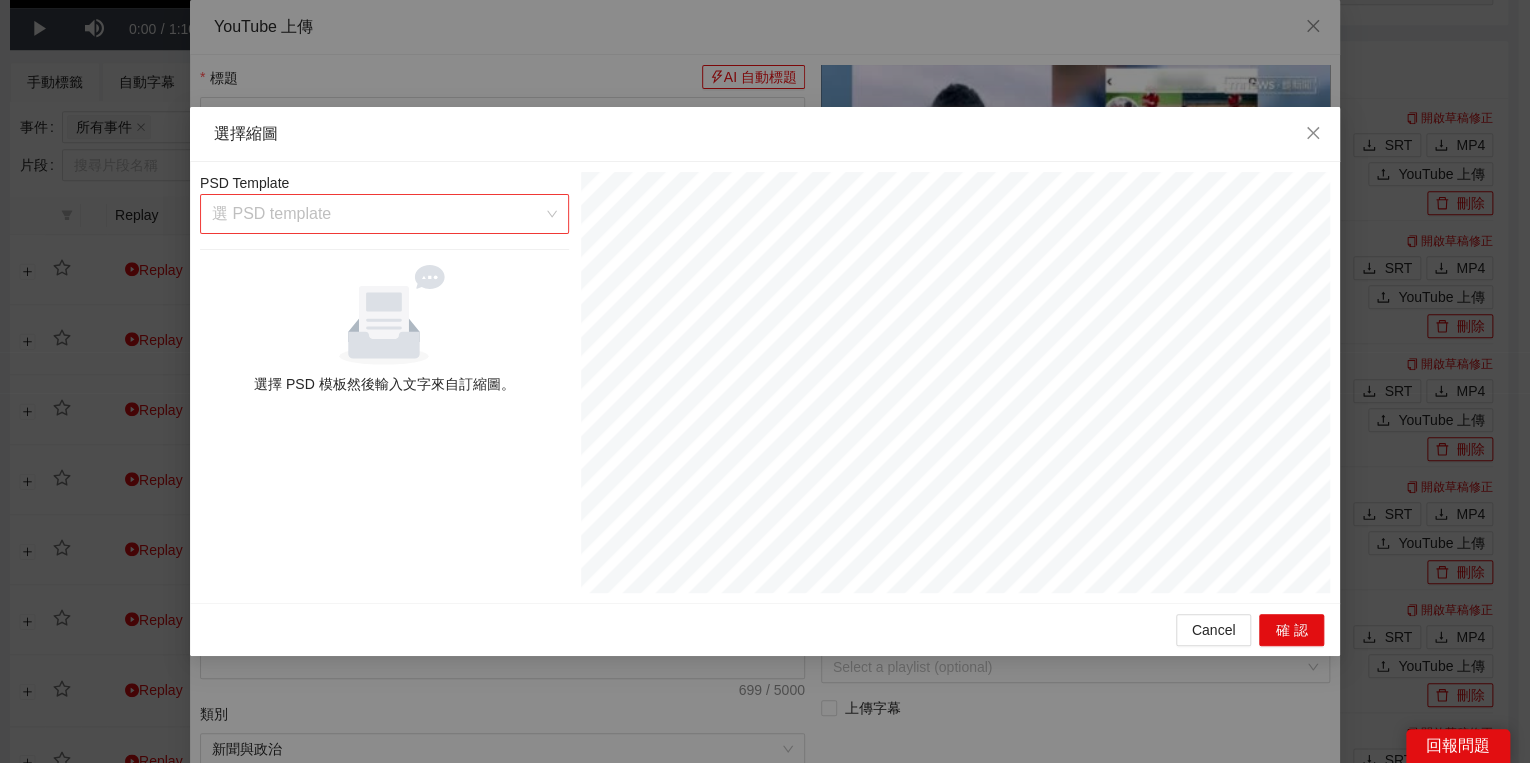click at bounding box center [377, 214] 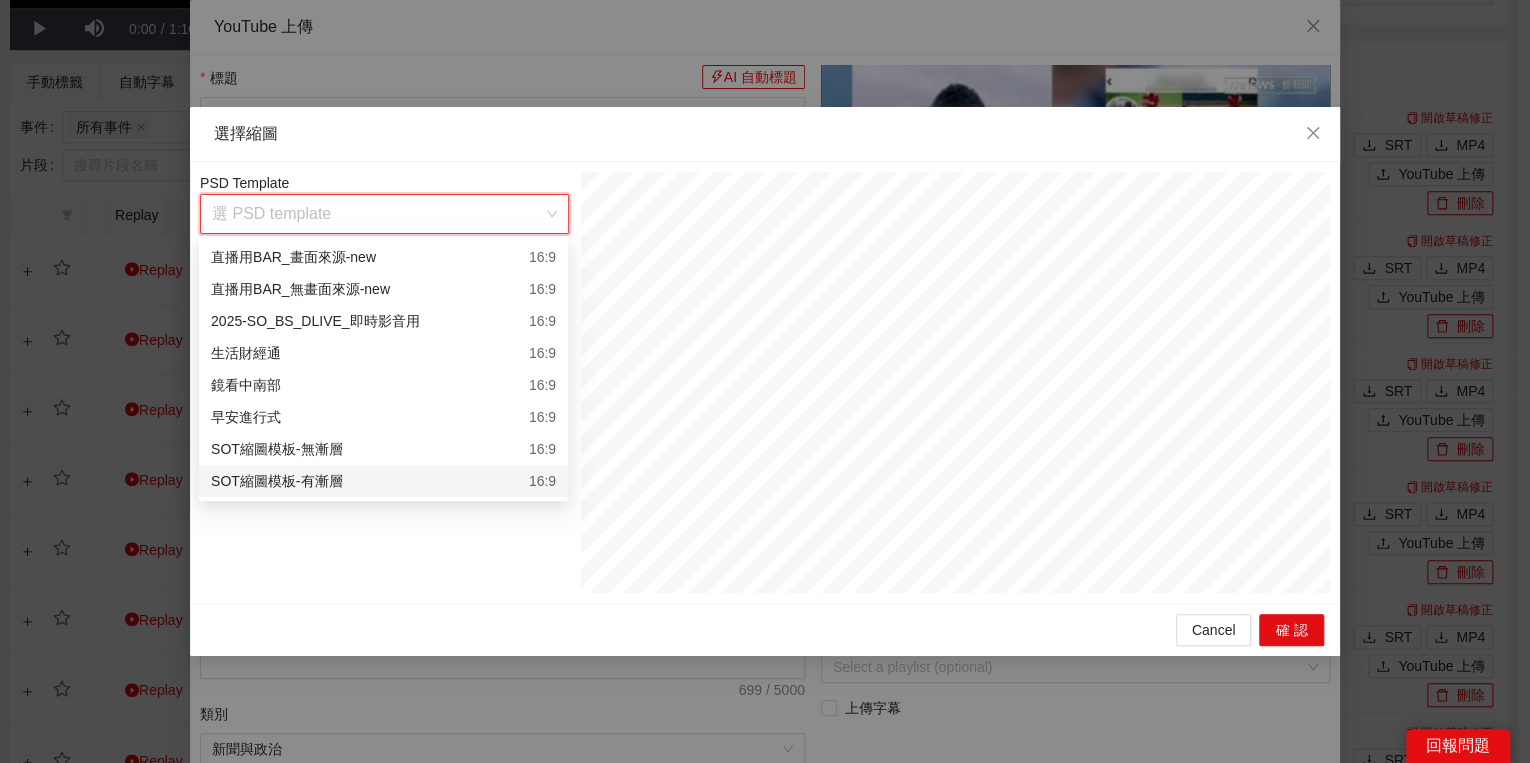 click on "SOT縮圖模板-有漸層 16:9" at bounding box center [383, 481] 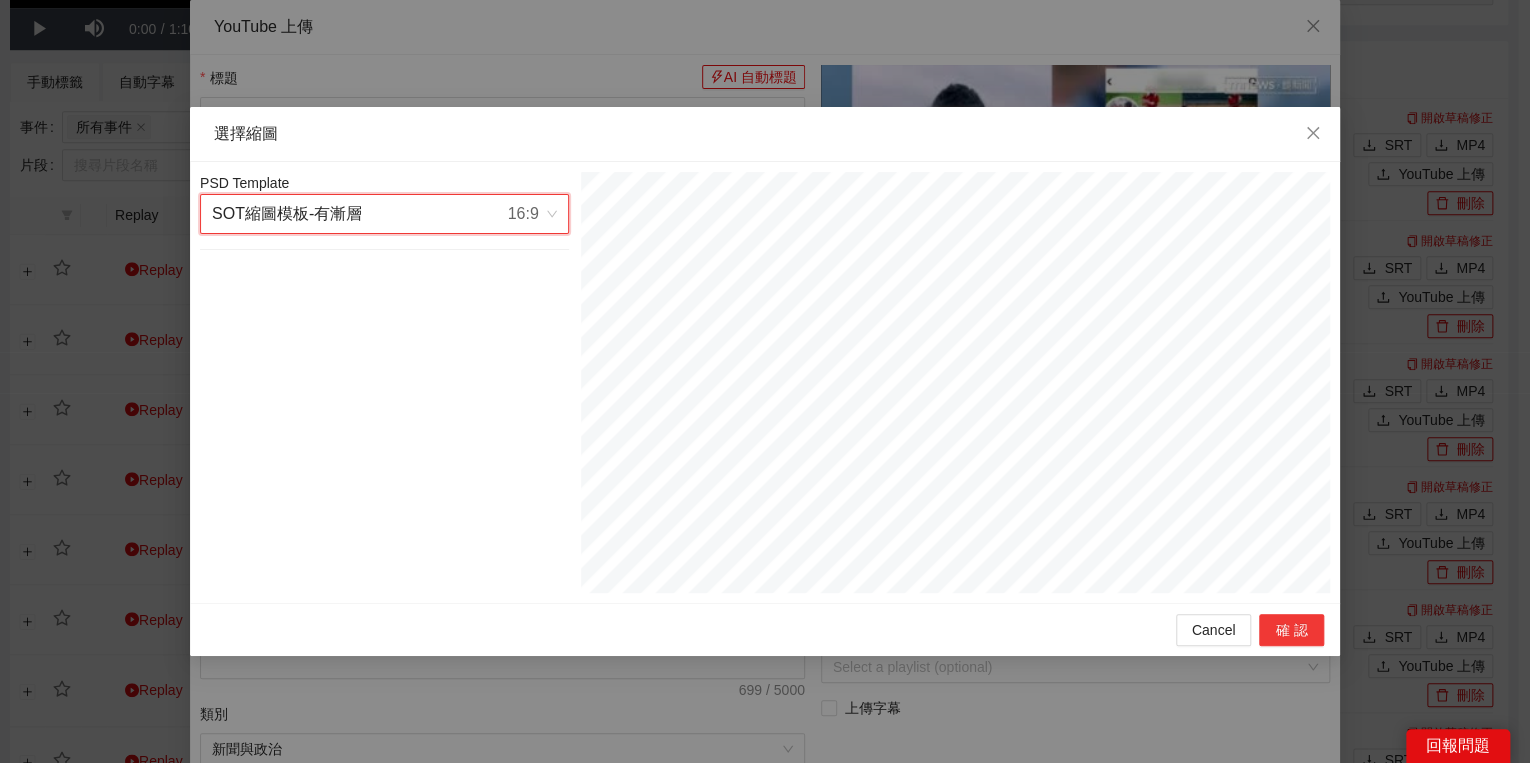 click on "確認" at bounding box center [1291, 630] 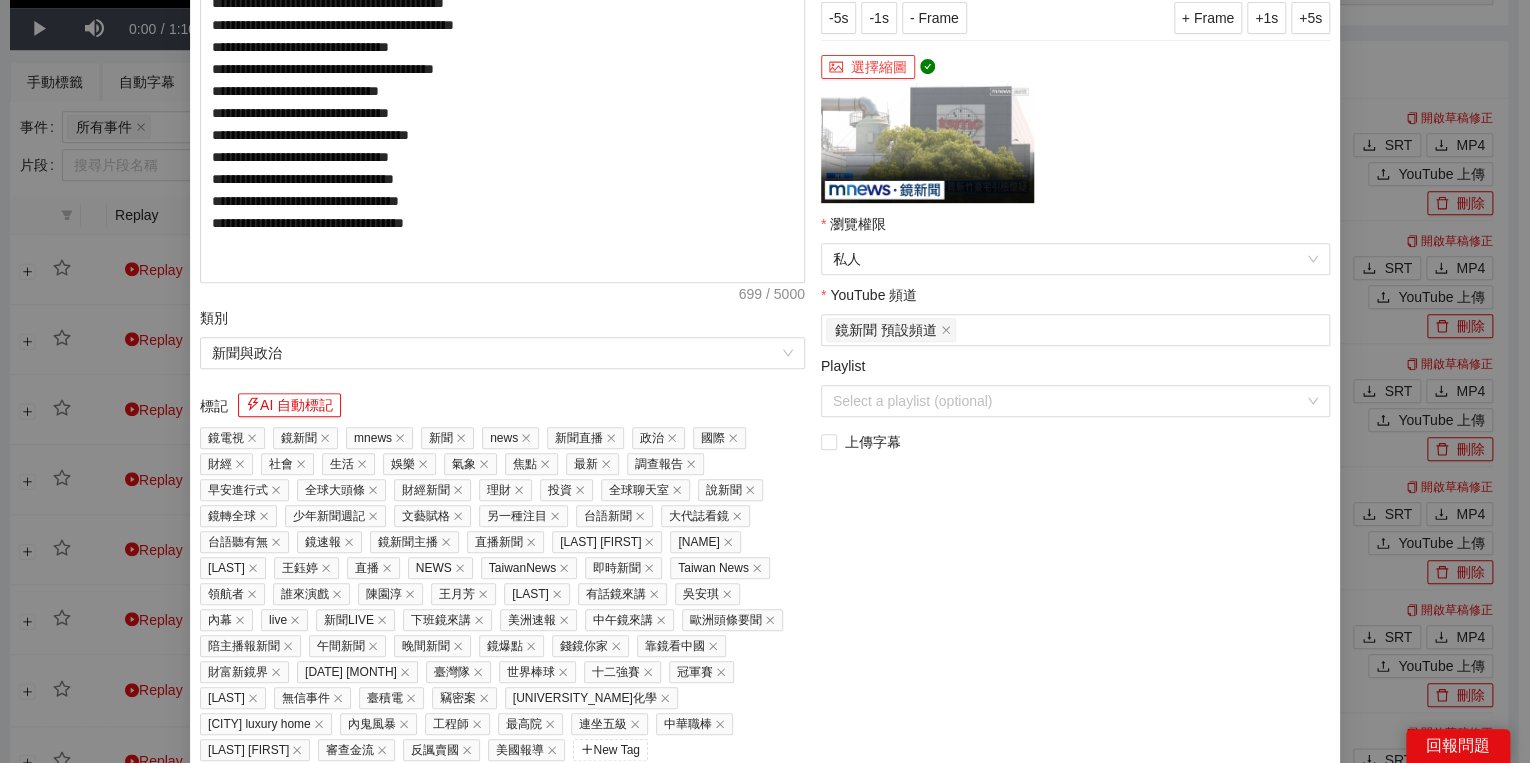 scroll, scrollTop: 451, scrollLeft: 0, axis: vertical 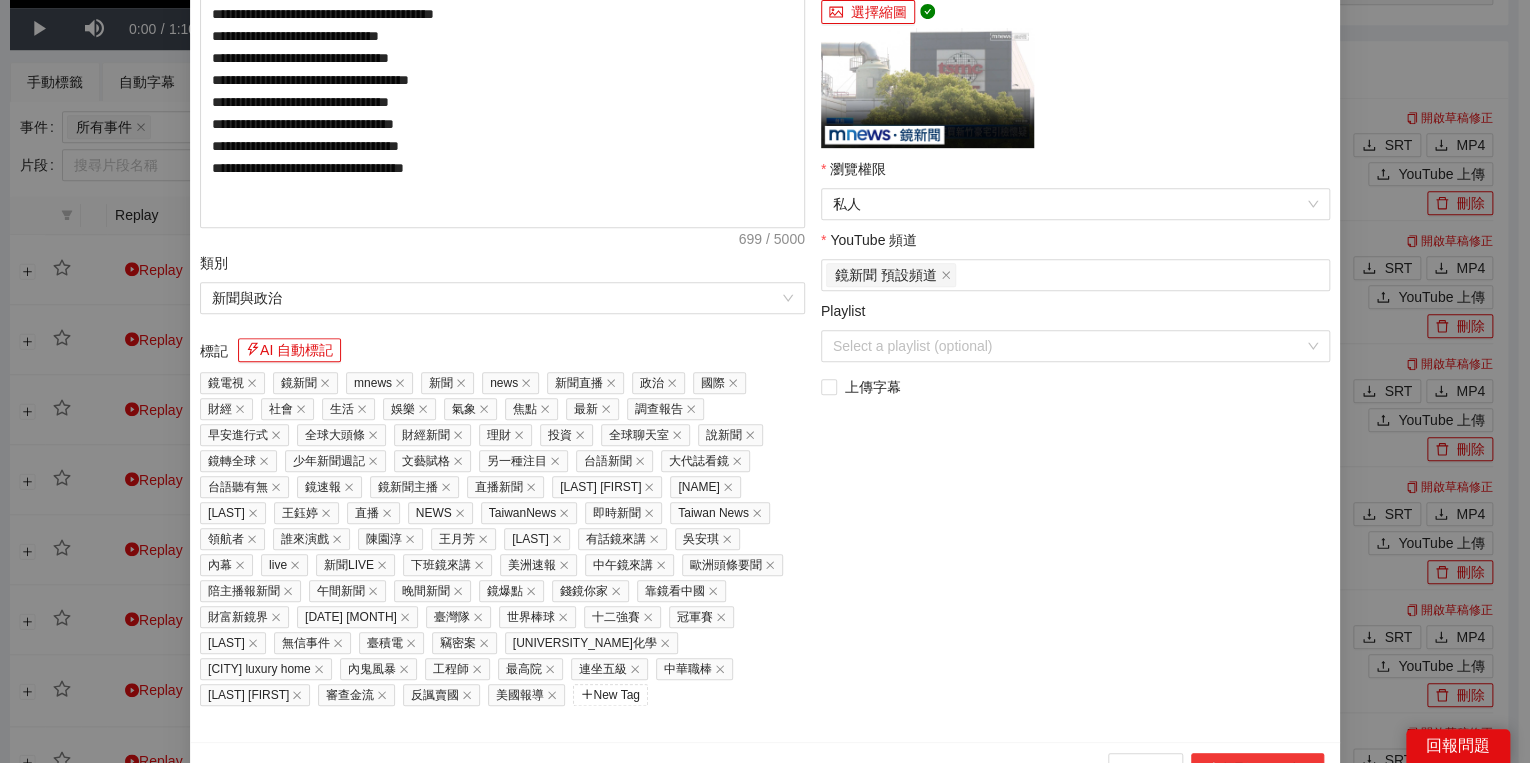 click on "上傳到 YouTube" at bounding box center [1257, 769] 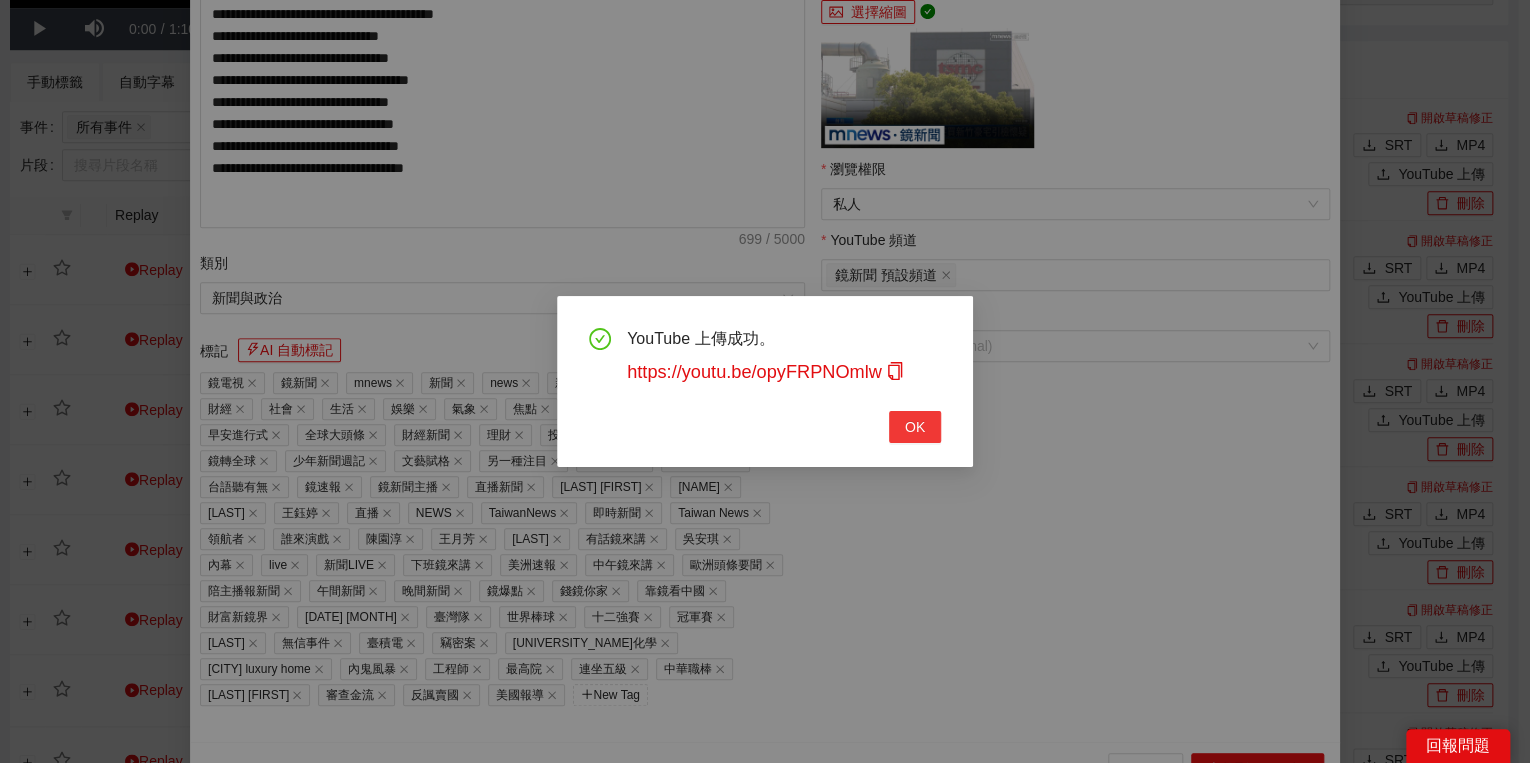 click on "OK" at bounding box center [915, 427] 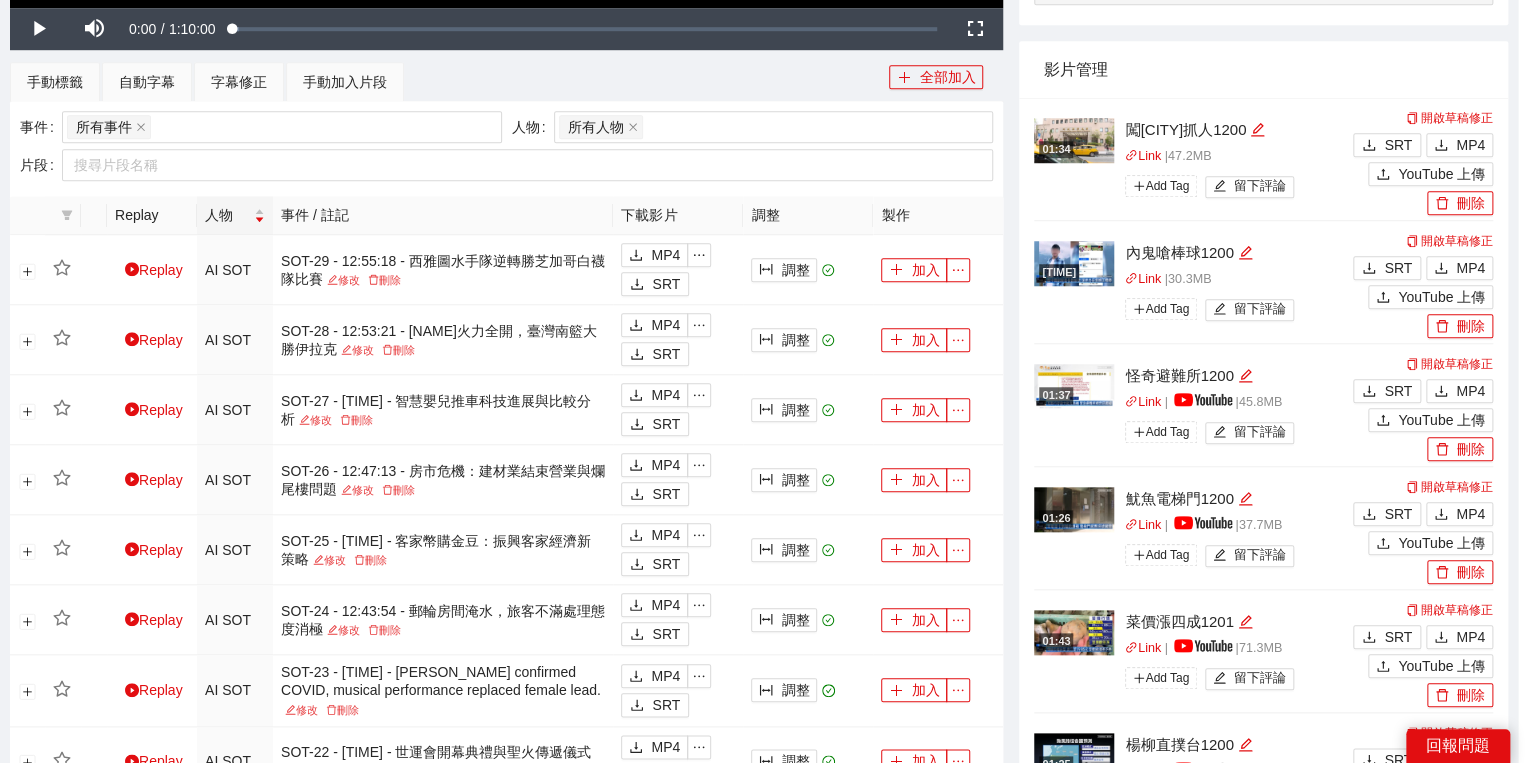 scroll, scrollTop: 308, scrollLeft: 0, axis: vertical 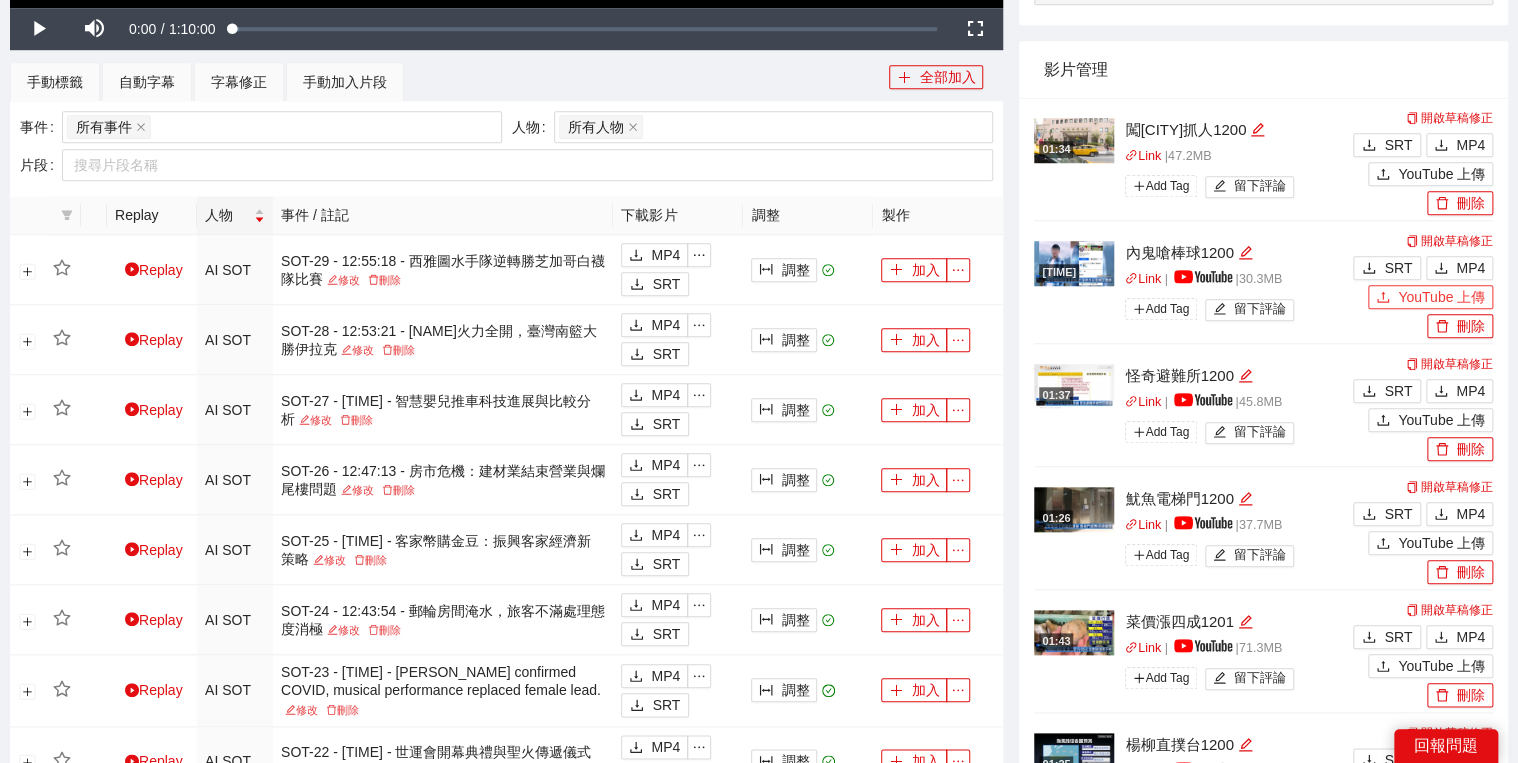 click 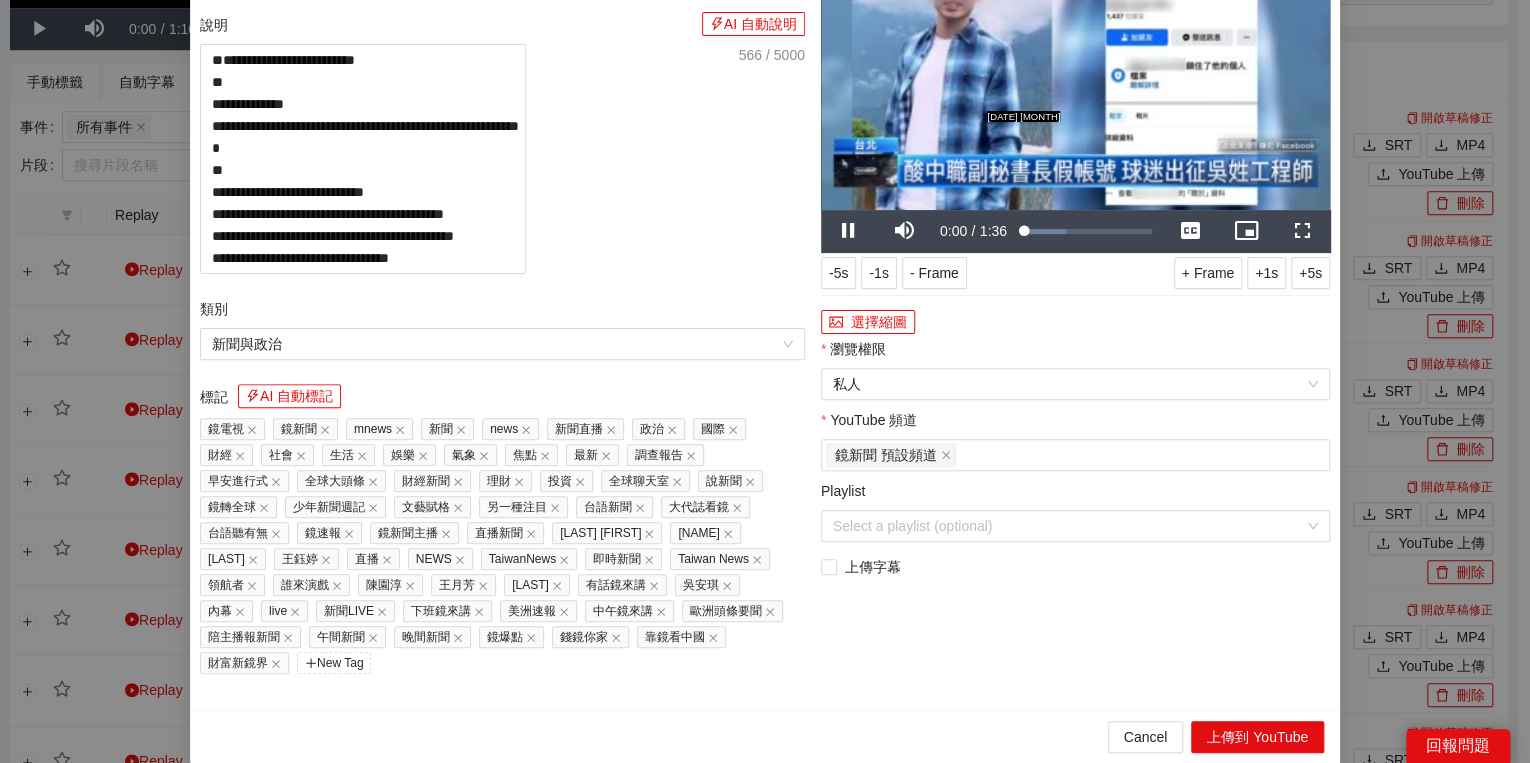 click 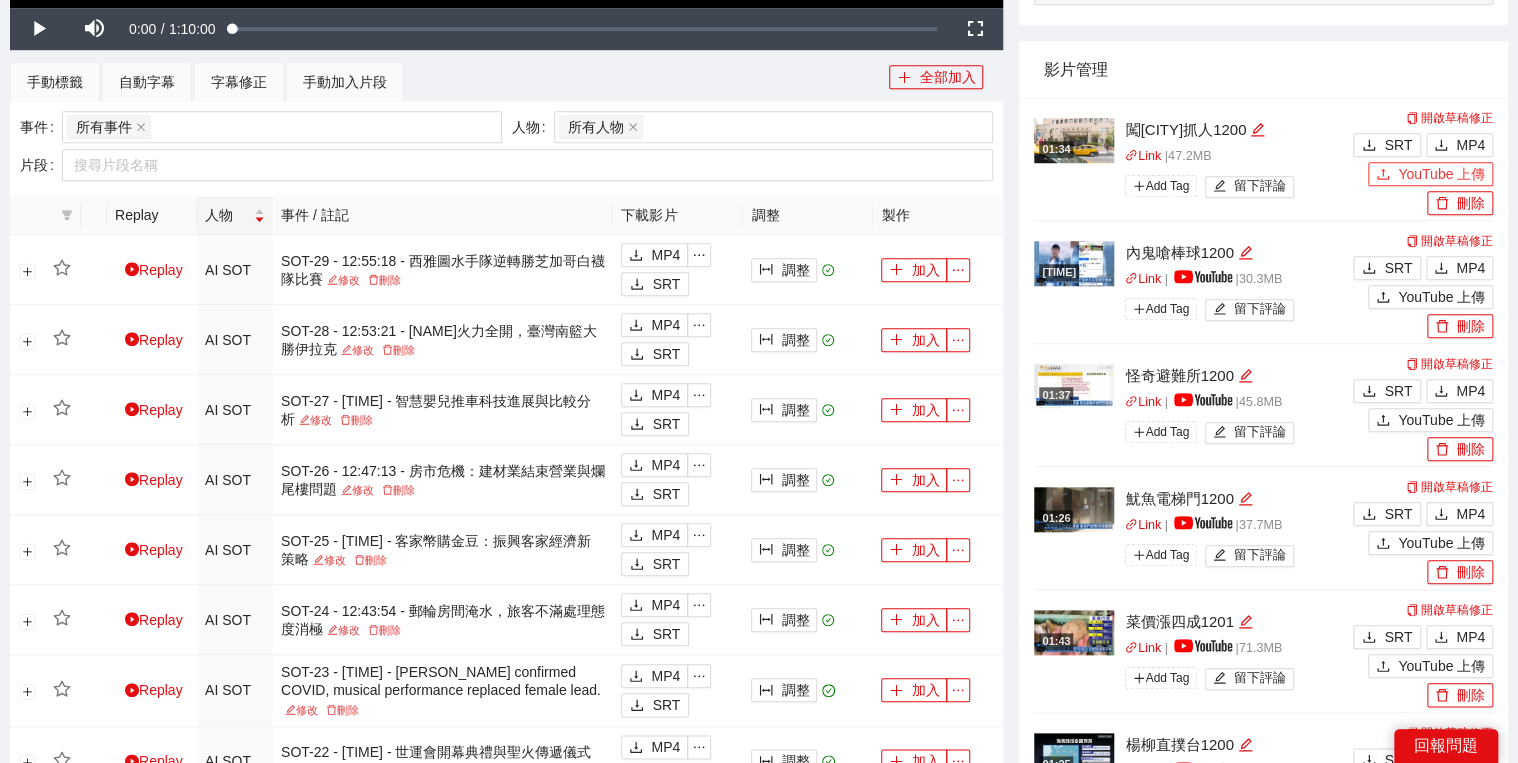 click on "YouTube 上傳" at bounding box center (1441, 174) 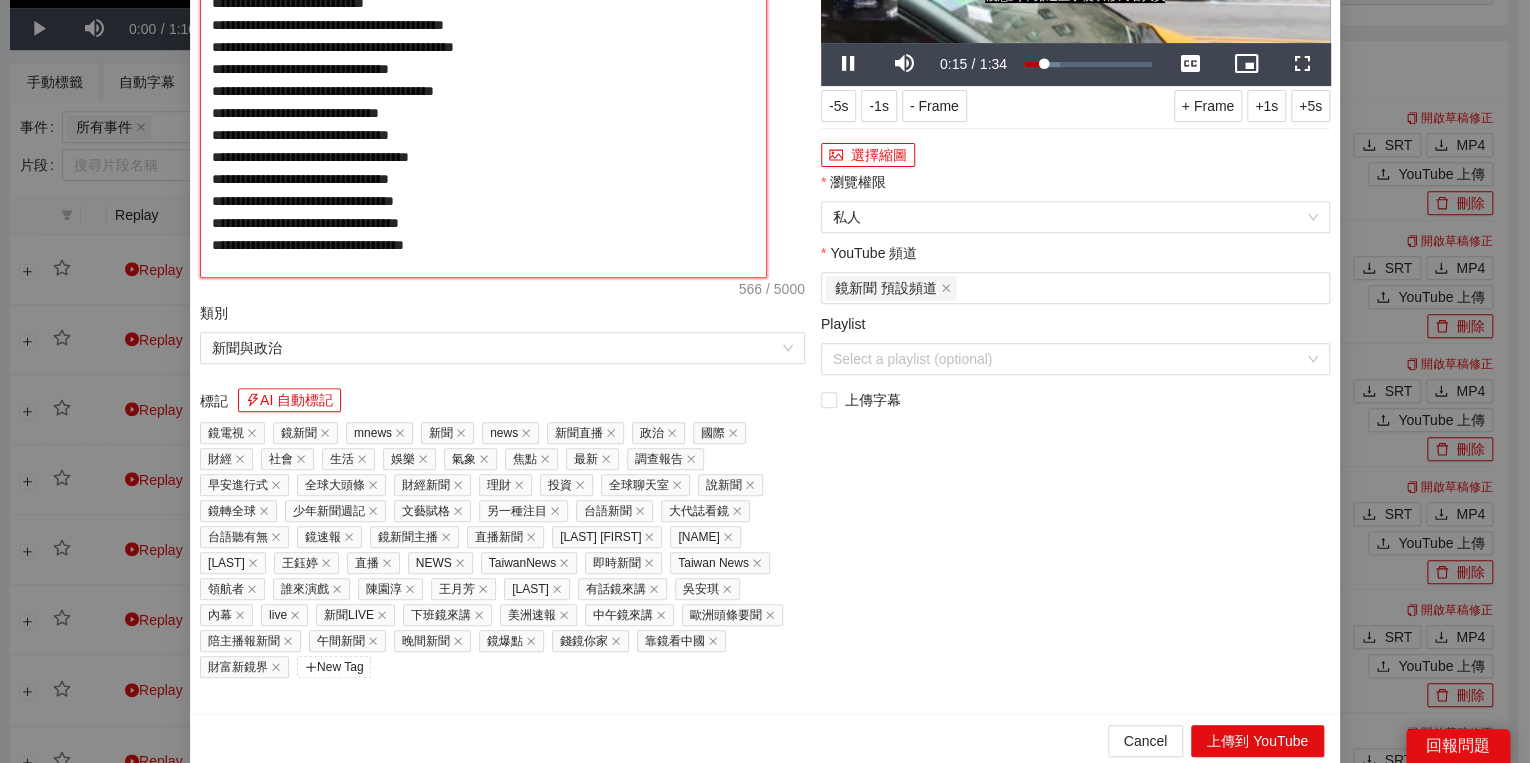 click on "**********" at bounding box center [483, 77] 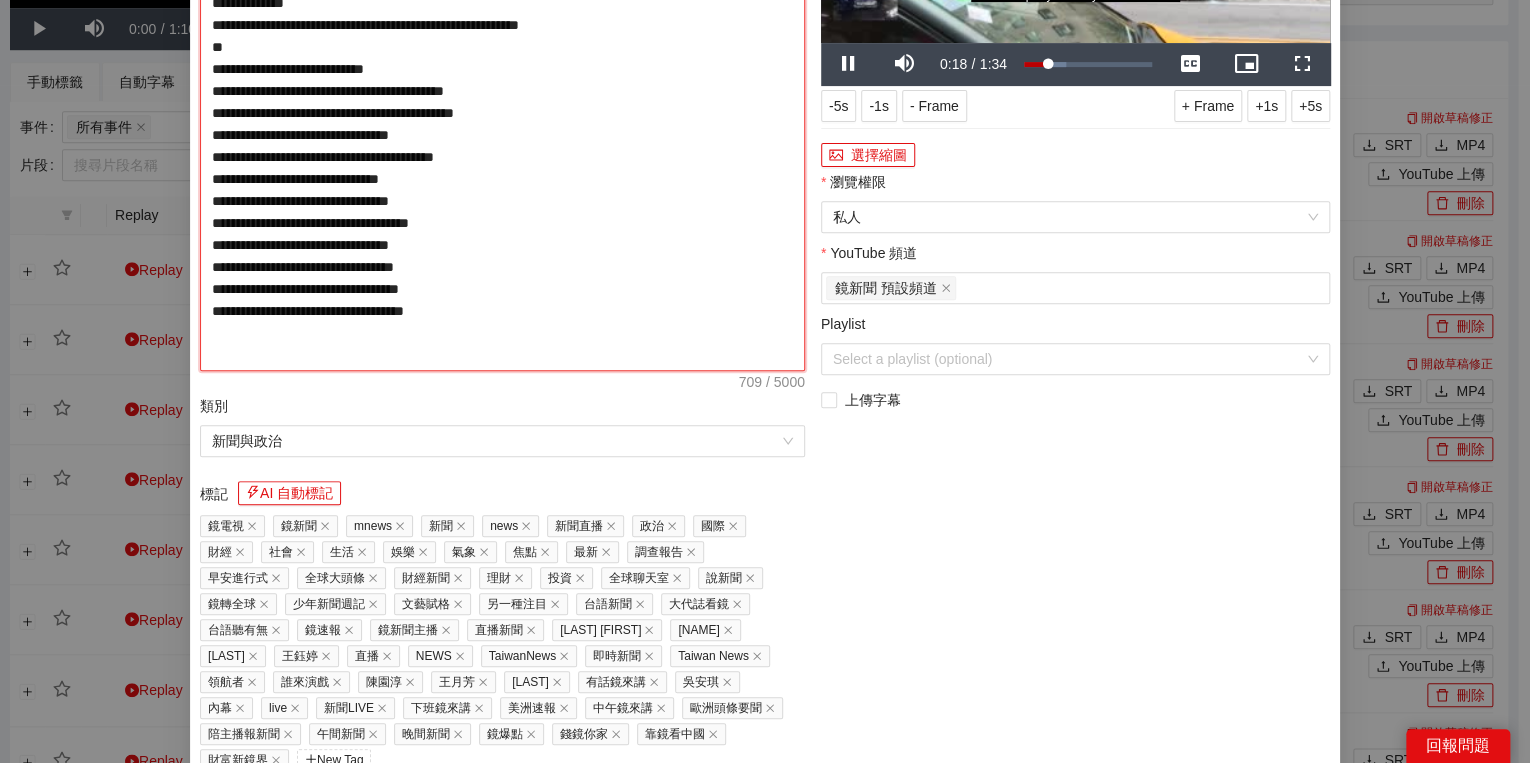click on "**********" at bounding box center (502, 124) 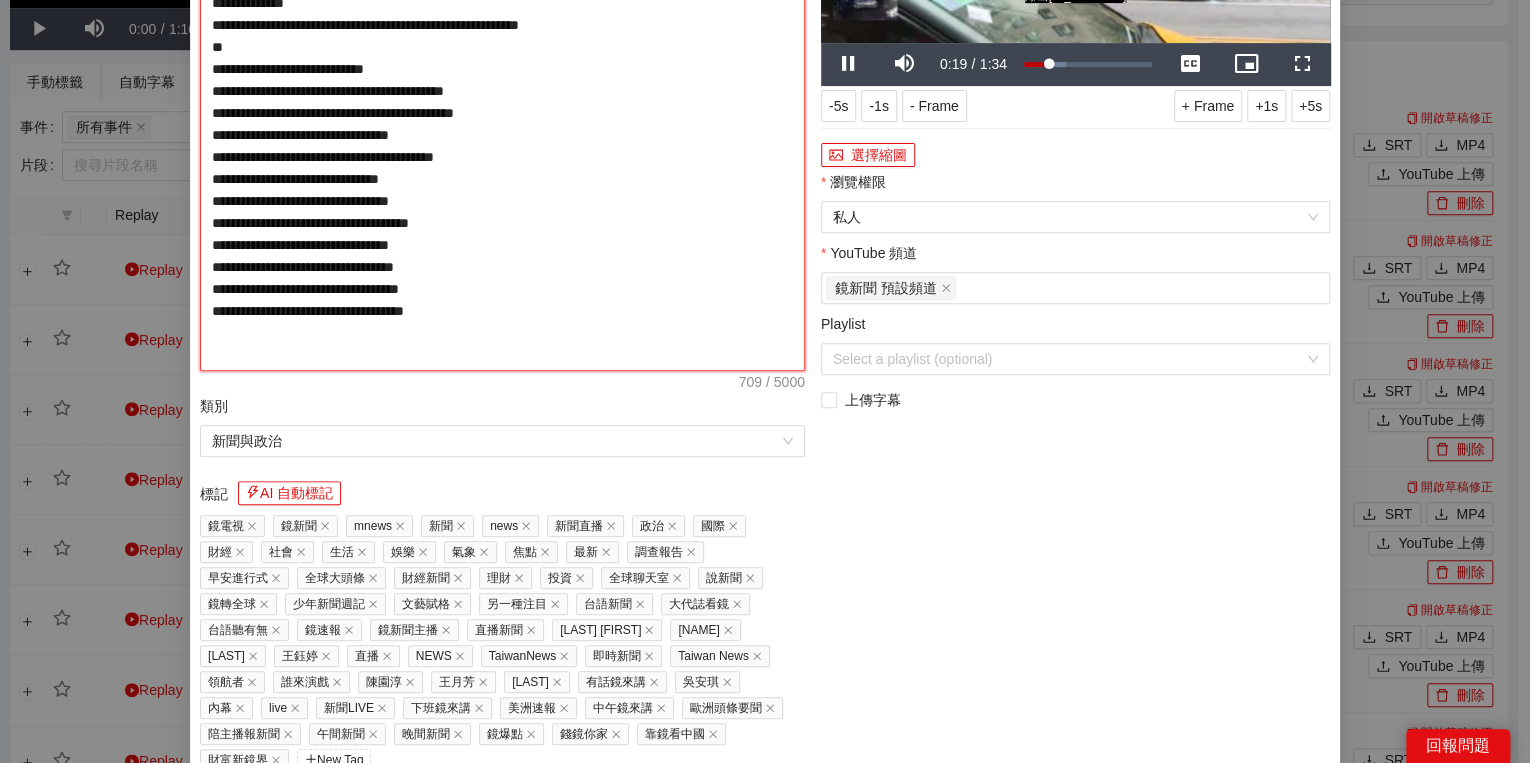 click on "**********" at bounding box center [502, 124] 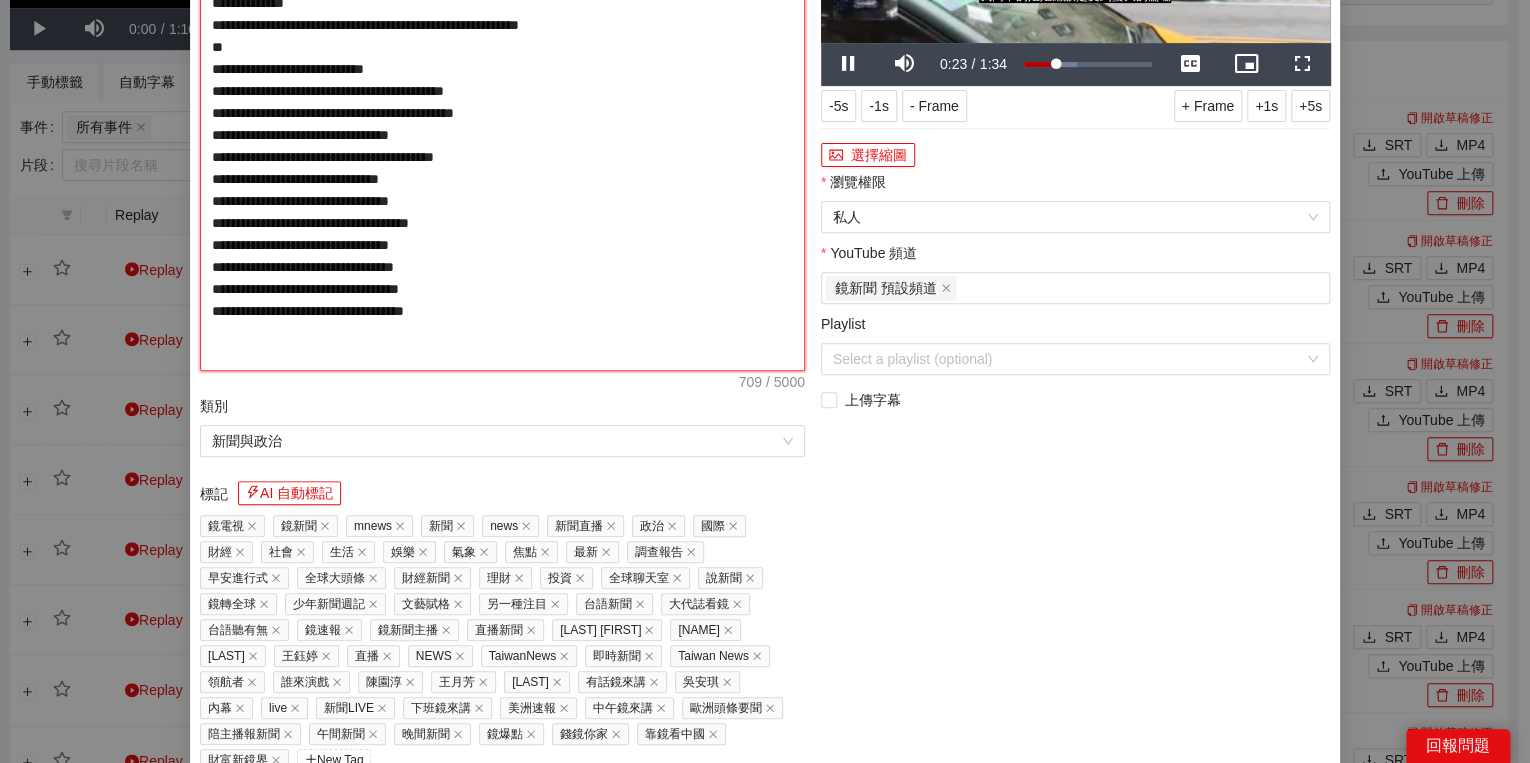 click on "**********" at bounding box center (502, 124) 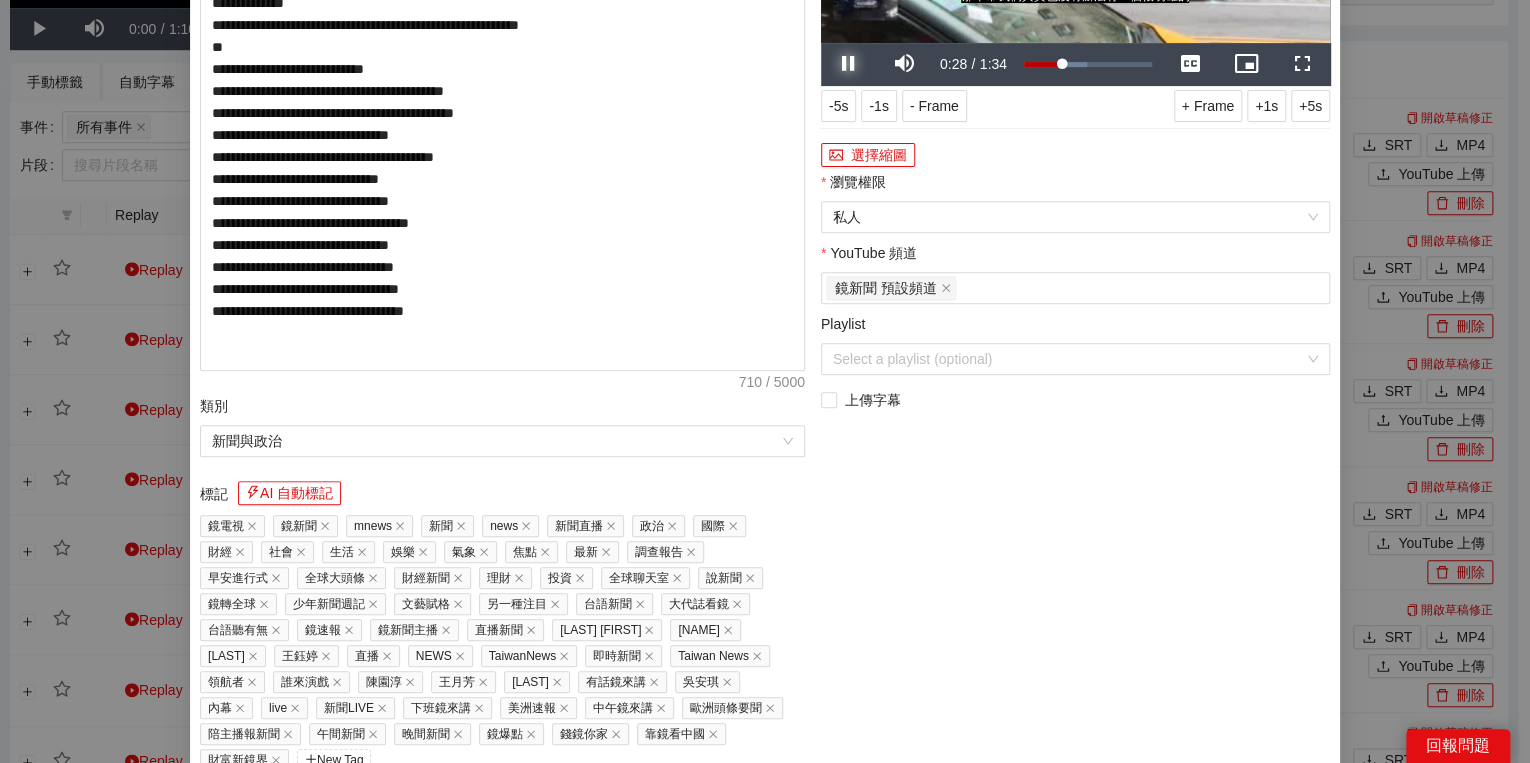 click at bounding box center [849, 64] 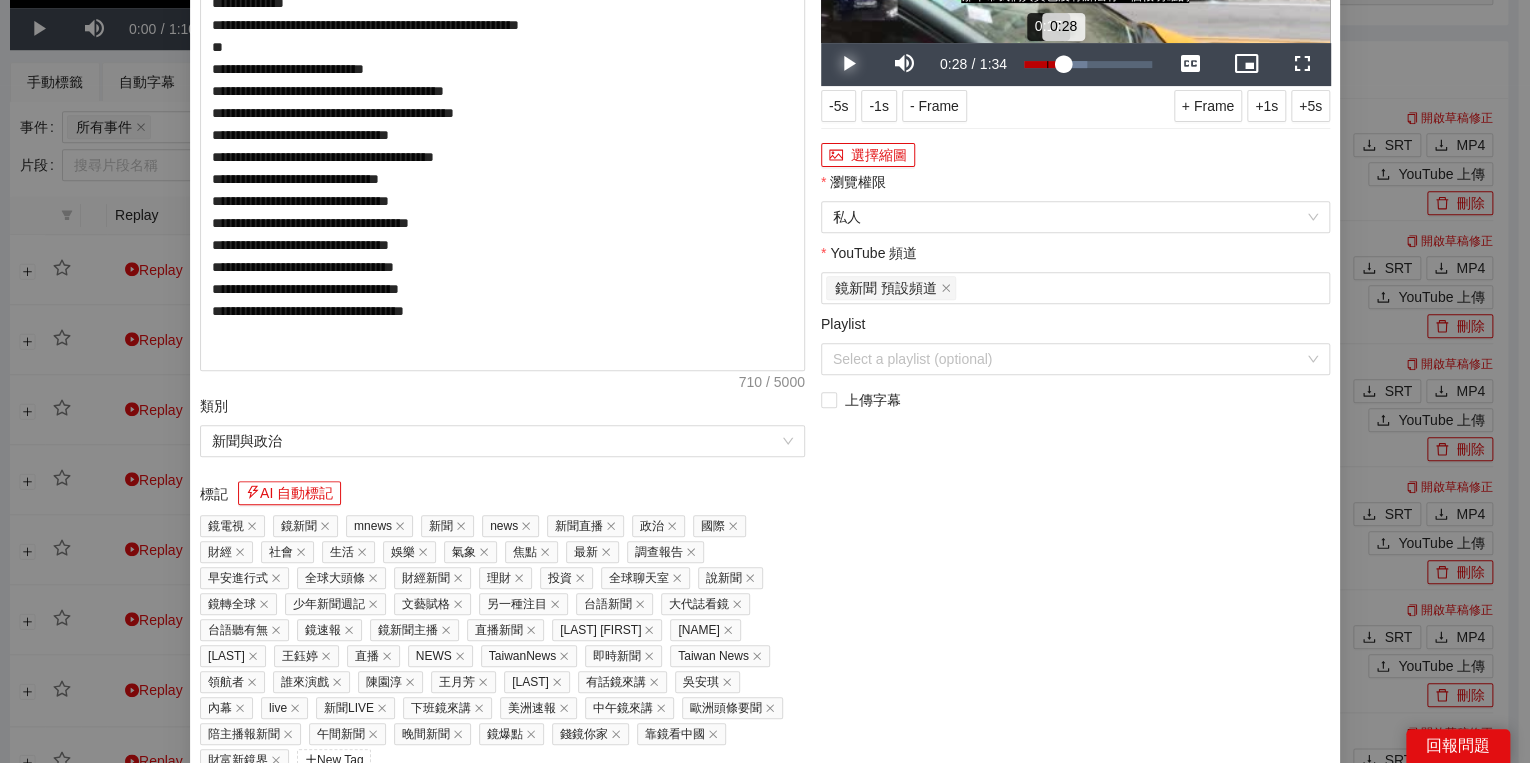 click on "Loaded :  49.58% 0:17 0:28" at bounding box center [1088, 64] 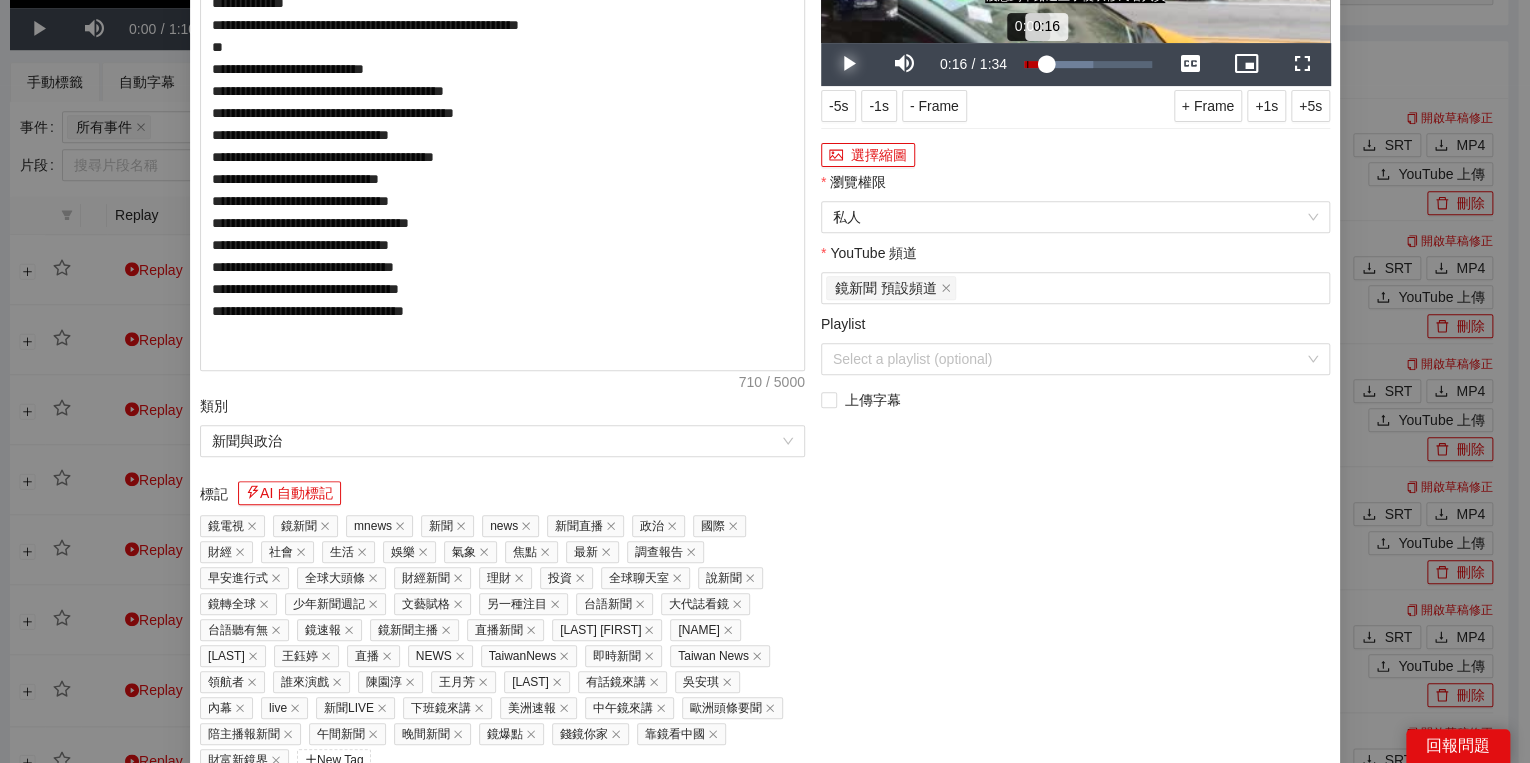 click on "Loaded : 53.81% [TIME] [TIME]" at bounding box center (1088, 64) 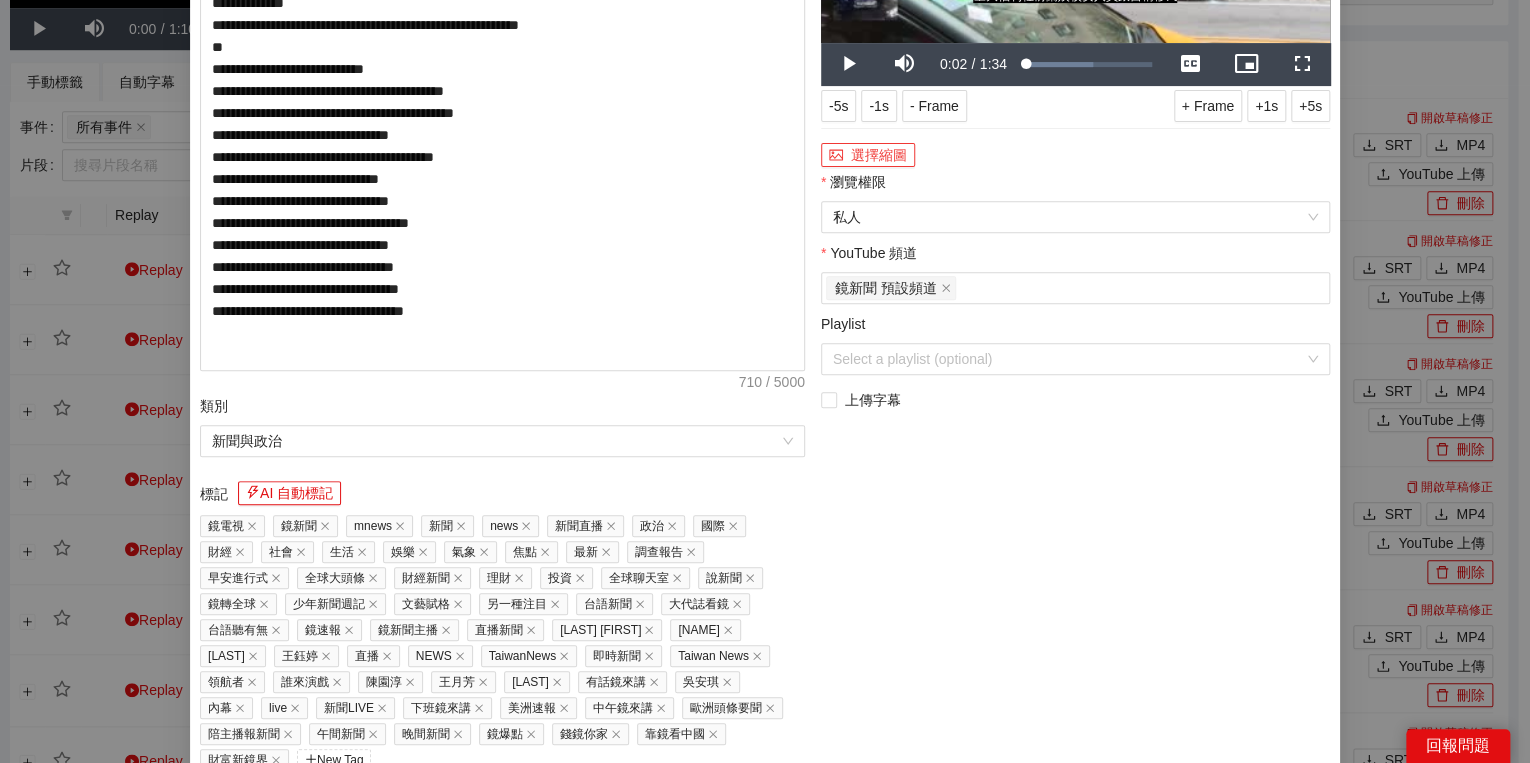 click on "選擇縮圖" at bounding box center (868, 155) 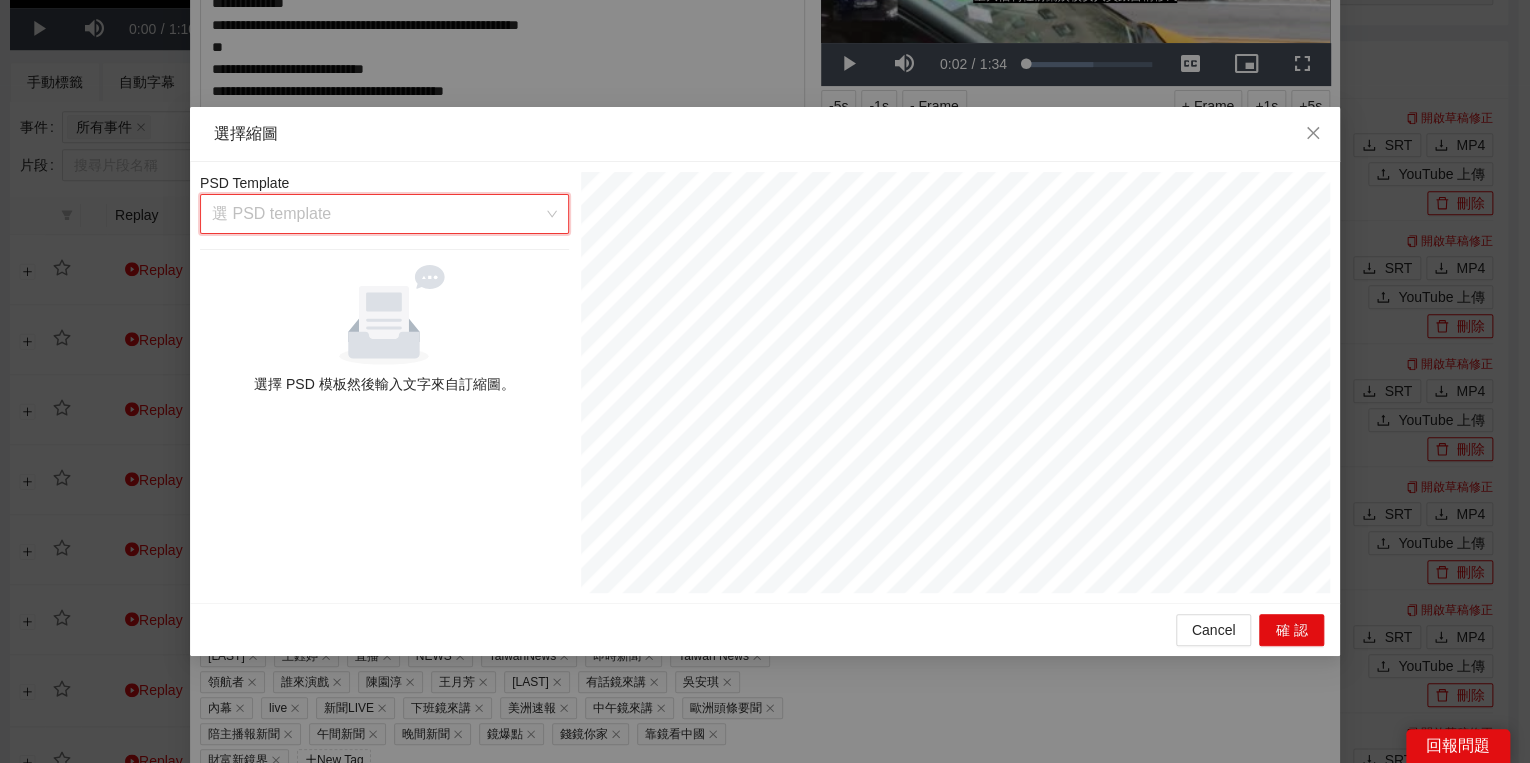 click at bounding box center (377, 214) 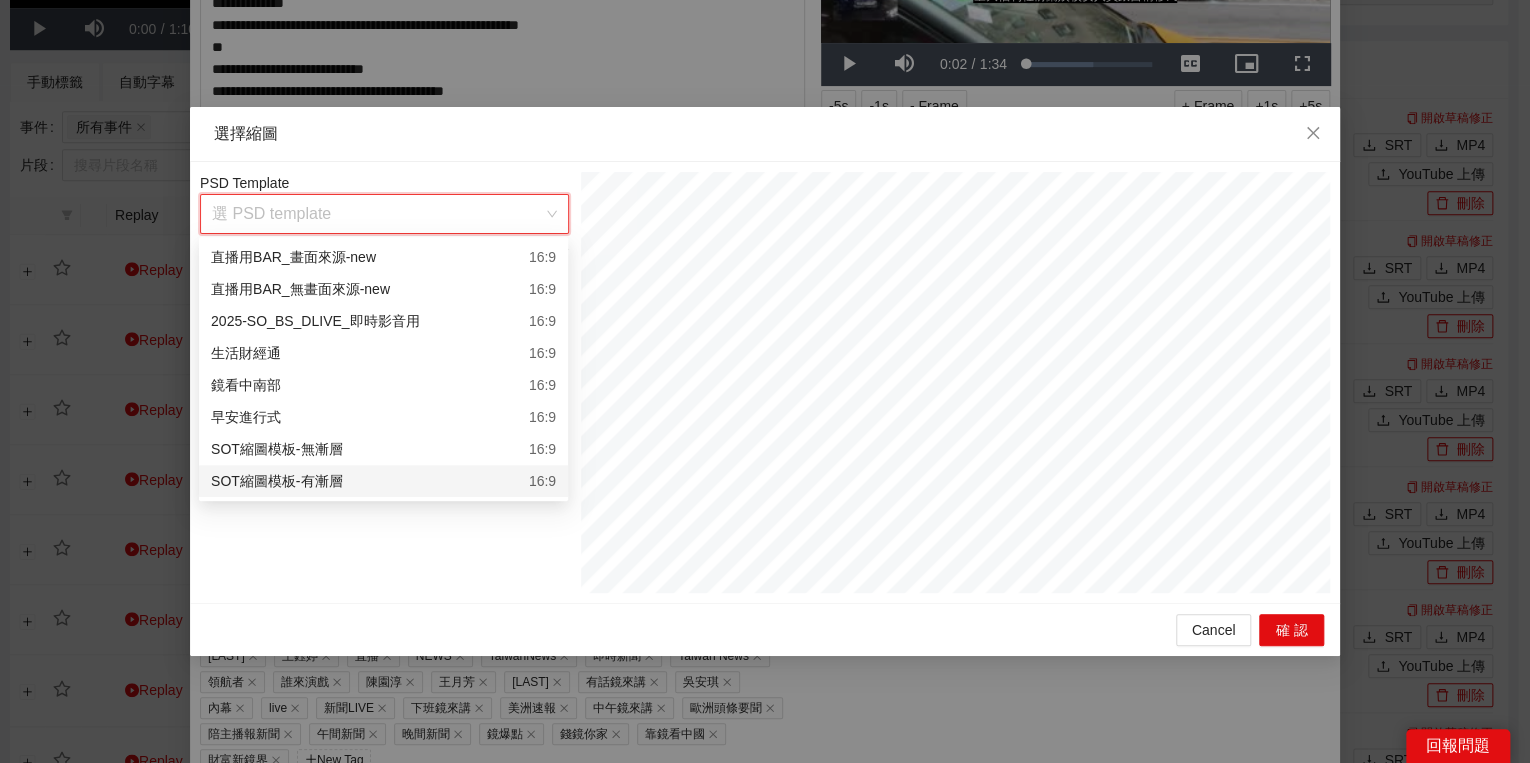 click on "SOT縮圖模板-有漸層 16:9" at bounding box center [383, 481] 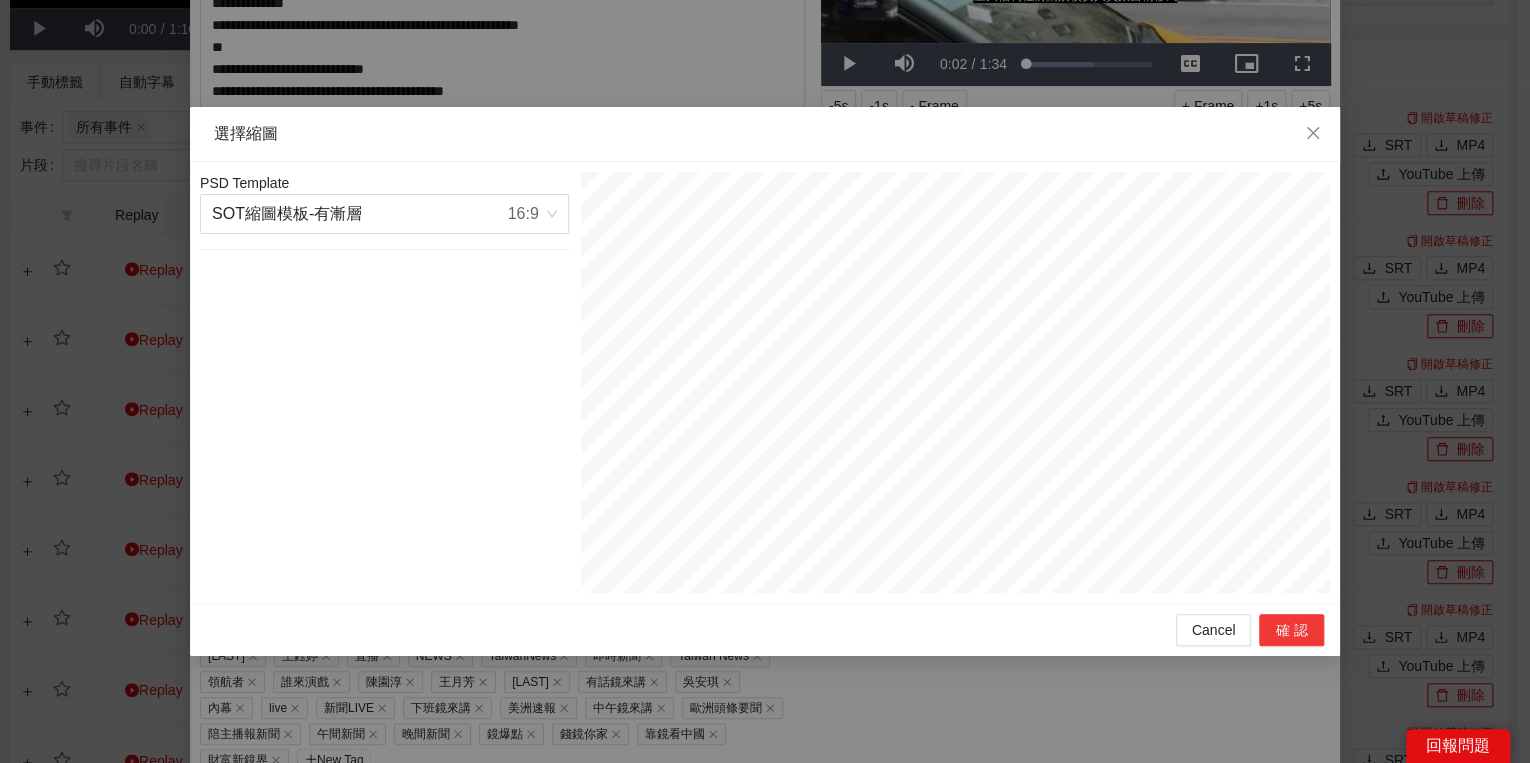 click on "確認" at bounding box center [1291, 630] 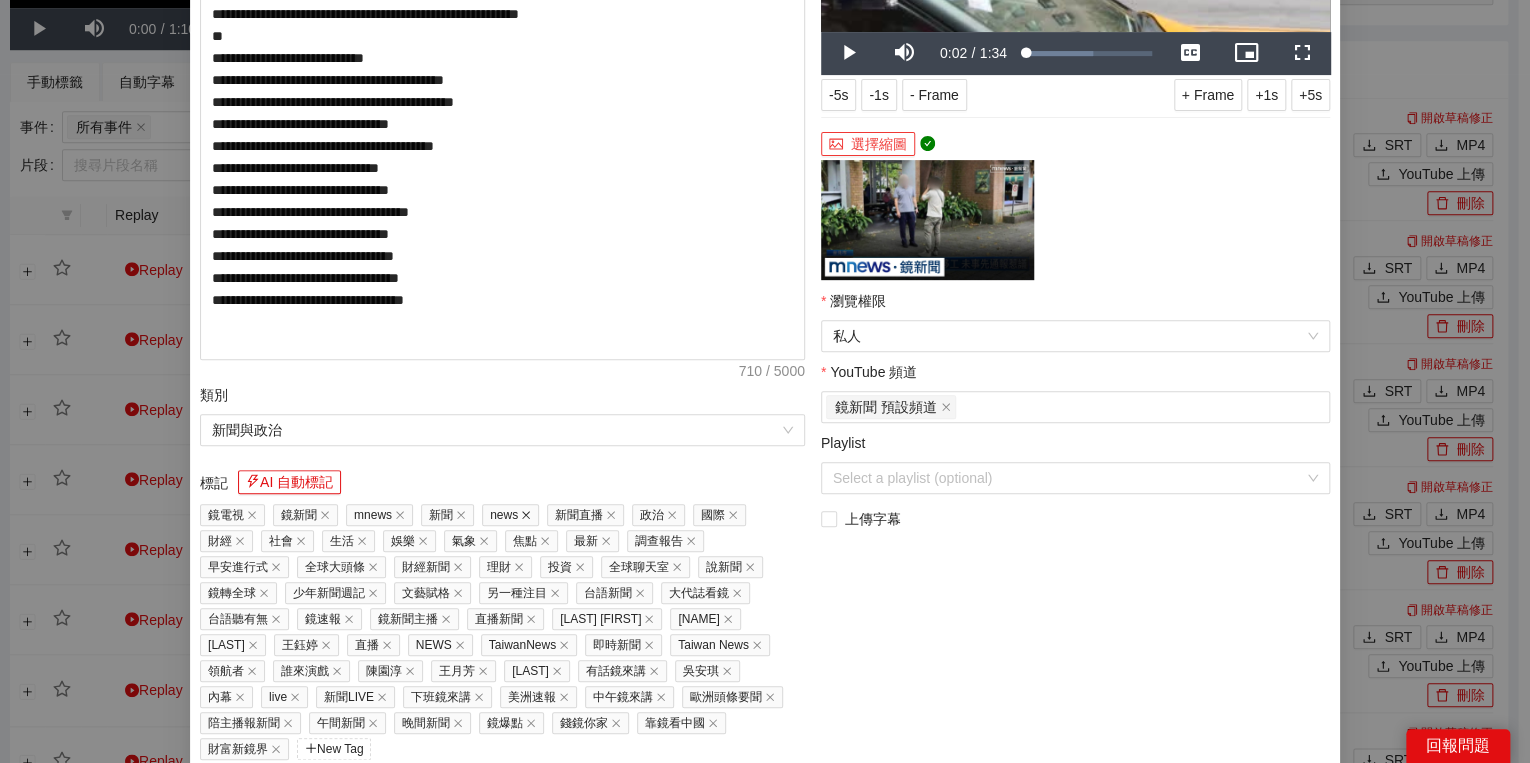 scroll, scrollTop: 320, scrollLeft: 0, axis: vertical 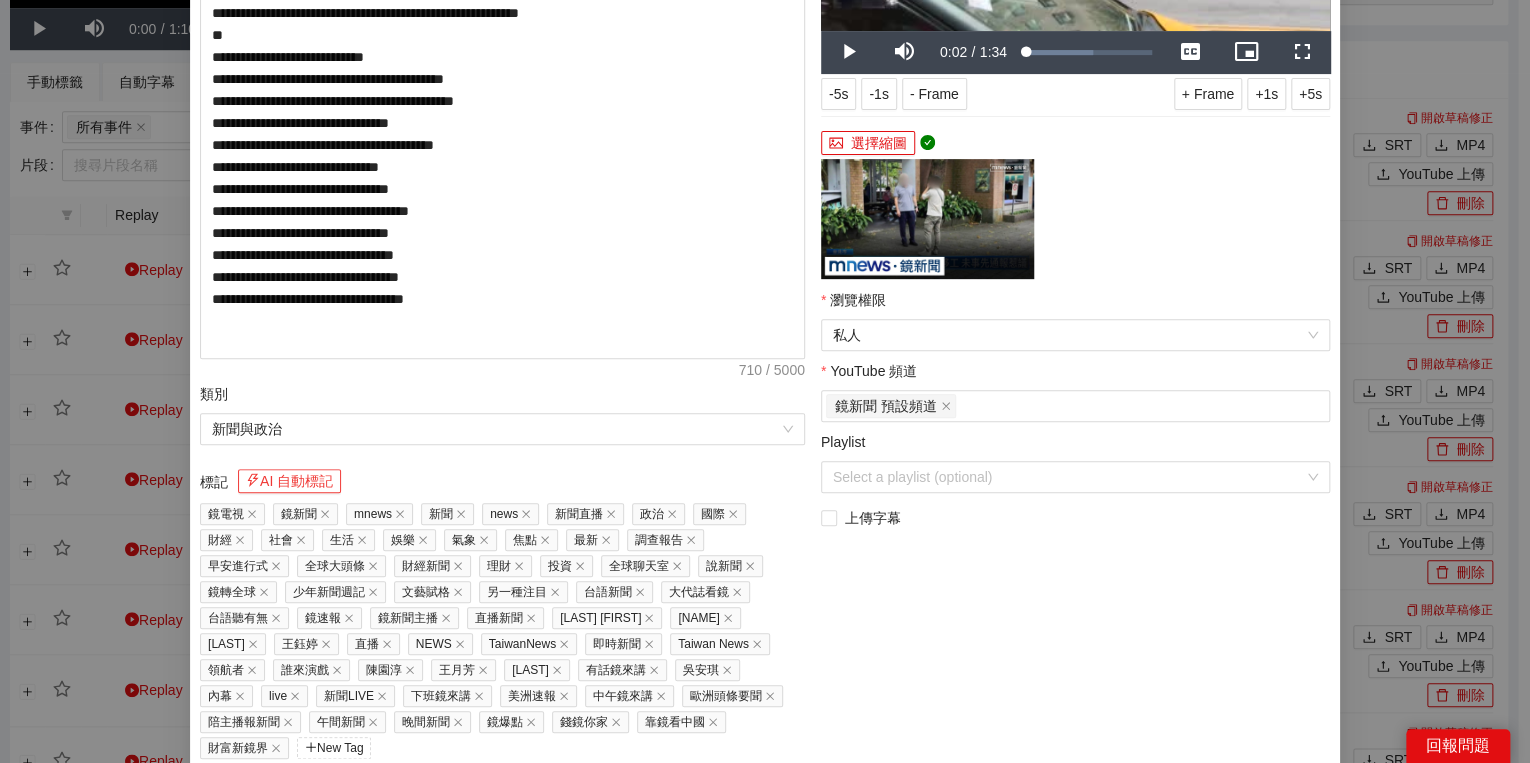click on "AI 自動標記" at bounding box center [289, 481] 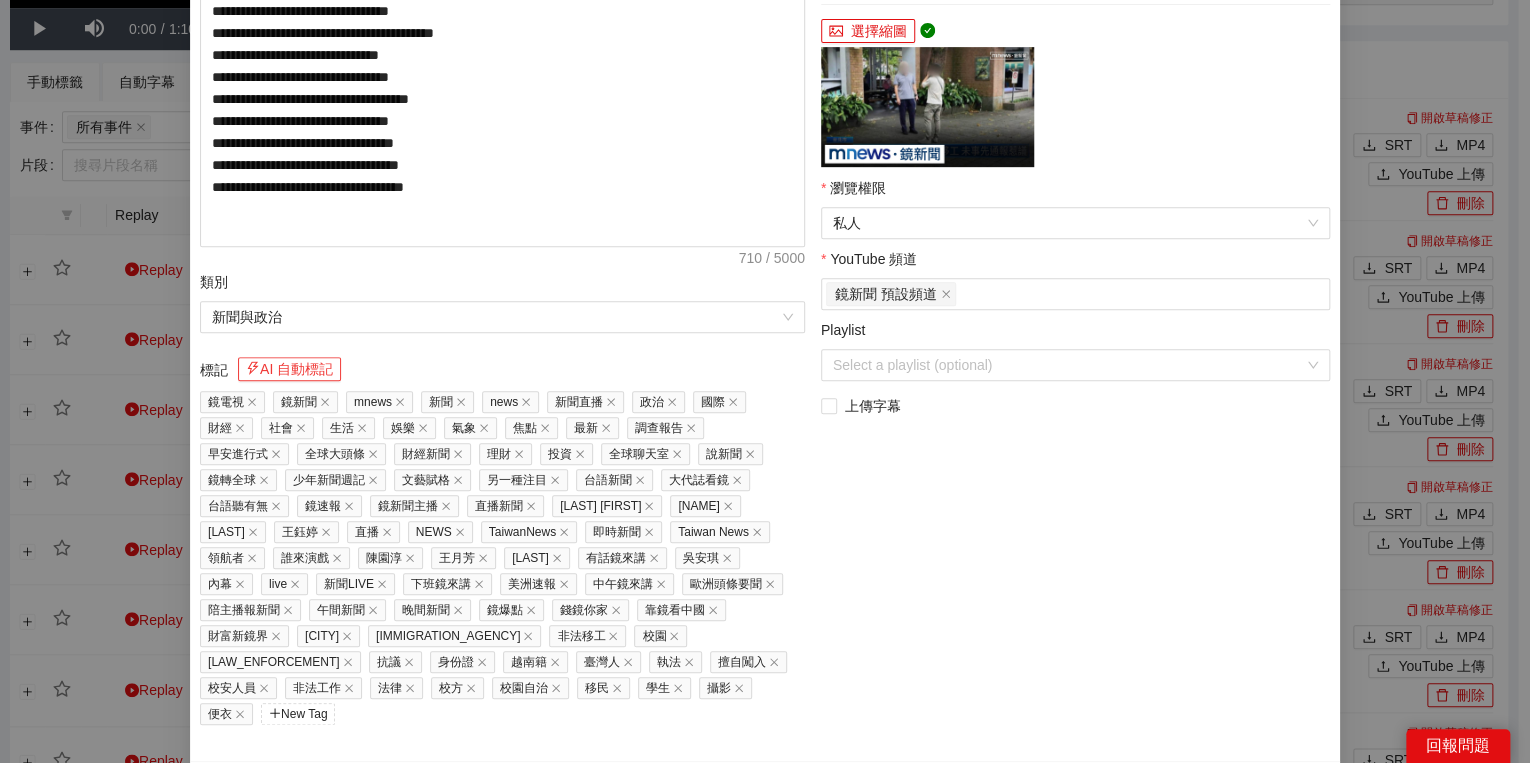 scroll, scrollTop: 451, scrollLeft: 0, axis: vertical 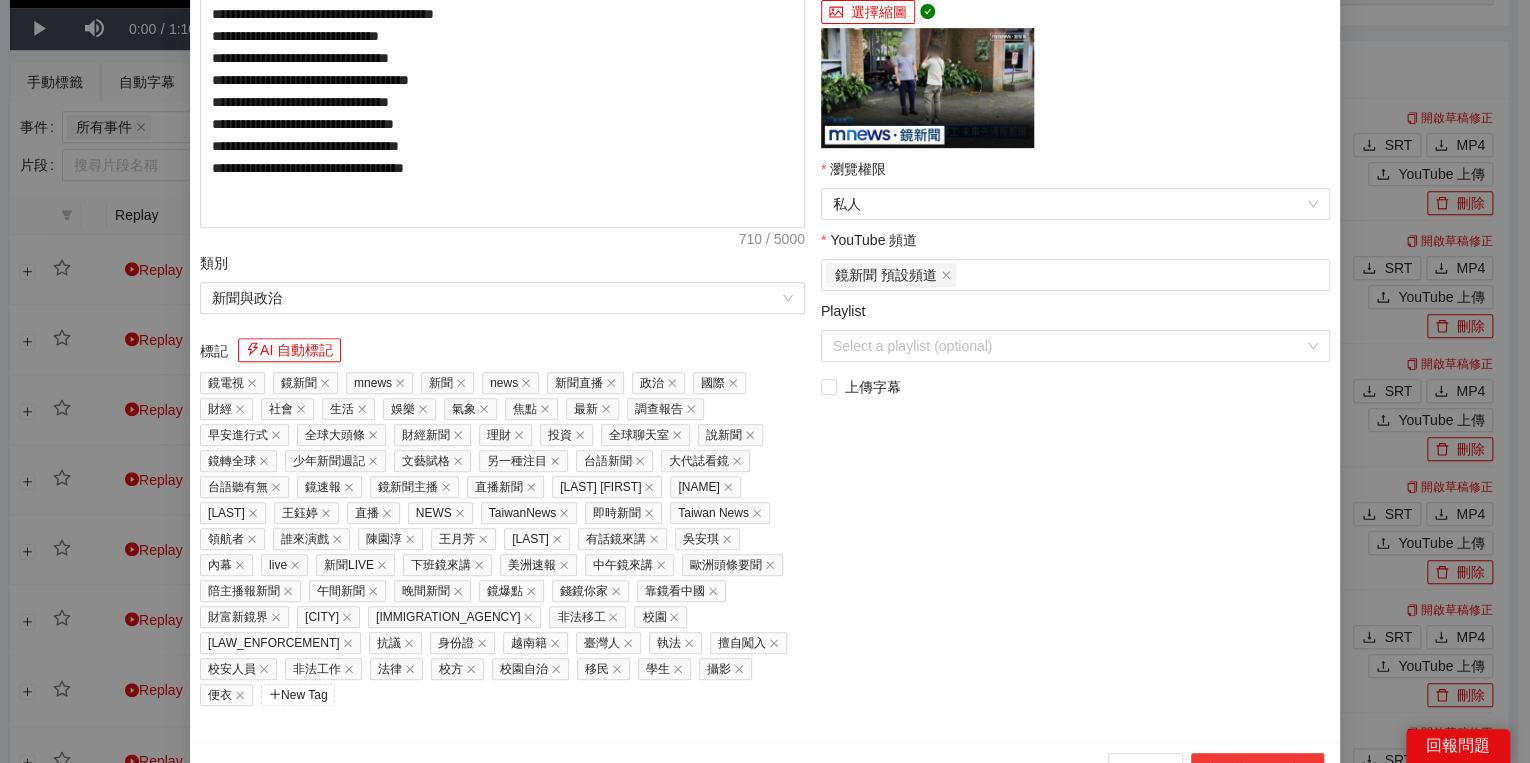 drag, startPoint x: 1296, startPoint y: 746, endPoint x: 1276, endPoint y: 744, distance: 20.09975 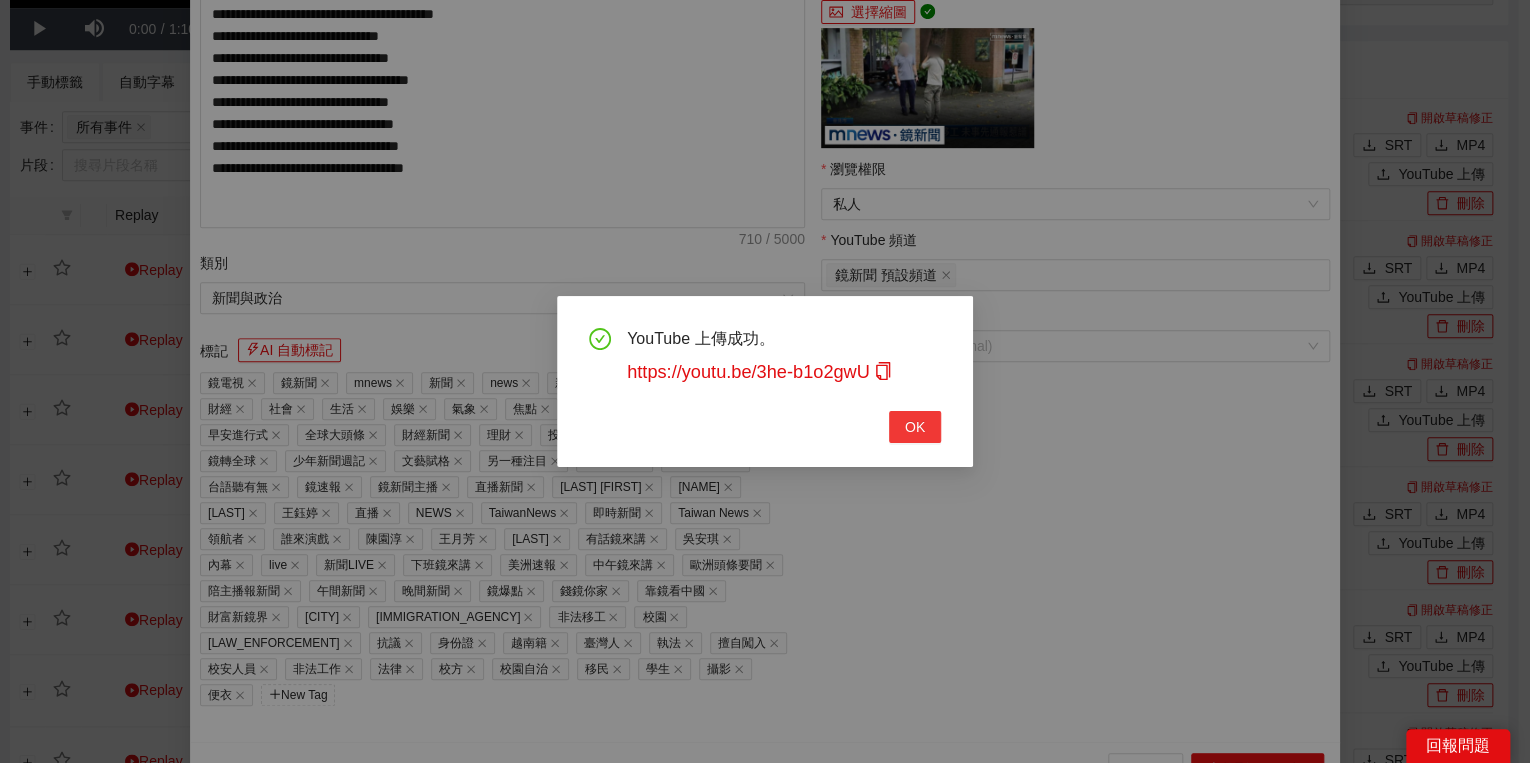 click on "OK" at bounding box center [915, 427] 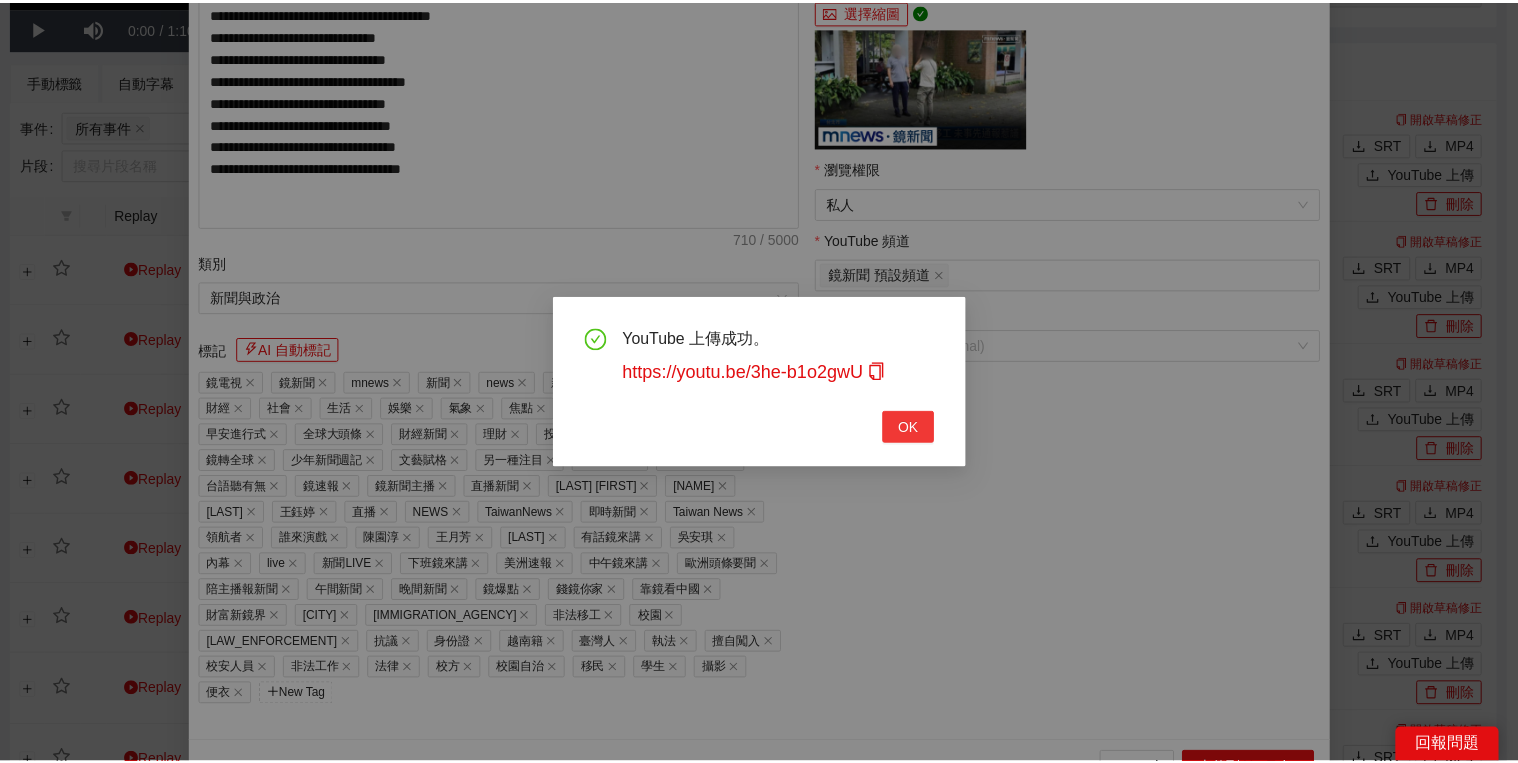 scroll, scrollTop: 308, scrollLeft: 0, axis: vertical 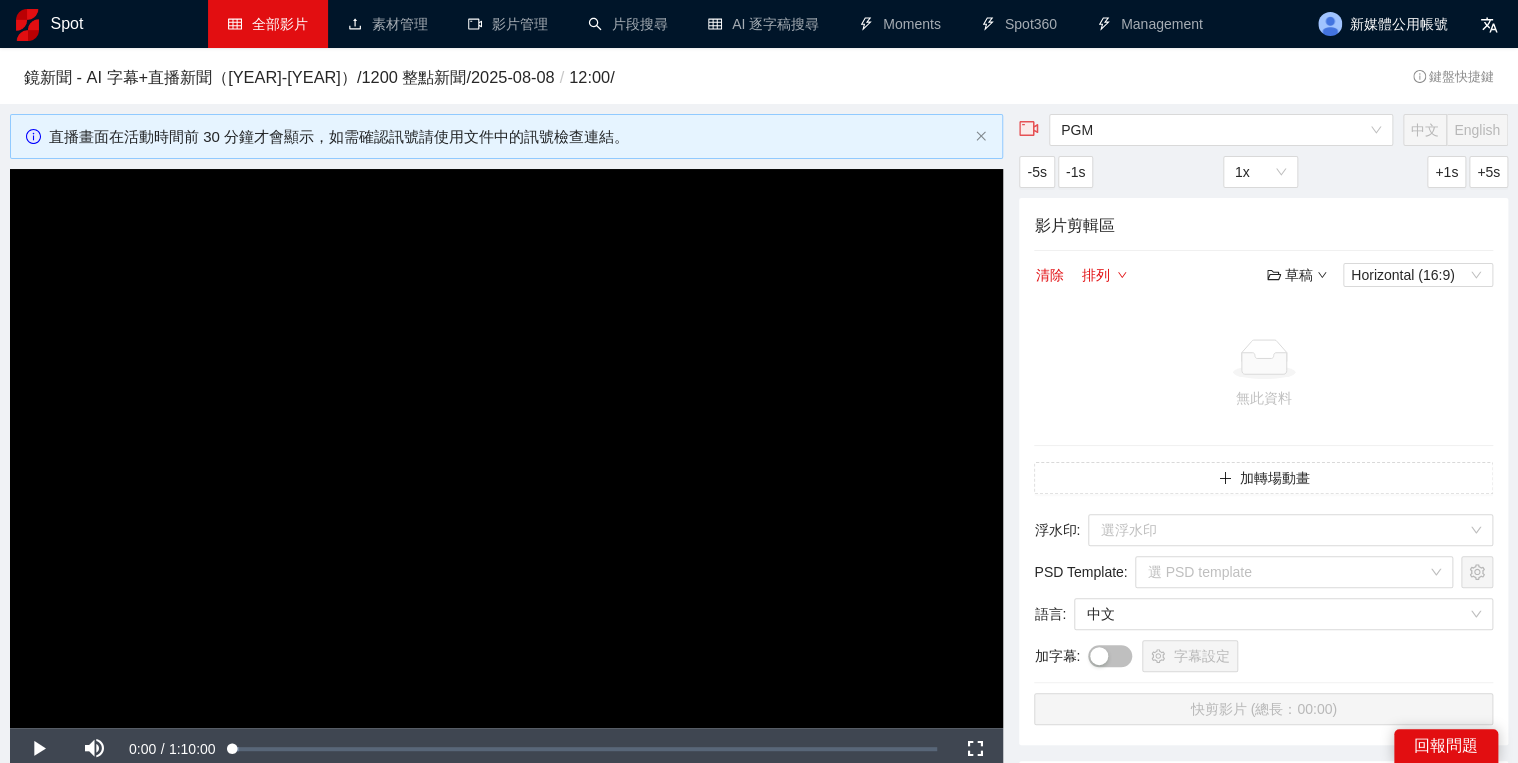 click on "全部影片" at bounding box center [268, 24] 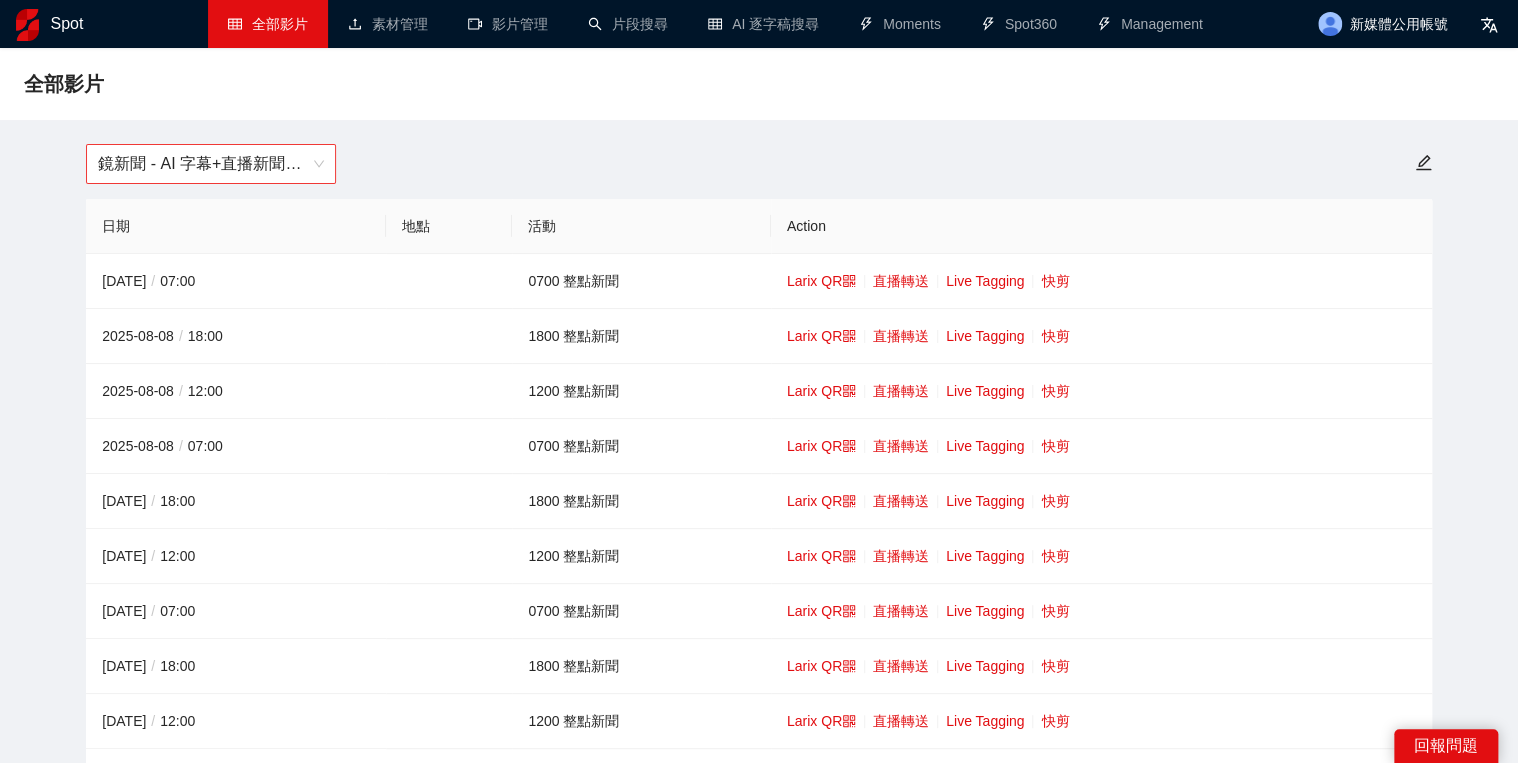 click on "鏡新聞 - AI 字幕+直播新聞（[YEAR]-[YEAR]）" at bounding box center (211, 164) 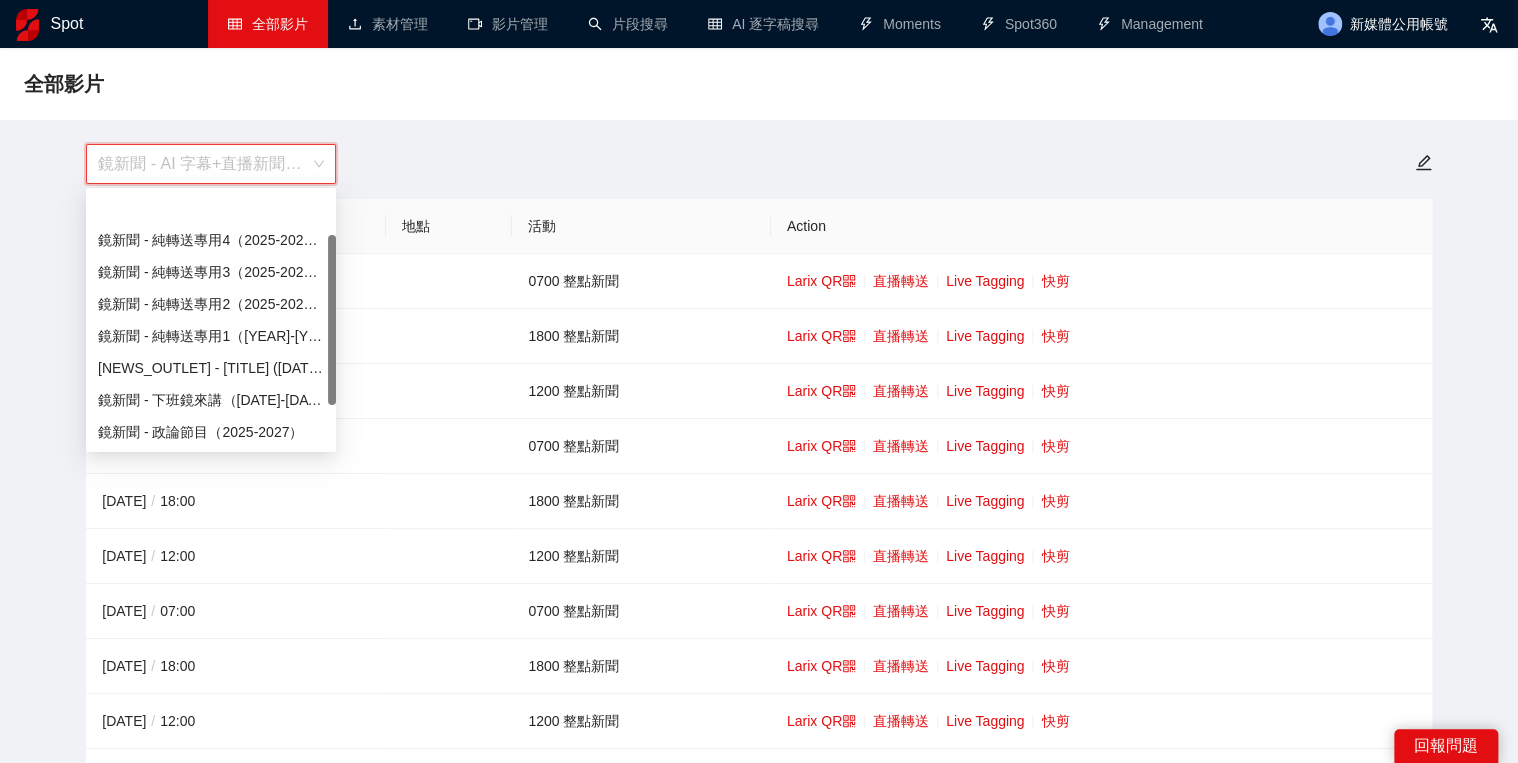 scroll, scrollTop: 64, scrollLeft: 0, axis: vertical 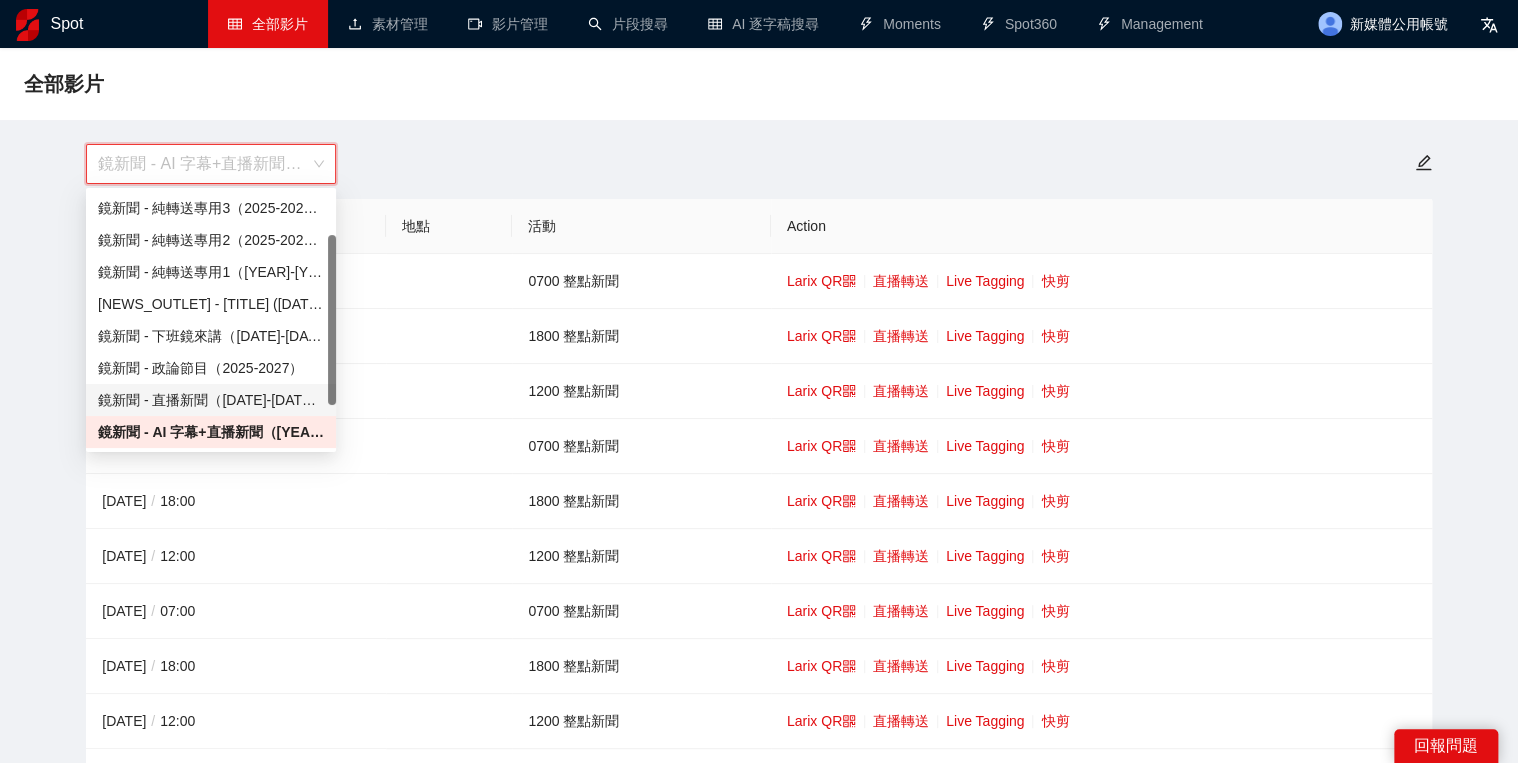 click on "鏡新聞 - 直播新聞（[DATE]-[DATE]）" at bounding box center [211, 400] 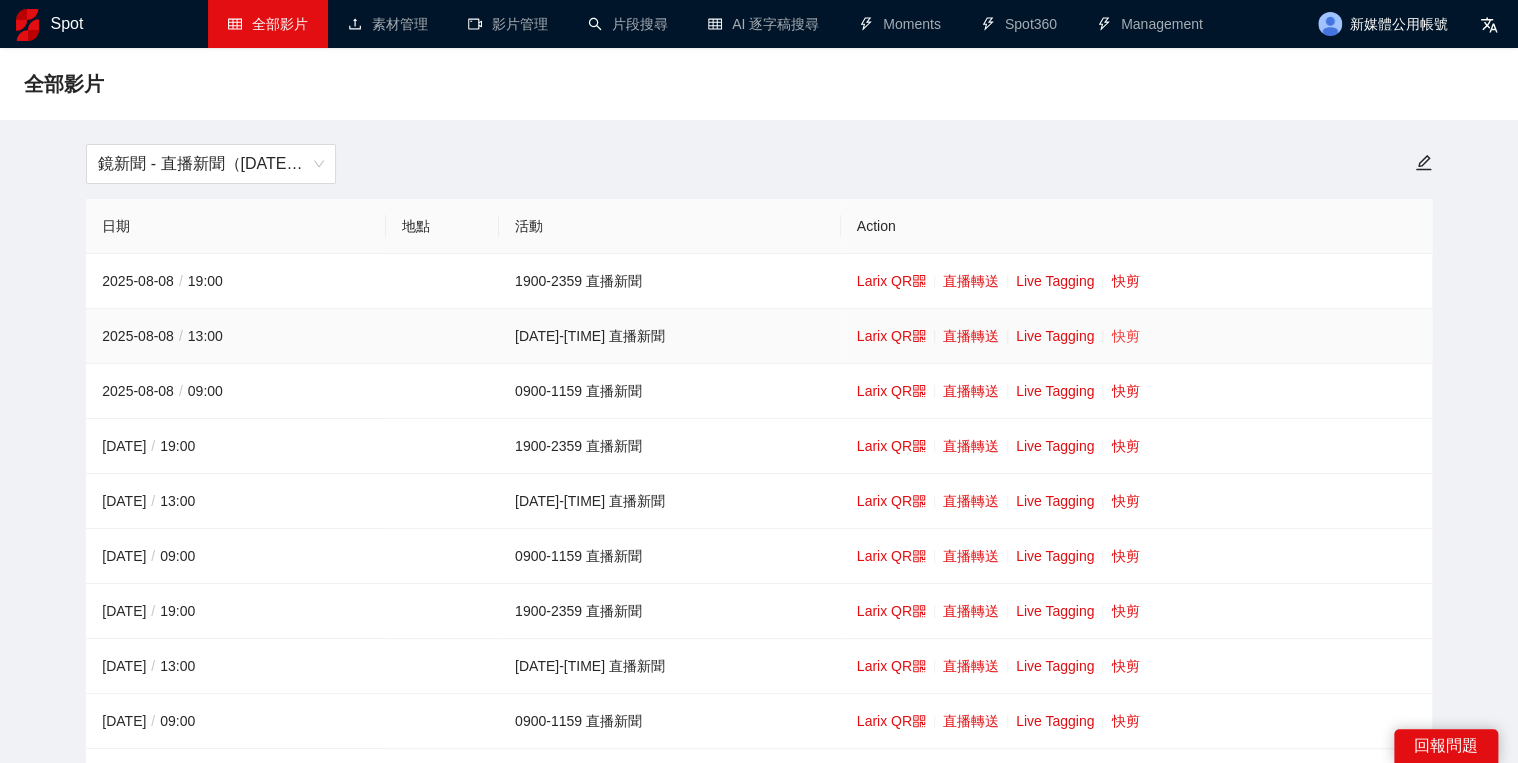 click on "快剪" at bounding box center [1125, 336] 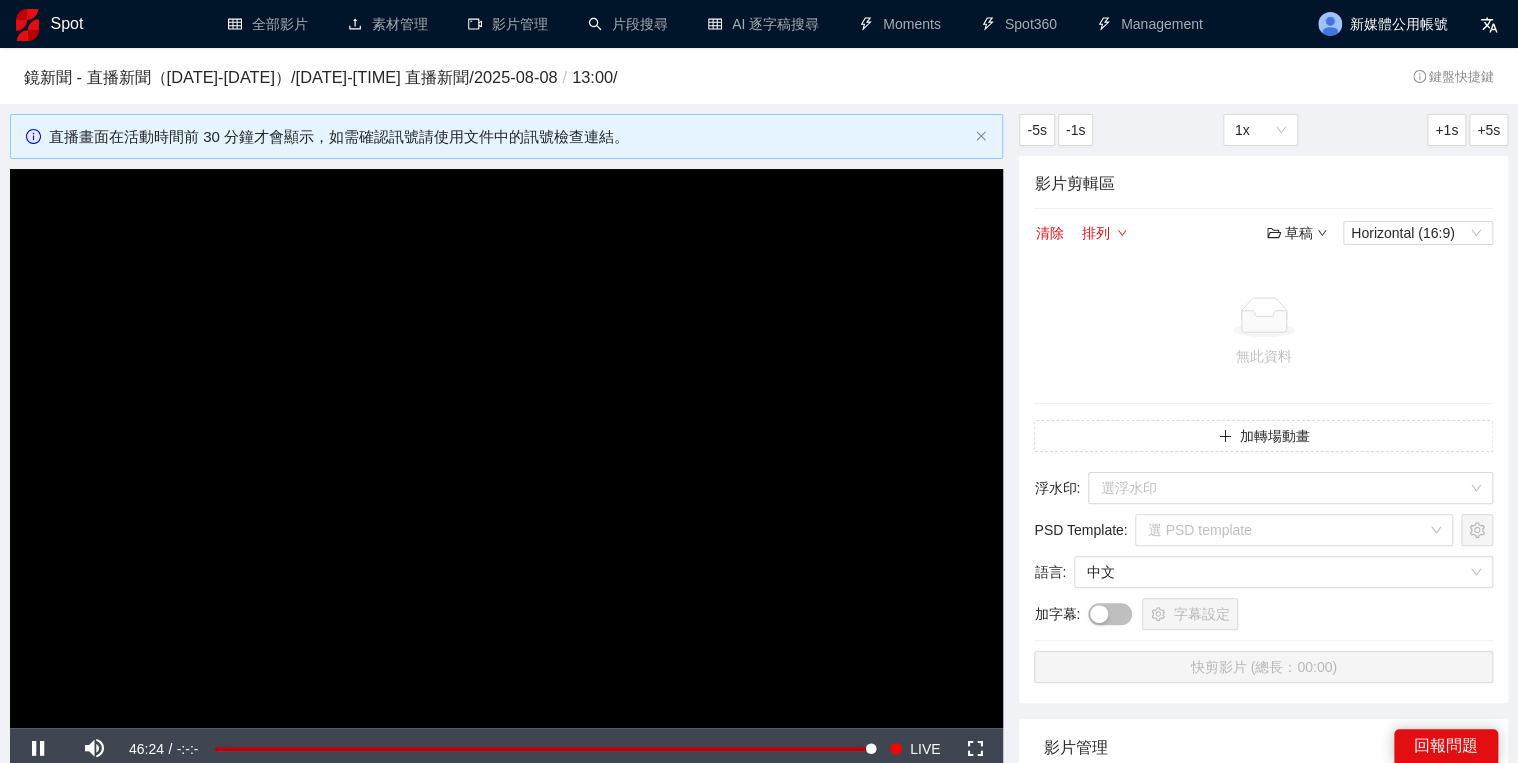 click at bounding box center [506, 448] 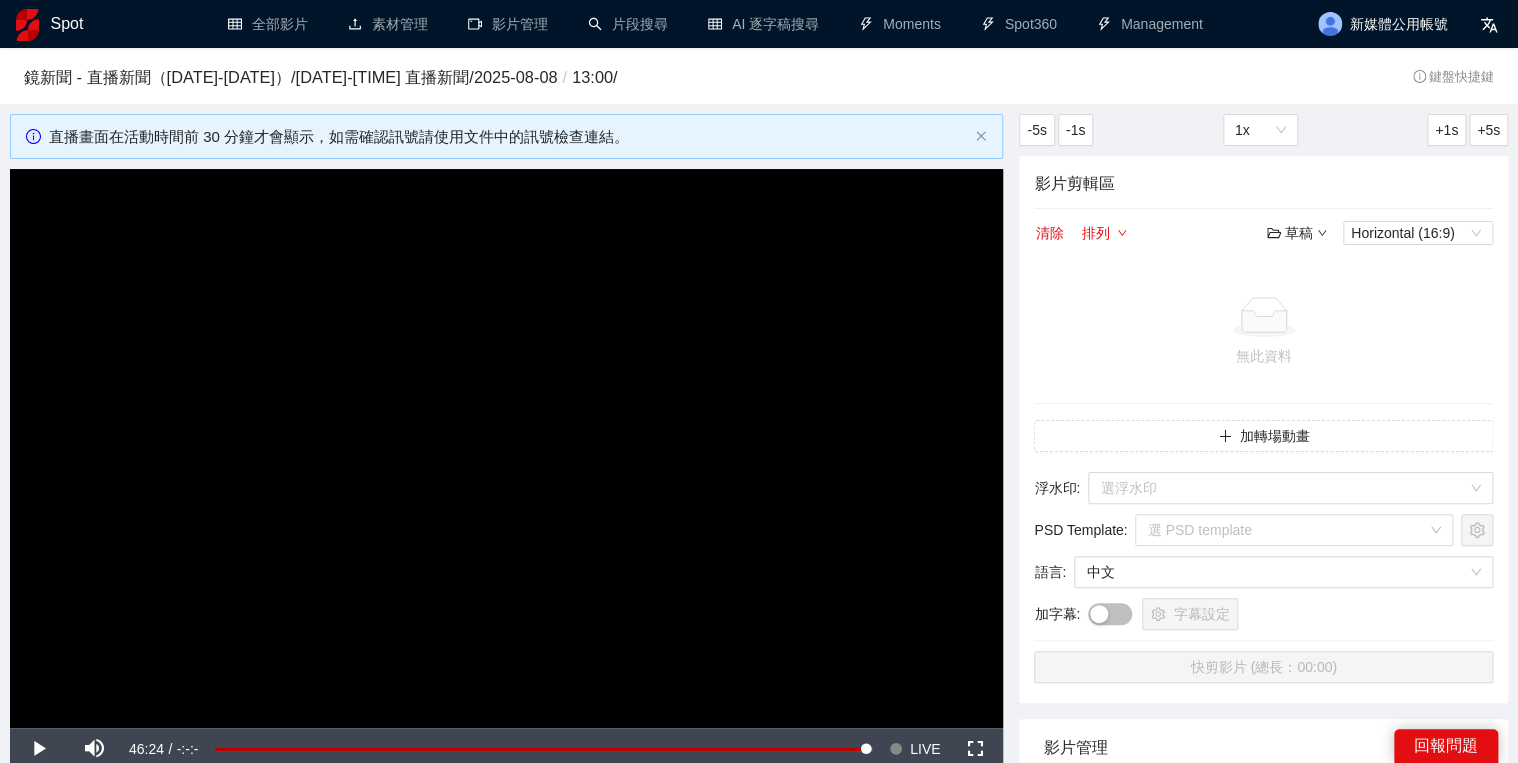 click on "-5s -1s 1x +1s +5s 影片剪輯區 清除 排列     草稿   Horizontal (16:9) 無此資料   加轉場動畫 浮水印 : 選浮水印 PSD Template : 選 PSD template 語言 : 中文 加字幕 :   字幕設定 快剪影片 (總長：00:00) 影片管理 無此資料 1" at bounding box center (1263, 630) 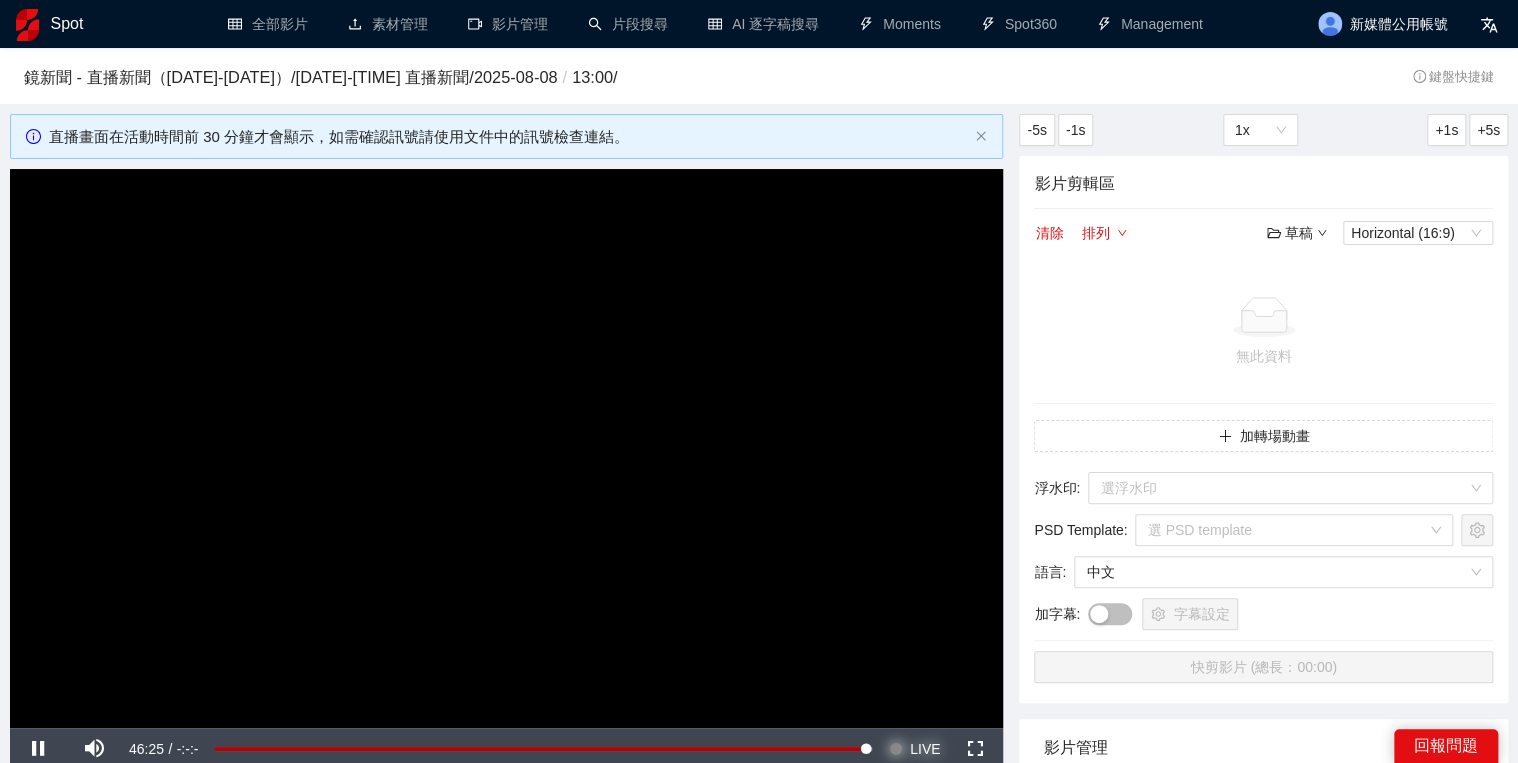 click on "LIVE" at bounding box center (925, 749) 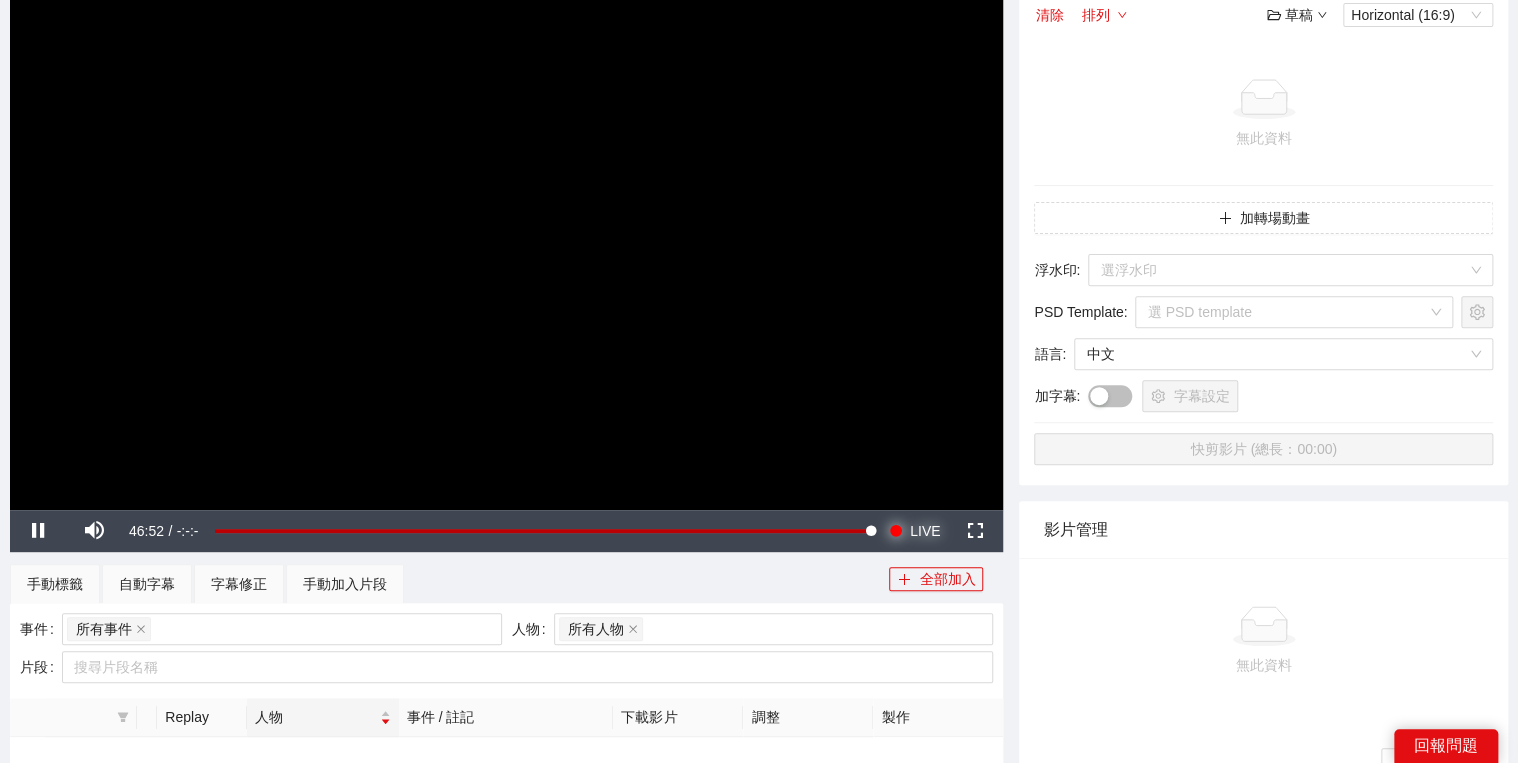 scroll, scrollTop: 320, scrollLeft: 0, axis: vertical 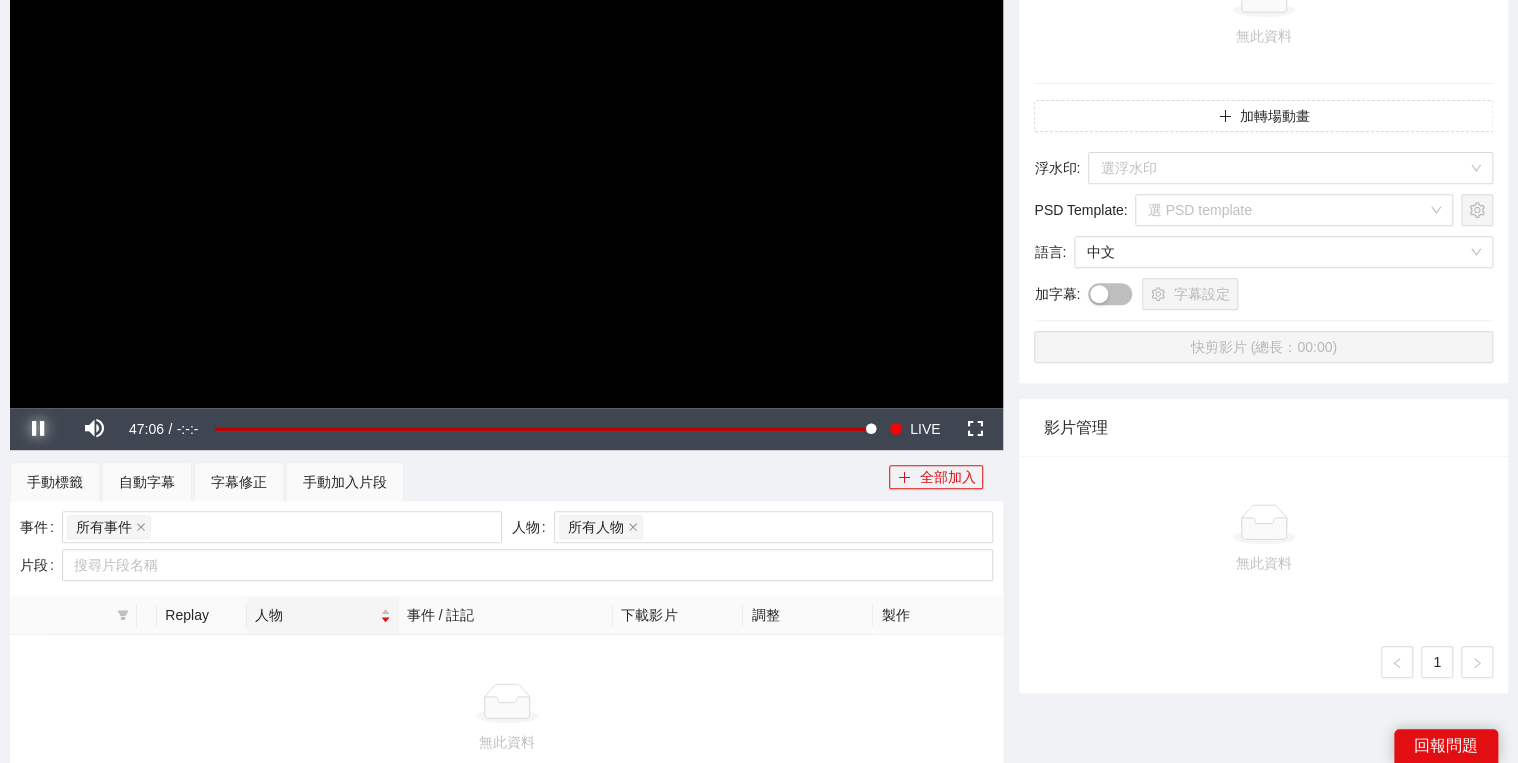 click at bounding box center [38, 429] 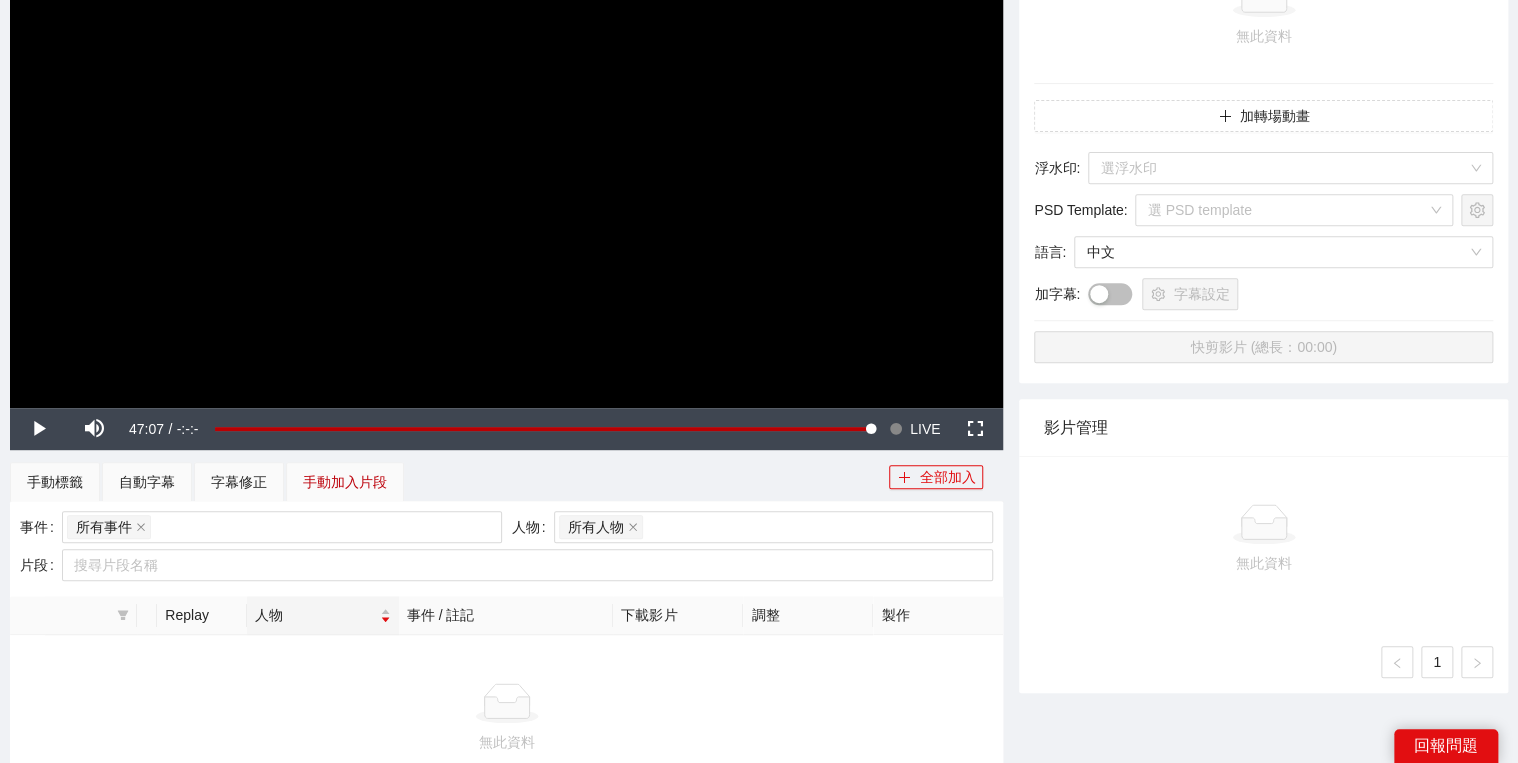 click on "手動加入片段" at bounding box center (345, 482) 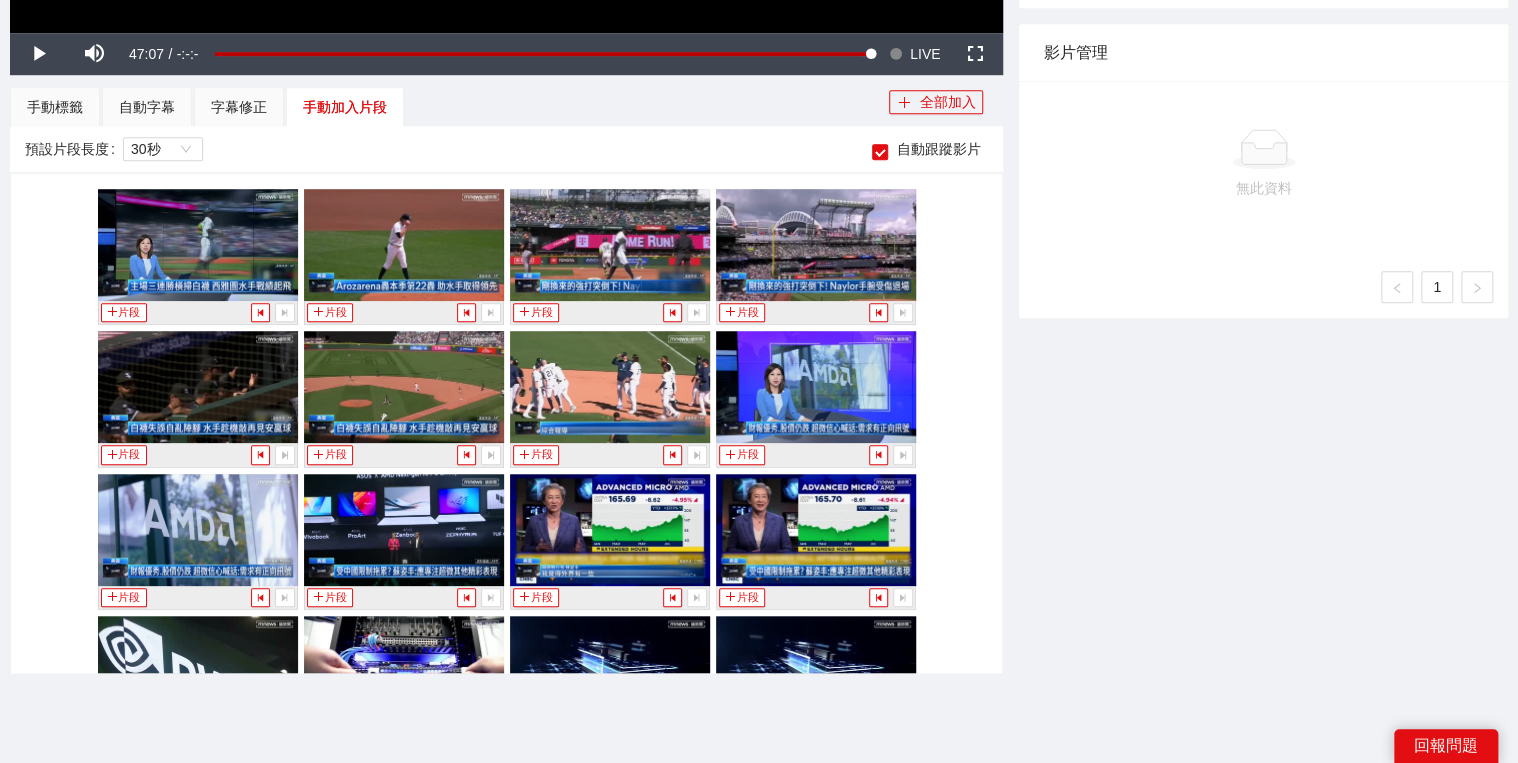 scroll, scrollTop: 776, scrollLeft: 0, axis: vertical 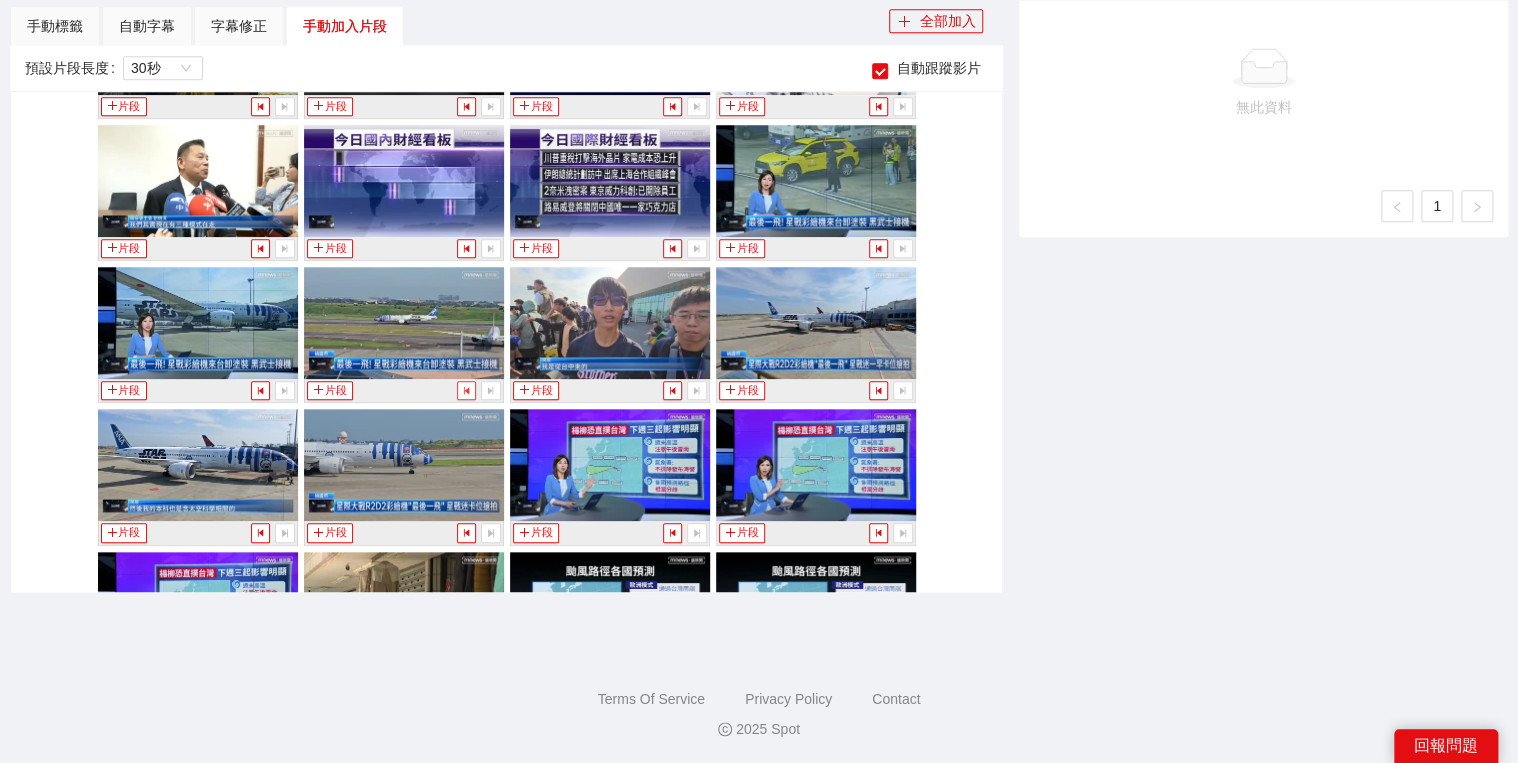 click 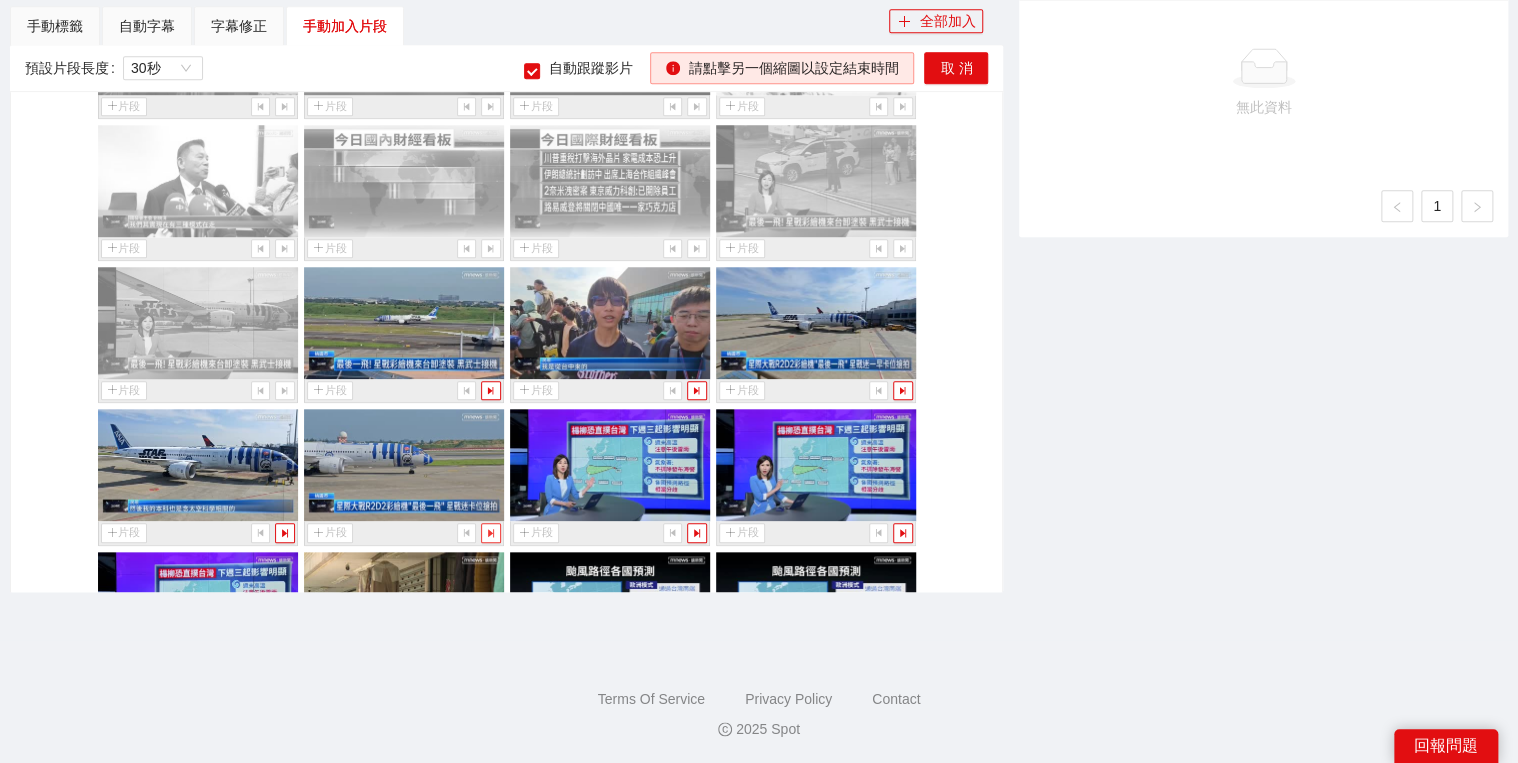 click 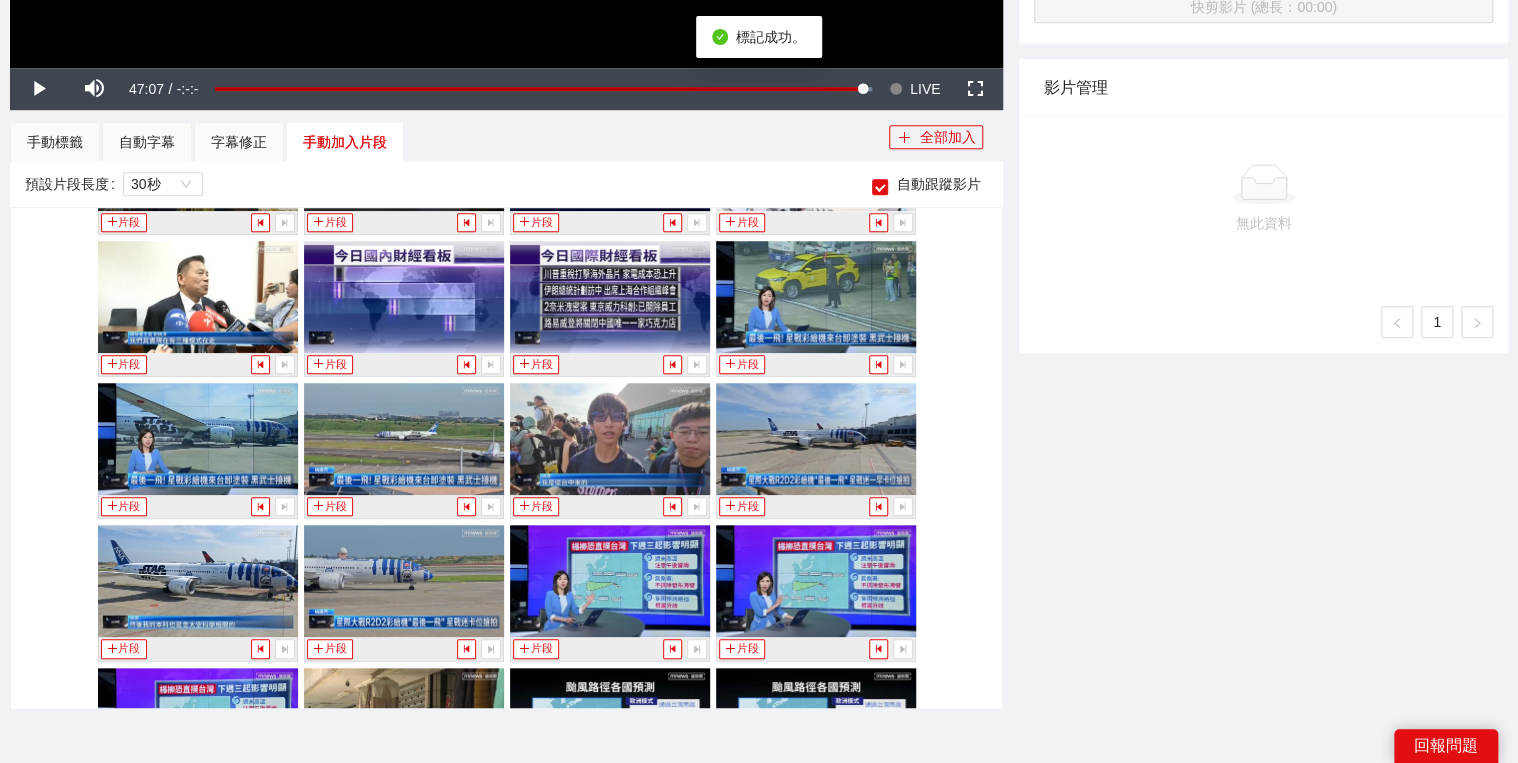 scroll, scrollTop: 536, scrollLeft: 0, axis: vertical 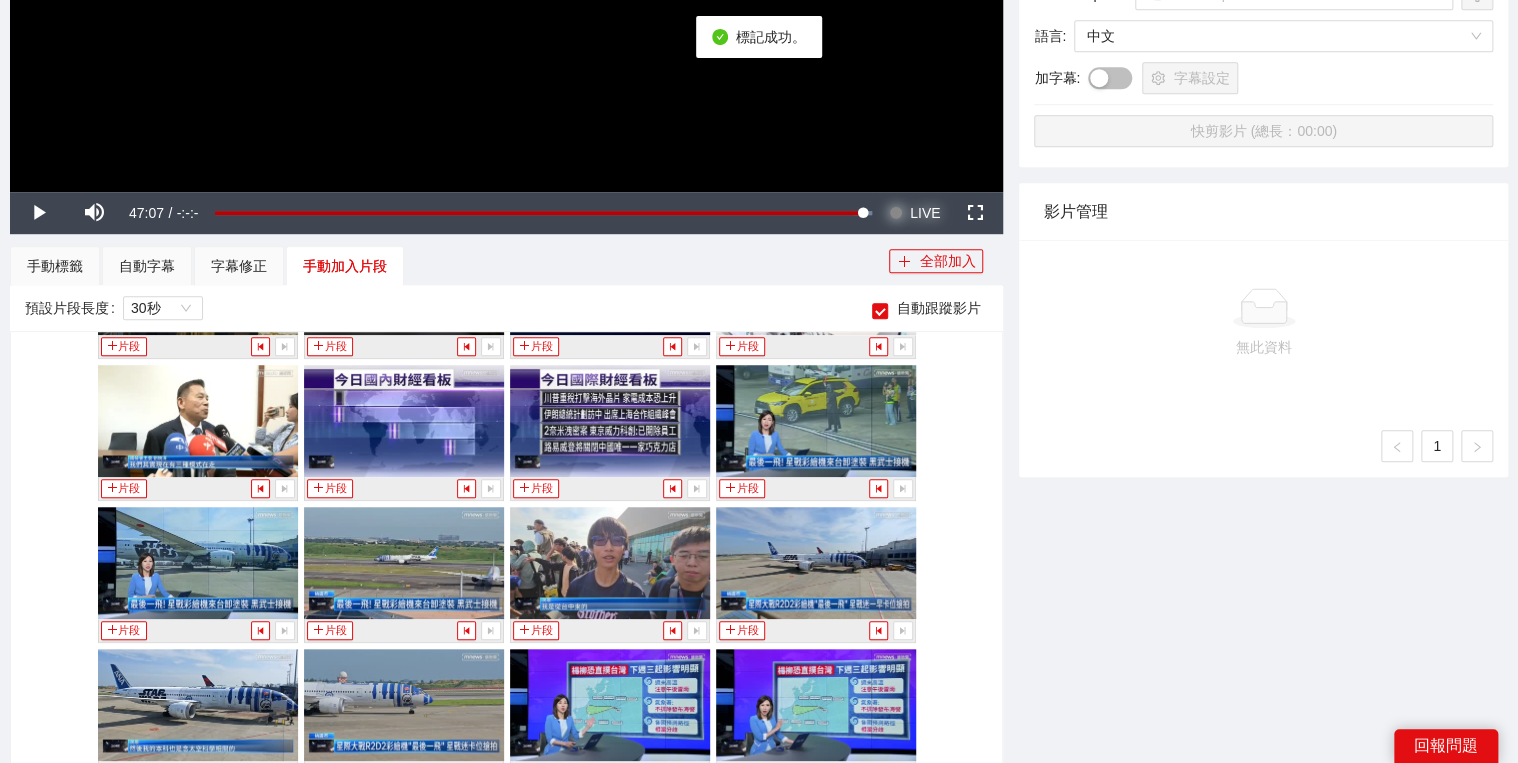 click on "LIVE" at bounding box center [925, 213] 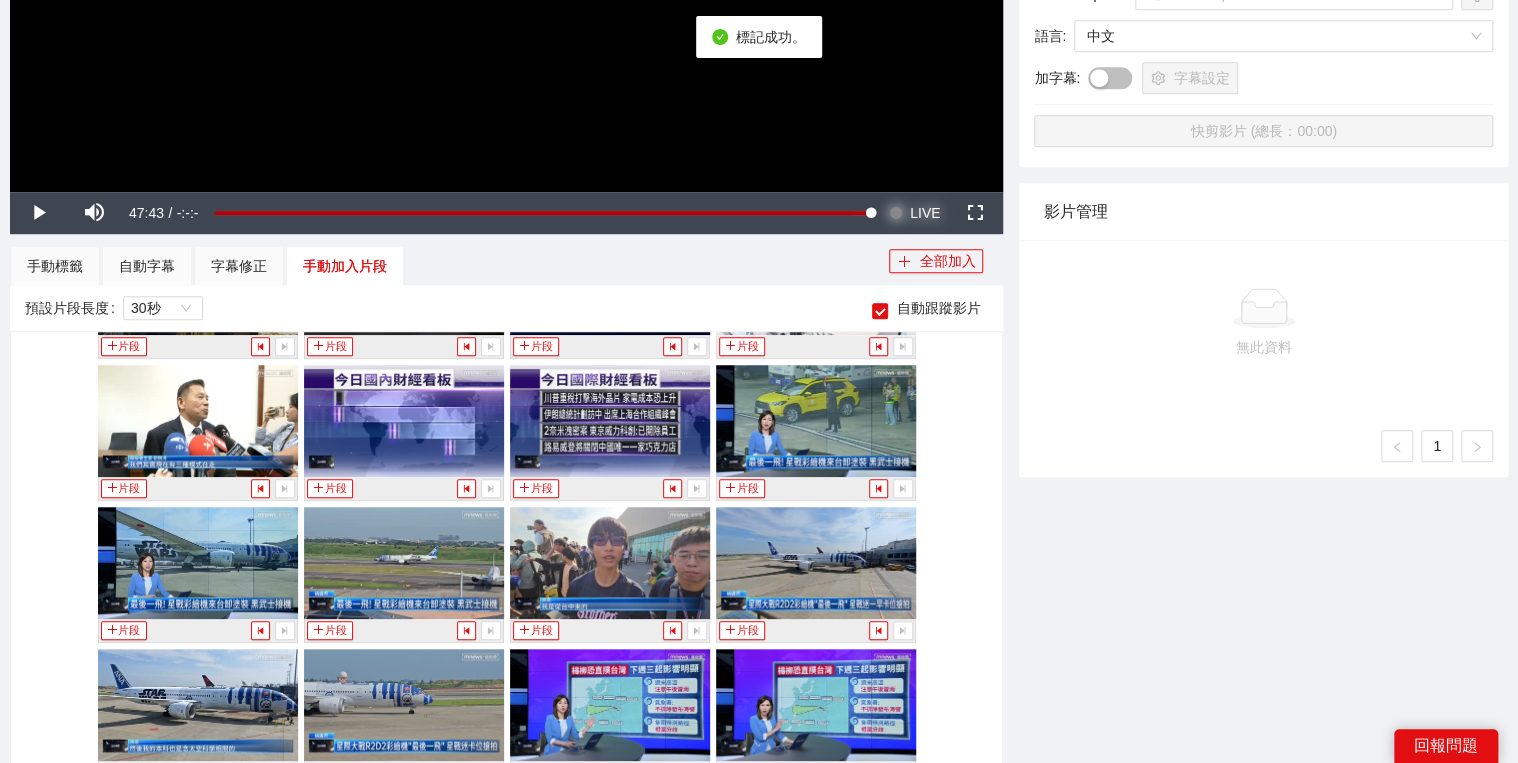 scroll, scrollTop: 5205, scrollLeft: 0, axis: vertical 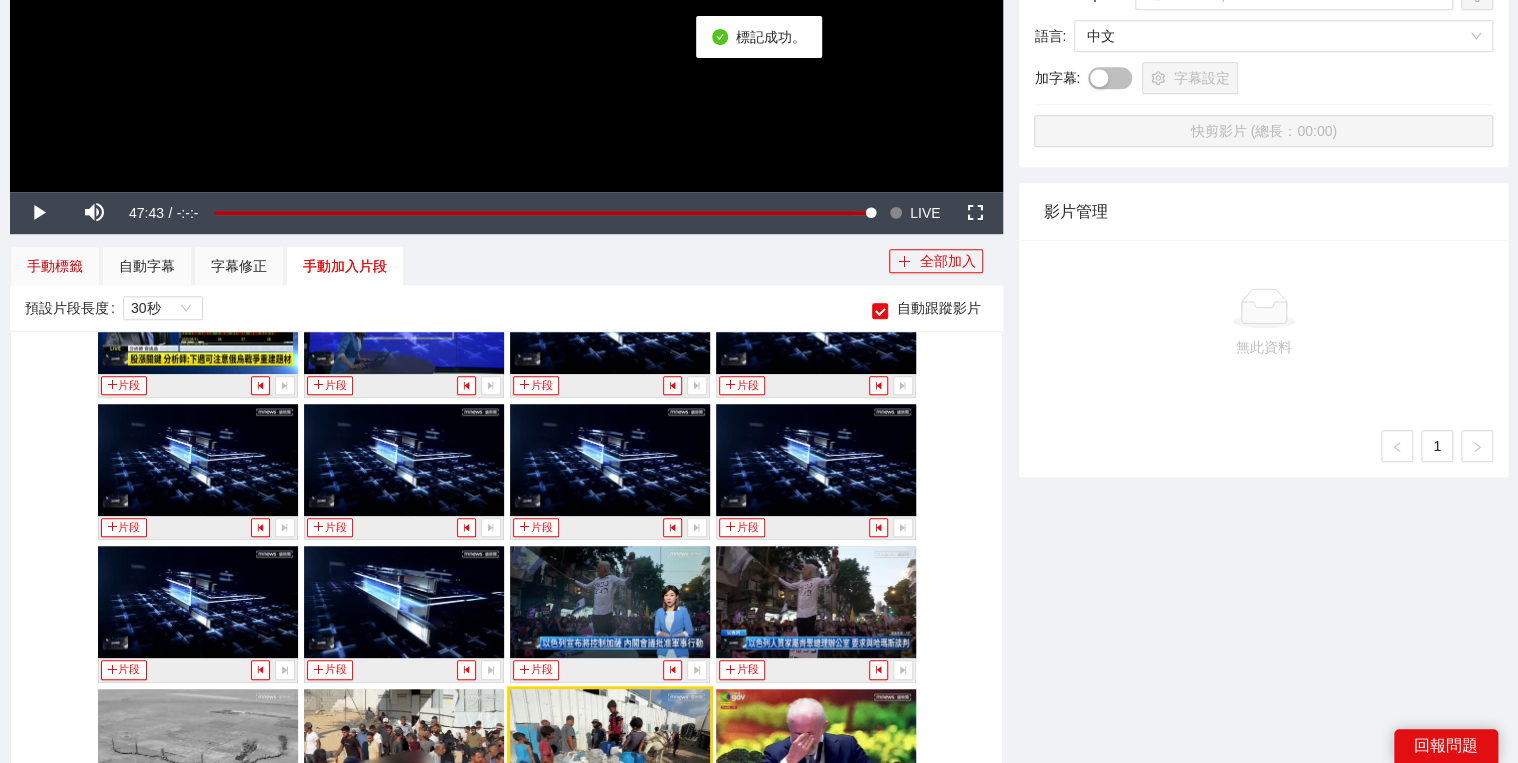 click on "手動標籤" at bounding box center (55, 266) 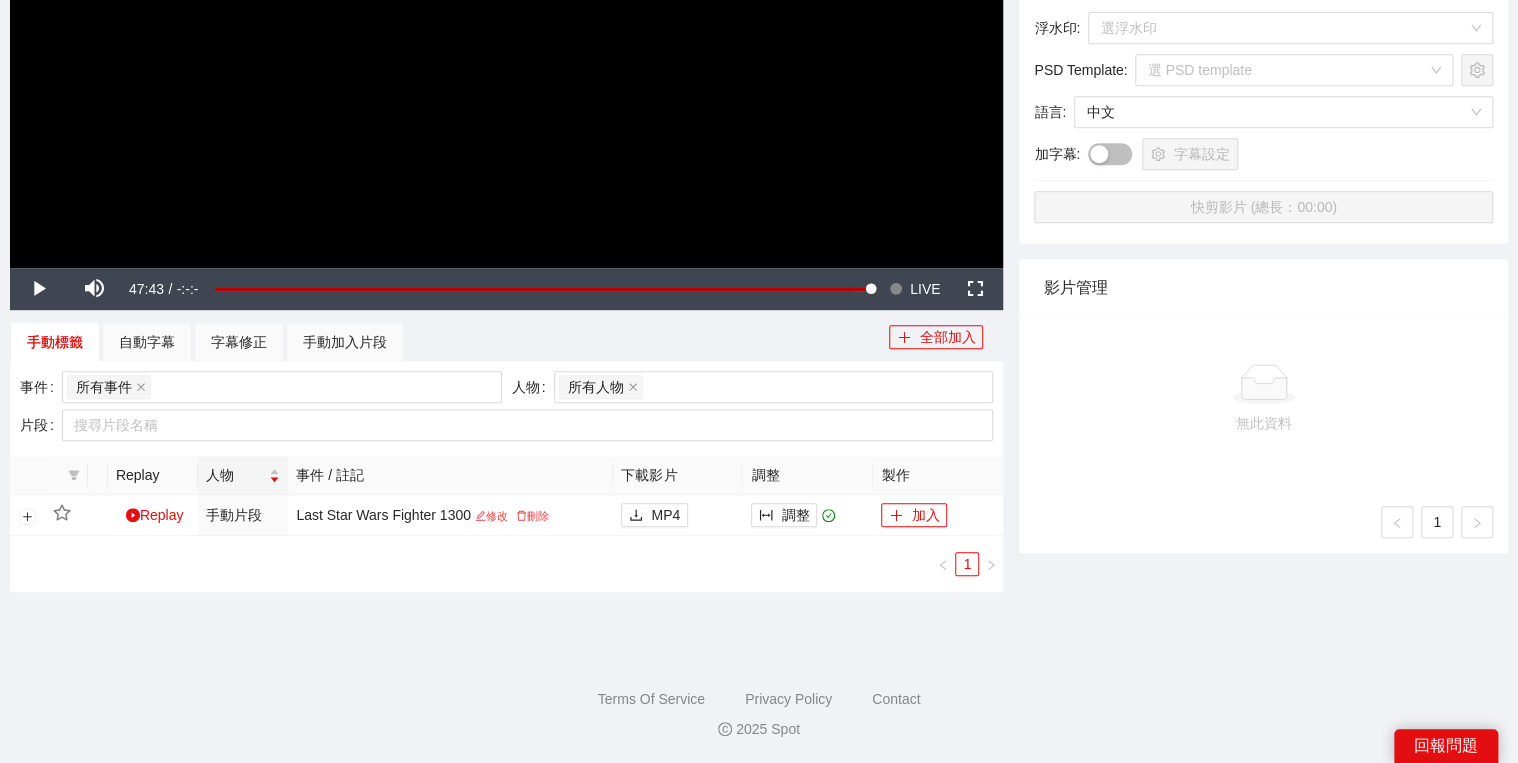 click at bounding box center [506, -12] 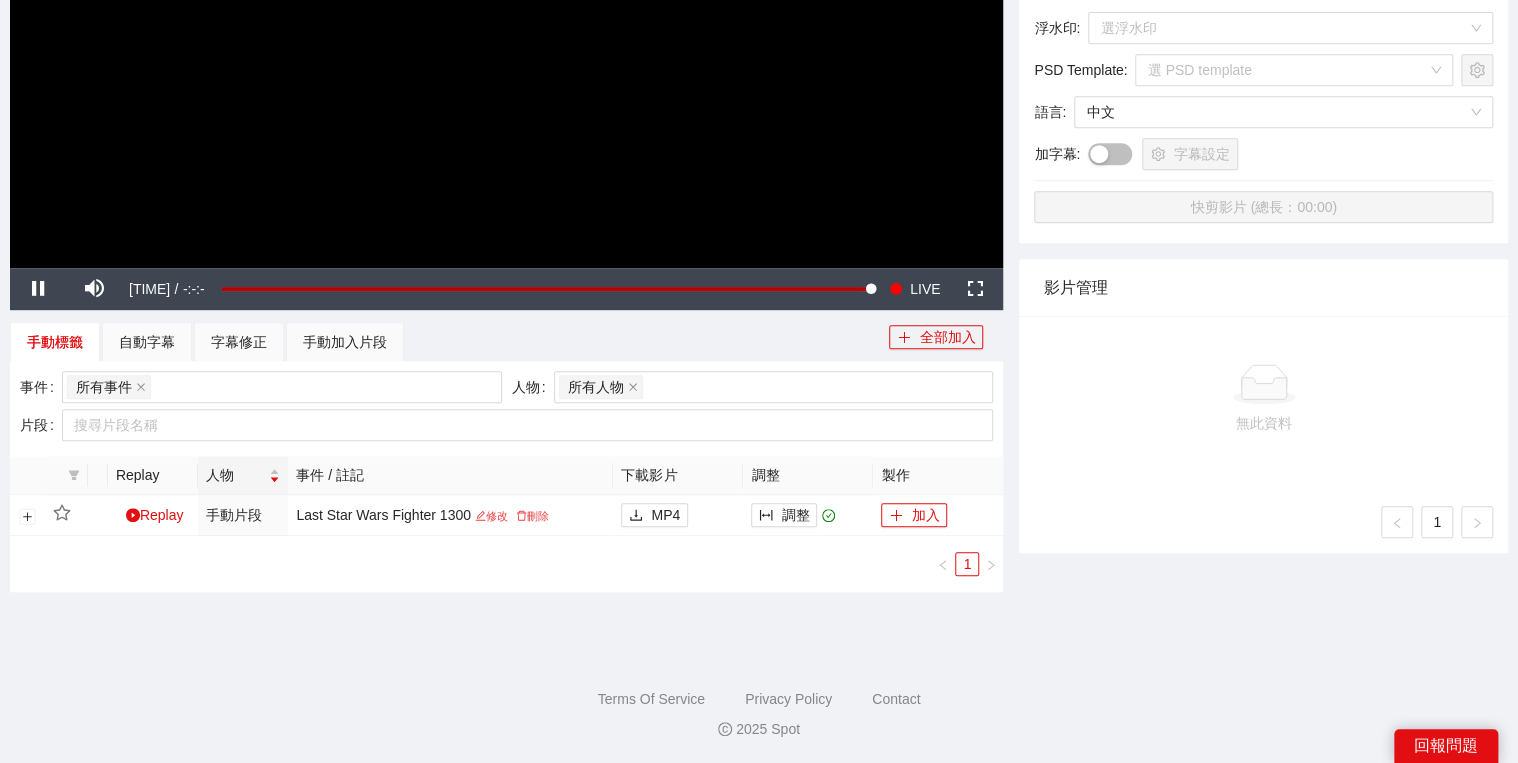 click on "1" at bounding box center (1263, 522) 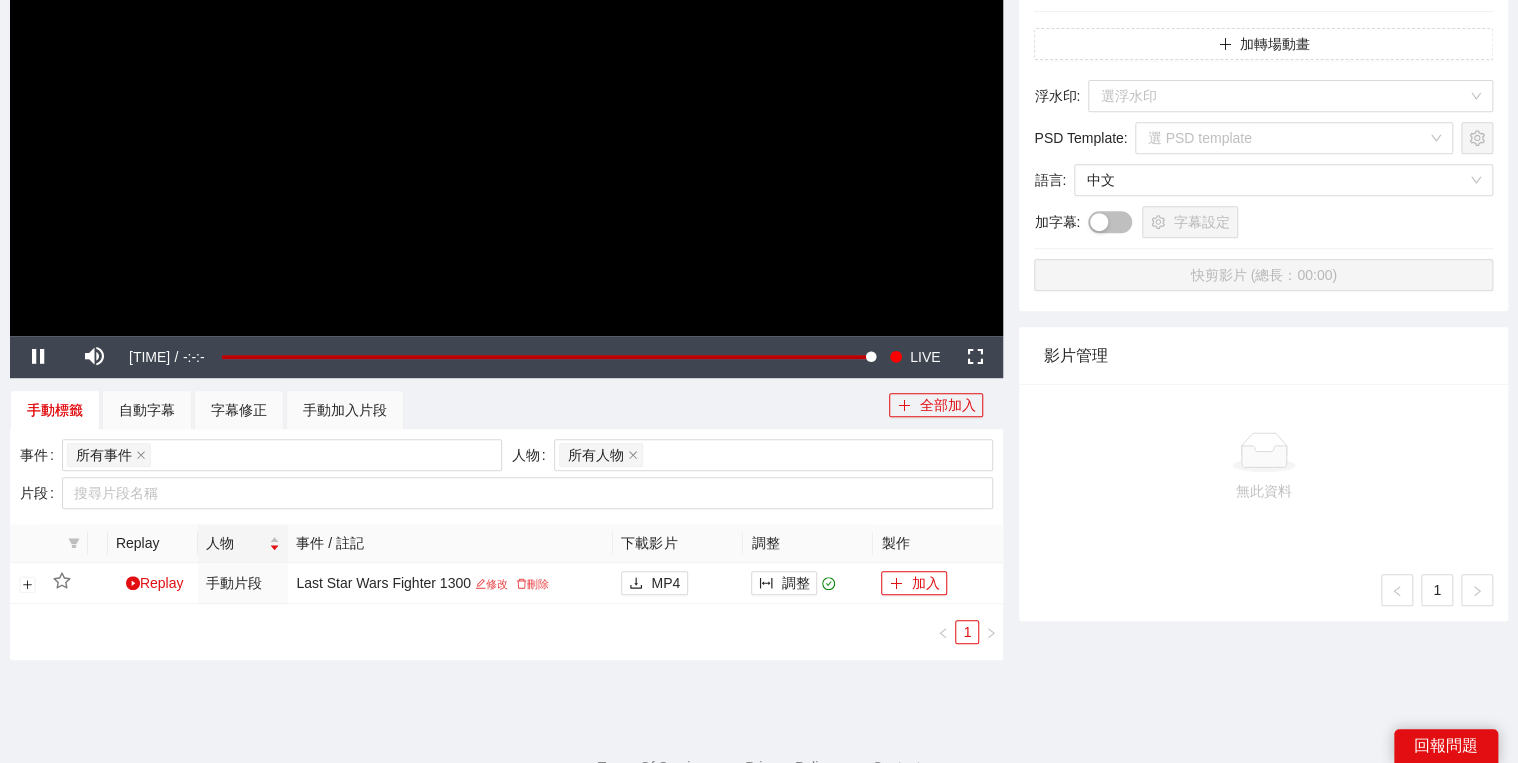 scroll, scrollTop: 300, scrollLeft: 0, axis: vertical 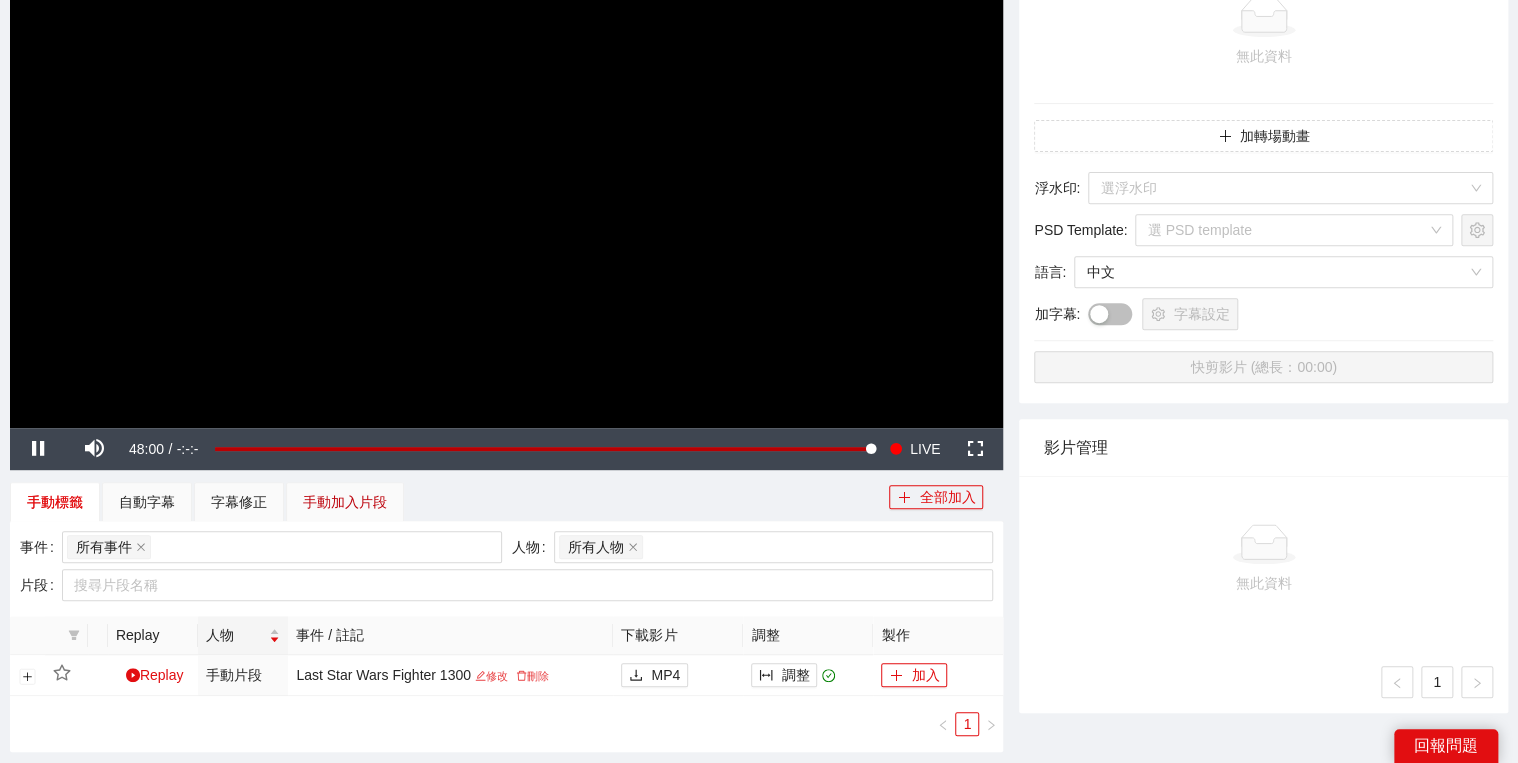 click on "手動加入片段" at bounding box center [345, 502] 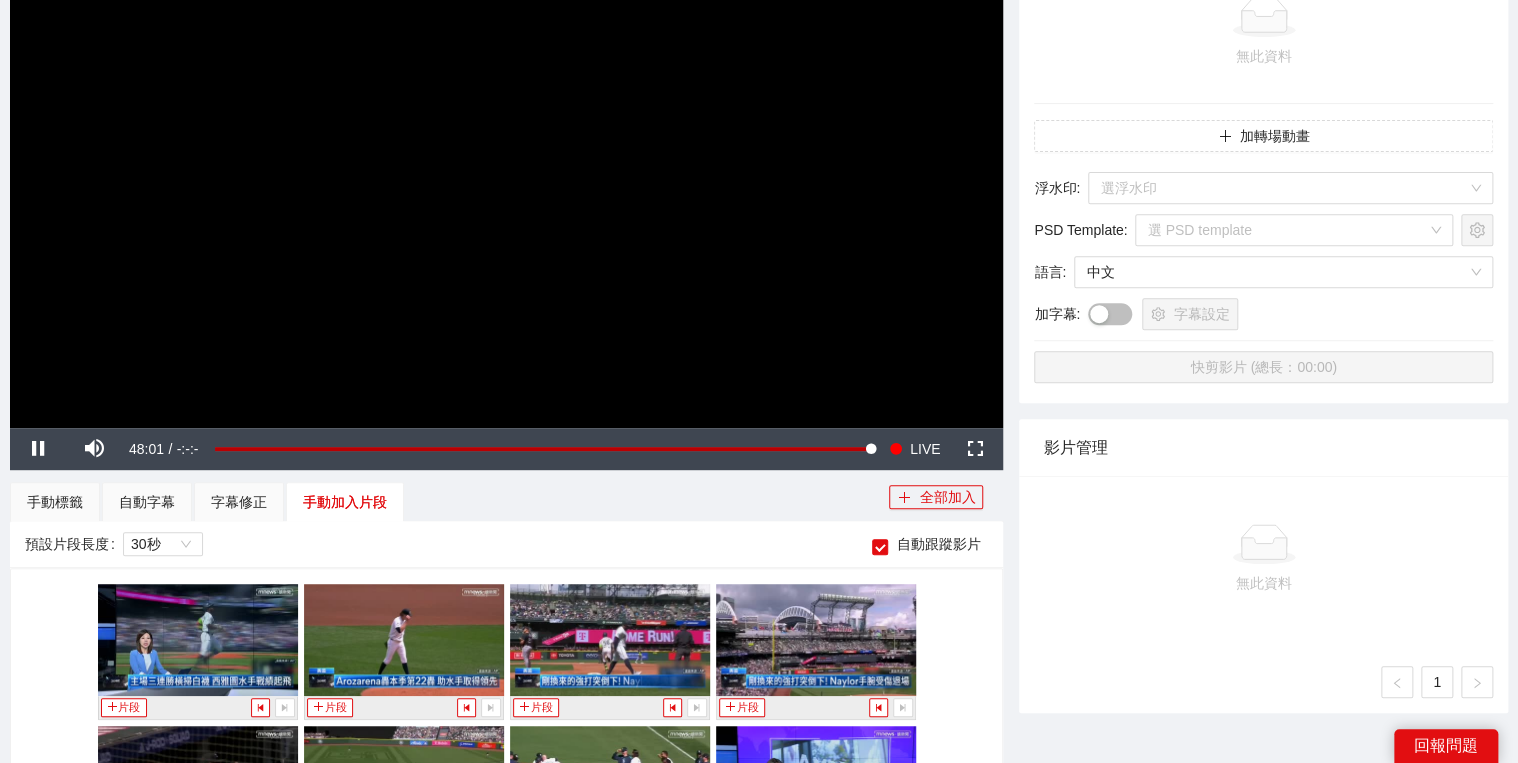 scroll, scrollTop: 5348, scrollLeft: 0, axis: vertical 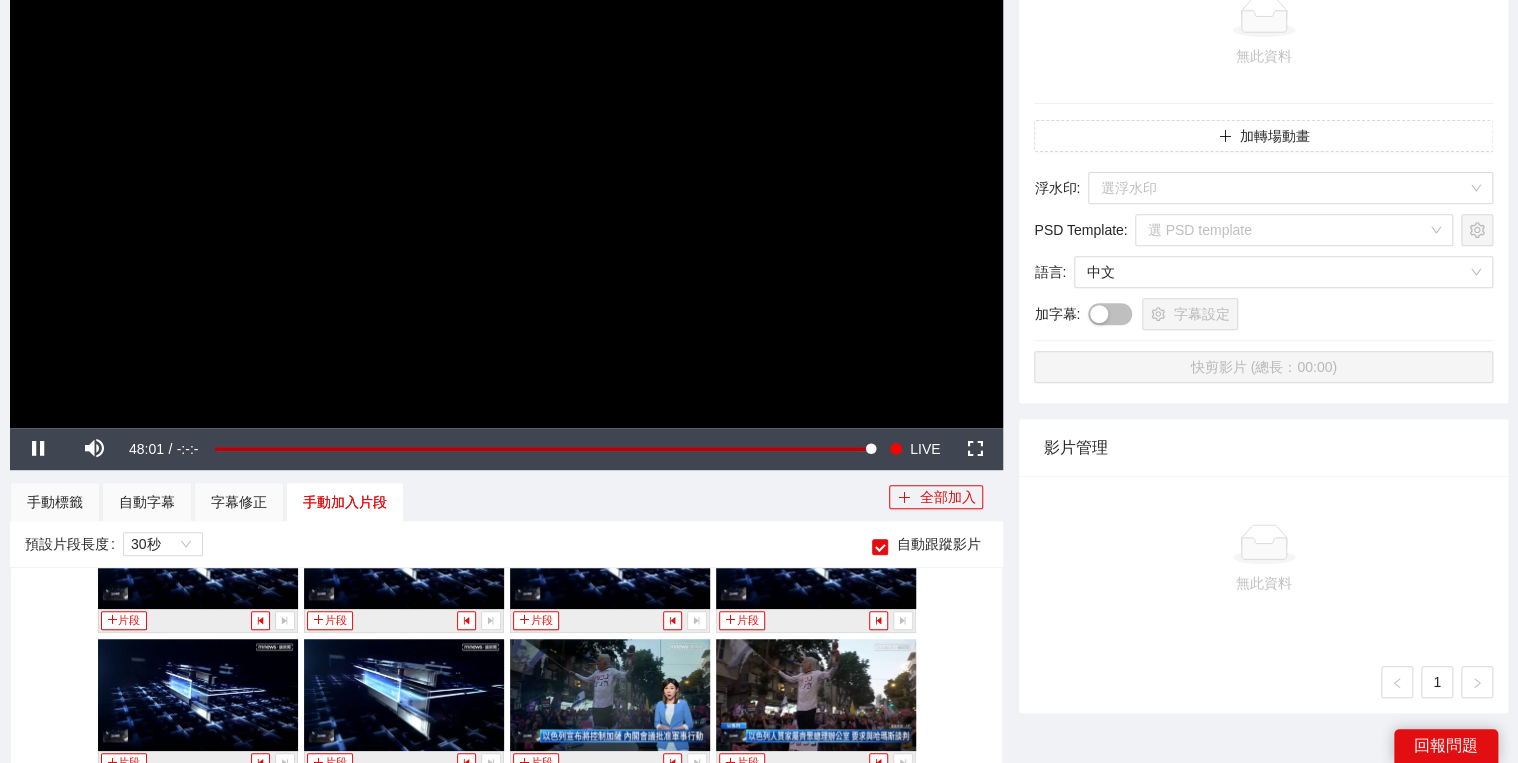 click at bounding box center [506, 148] 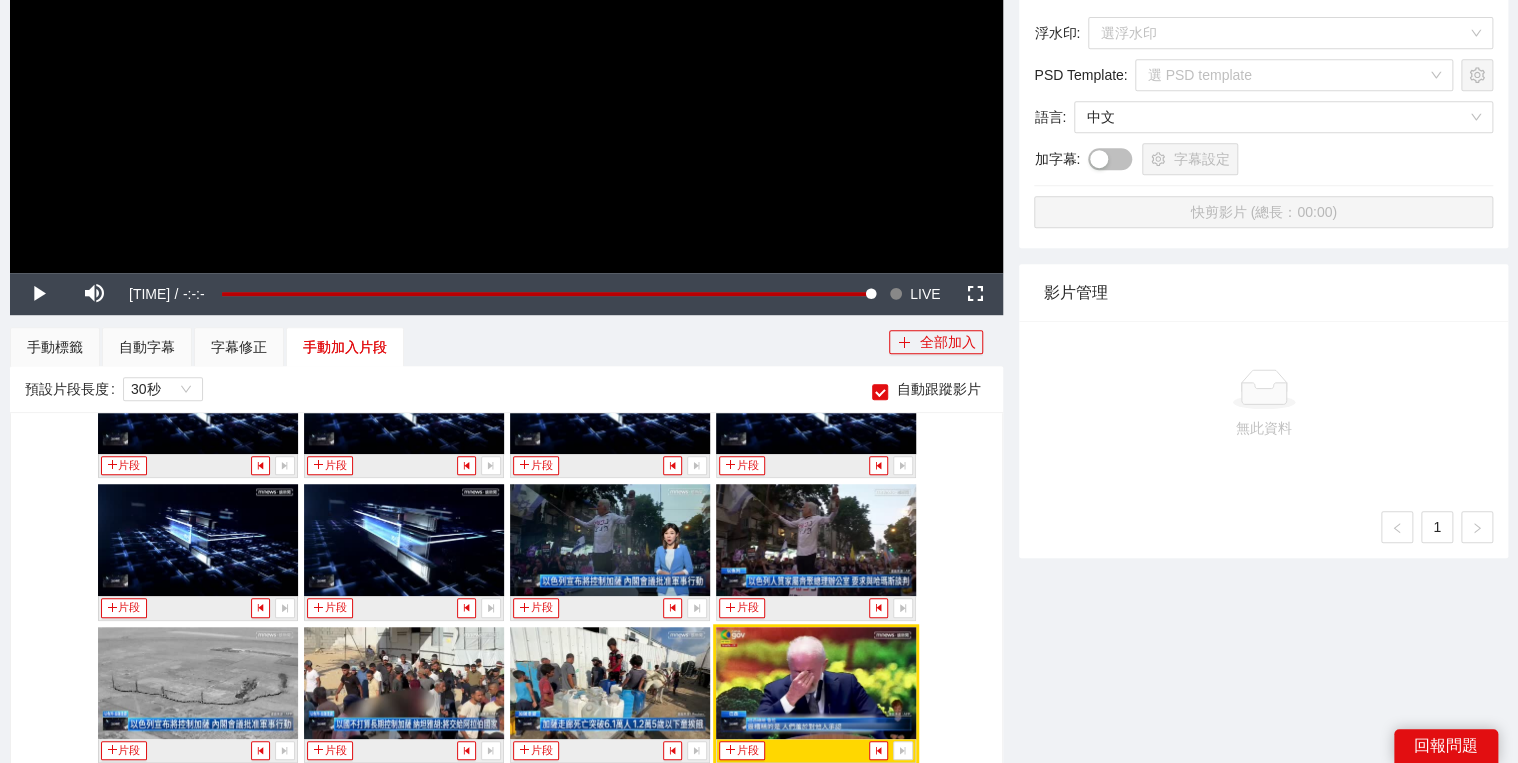 scroll, scrollTop: 540, scrollLeft: 0, axis: vertical 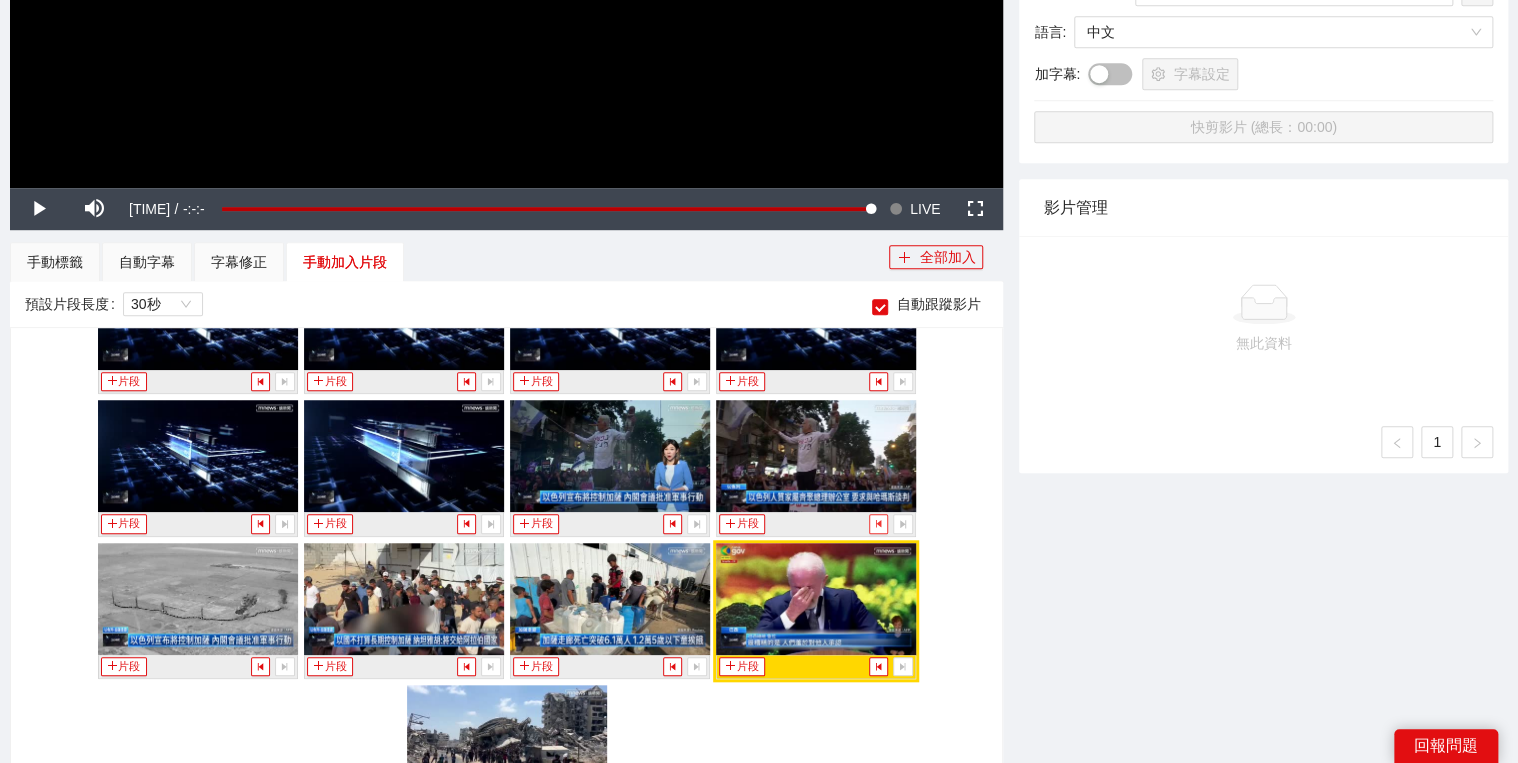 click 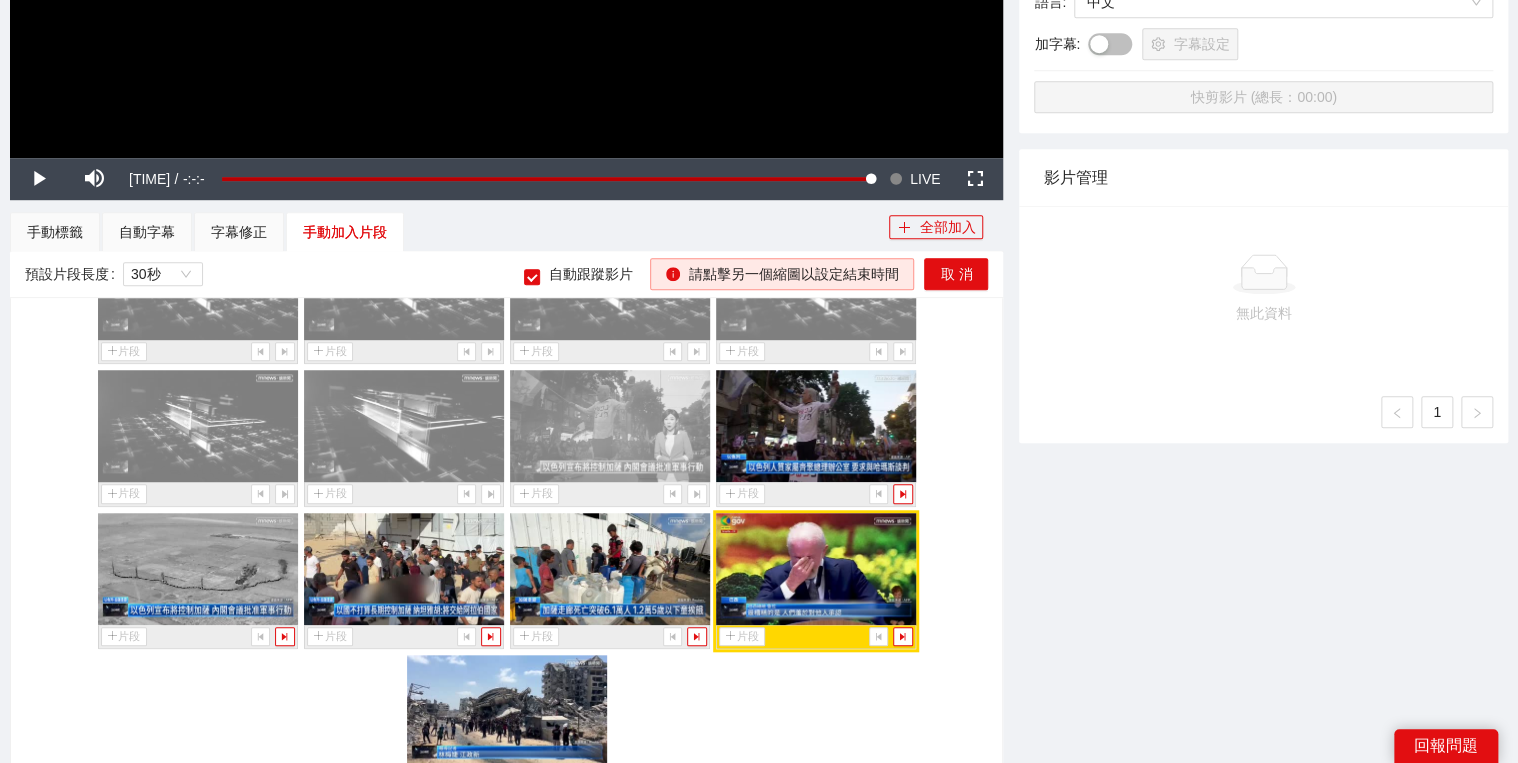 scroll, scrollTop: 620, scrollLeft: 0, axis: vertical 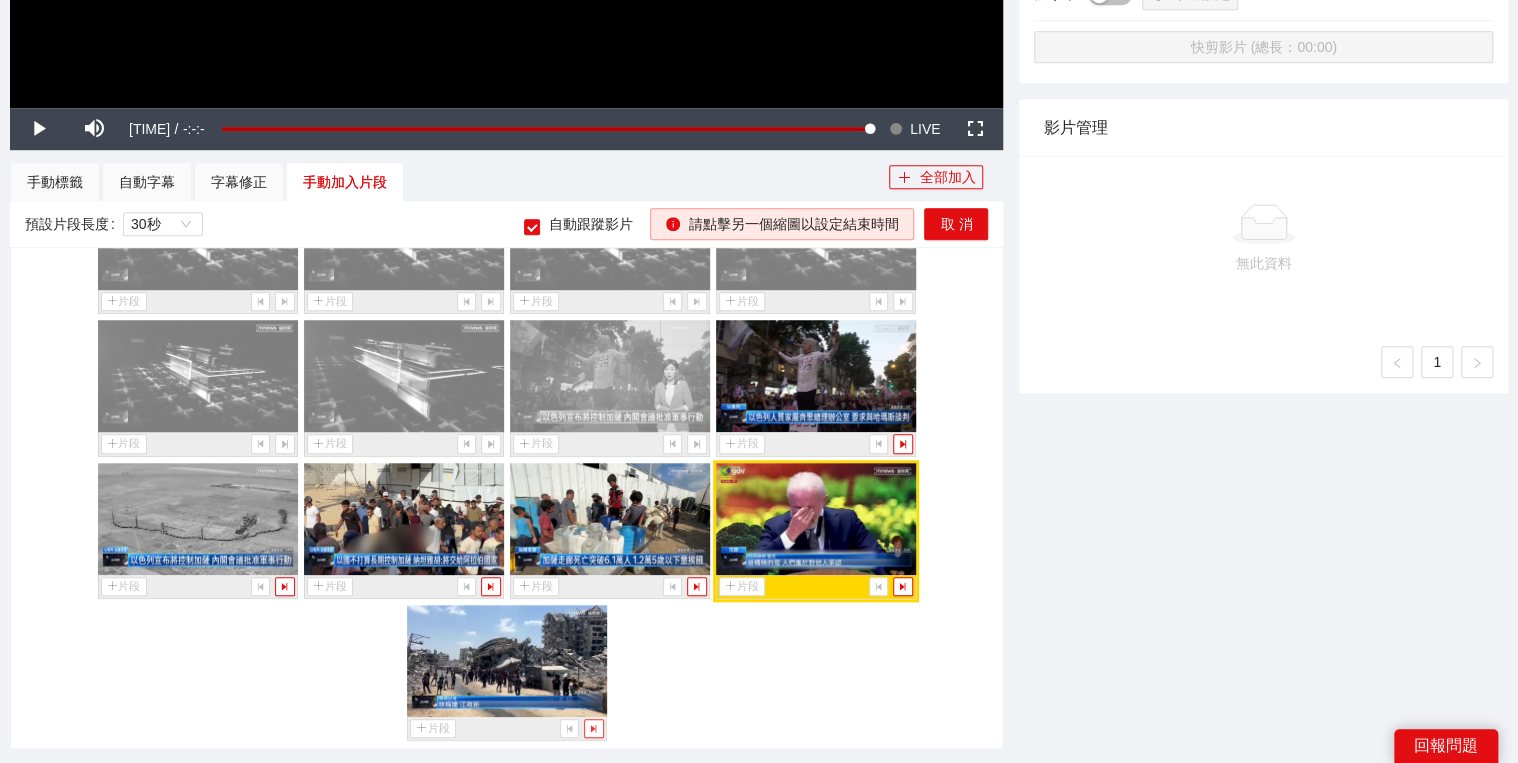 click at bounding box center (593, 728) 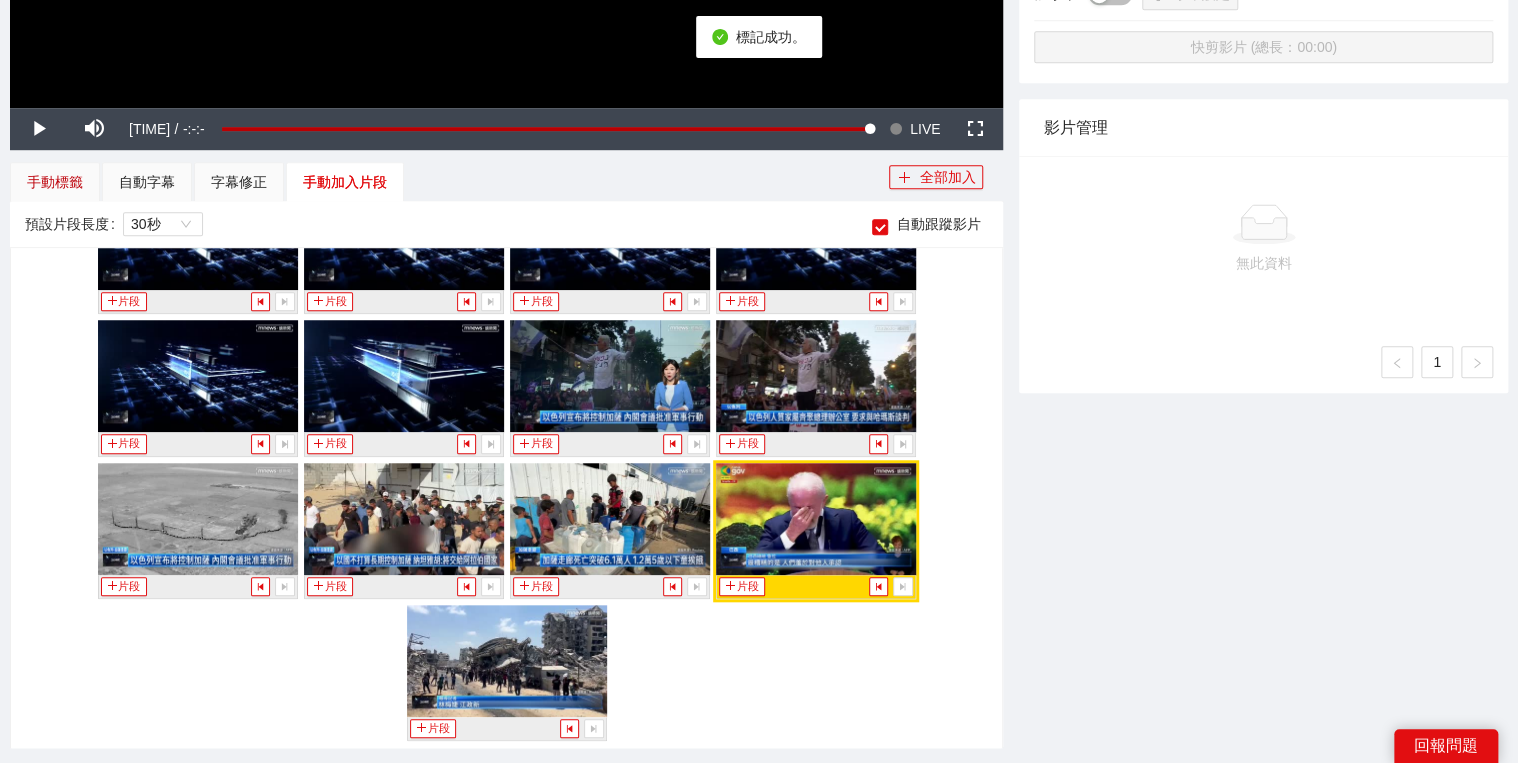 click on "手動標籤" at bounding box center (55, 182) 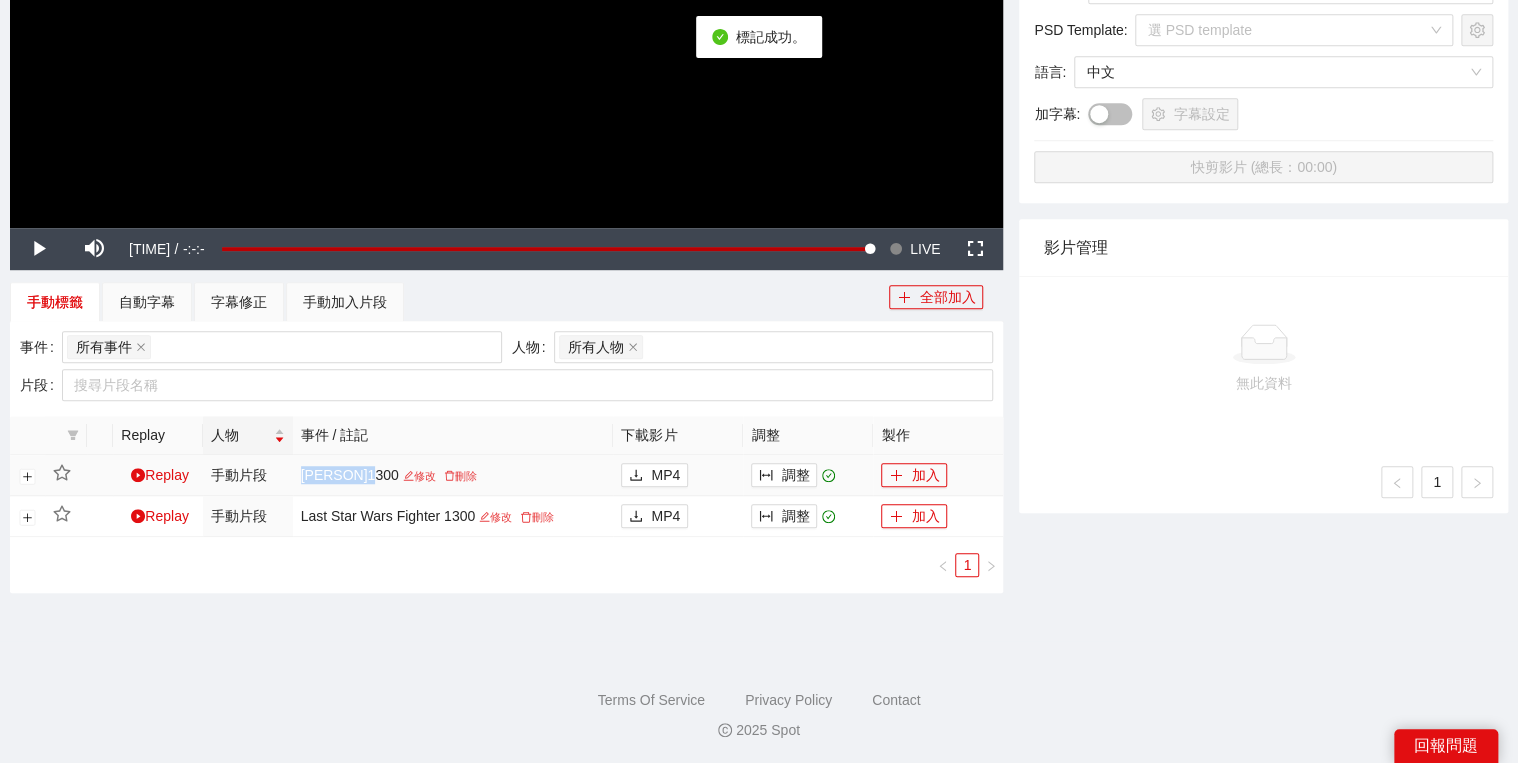 drag, startPoint x: 329, startPoint y: 467, endPoint x: 439, endPoint y: 465, distance: 110.01818 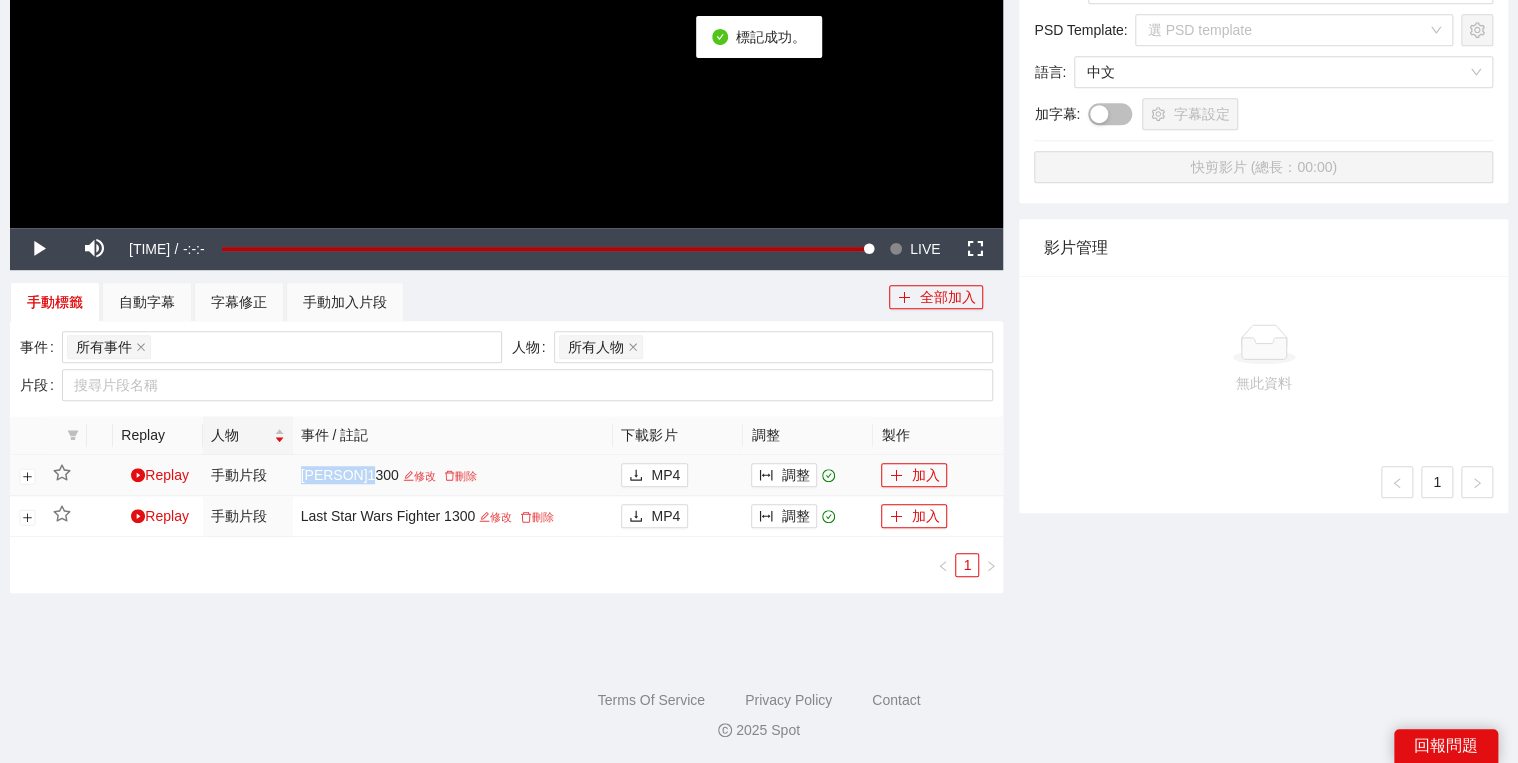 copy on "[PERSON]1300" 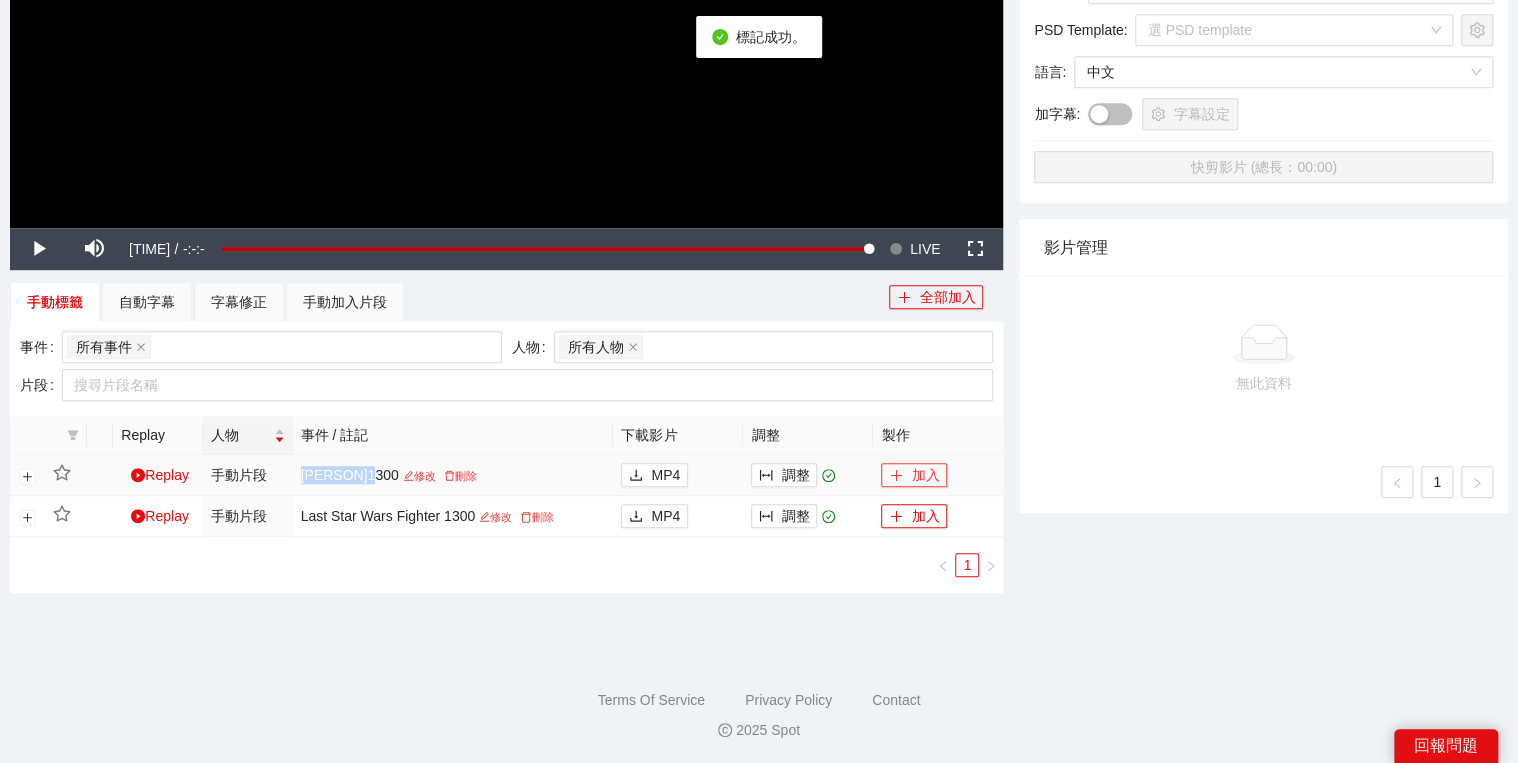 click 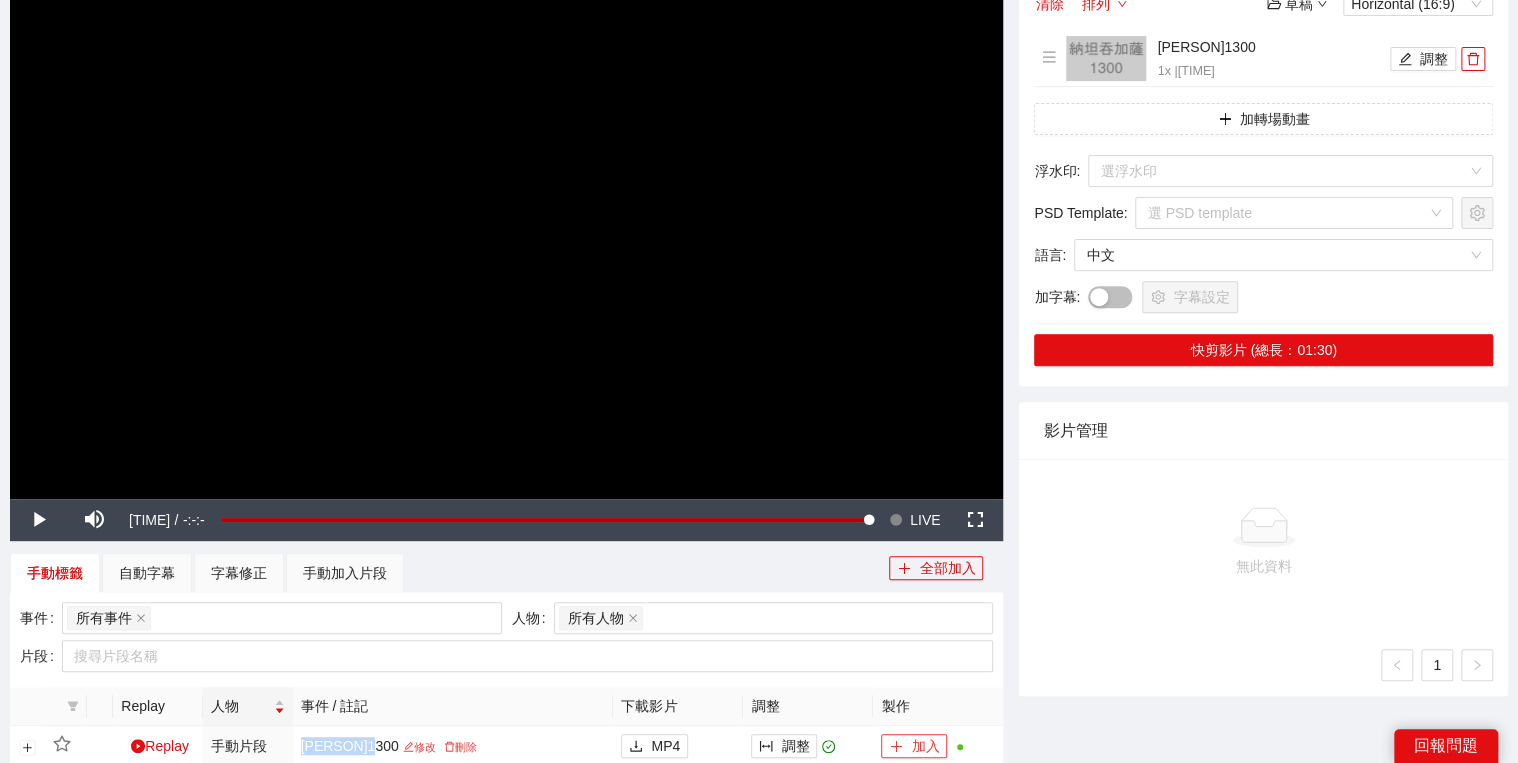scroll, scrollTop: 100, scrollLeft: 0, axis: vertical 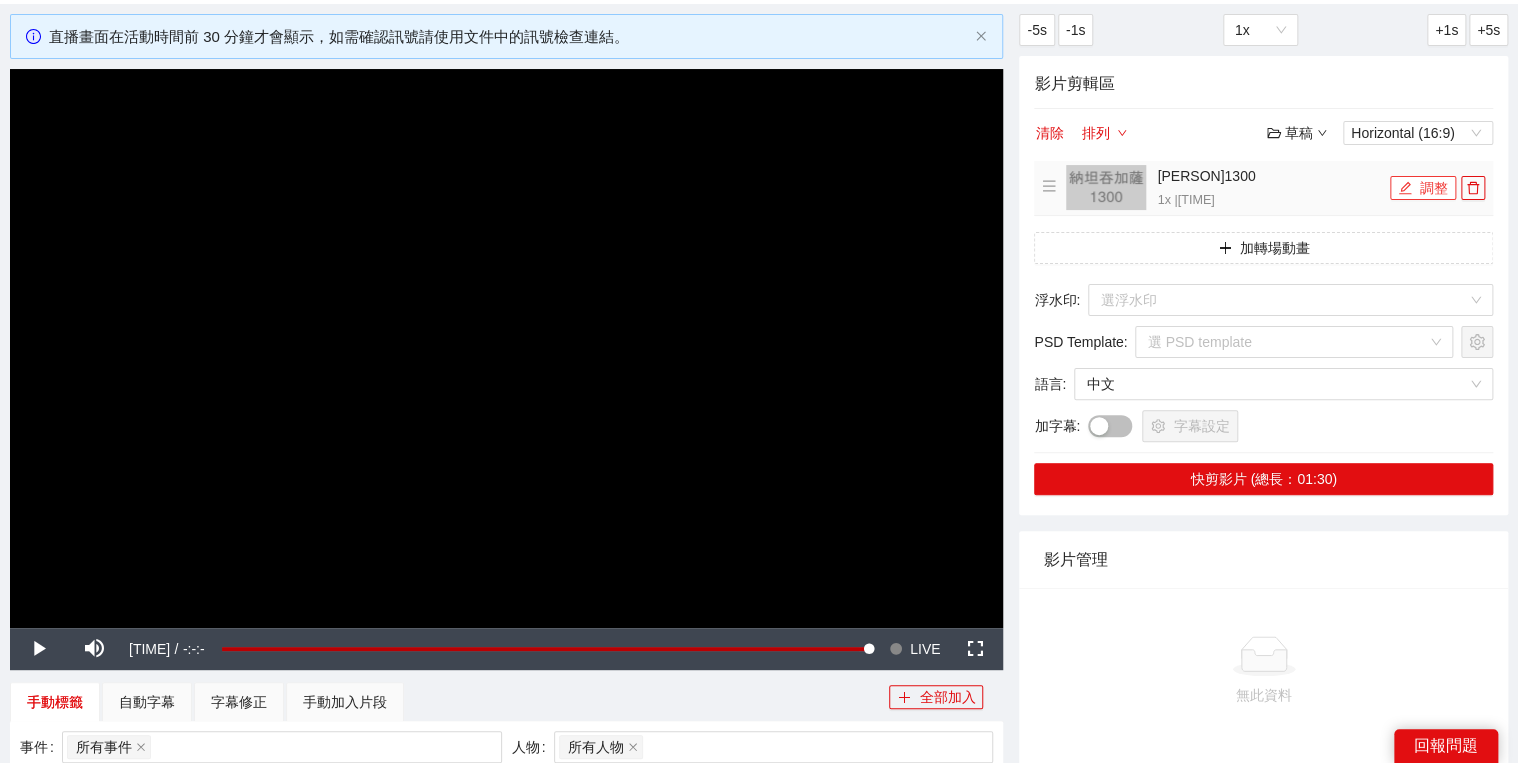 click on "調整" at bounding box center (1423, 188) 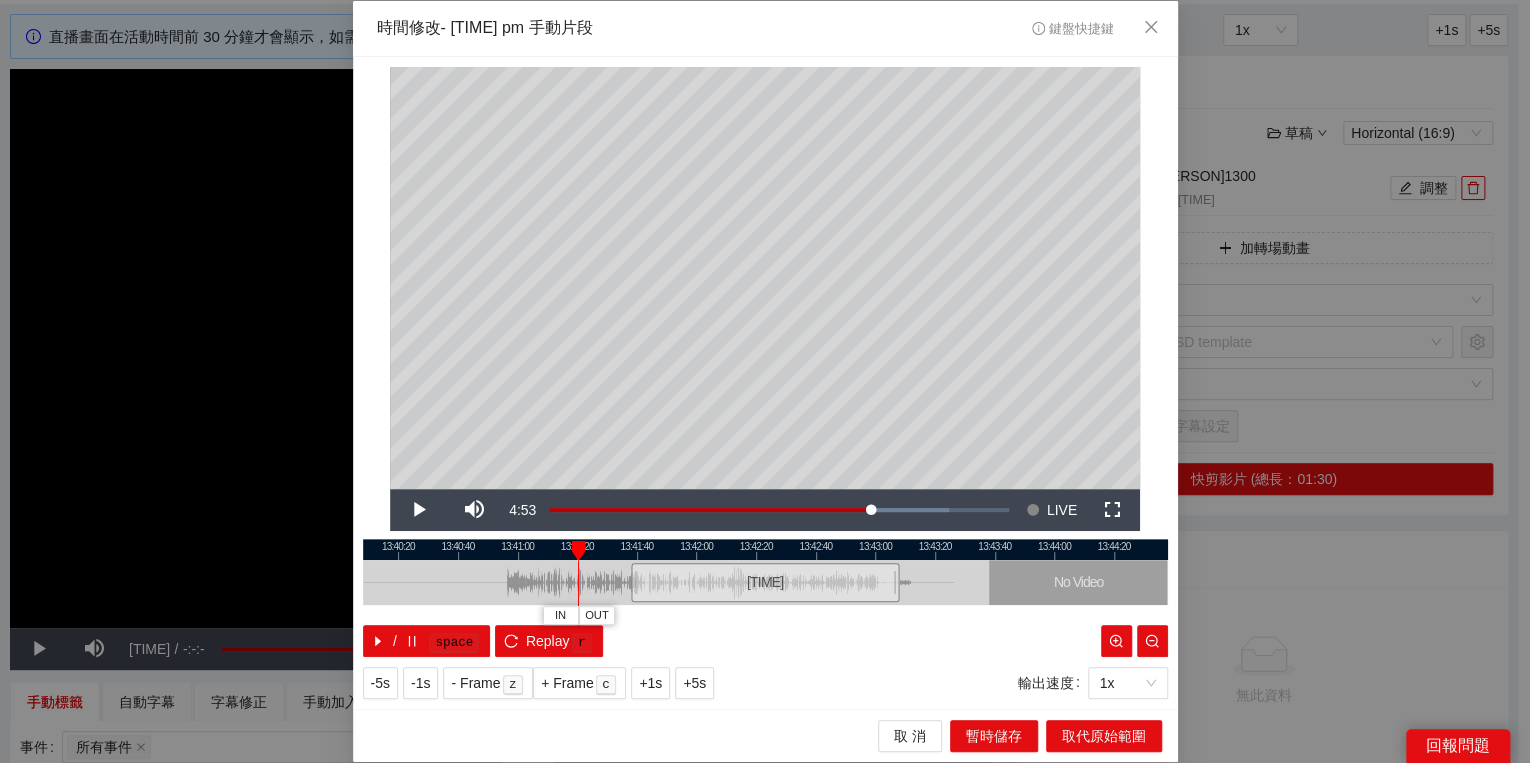 drag, startPoint x: 635, startPoint y: 552, endPoint x: 568, endPoint y: 548, distance: 67.11929 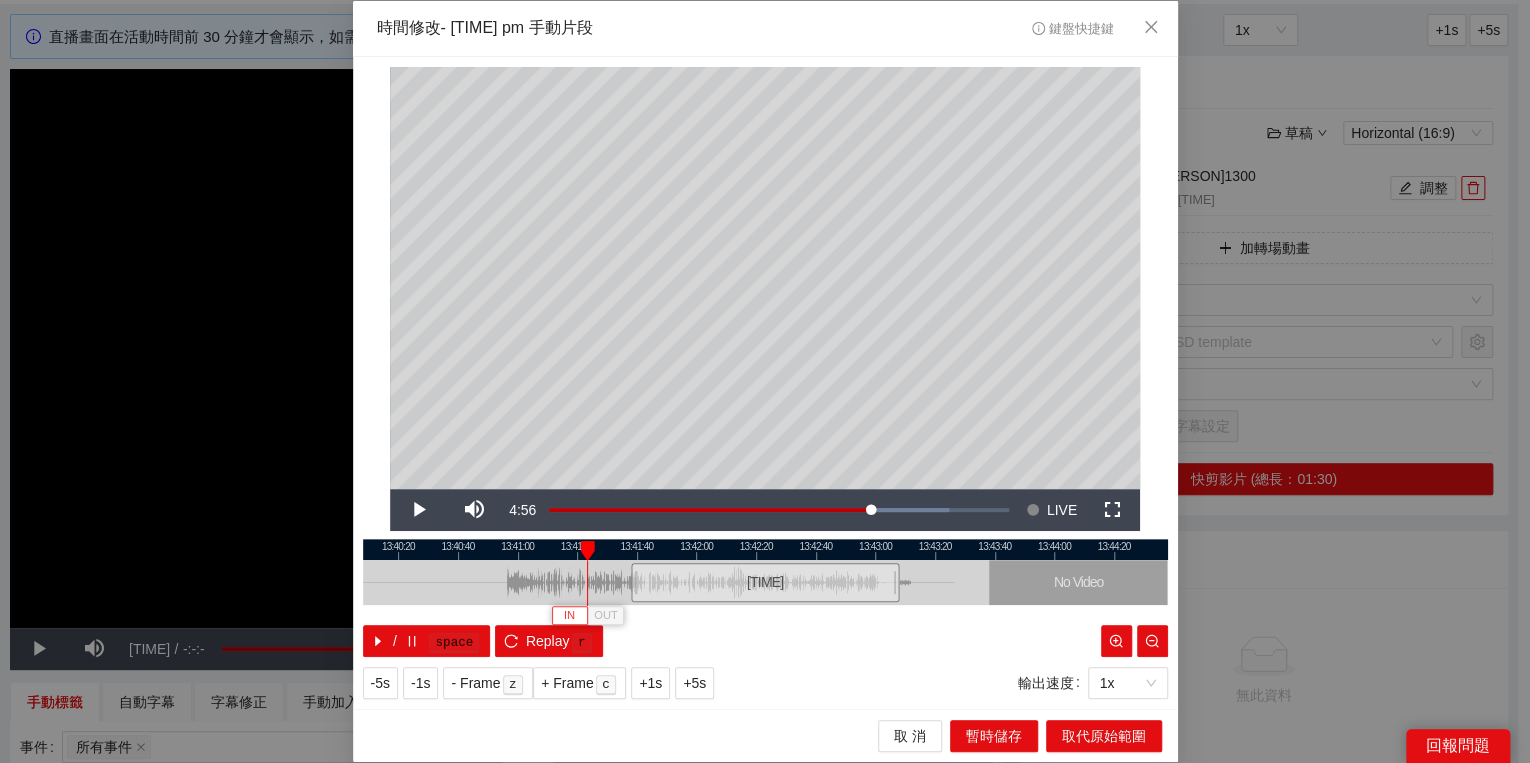 click on "IN" at bounding box center [569, 615] 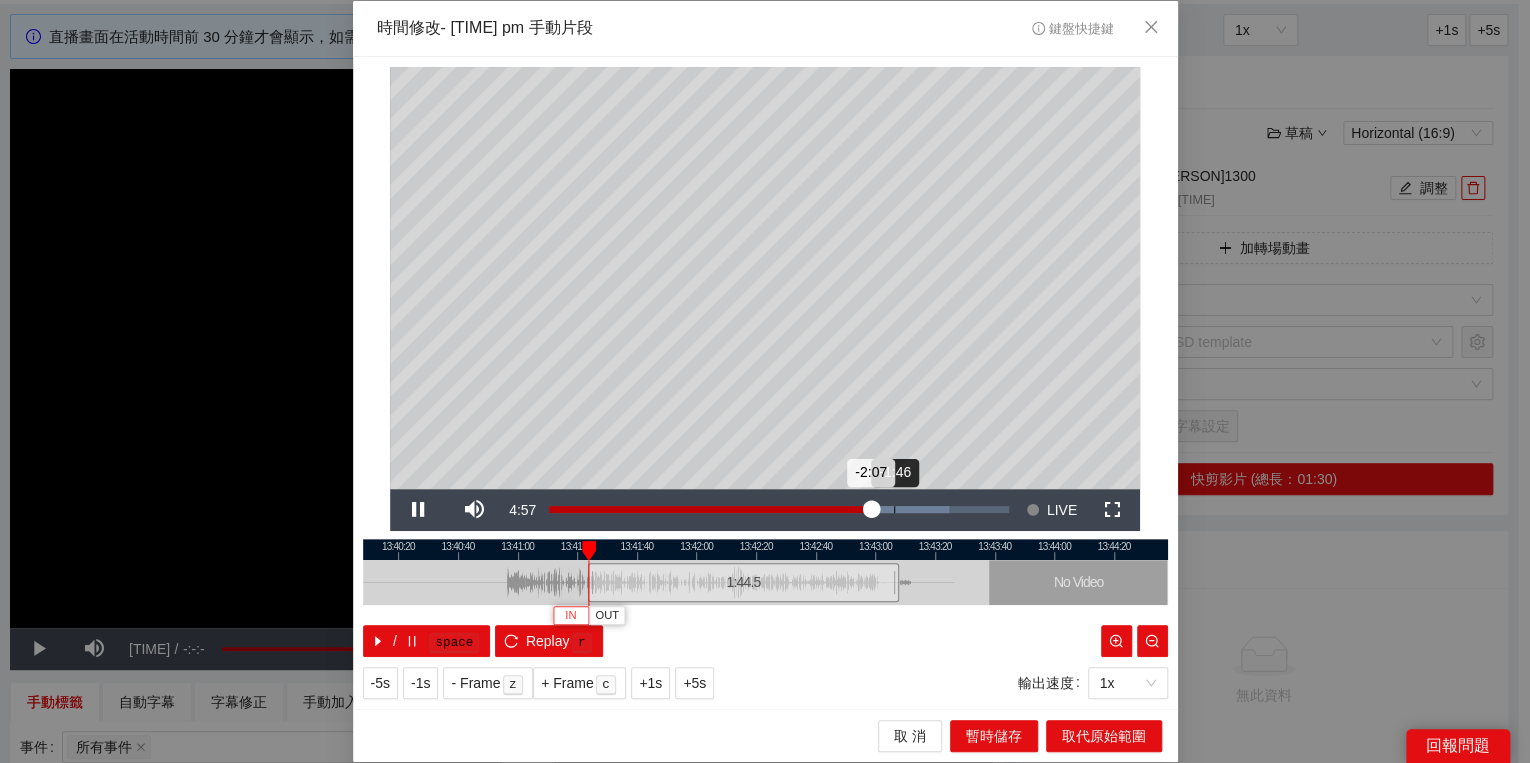 click on "Loaded :  86.94% [TIME] [TIME]" at bounding box center [779, 509] 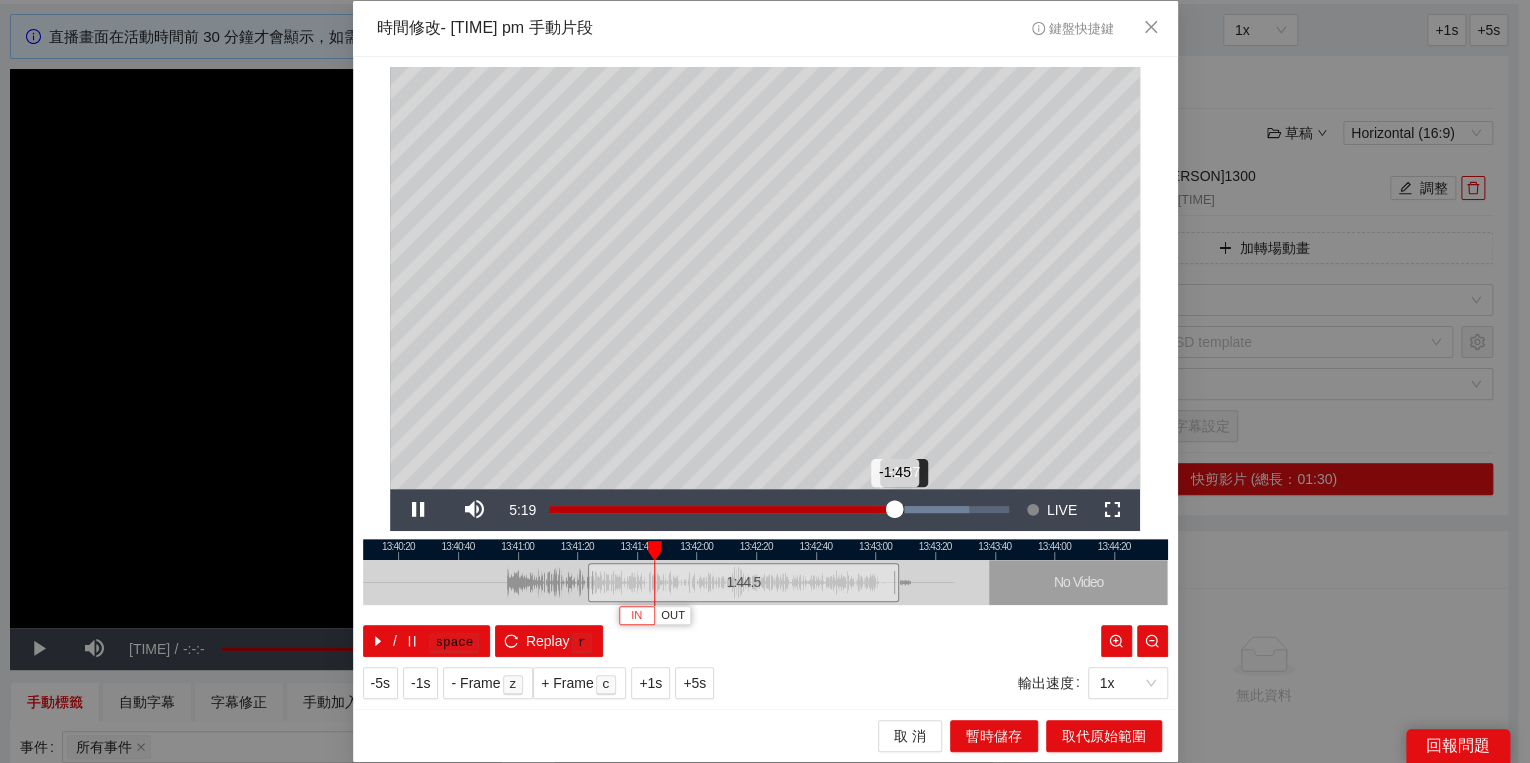 click on "Loaded :  [PERCENT] -[TIME] -[TIME]" at bounding box center [779, 509] 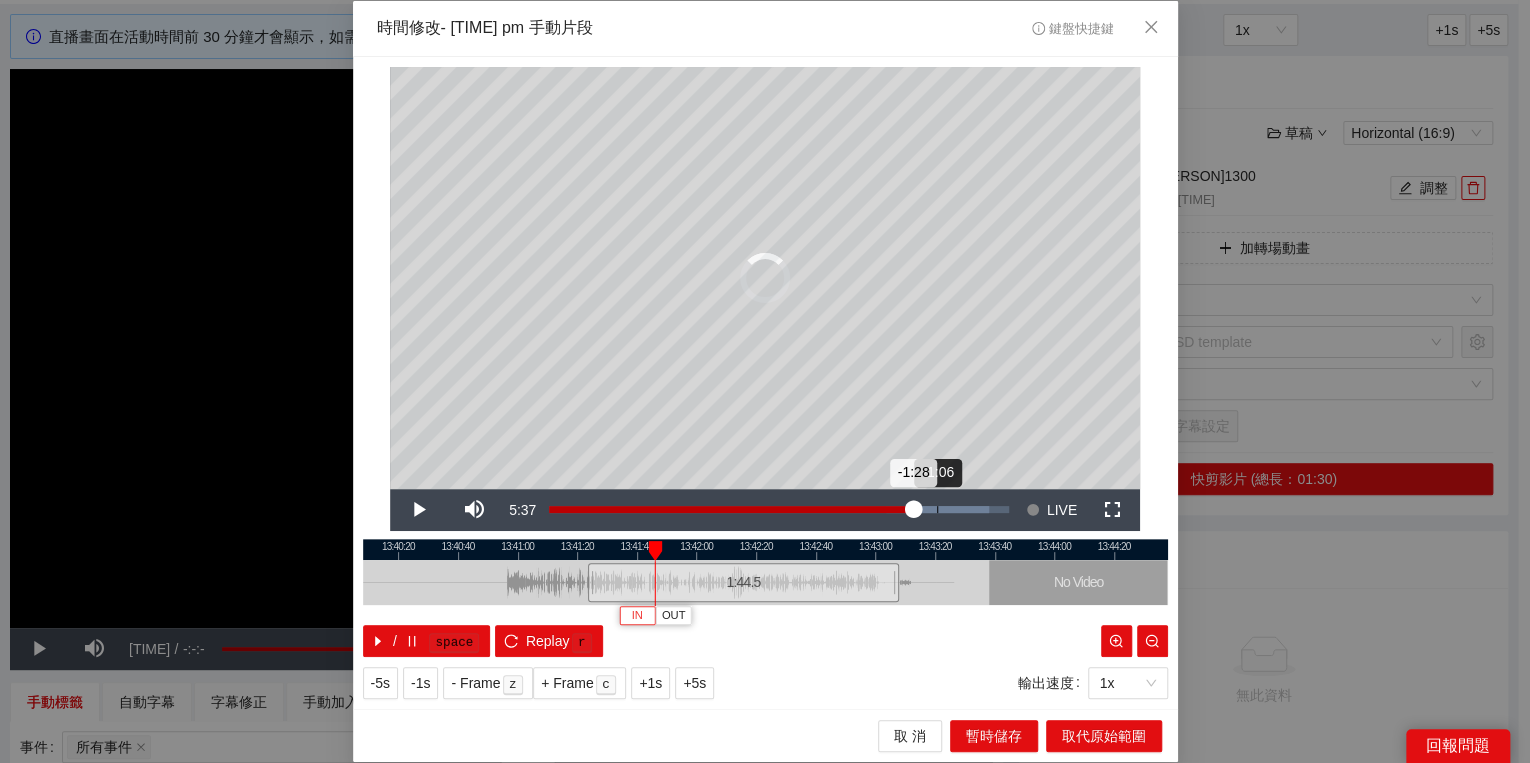 click on "Loaded :  95.70% -1:06 -1:28" at bounding box center (779, 509) 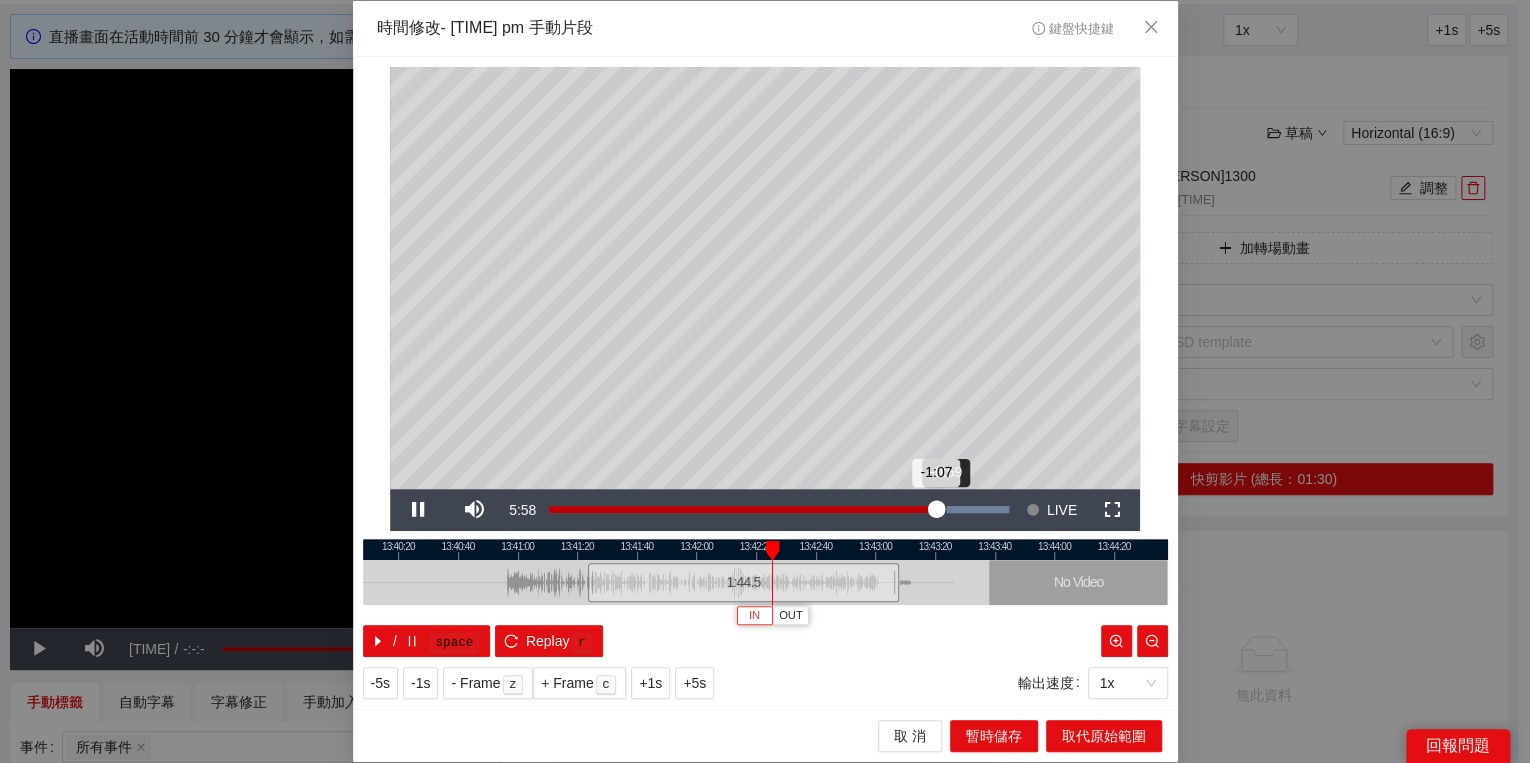 click on "Loaded :  [PERCENT] -[TIME] -[TIME]" at bounding box center [779, 509] 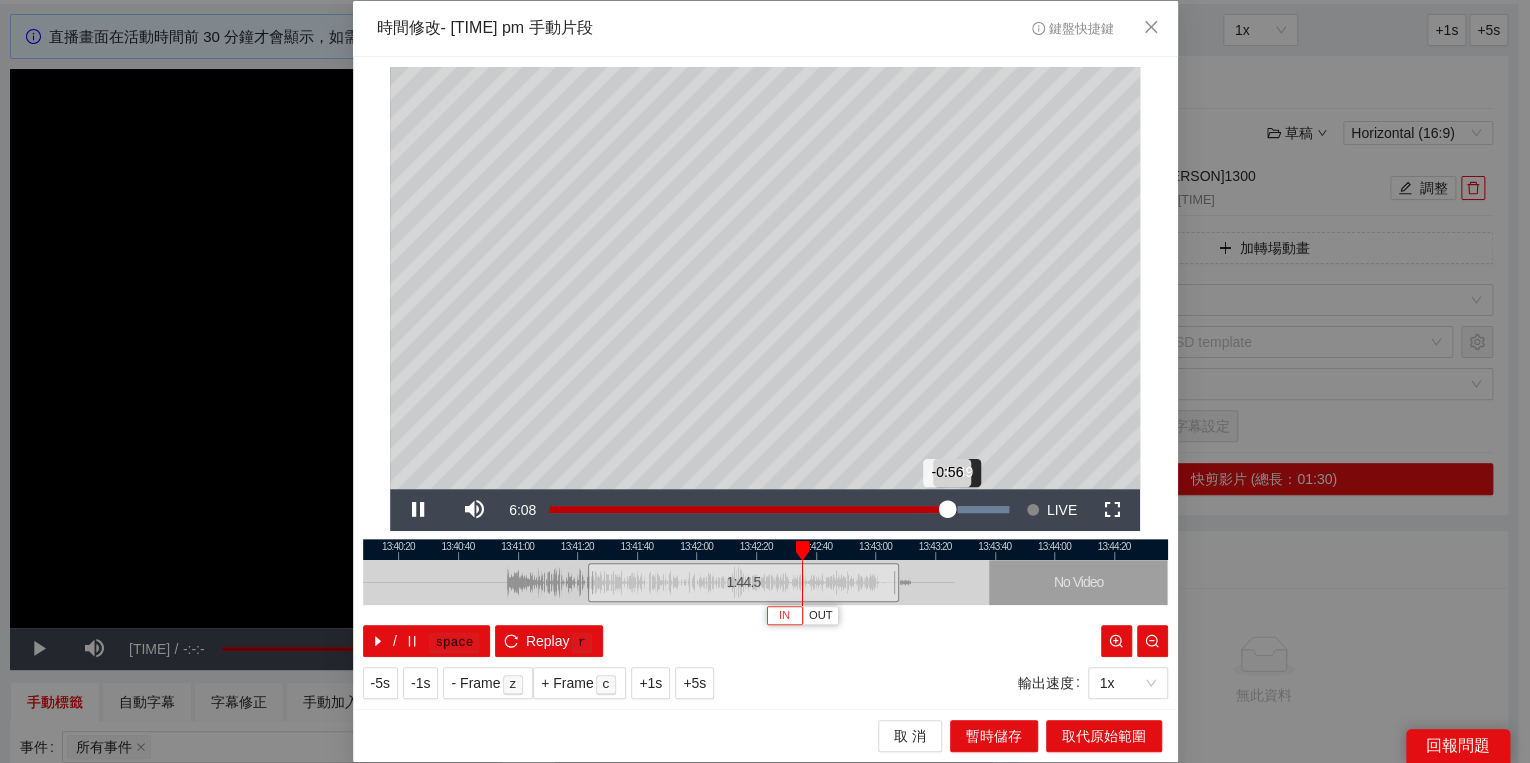click on "Loaded :  100.00% -0:49 -0:56" at bounding box center [779, 509] 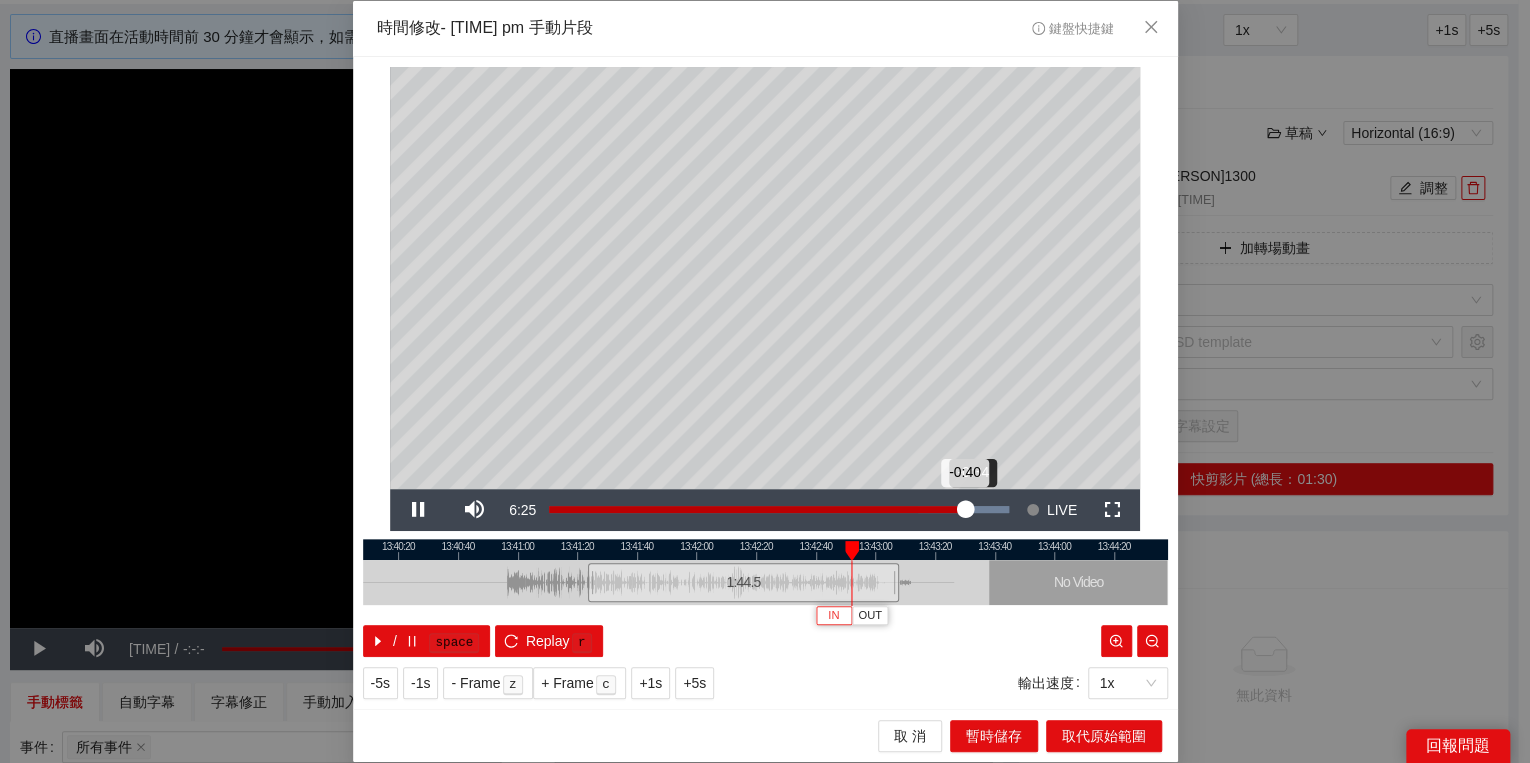 click on "-0:40" at bounding box center [757, 509] 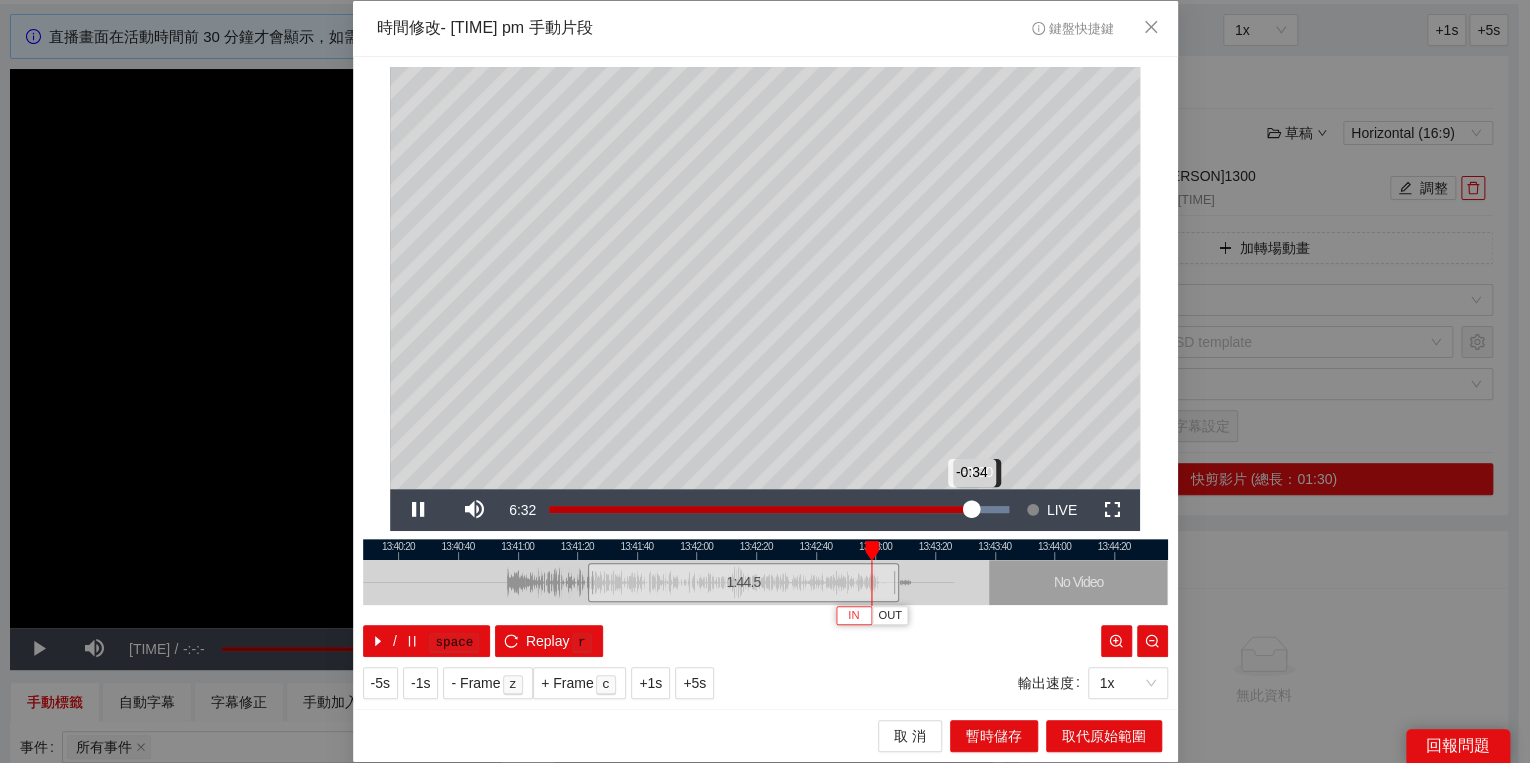 click on "-0:34" at bounding box center (760, 509) 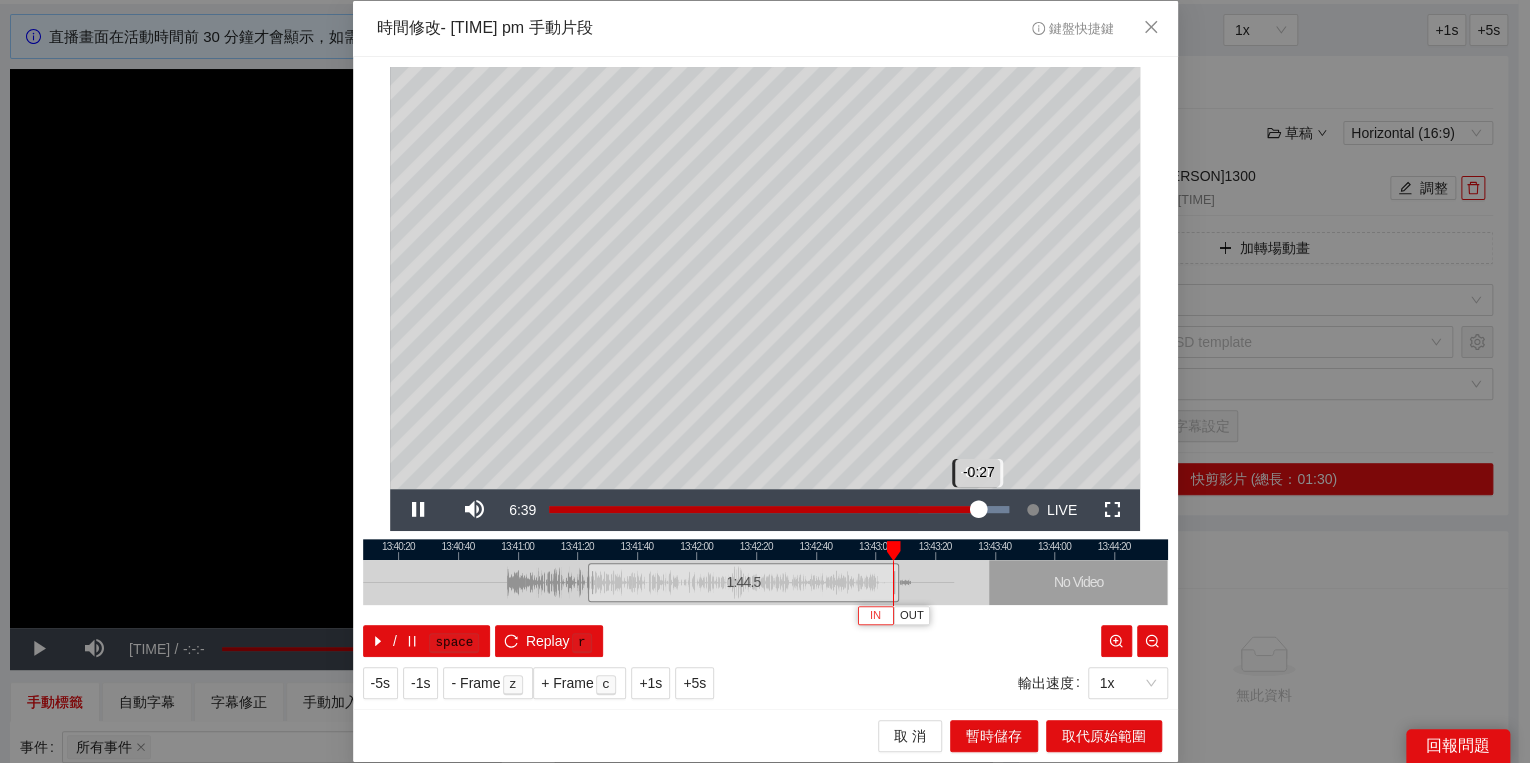 click on "-0:27" at bounding box center [764, 509] 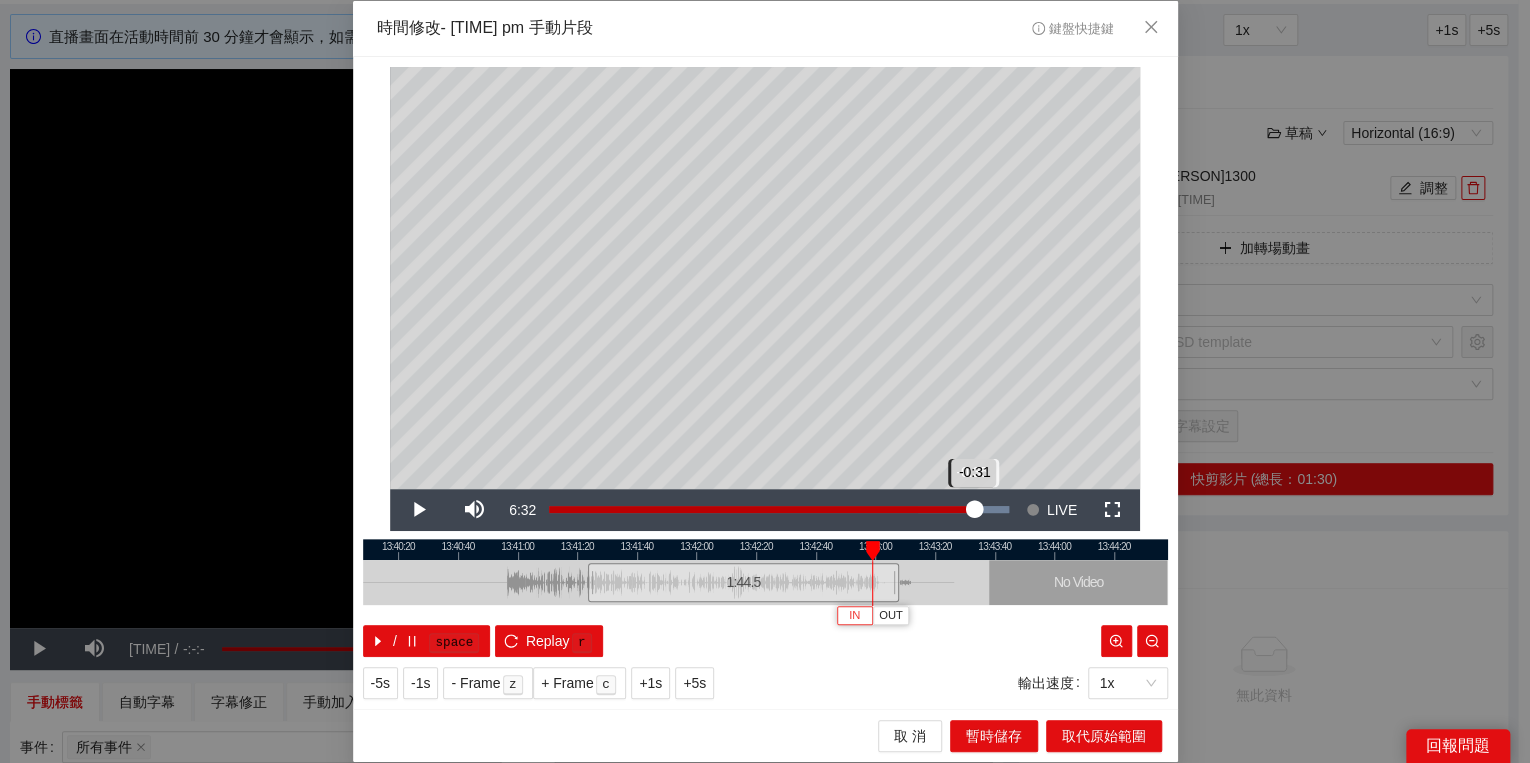 click on "-0:31" at bounding box center (762, 509) 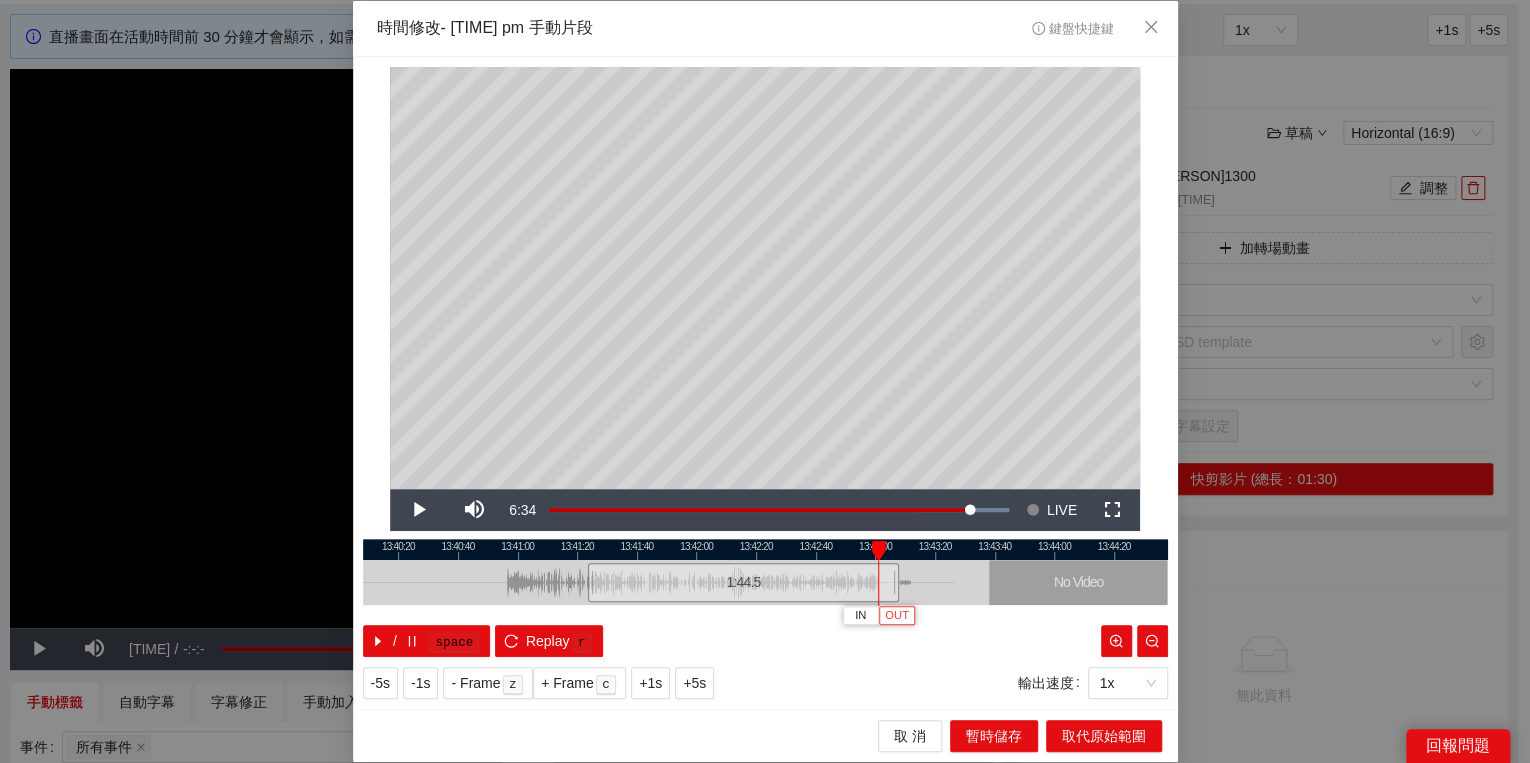 click on "OUT" at bounding box center [897, 616] 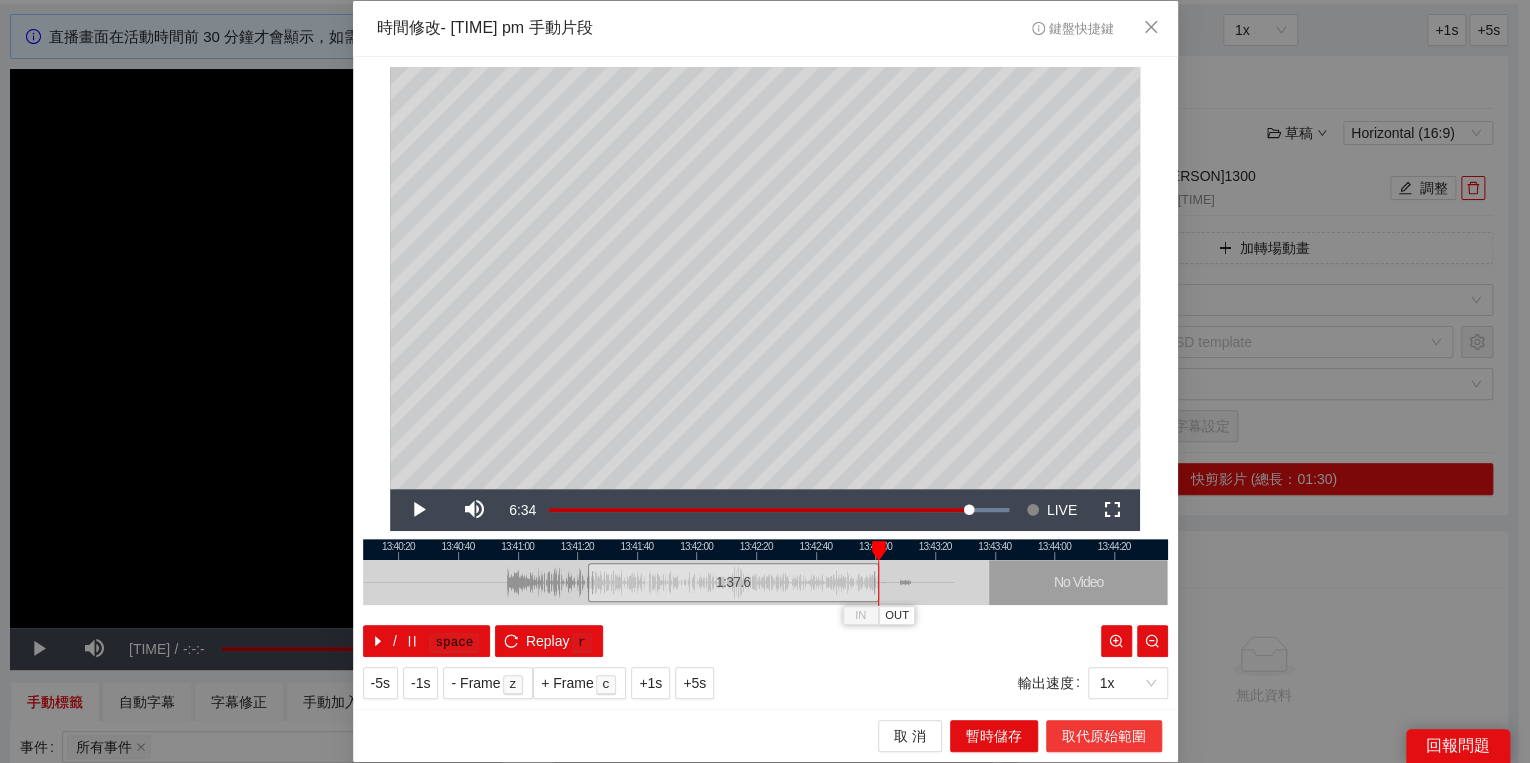 click on "取代原始範圍" at bounding box center [1104, 736] 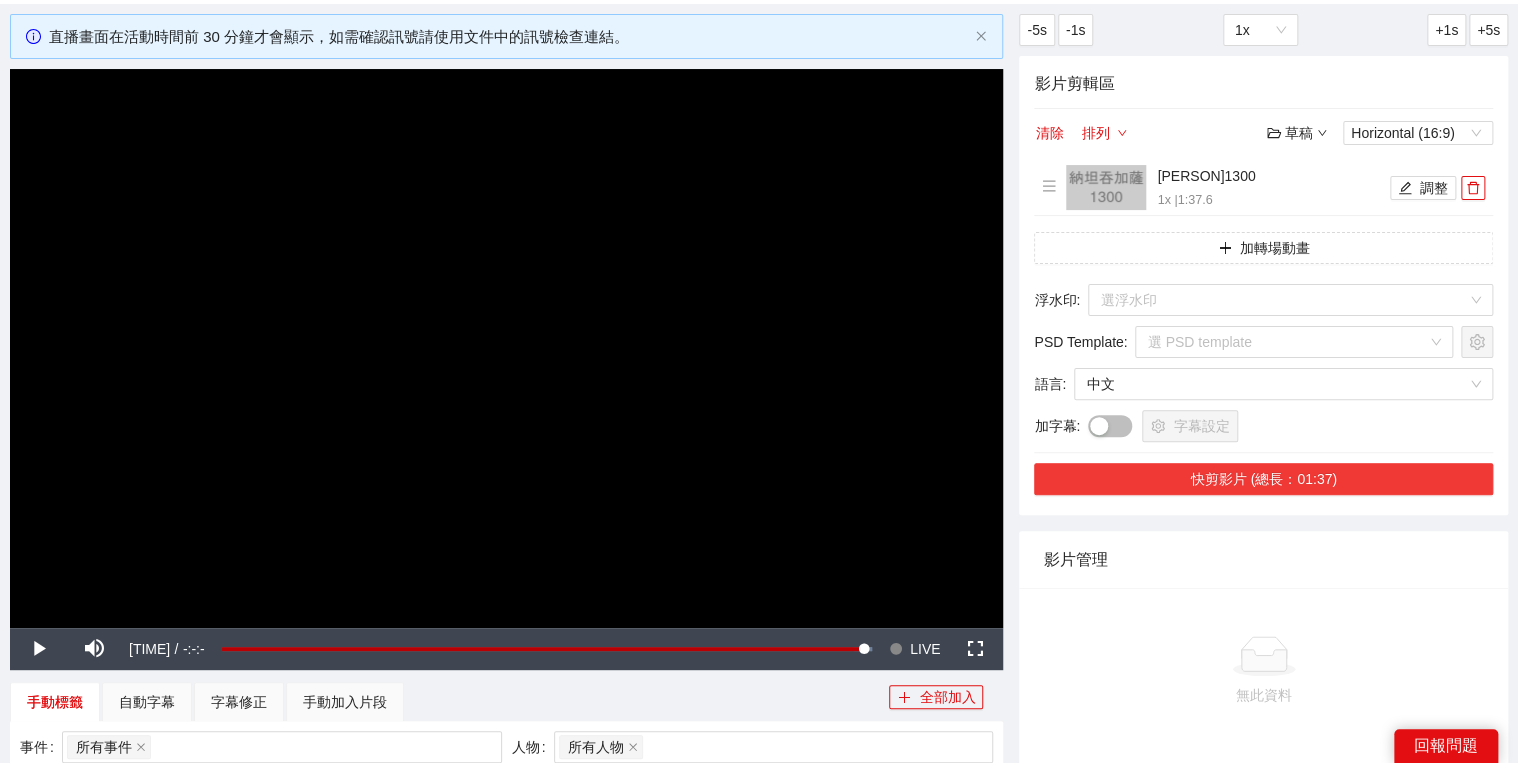 click on "快剪影片 (總長：01:37)" at bounding box center [1263, 479] 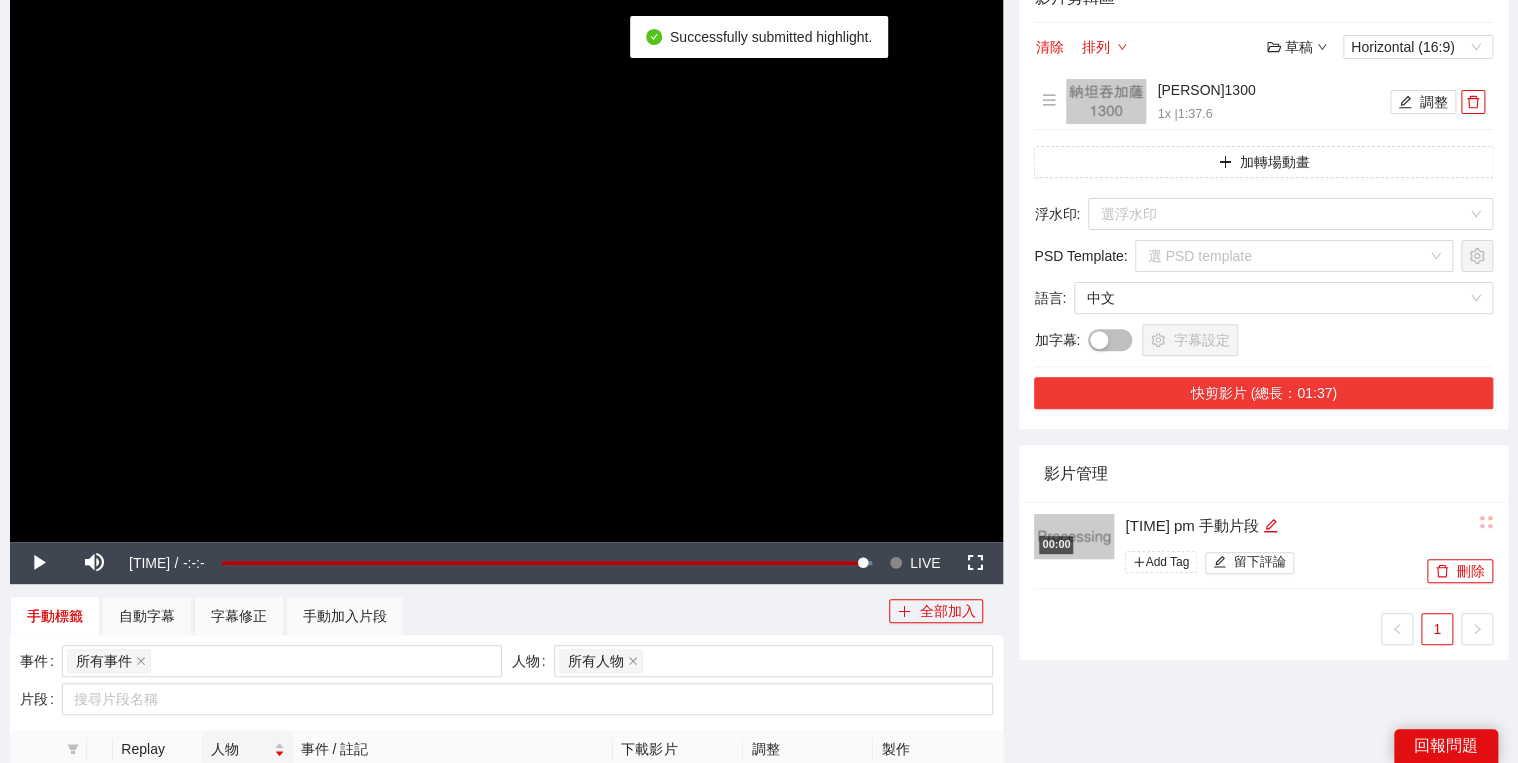 scroll, scrollTop: 260, scrollLeft: 0, axis: vertical 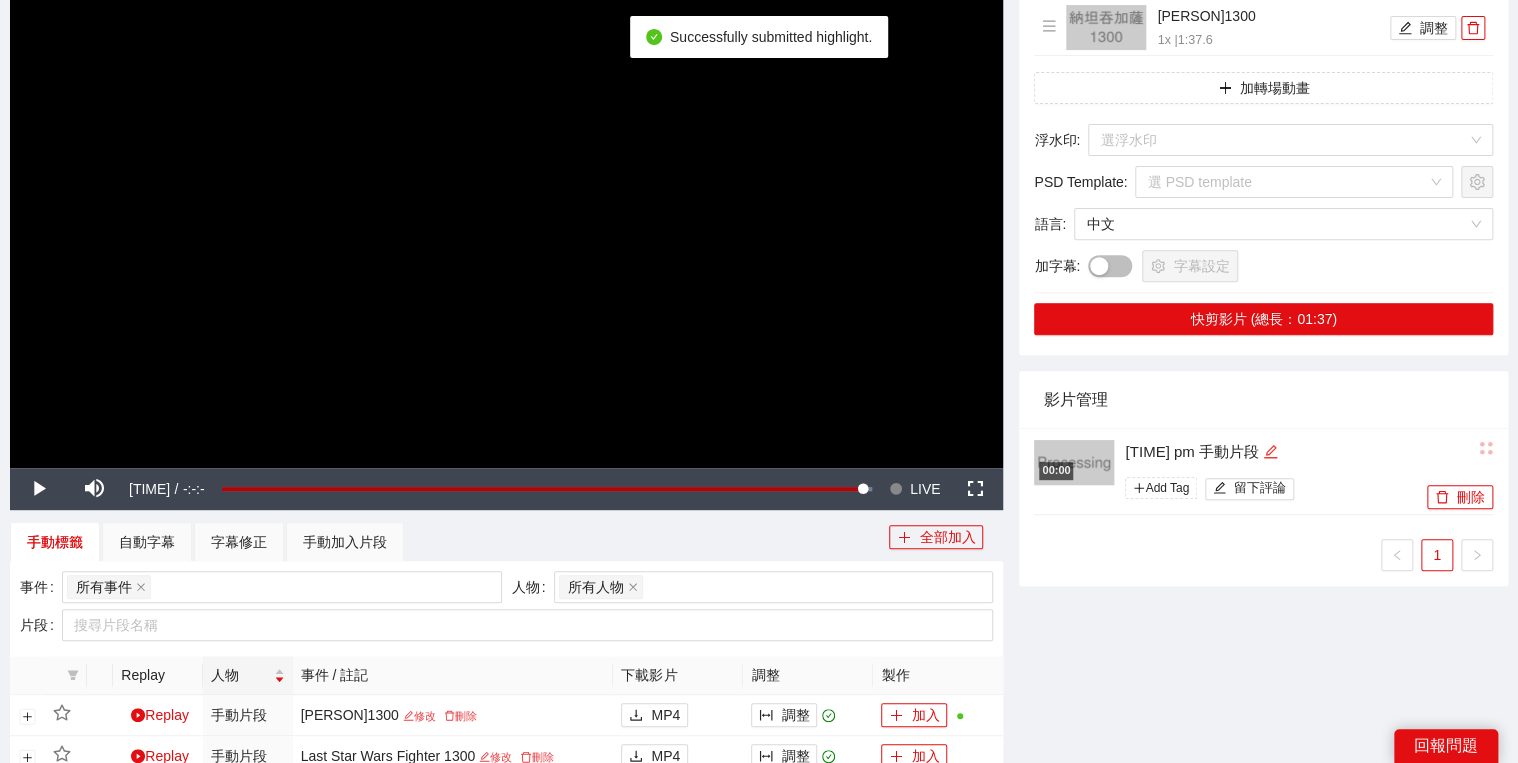 click 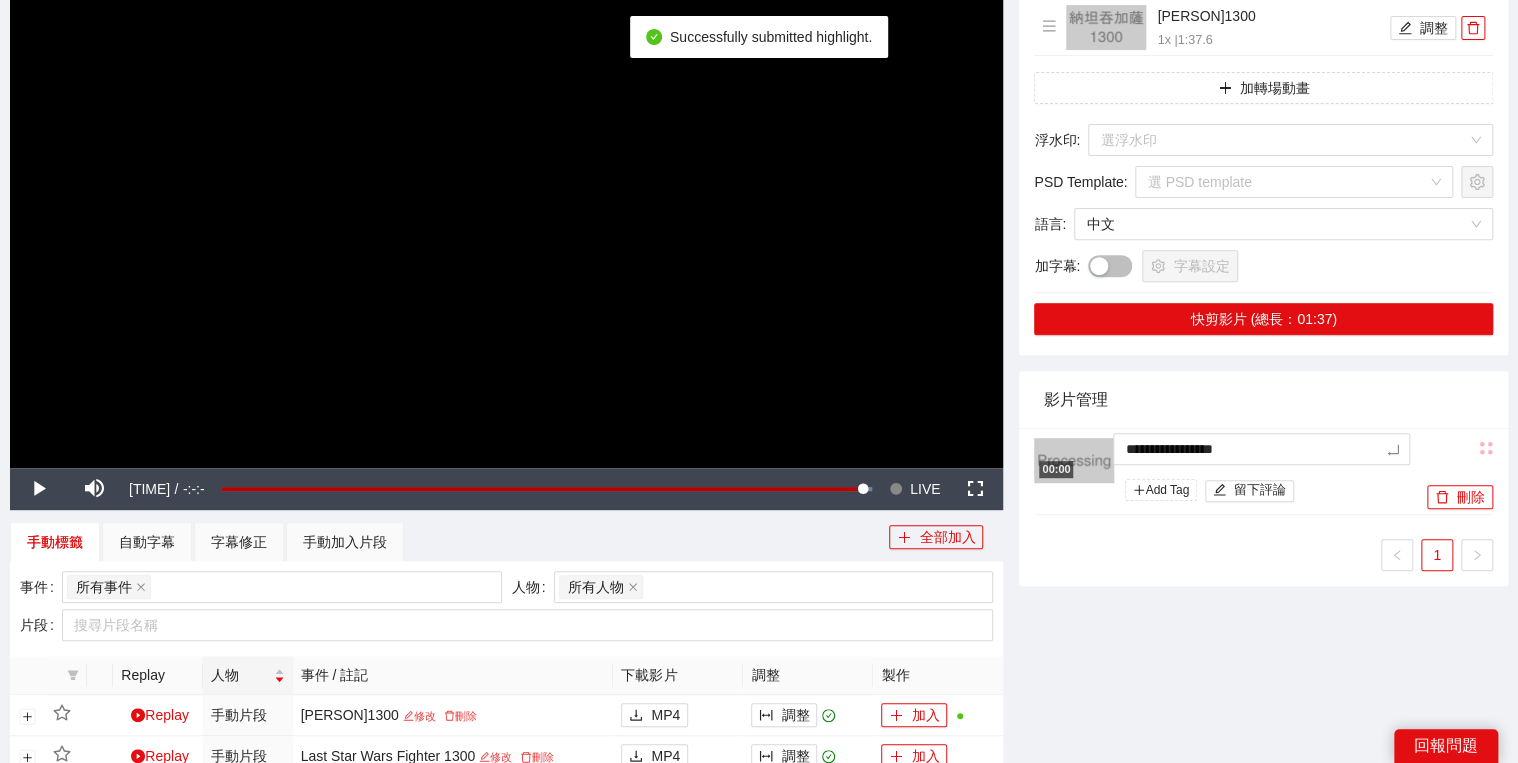 drag, startPoint x: 1237, startPoint y: 443, endPoint x: 1068, endPoint y: 416, distance: 171.14322 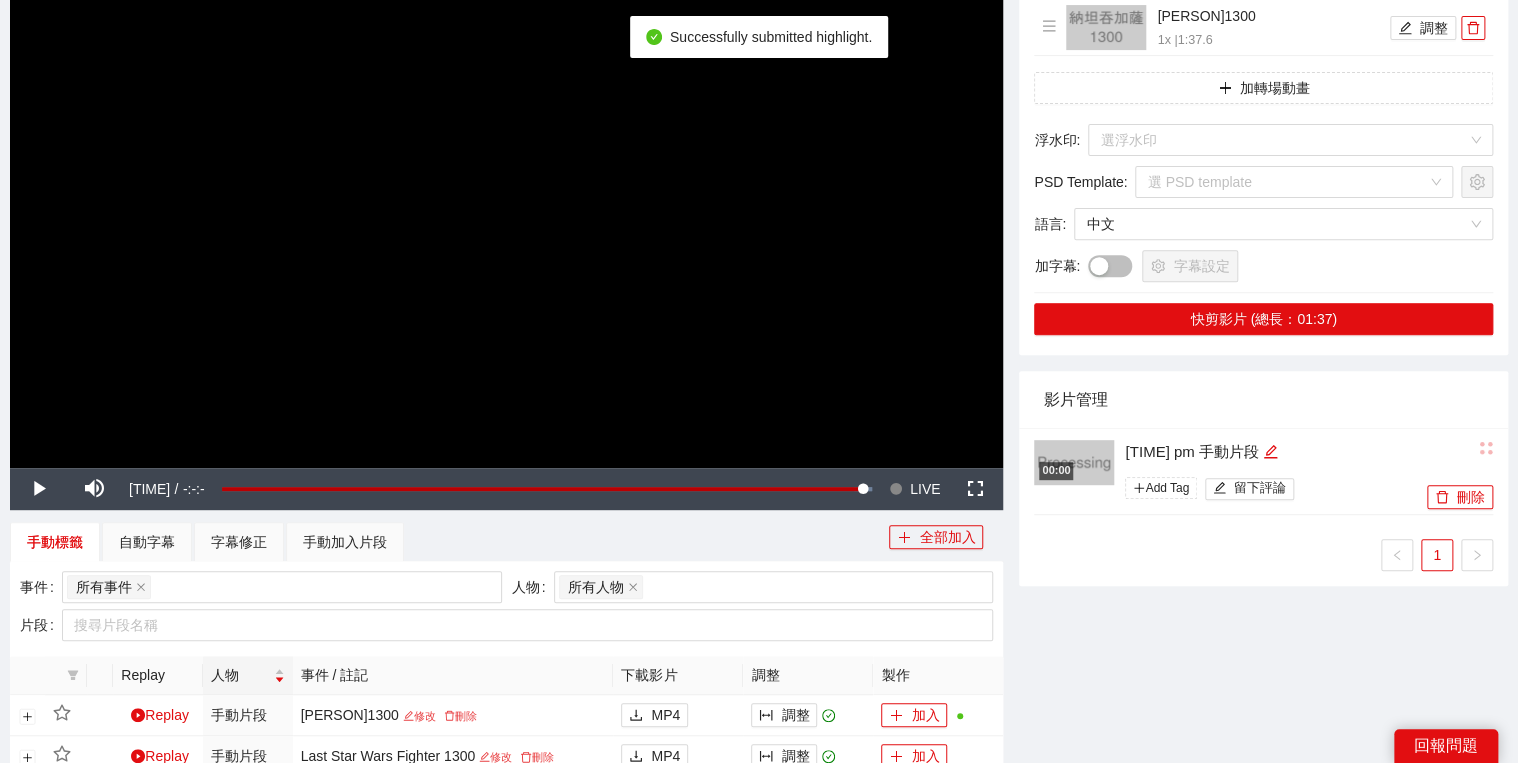 click on "影片管理" at bounding box center [1263, 399] 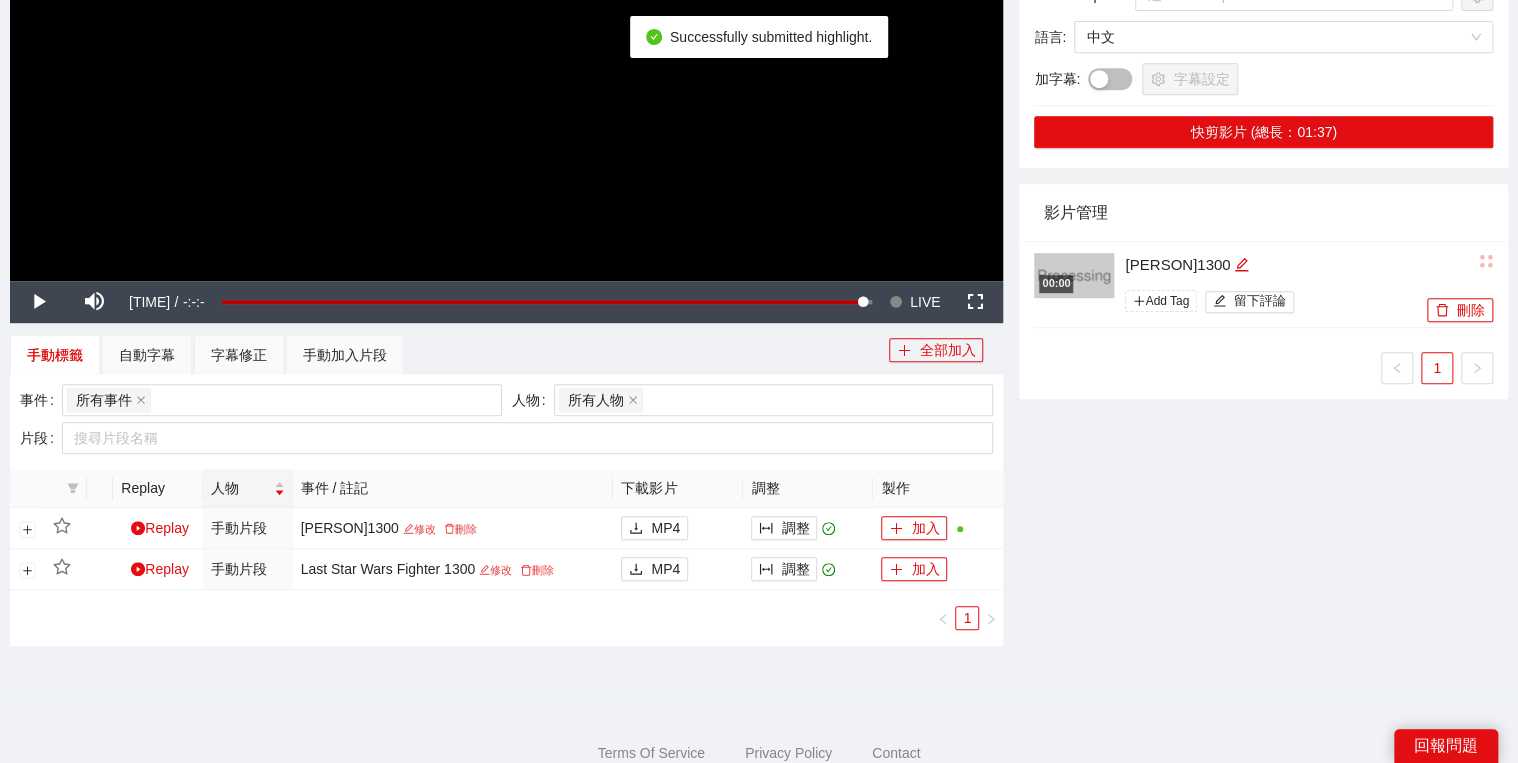 scroll, scrollTop: 500, scrollLeft: 0, axis: vertical 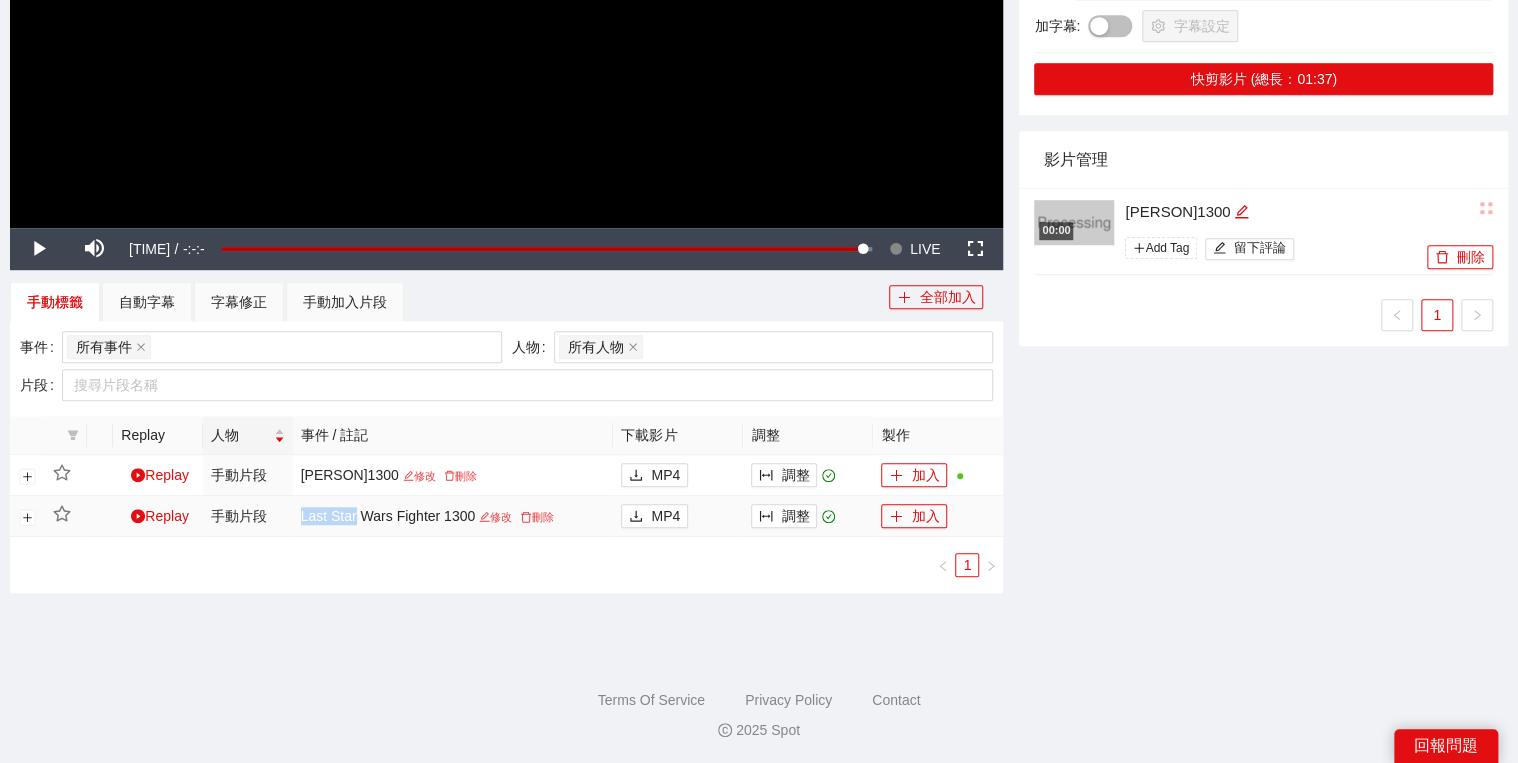 drag, startPoint x: 333, startPoint y: 518, endPoint x: 428, endPoint y: 512, distance: 95.189285 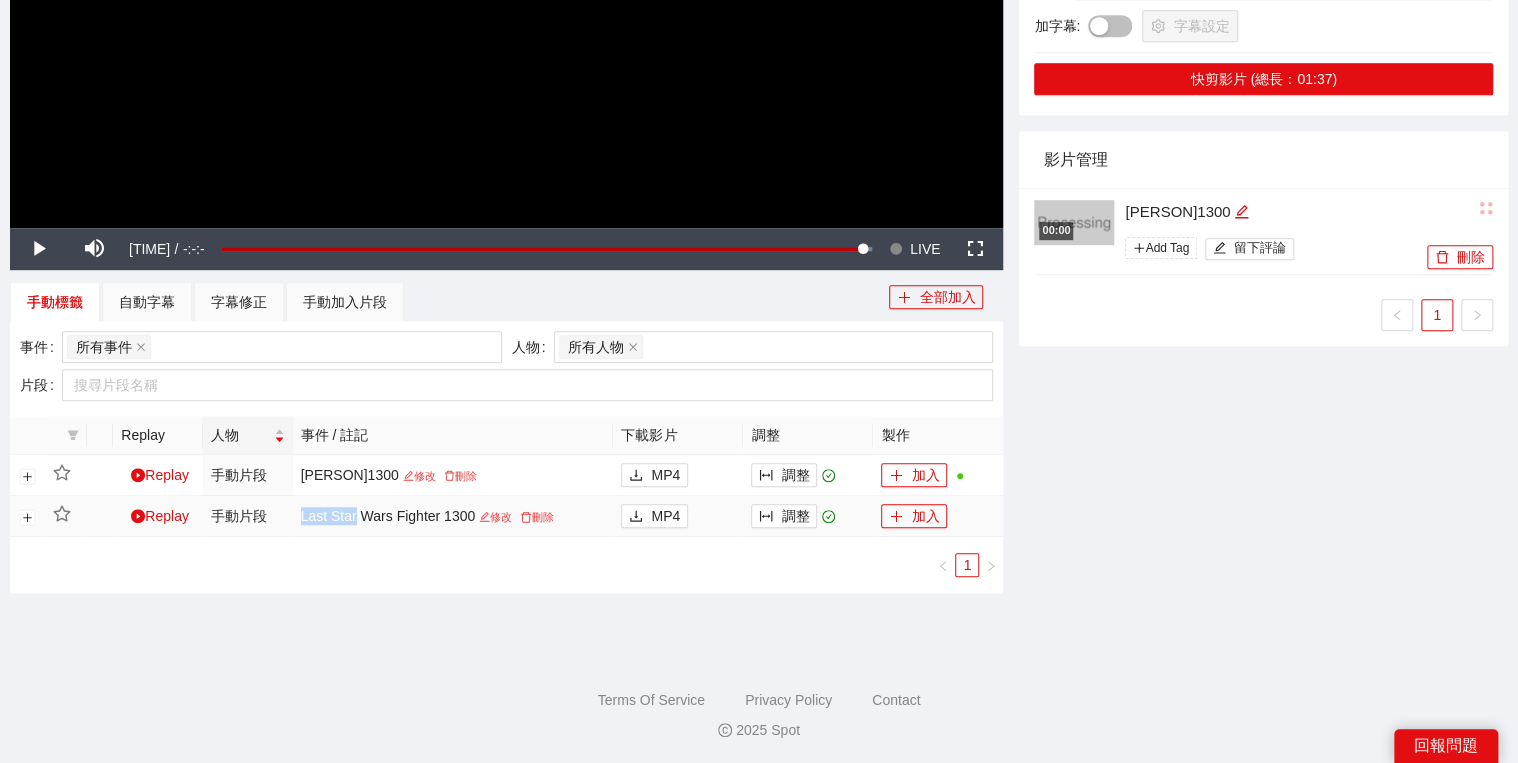 click on "Last Star Wars Fighter 1300 Edit Delete" at bounding box center (453, 516) 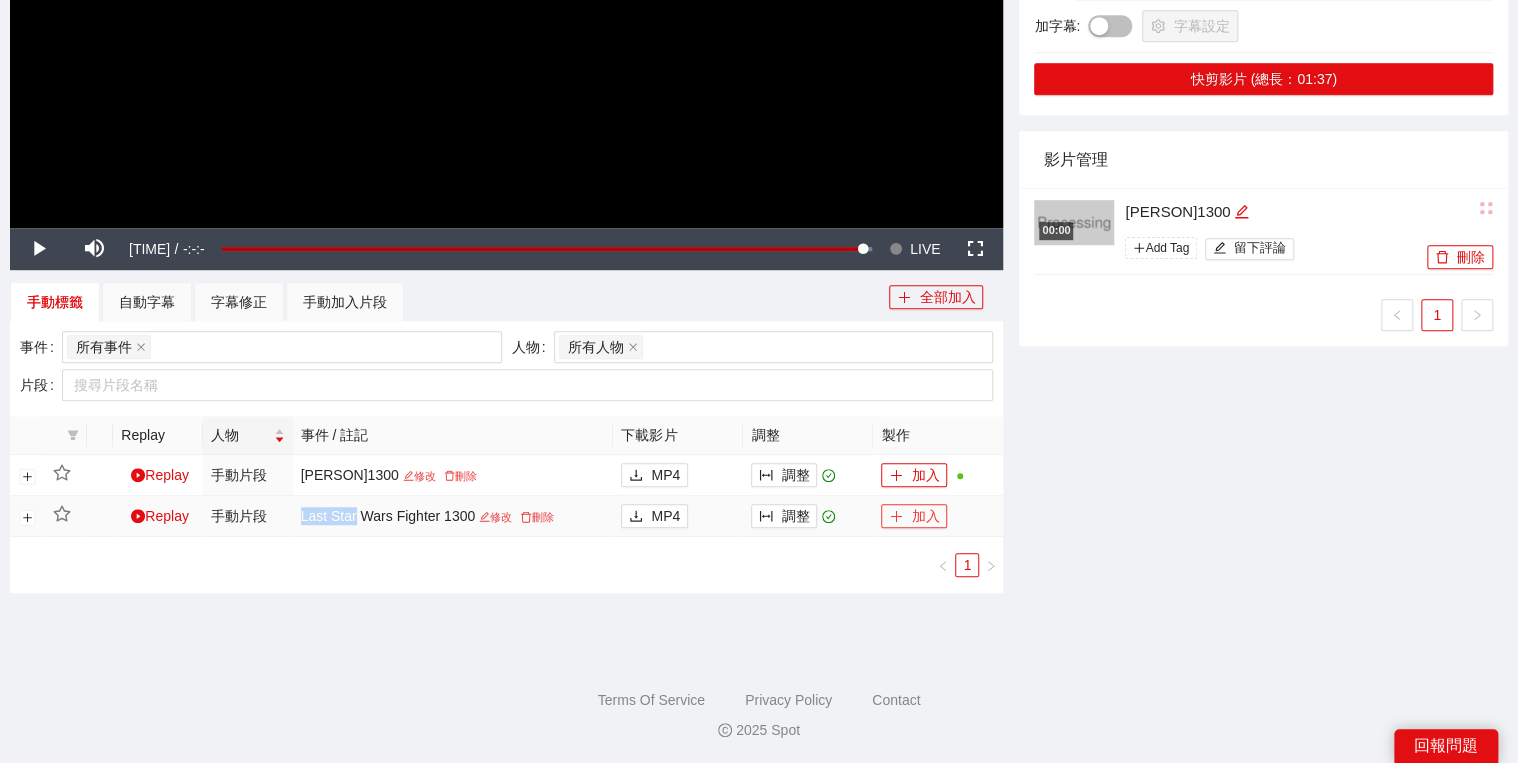 drag, startPoint x: 920, startPoint y: 512, endPoint x: 943, endPoint y: 509, distance: 23.194826 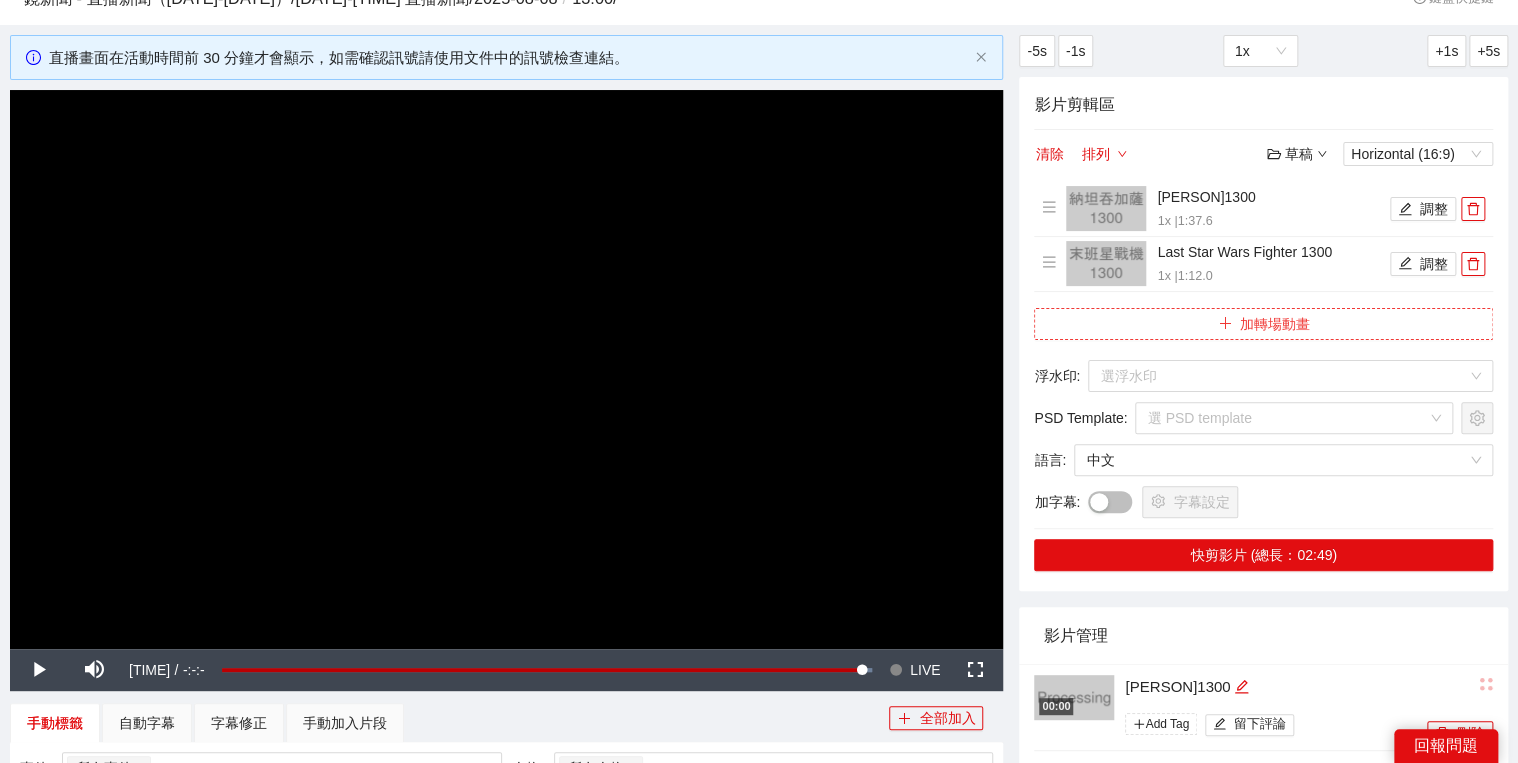 scroll, scrollTop: 20, scrollLeft: 0, axis: vertical 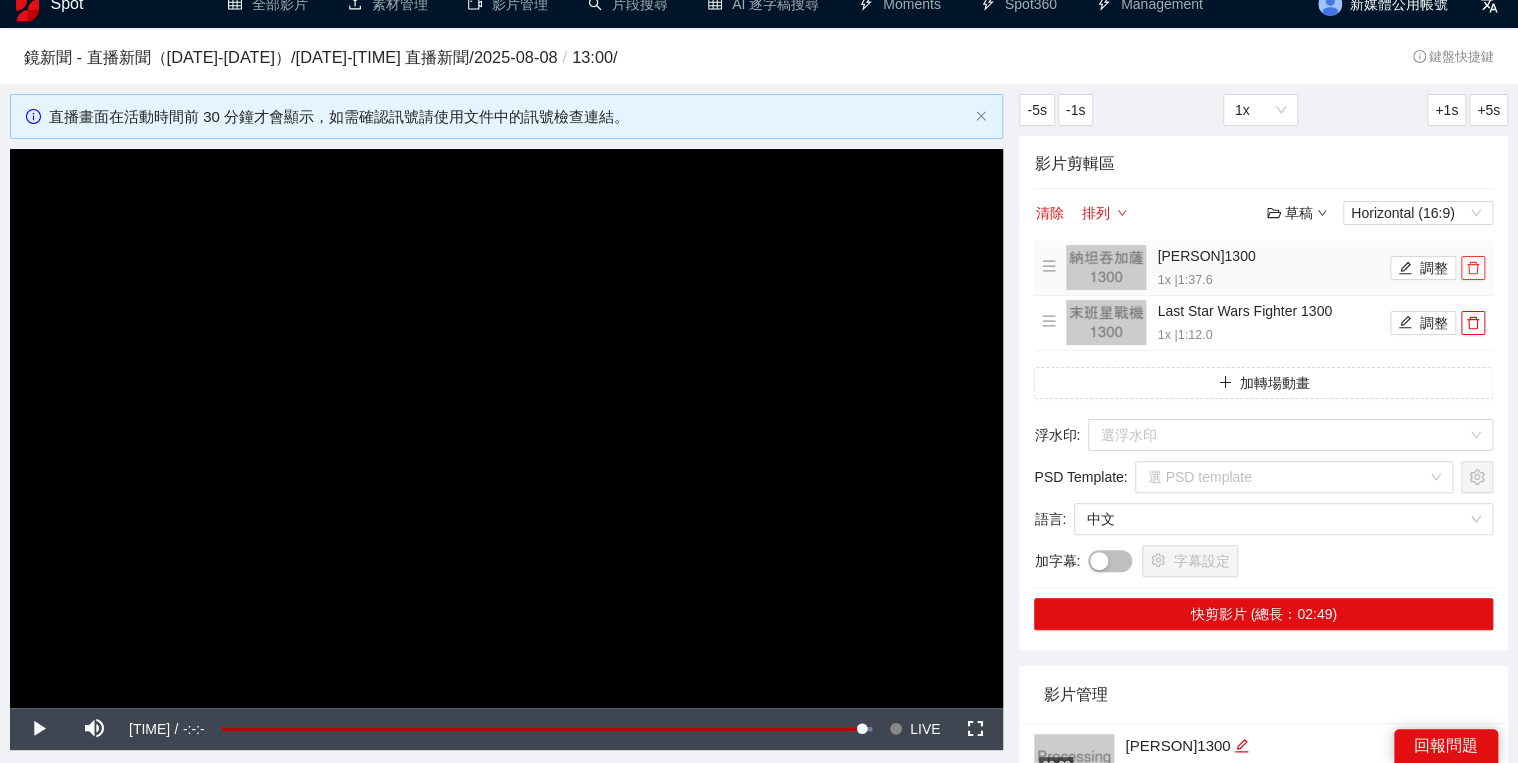 click 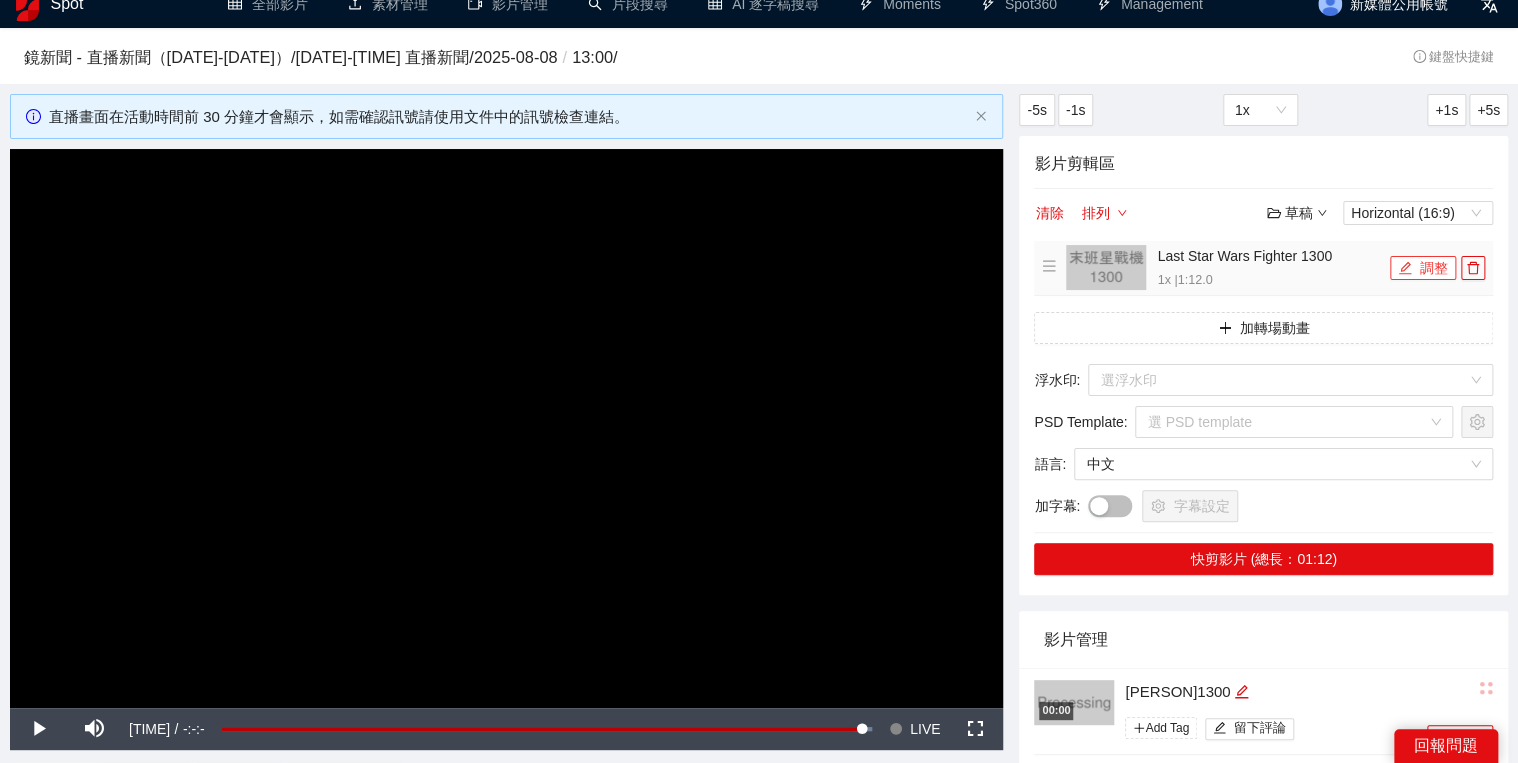 click on "調整" at bounding box center [1423, 268] 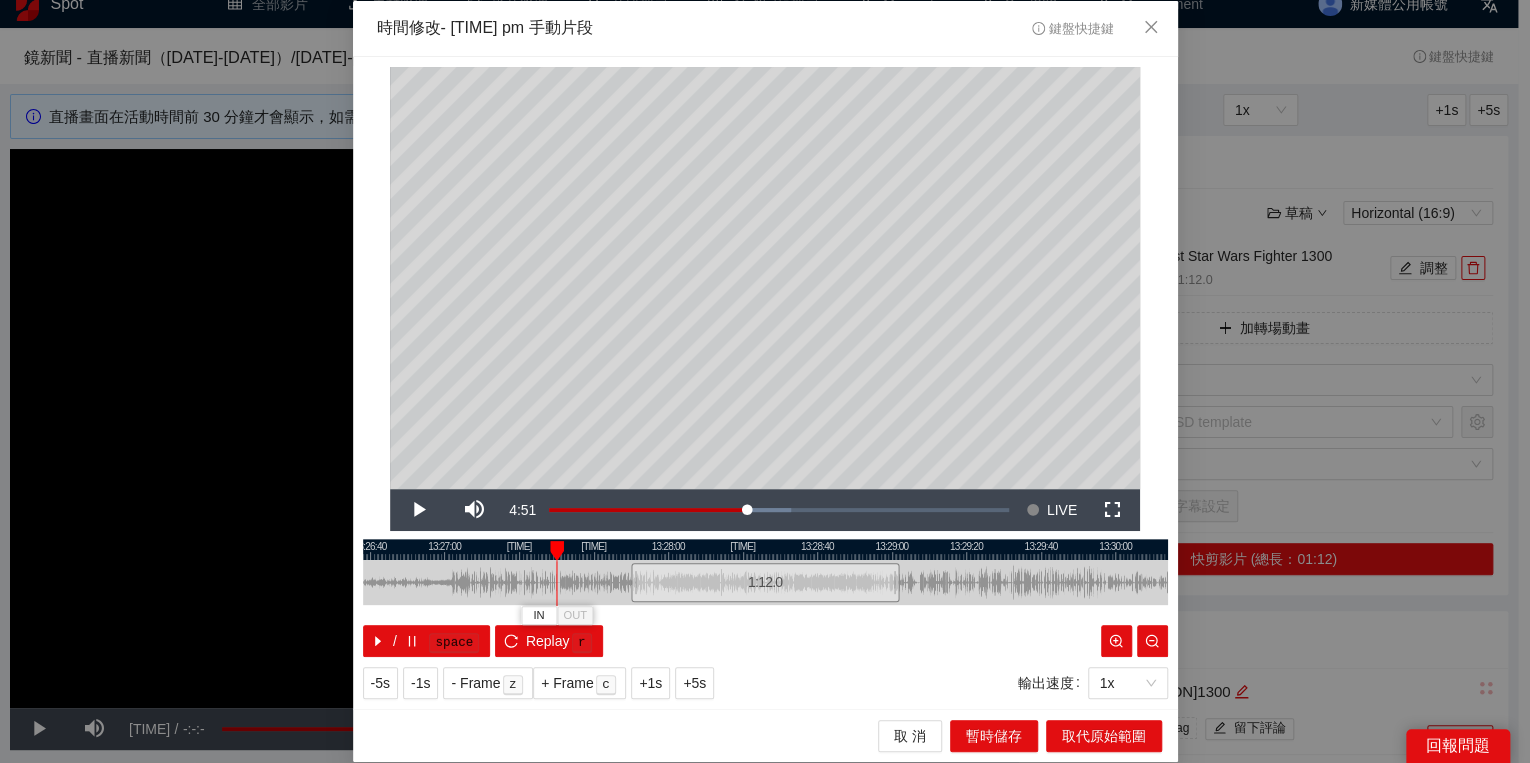 drag, startPoint x: 631, startPoint y: 548, endPoint x: 557, endPoint y: 550, distance: 74.02702 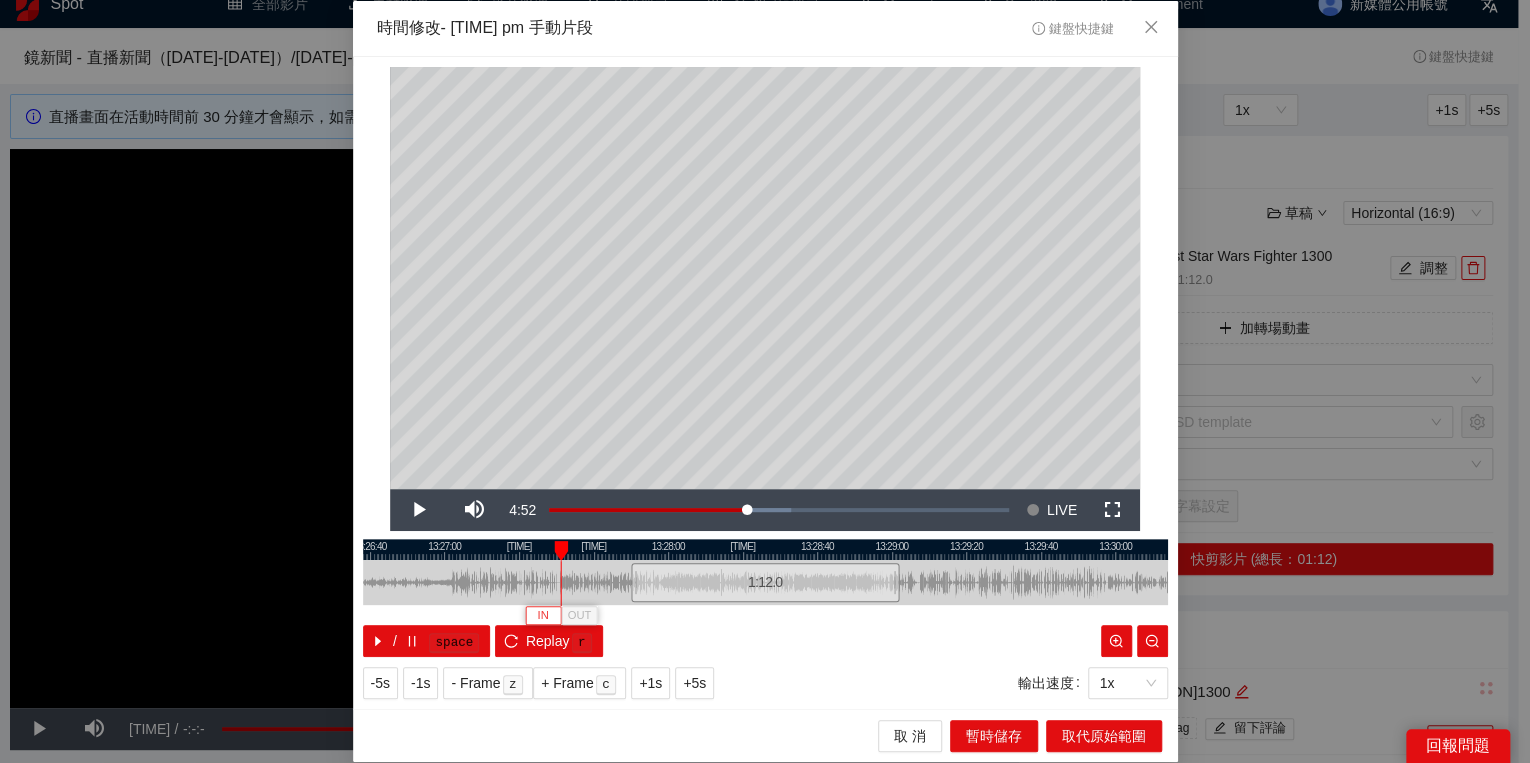 click on "IN" at bounding box center (543, 615) 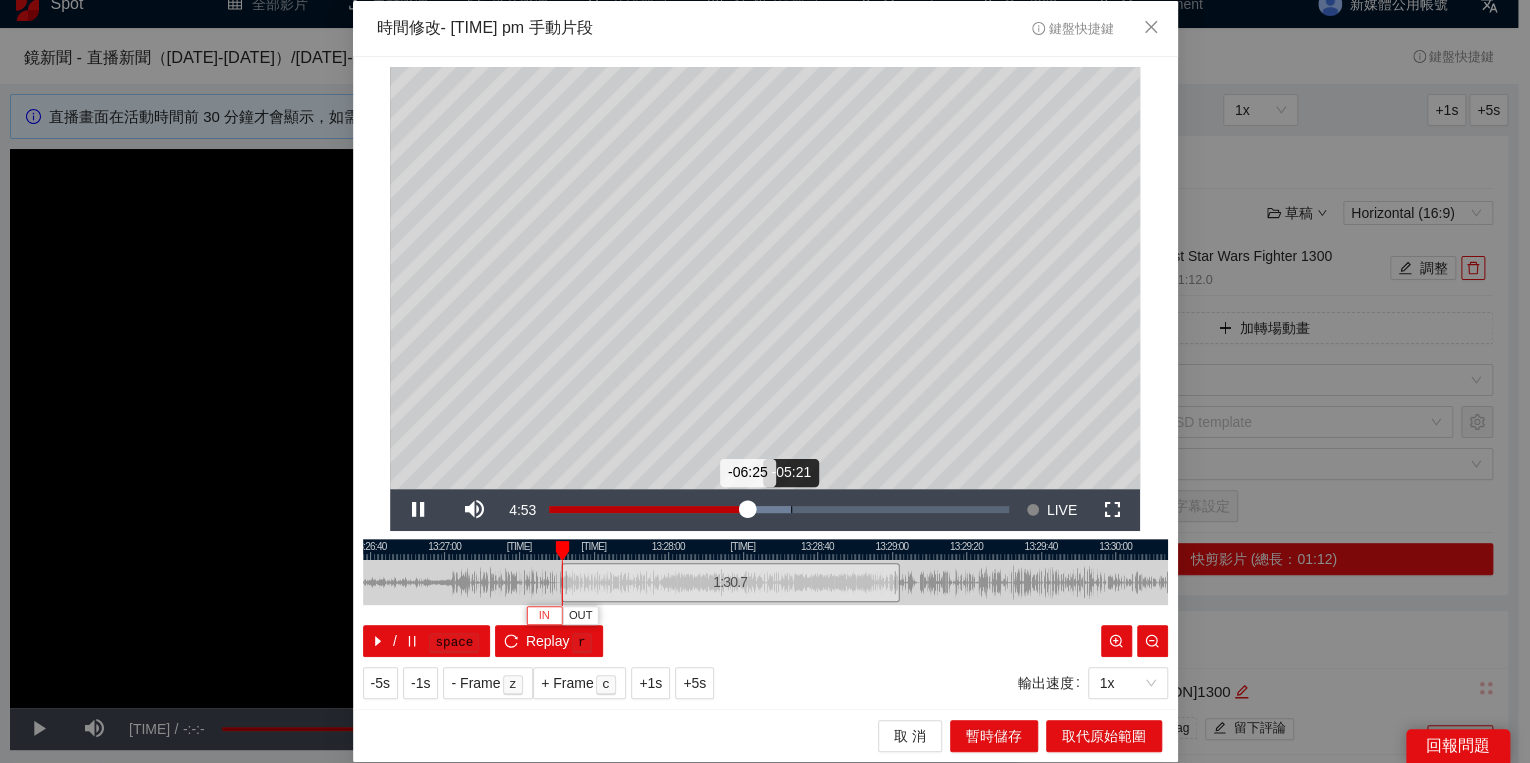 click on "Loaded :  52.67% -05:21 -06:25" at bounding box center (779, 509) 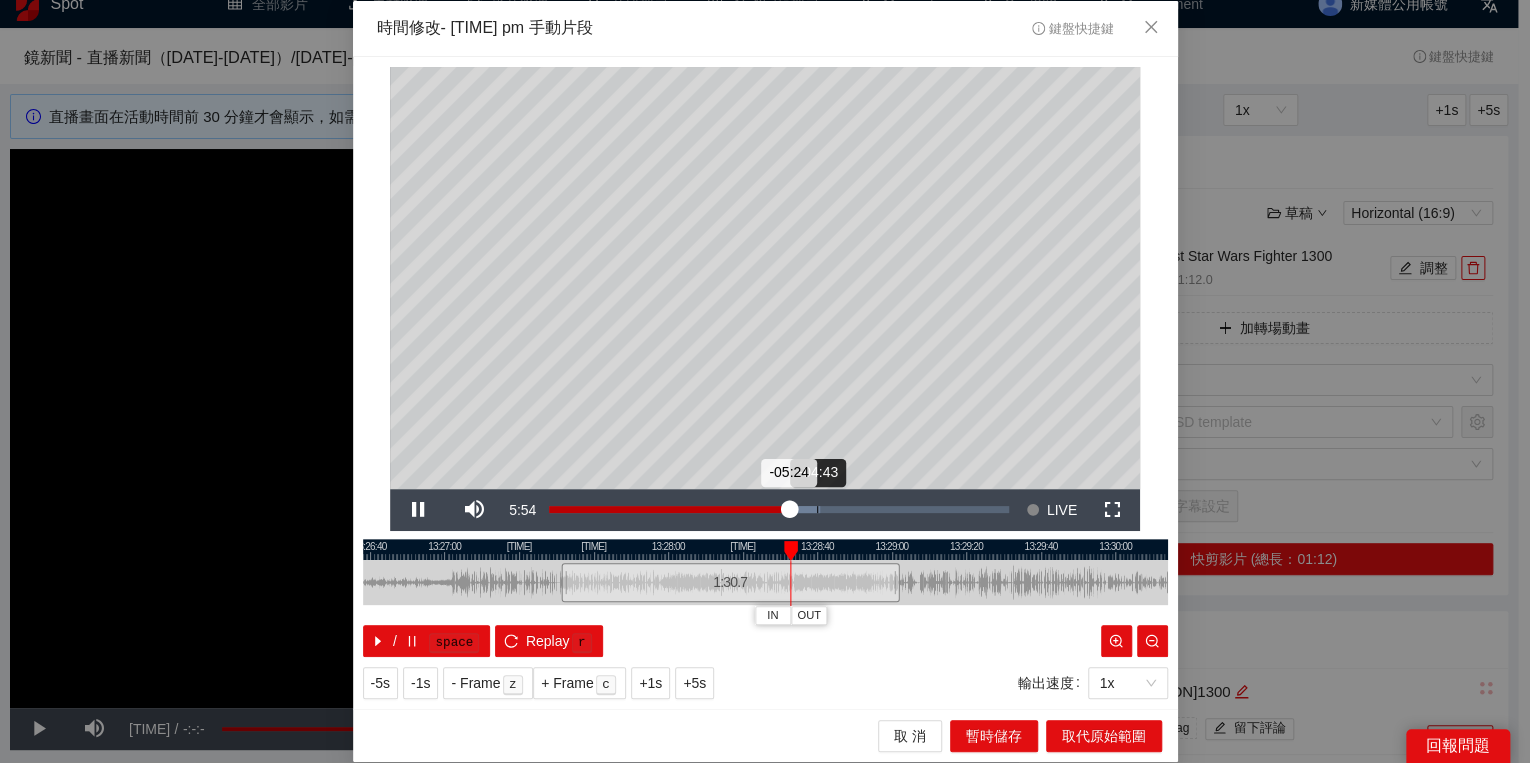 click on "Loaded :  58.92% -04:43 -05:24" at bounding box center [779, 509] 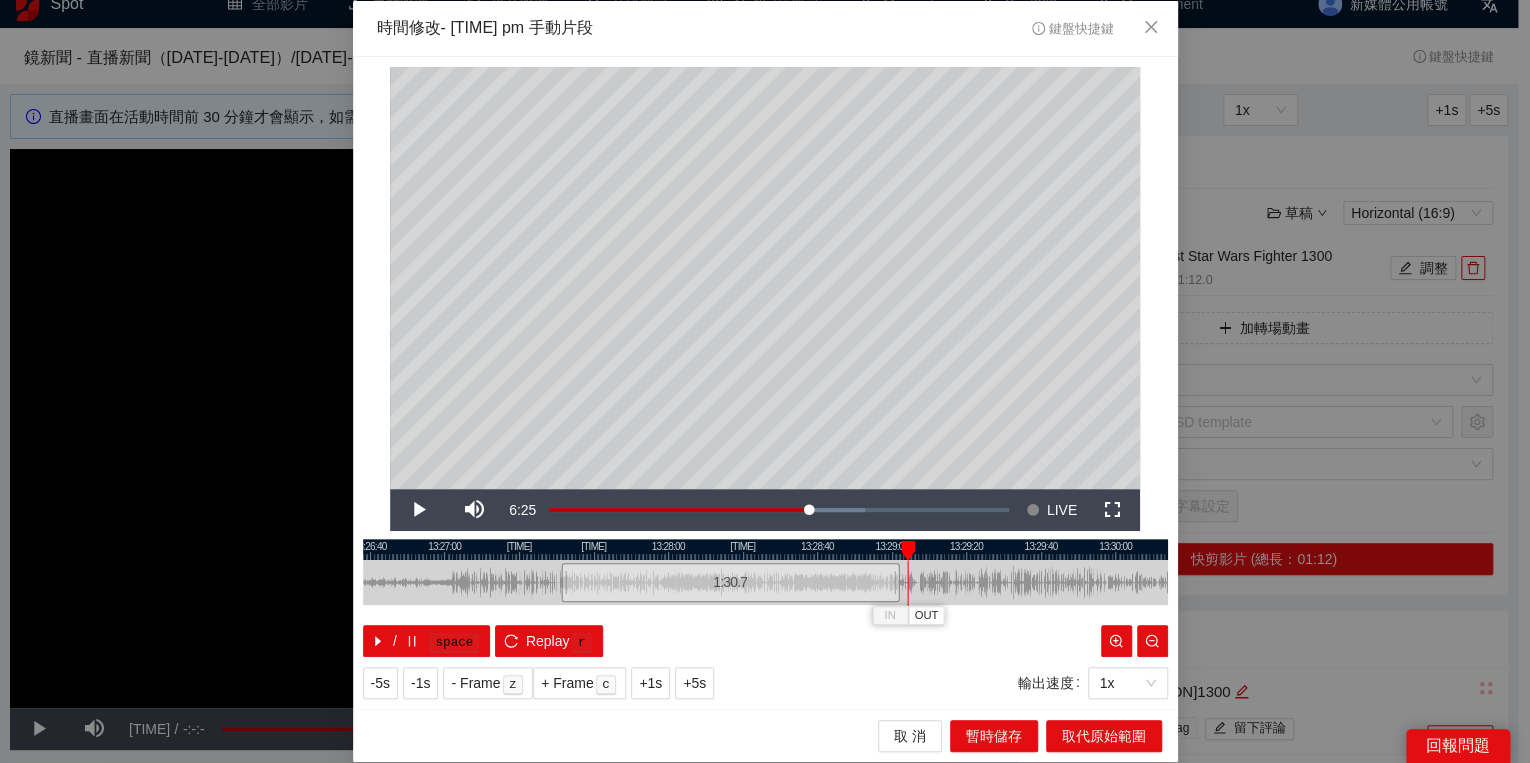 drag, startPoint x: 946, startPoint y: 550, endPoint x: 906, endPoint y: 554, distance: 40.1995 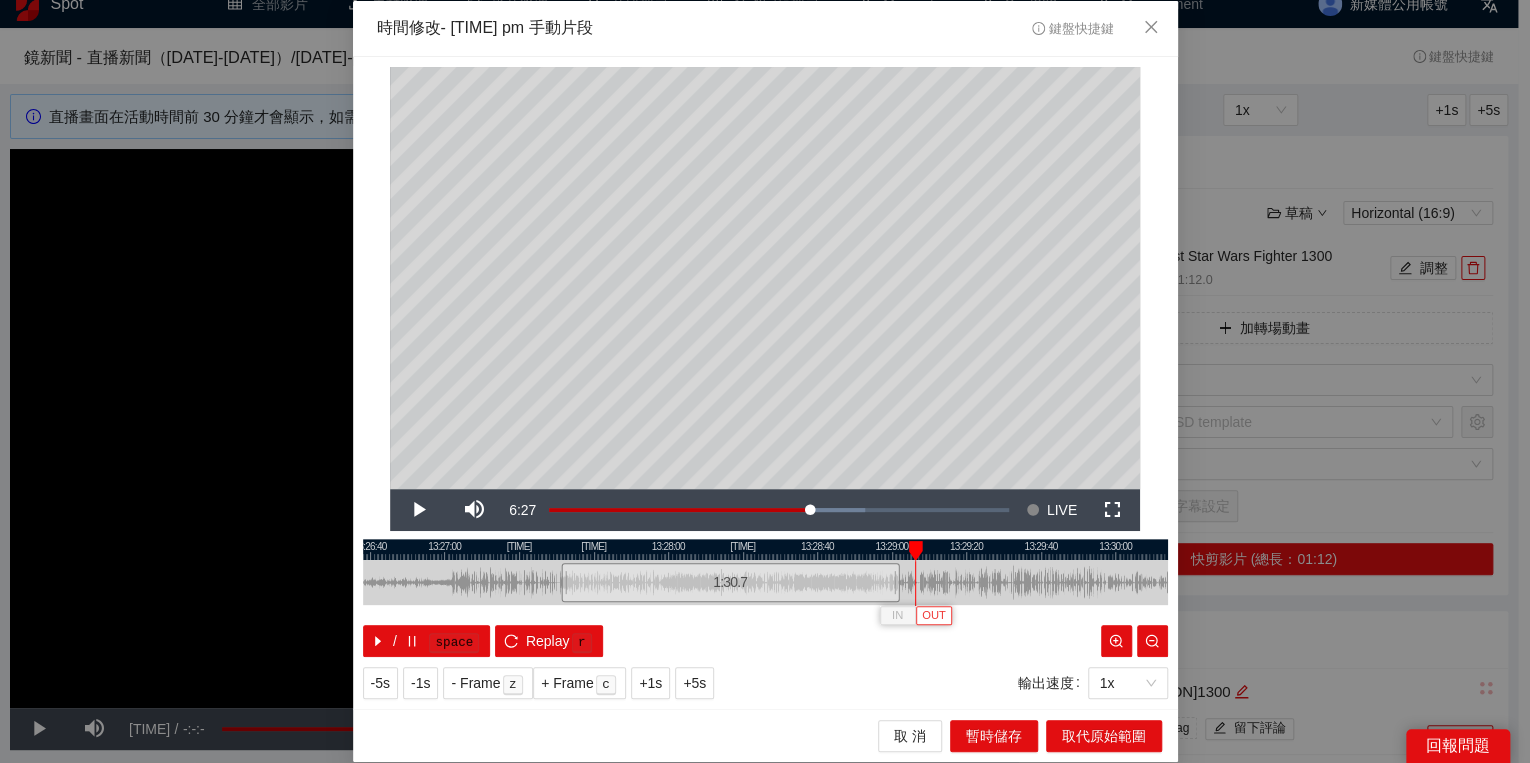 click on "OUT" at bounding box center [934, 616] 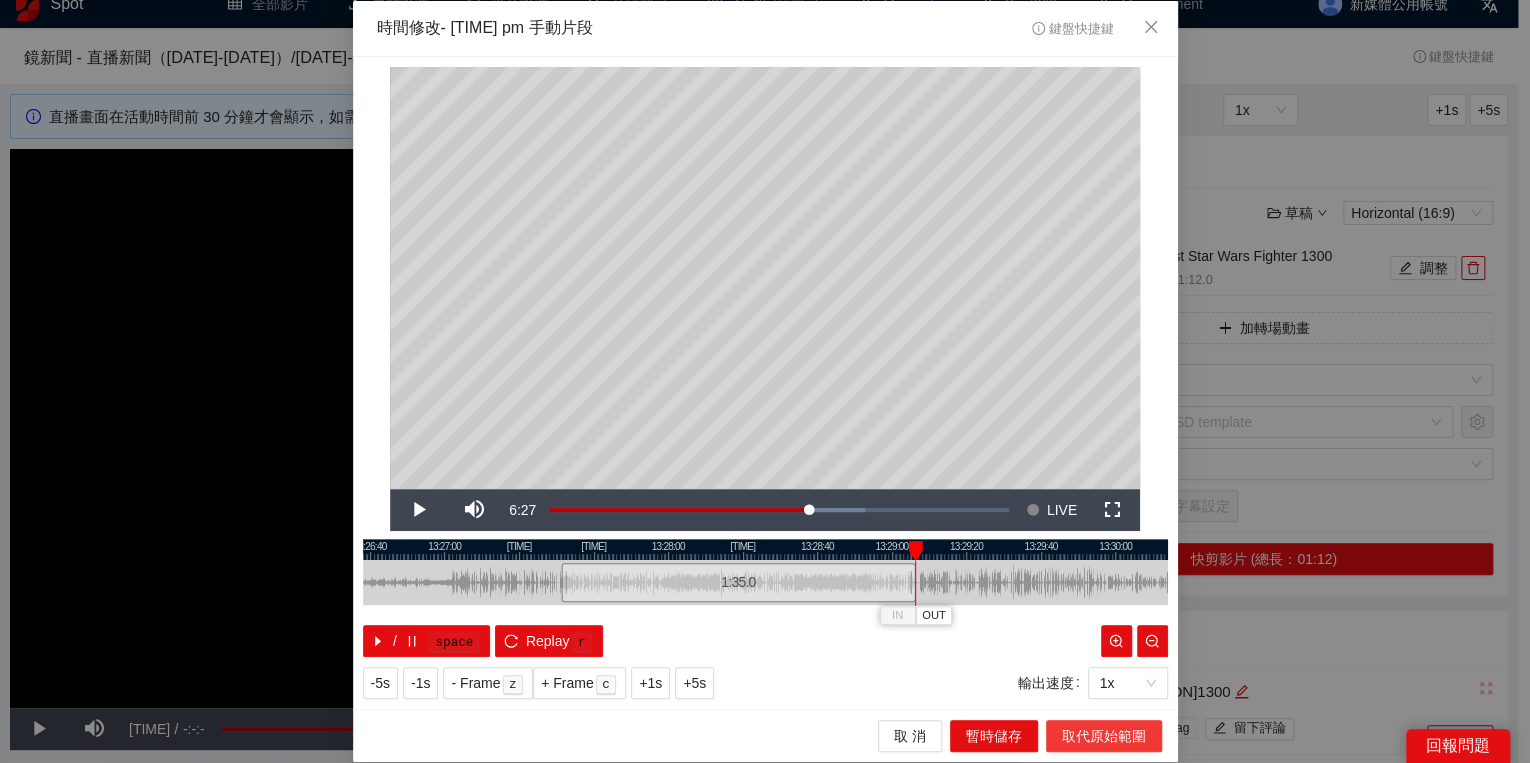 click on "取代原始範圍" at bounding box center (1104, 736) 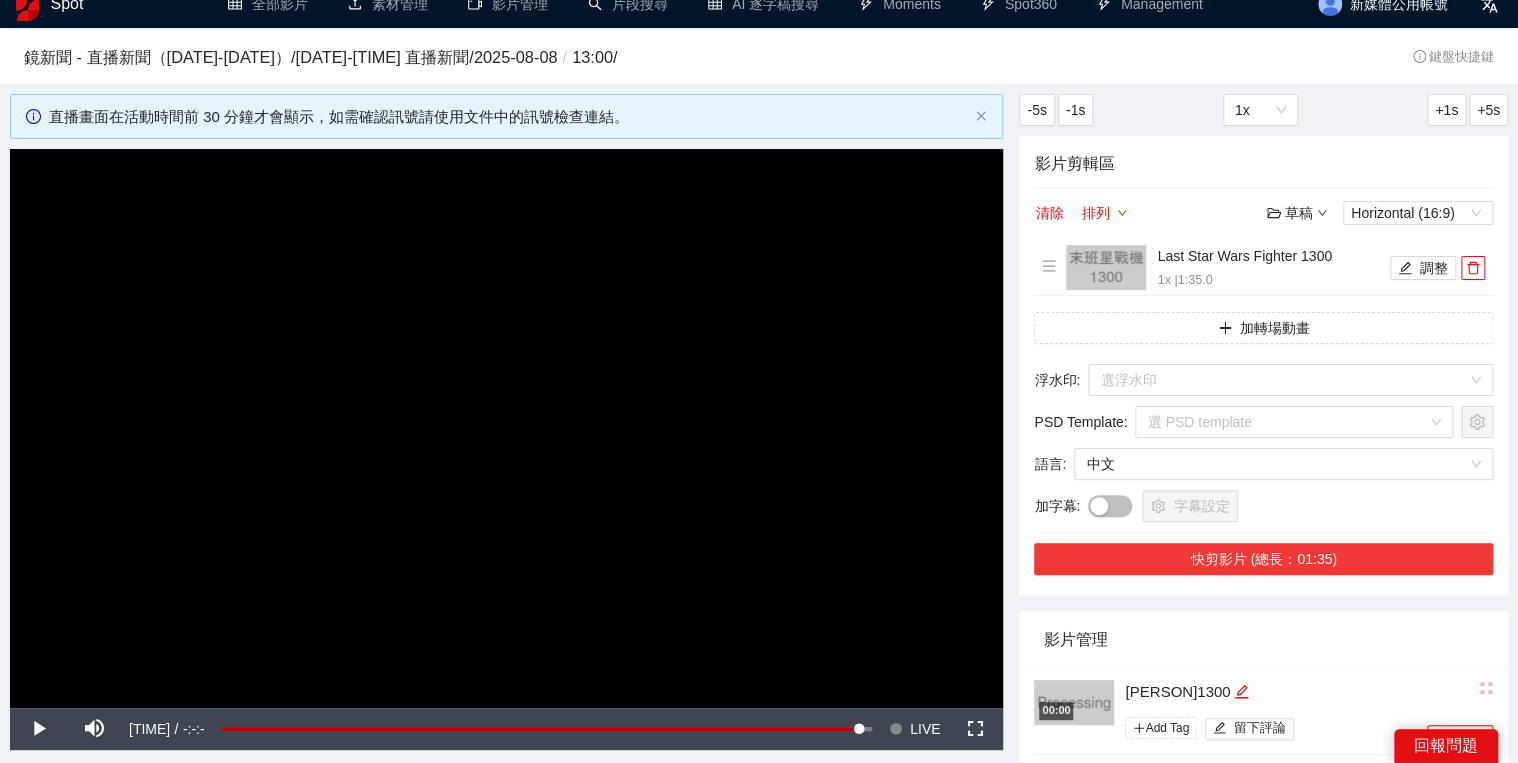 click on "快剪影片 (總長：01:35)" at bounding box center (1263, 559) 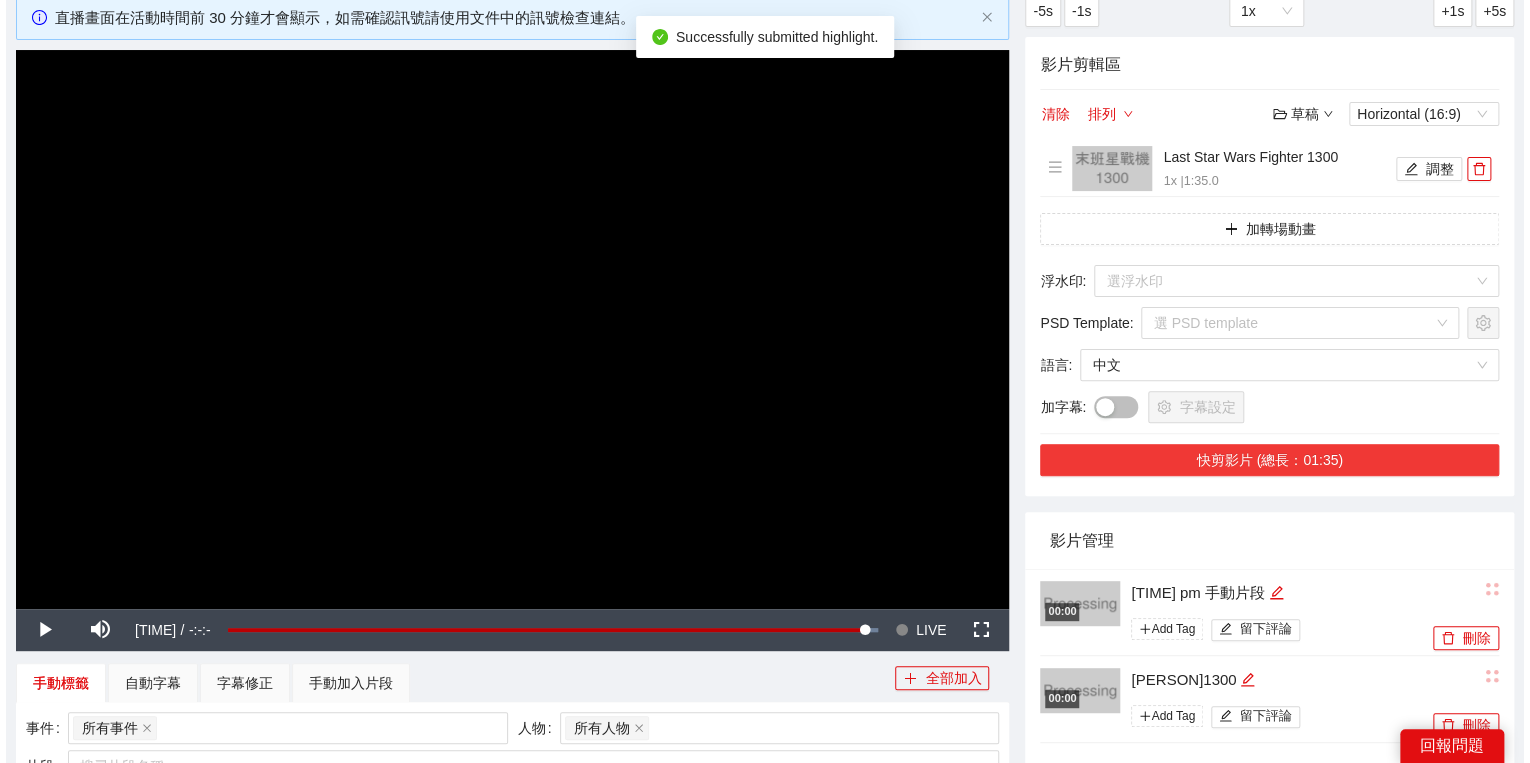scroll, scrollTop: 180, scrollLeft: 0, axis: vertical 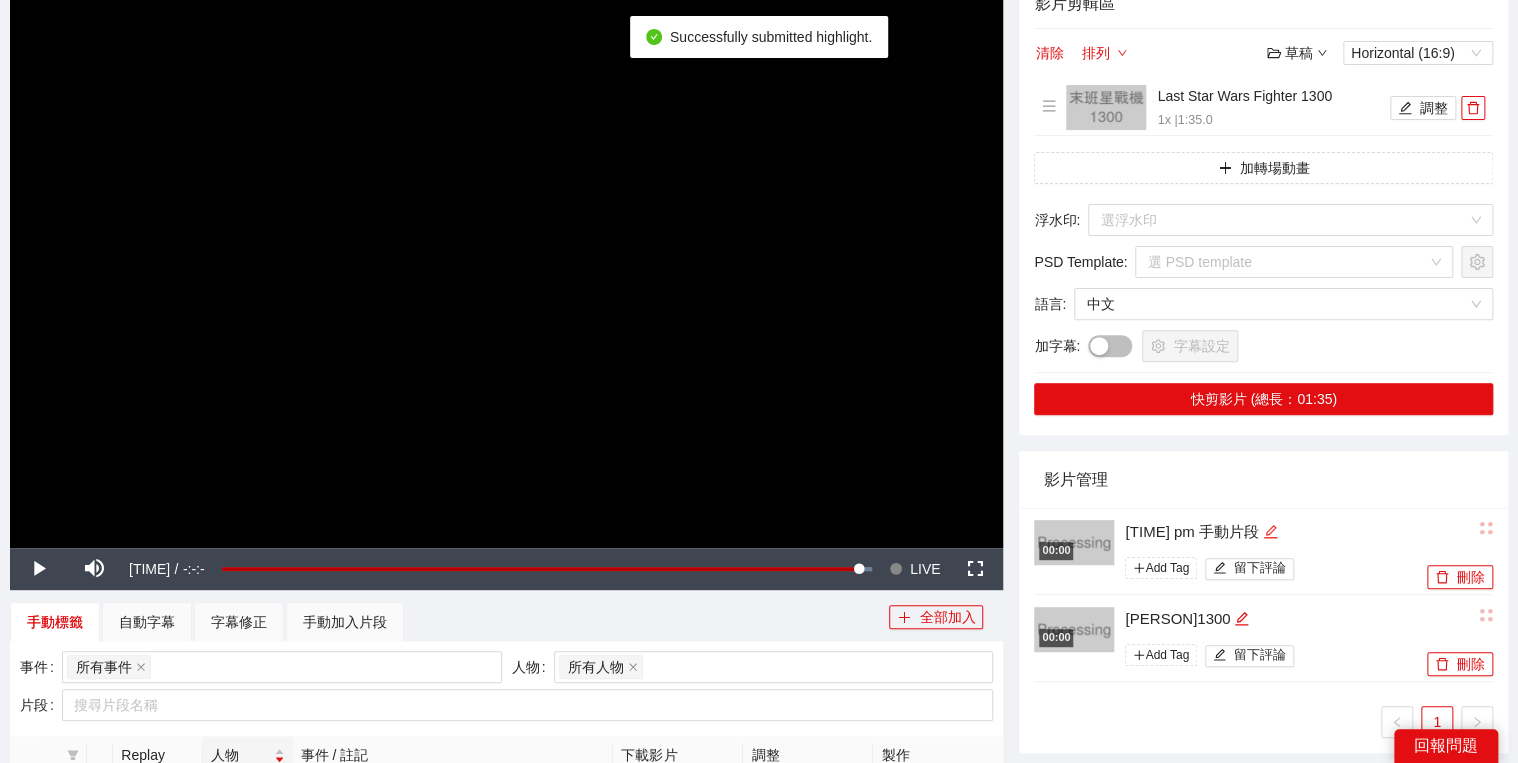 click at bounding box center [1270, 532] 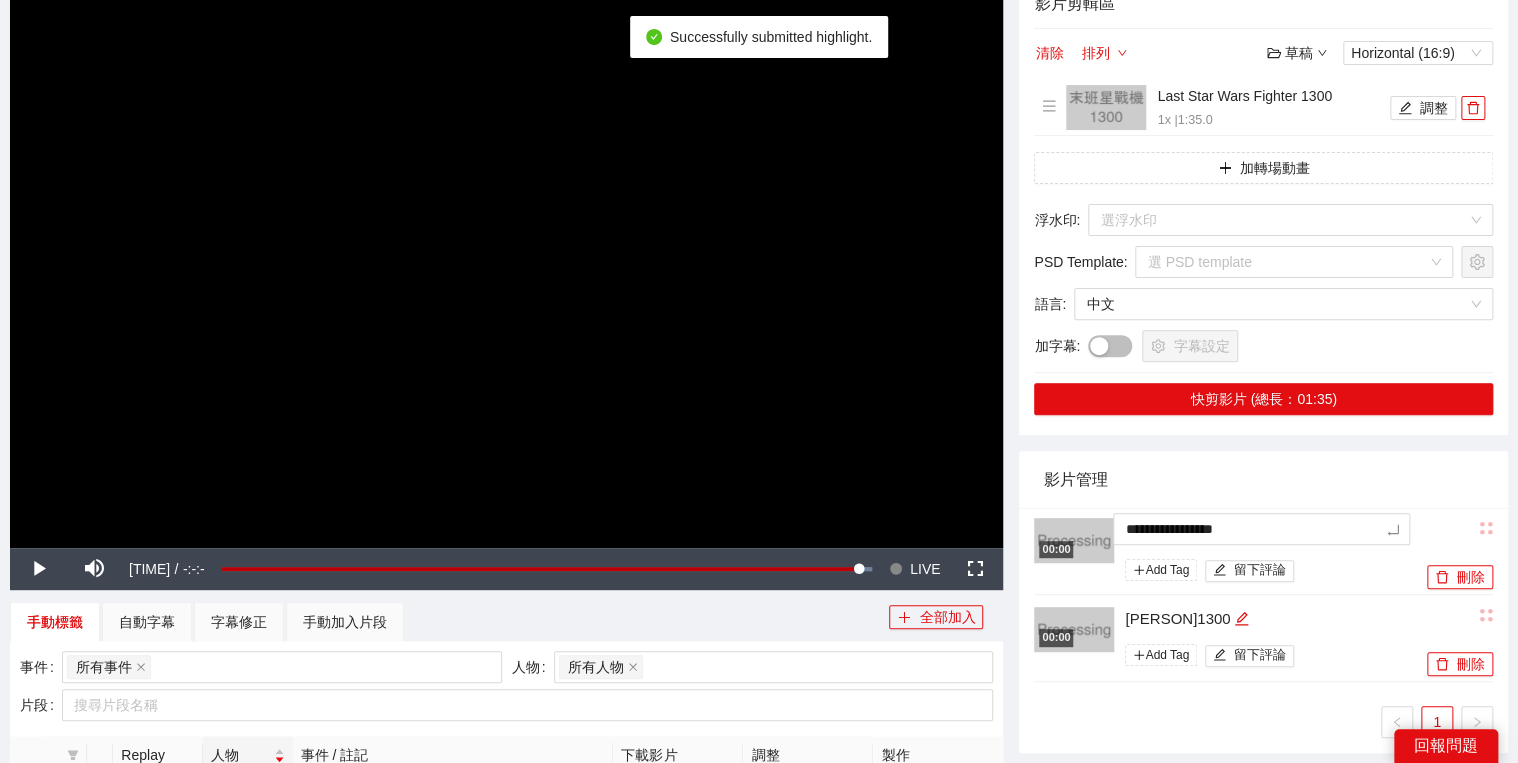 drag, startPoint x: 1291, startPoint y: 524, endPoint x: 1176, endPoint y: 473, distance: 125.80143 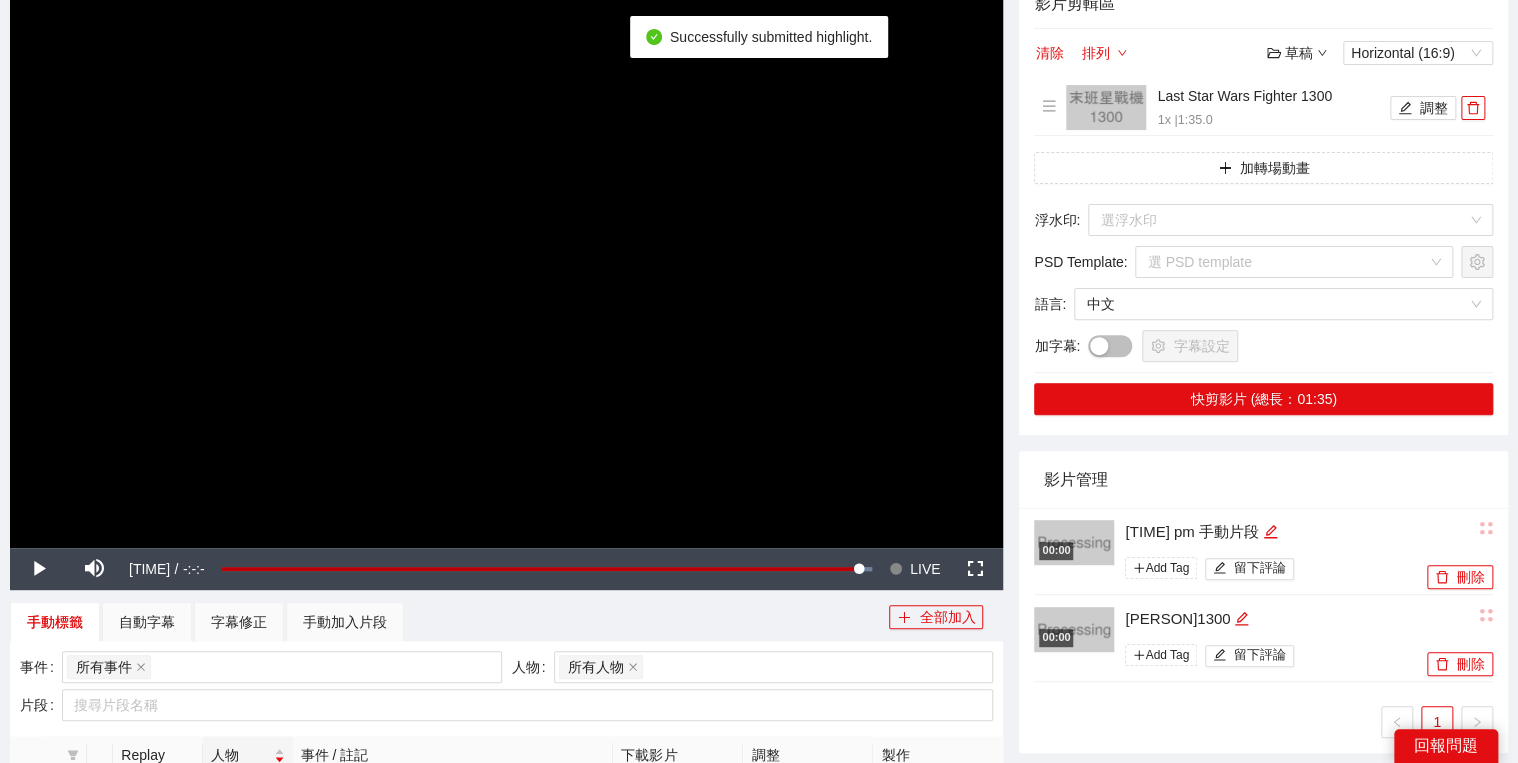 click on "影片管理" at bounding box center (1263, 479) 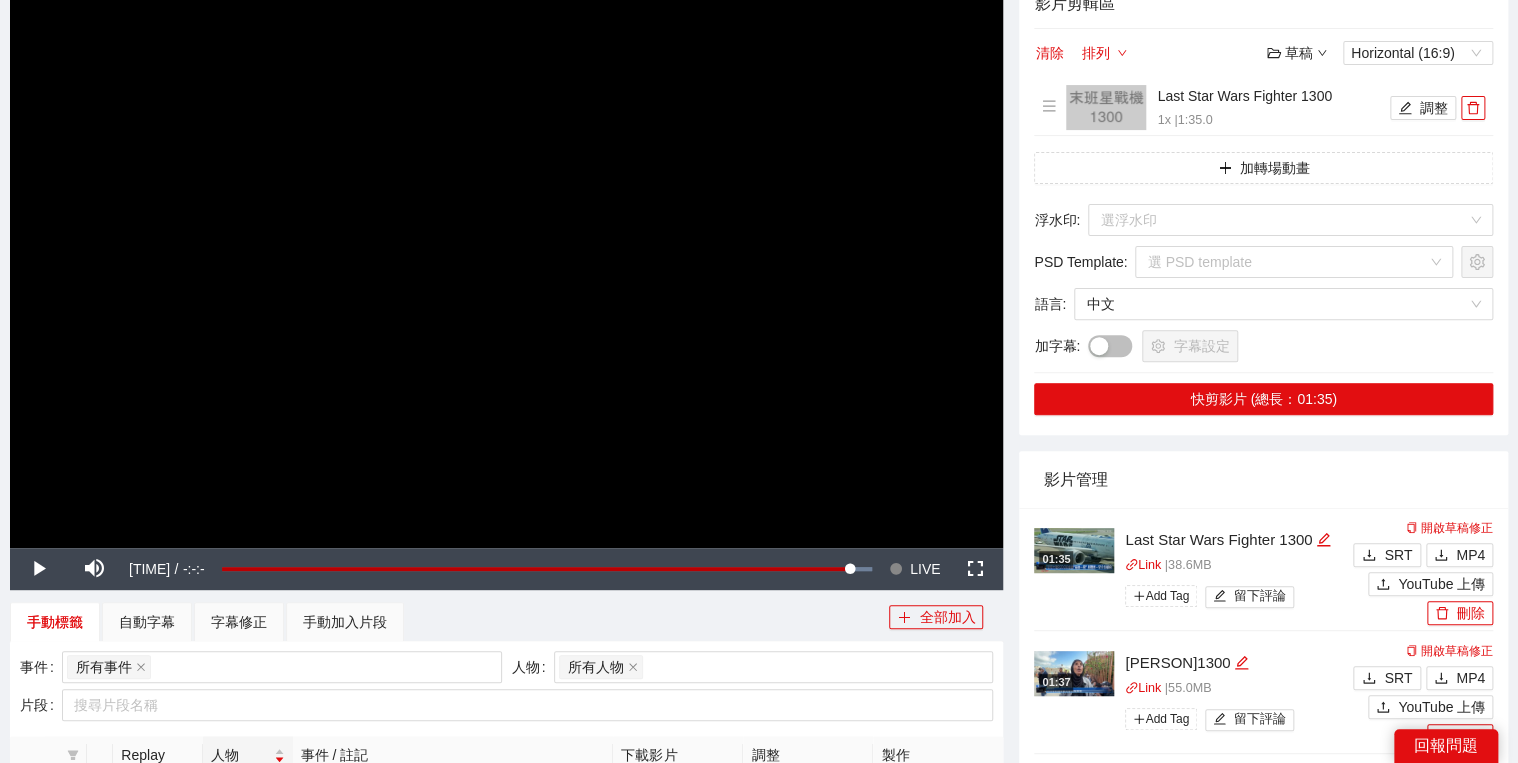 click on "**********" at bounding box center [506, 435] 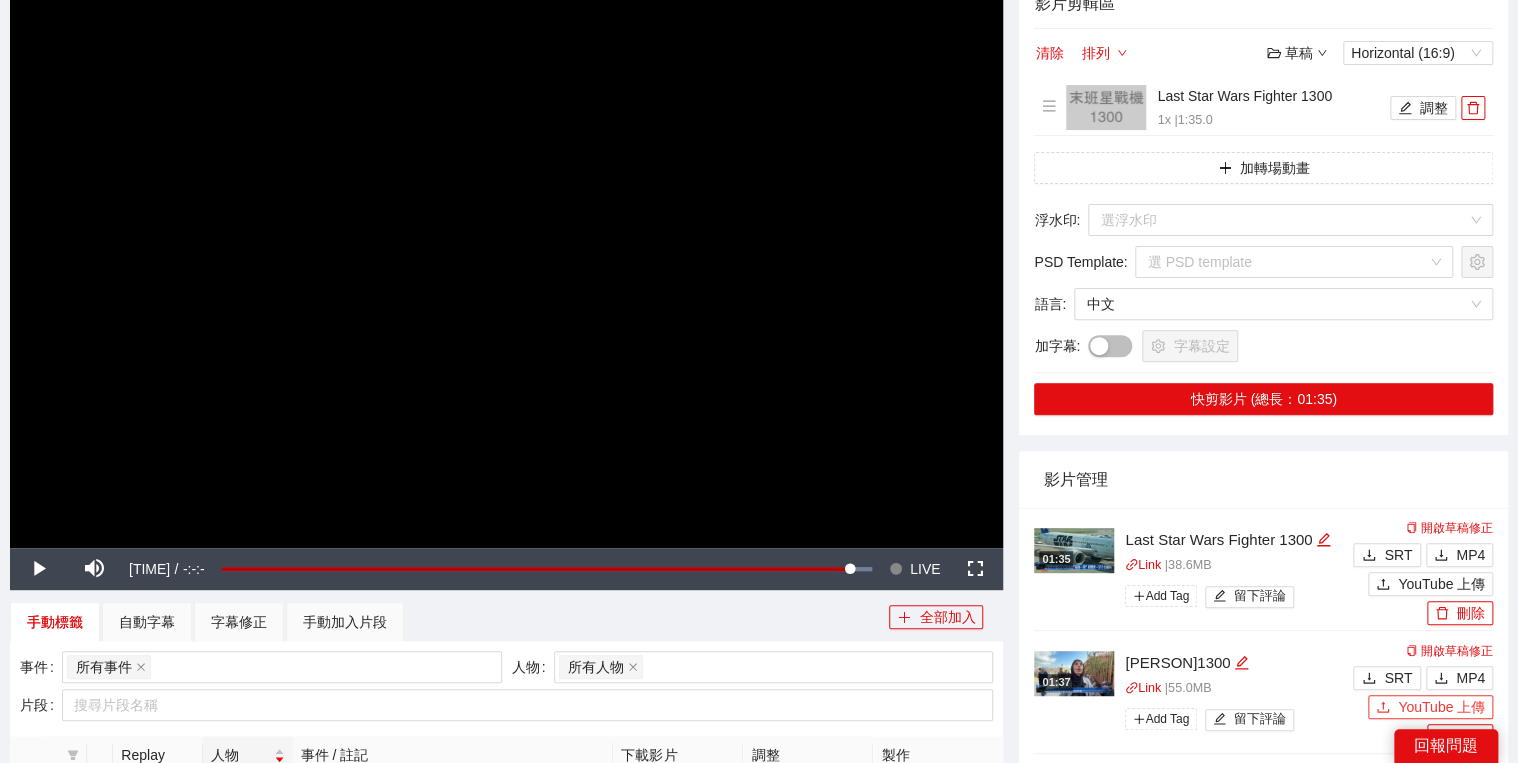 click 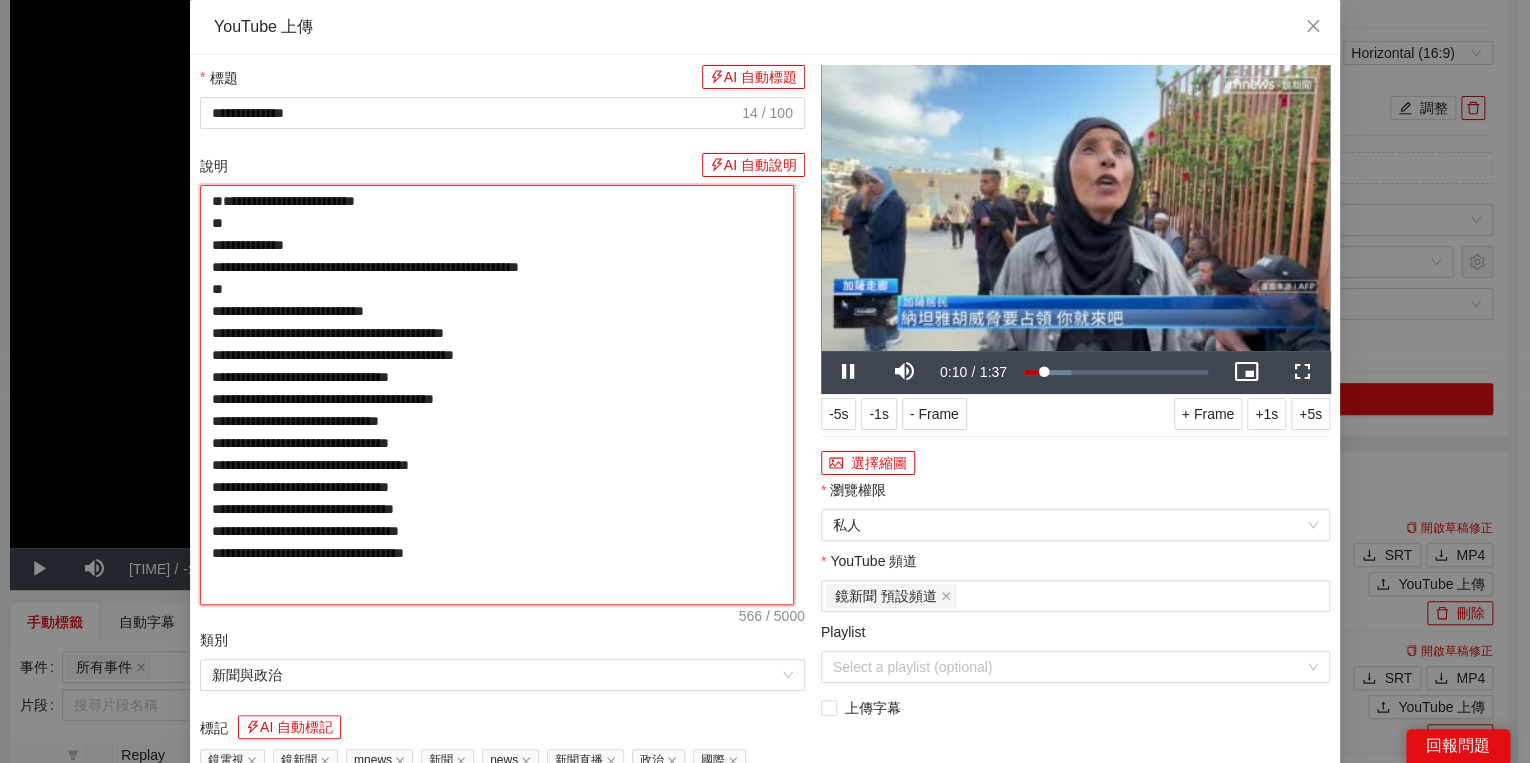 click on "**********" at bounding box center [497, 395] 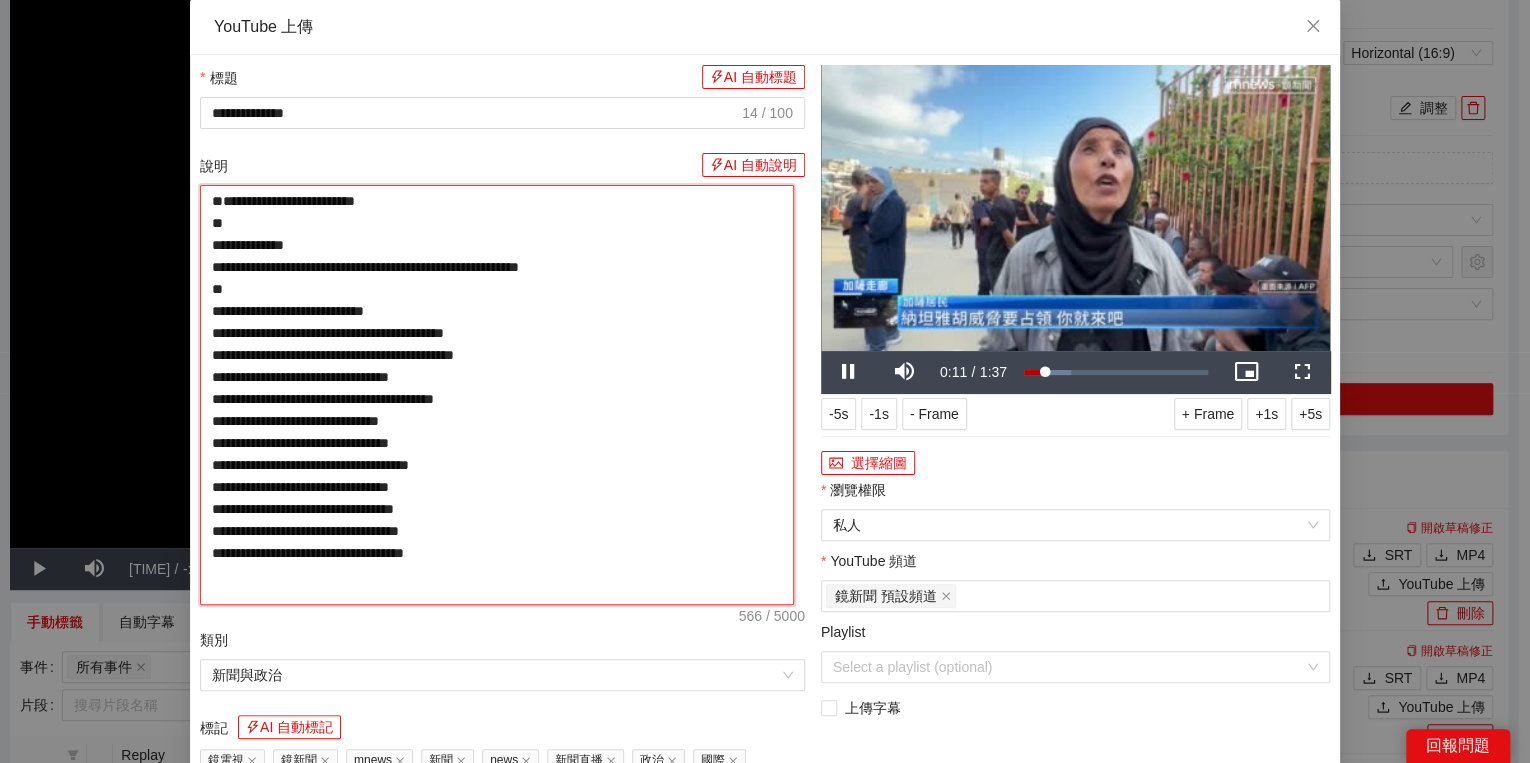 paste on "**********" 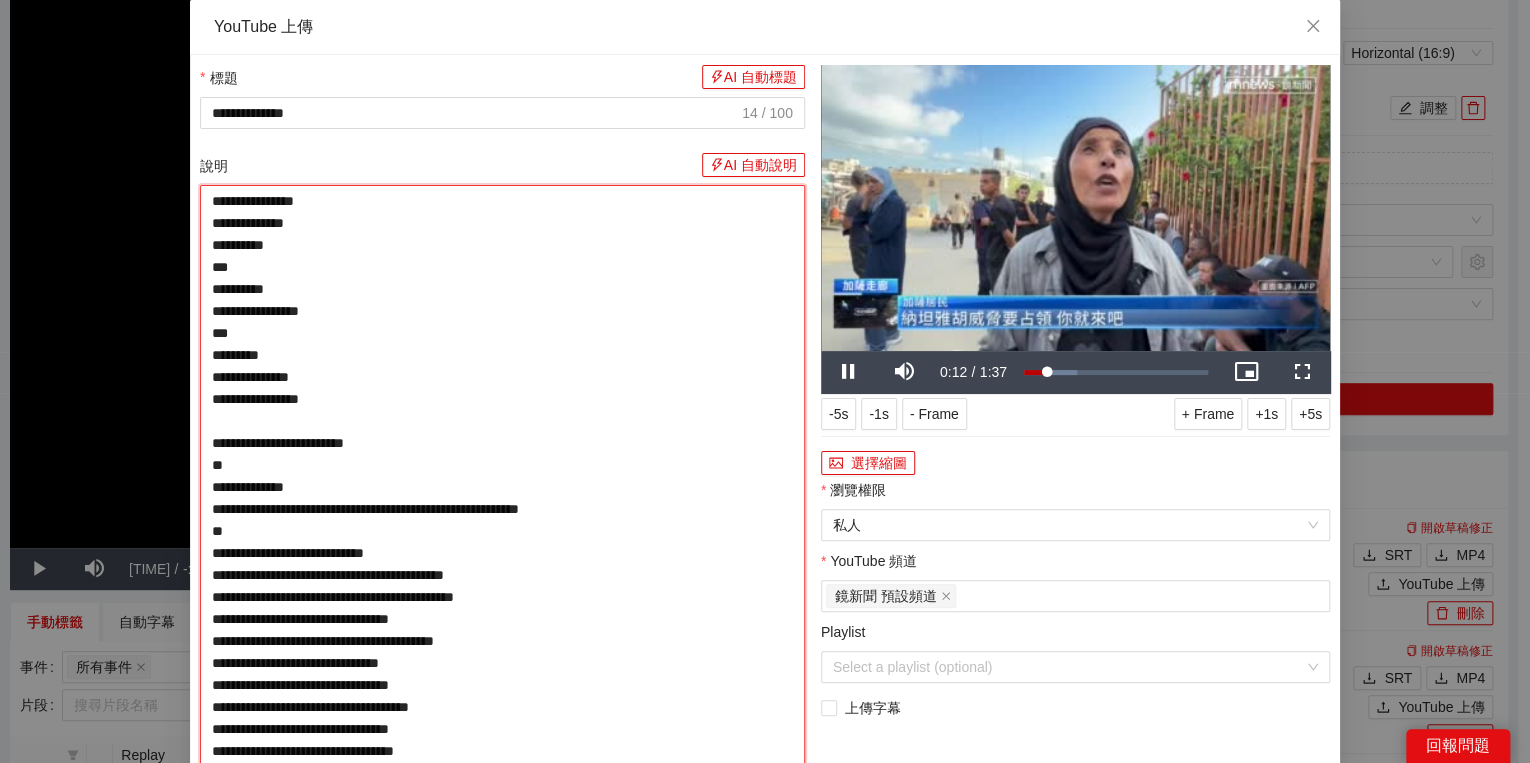 click on "**********" at bounding box center [502, 498] 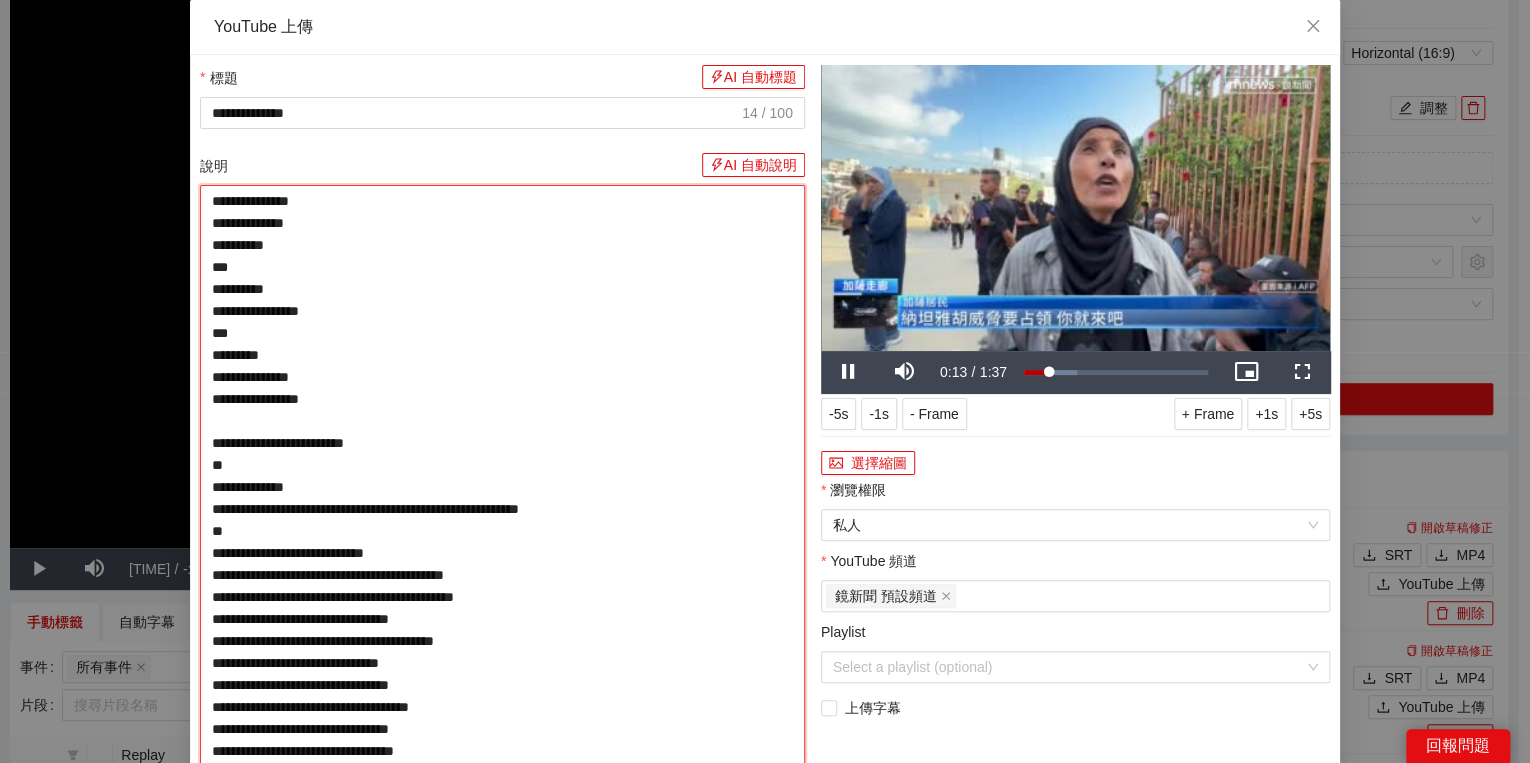 click on "**********" at bounding box center [502, 498] 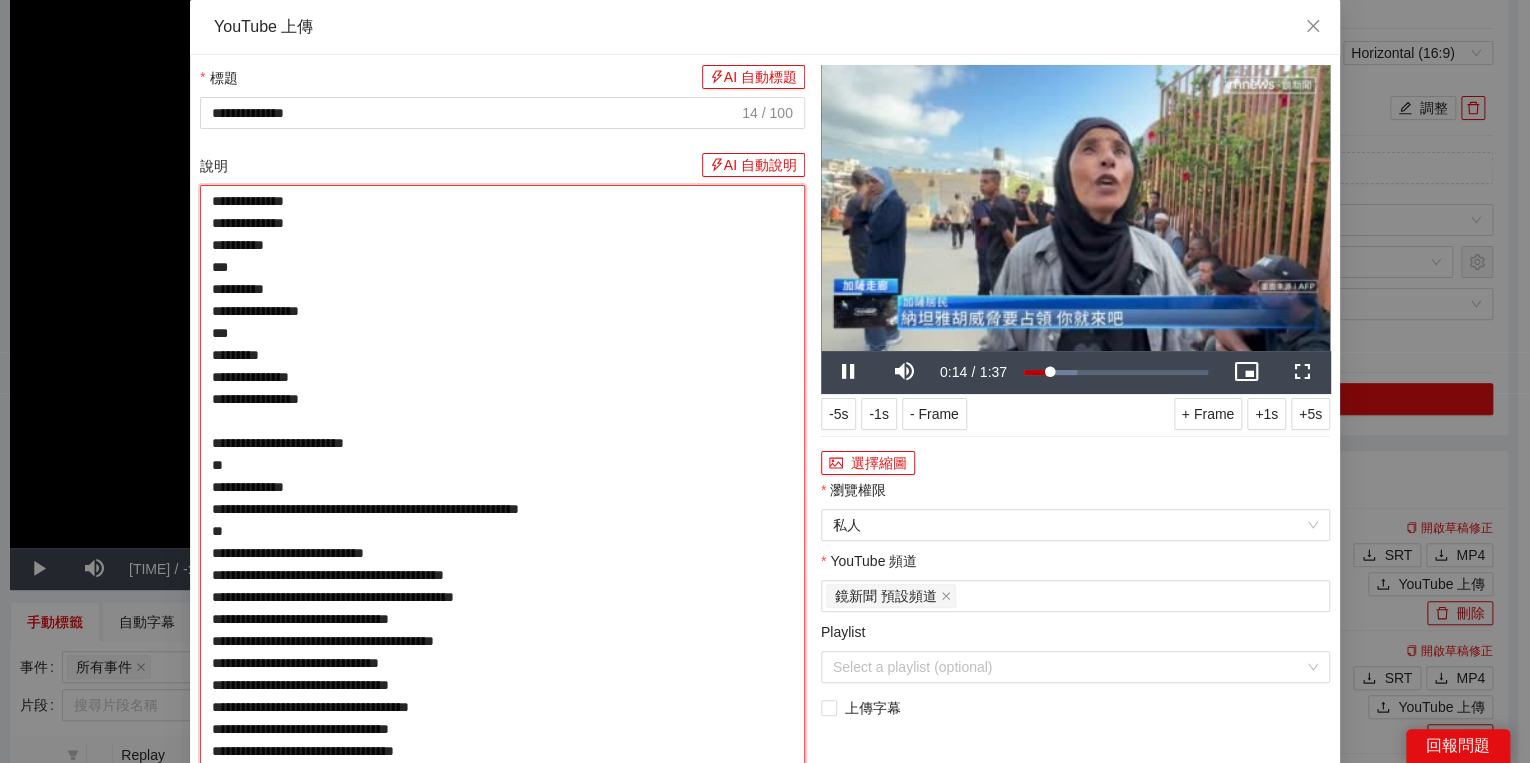 click on "**********" at bounding box center (502, 498) 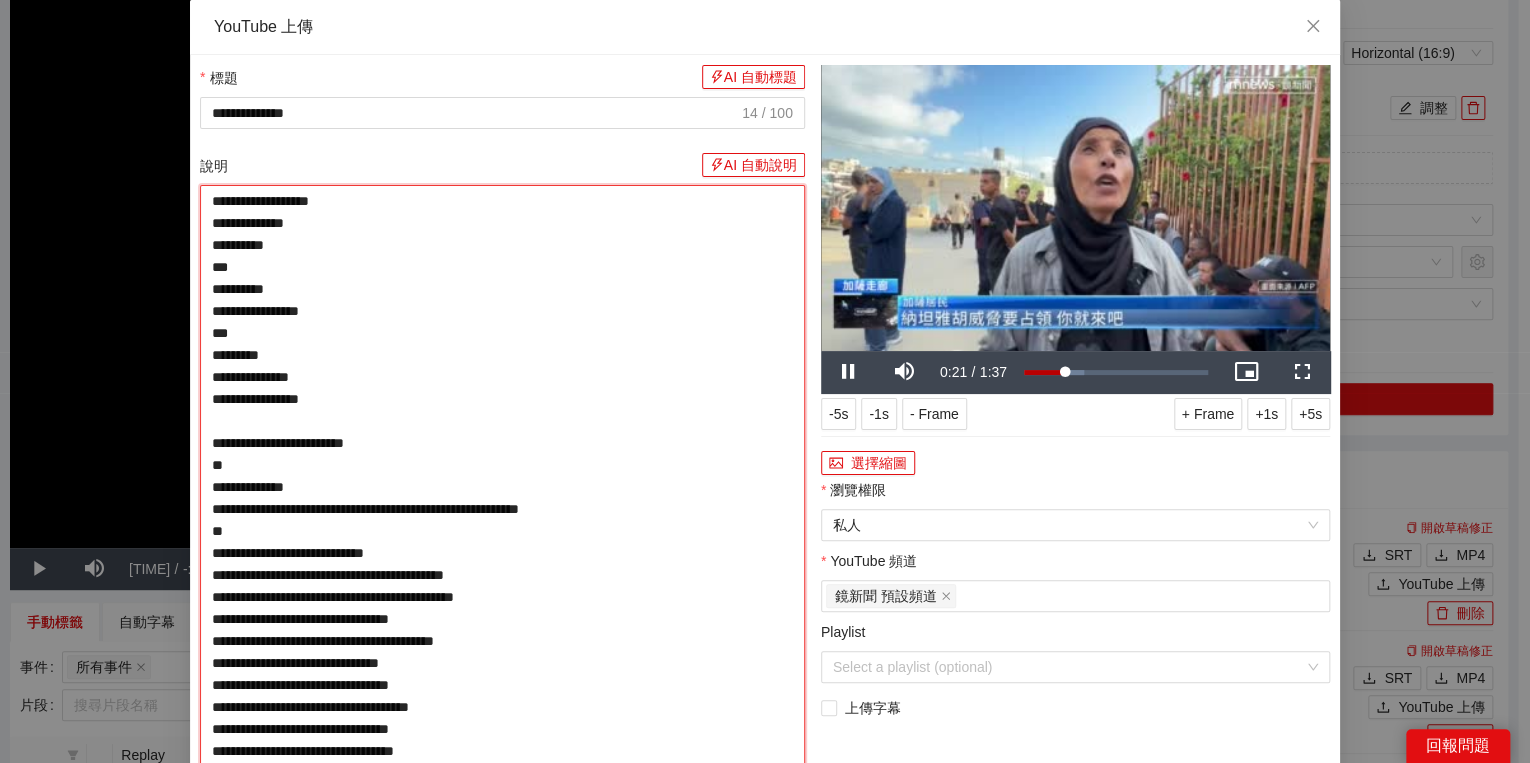 click on "**********" at bounding box center (502, 498) 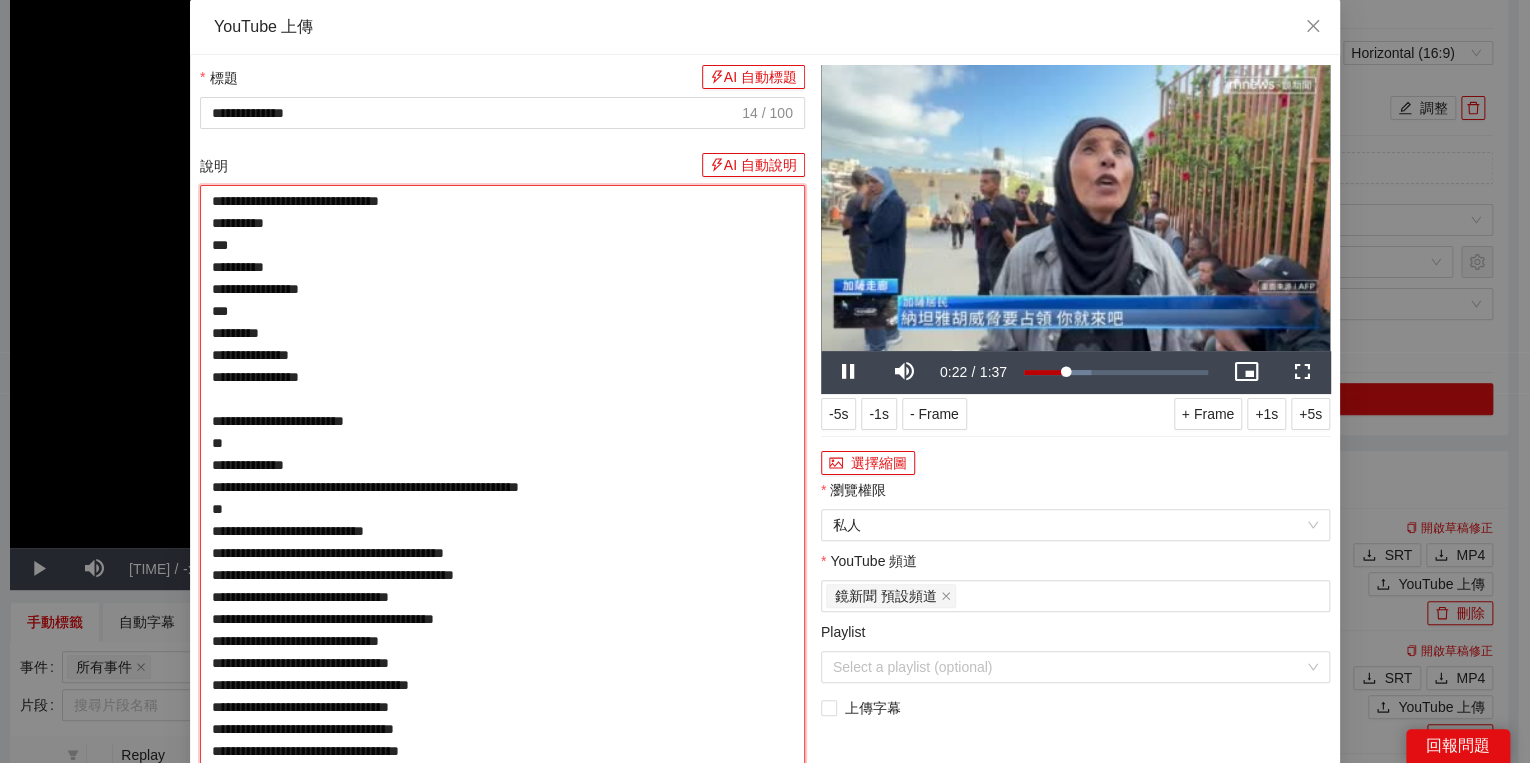 click on "**********" at bounding box center (502, 487) 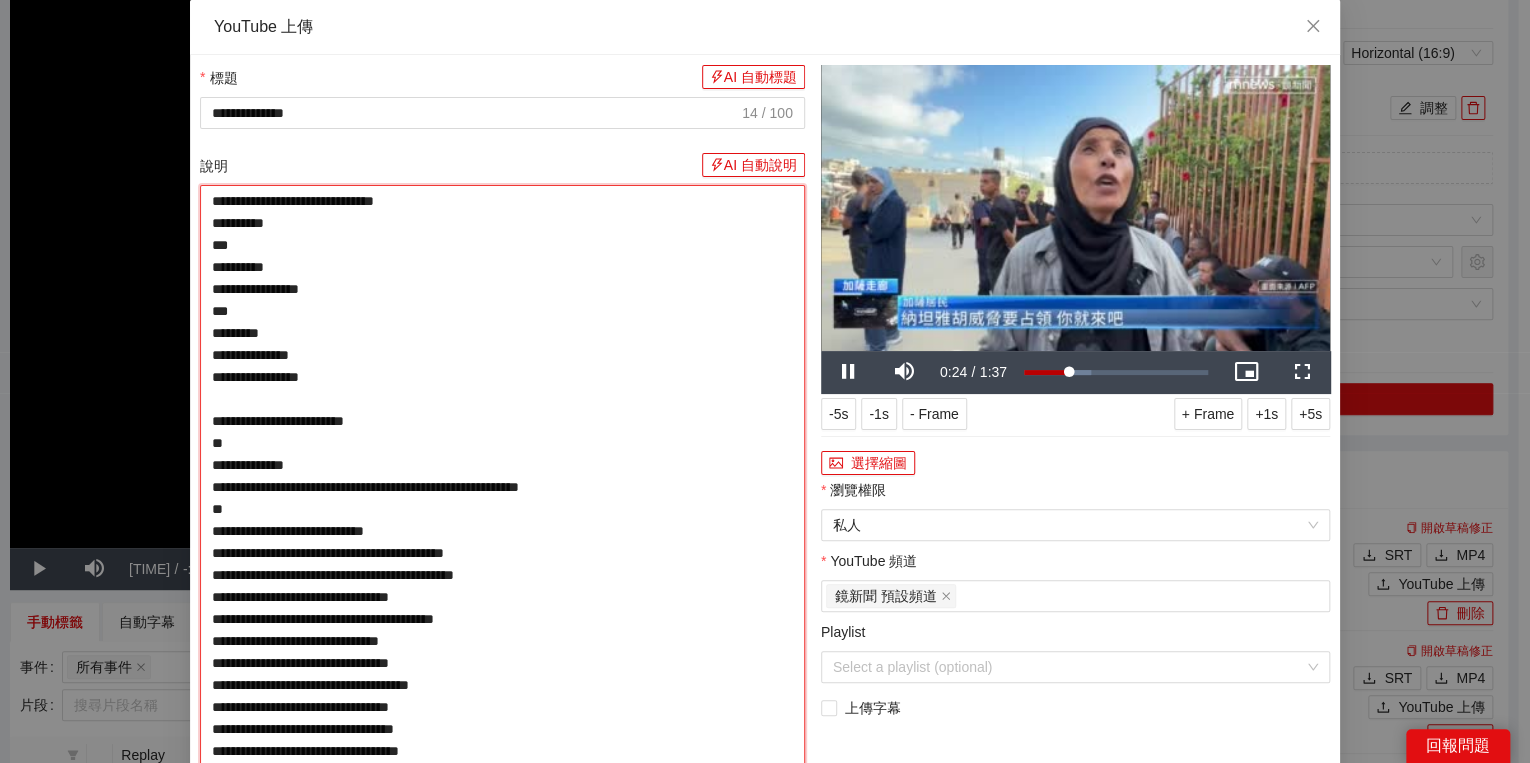click on "**********" at bounding box center [502, 487] 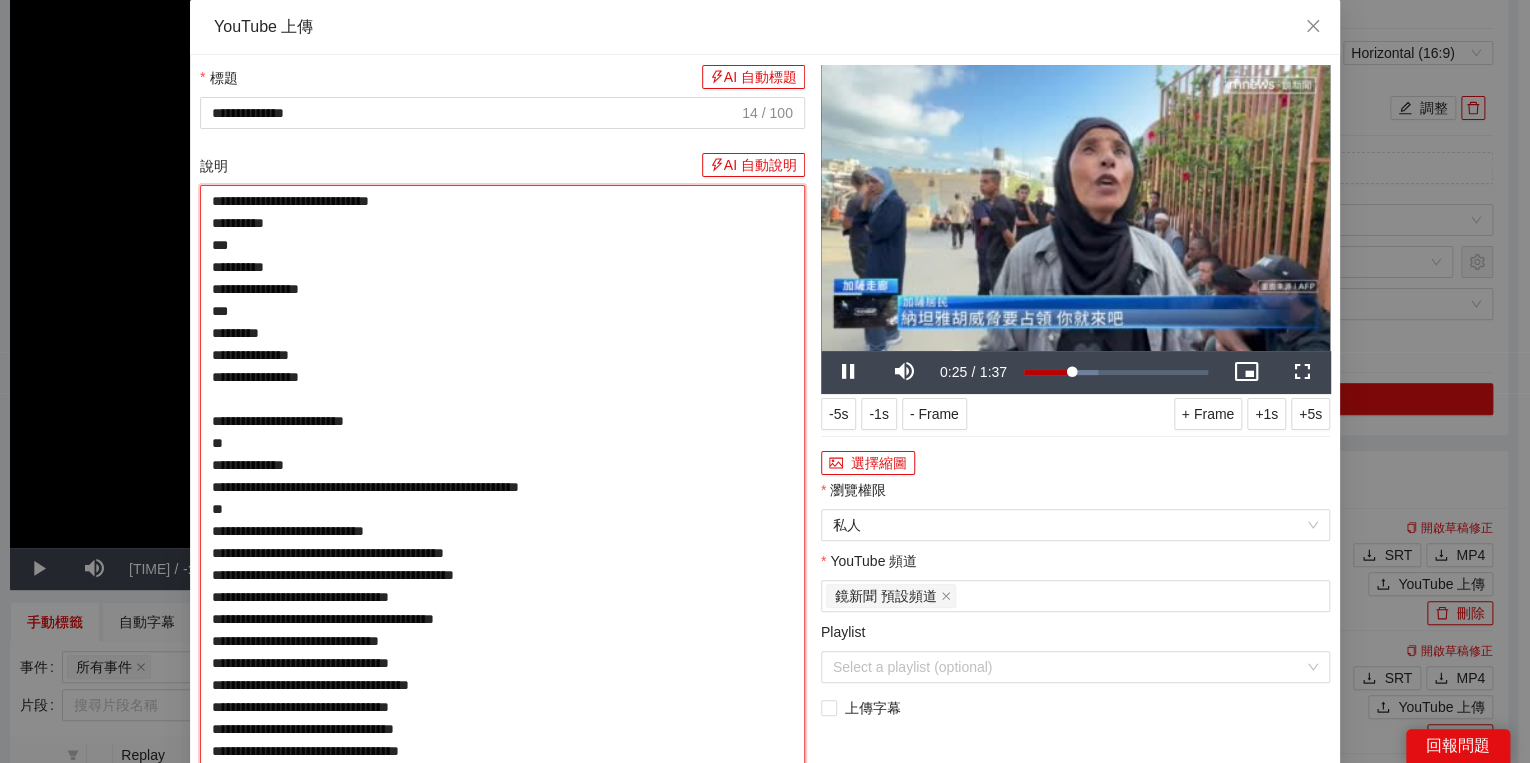click on "**********" at bounding box center [502, 487] 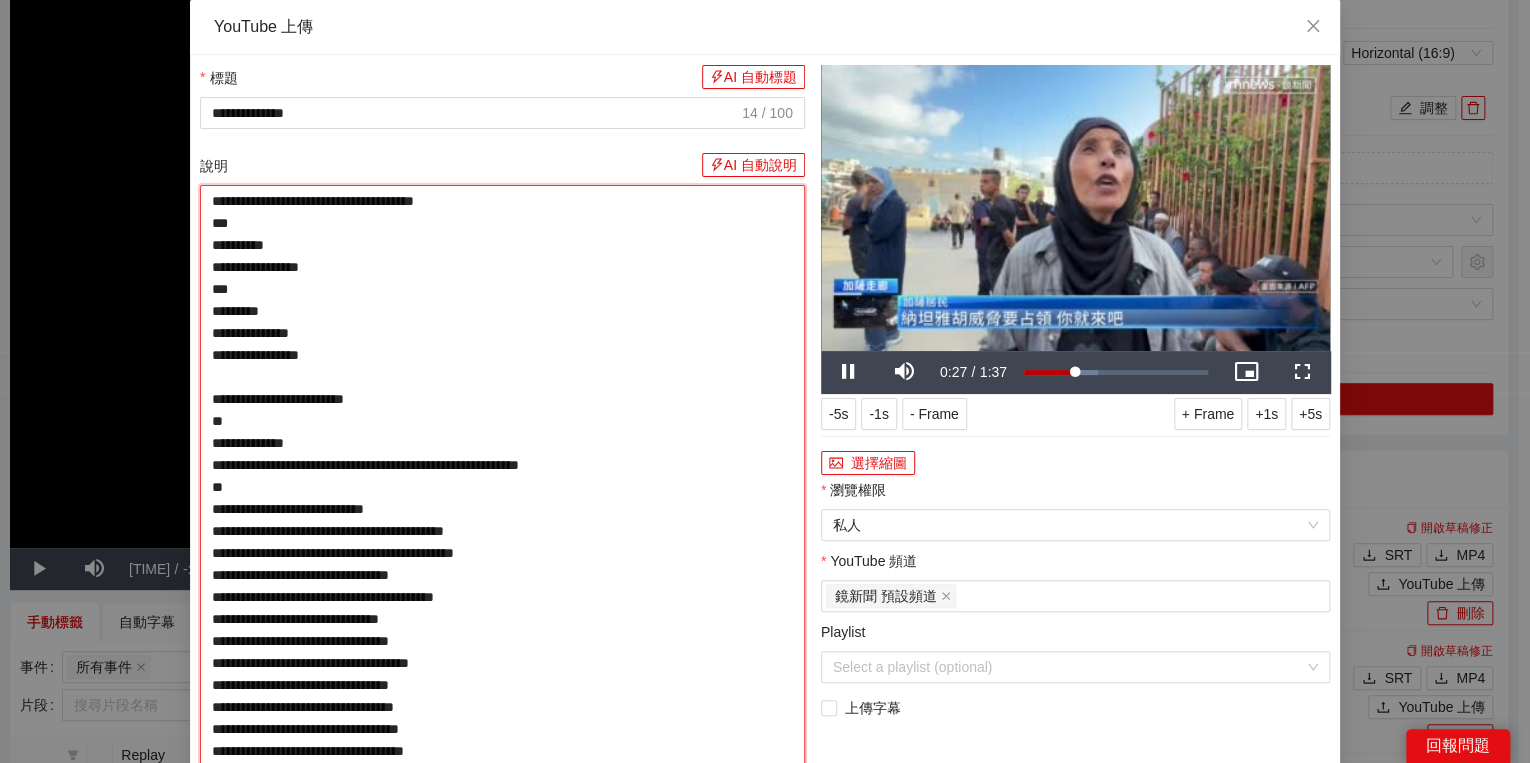 click on "**********" at bounding box center [502, 476] 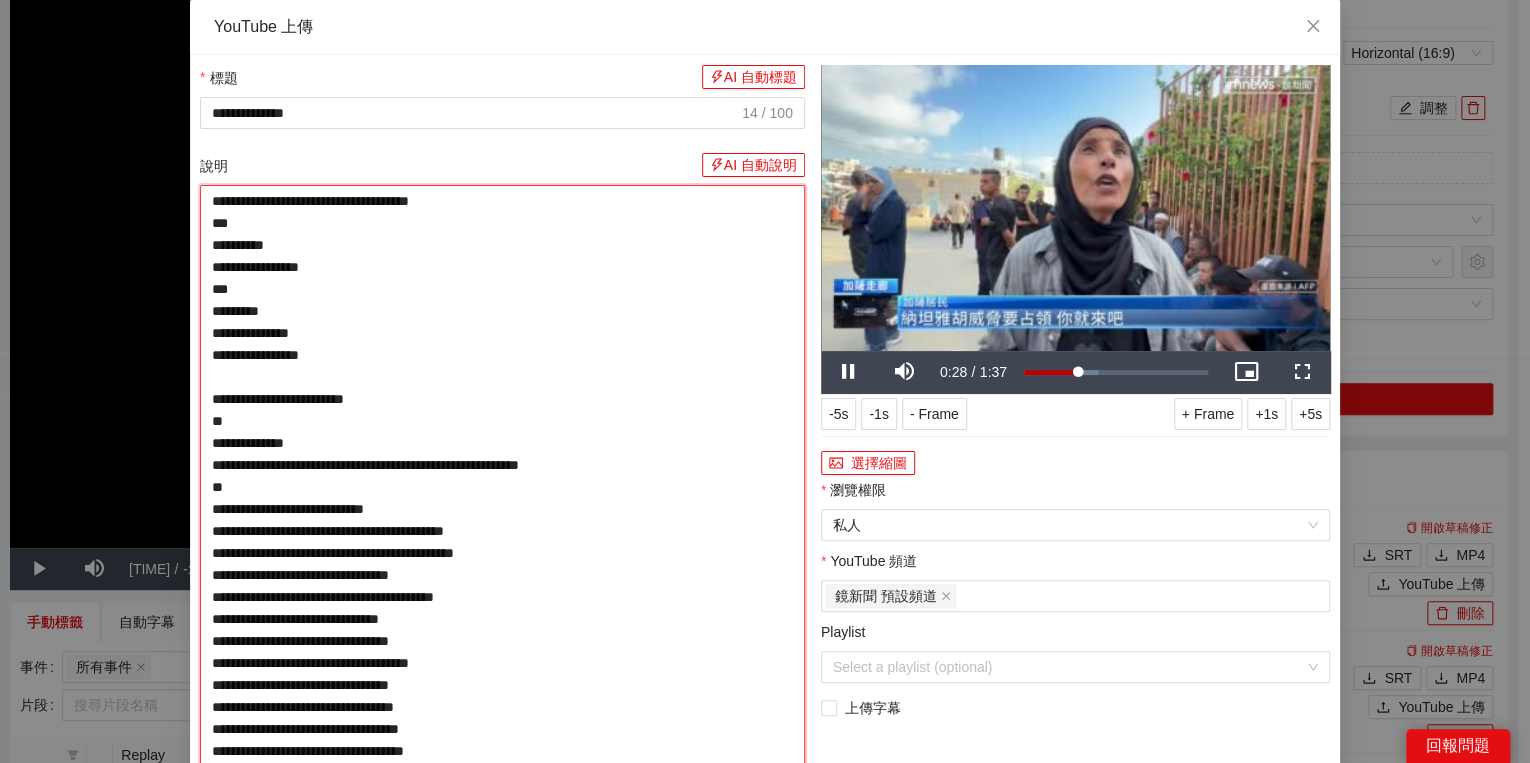 click on "**********" at bounding box center [502, 476] 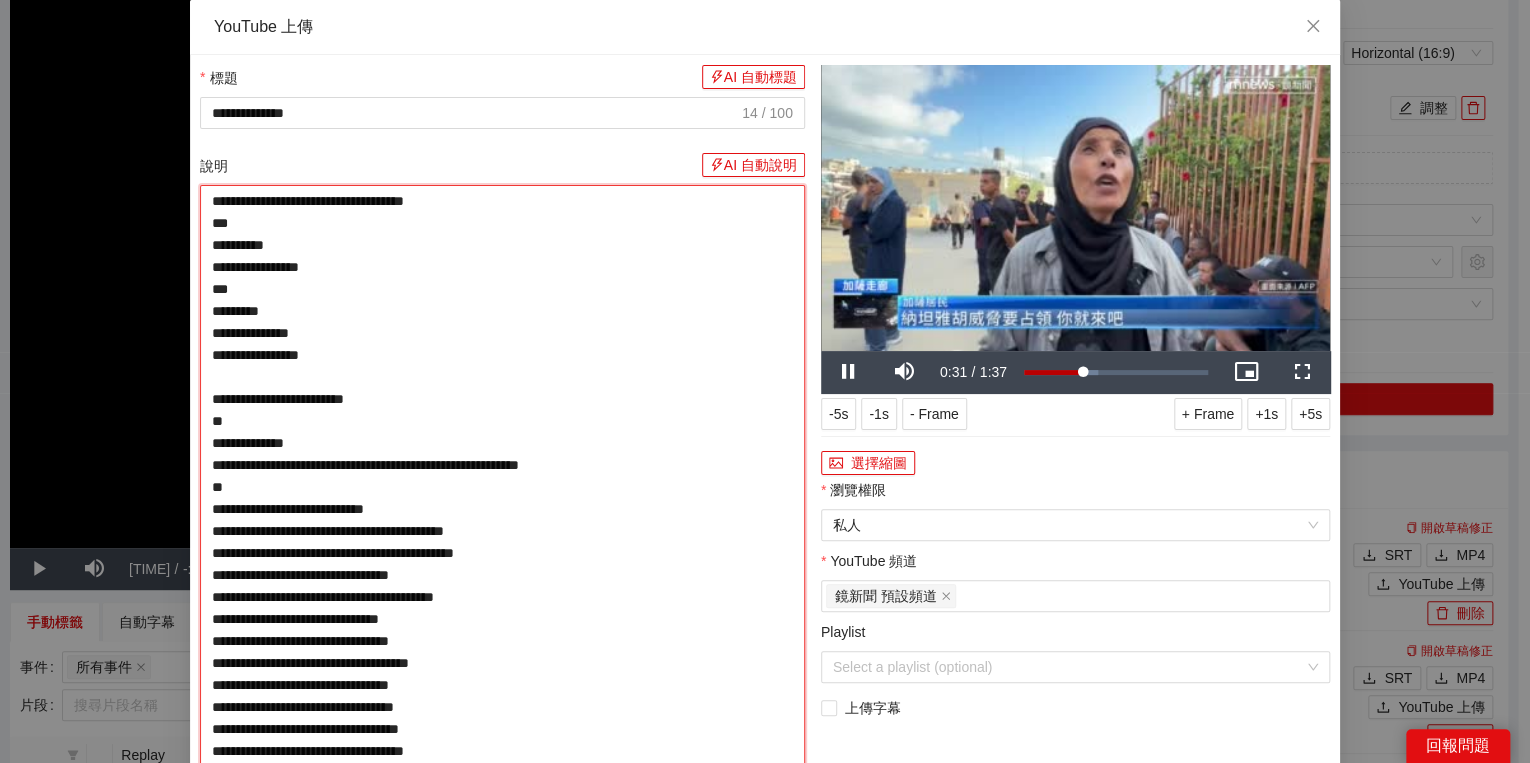 drag, startPoint x: 264, startPoint y: 224, endPoint x: 200, endPoint y: 224, distance: 64 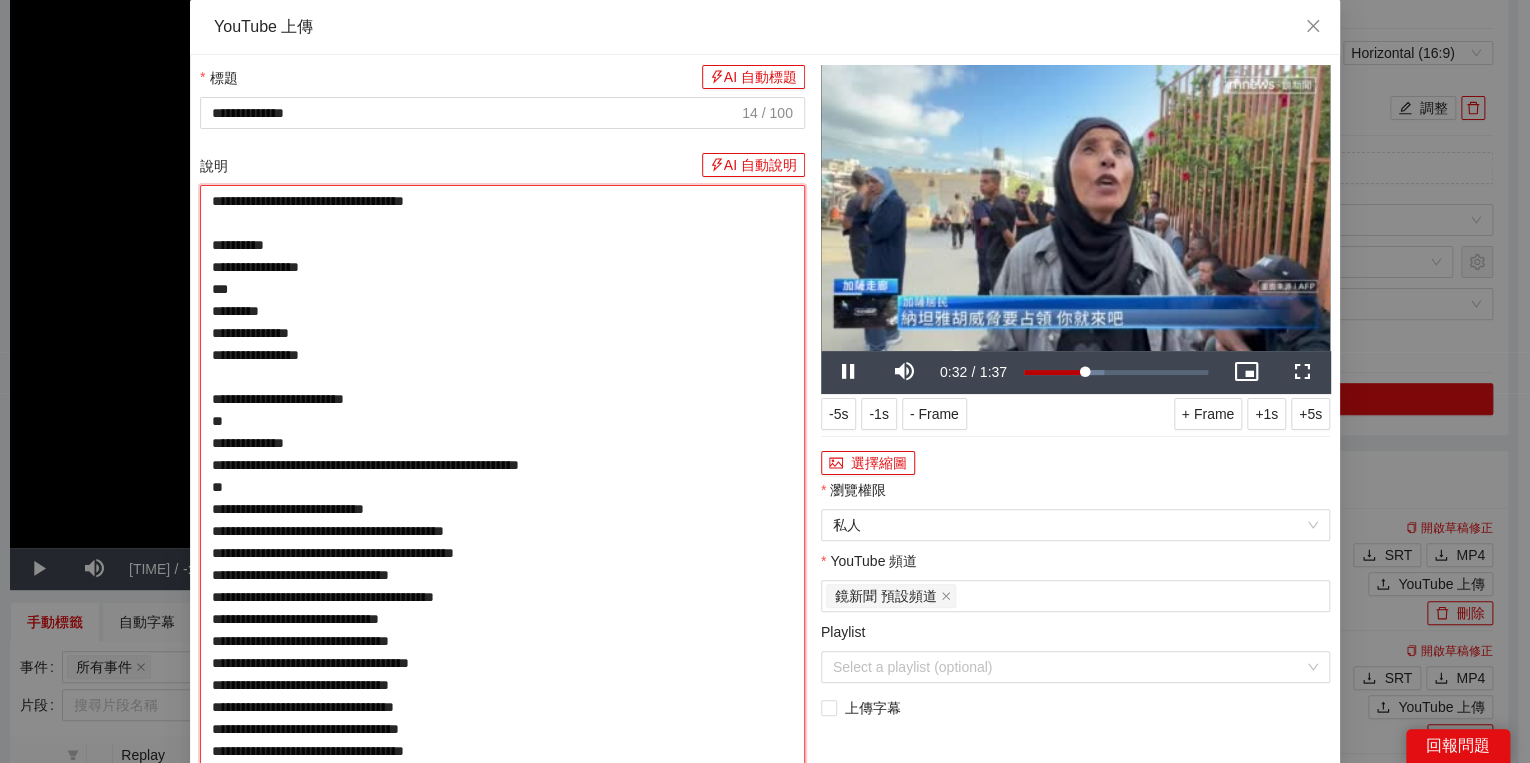 click on "**********" at bounding box center (502, 476) 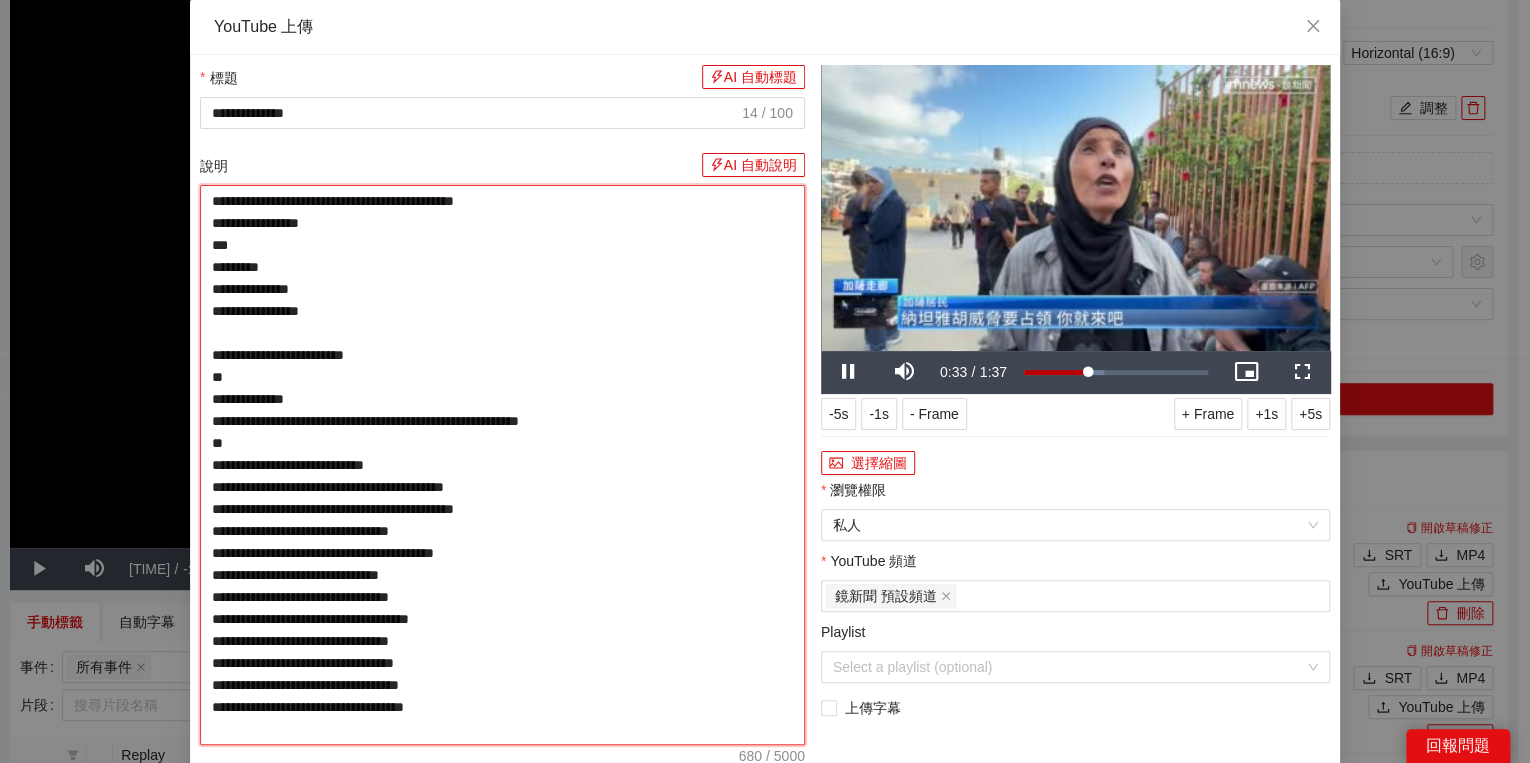 click on "**********" at bounding box center [502, 465] 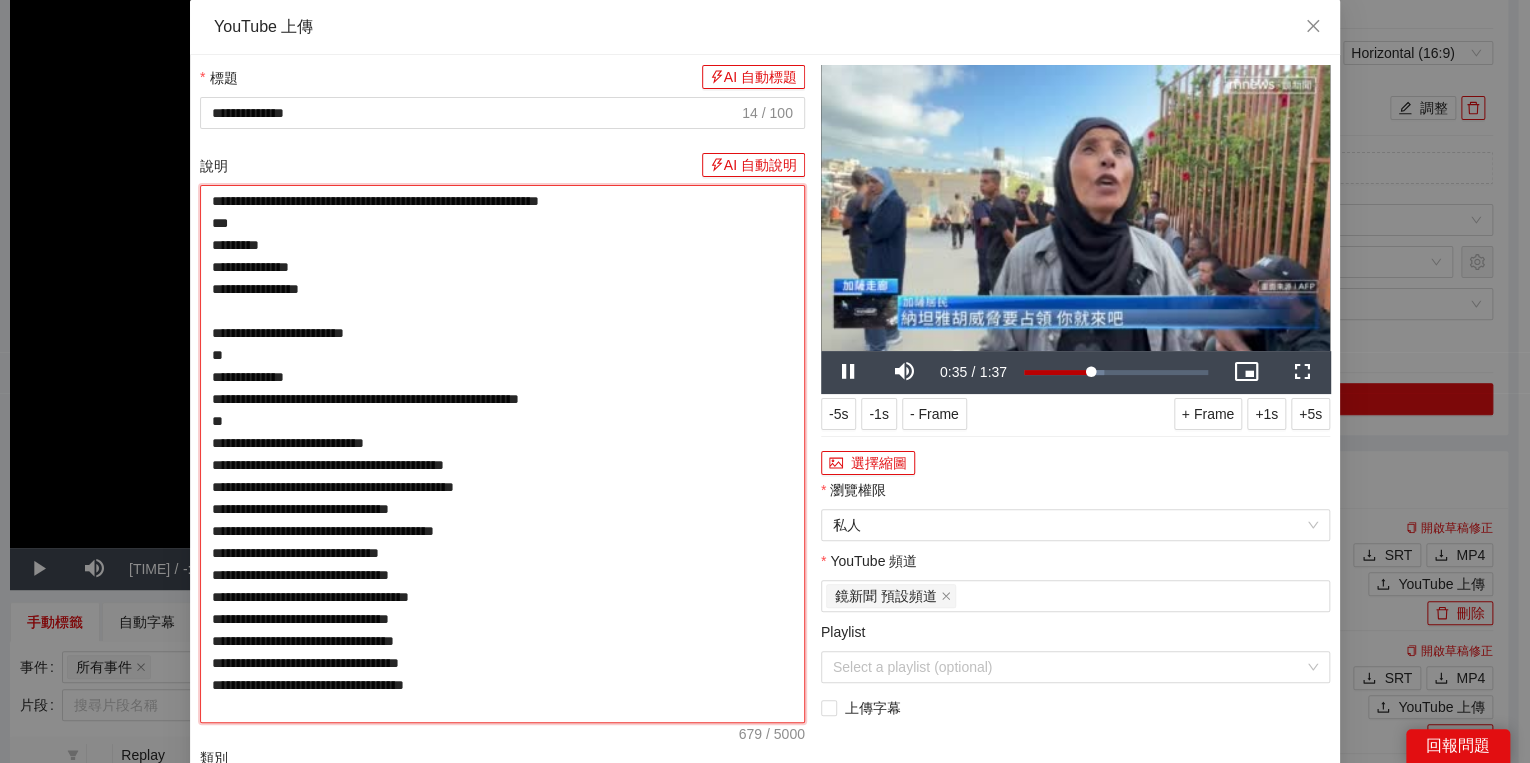 click on "**********" at bounding box center (502, 454) 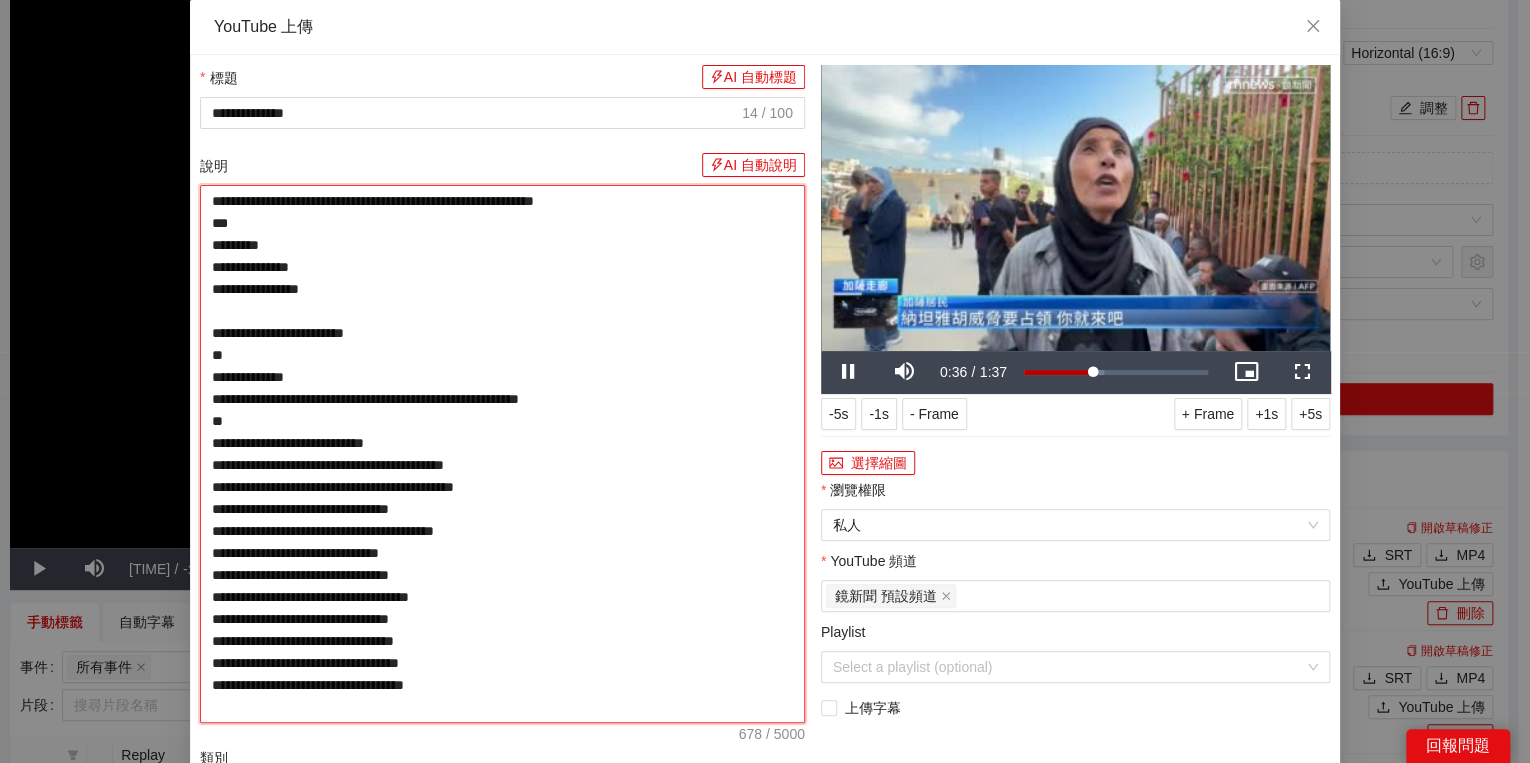 drag, startPoint x: 401, startPoint y: 219, endPoint x: 413, endPoint y: 222, distance: 12.369317 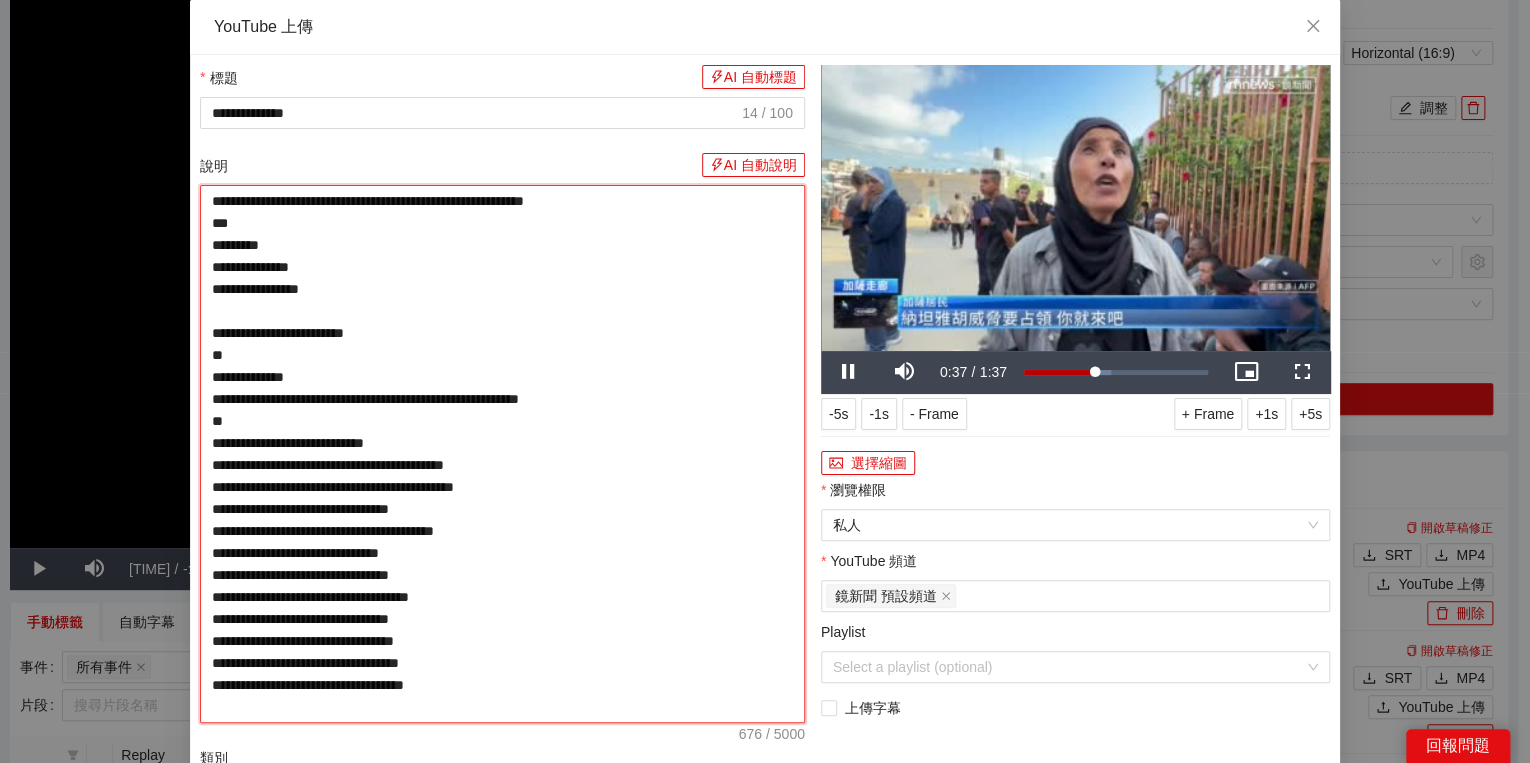 drag, startPoint x: 252, startPoint y: 245, endPoint x: 177, endPoint y: 247, distance: 75.026665 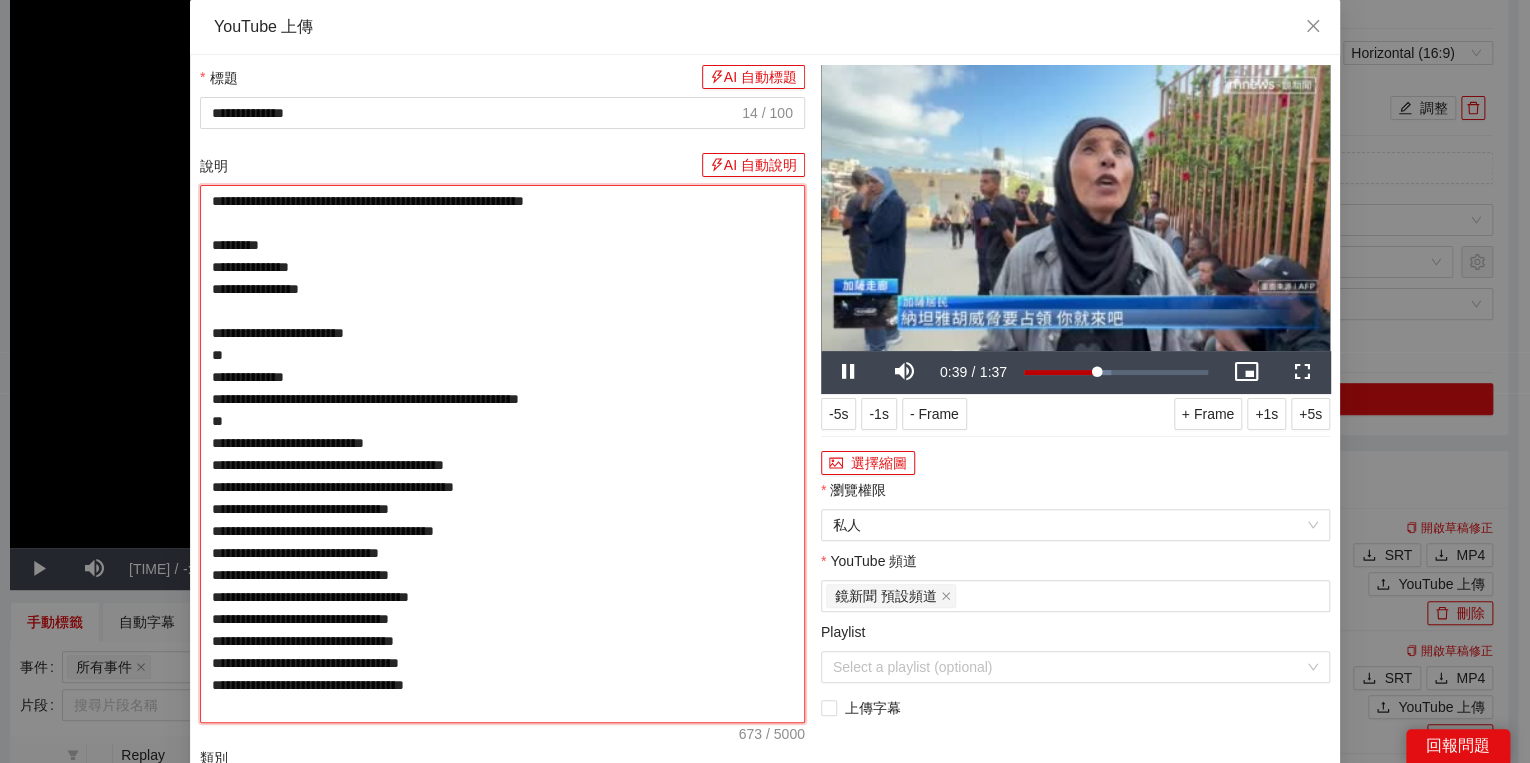 drag, startPoint x: 218, startPoint y: 265, endPoint x: 202, endPoint y: 265, distance: 16 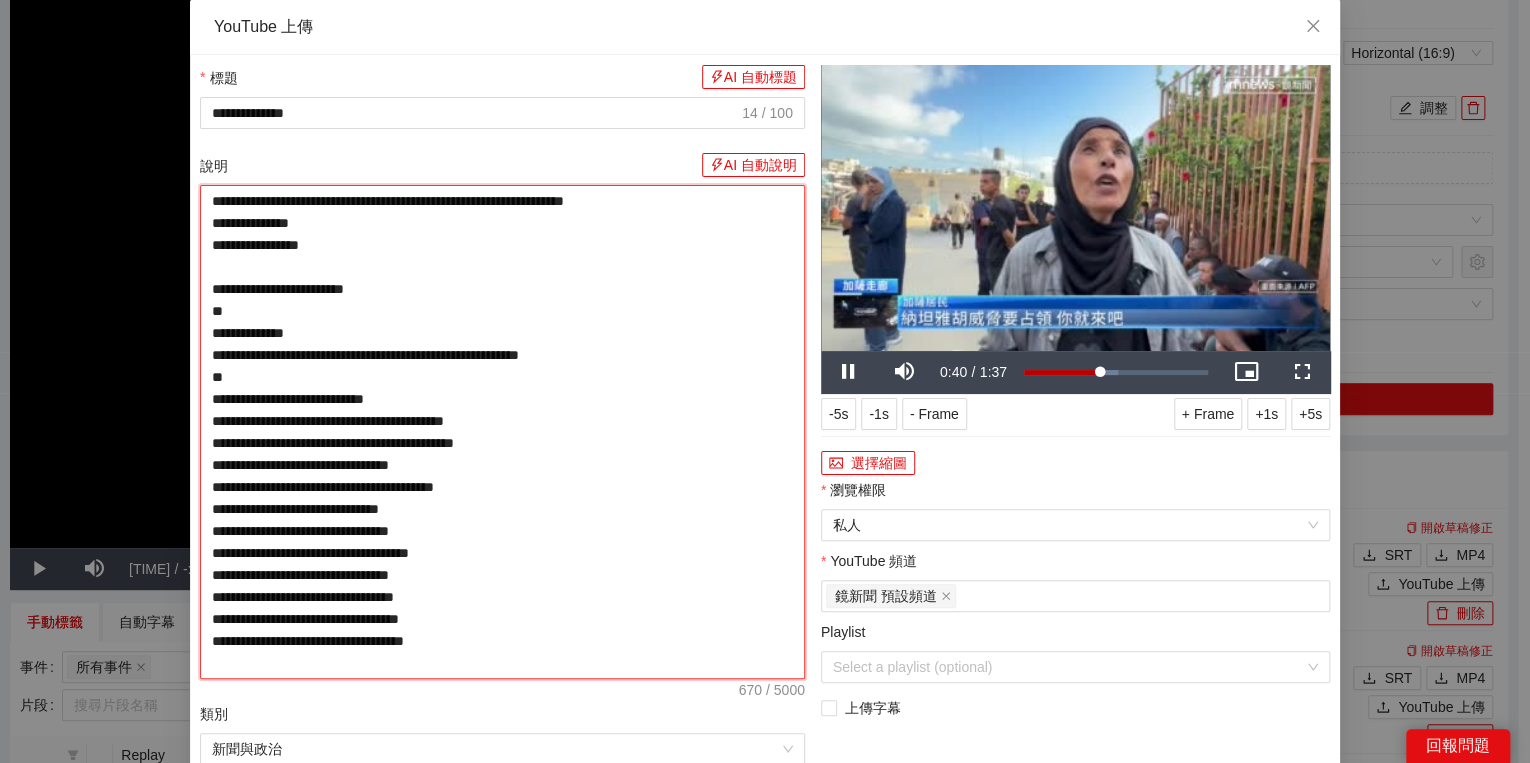 click on "**********" at bounding box center [502, 432] 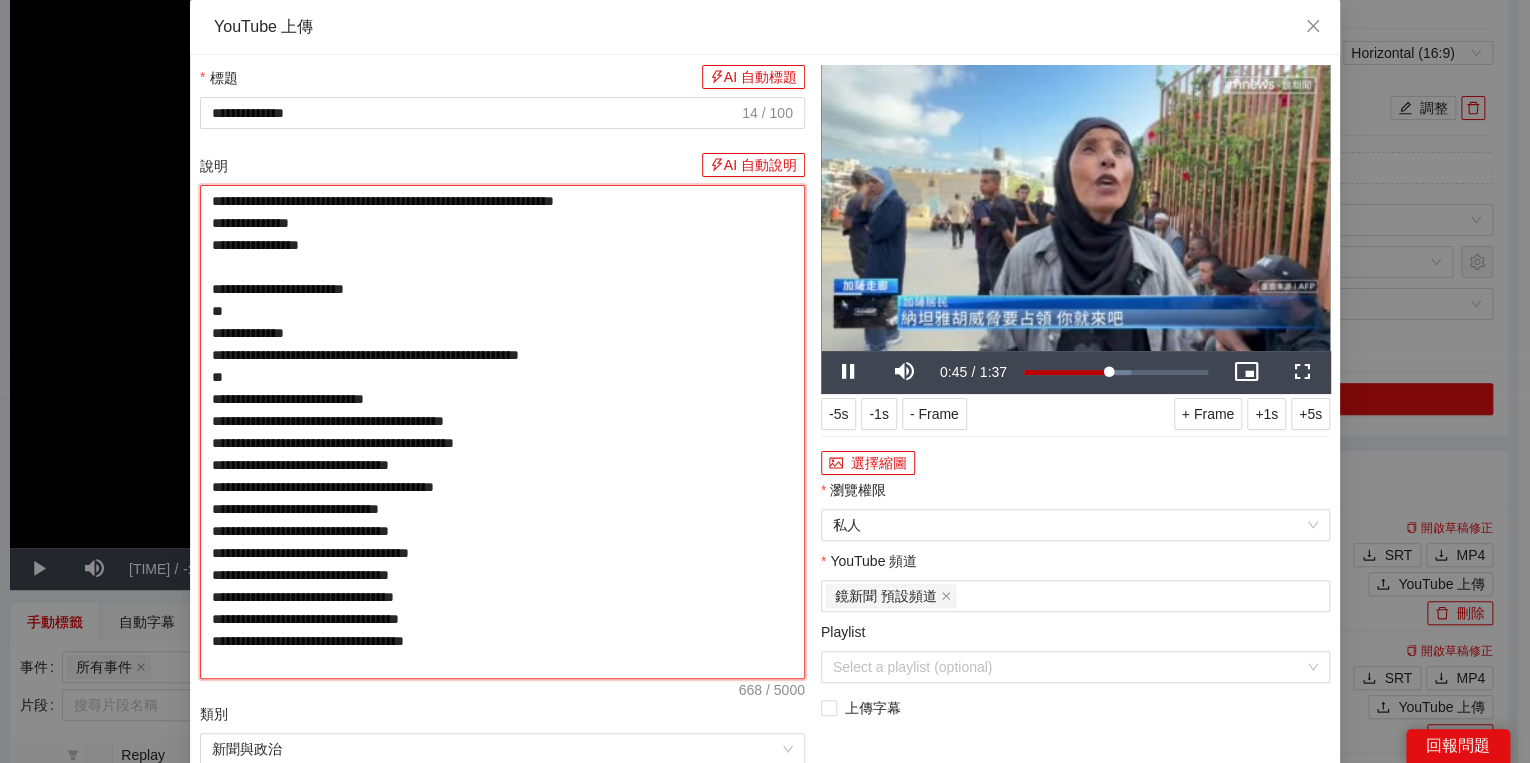 click on "**********" at bounding box center (502, 432) 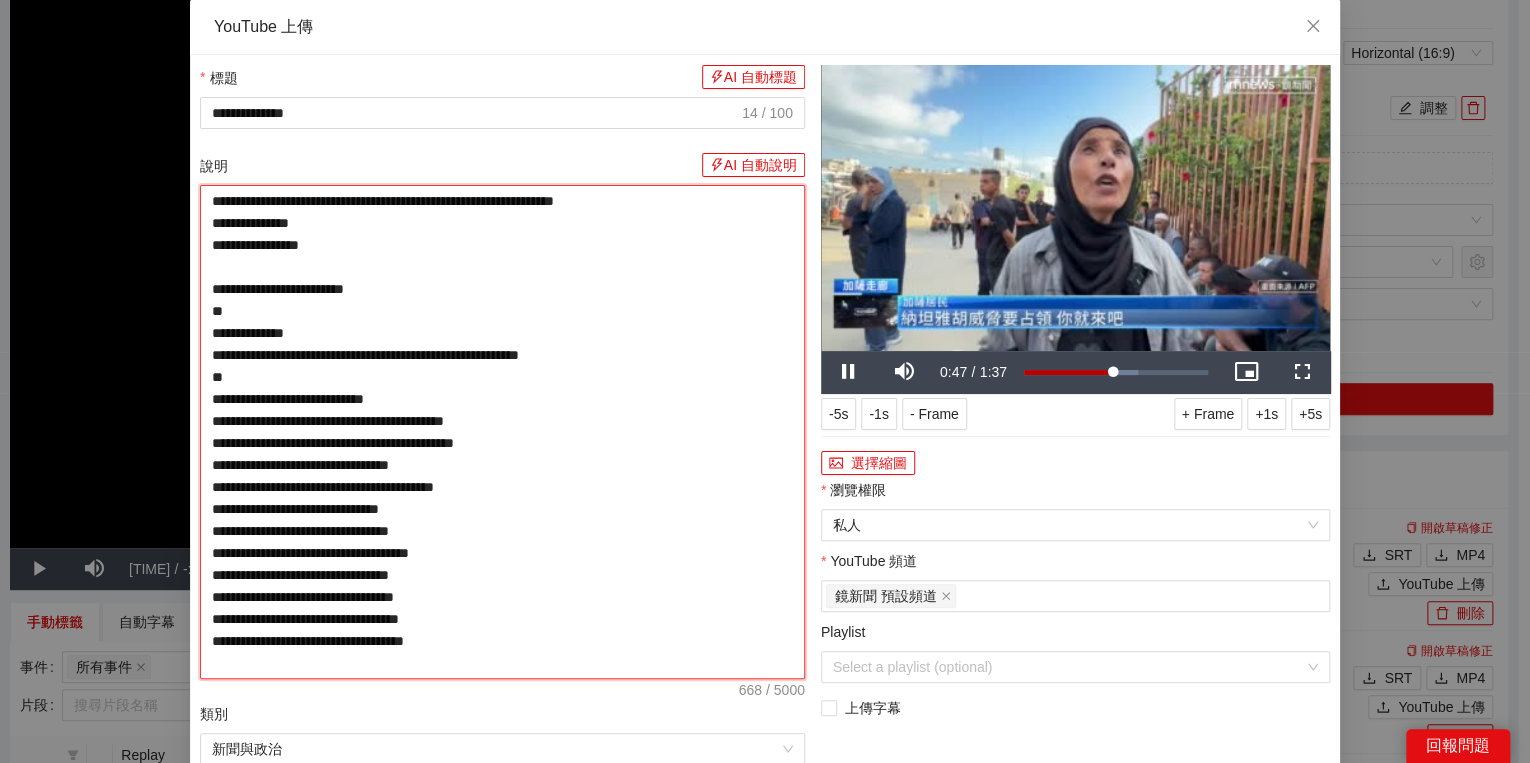drag, startPoint x: 282, startPoint y: 202, endPoint x: 335, endPoint y: 202, distance: 53 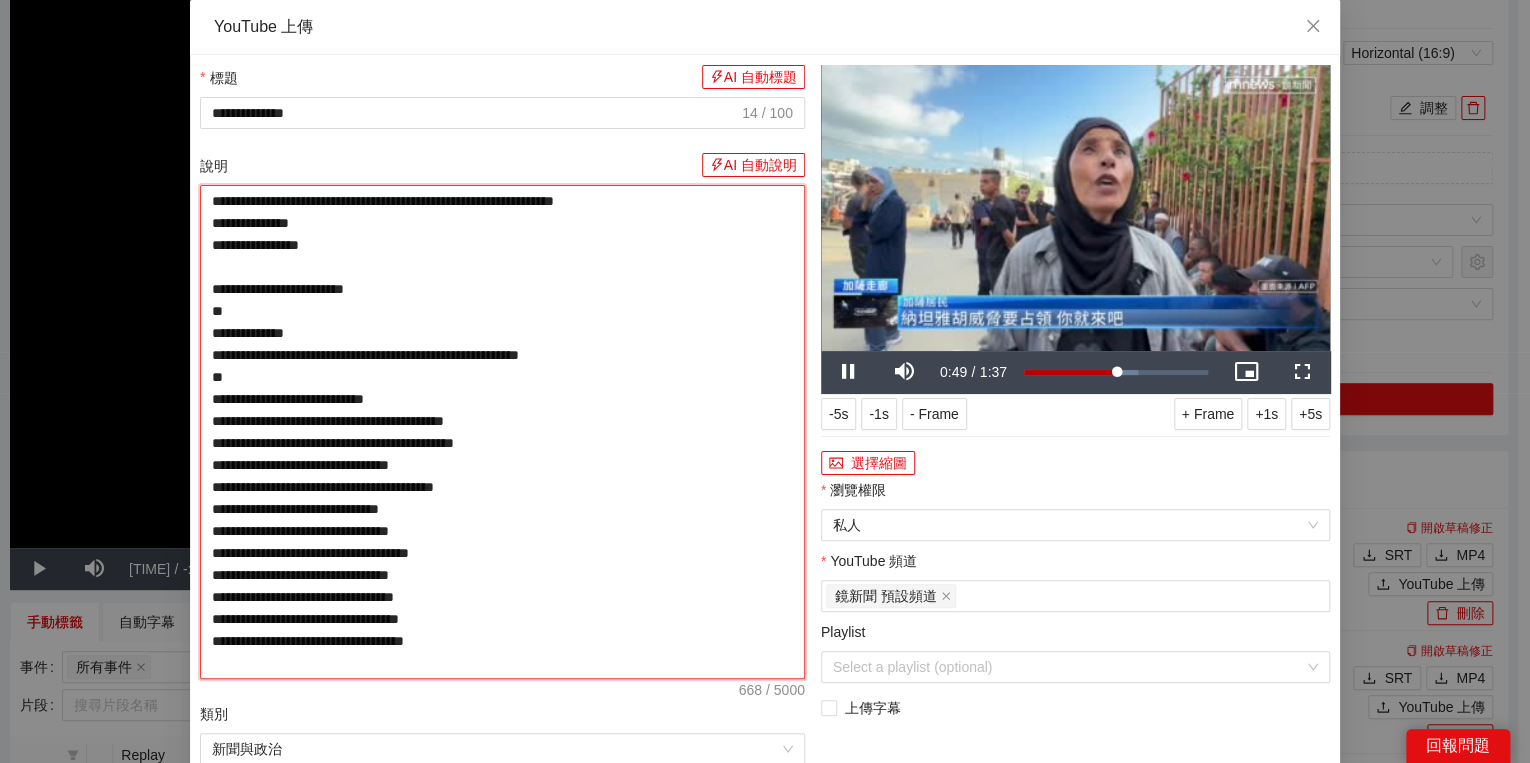 drag, startPoint x: 472, startPoint y: 227, endPoint x: 512, endPoint y: 228, distance: 40.012497 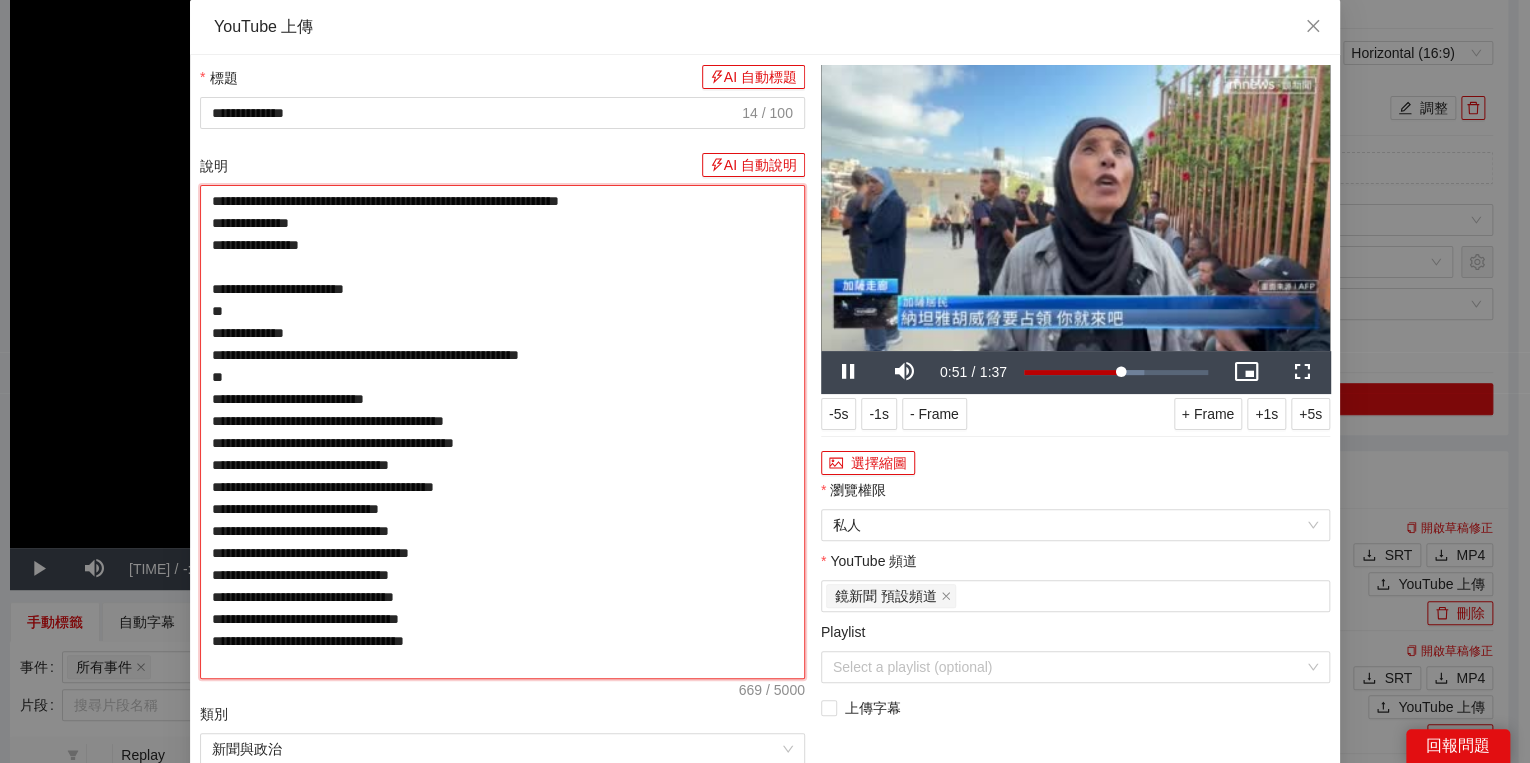 click on "**********" at bounding box center (502, 432) 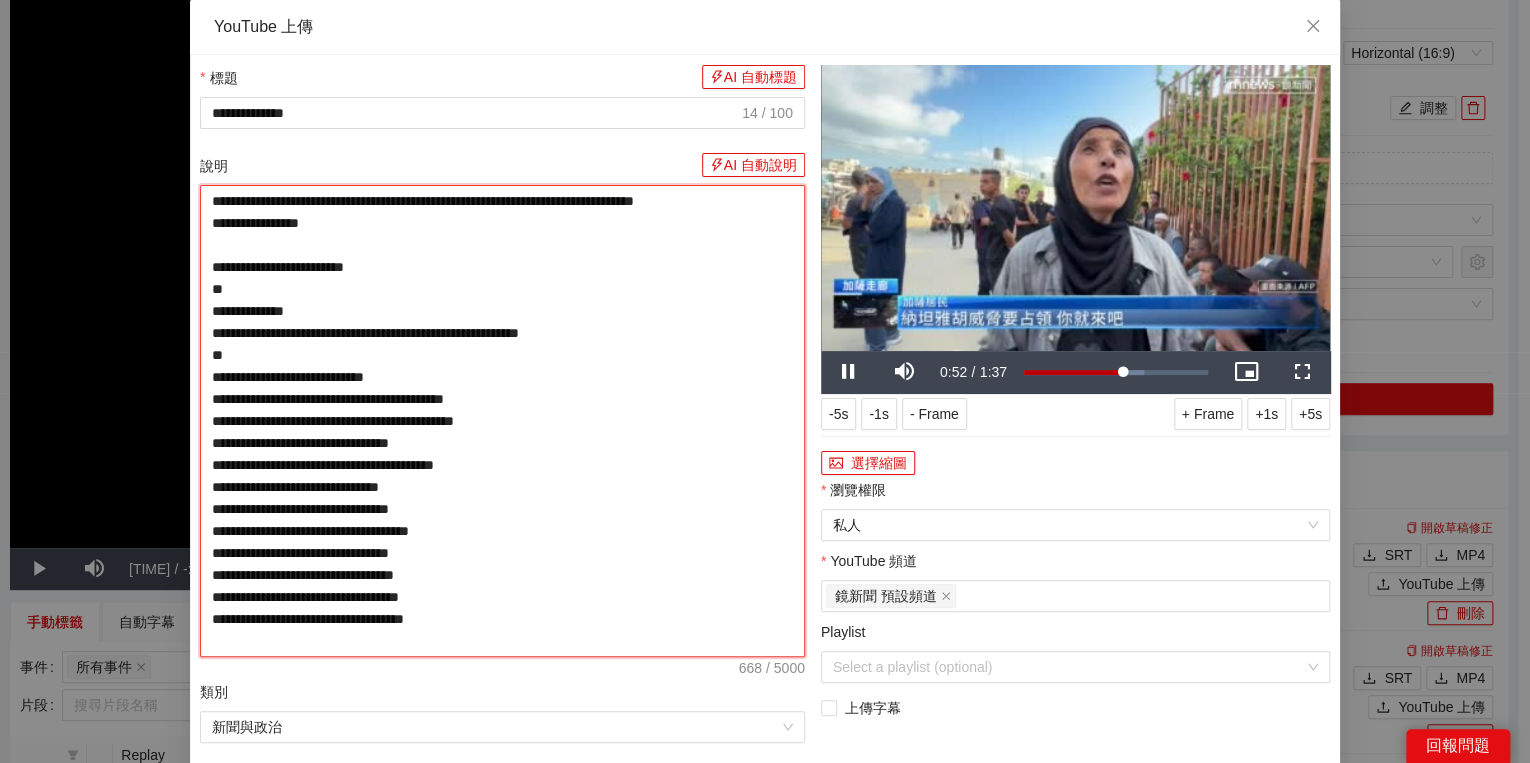 click on "**********" at bounding box center [502, 421] 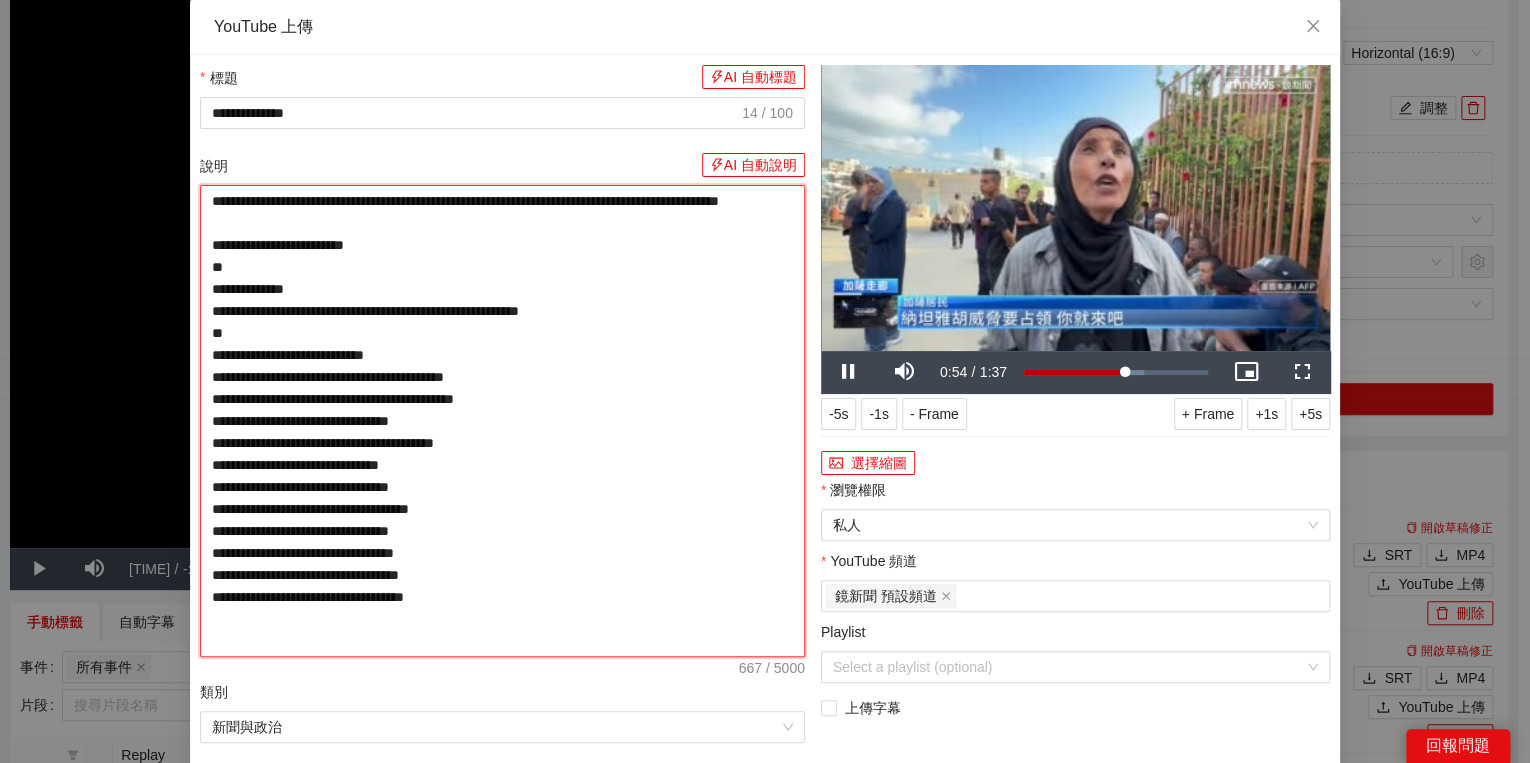 click on "**********" at bounding box center [502, 421] 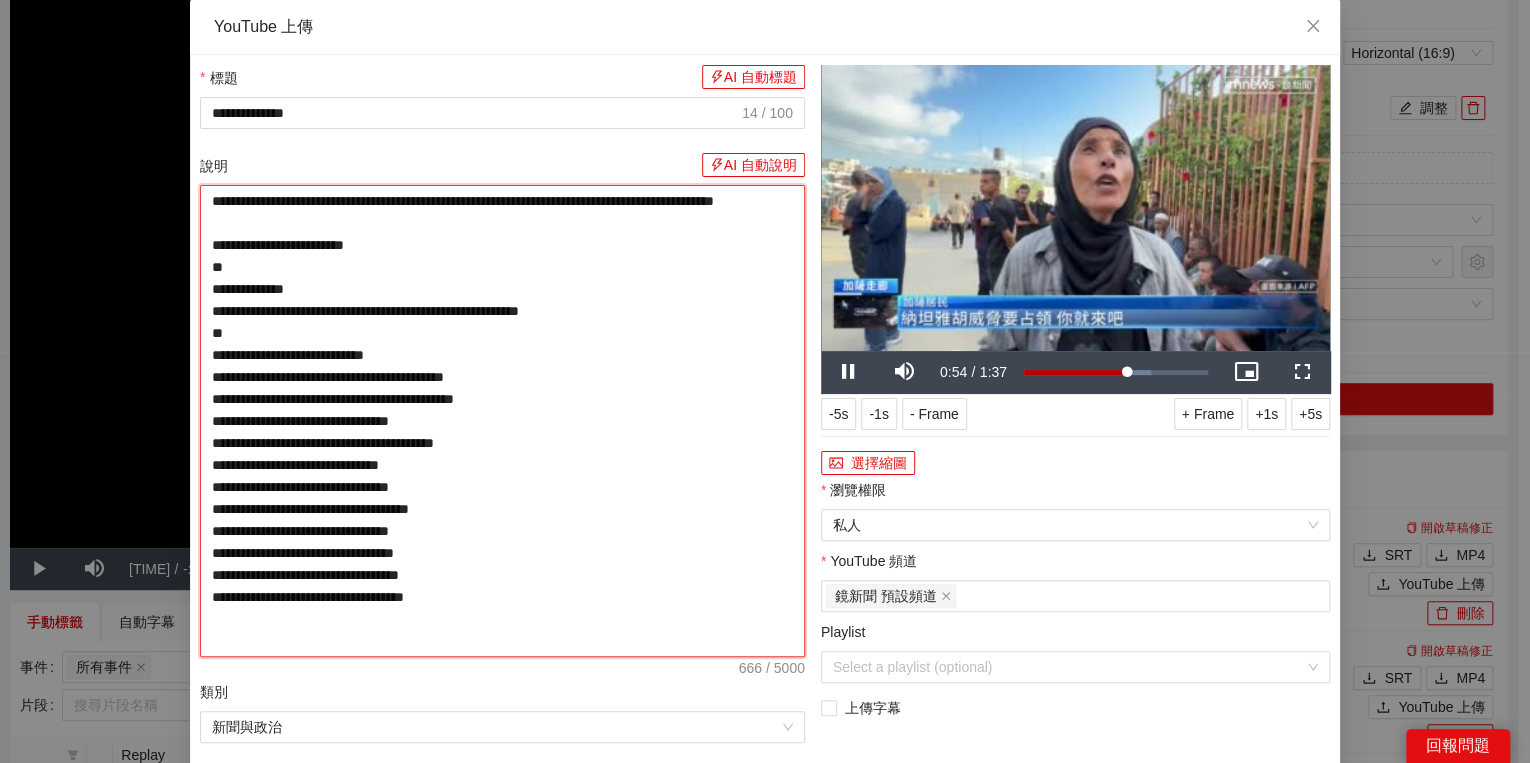 click on "**********" at bounding box center [502, 421] 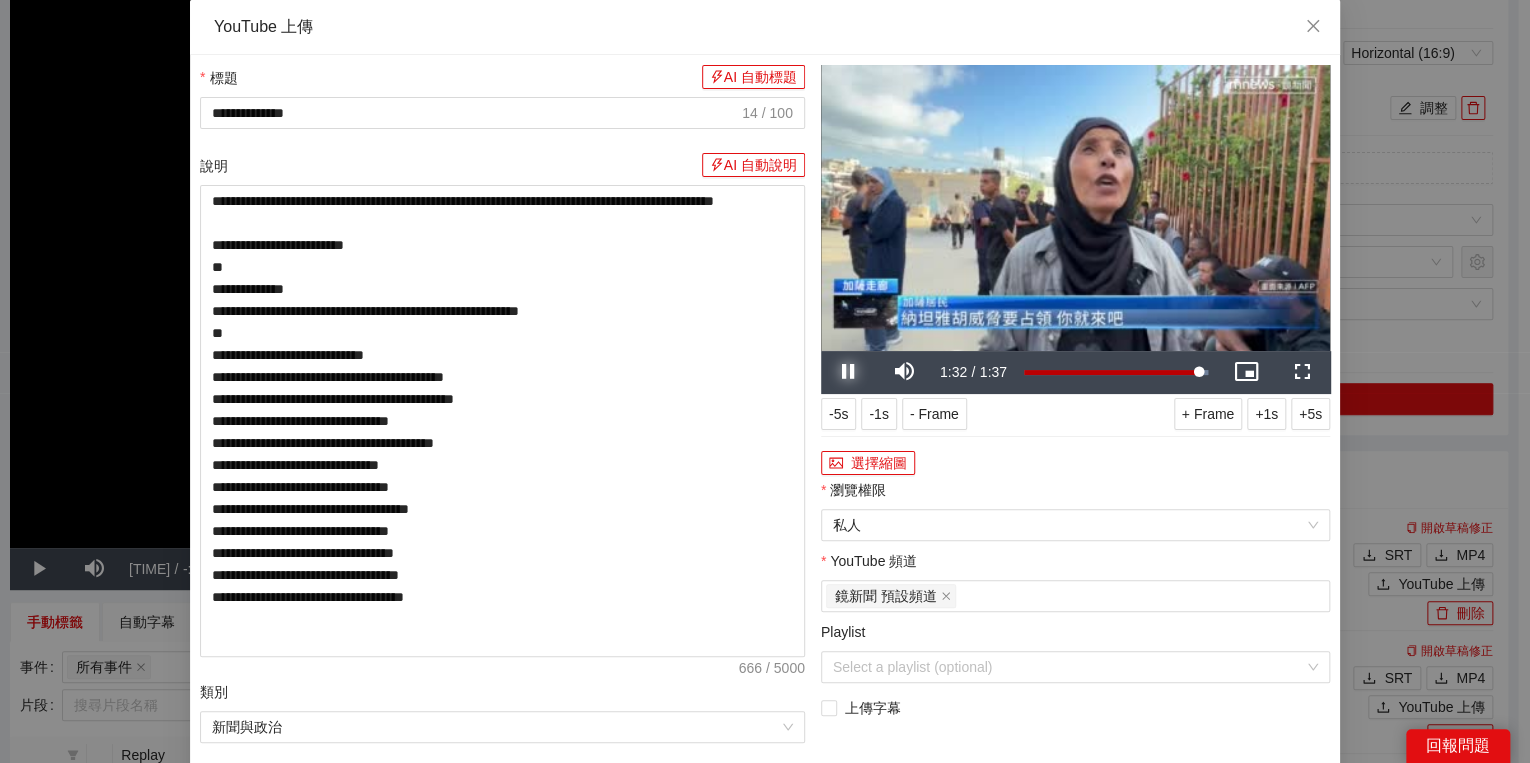 click at bounding box center (849, 372) 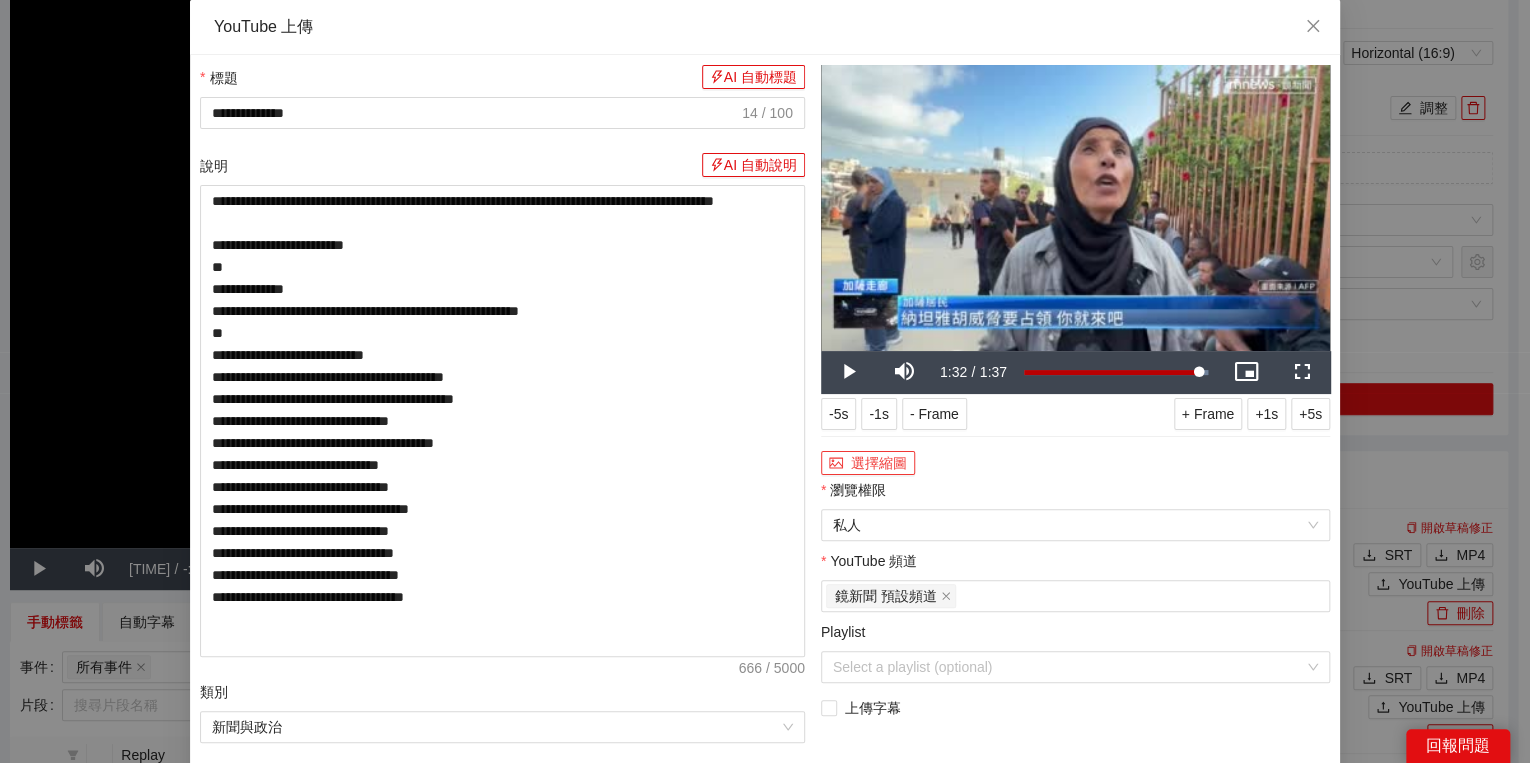 click on "選擇縮圖" at bounding box center [868, 463] 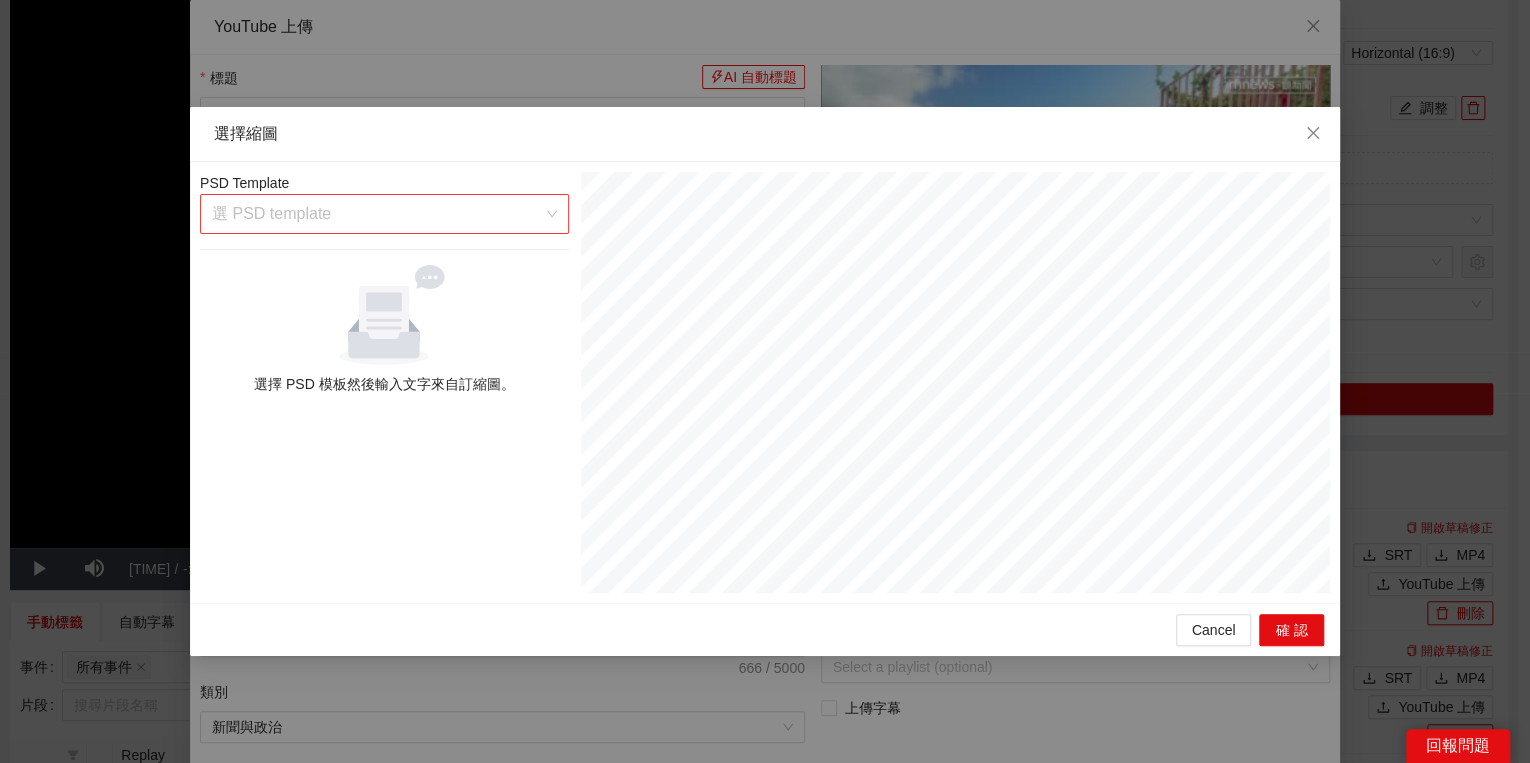 click at bounding box center [377, 214] 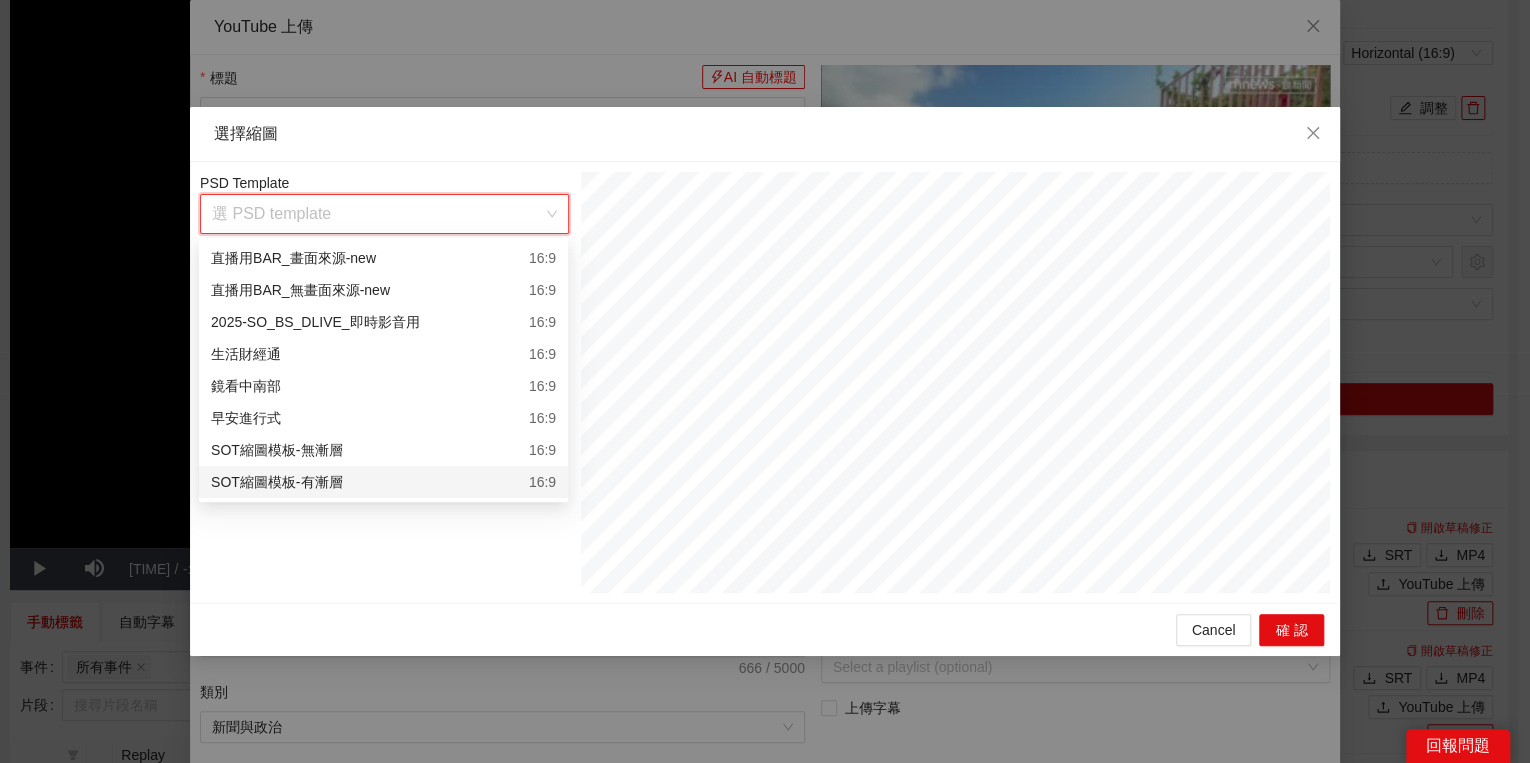 click on "SOT縮圖模板-有漸層 16:9" at bounding box center (383, 482) 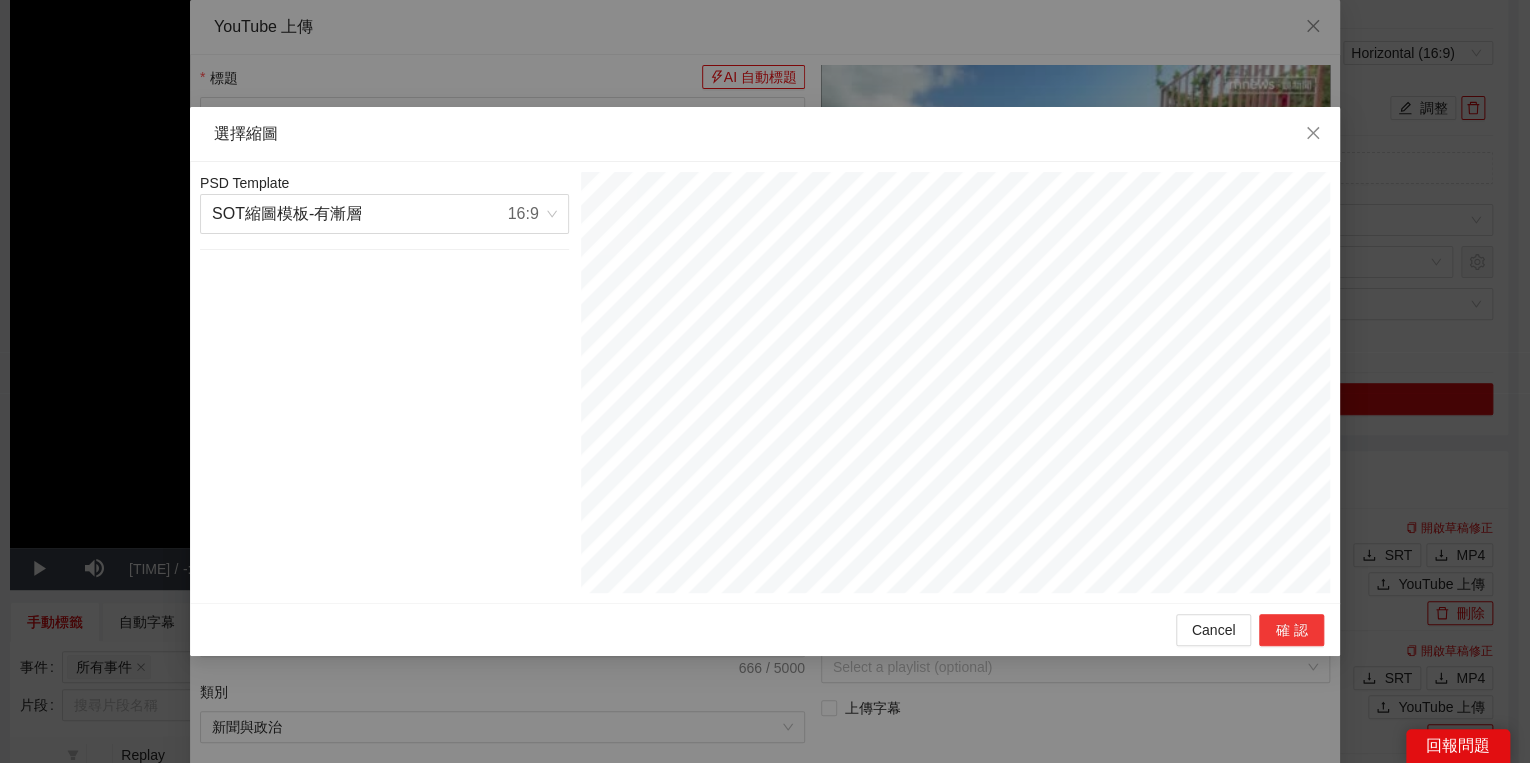 drag, startPoint x: 1307, startPoint y: 622, endPoint x: 1267, endPoint y: 621, distance: 40.012497 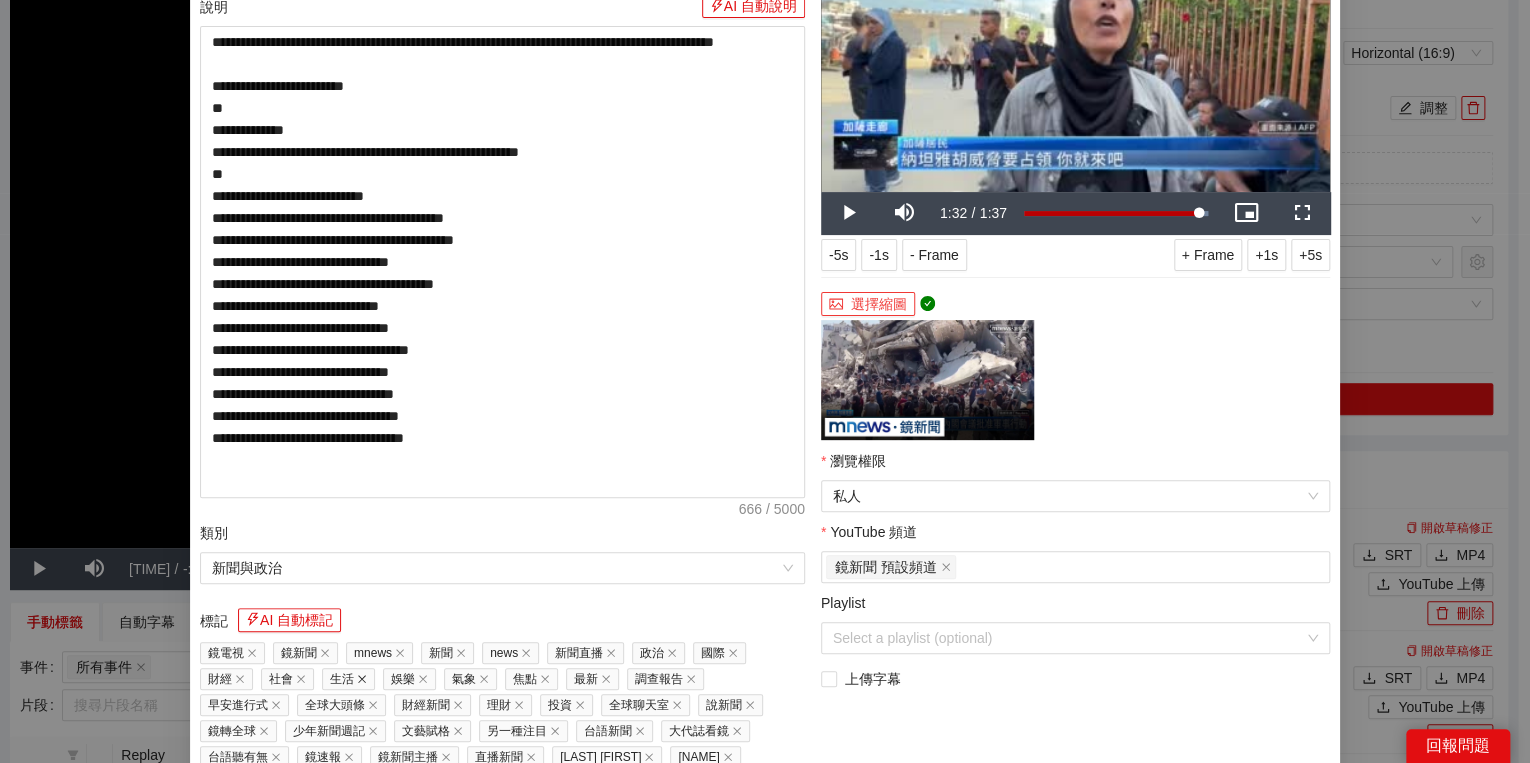 scroll, scrollTop: 320, scrollLeft: 0, axis: vertical 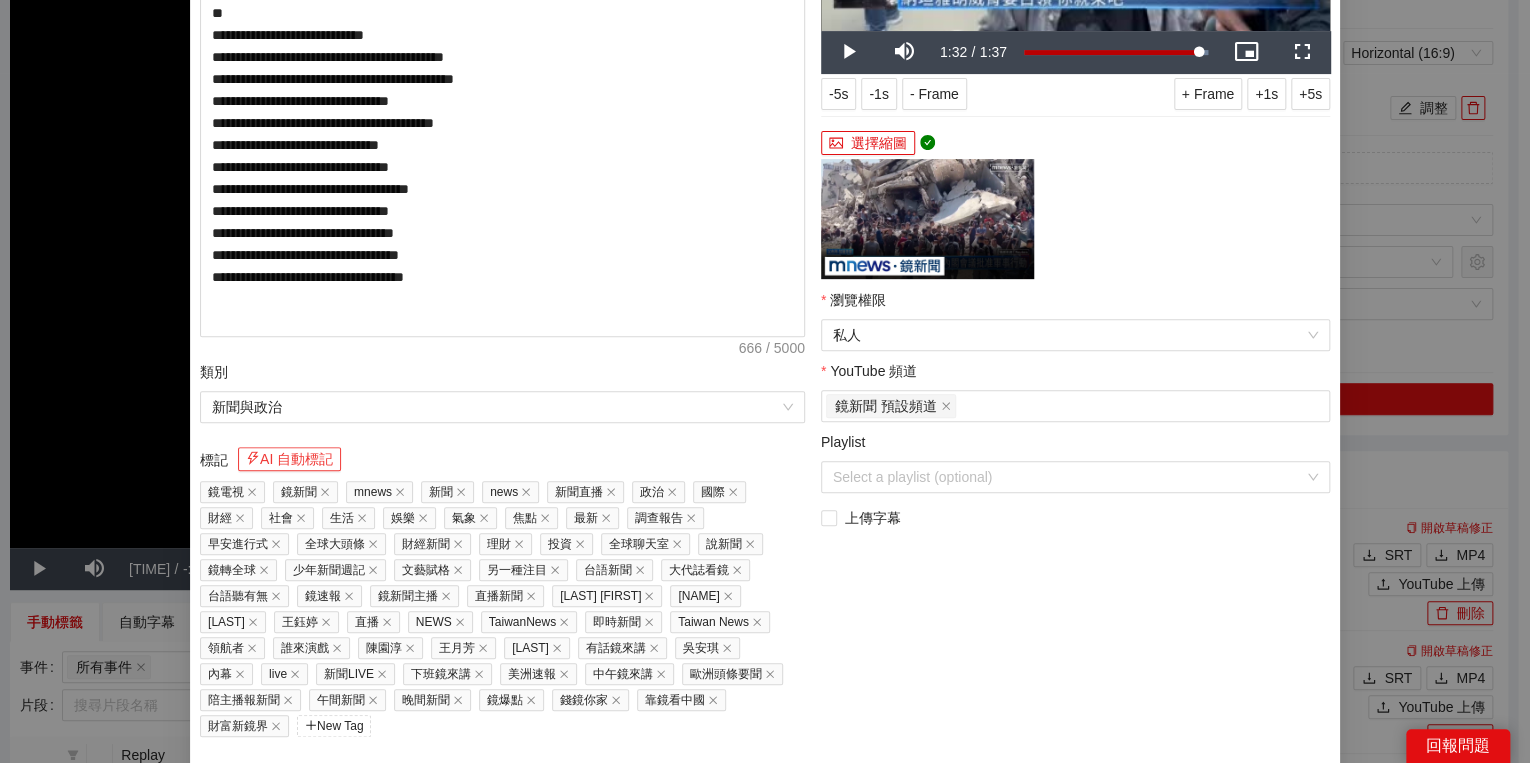 click on "AI 自動標記" at bounding box center (289, 459) 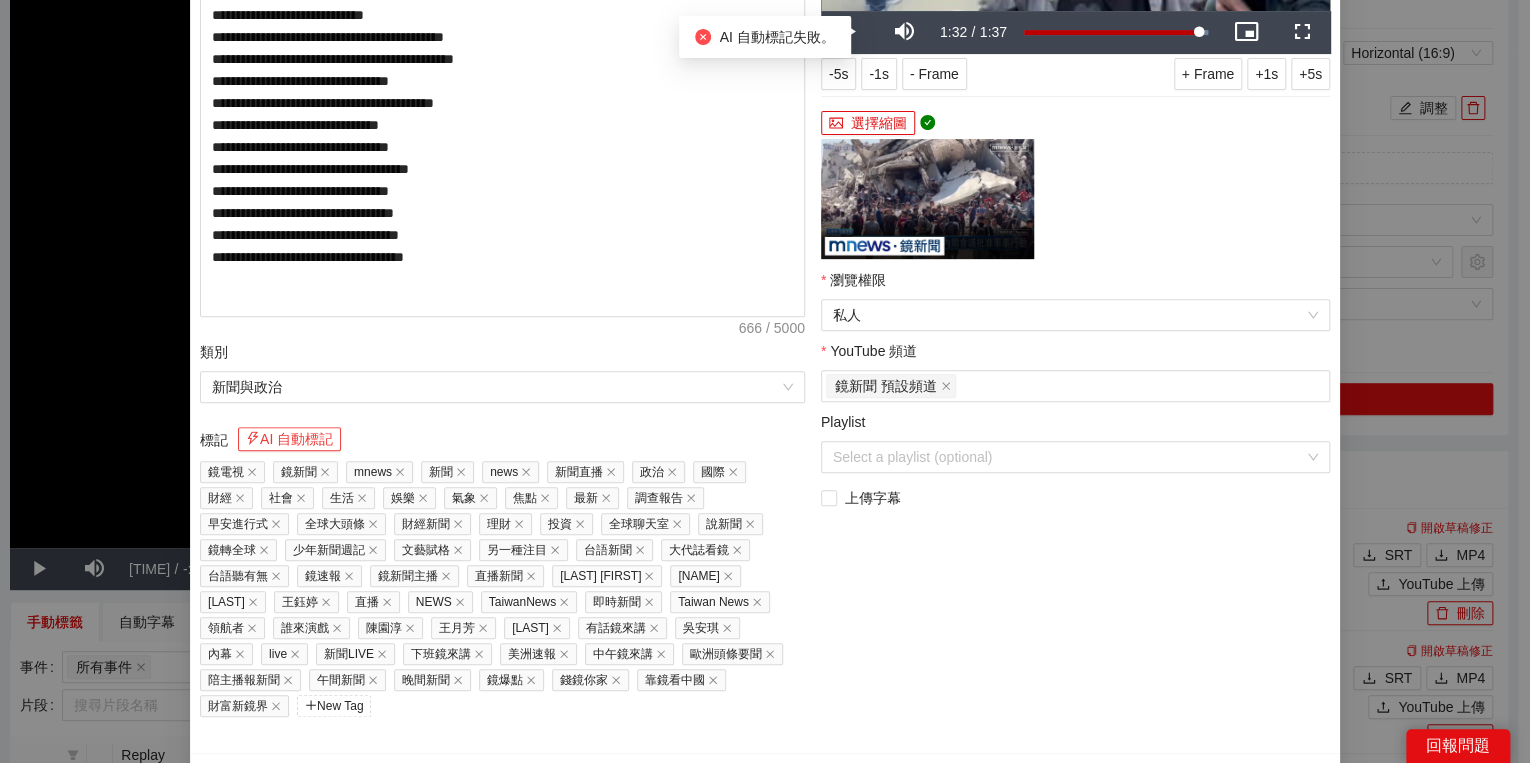 scroll, scrollTop: 352, scrollLeft: 0, axis: vertical 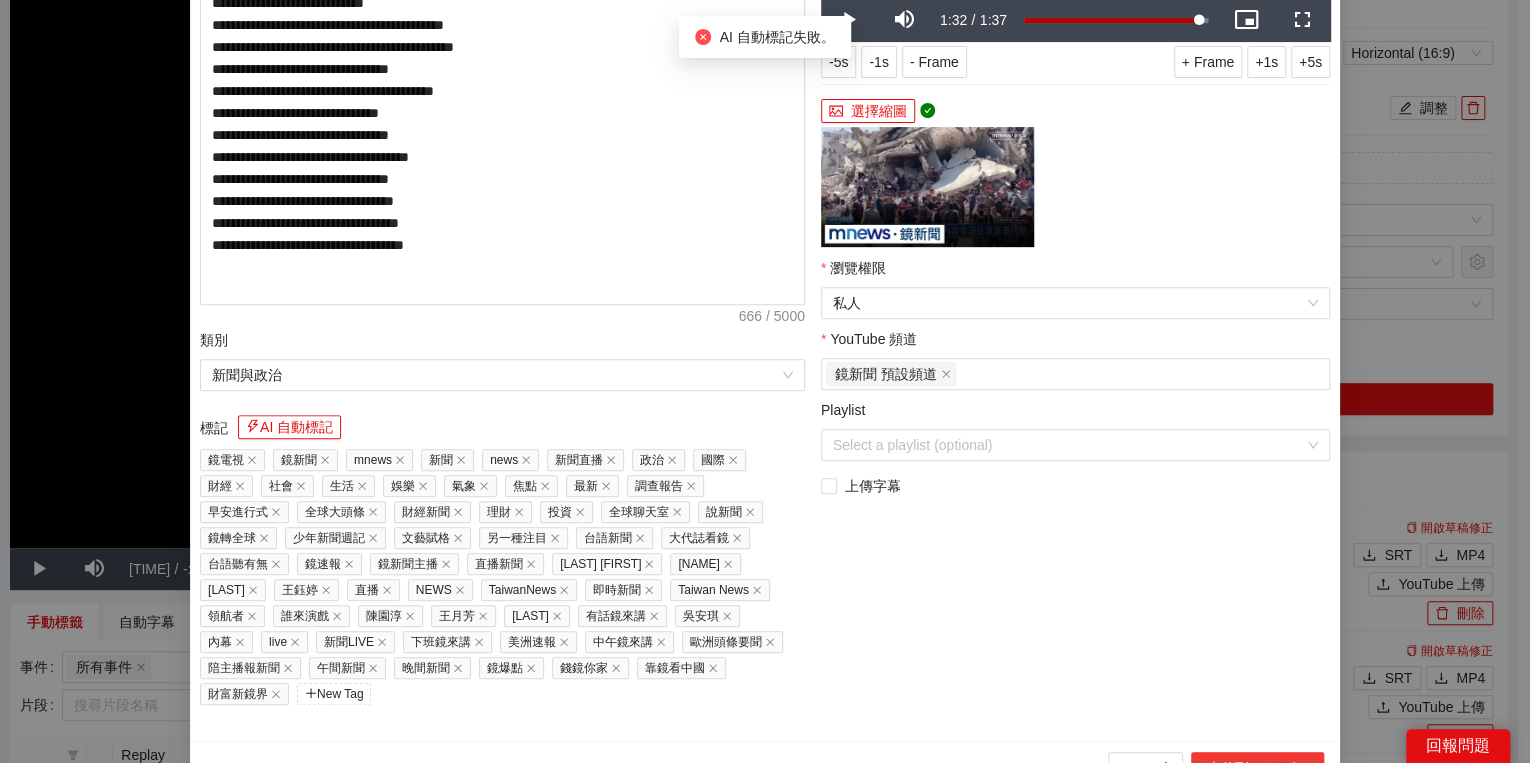 click on "上傳到 YouTube" at bounding box center (1257, 768) 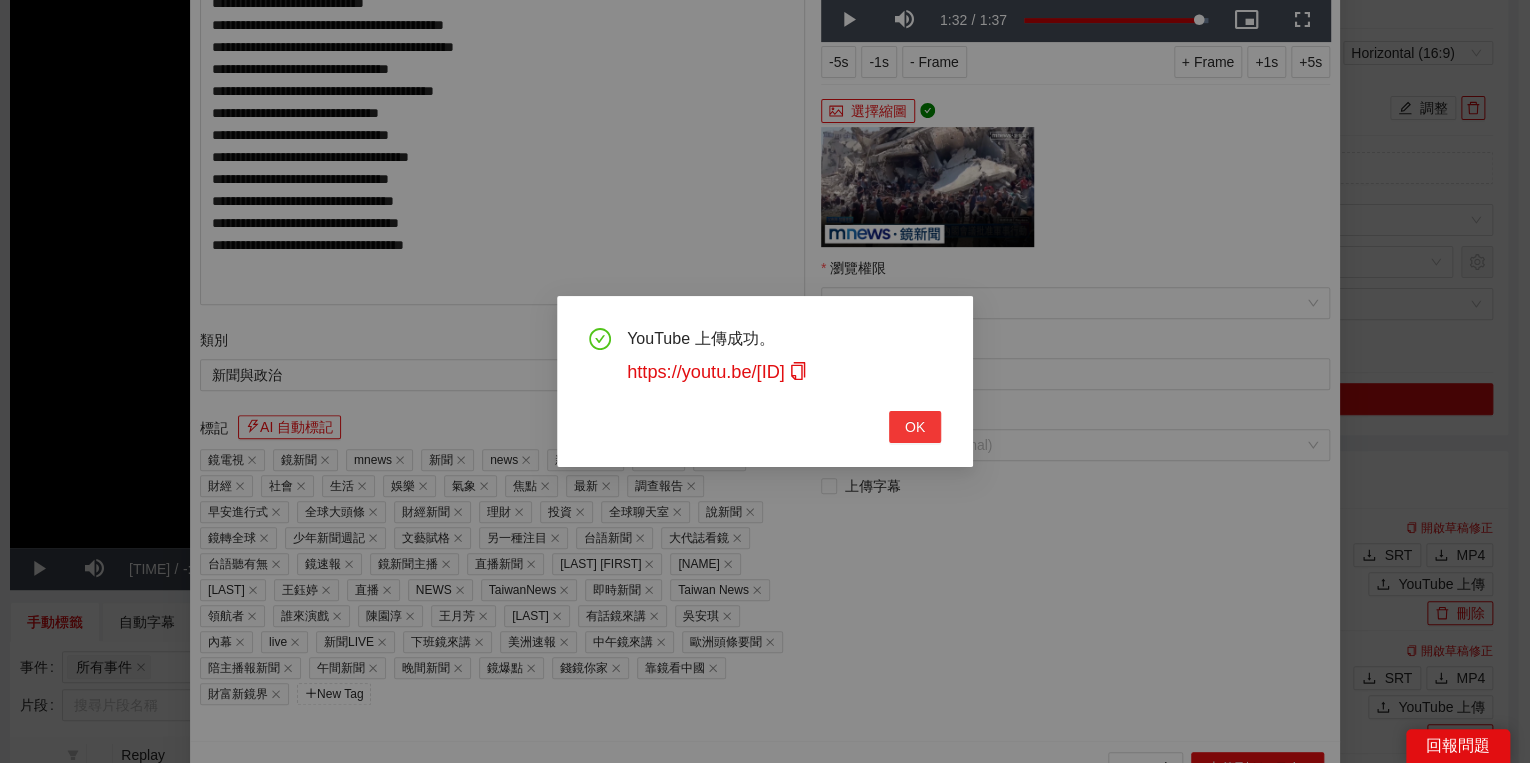 click on "OK" at bounding box center (915, 427) 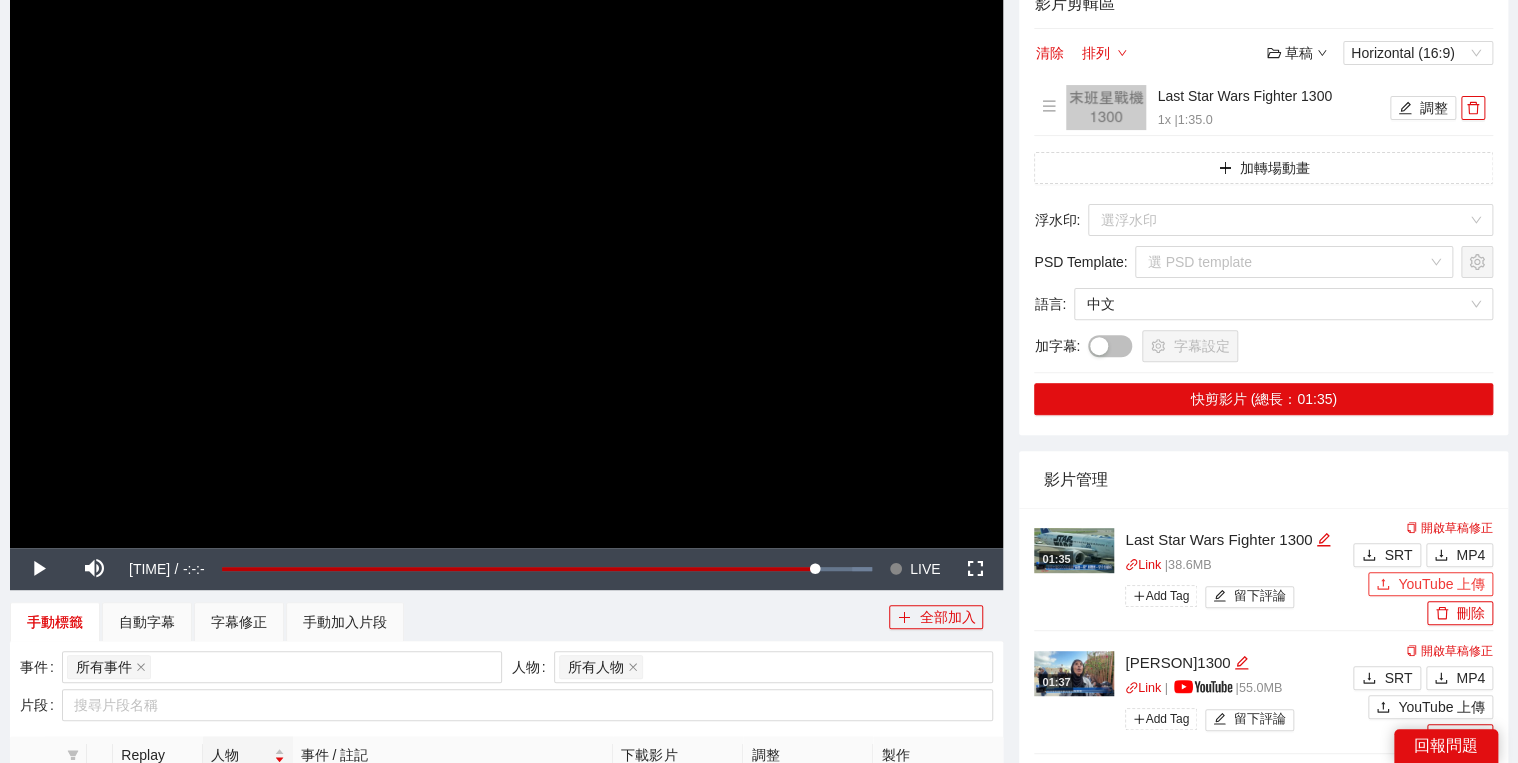 click 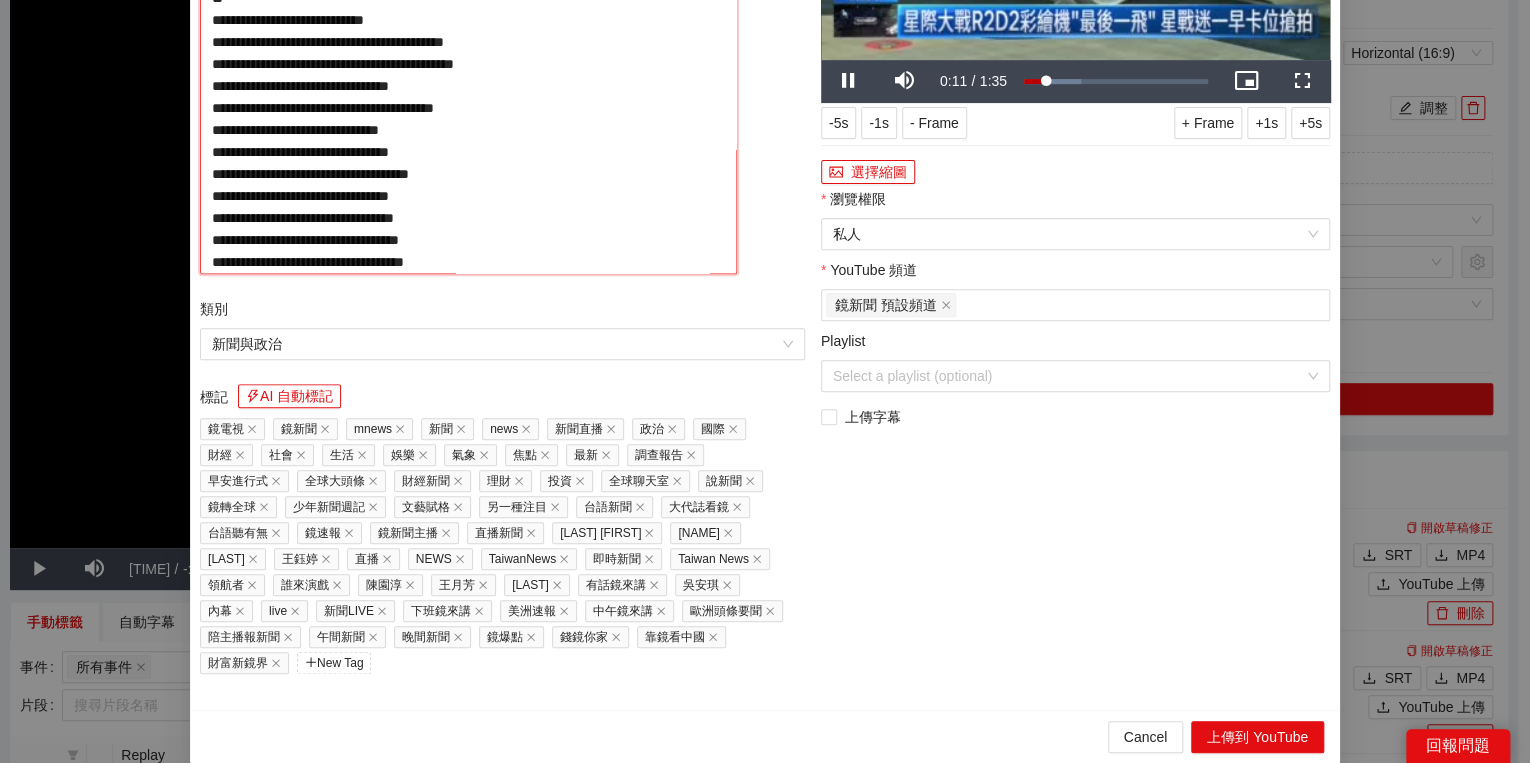 click on "**********" at bounding box center [468, 84] 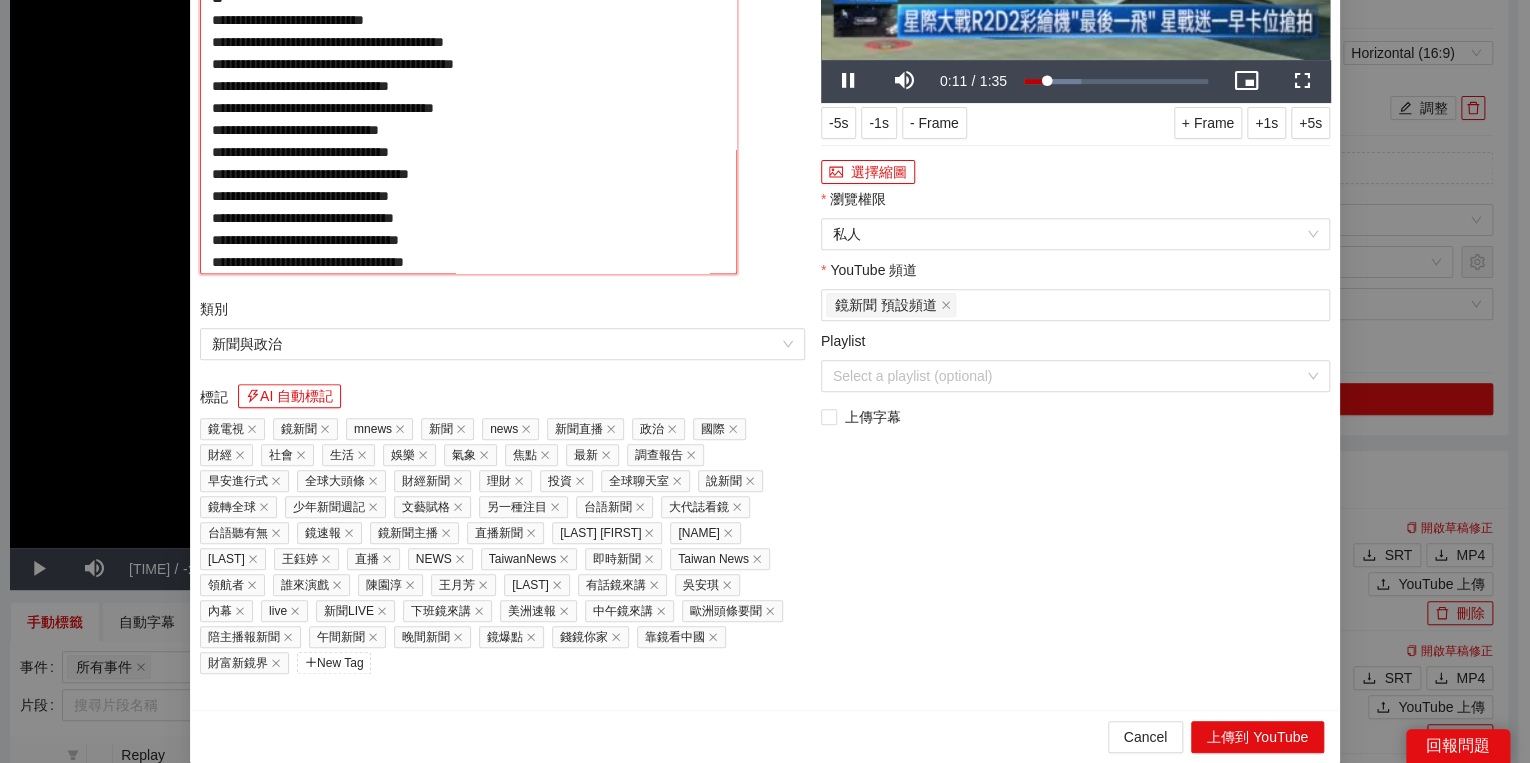 paste on "**********" 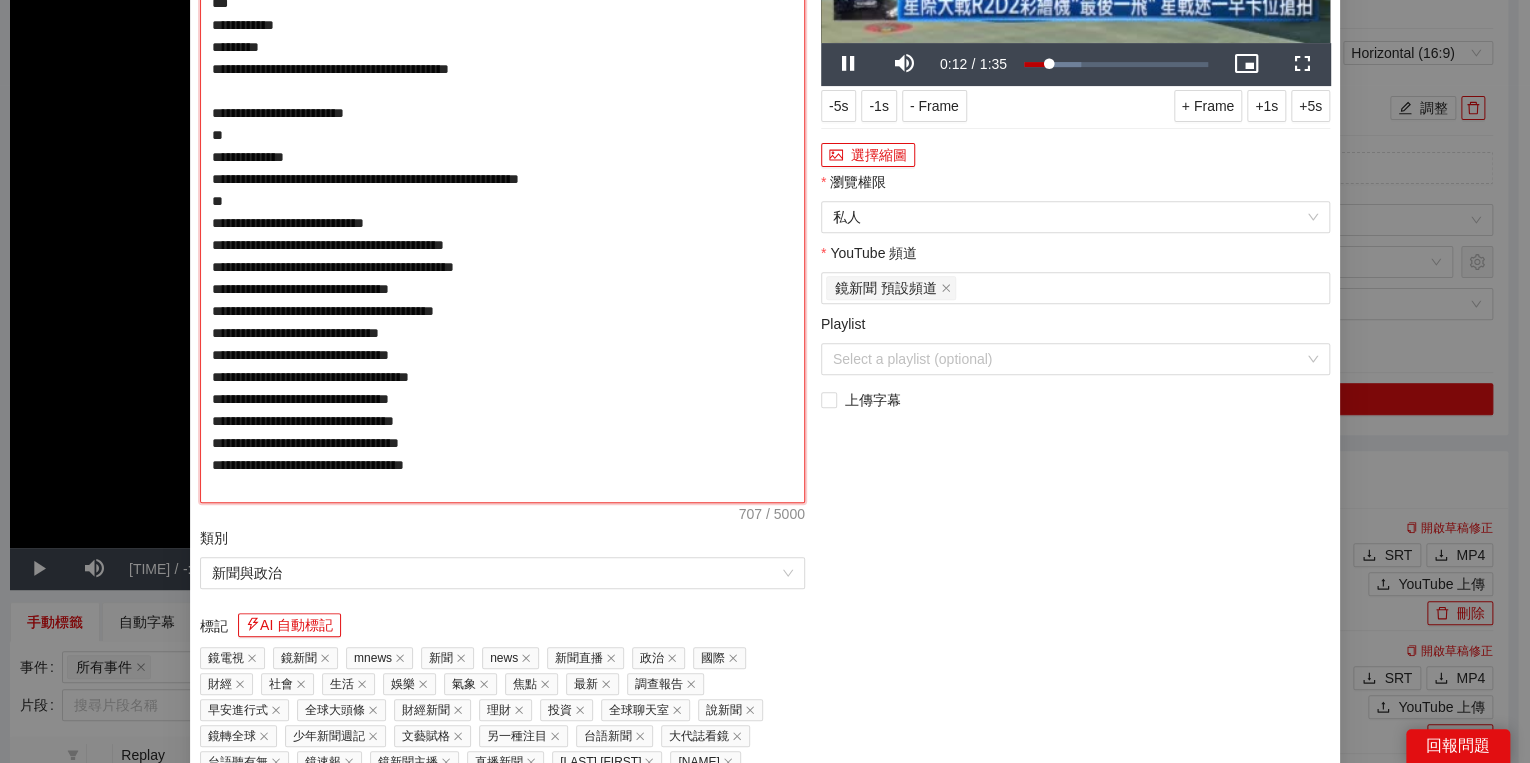 click on "**********" at bounding box center [502, 190] 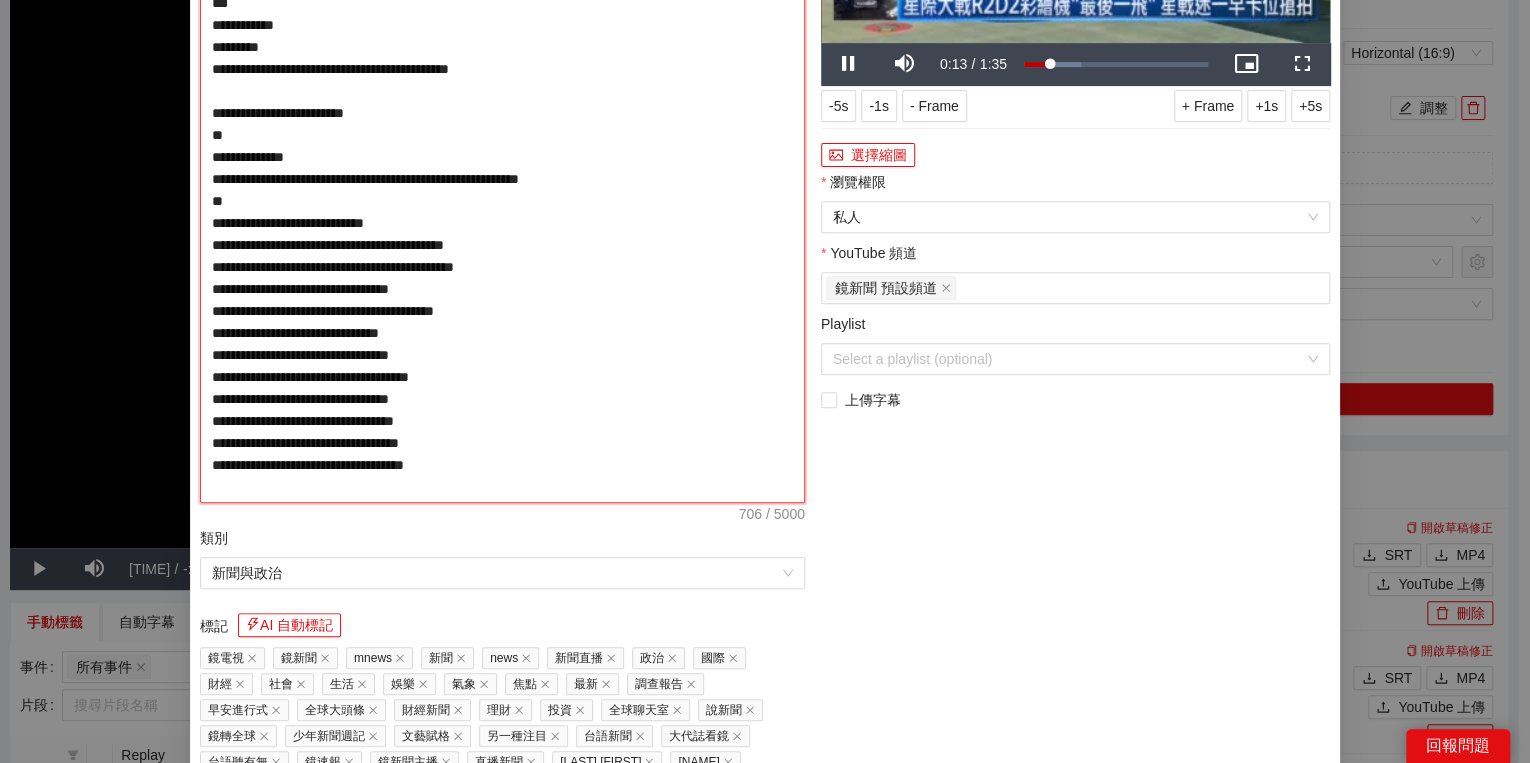 click on "**********" at bounding box center [502, 190] 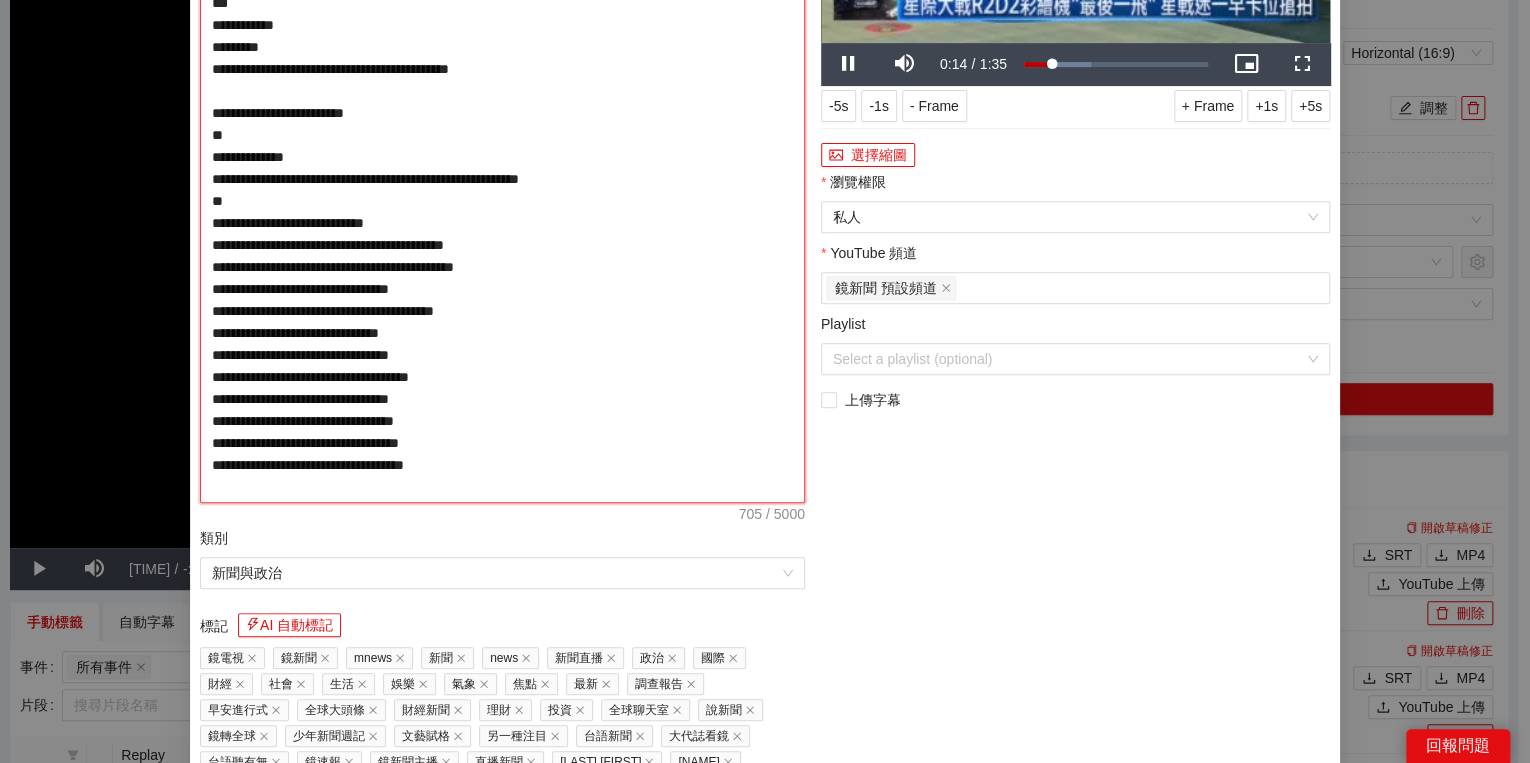 click on "**********" at bounding box center [502, 190] 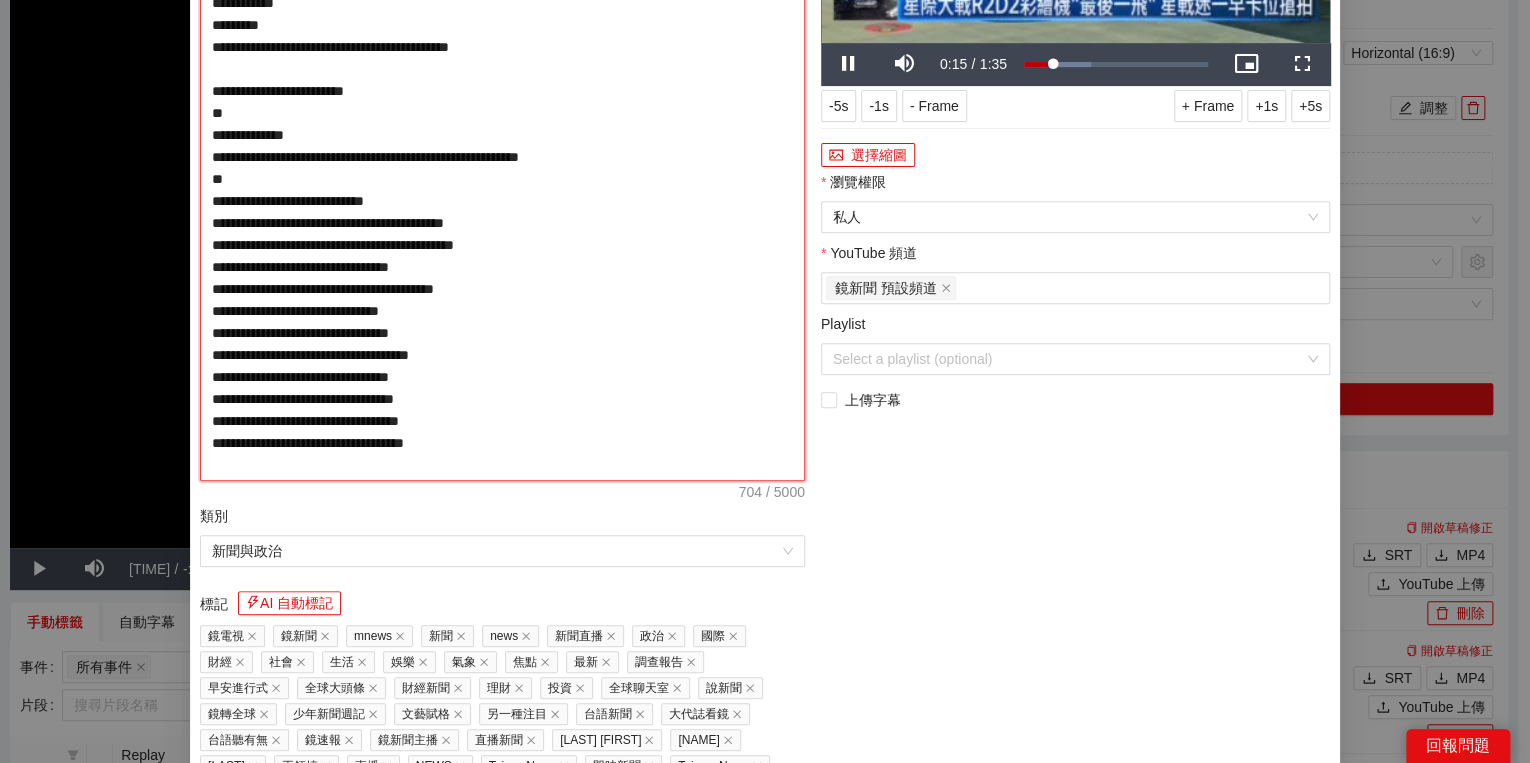 click on "**********" at bounding box center [502, 179] 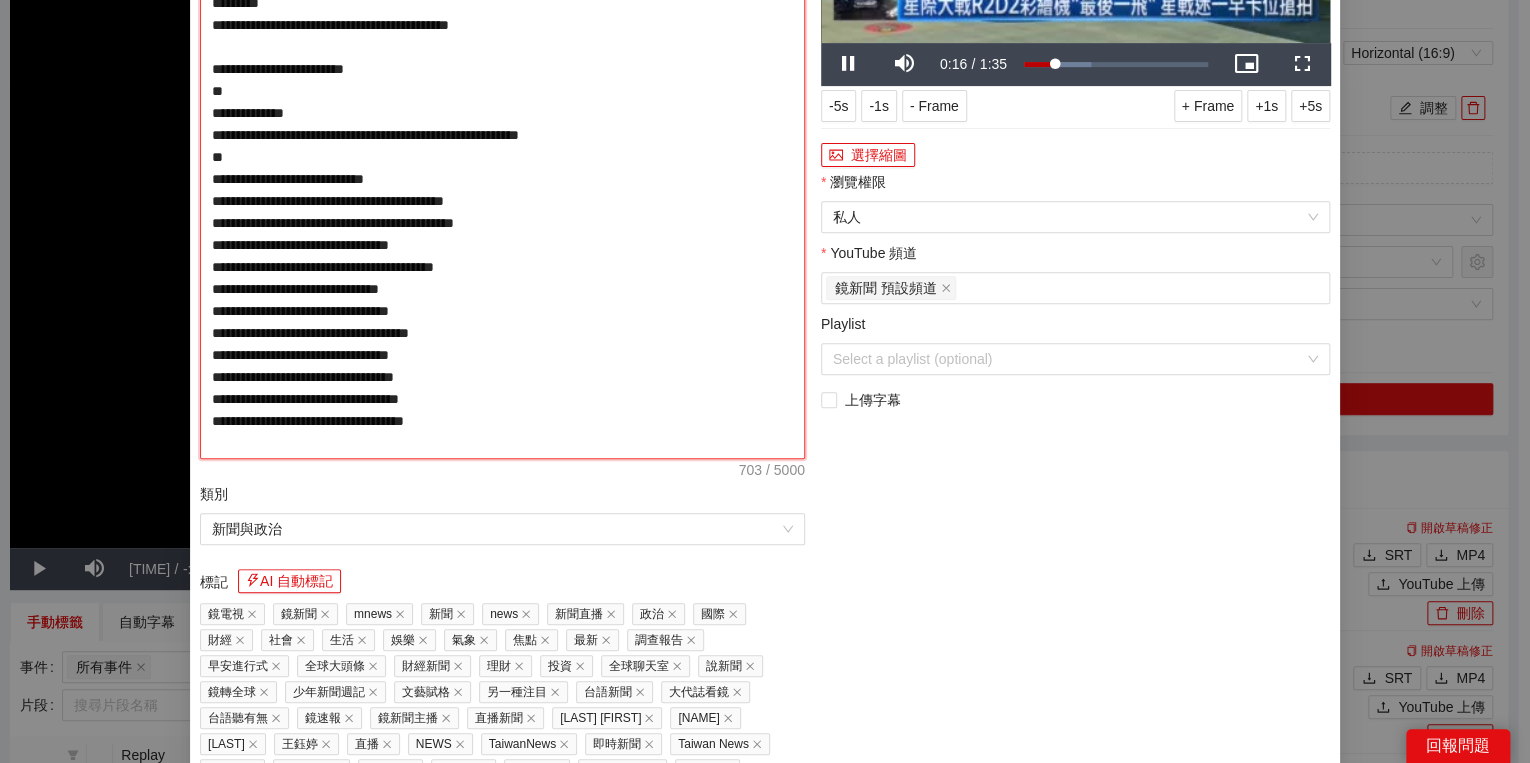 click on "**********" at bounding box center [502, 168] 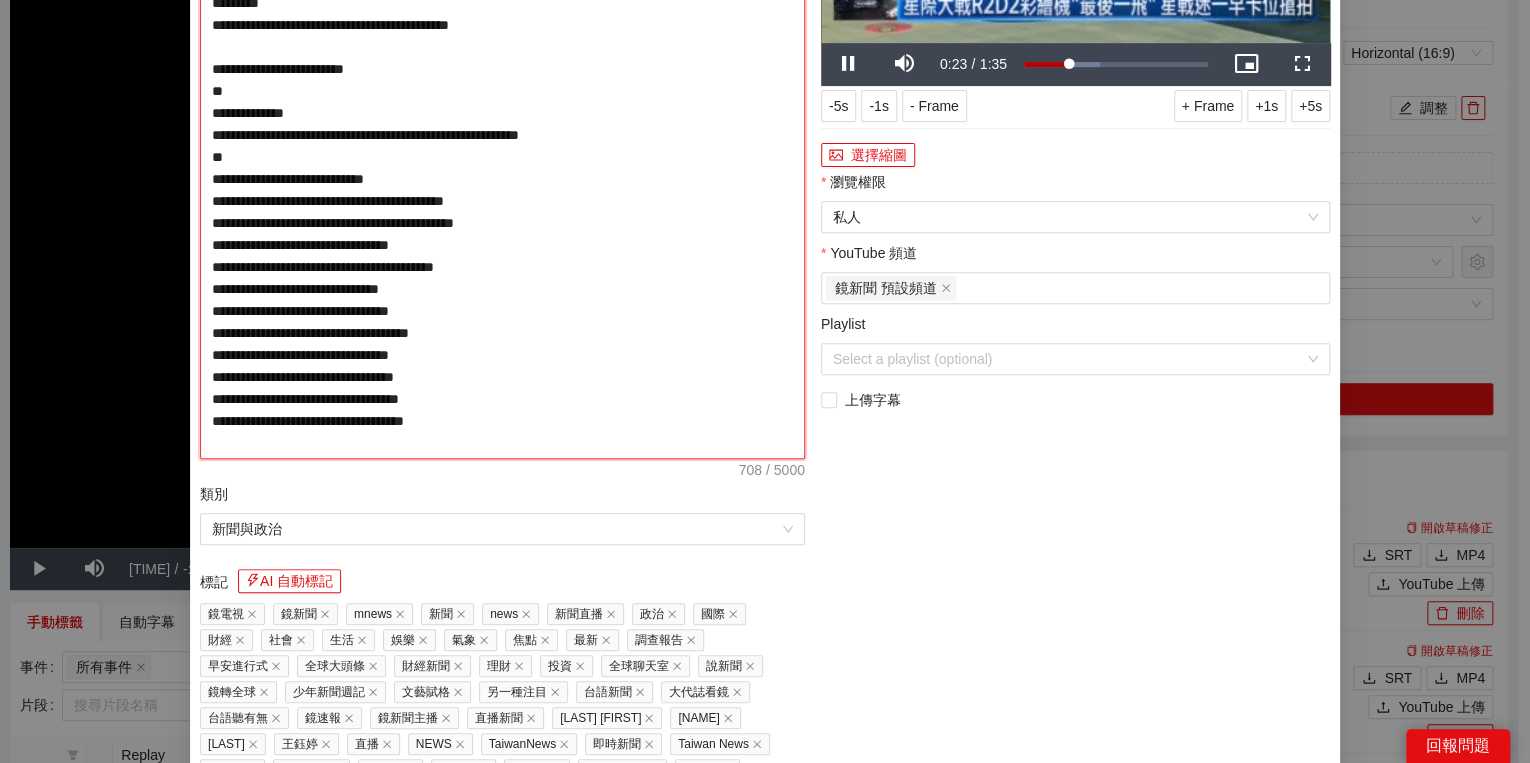 click on "**********" at bounding box center (502, 168) 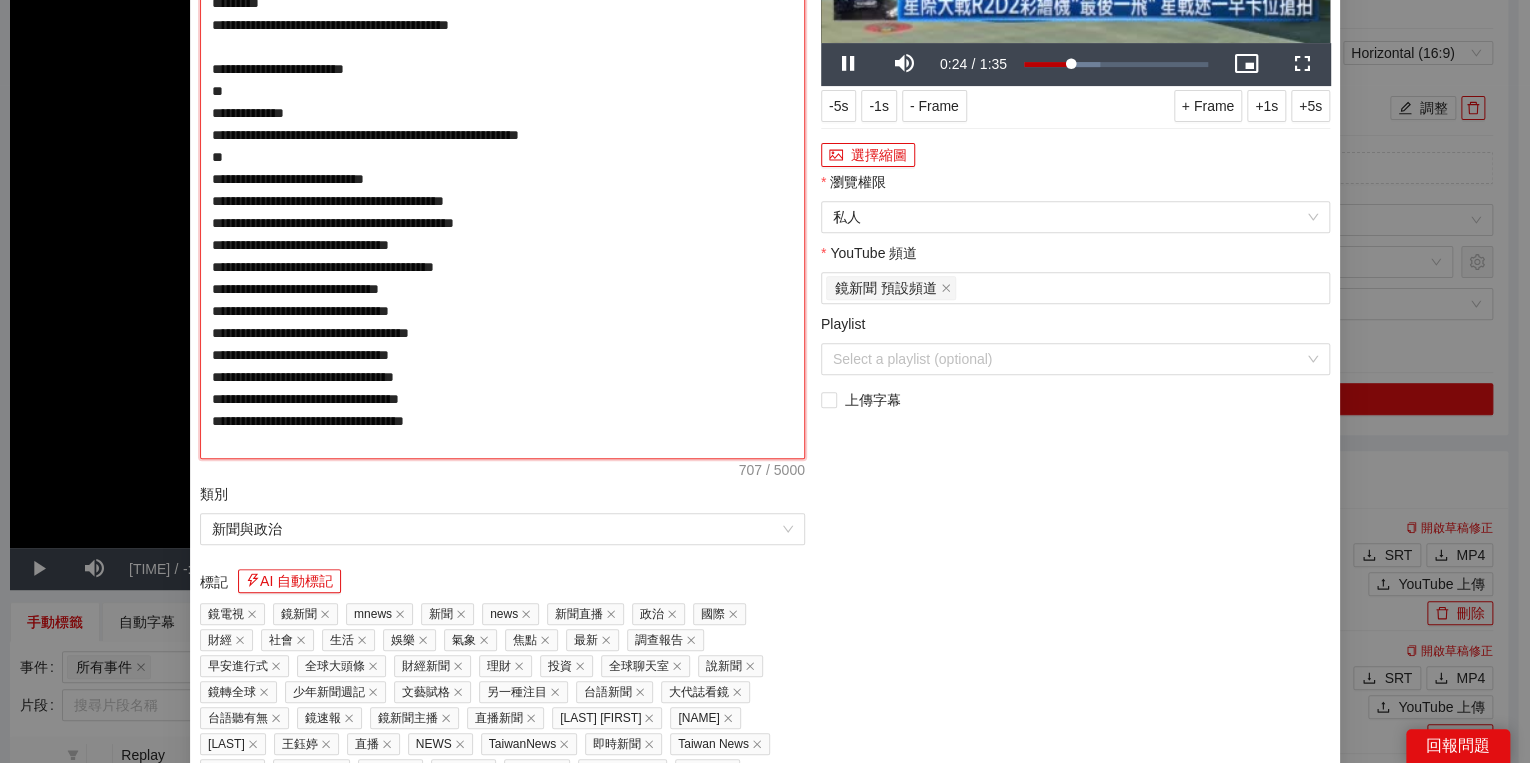 click on "**********" at bounding box center [502, 168] 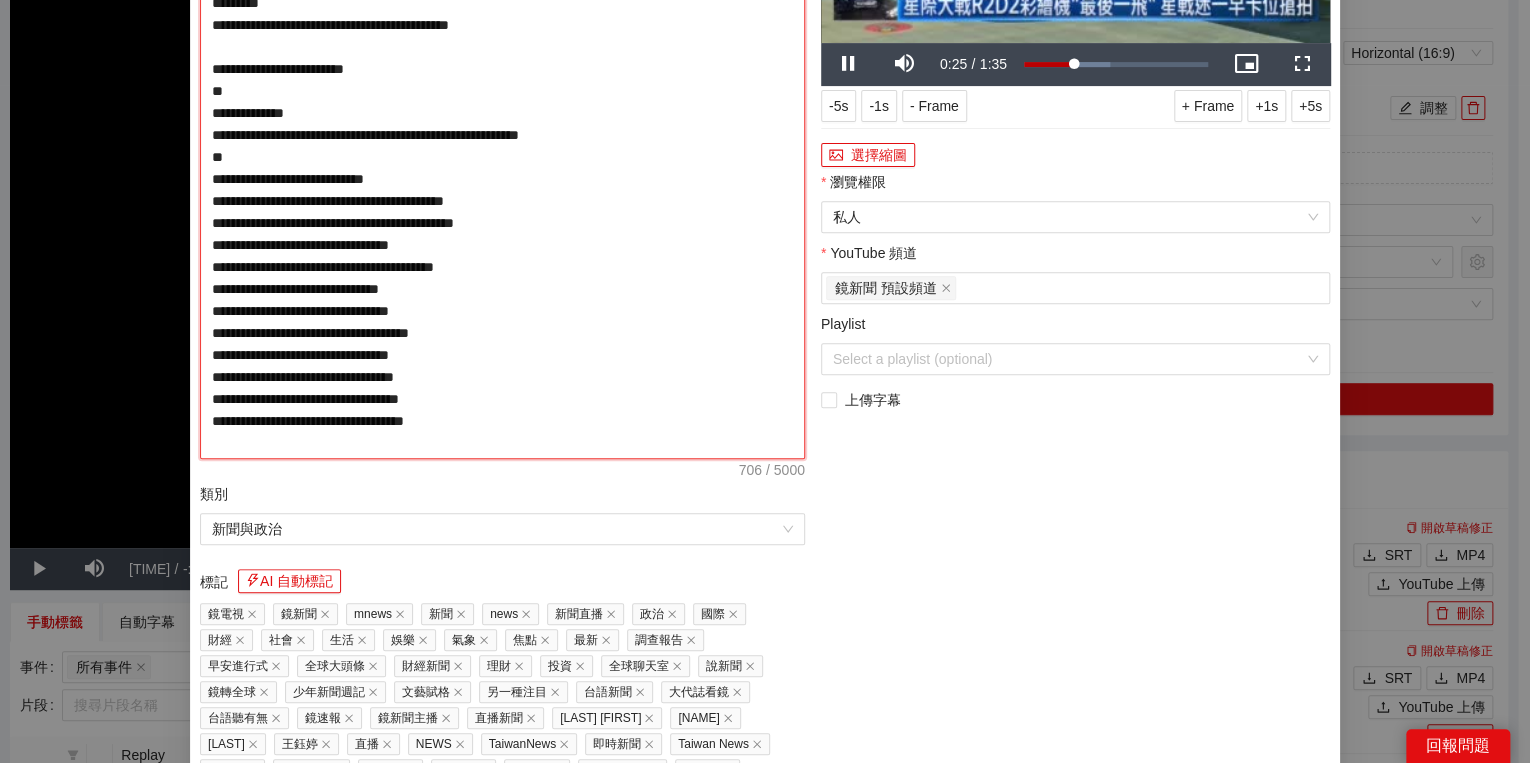 click on "**********" at bounding box center (502, 168) 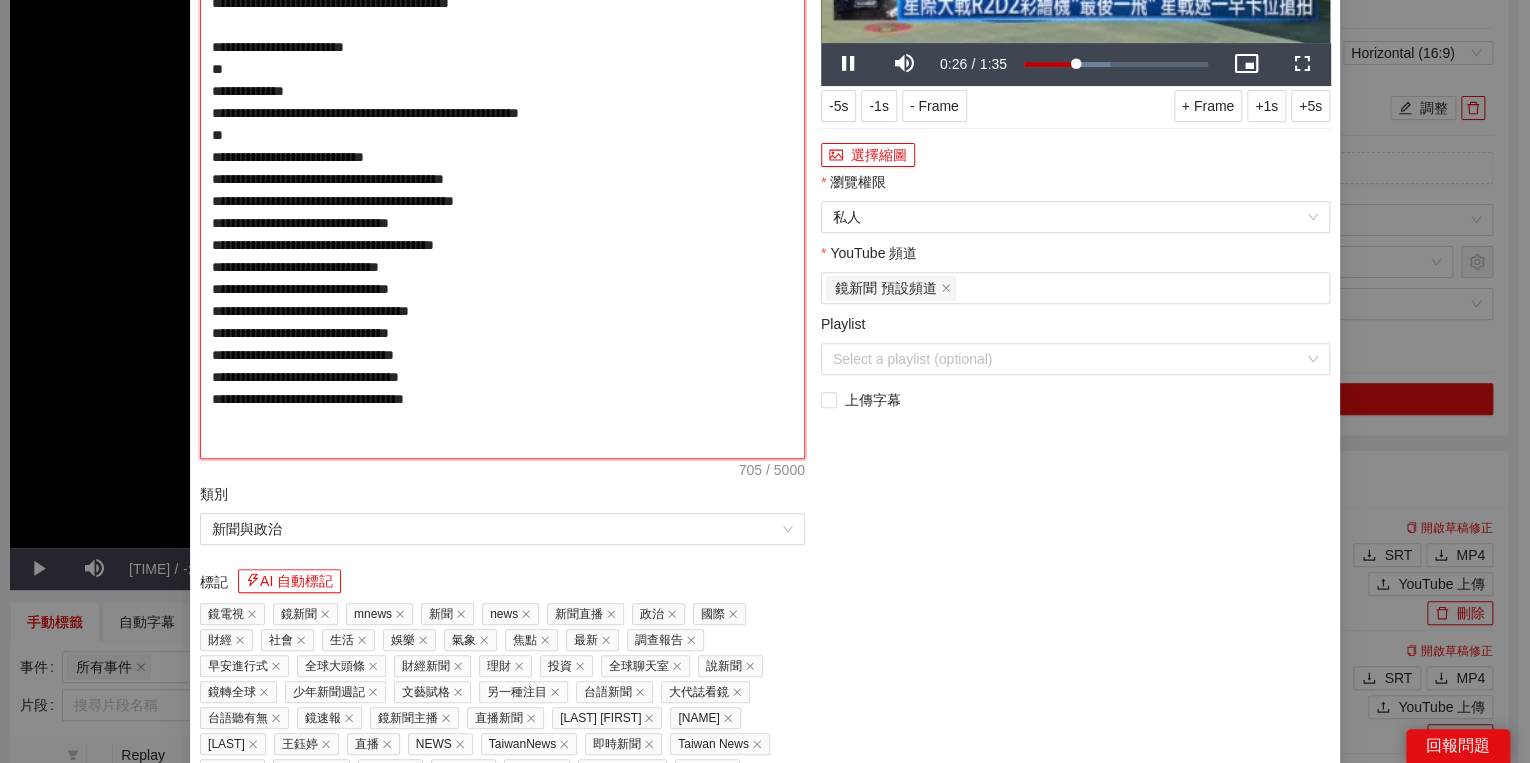 click on "**********" at bounding box center (502, 168) 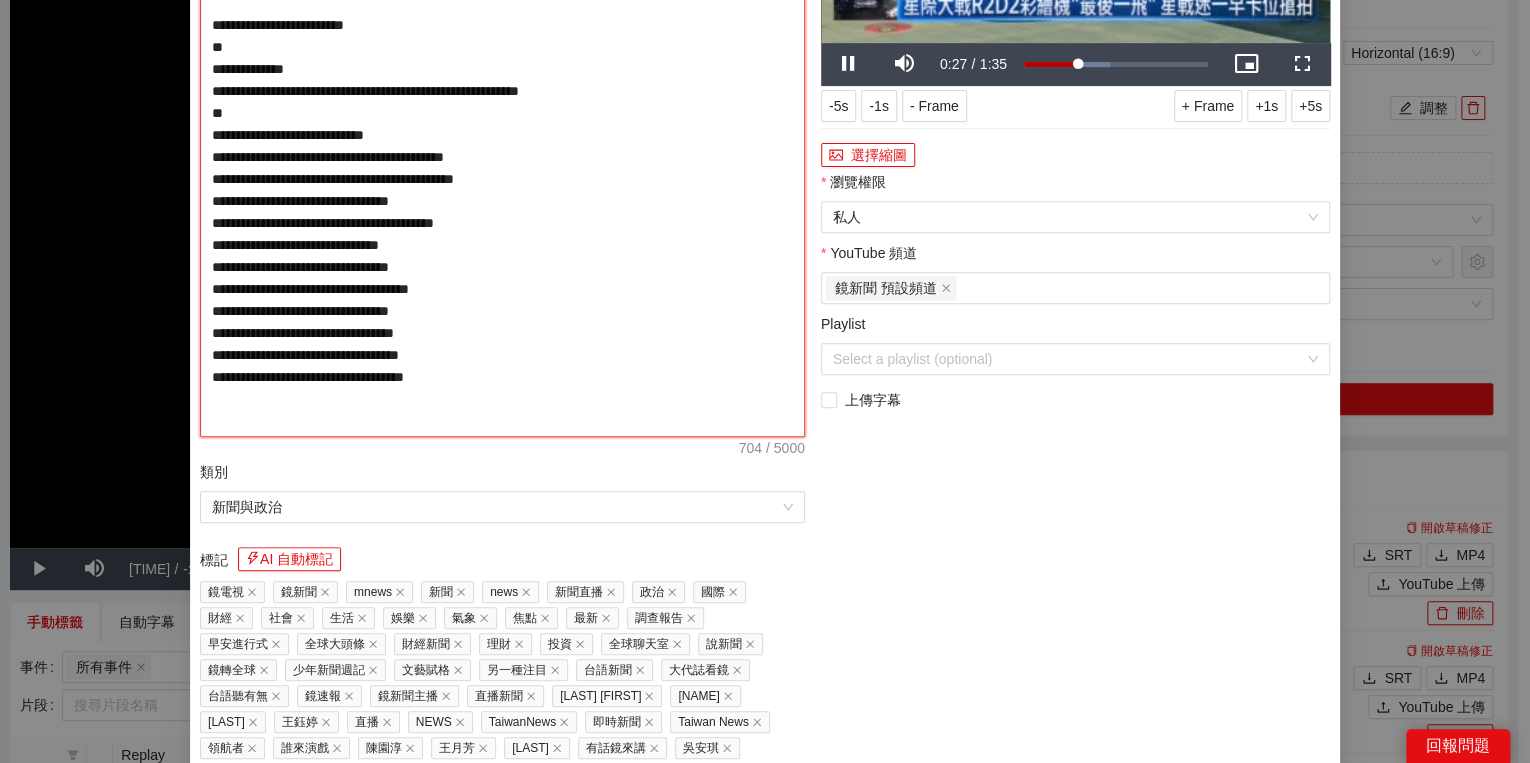 click on "**********" at bounding box center (502, 157) 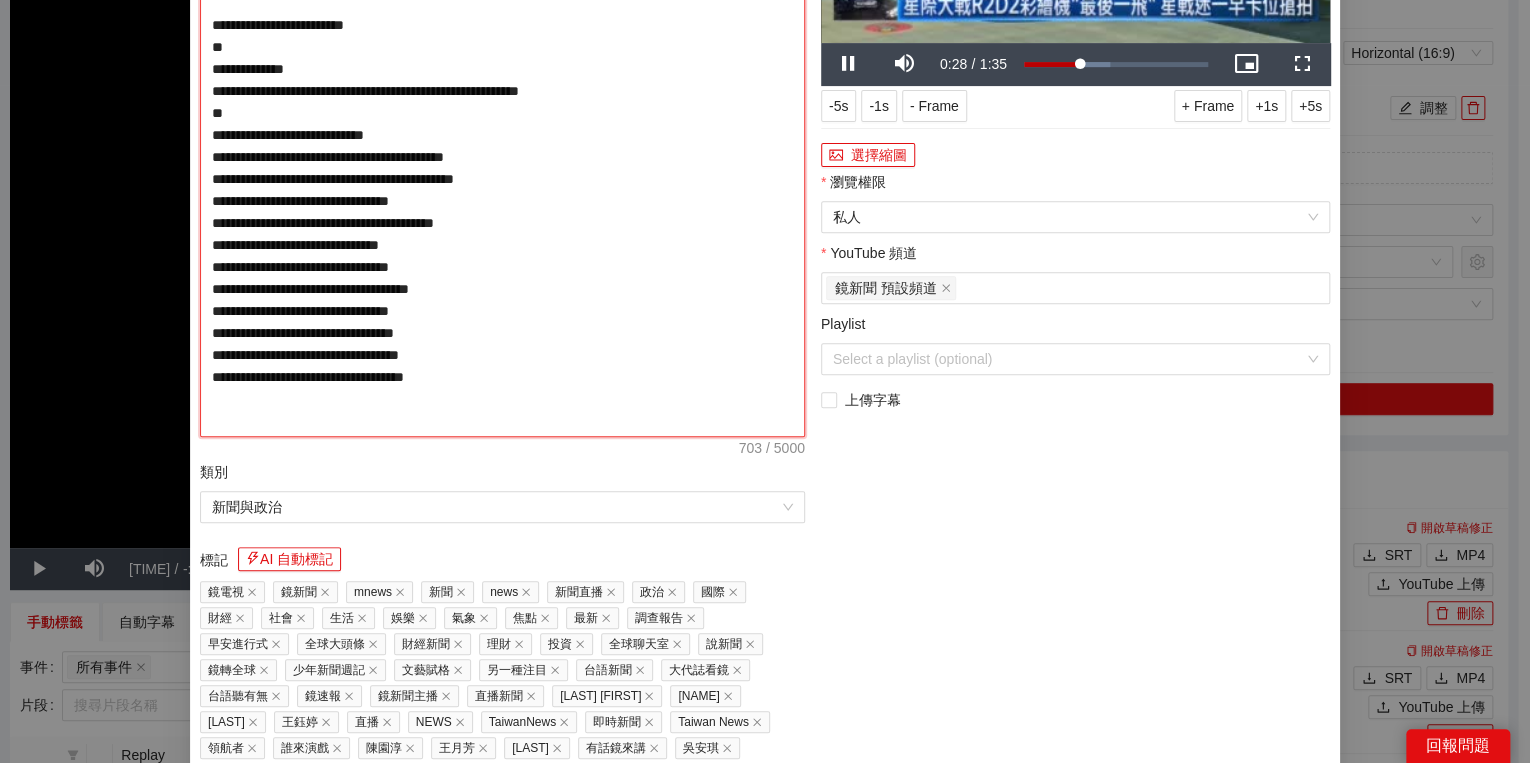 click on "**********" at bounding box center (502, 157) 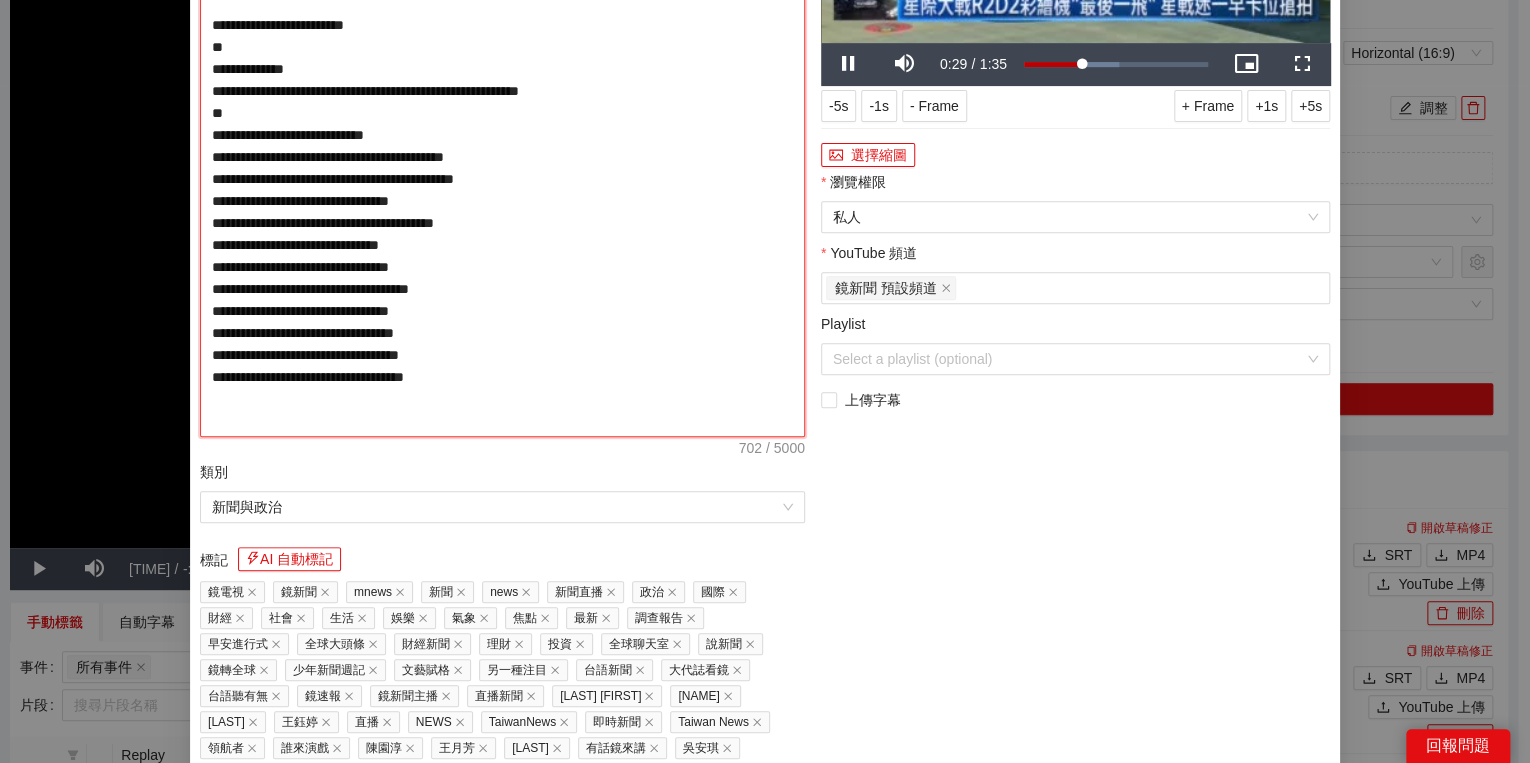 click on "**********" at bounding box center [502, 157] 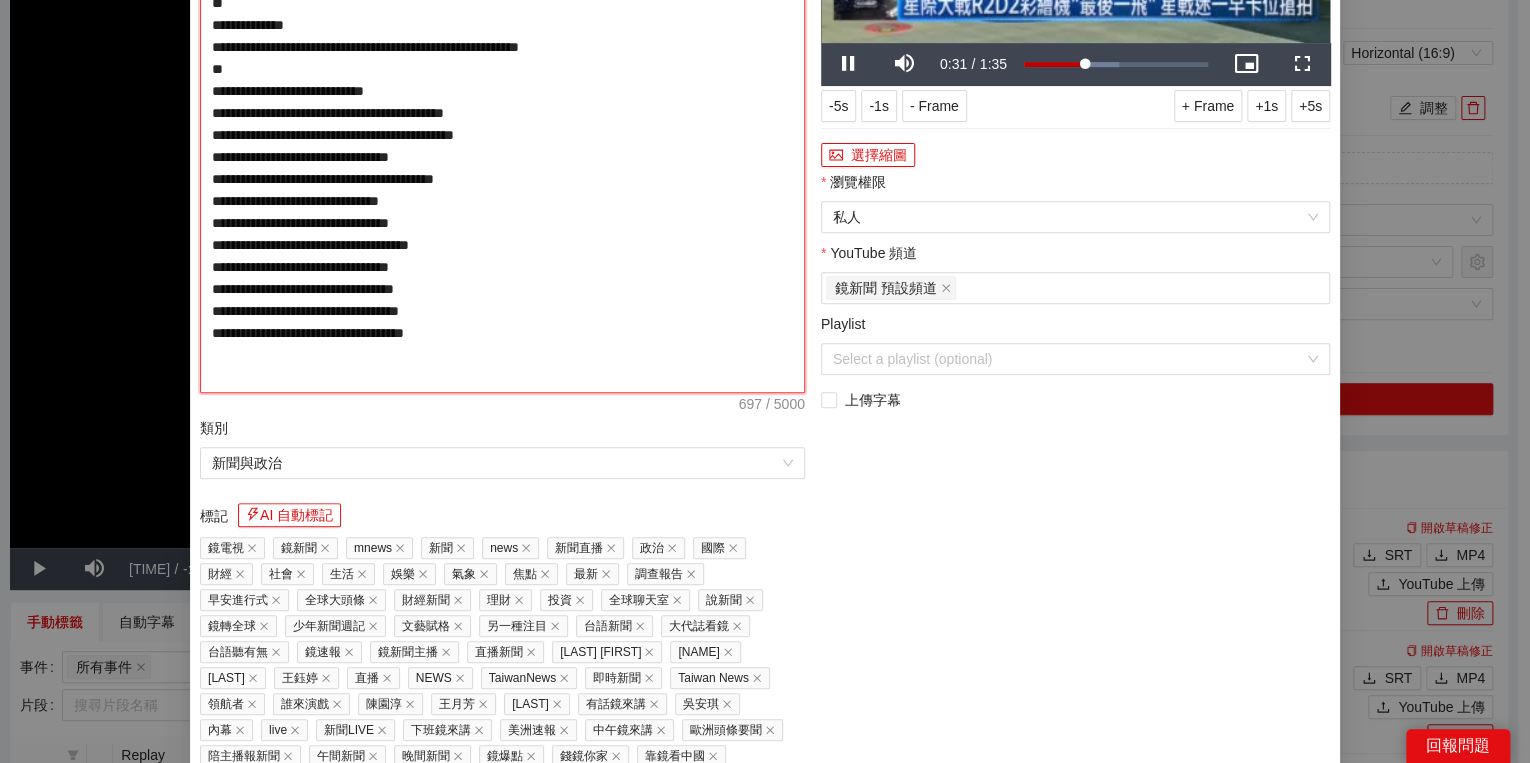 click on "**********" at bounding box center (502, 135) 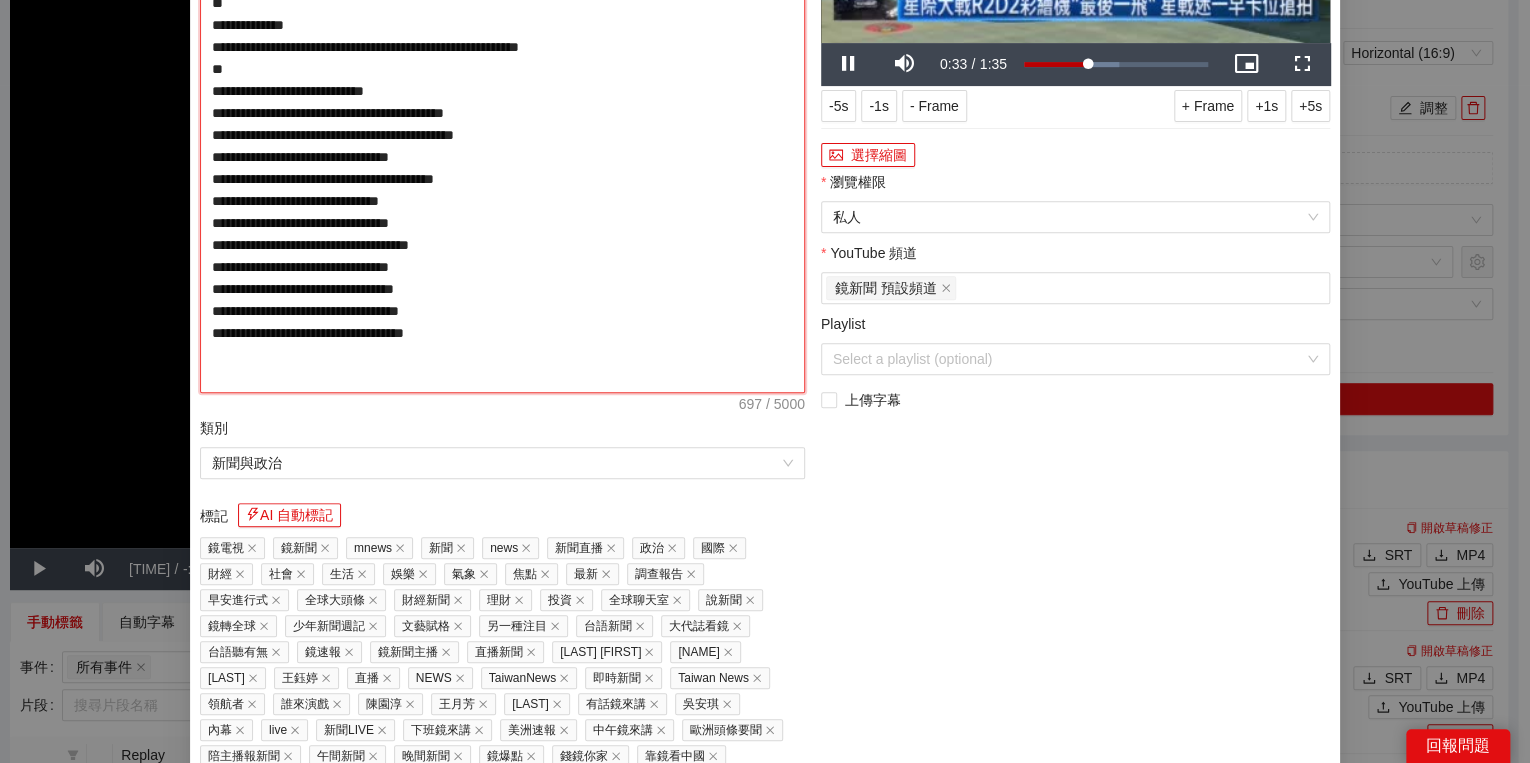 drag, startPoint x: 542, startPoint y: 201, endPoint x: 588, endPoint y: 203, distance: 46.043457 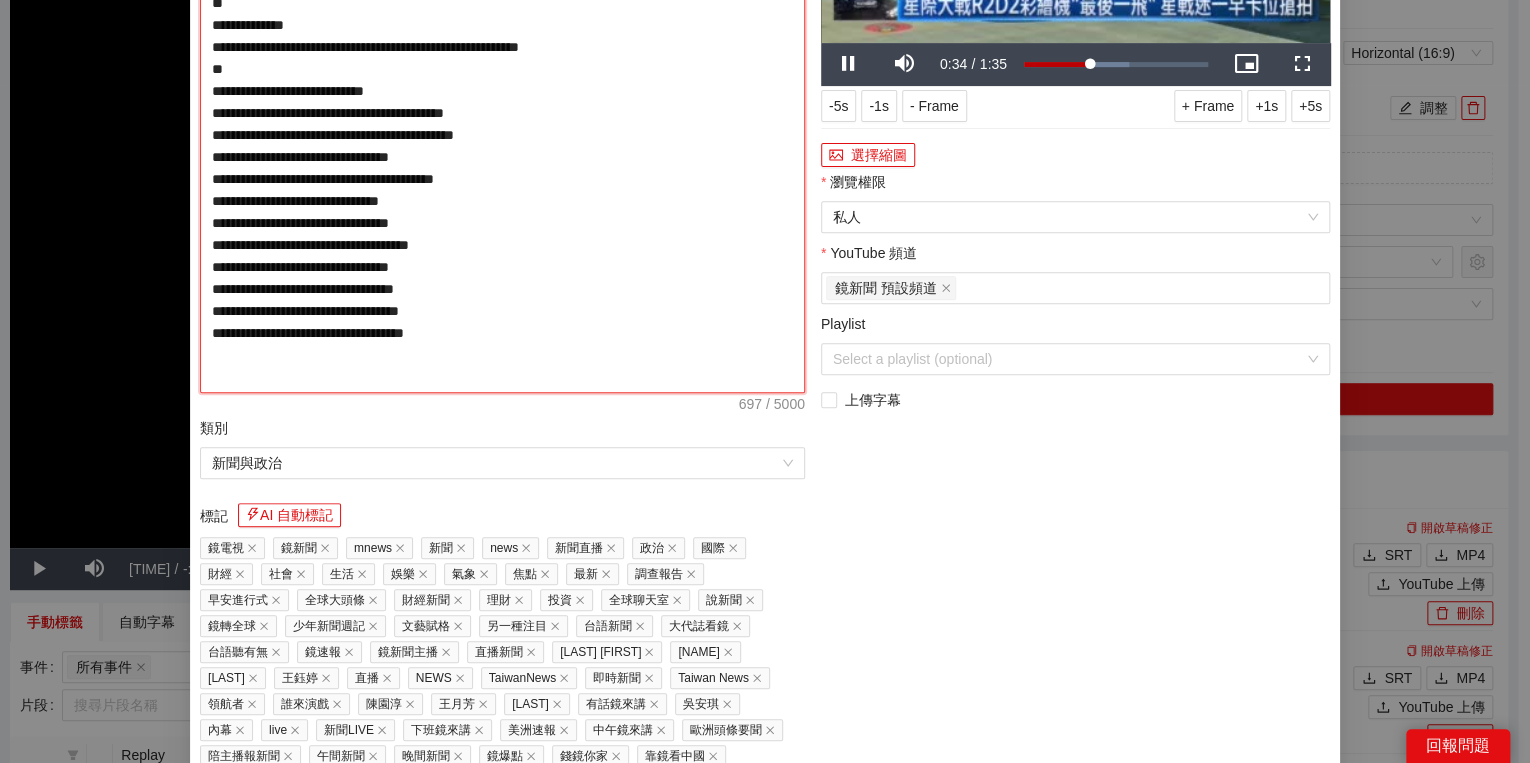 click on "**********" at bounding box center (502, 135) 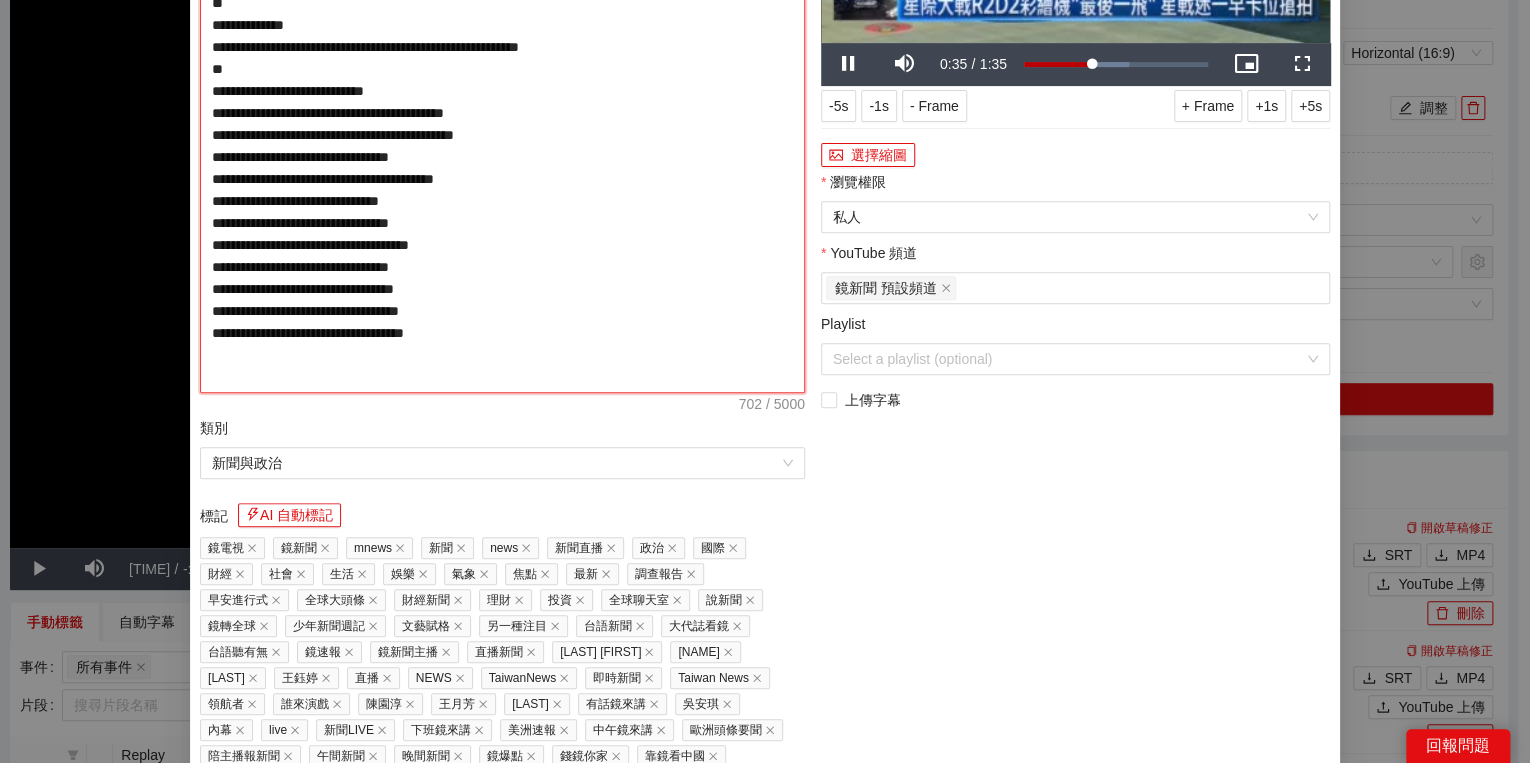 click on "**********" at bounding box center (502, 135) 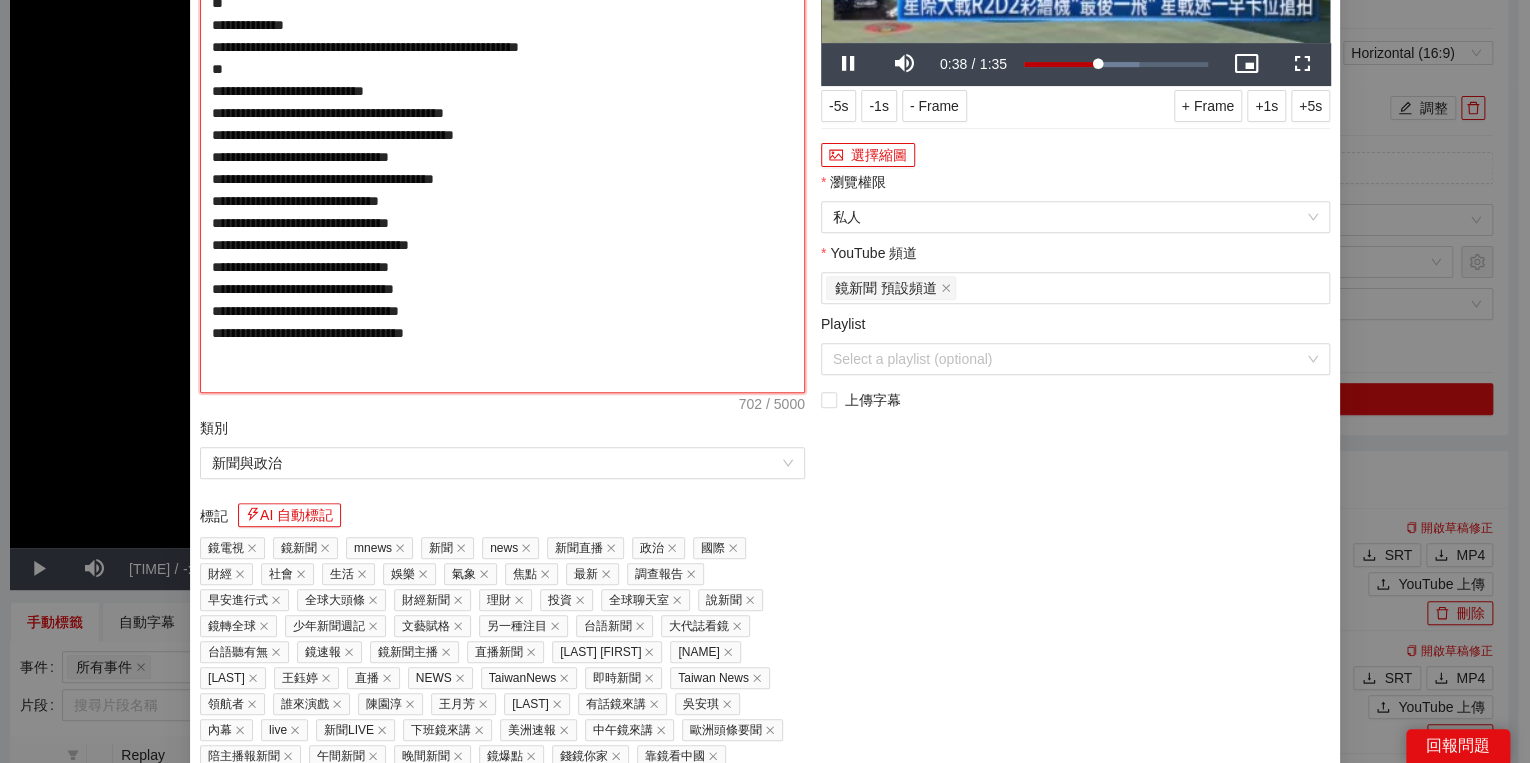 click on "**********" at bounding box center (502, 135) 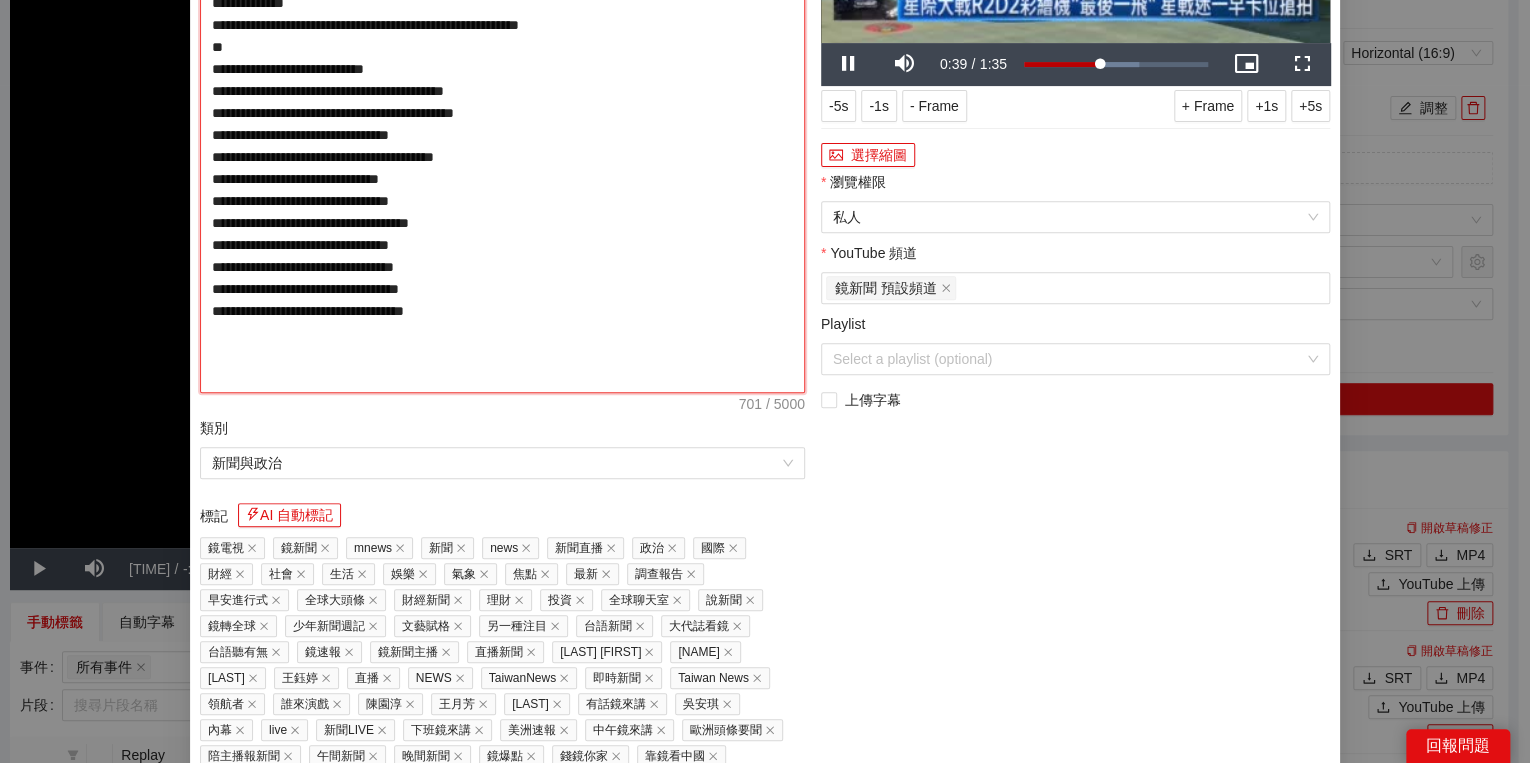 click on "**********" at bounding box center [502, 135] 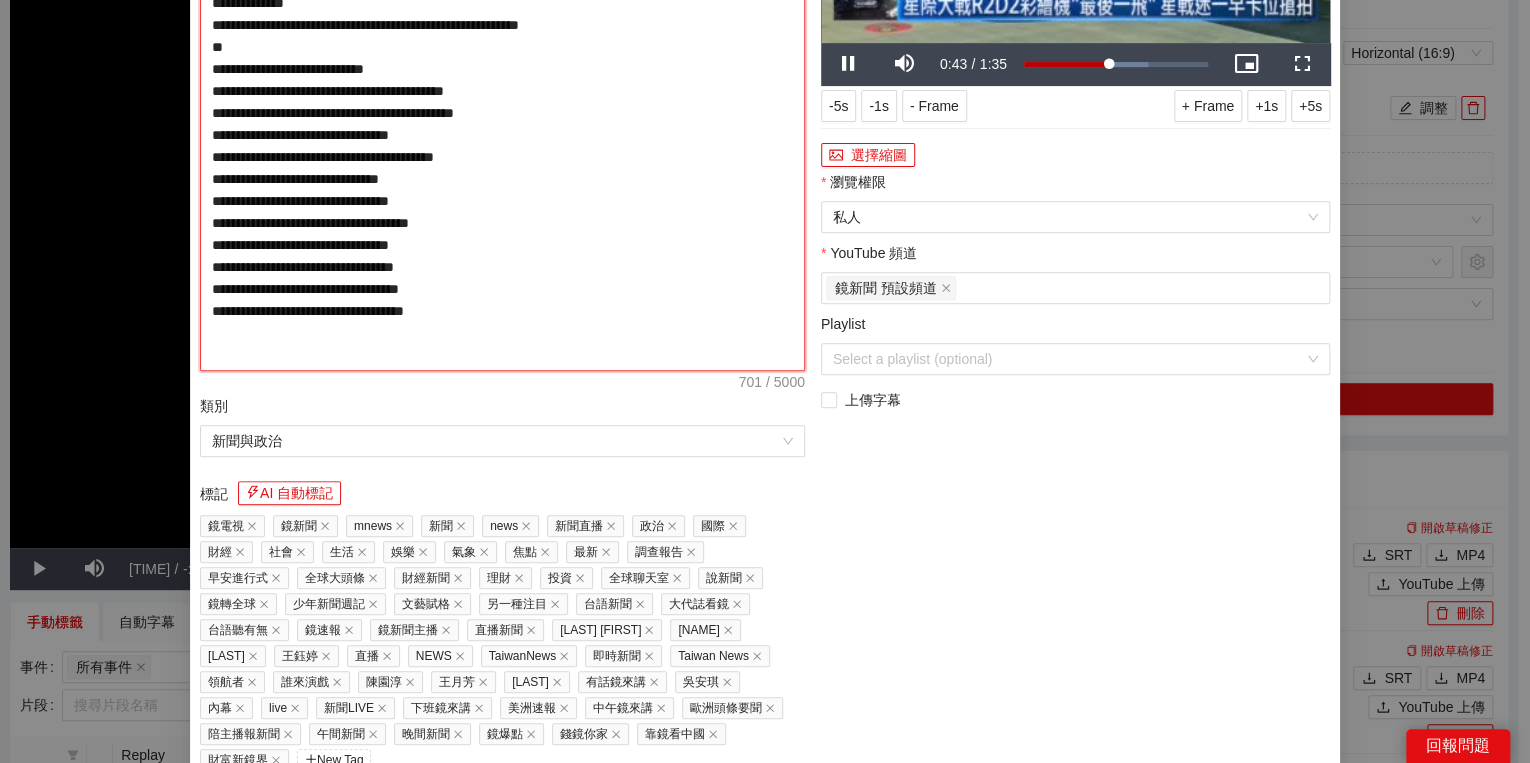 click on "**********" at bounding box center (502, 124) 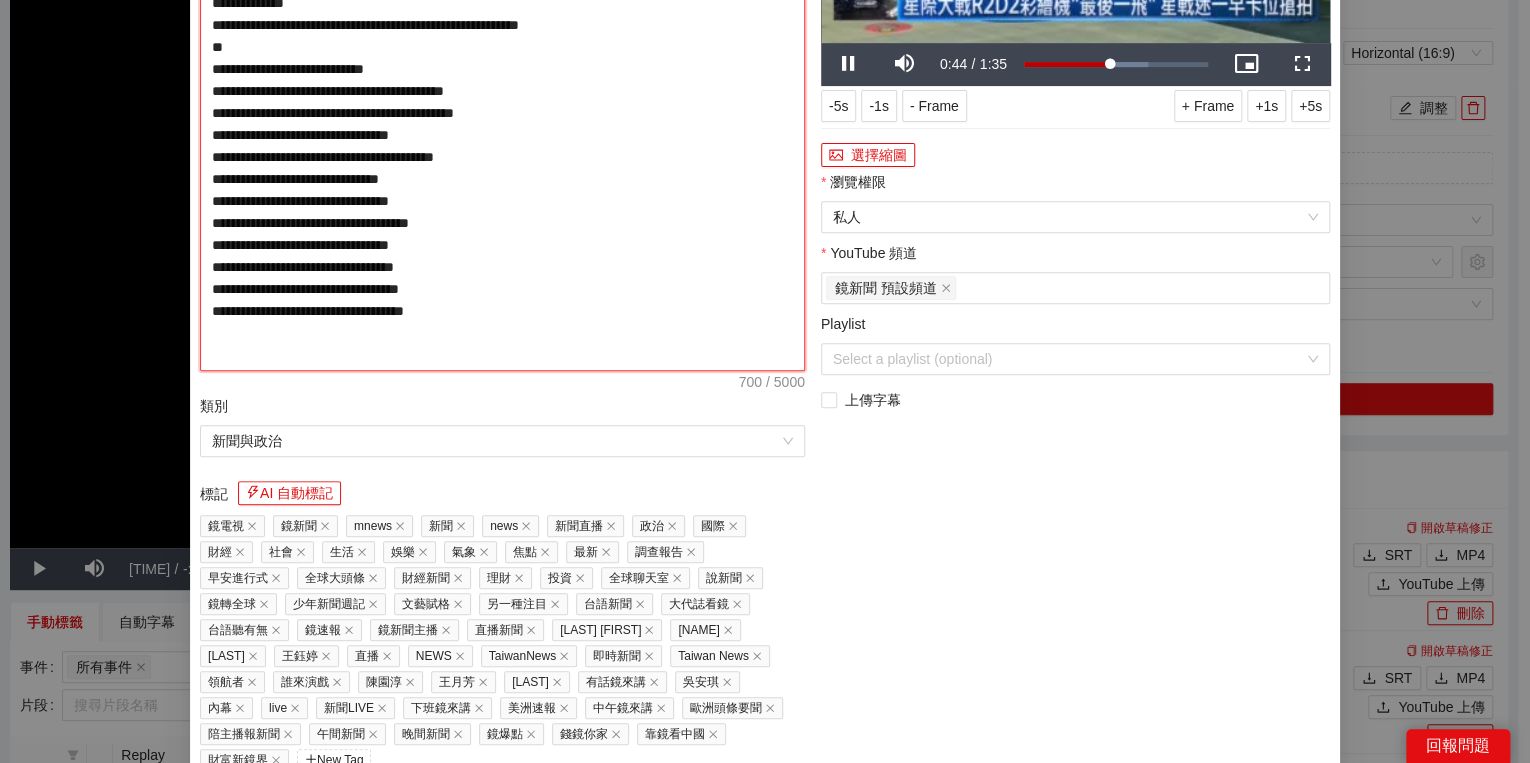 click on "**********" at bounding box center [502, 124] 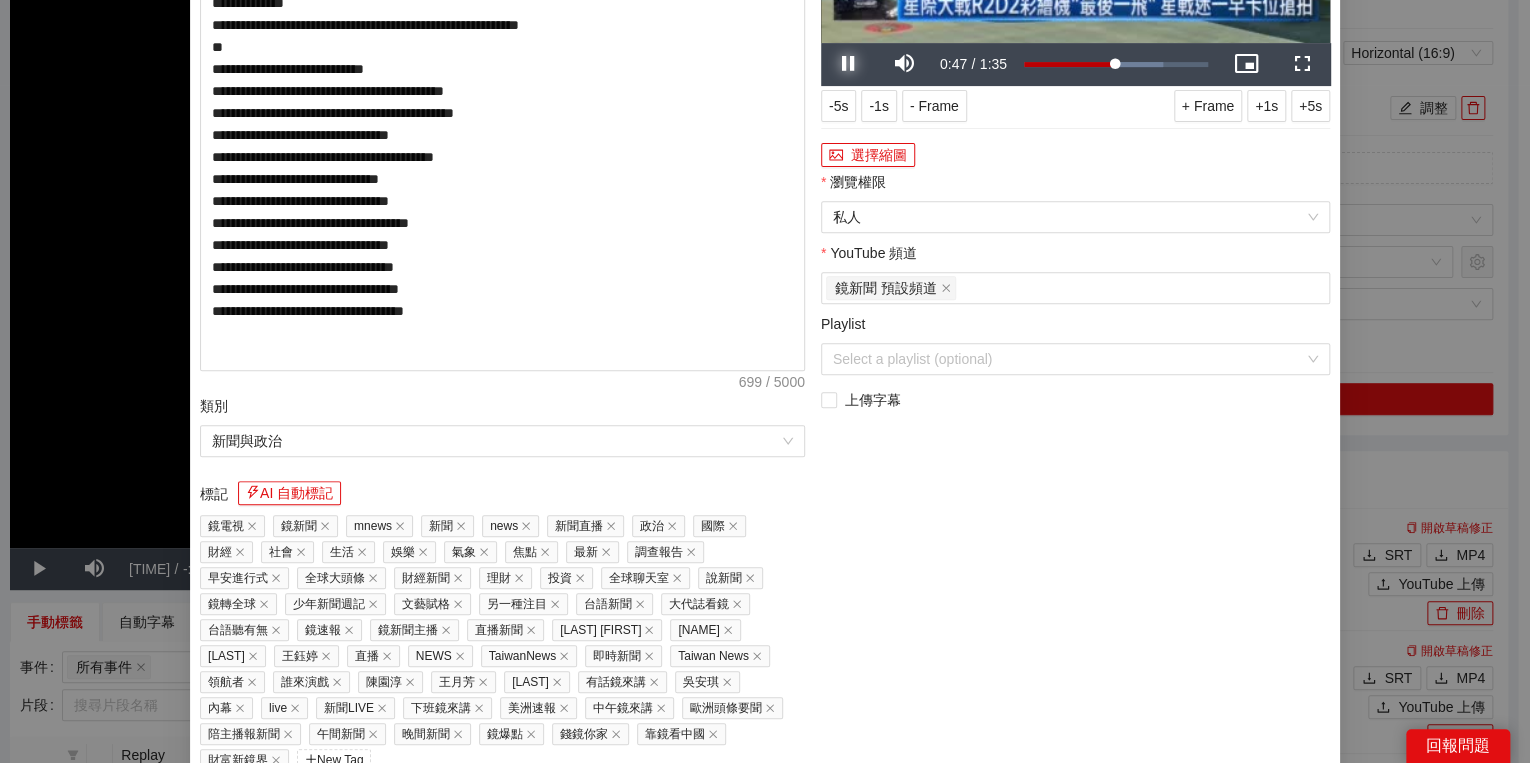click at bounding box center (849, 64) 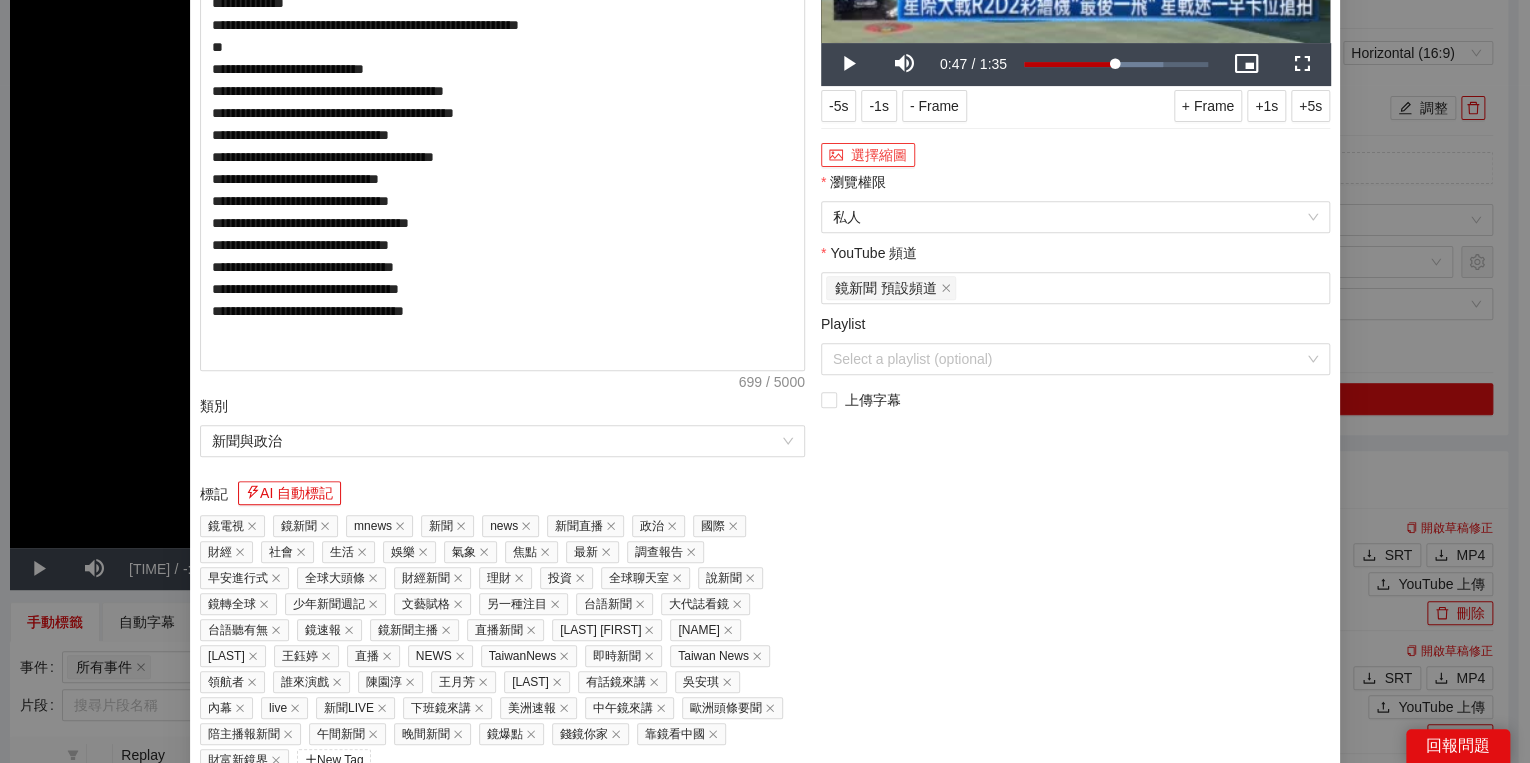 click on "選擇縮圖" at bounding box center (868, 155) 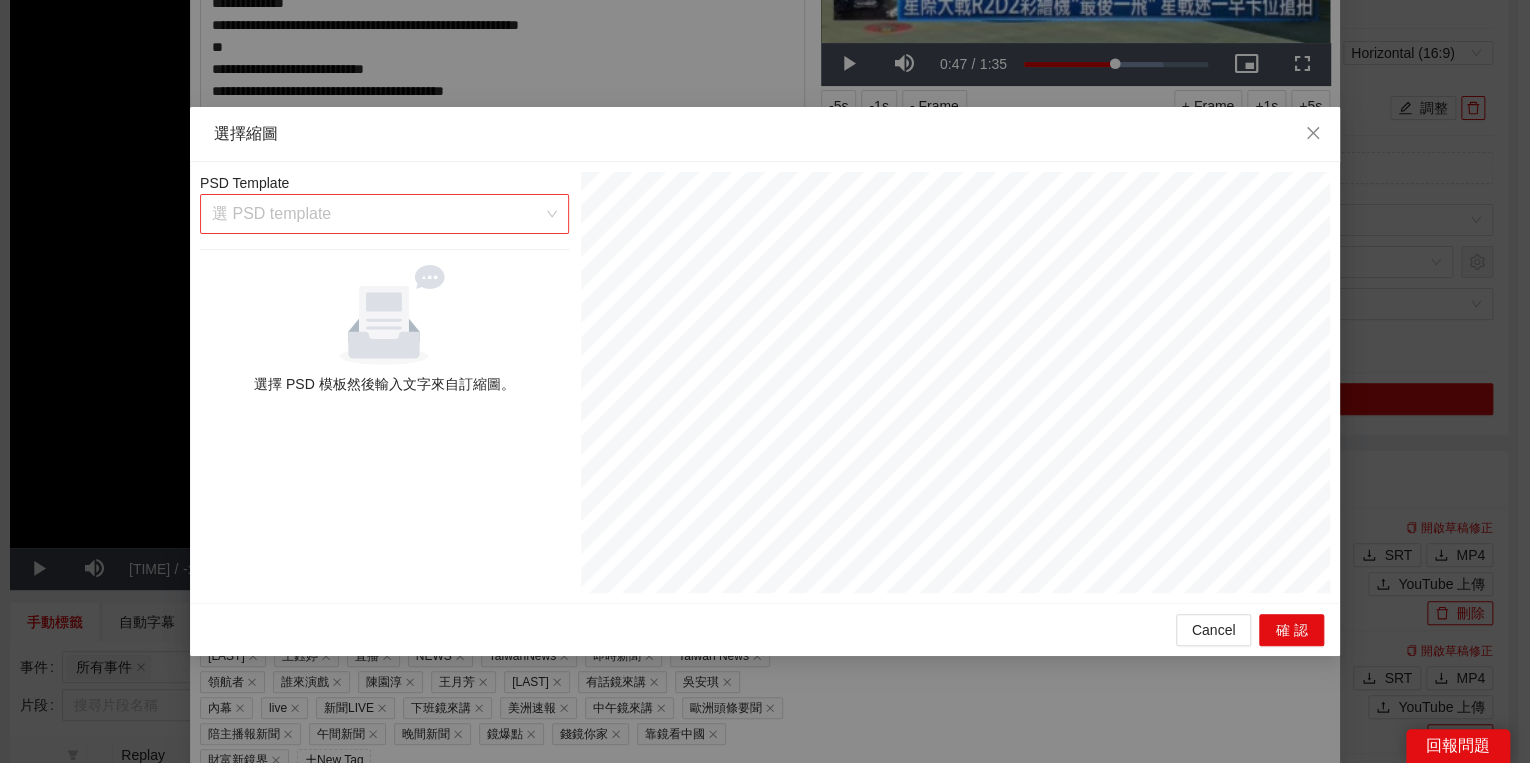 click at bounding box center (377, 214) 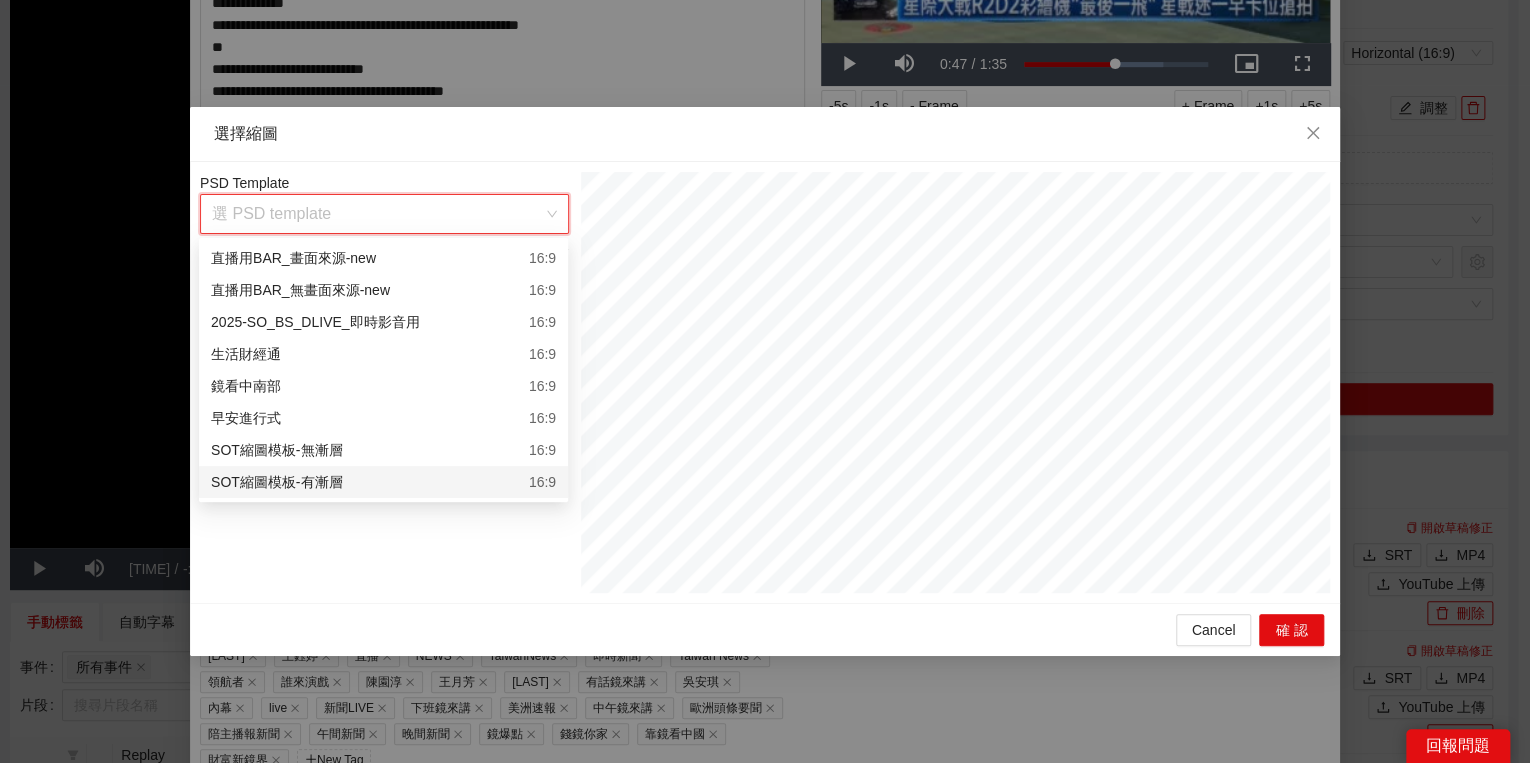 click on "SOT縮圖模板-有漸層 16:9" at bounding box center [383, 482] 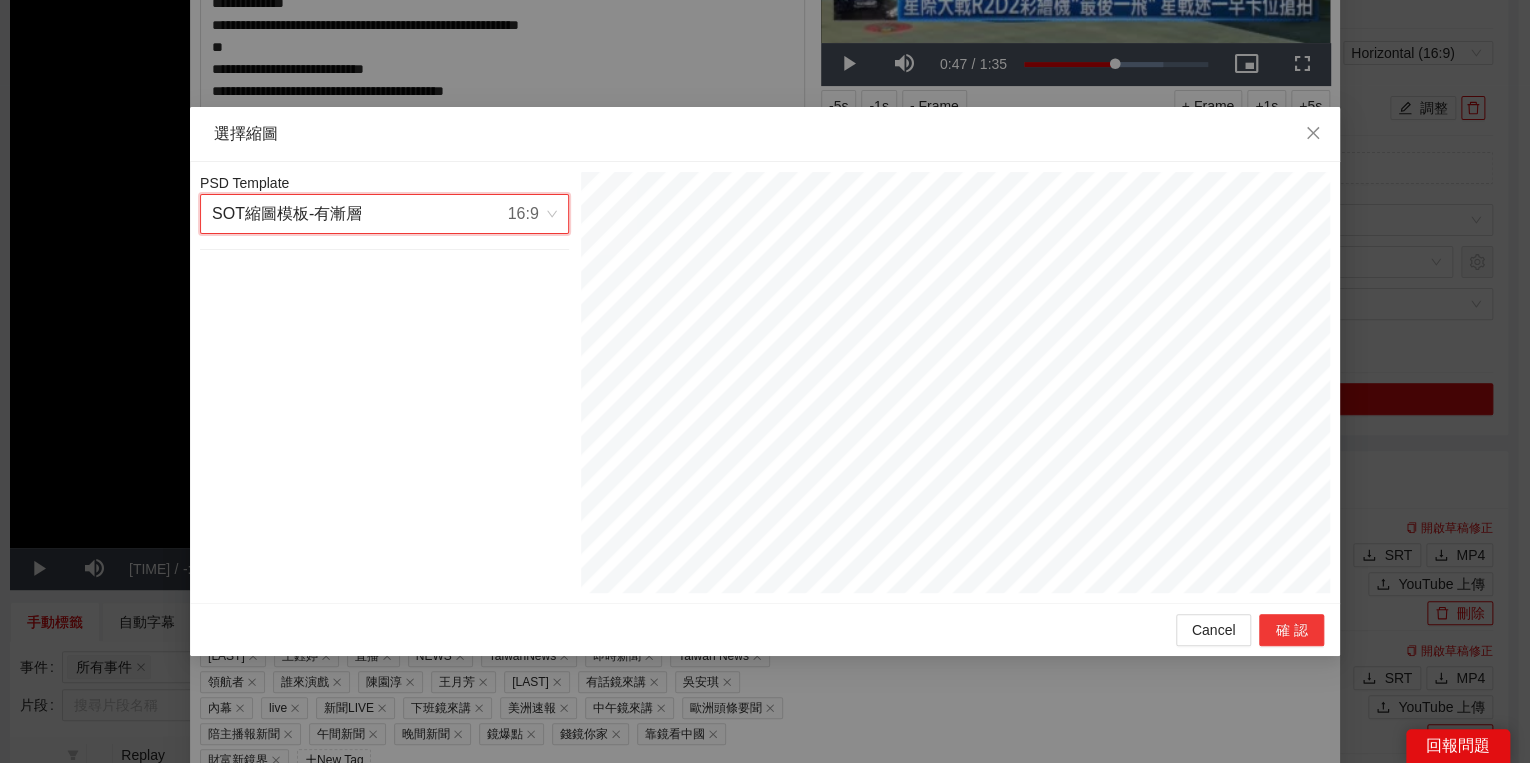 click on "確認" at bounding box center (1291, 630) 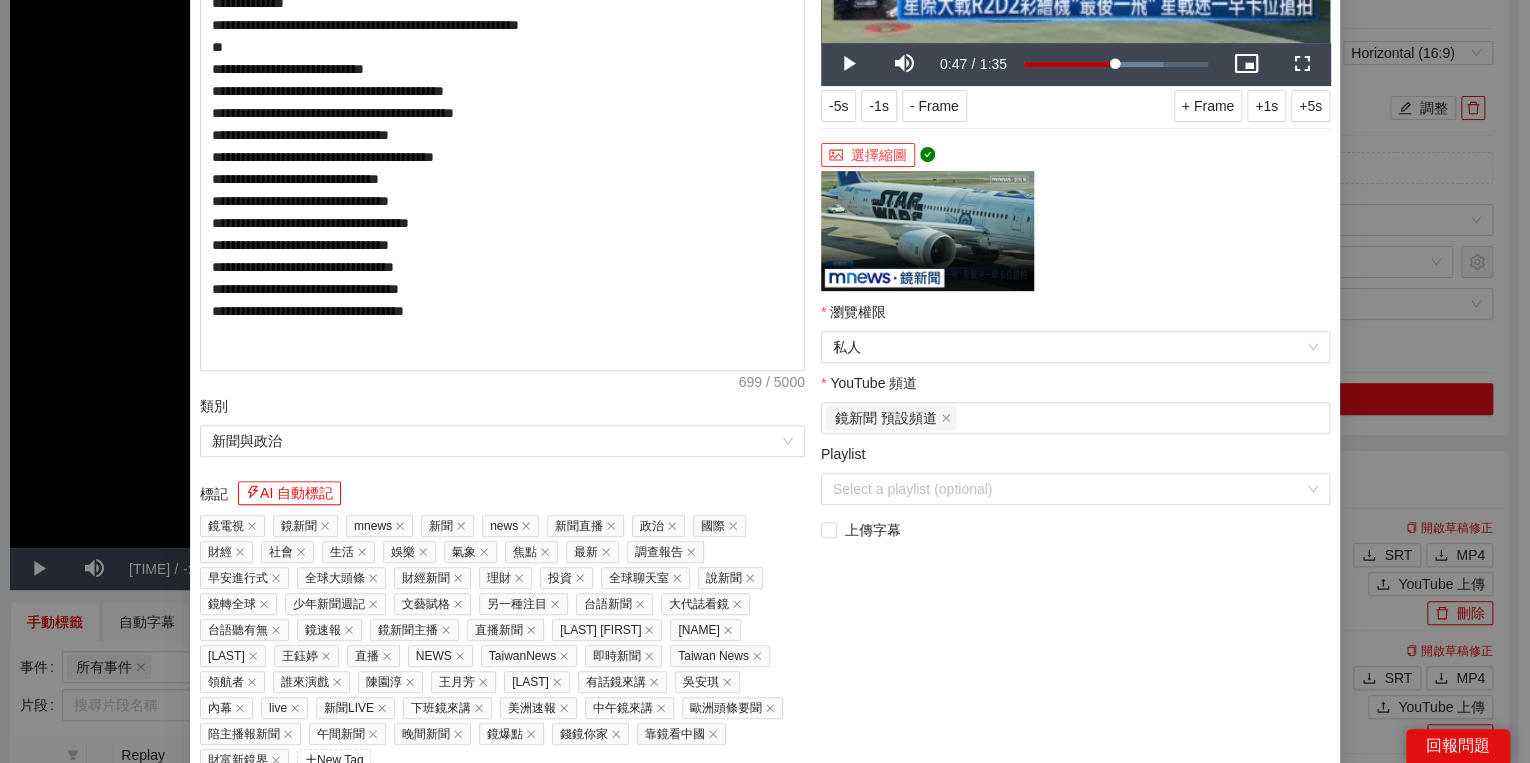 scroll, scrollTop: 374, scrollLeft: 0, axis: vertical 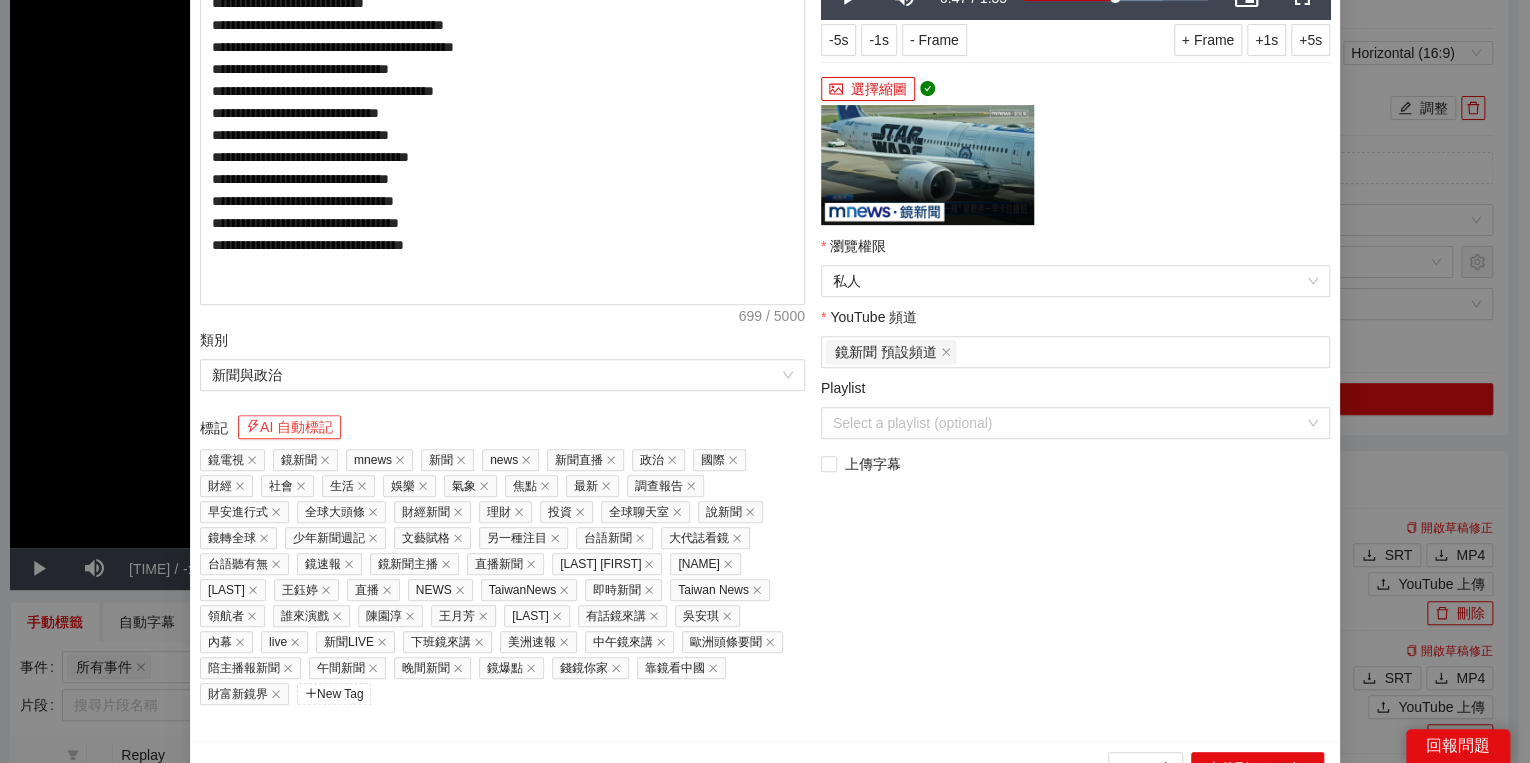 click on "AI 自動標記" at bounding box center (289, 427) 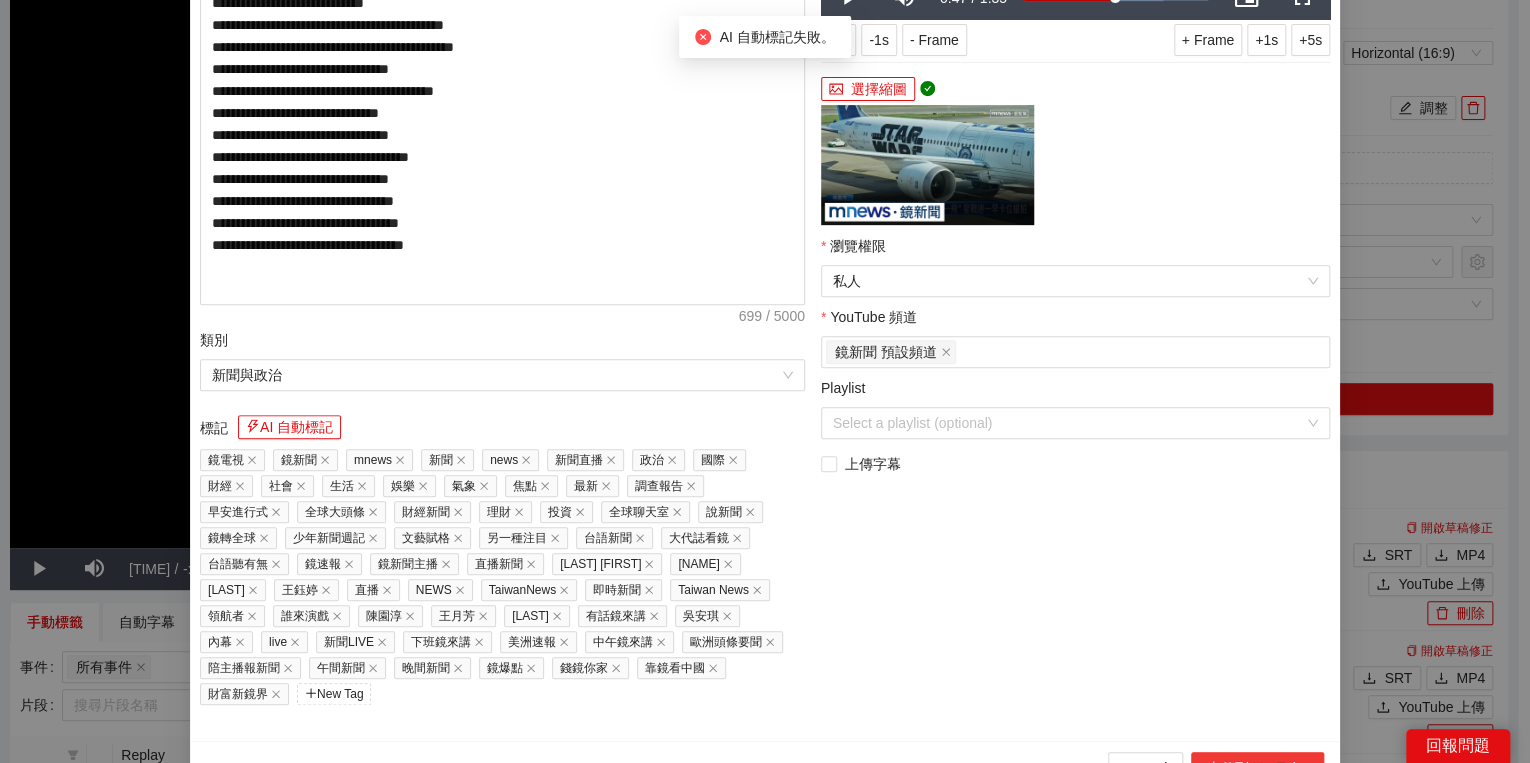 click on "上傳到 YouTube" at bounding box center (1257, 768) 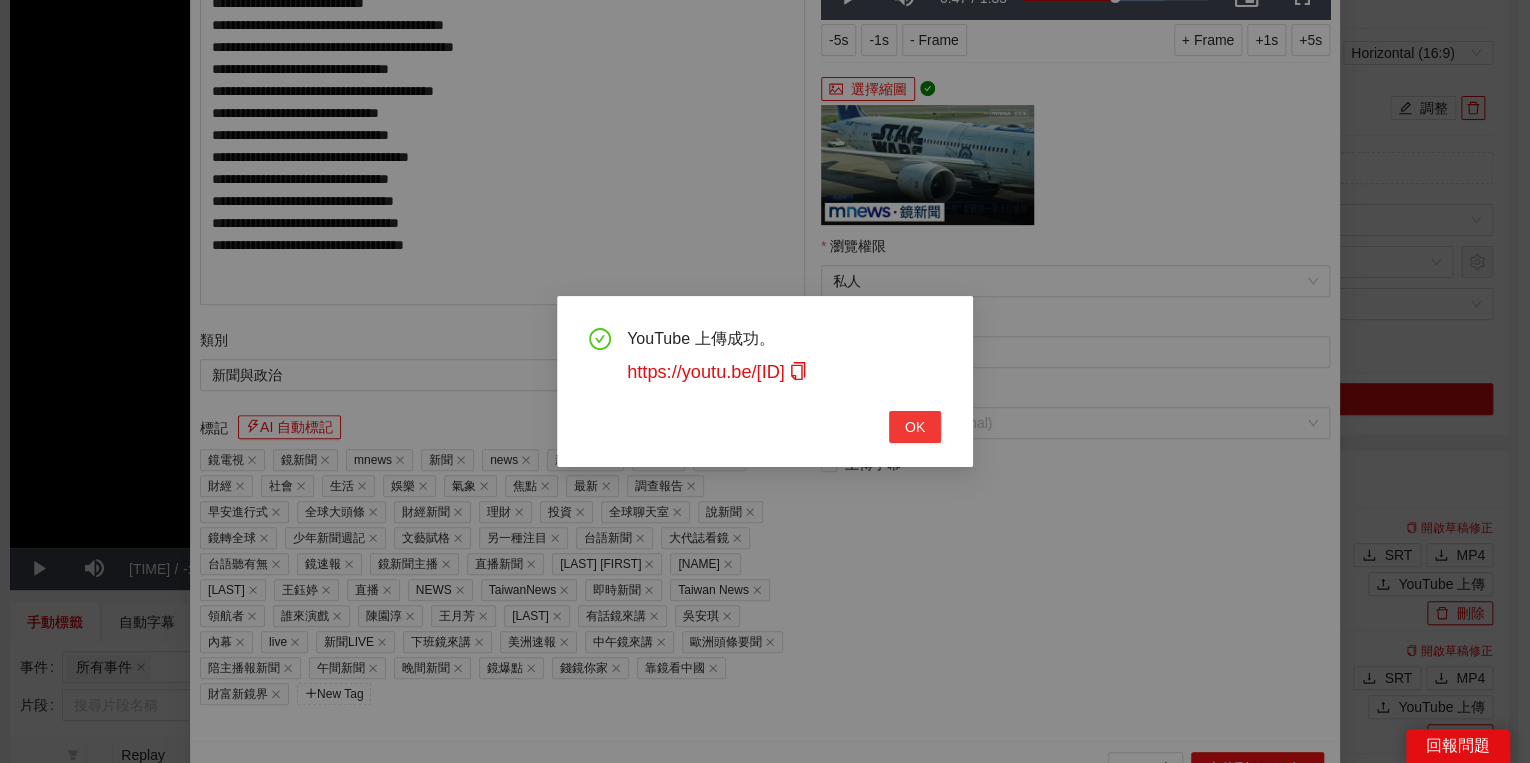 click on "OK" at bounding box center [915, 427] 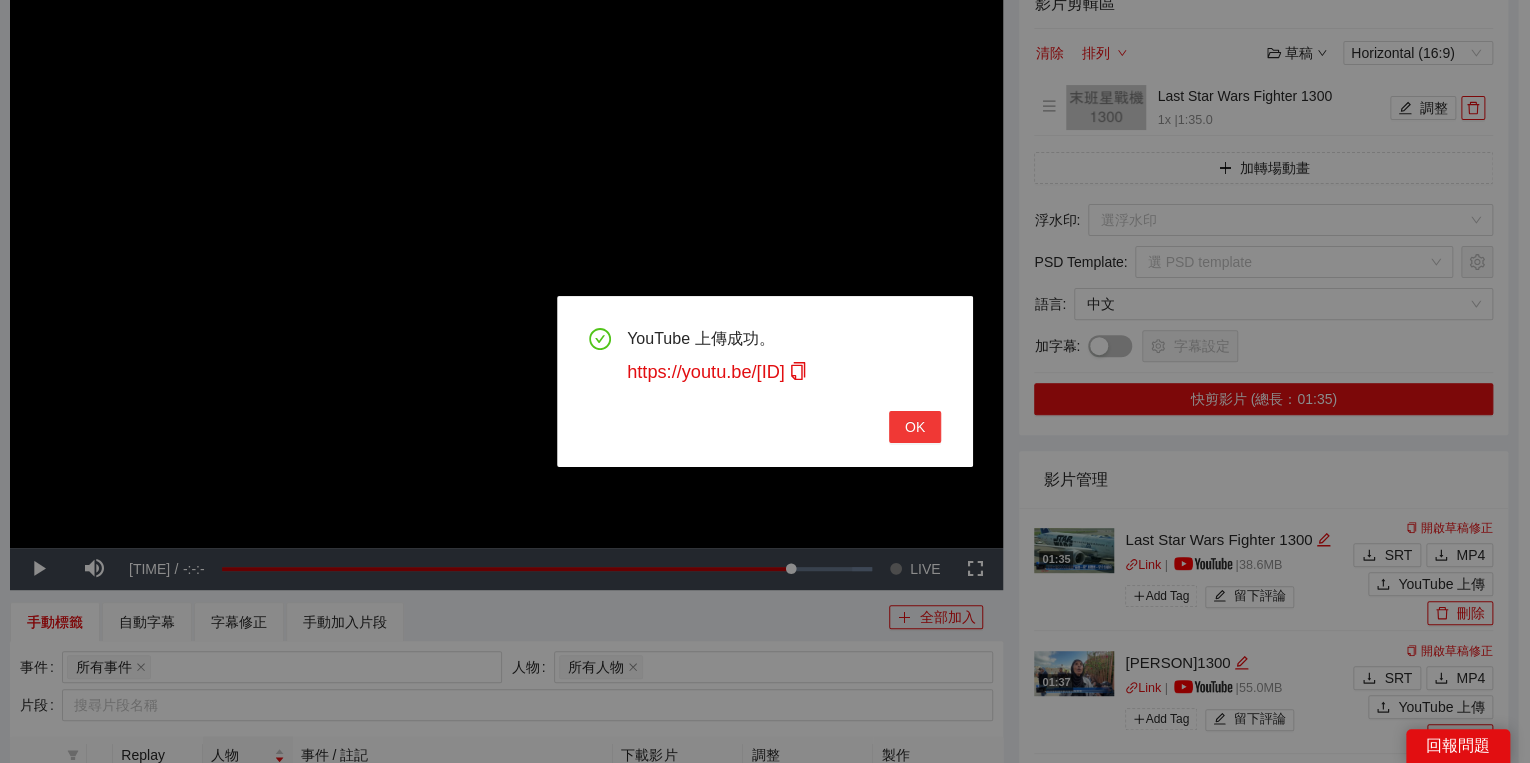 scroll, scrollTop: 308, scrollLeft: 0, axis: vertical 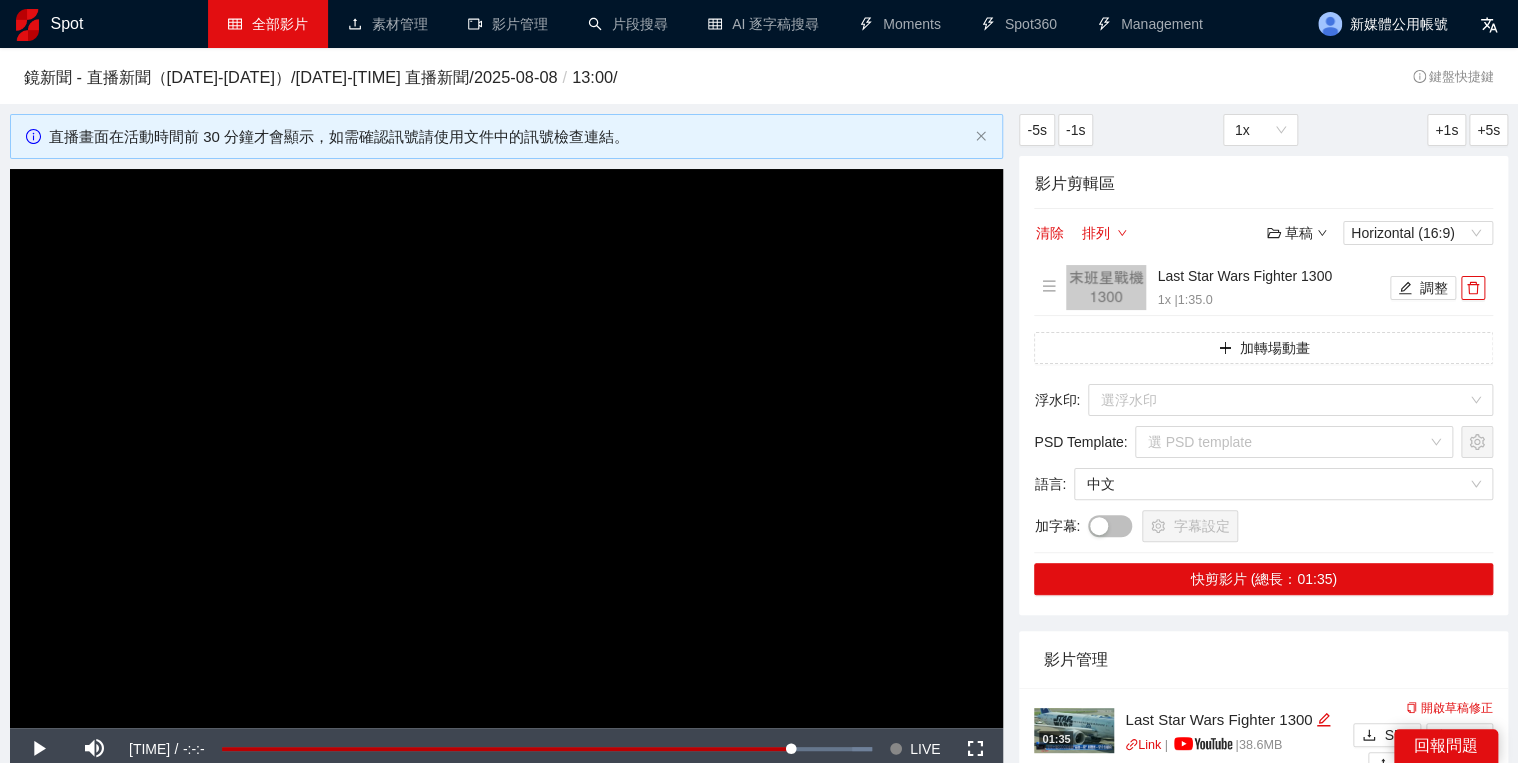 click on "全部影片" at bounding box center (268, 24) 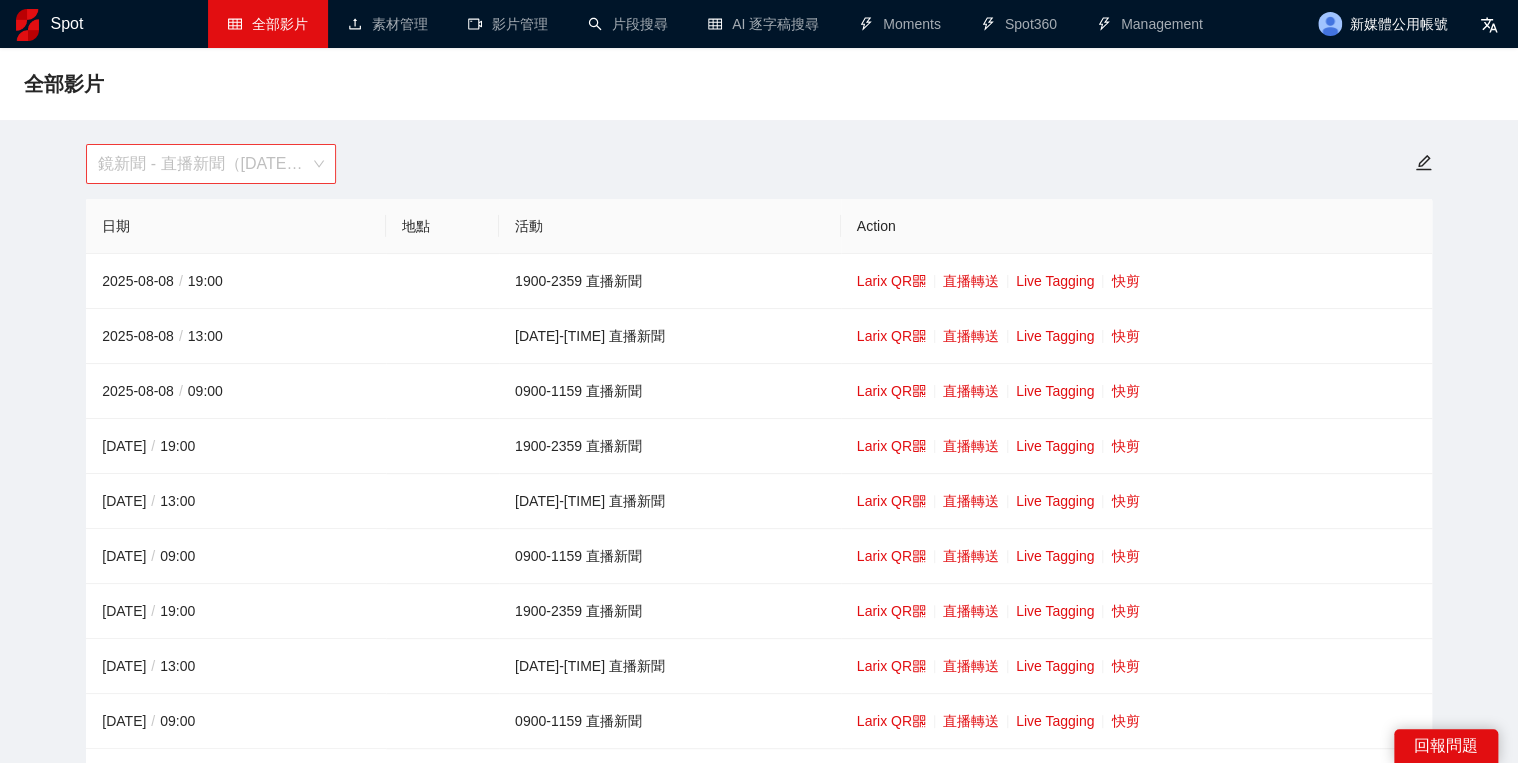 click on "鏡新聞 - 直播新聞（[DATE]-[DATE]）" at bounding box center (211, 164) 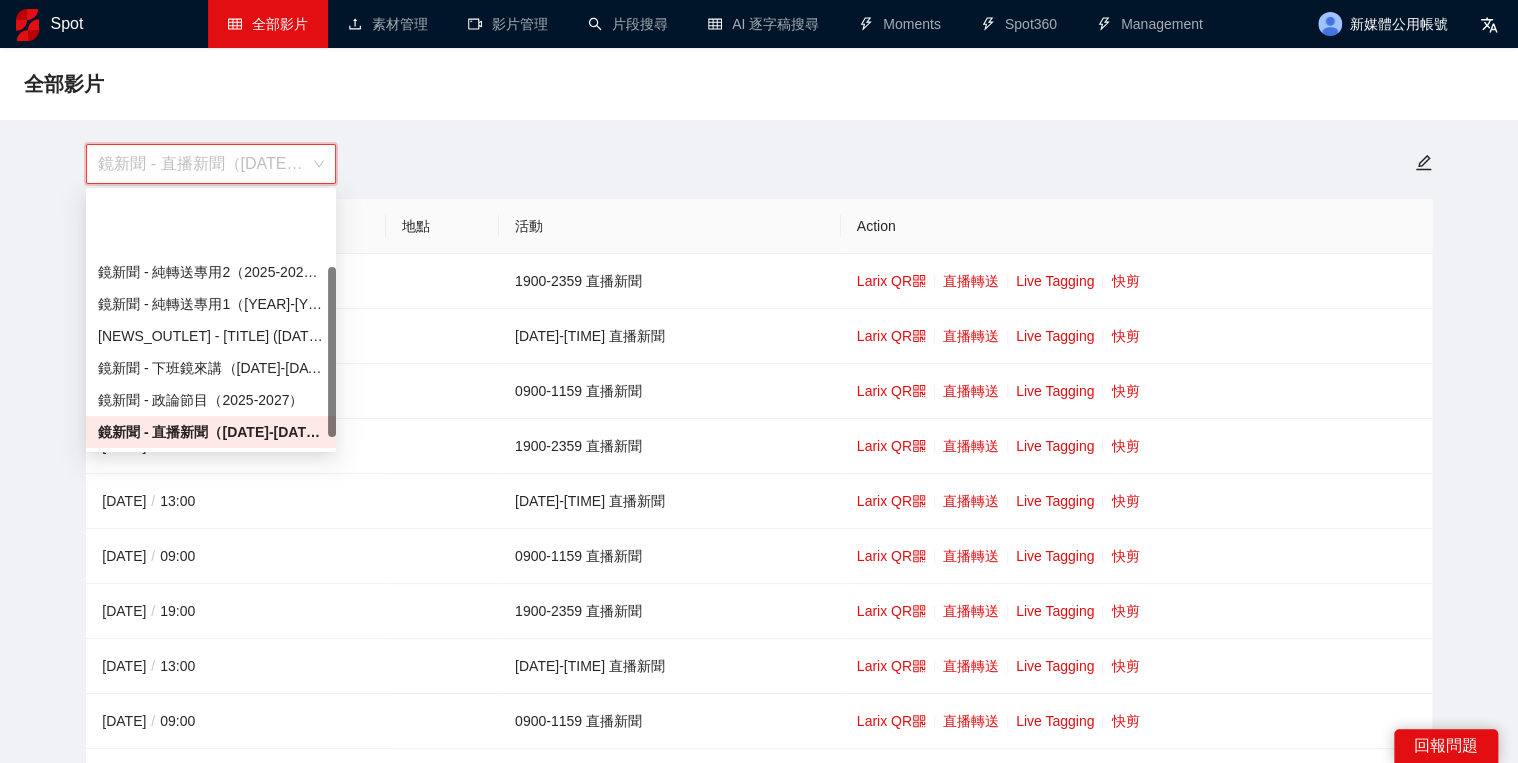scroll, scrollTop: 112, scrollLeft: 0, axis: vertical 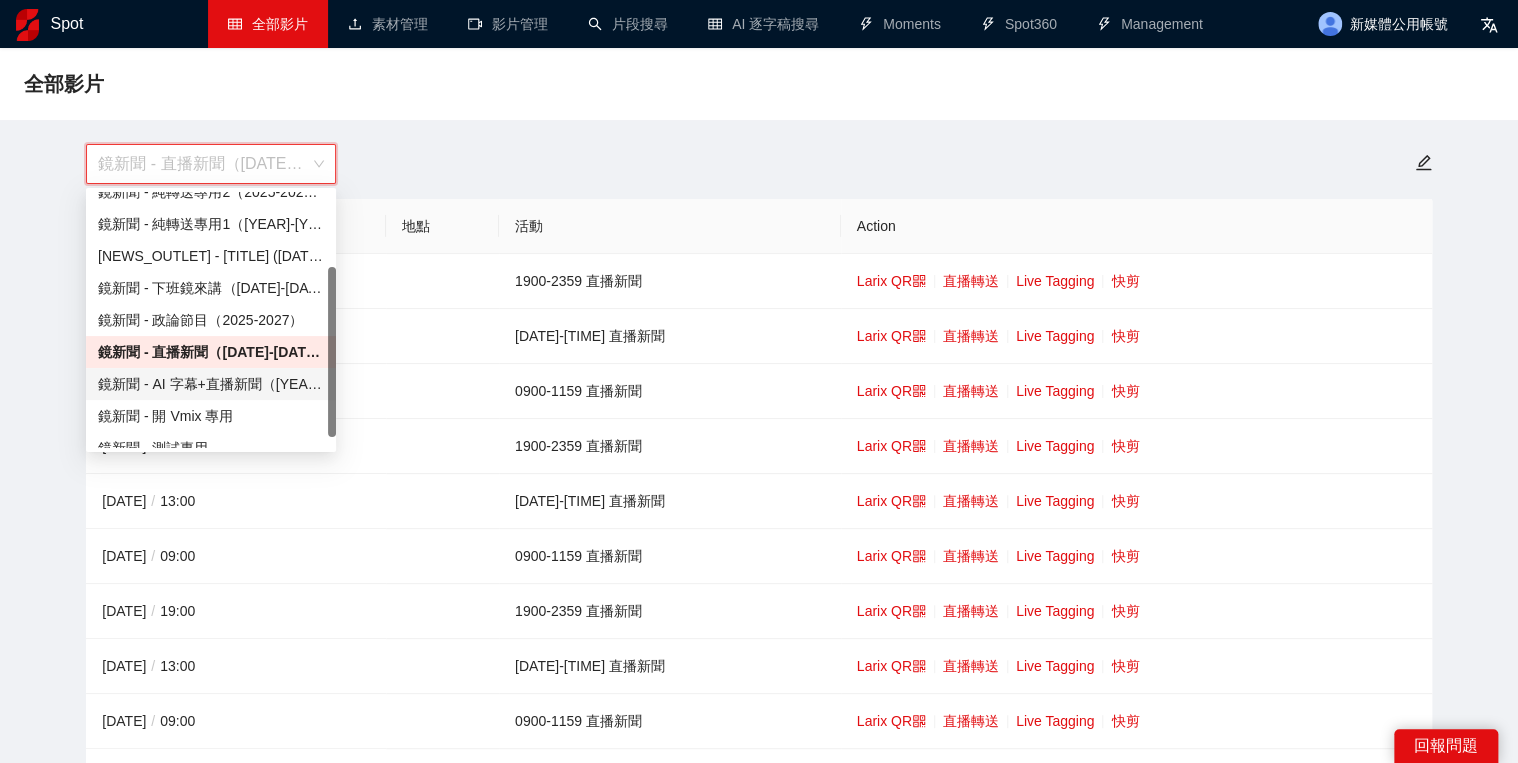 click on "鏡新聞 - AI 字幕+直播新聞（[YEAR]-[YEAR]）" at bounding box center (211, 384) 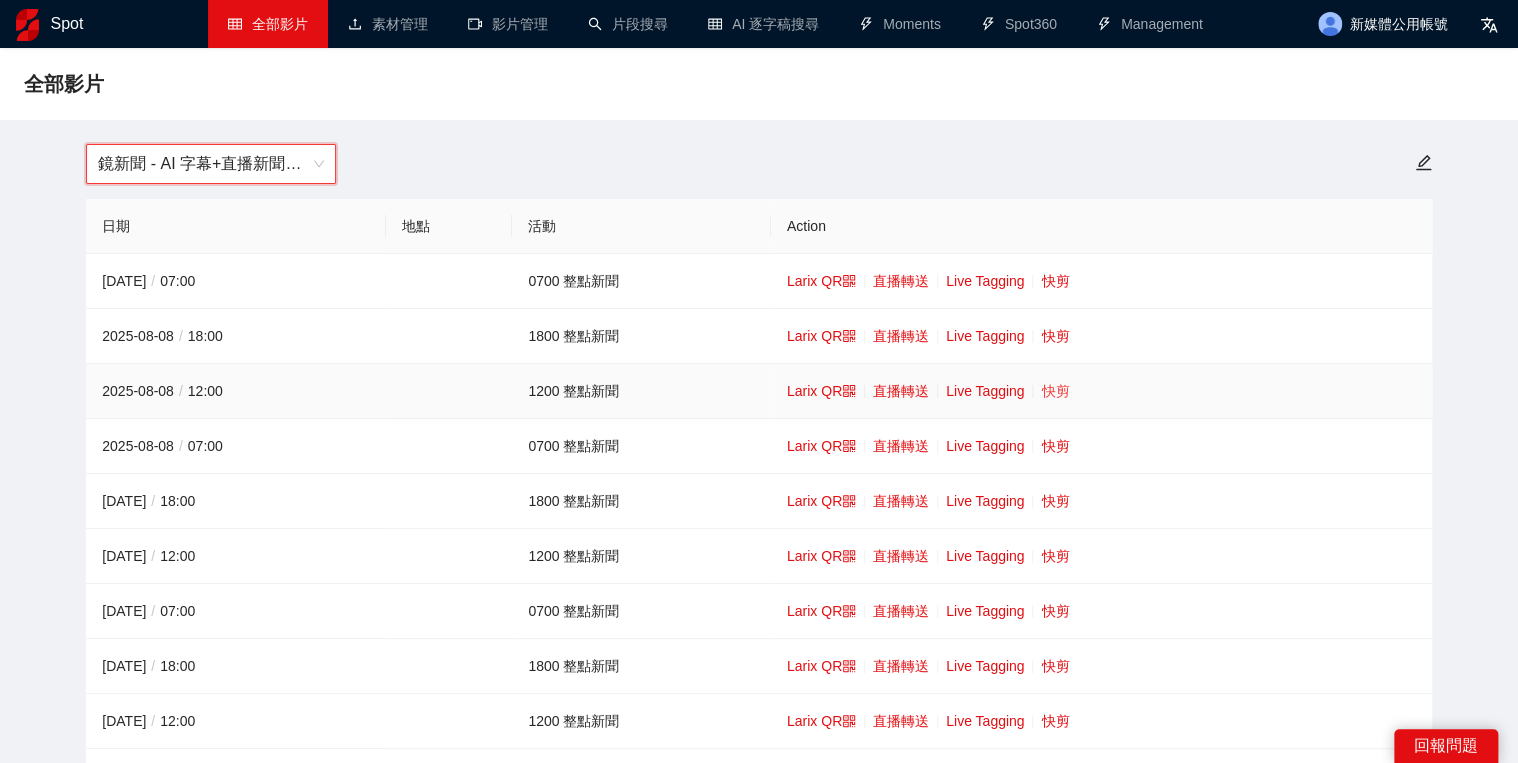 click on "快剪" at bounding box center [1055, 391] 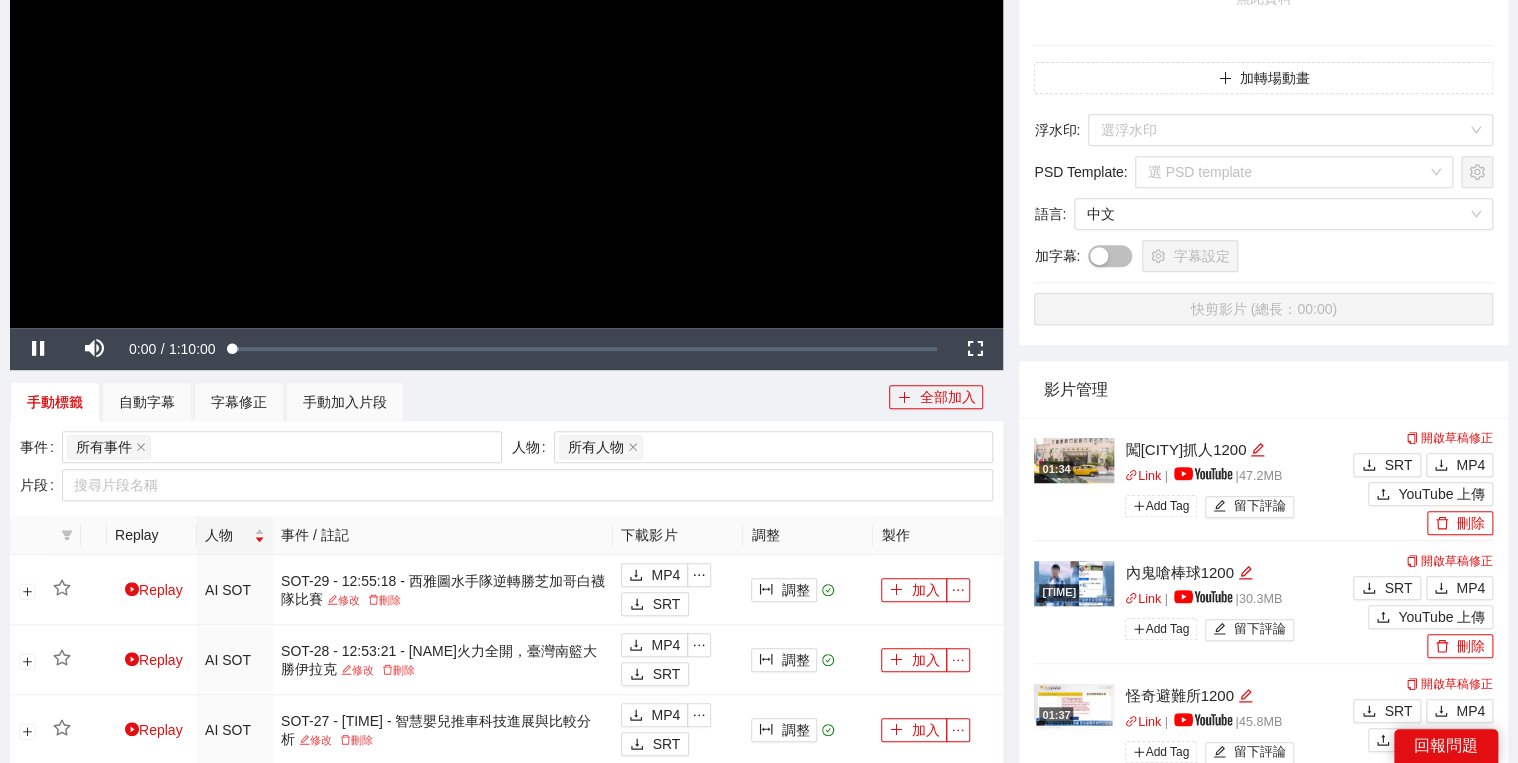 click at bounding box center (506, 48) 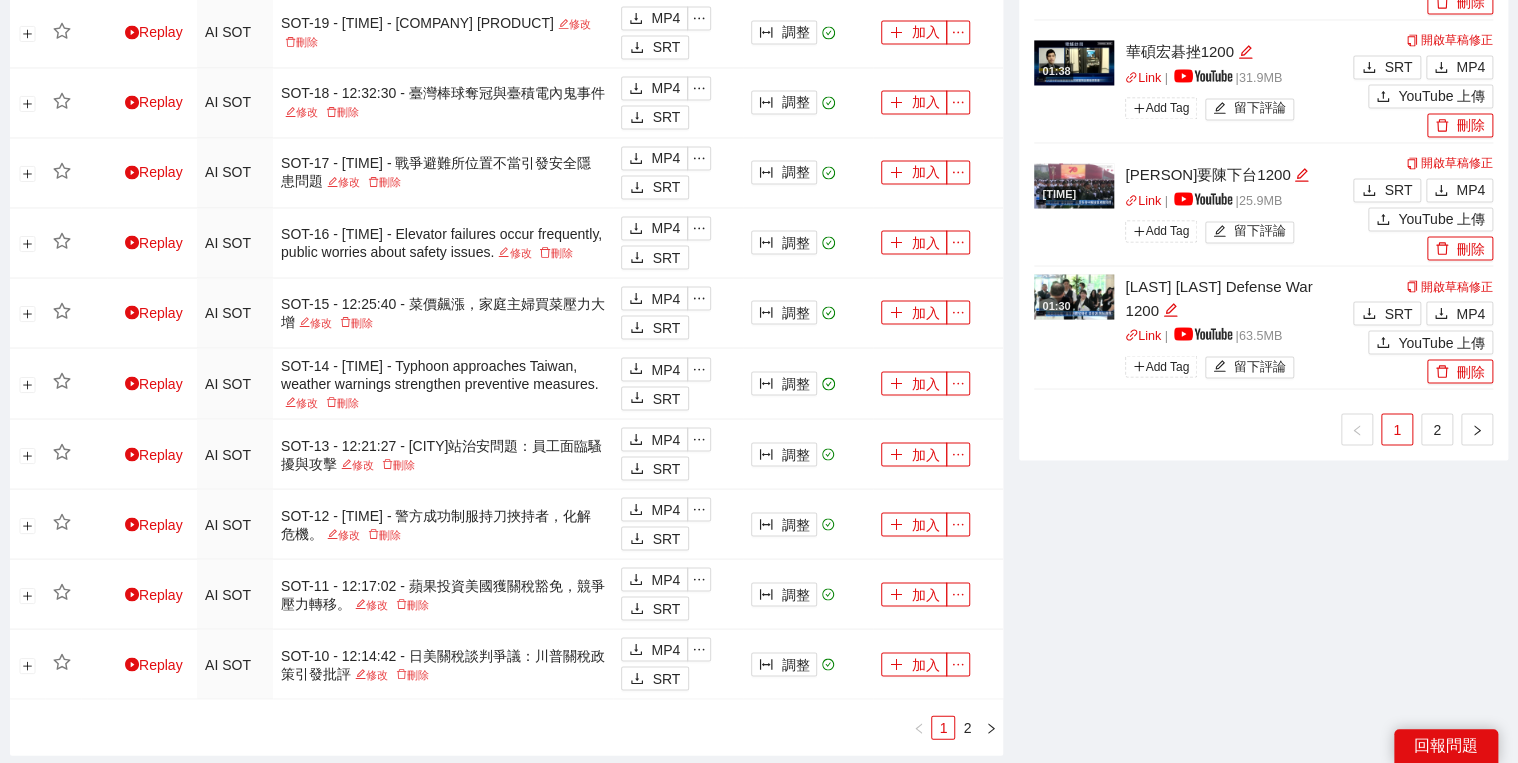 scroll, scrollTop: 1760, scrollLeft: 0, axis: vertical 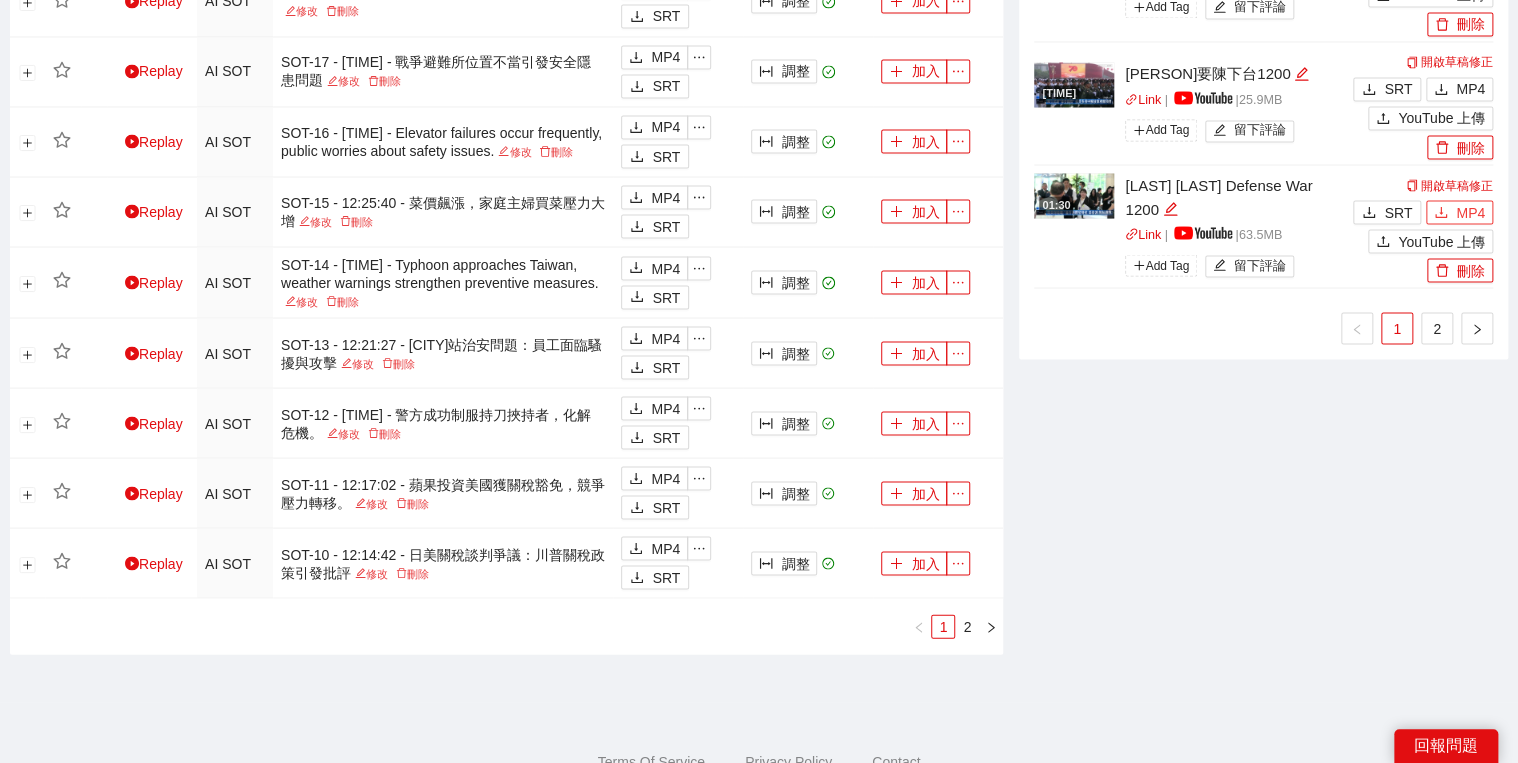 click on "MP4" at bounding box center [1470, 212] 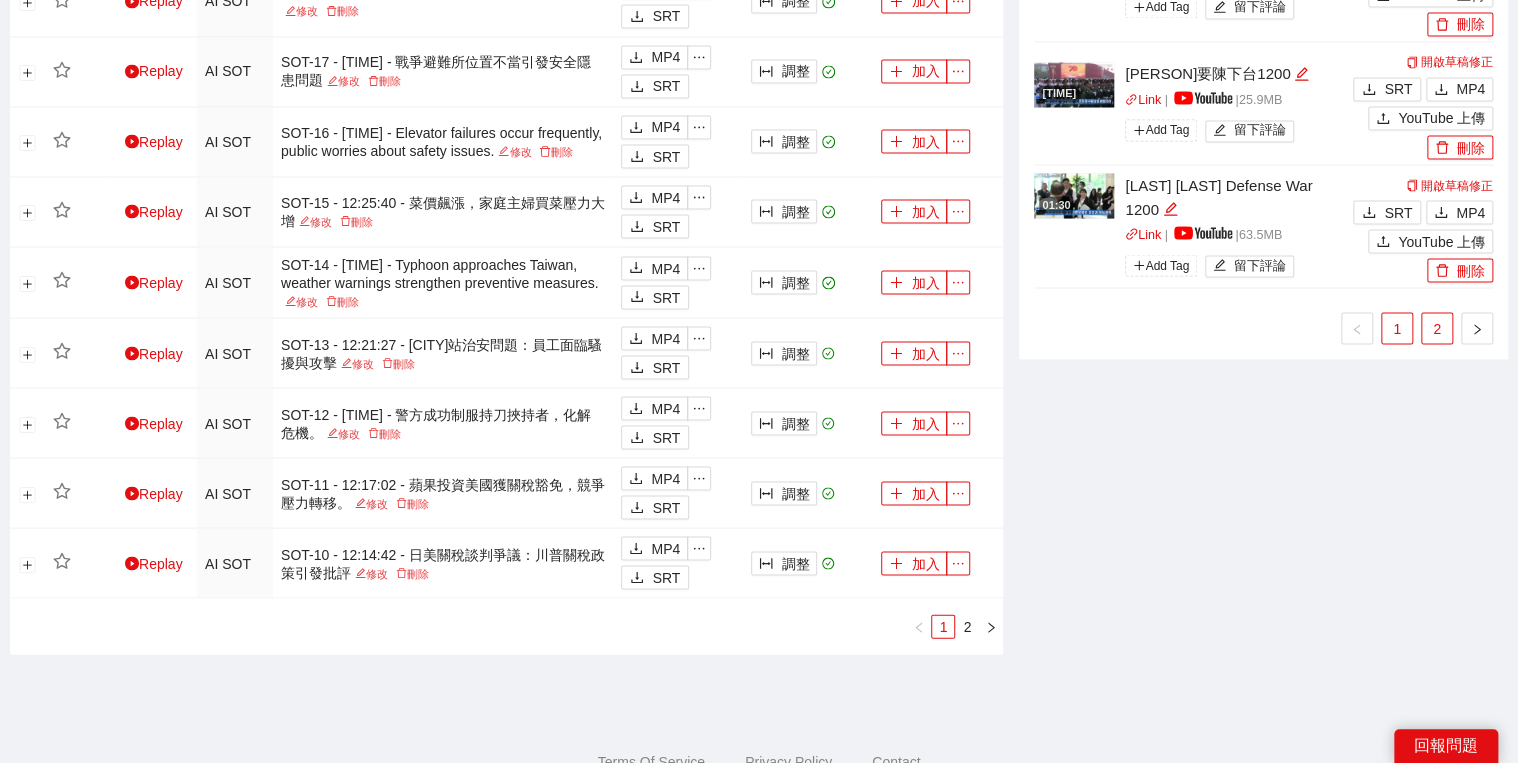 click on "2" at bounding box center [1437, 328] 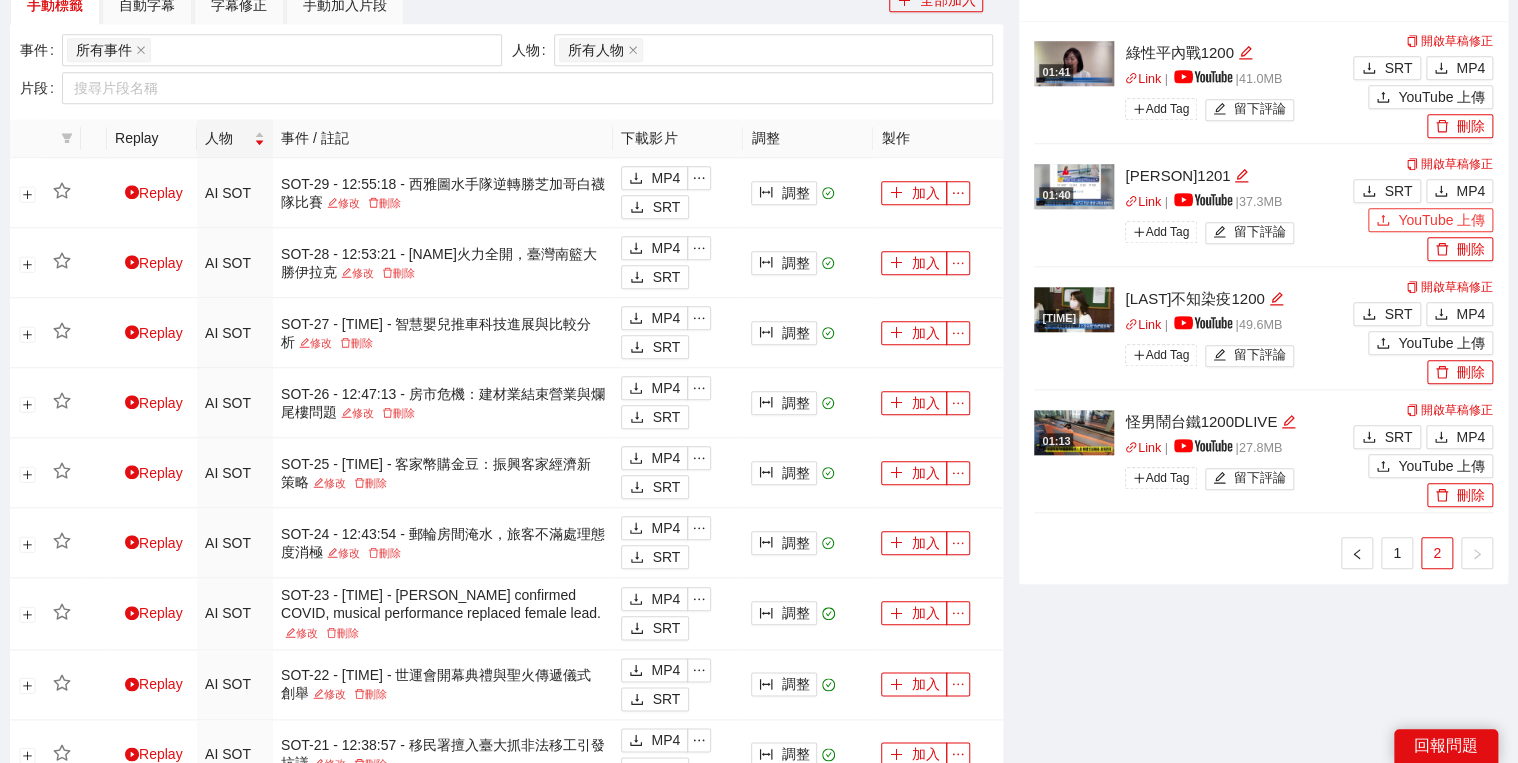 scroll, scrollTop: 640, scrollLeft: 0, axis: vertical 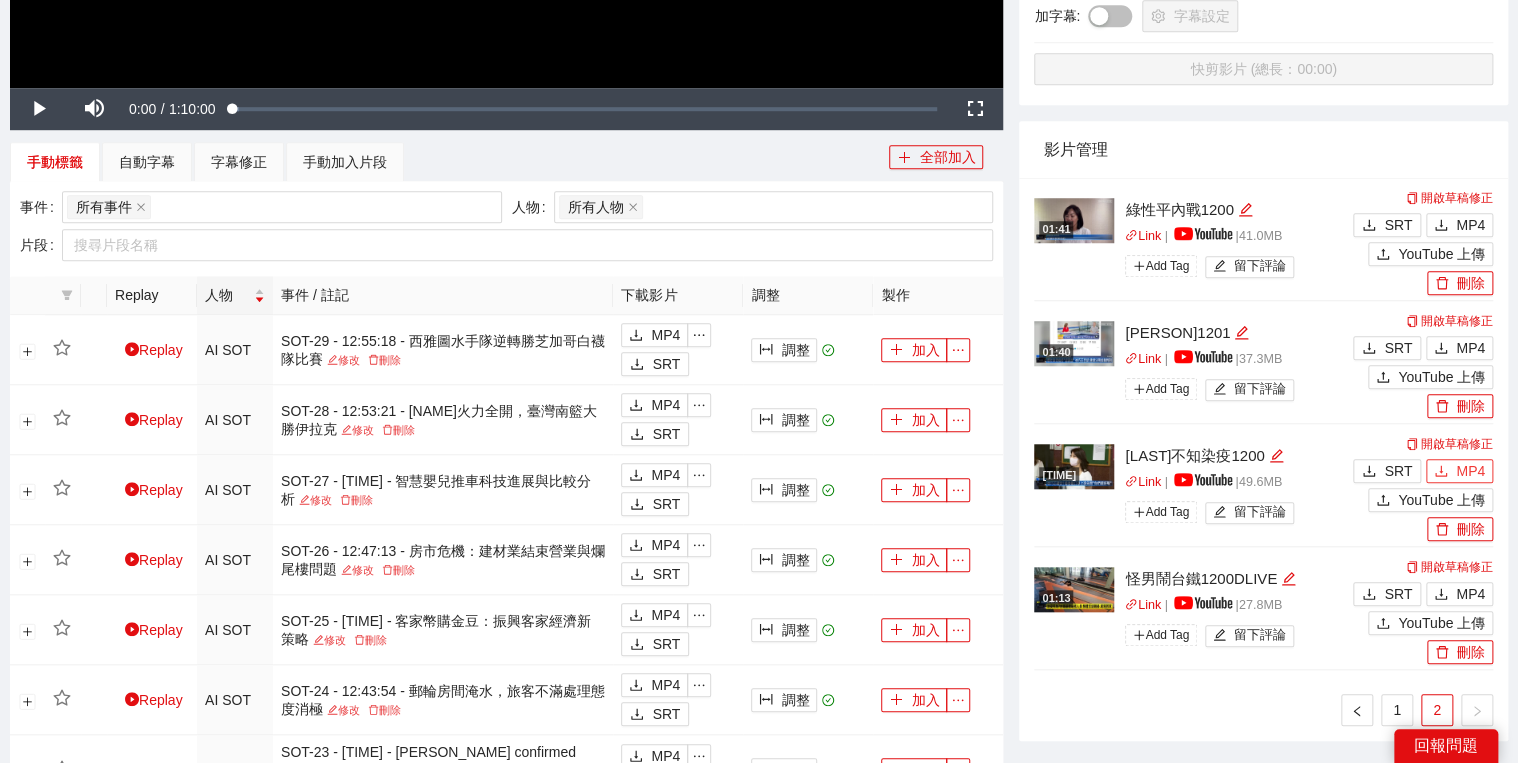 click on "MP4" at bounding box center [1470, 471] 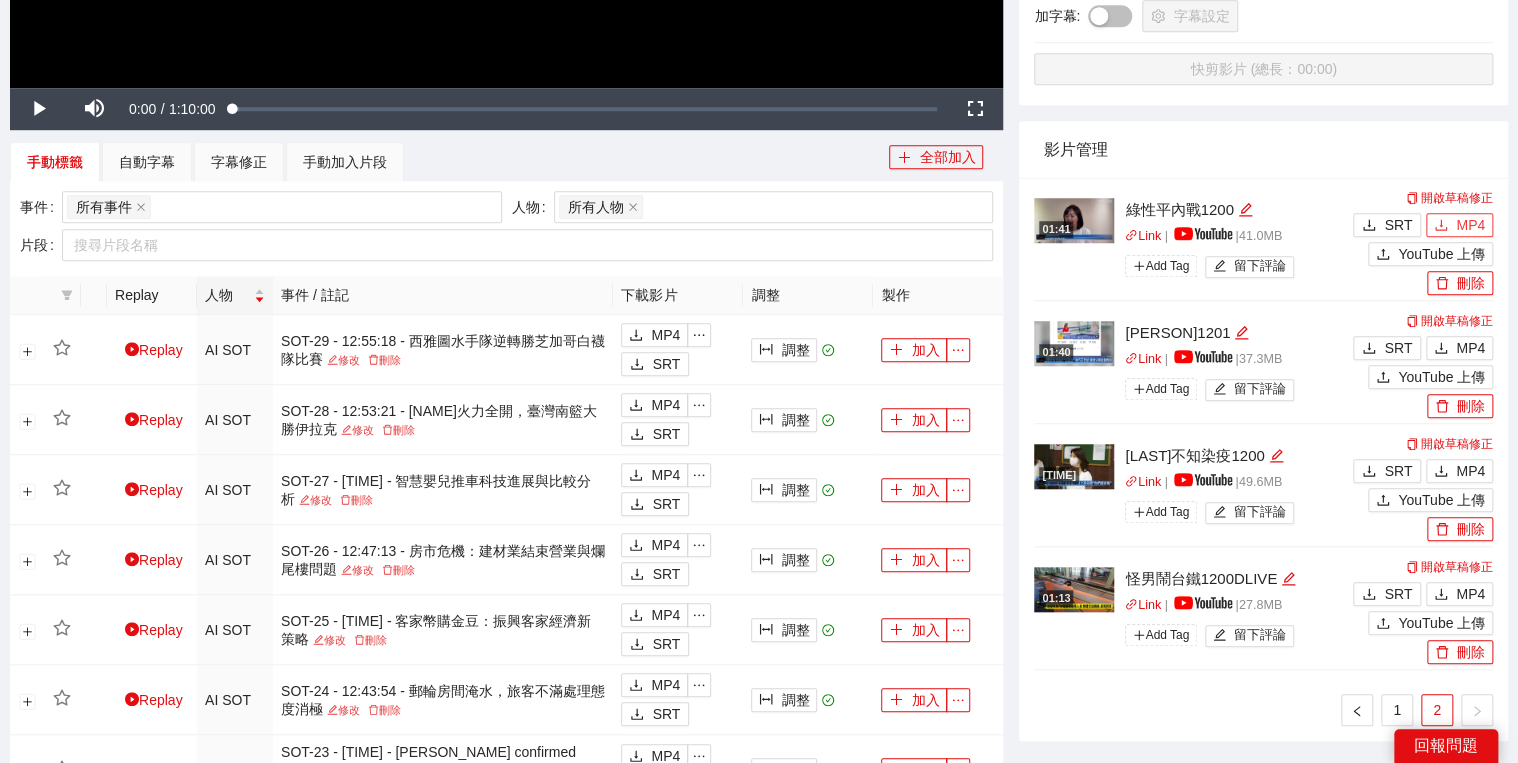 click on "MP4" at bounding box center [1459, 225] 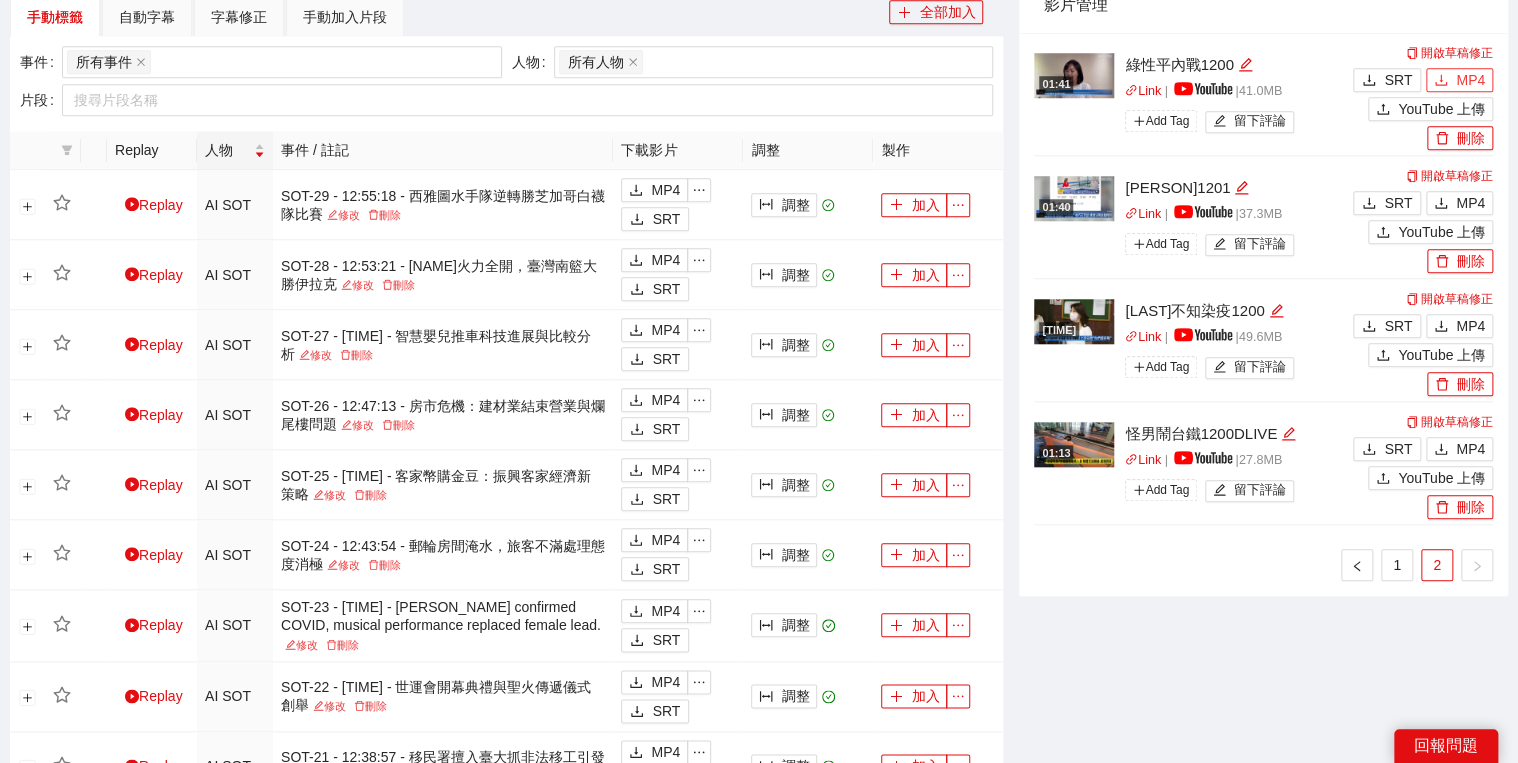 scroll, scrollTop: 880, scrollLeft: 0, axis: vertical 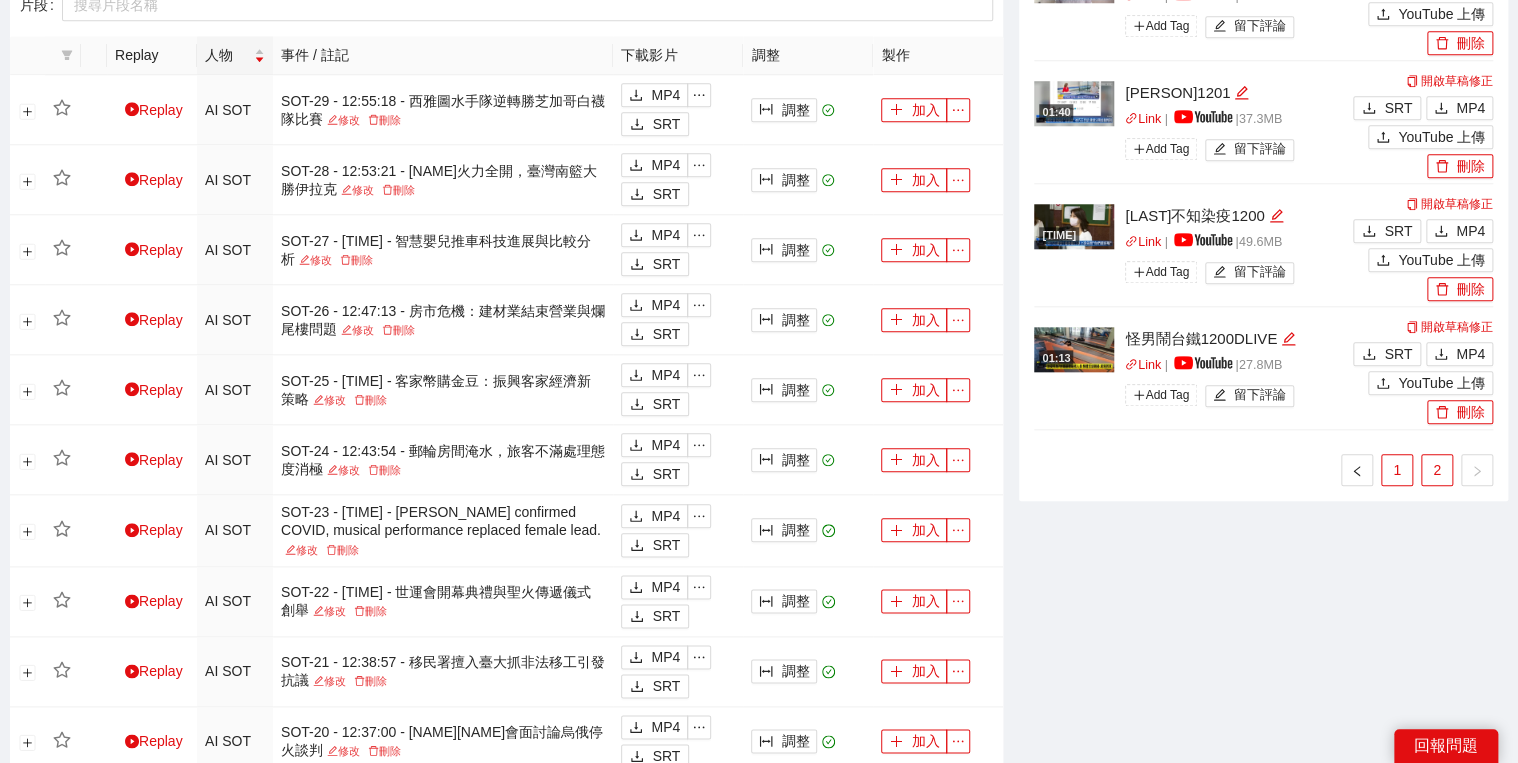click on "1" at bounding box center [1397, 470] 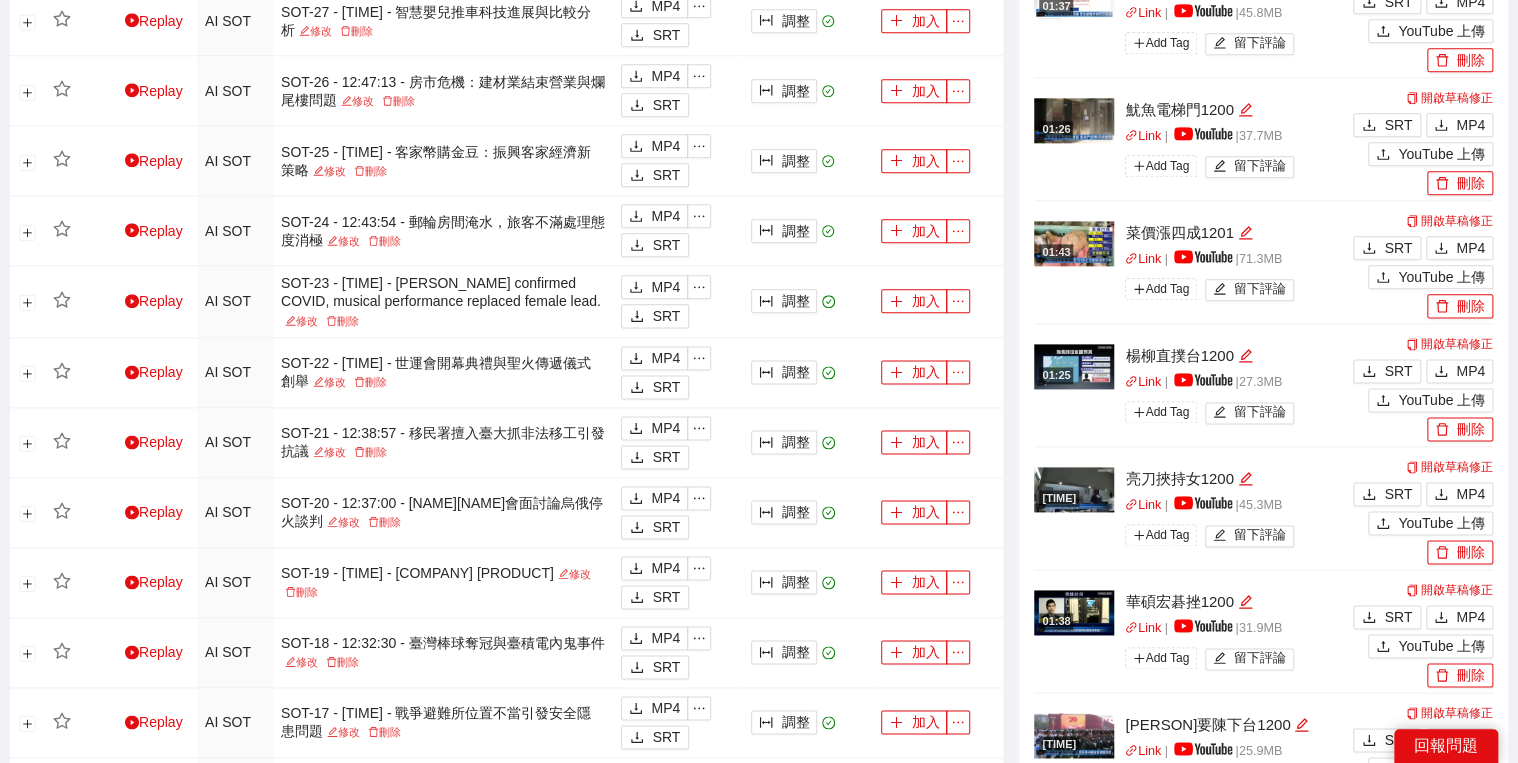 scroll, scrollTop: 800, scrollLeft: 0, axis: vertical 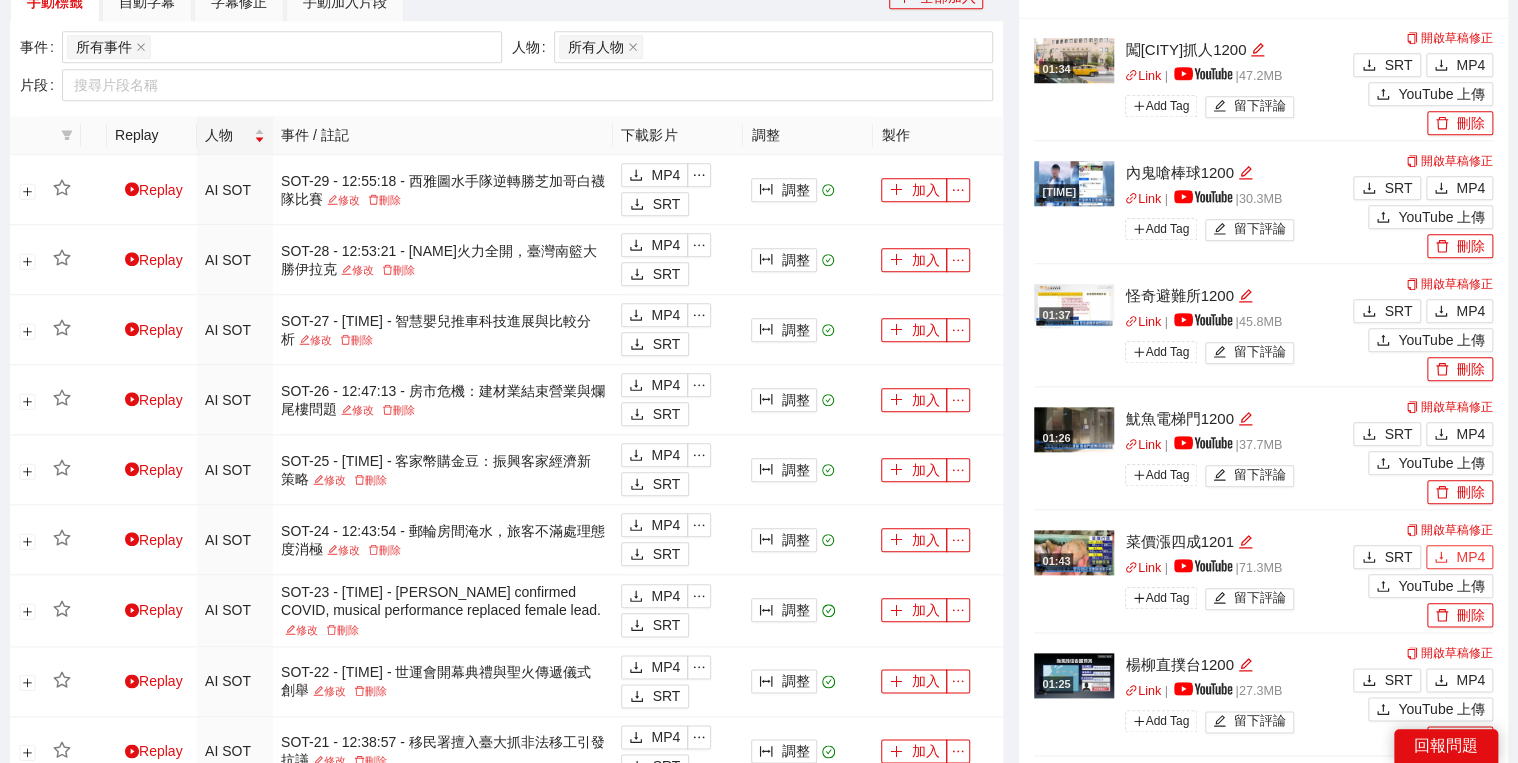click on "MP4" at bounding box center [1459, 557] 